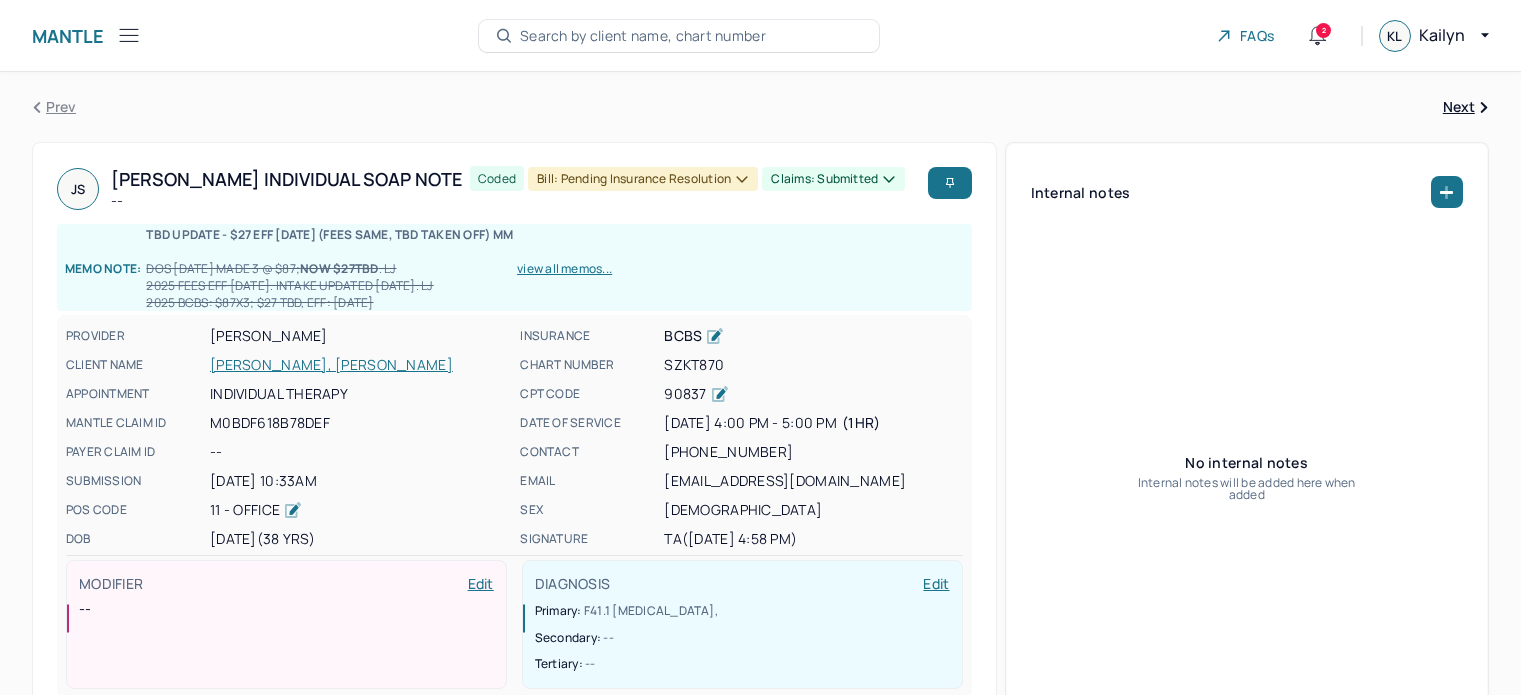 scroll, scrollTop: 269, scrollLeft: 0, axis: vertical 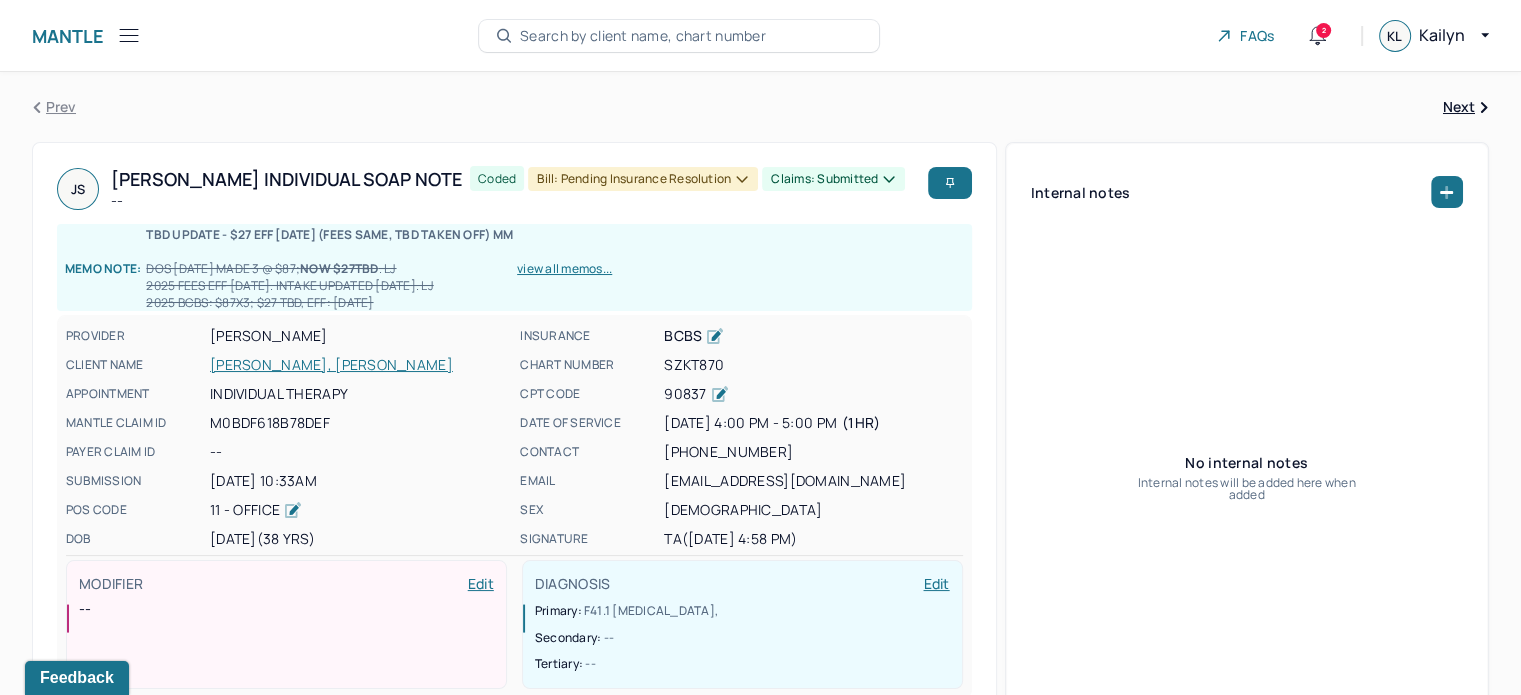 click on "Mantle     Bills   Search by client name, chart number     FAQs   2   KL Kailyn" at bounding box center [760, 36] 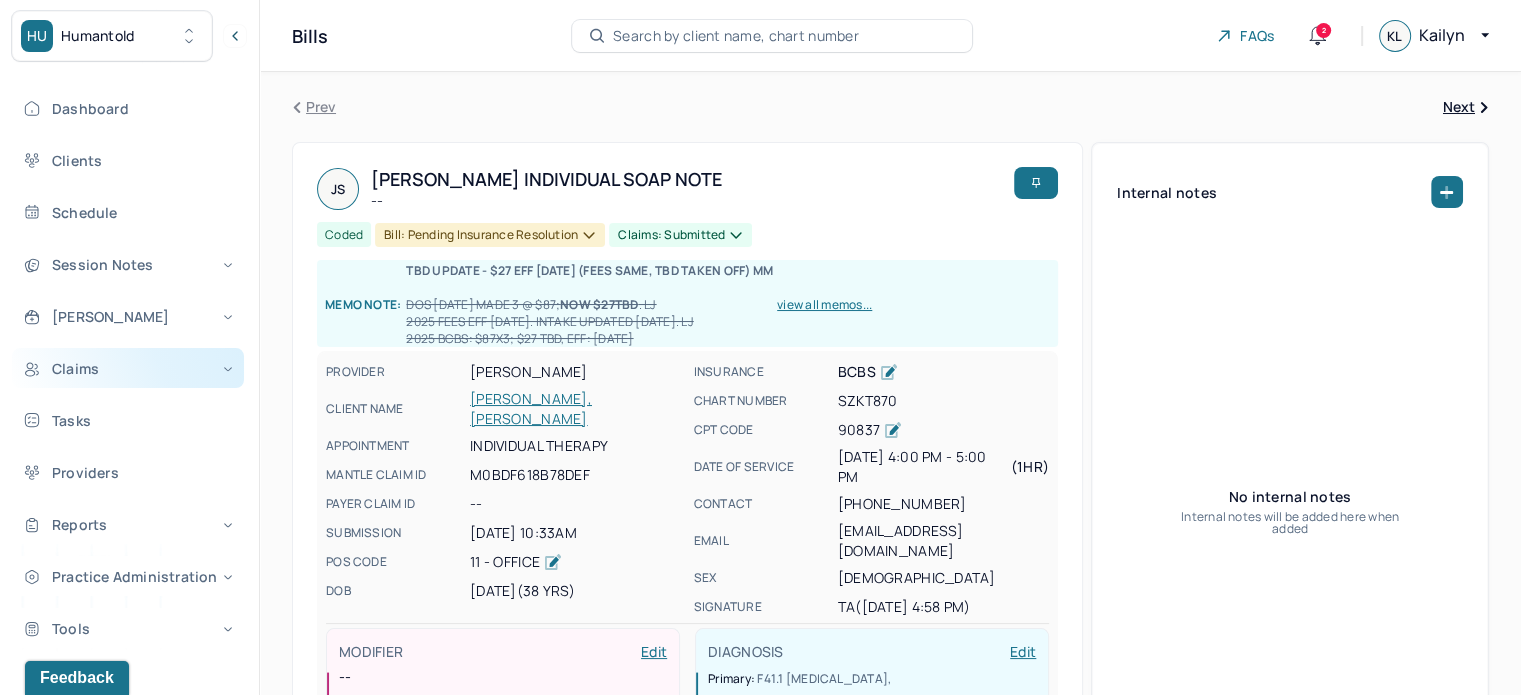 click on "Claims" at bounding box center (128, 368) 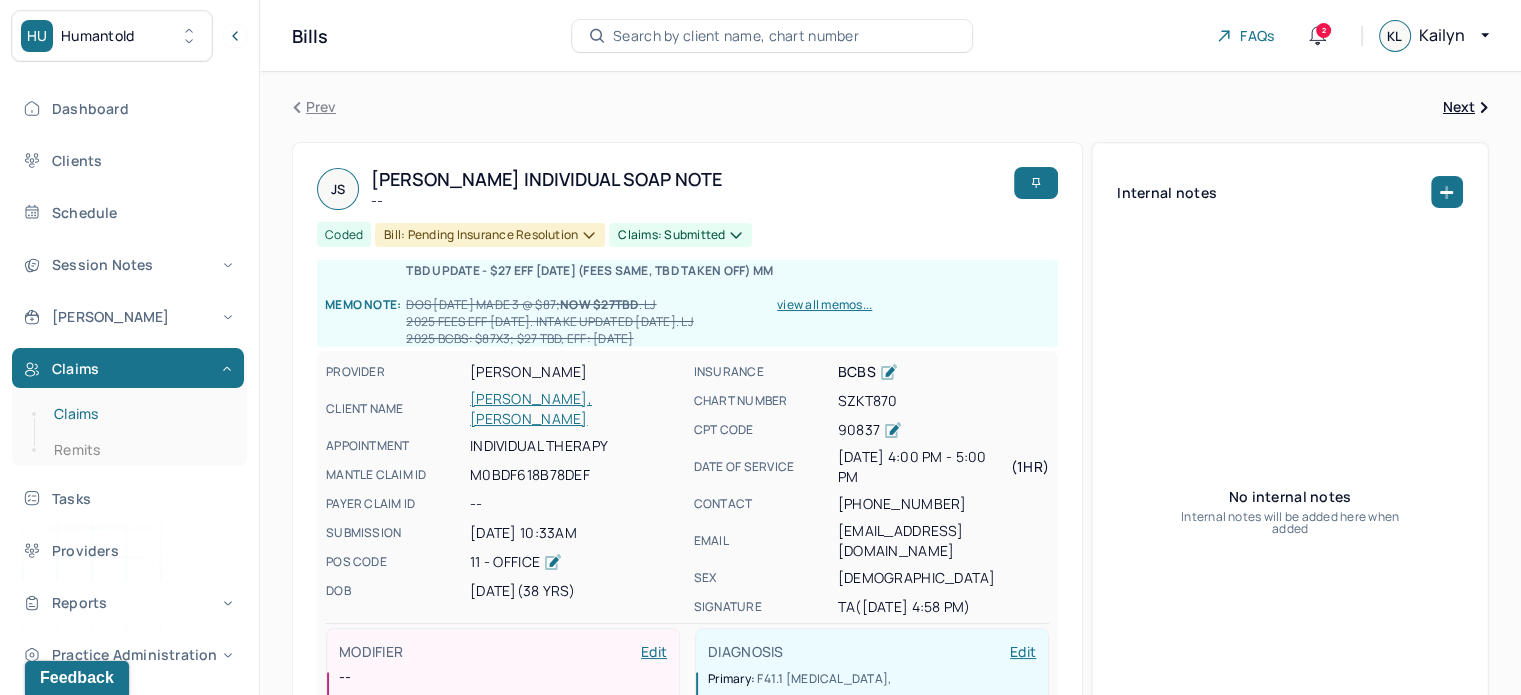 click on "Claims" at bounding box center [139, 414] 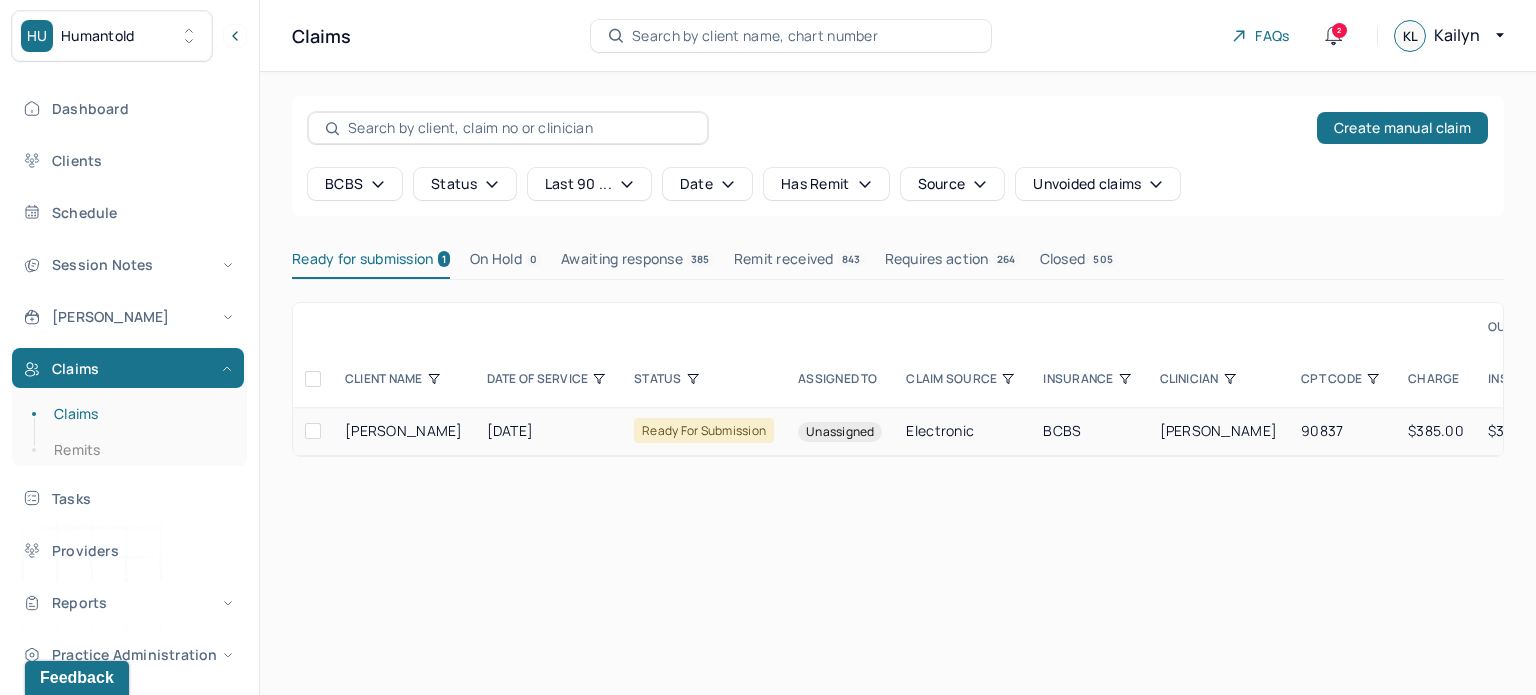 click at bounding box center (313, 431) 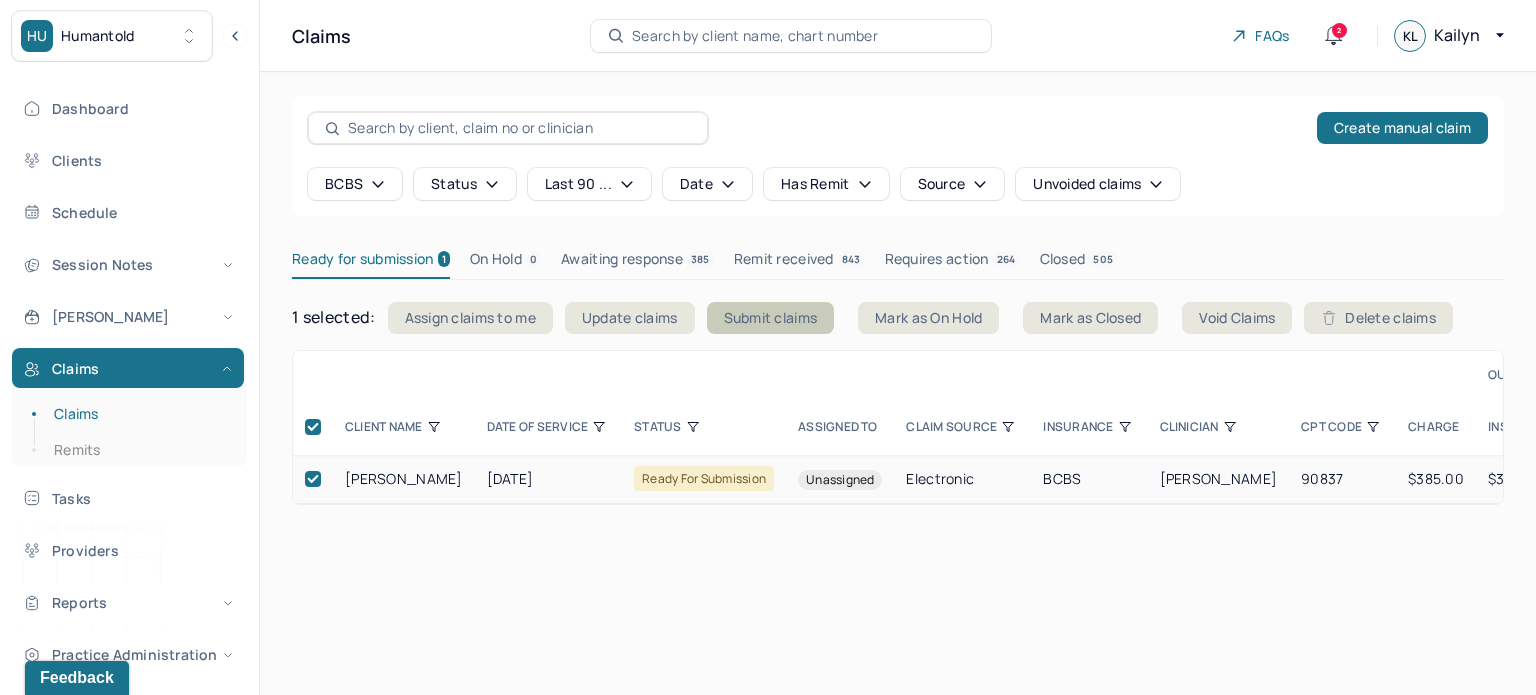 click on "Submit claims" at bounding box center [771, 318] 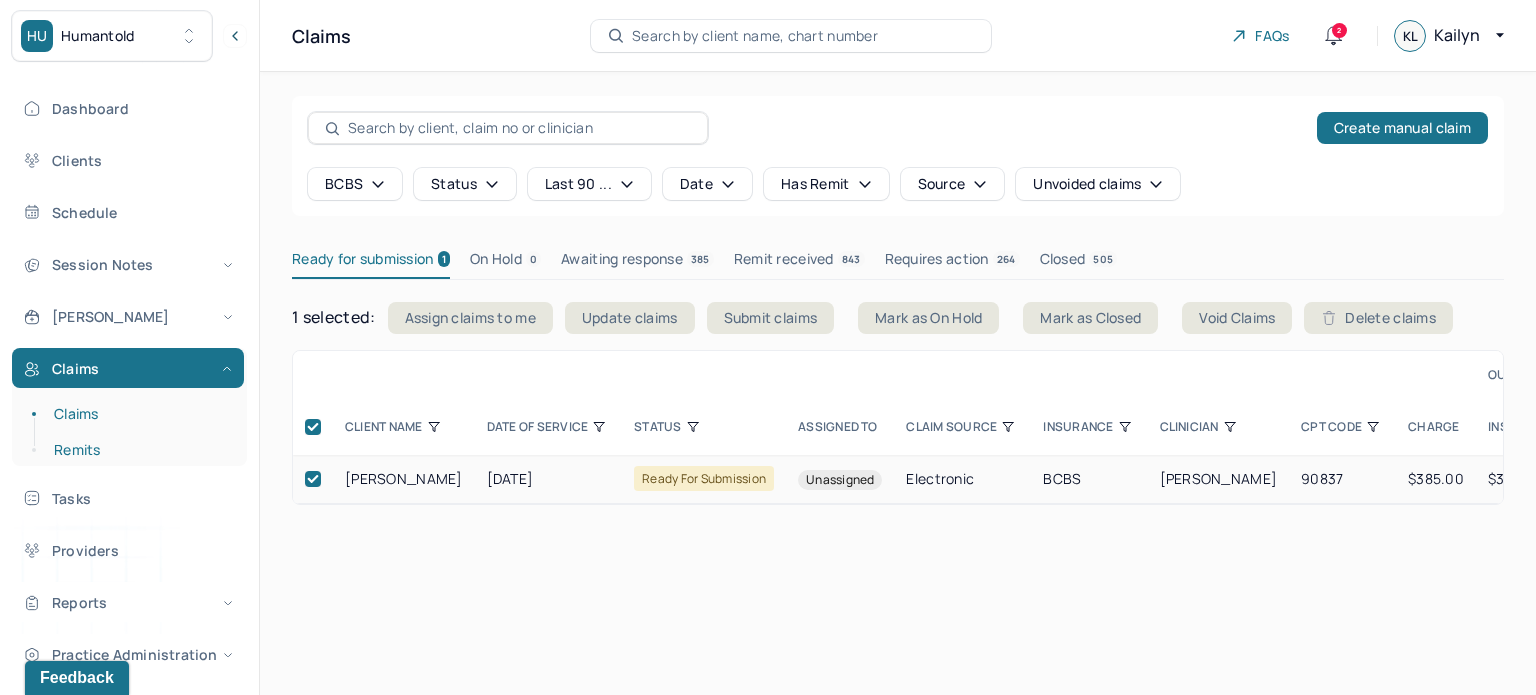 click on "Remits" at bounding box center (139, 450) 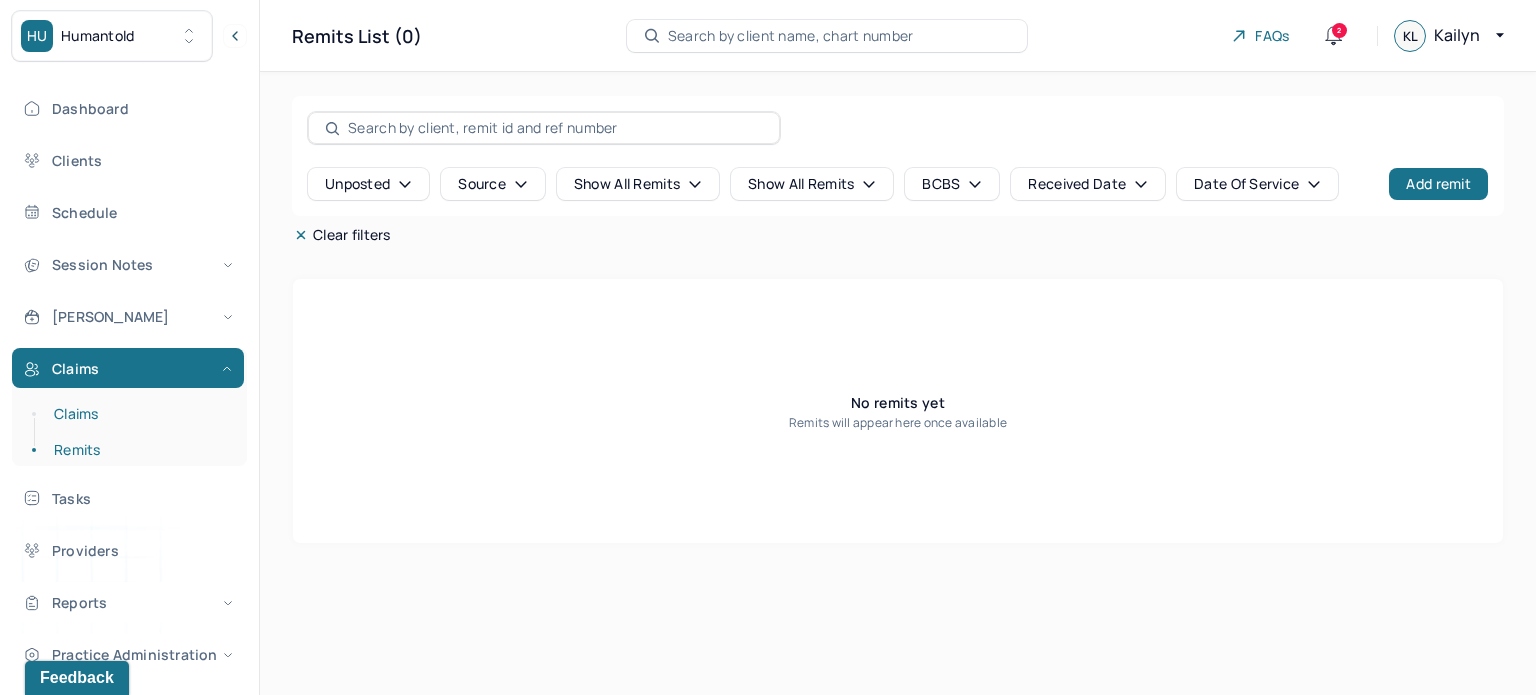 click on "Claims" at bounding box center [139, 414] 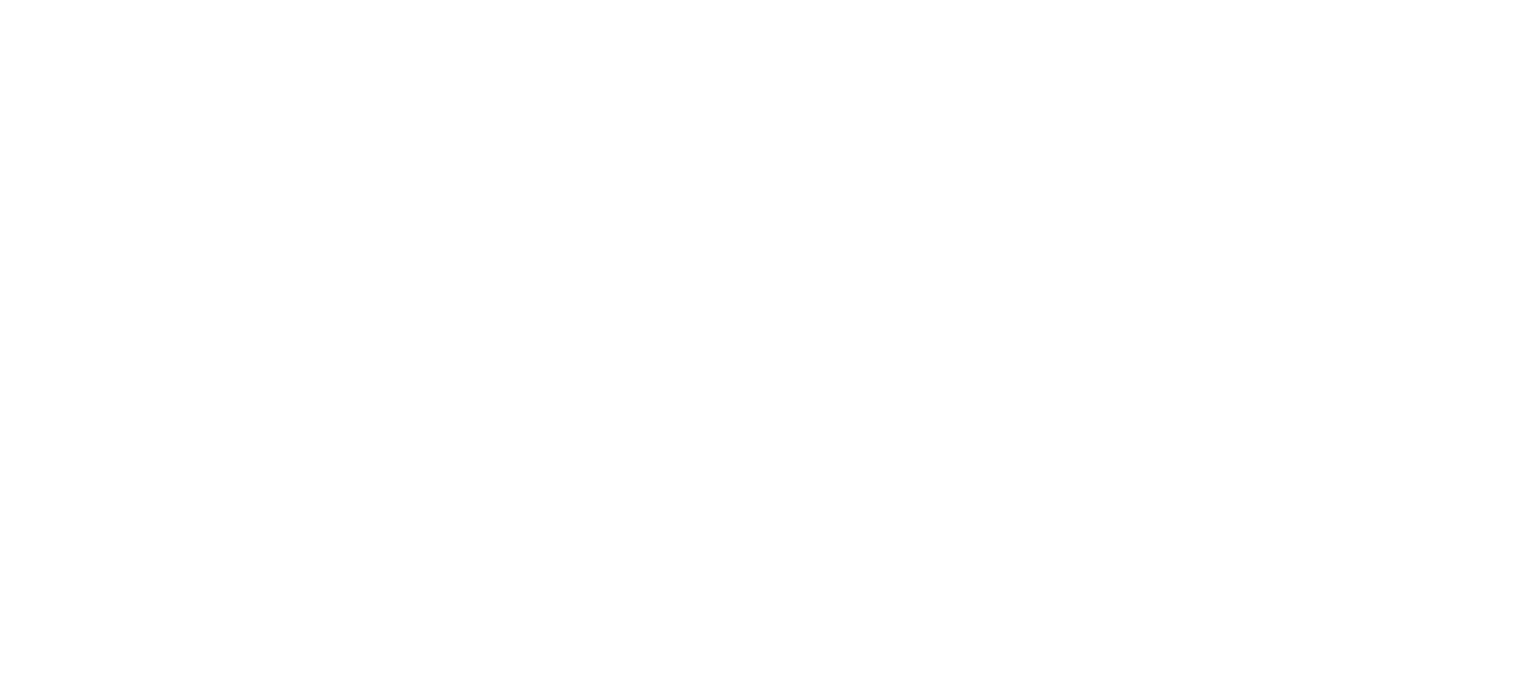 scroll, scrollTop: 0, scrollLeft: 0, axis: both 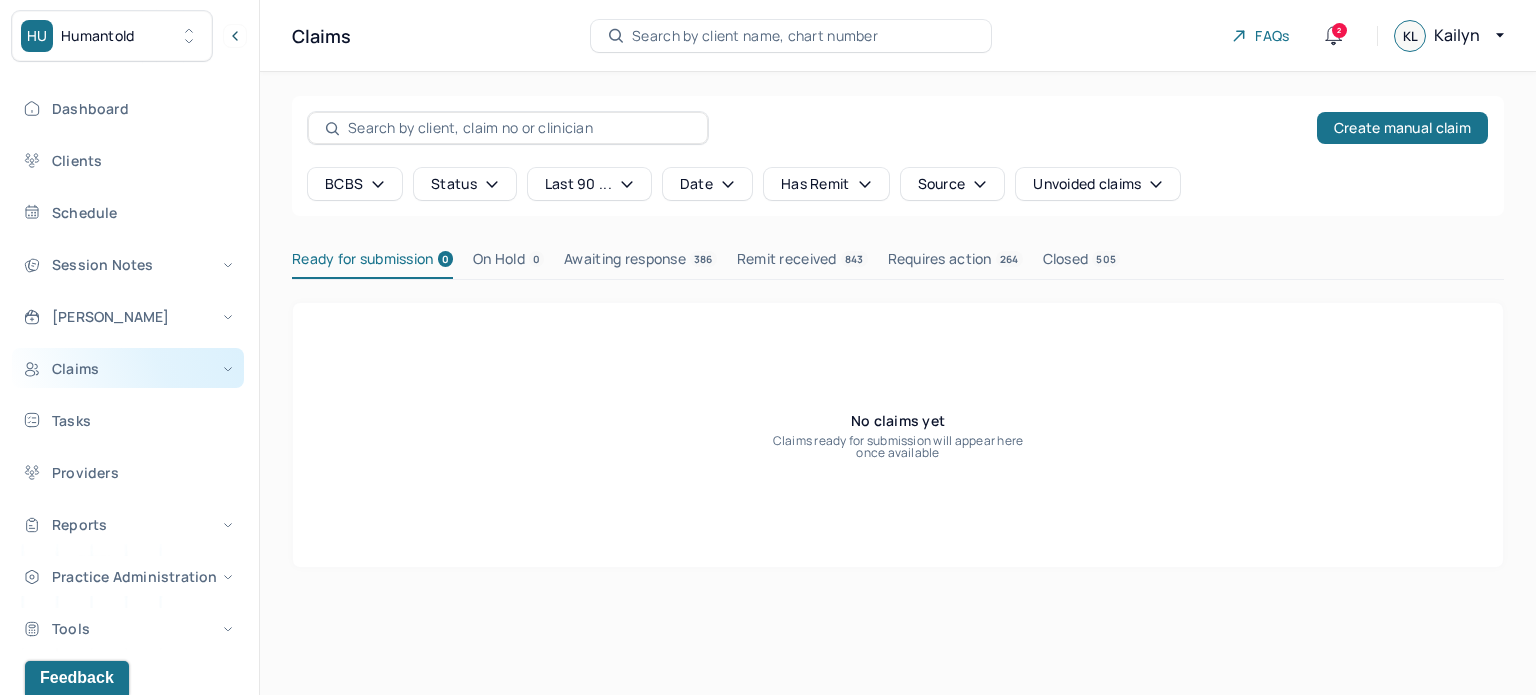 click on "Claims" at bounding box center [128, 368] 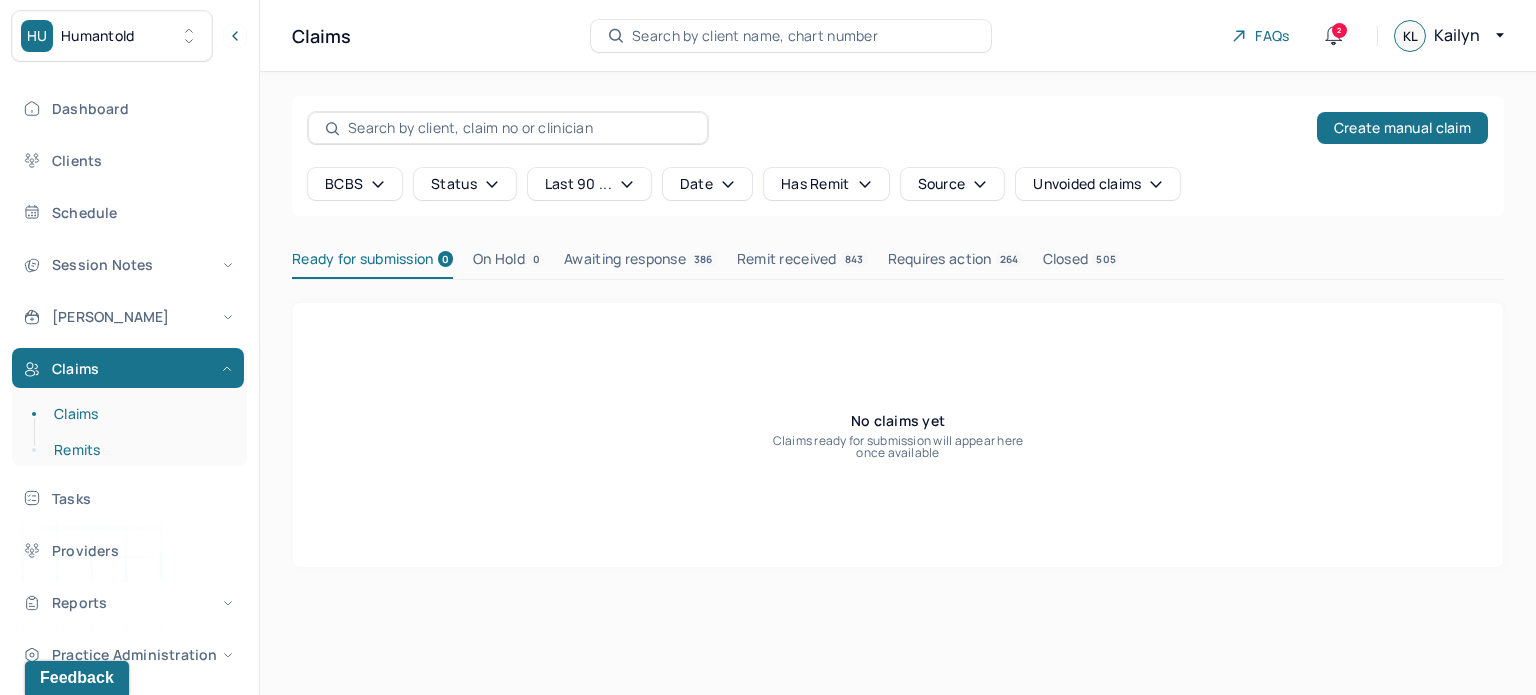 click on "Remits" at bounding box center (139, 450) 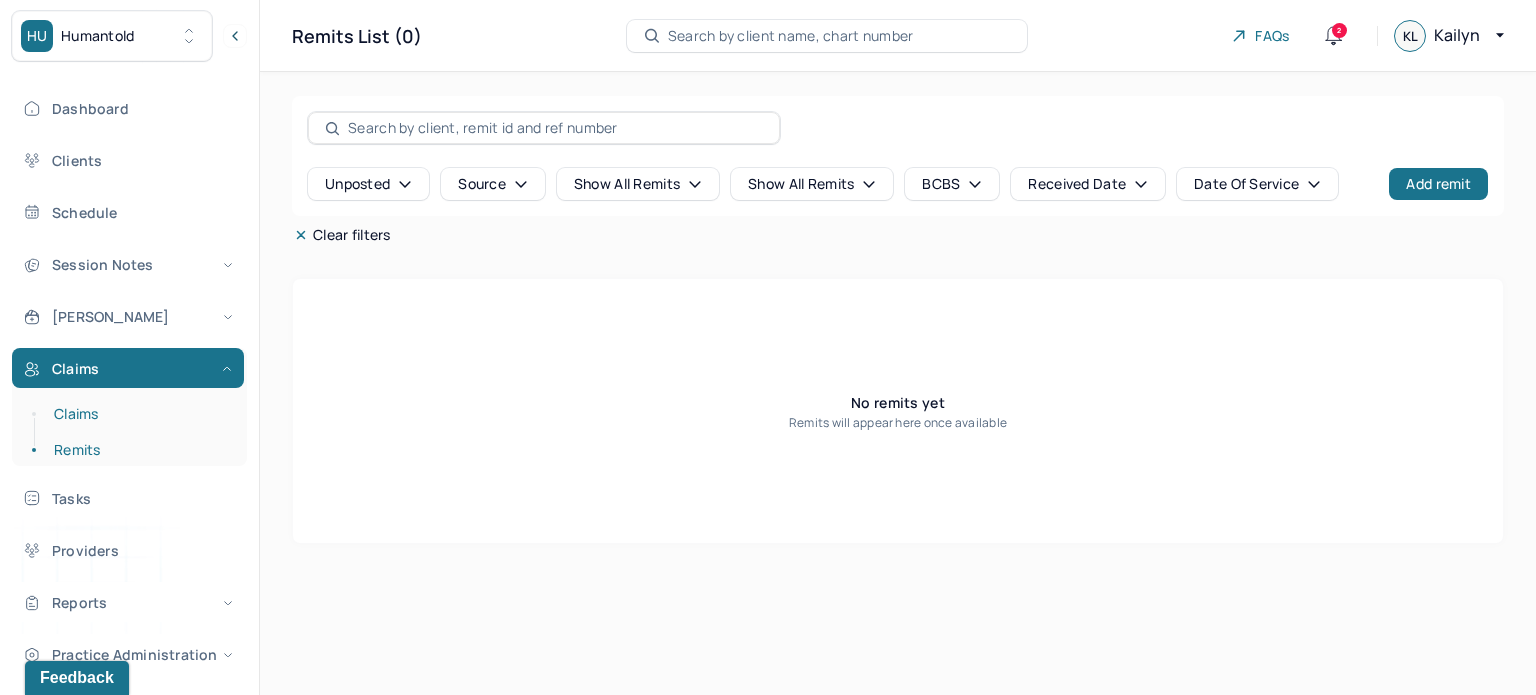 click on "Claims" at bounding box center (139, 414) 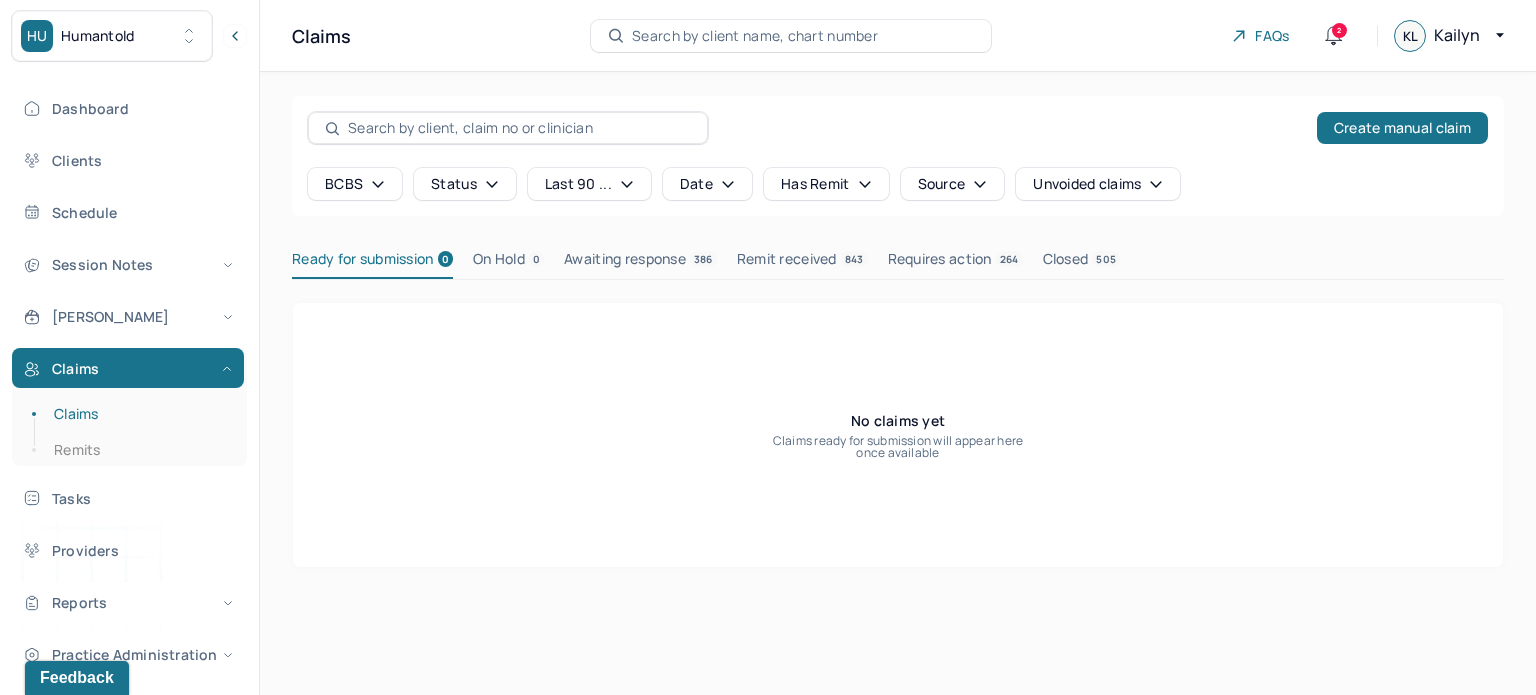 click on "Search by client name, chart number" at bounding box center (755, 36) 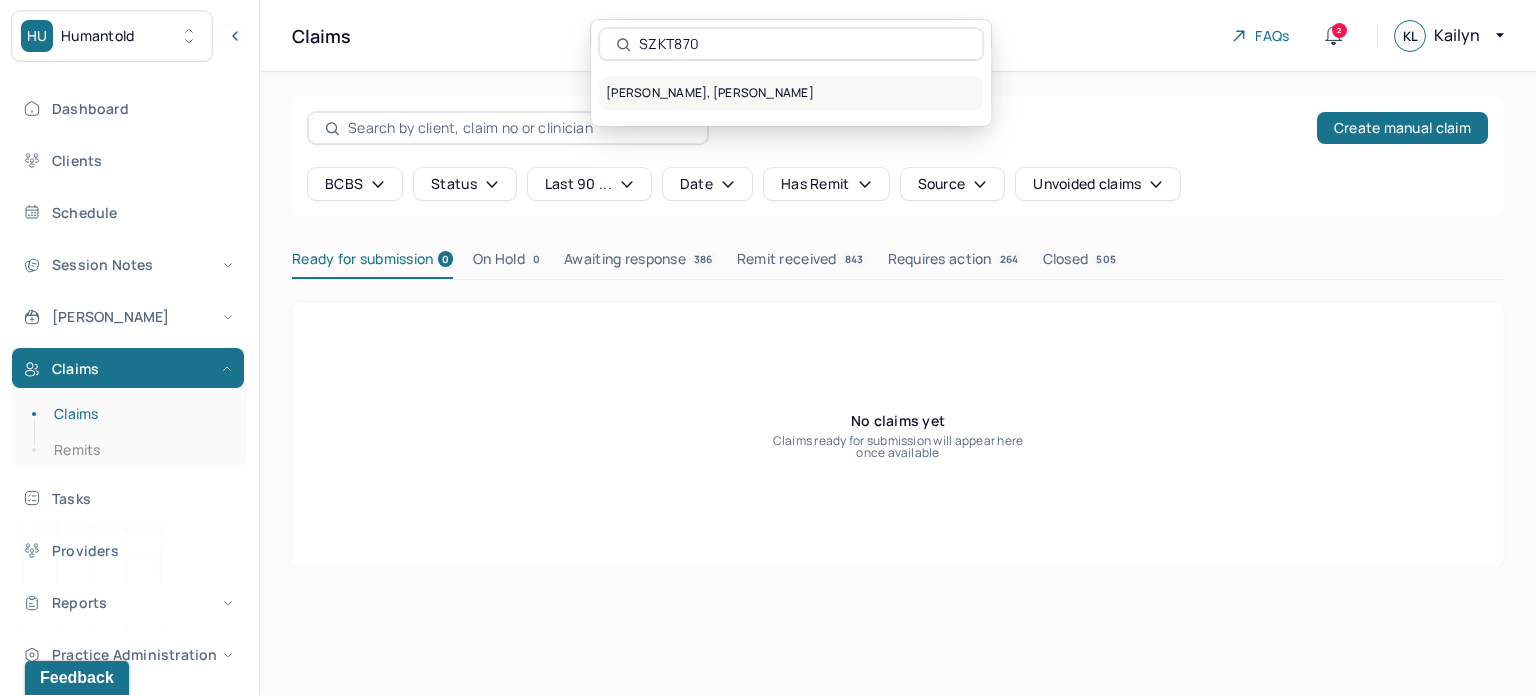 type on "SZKT870" 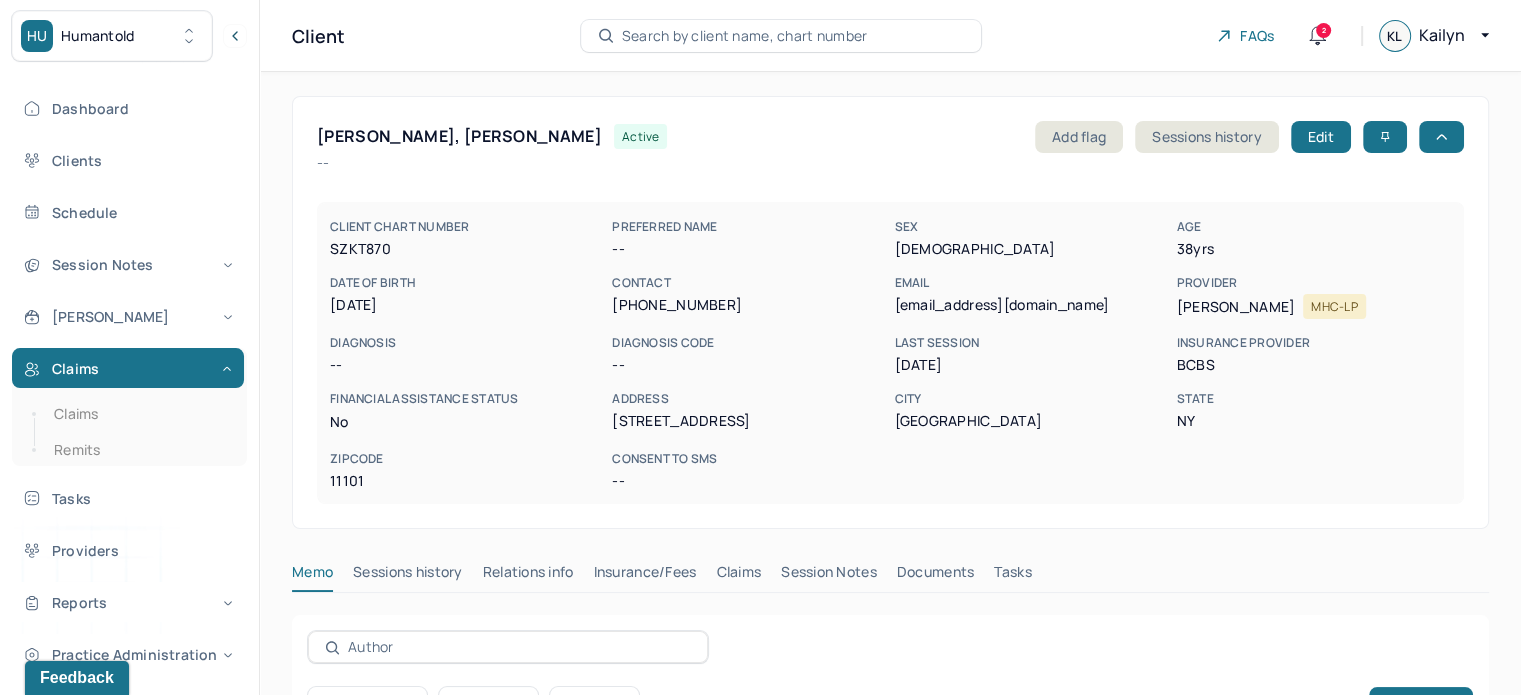 click on "Claims" at bounding box center [738, 576] 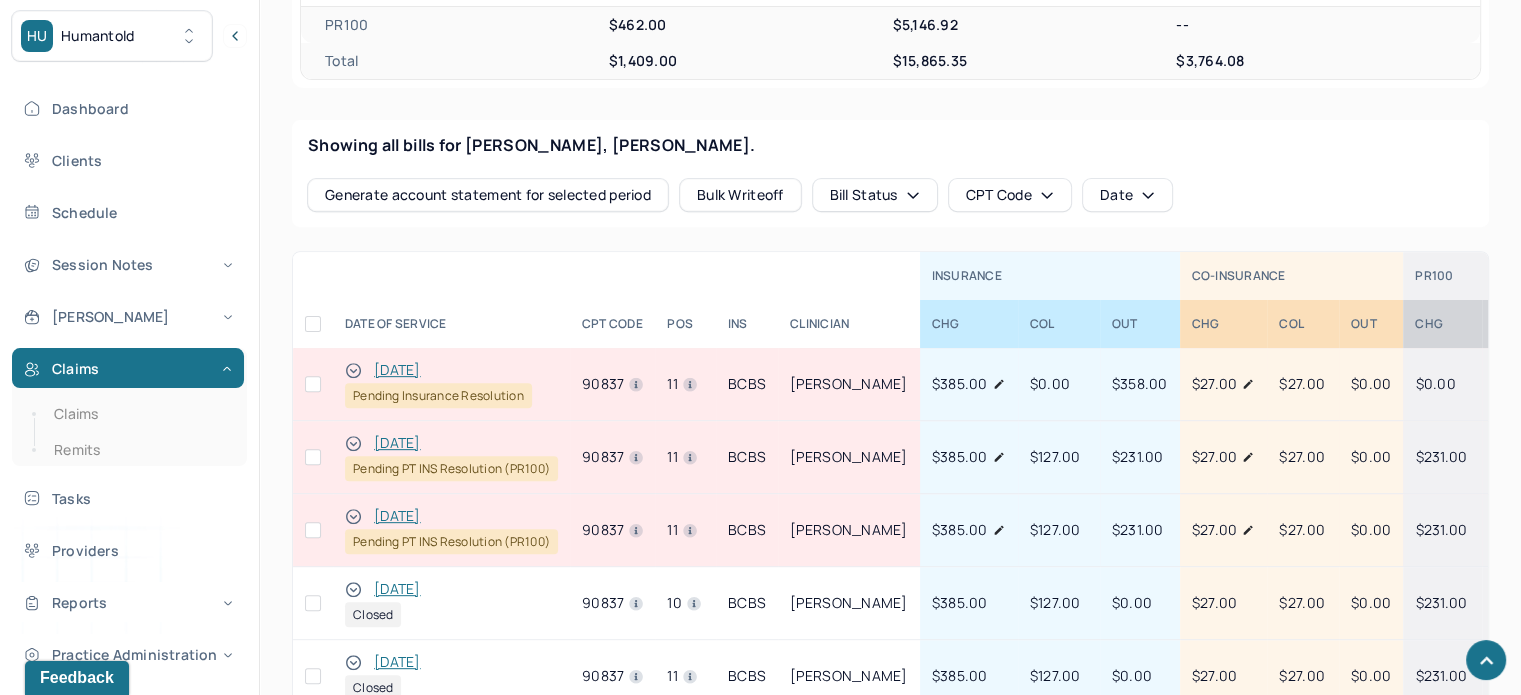scroll, scrollTop: 800, scrollLeft: 0, axis: vertical 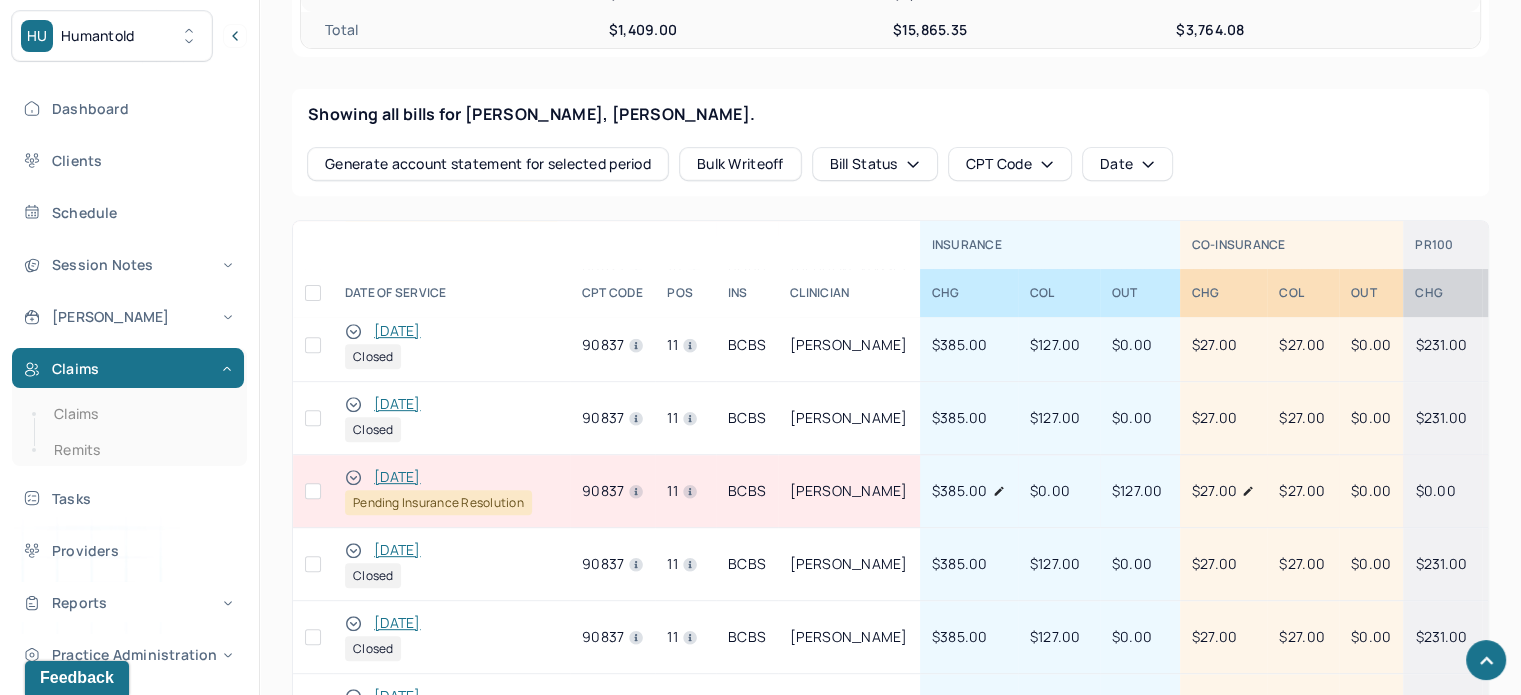 click on "05/05/2025 Pending Insurance Resolution" at bounding box center (451, 491) 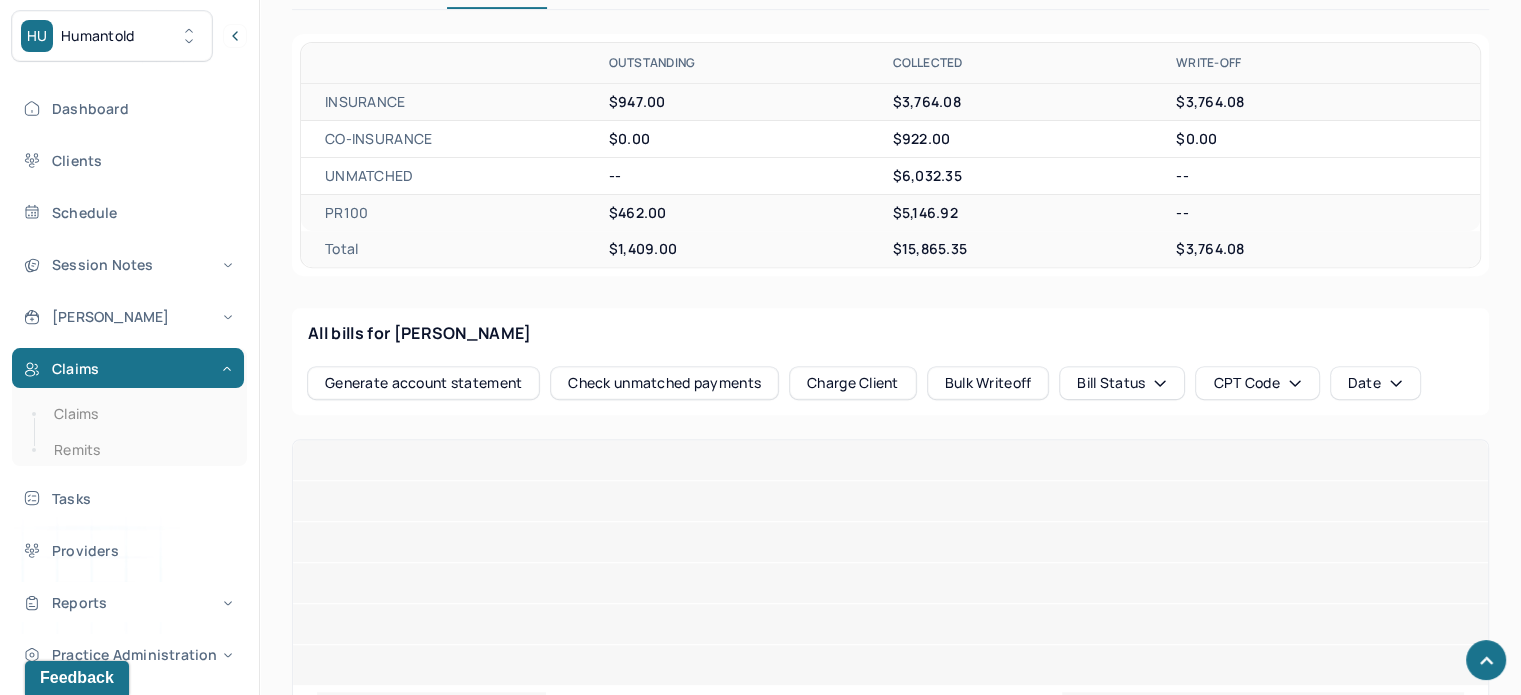 scroll, scrollTop: 800, scrollLeft: 0, axis: vertical 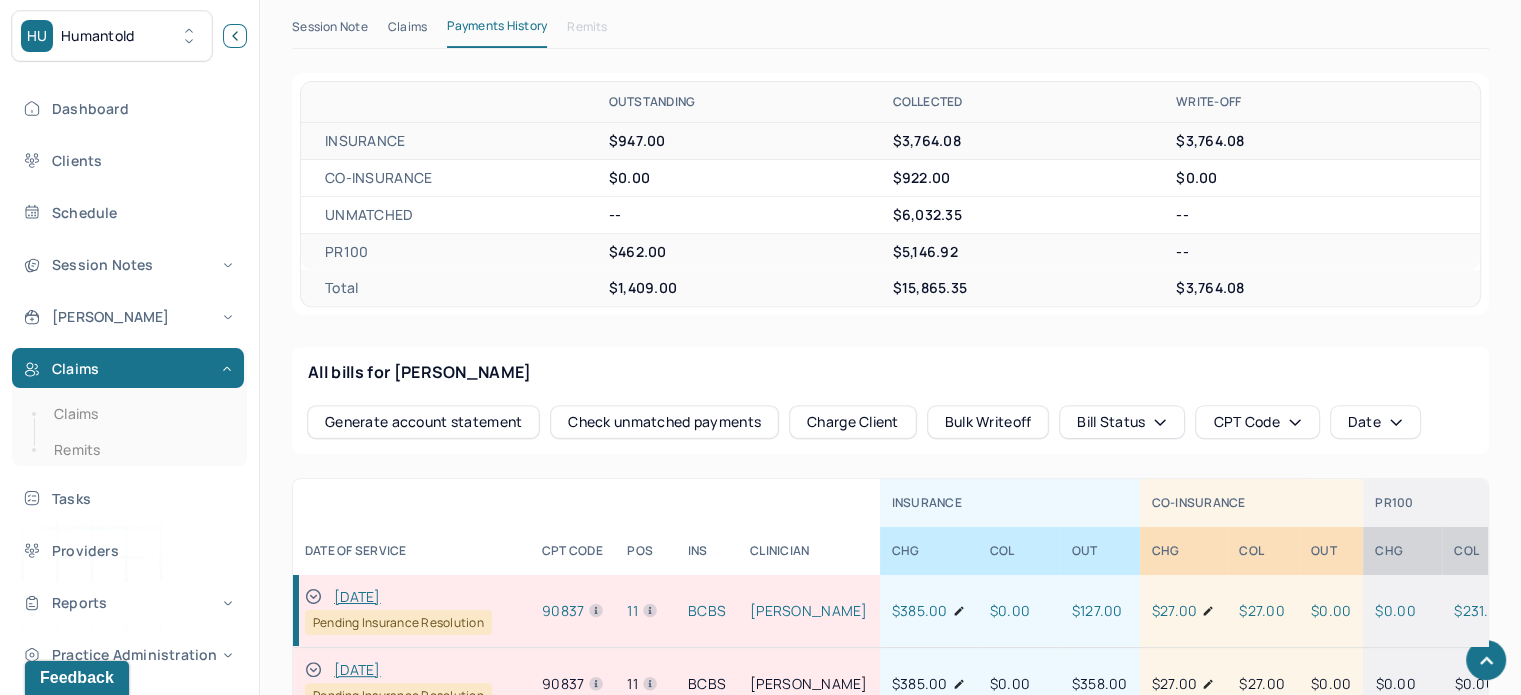click at bounding box center [235, 36] 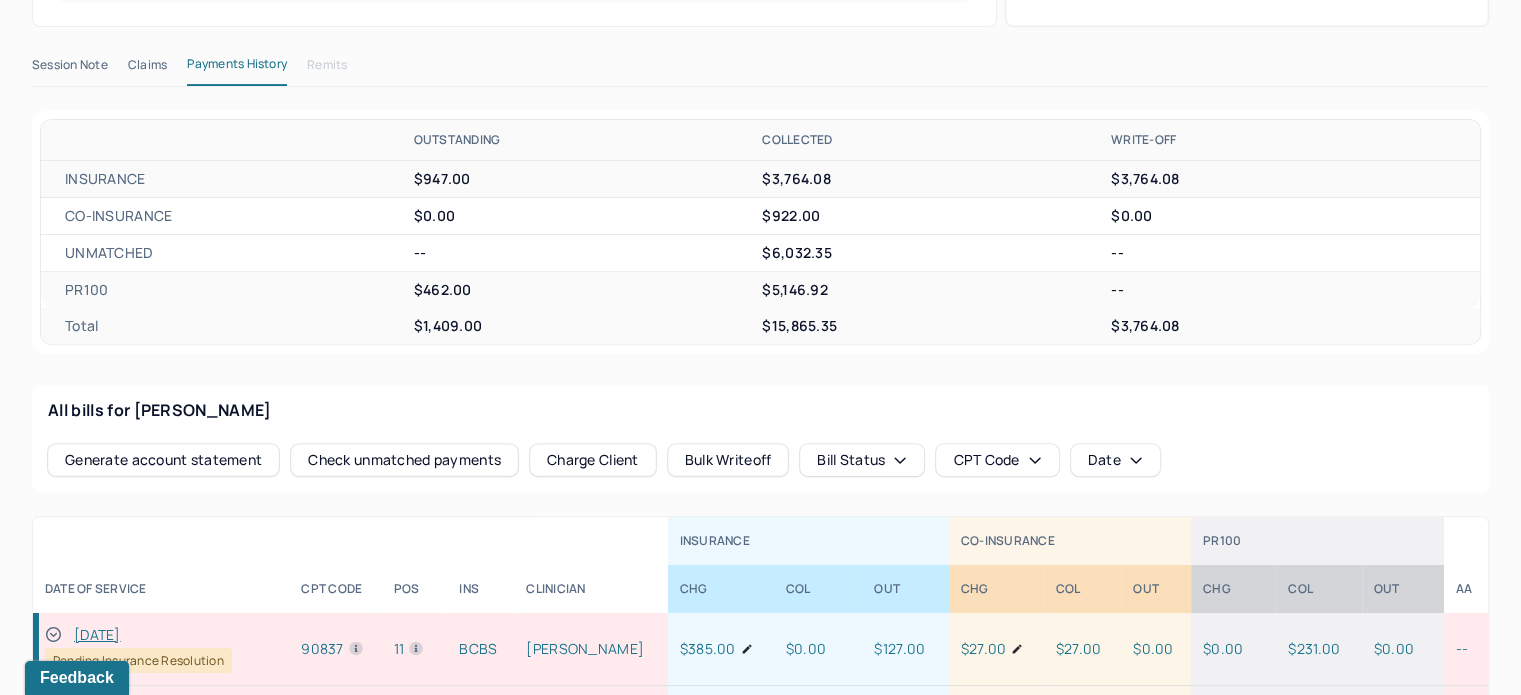 scroll, scrollTop: 500, scrollLeft: 0, axis: vertical 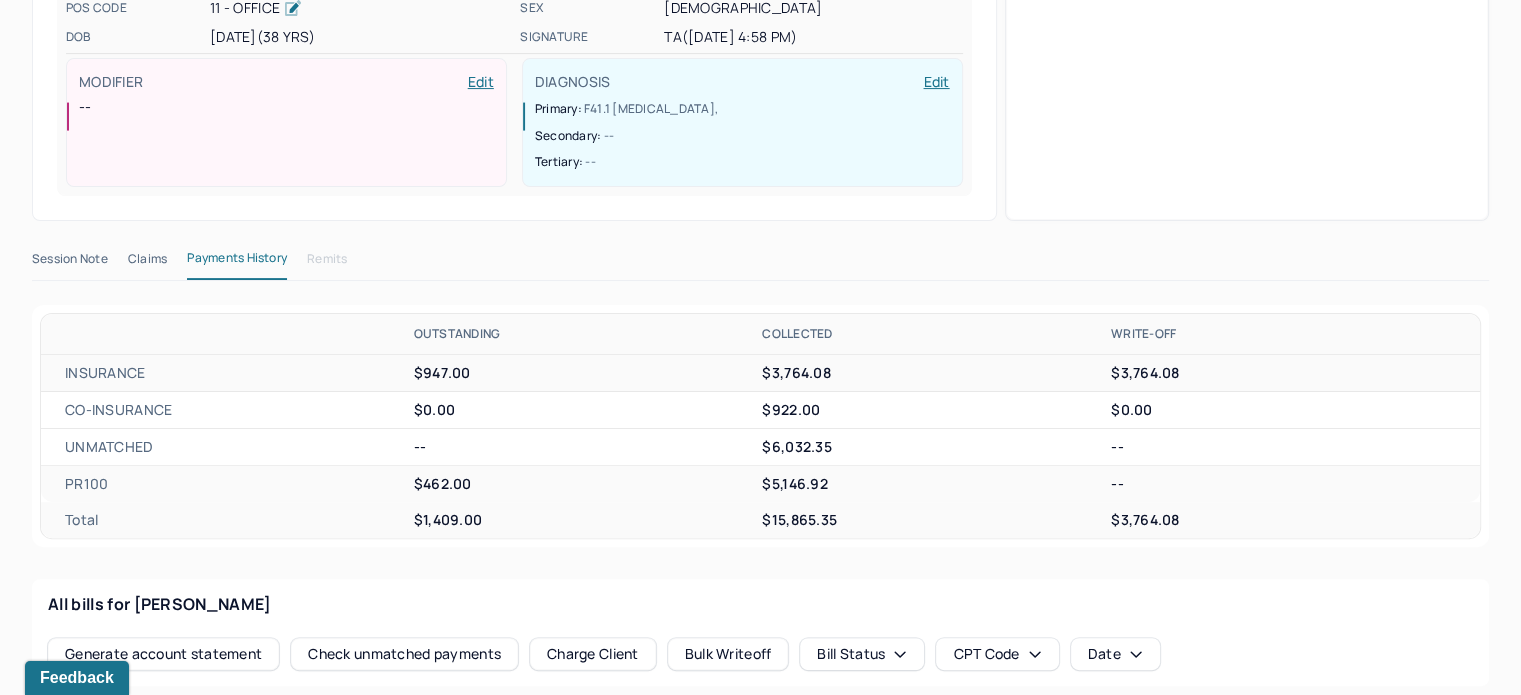 click on "JS Janssen's   Individual soap note -- Coded   Bill: Pending Insurance Resolution     Claims: submitted       Memo note: TBD UPDATE - $27 EFF 5/5/25 (FEES SAME, TBD TAKEN OFF) MM DOS 2/3/2025 made 3 @ $87;  now $27TBD . LJ 2025 Fees EFF 1/9/2025. Intake updated 1/16/2025. LJ 2025 BCBS: $87x3; $27 TBD, EFF: 01/17/2025 view all memos... PROVIDER ANDERSON, TASHAY CLIENT NAME SINANAN, JANSSEN APPOINTMENT Individual therapy   MANTLE CLAIM ID M0BDF618B78DEF PAYER CLAIM ID -- SUBMISSION 05/07/2025 10:33AM POS CODE 11 - Office     DOB 12/31/1986  (38 Yrs) INSURANCE BCBS     CHART NUMBER SZKT870 CPT CODE 90837     DATE OF SERVICE 05/05/2025   4:00 PM   -   5:00 PM ( 1hr ) CONTACT (347) 712-9424 EMAIL janssen22@gmail.com SEX male SIGNATURE TA  (05/05/2025, 4:58 PM) MODIFIER   Edit   -- DIAGNOSIS   Edit   Primary:   F41.1 GENERALIZED ANXIETY DISORDER ,  Secondary:   -- Tertiary:   -- Internal notes     No internal notes Internal notes will be added here when added   Session Note     Claims     Payments History       --" at bounding box center (760, 431) 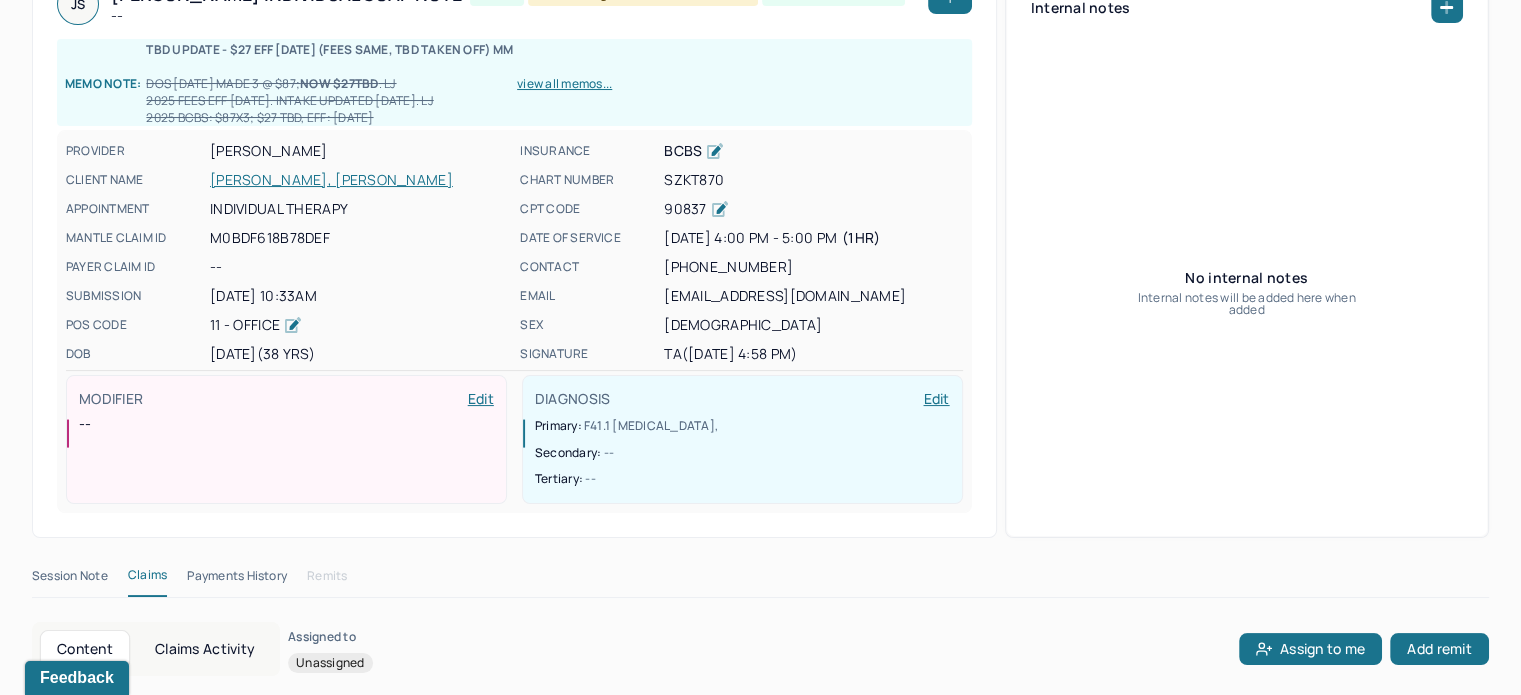 scroll, scrollTop: 402, scrollLeft: 0, axis: vertical 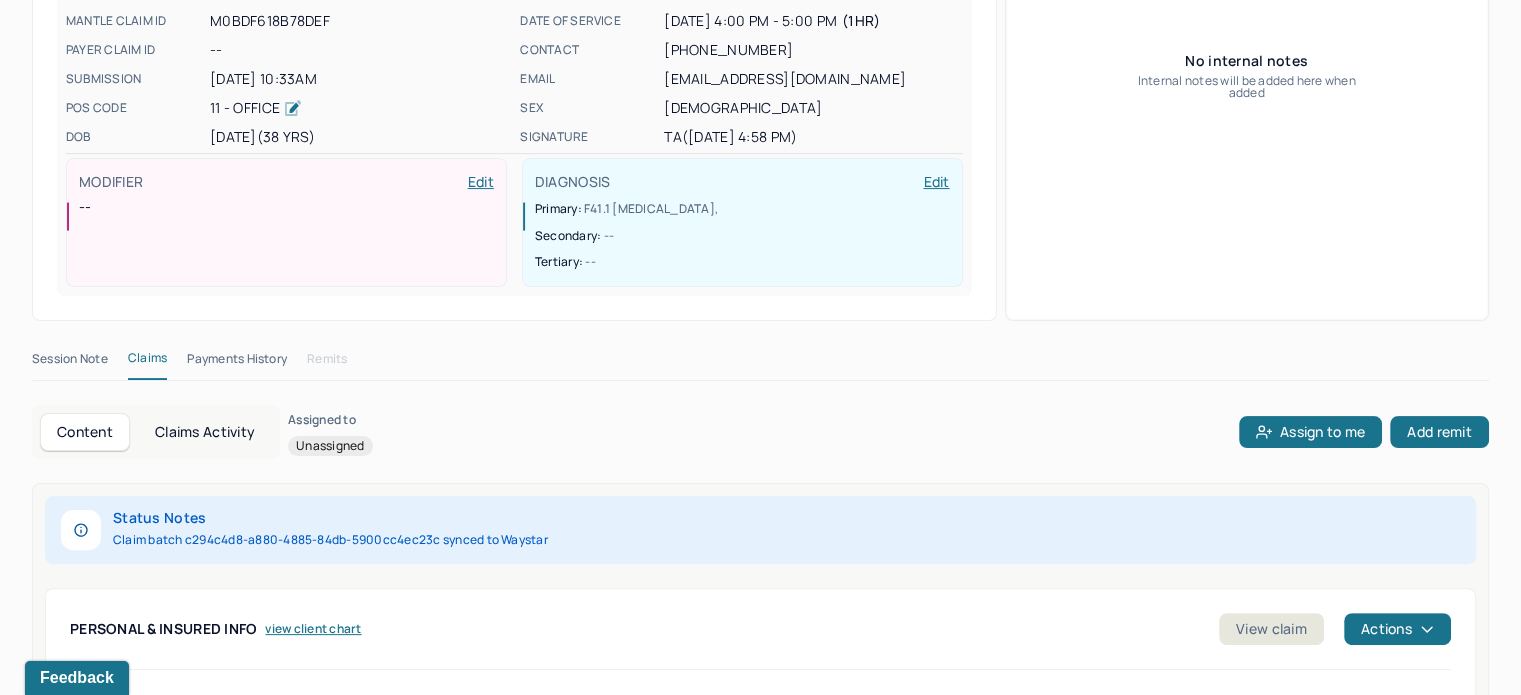 click on "Claims Activity" at bounding box center (205, 432) 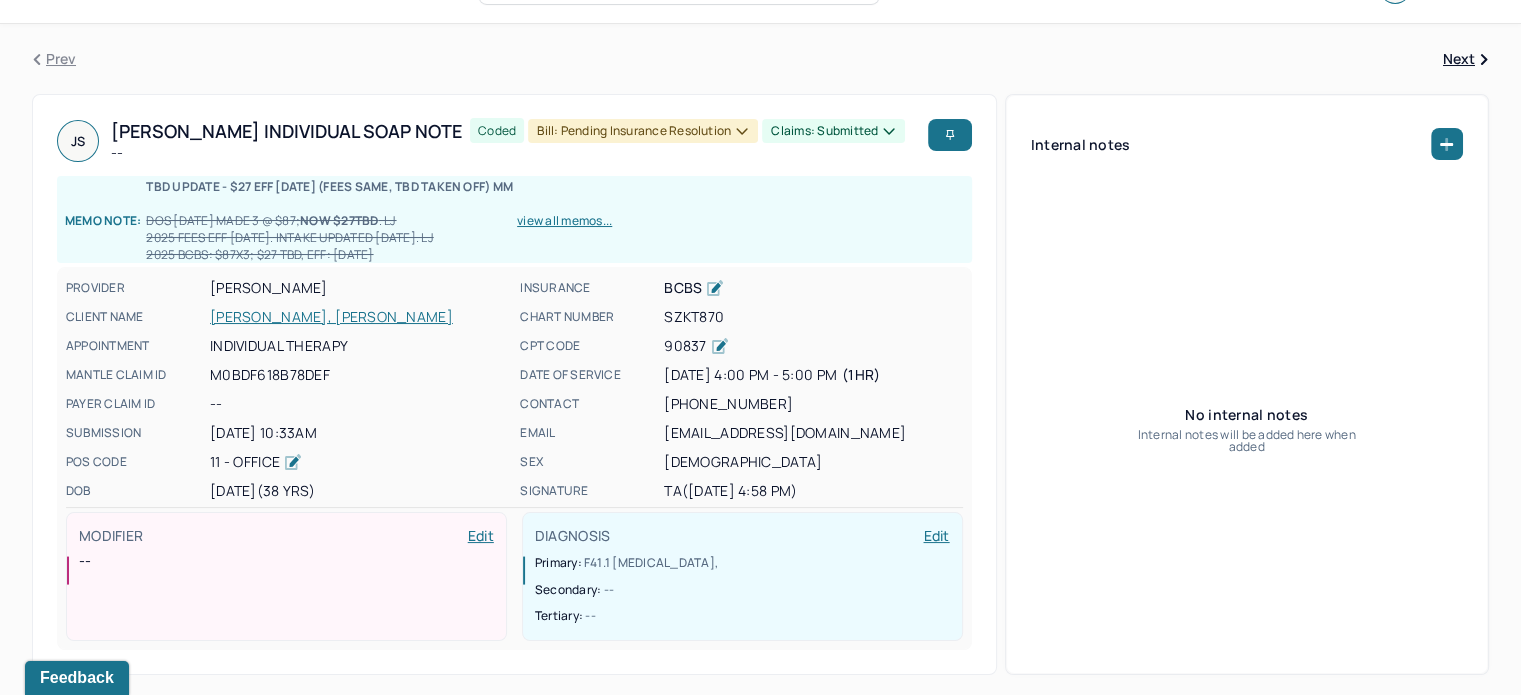 scroll, scrollTop: 0, scrollLeft: 0, axis: both 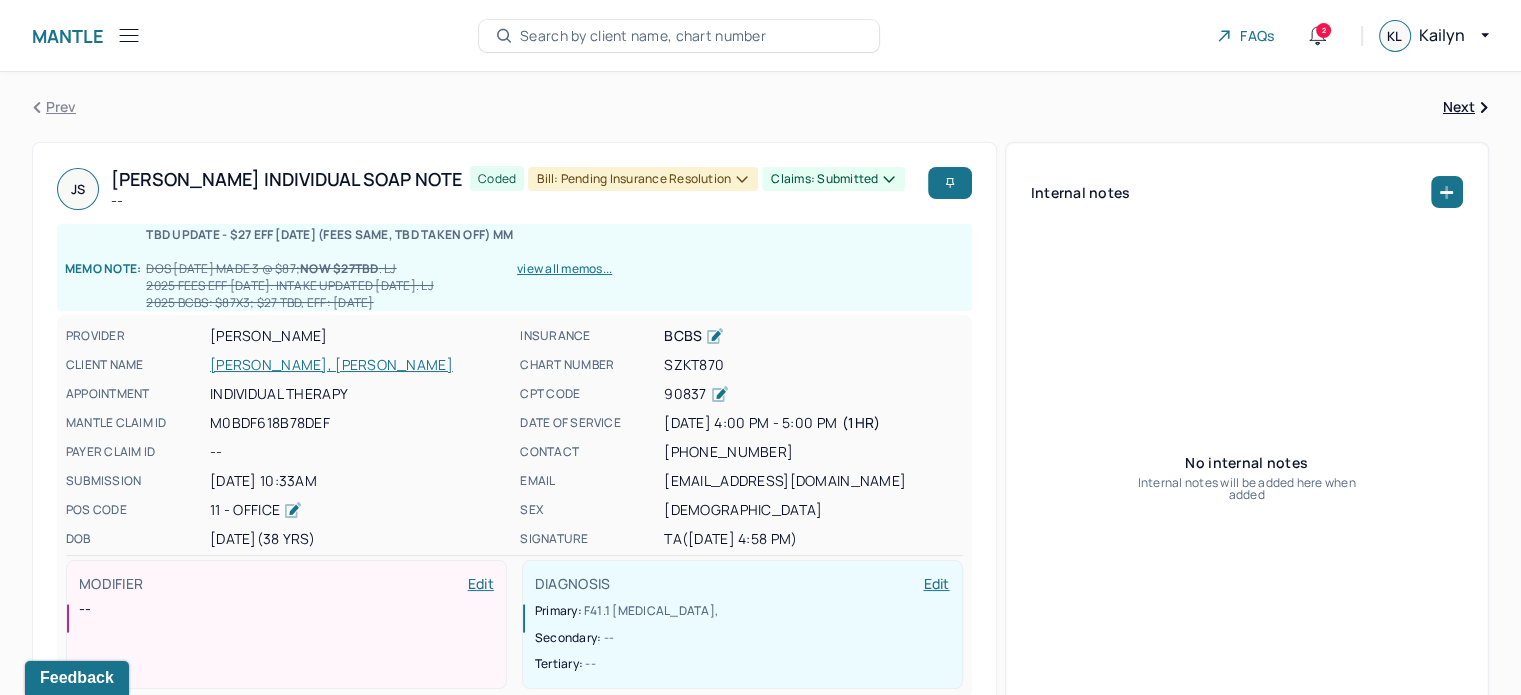 click on "SINANAN, JANSSEN" at bounding box center (359, 365) 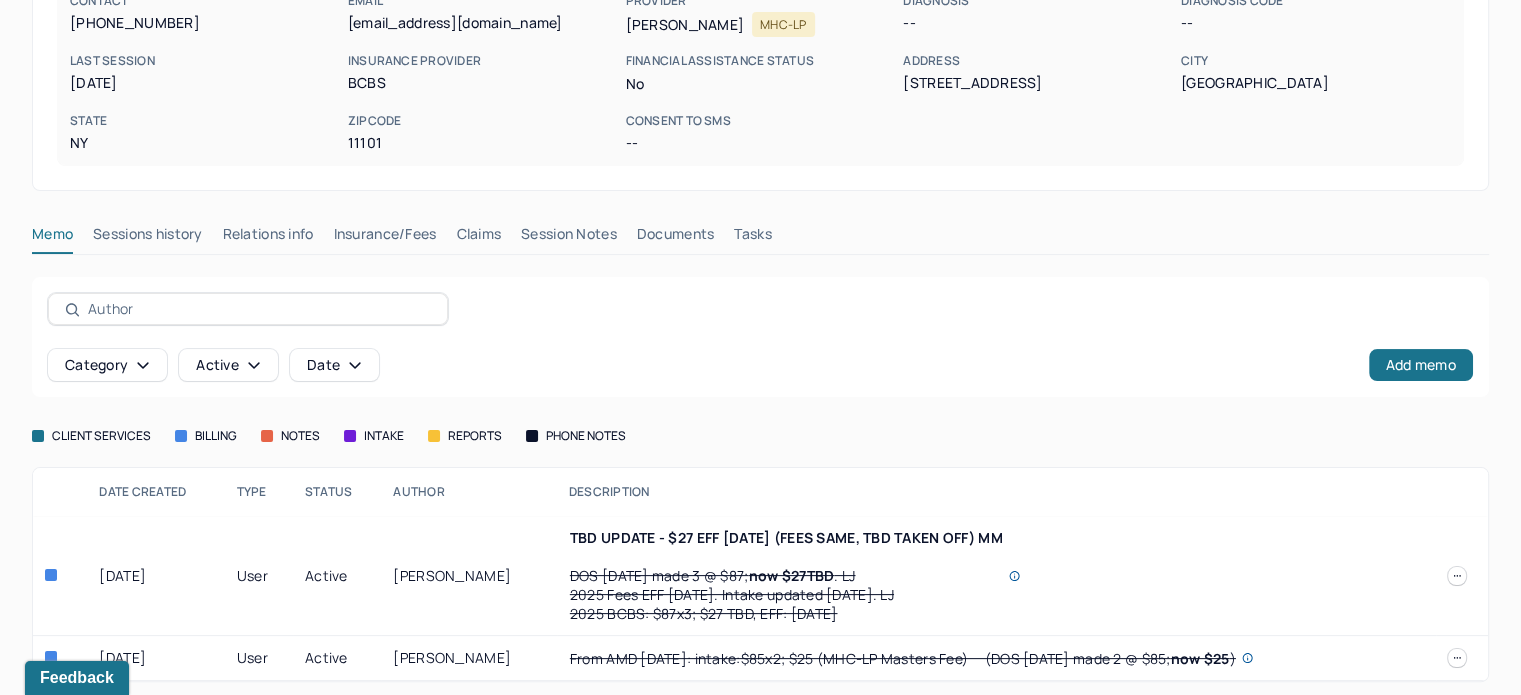 scroll, scrollTop: 292, scrollLeft: 0, axis: vertical 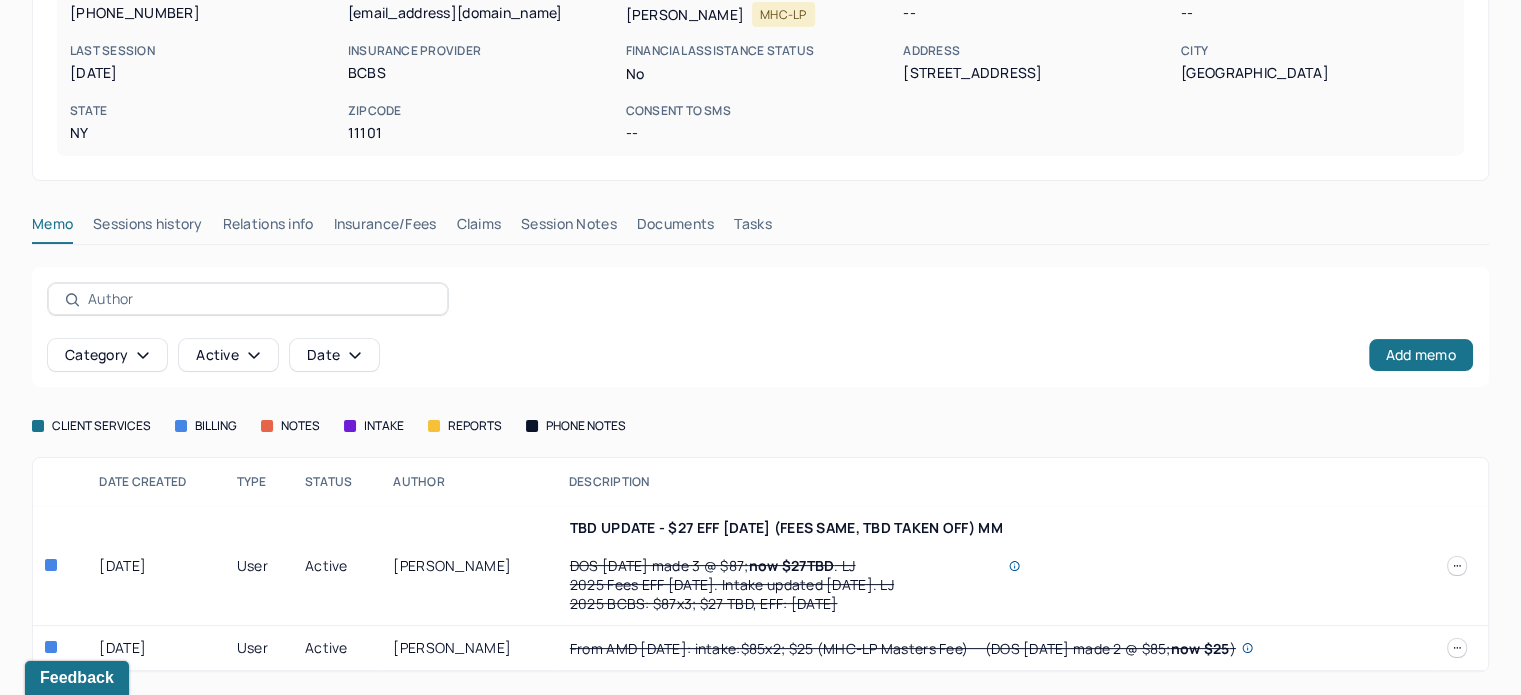 click on "Claims" at bounding box center [478, 228] 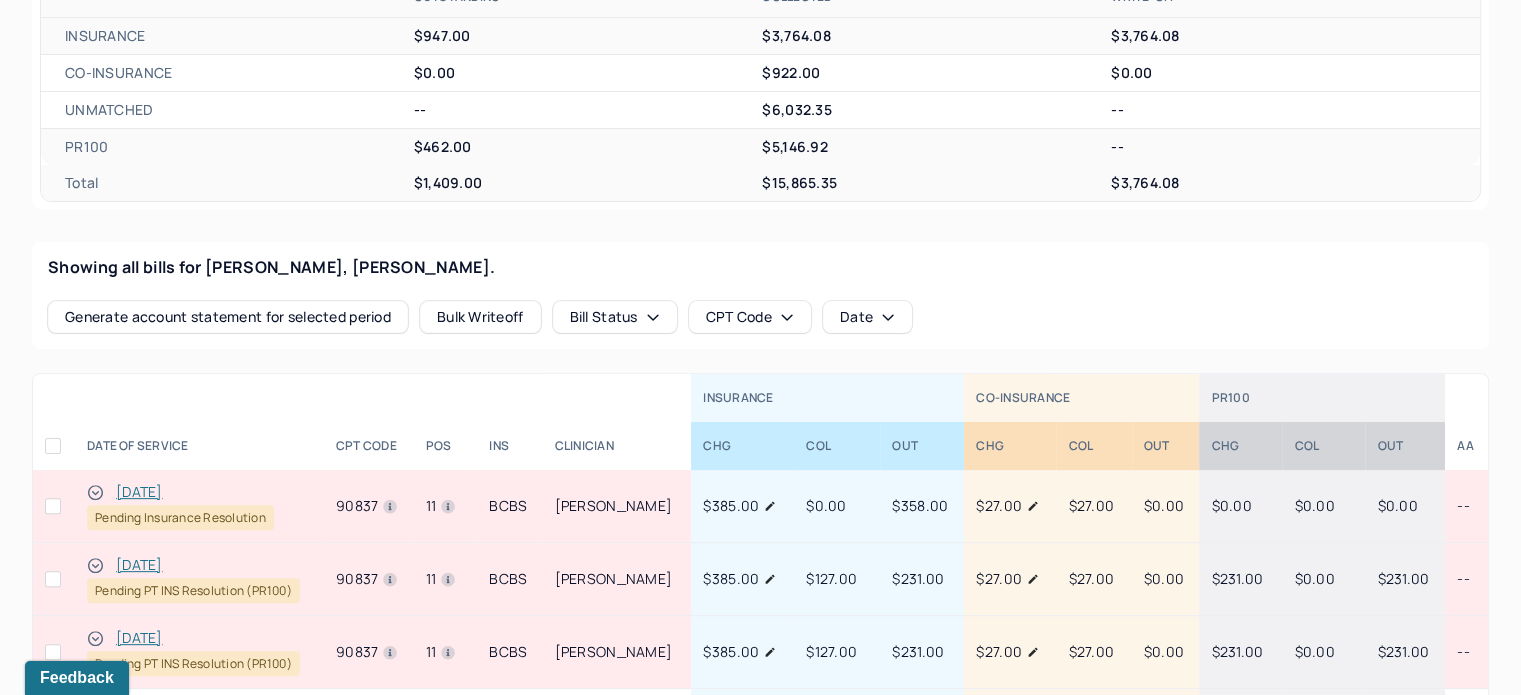 scroll, scrollTop: 592, scrollLeft: 0, axis: vertical 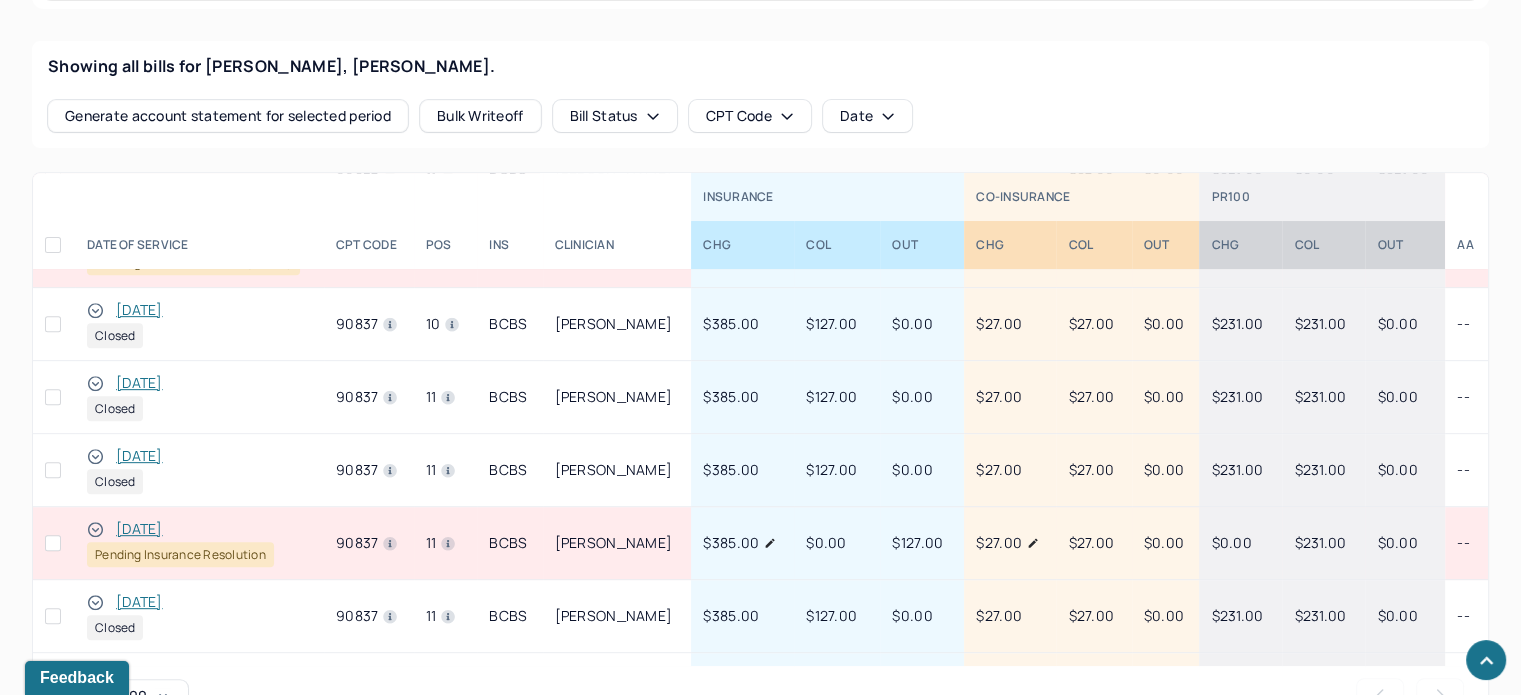 click on "05/05/2025" at bounding box center (139, 529) 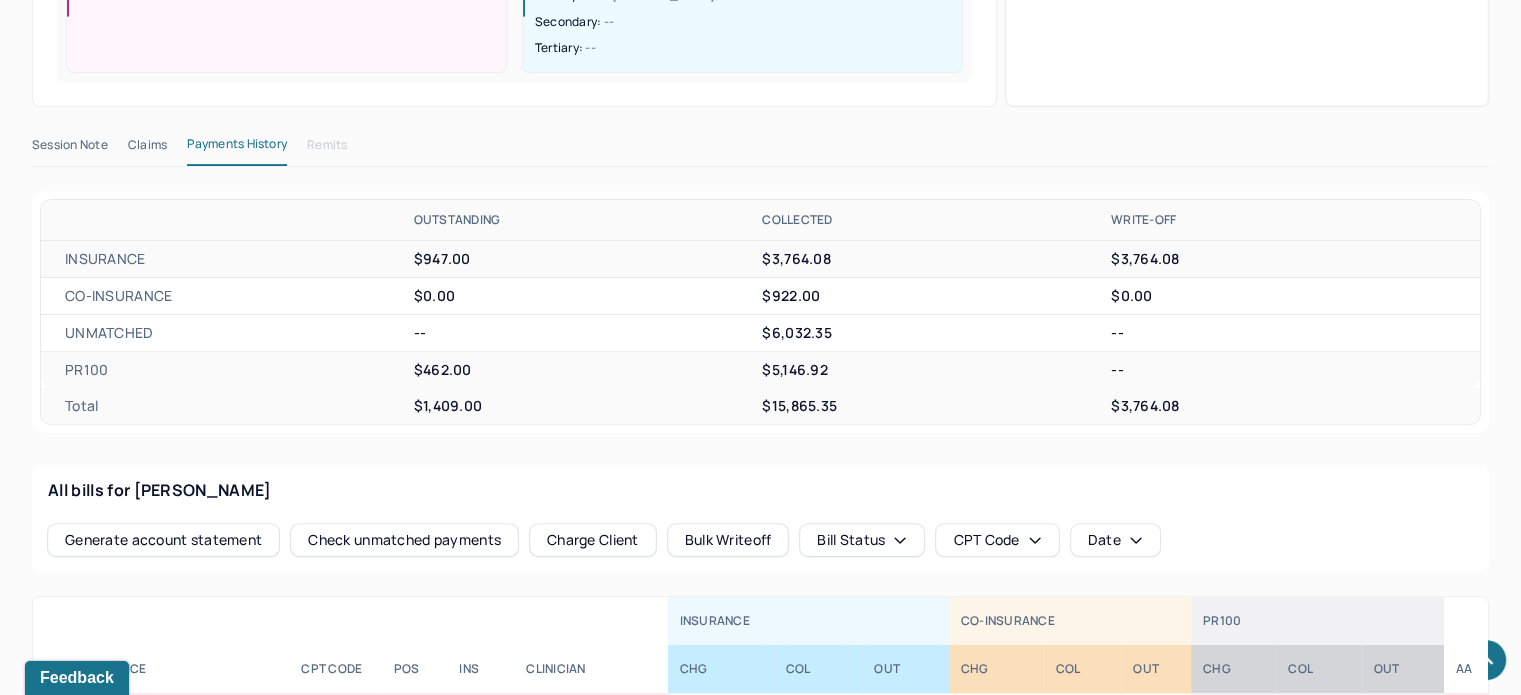 scroll, scrollTop: 492, scrollLeft: 0, axis: vertical 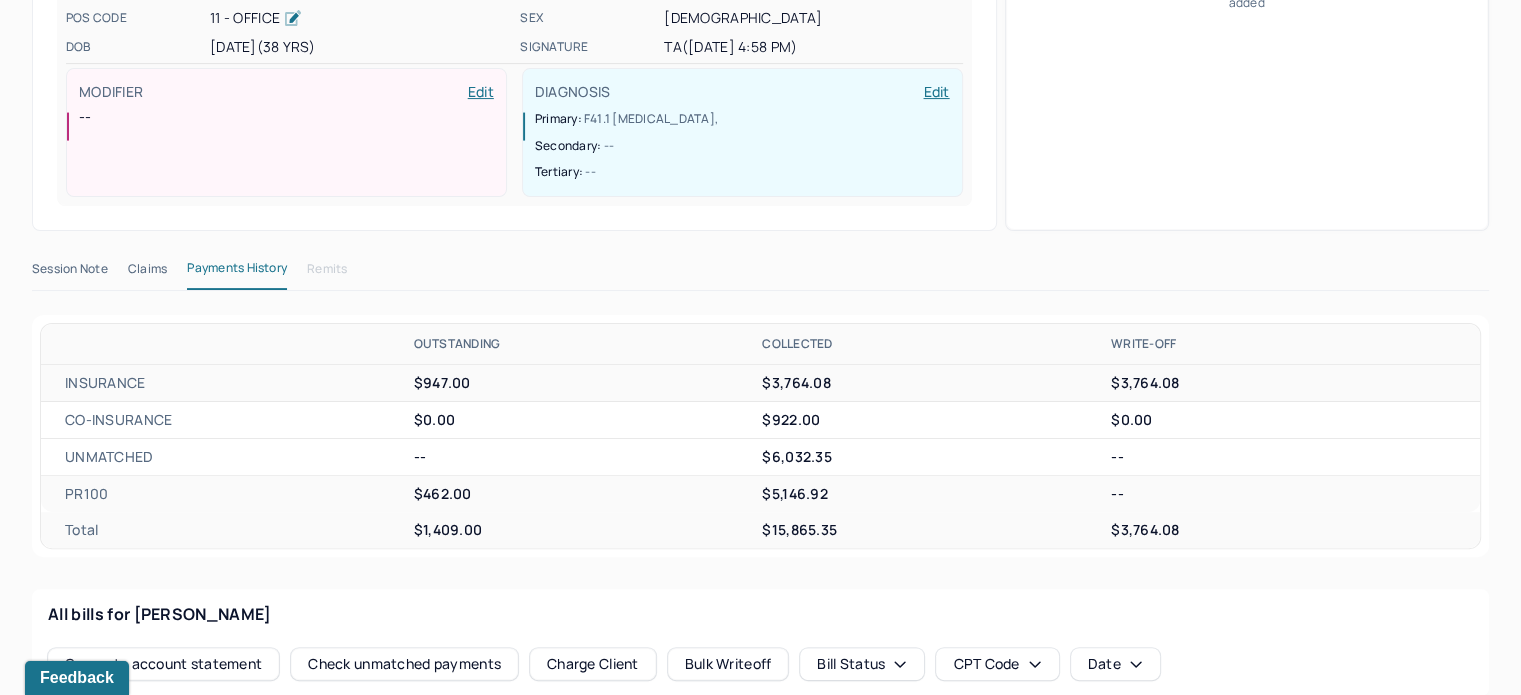 click on "Claims" at bounding box center (147, 273) 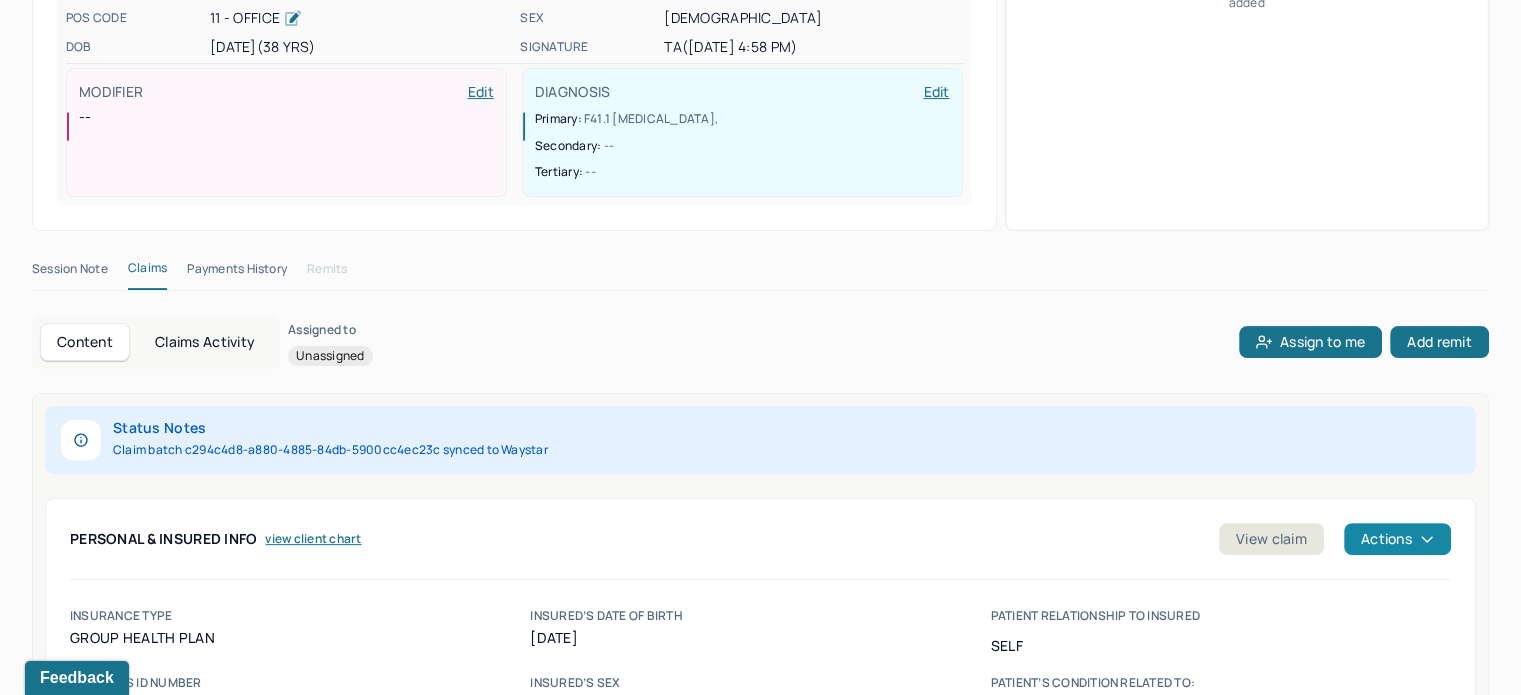 click on "Actions" at bounding box center (1397, 539) 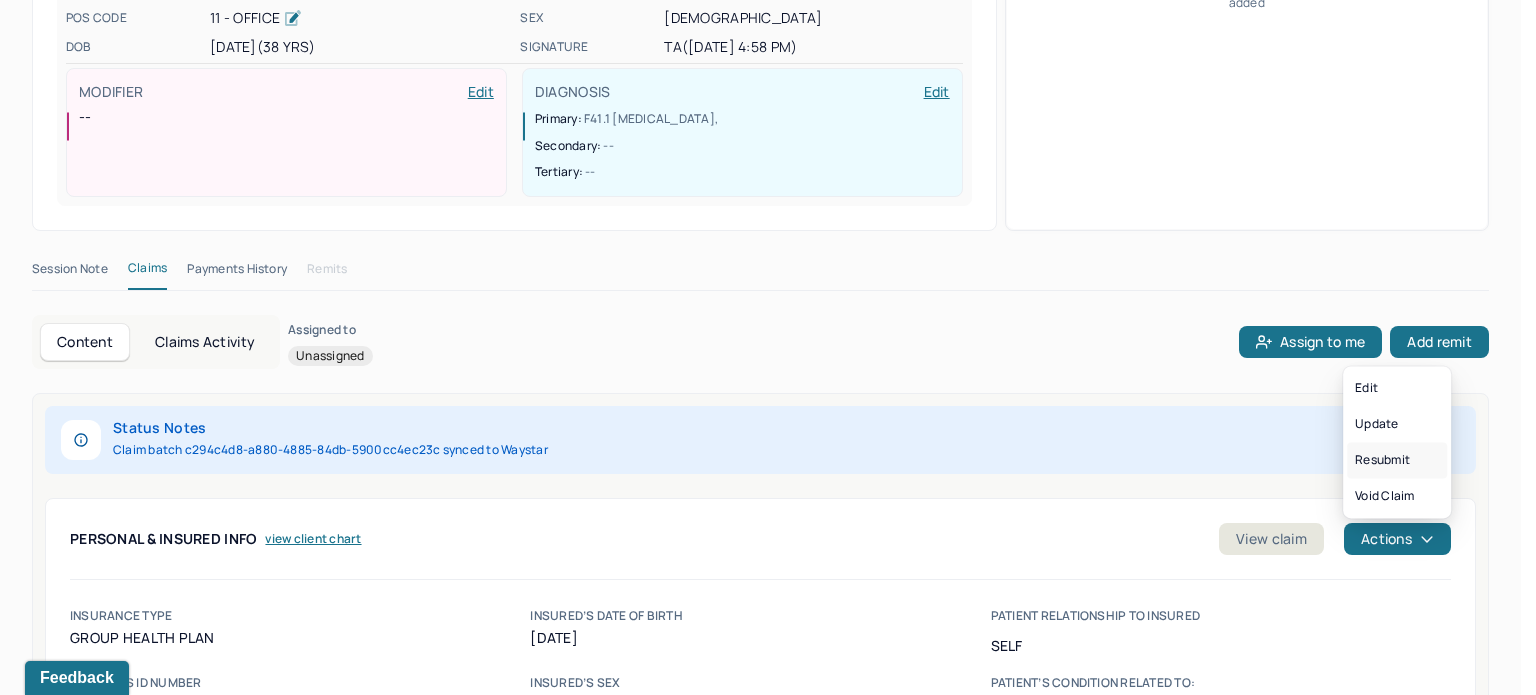 click on "Resubmit" at bounding box center [1397, 460] 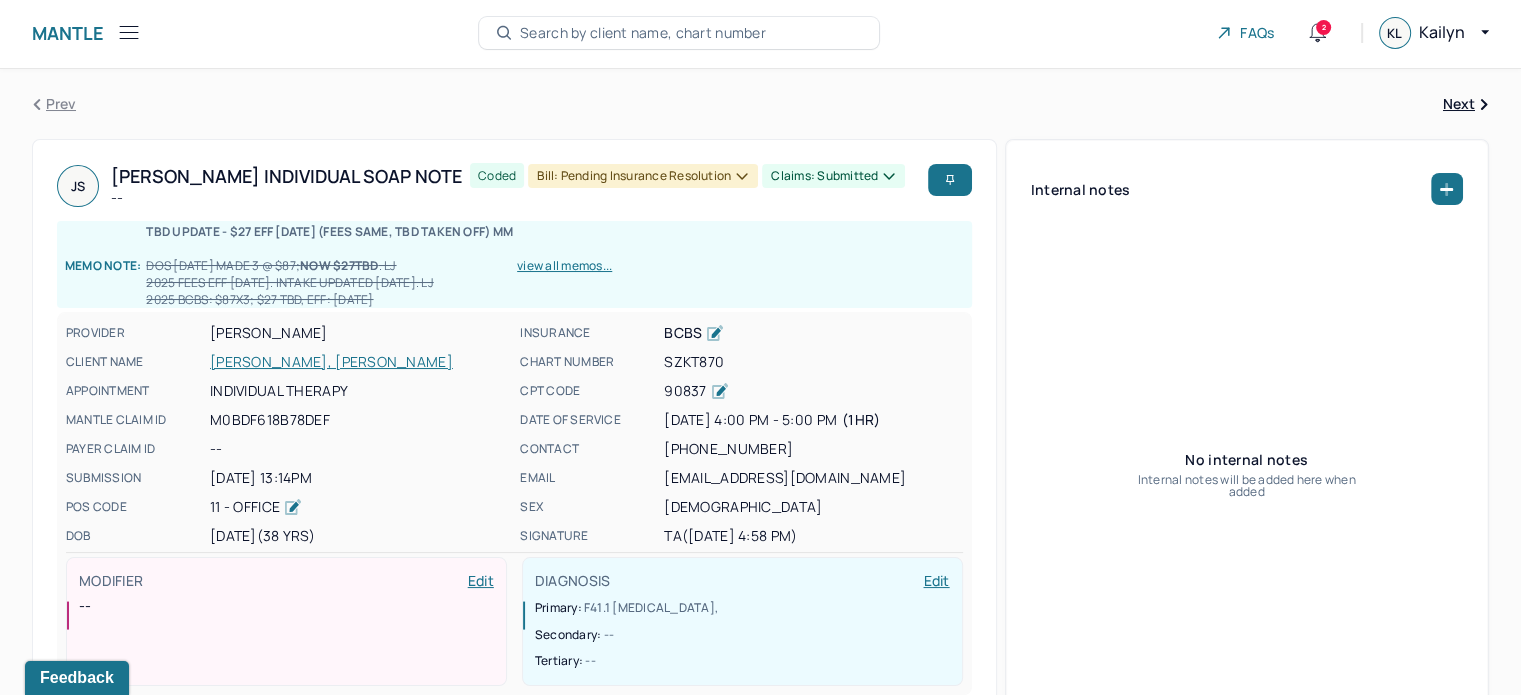 scroll, scrollTop: 0, scrollLeft: 0, axis: both 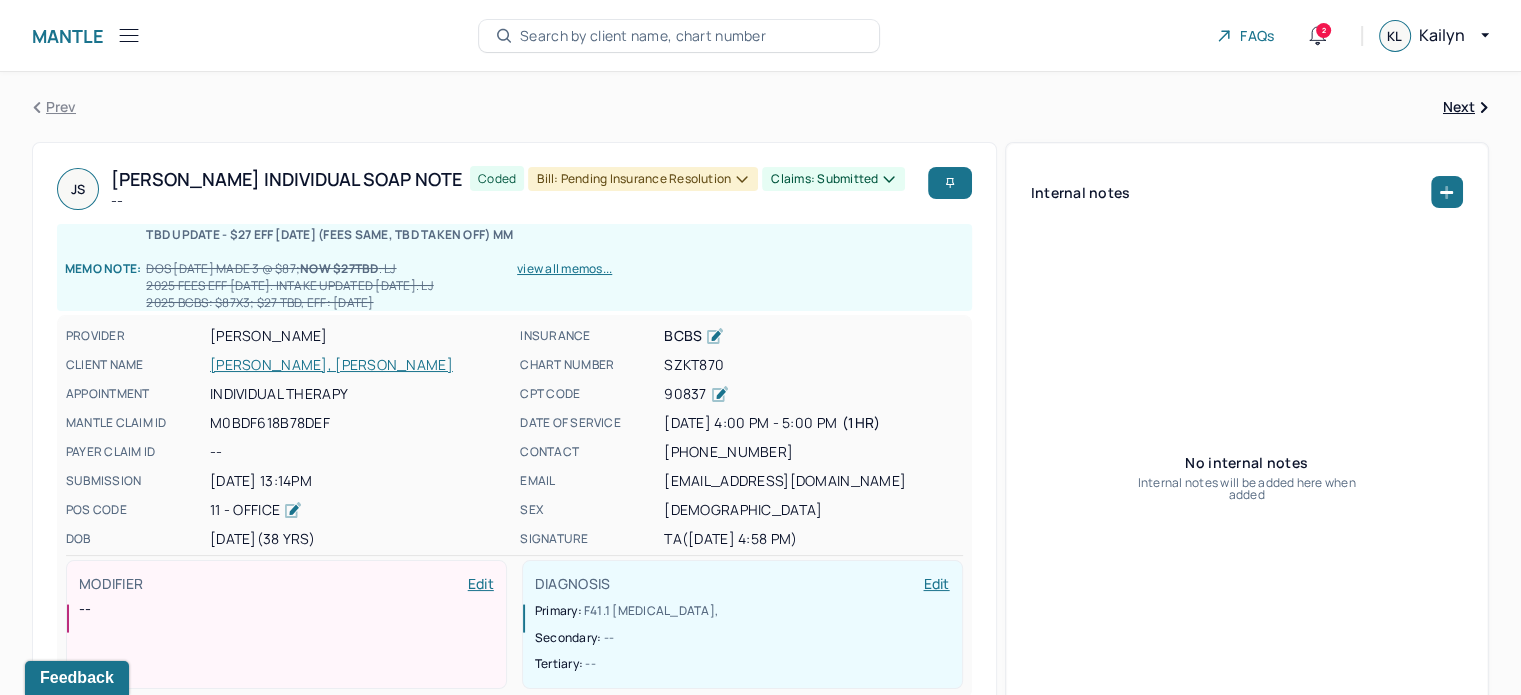 click on "Search by client name, chart number" at bounding box center [643, 36] 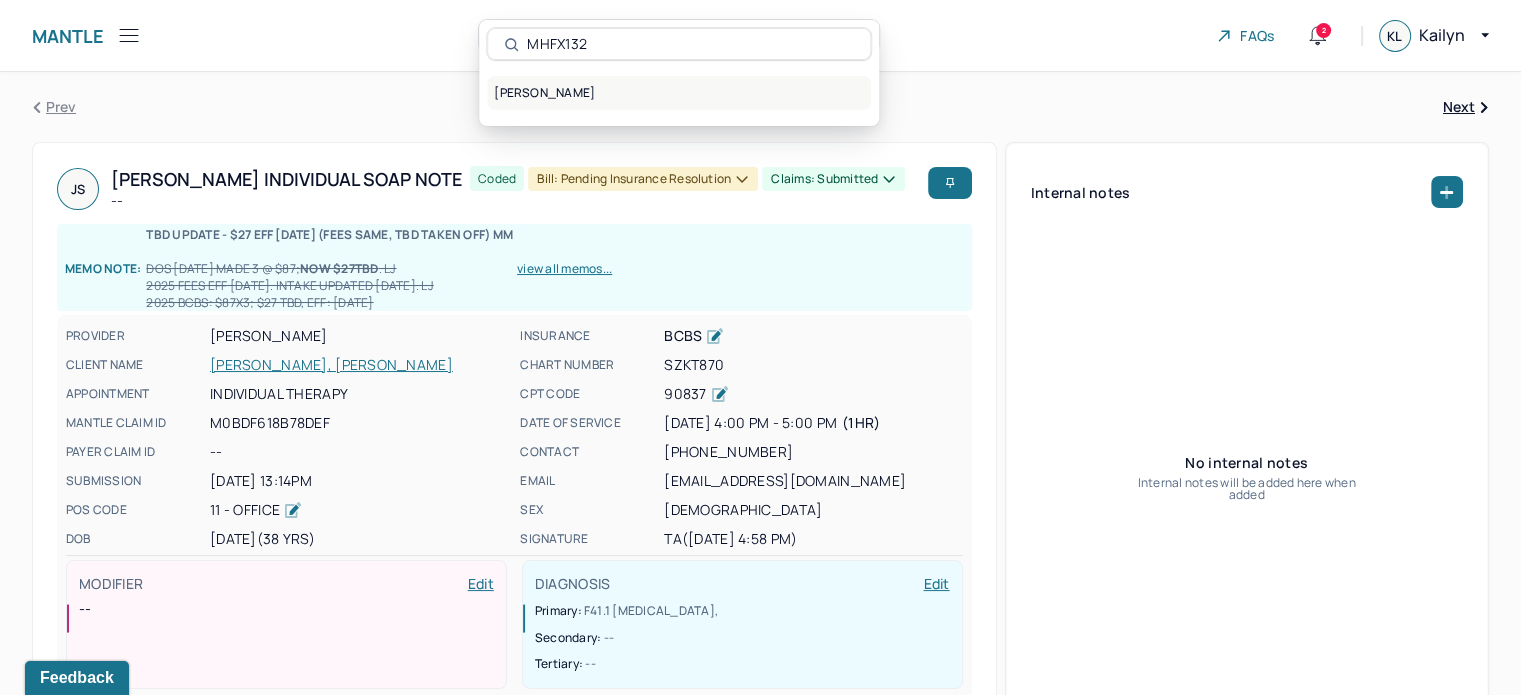 type on "MHFX132" 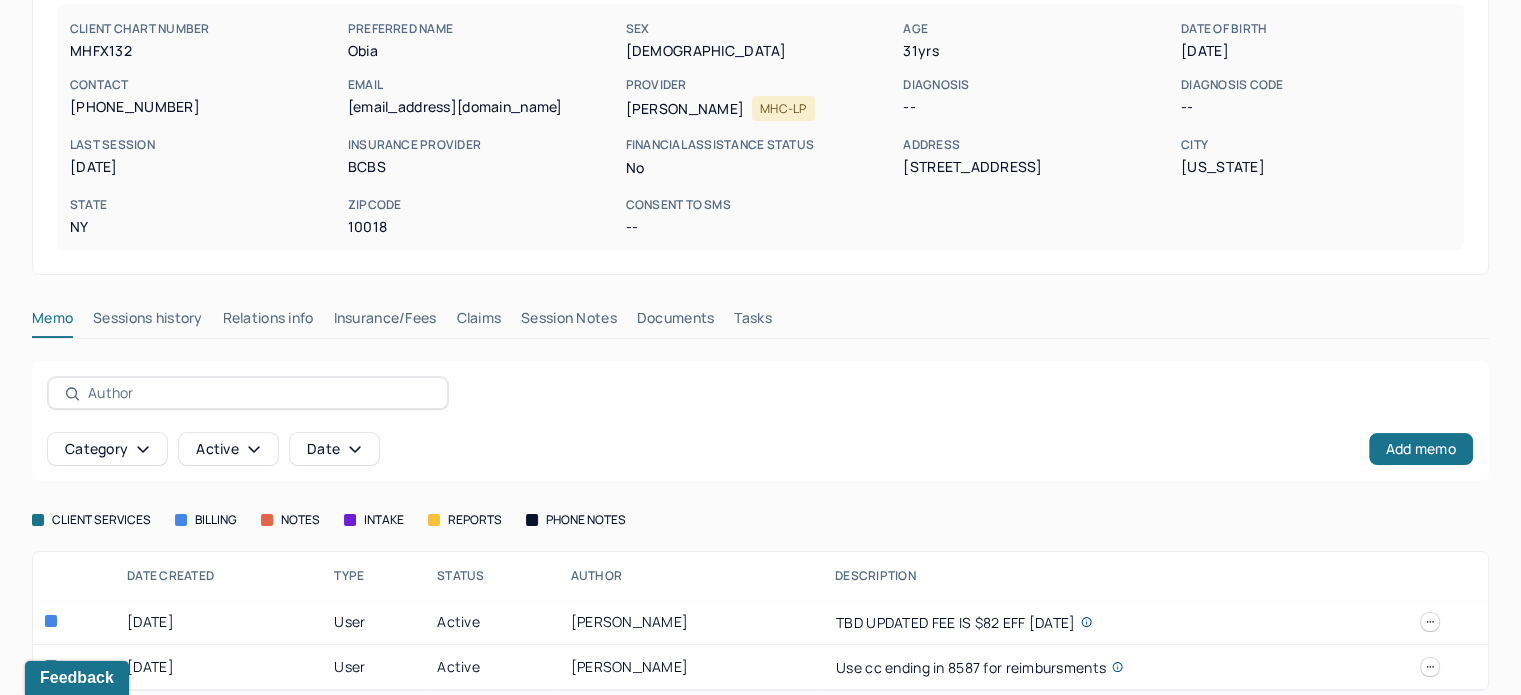 scroll, scrollTop: 216, scrollLeft: 0, axis: vertical 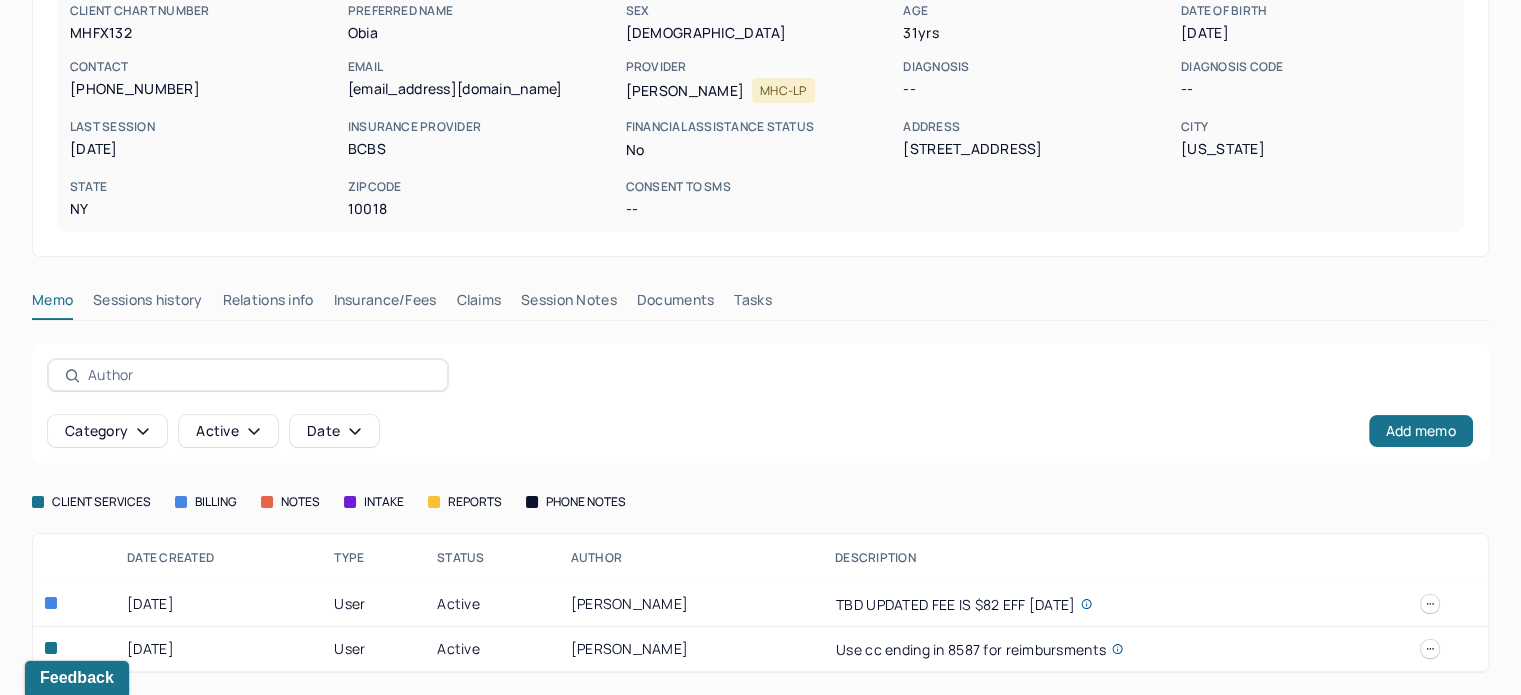 click on "Claims" at bounding box center [478, 304] 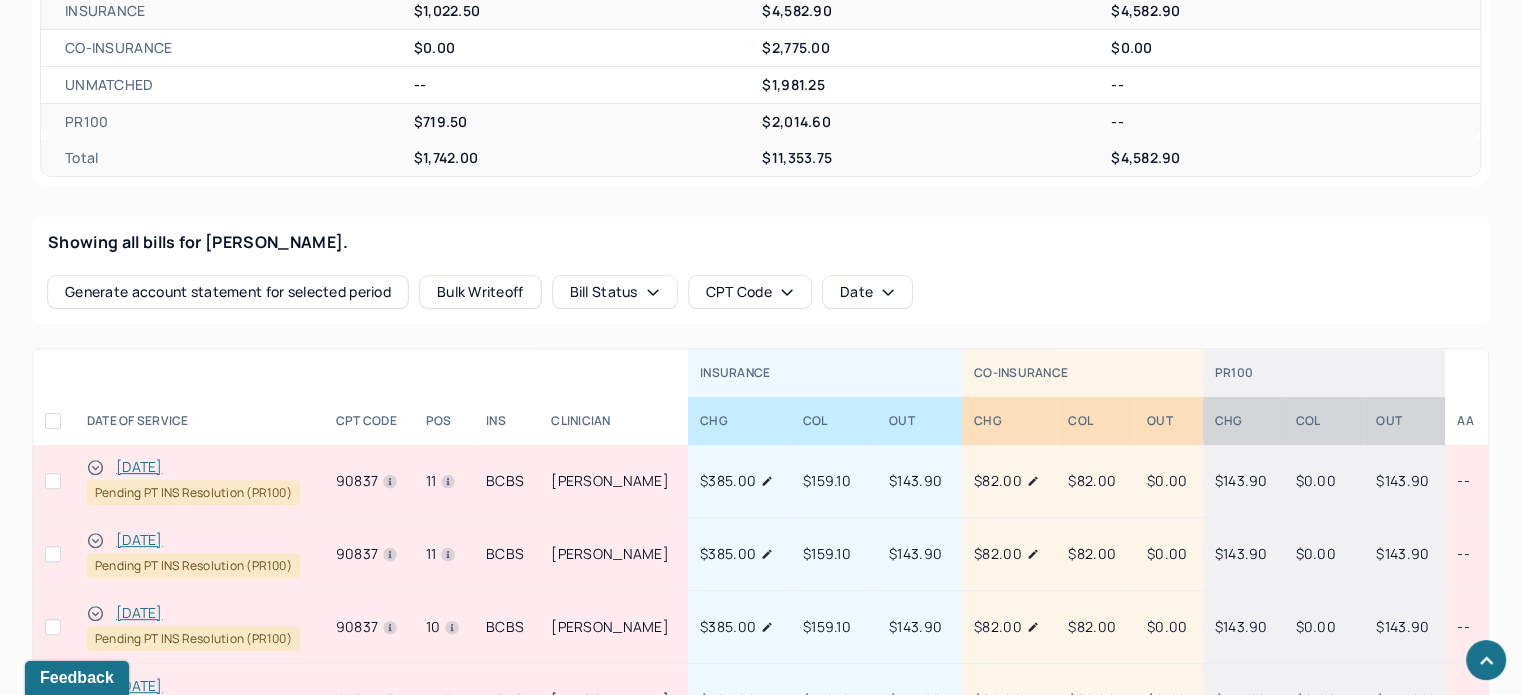 scroll, scrollTop: 657, scrollLeft: 0, axis: vertical 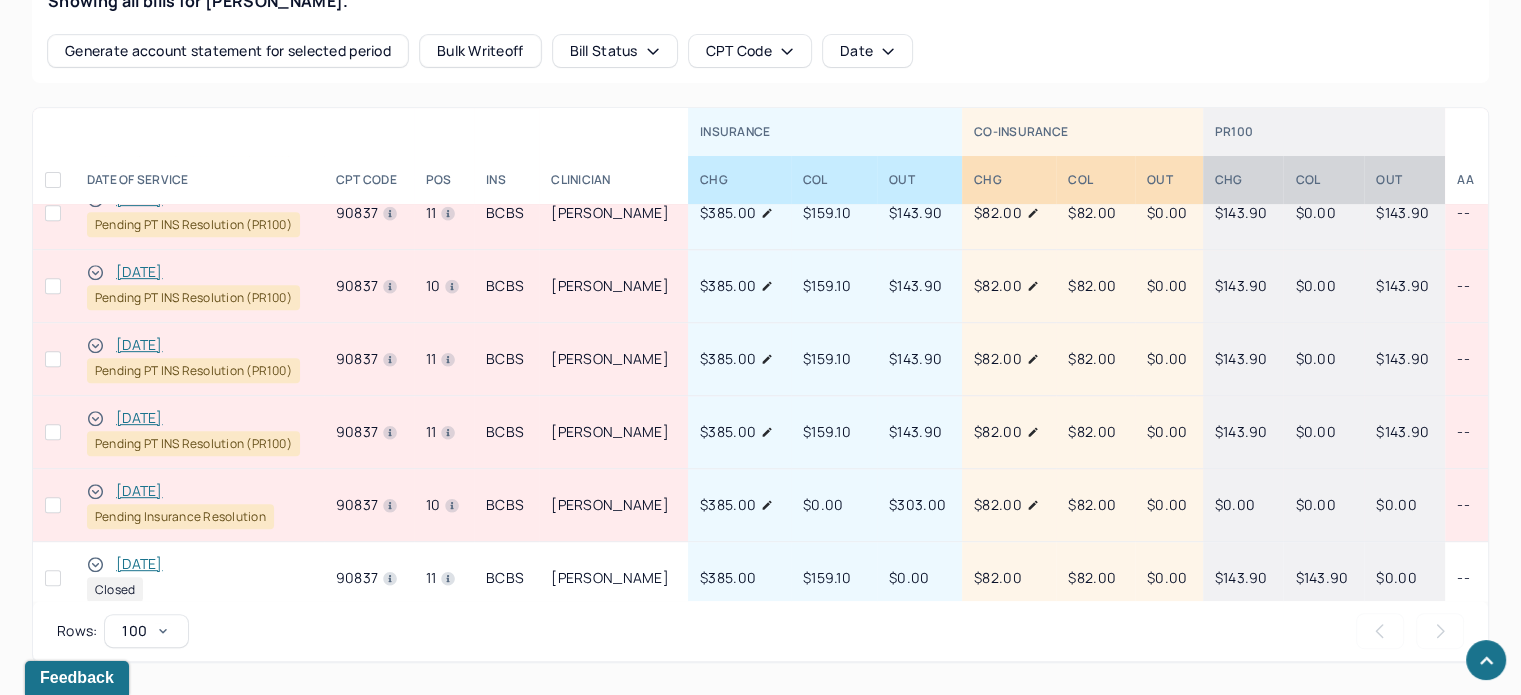 click on "05/05/2025" at bounding box center [139, 491] 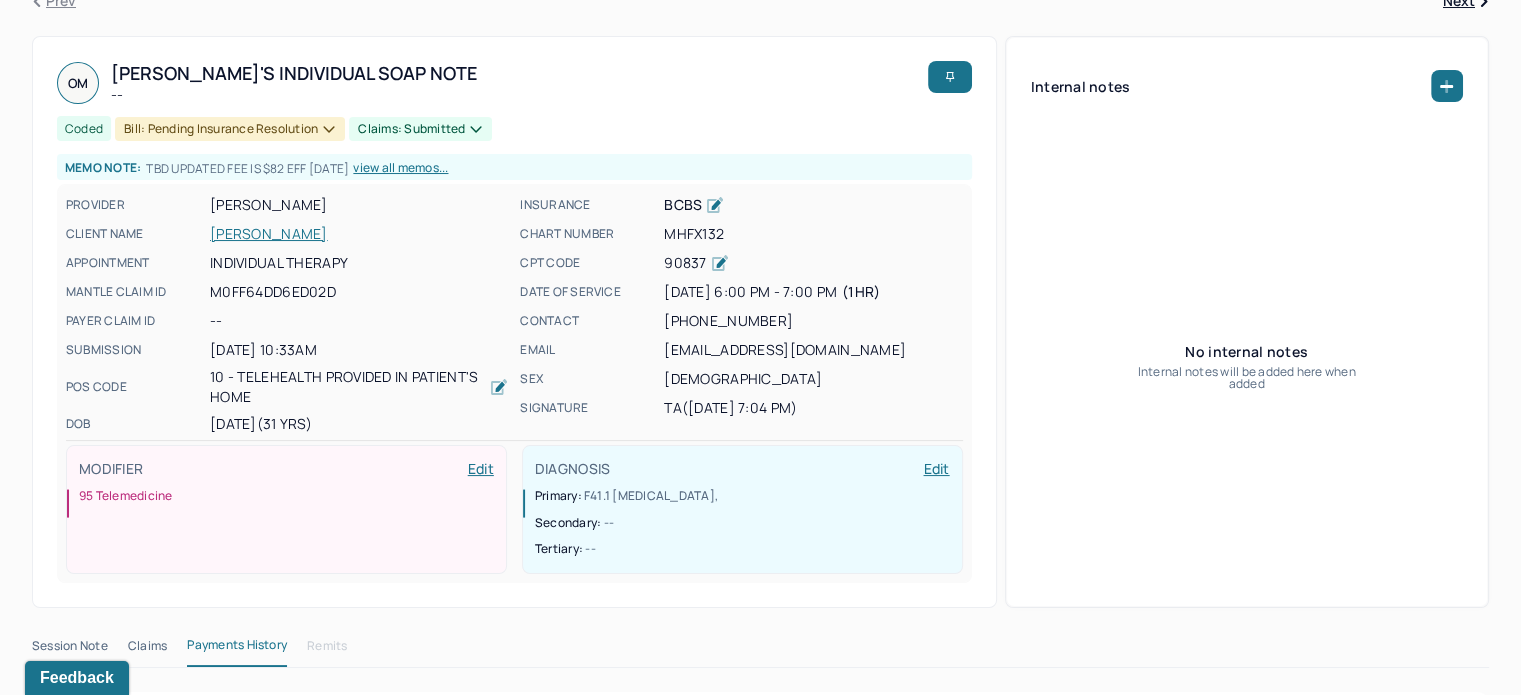 scroll, scrollTop: 300, scrollLeft: 0, axis: vertical 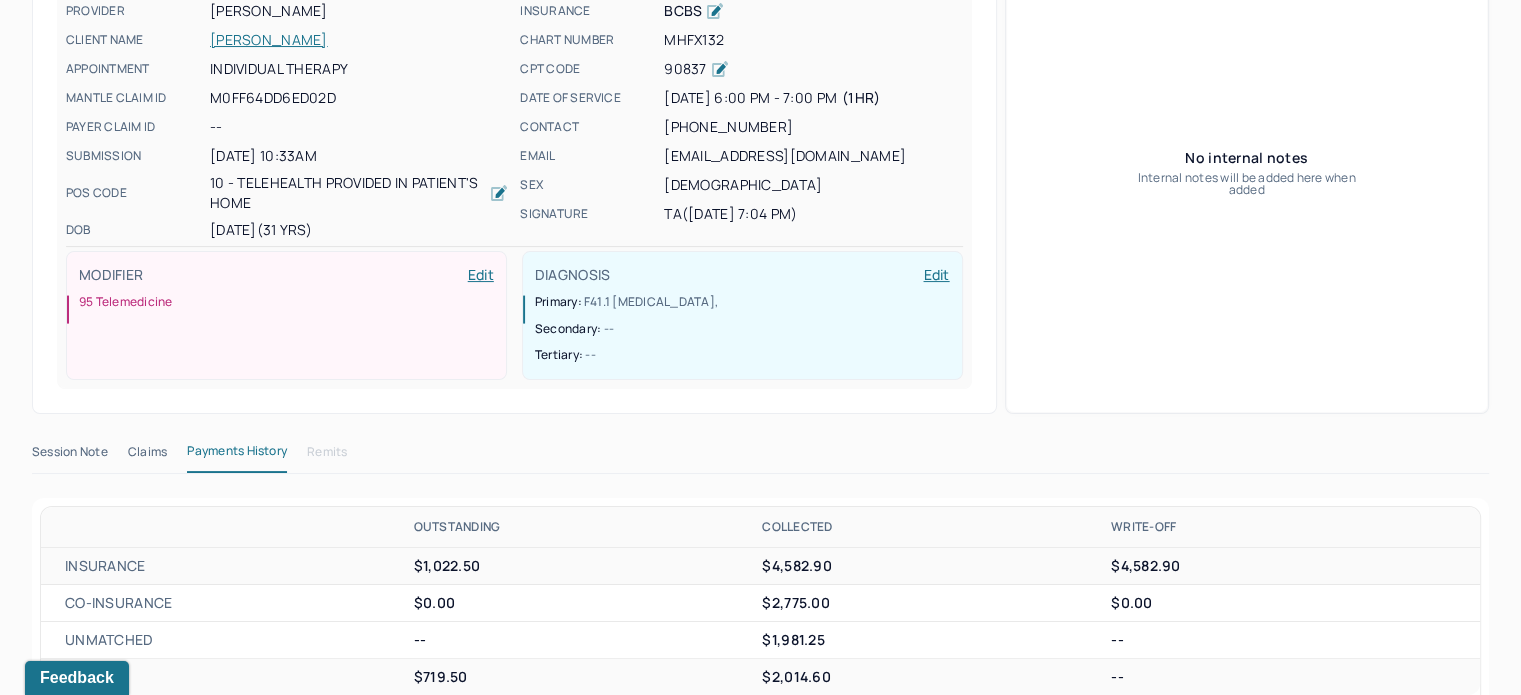 click on "Claims" at bounding box center [147, 456] 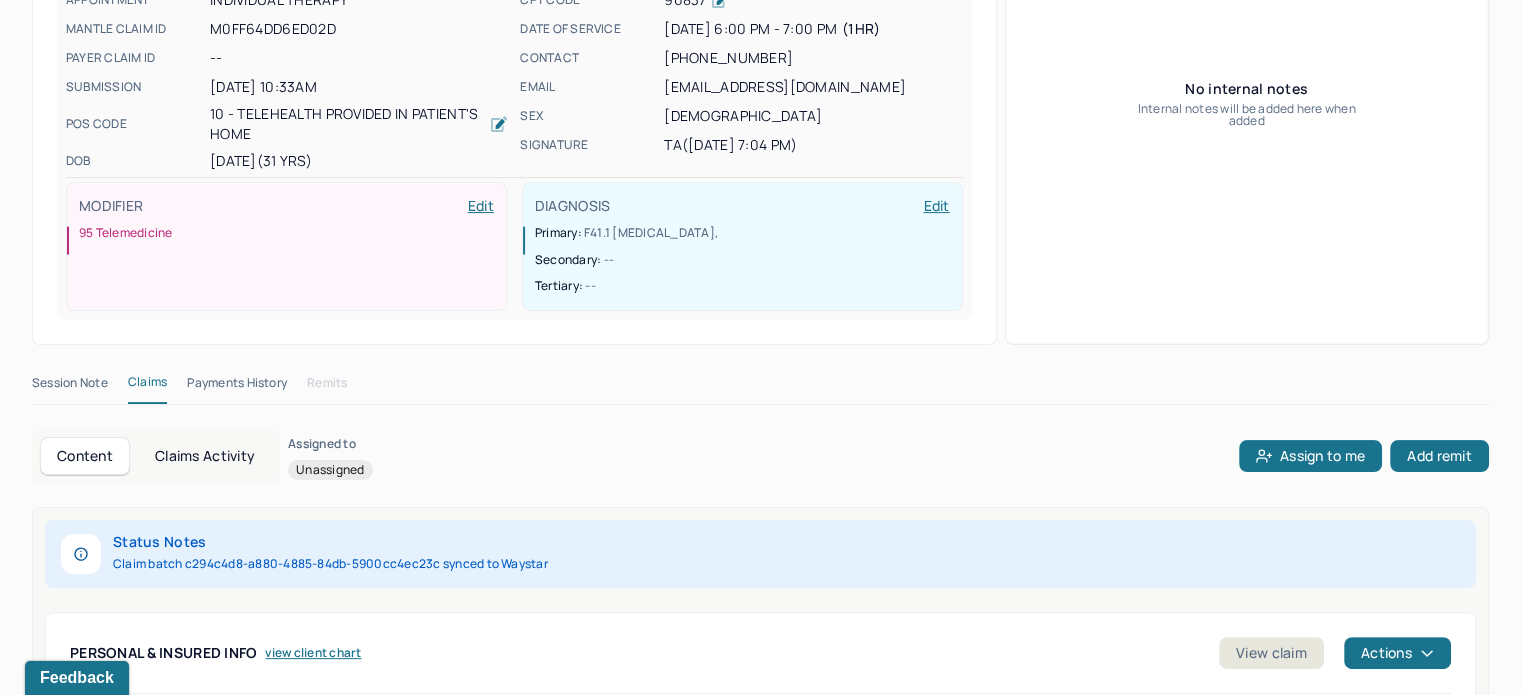scroll, scrollTop: 400, scrollLeft: 0, axis: vertical 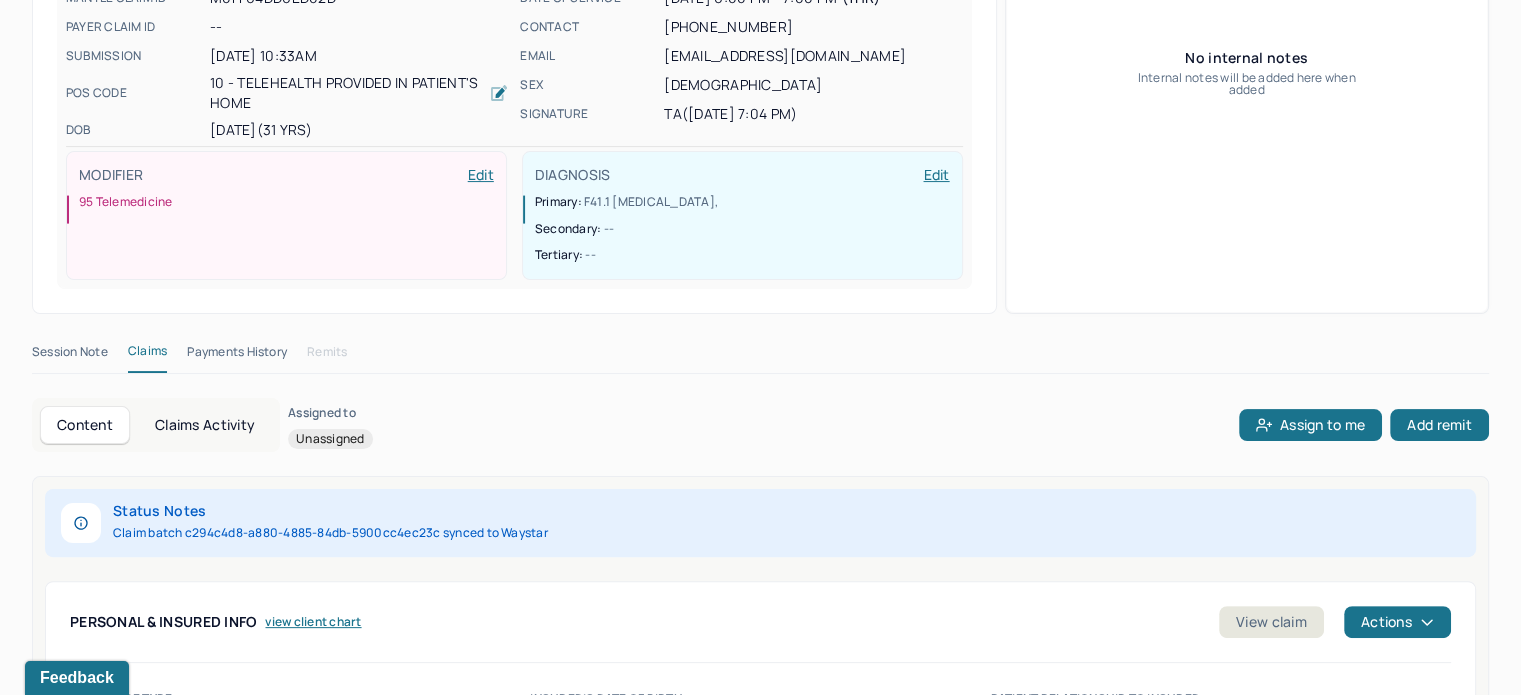 click on "Claims Activity" at bounding box center [205, 425] 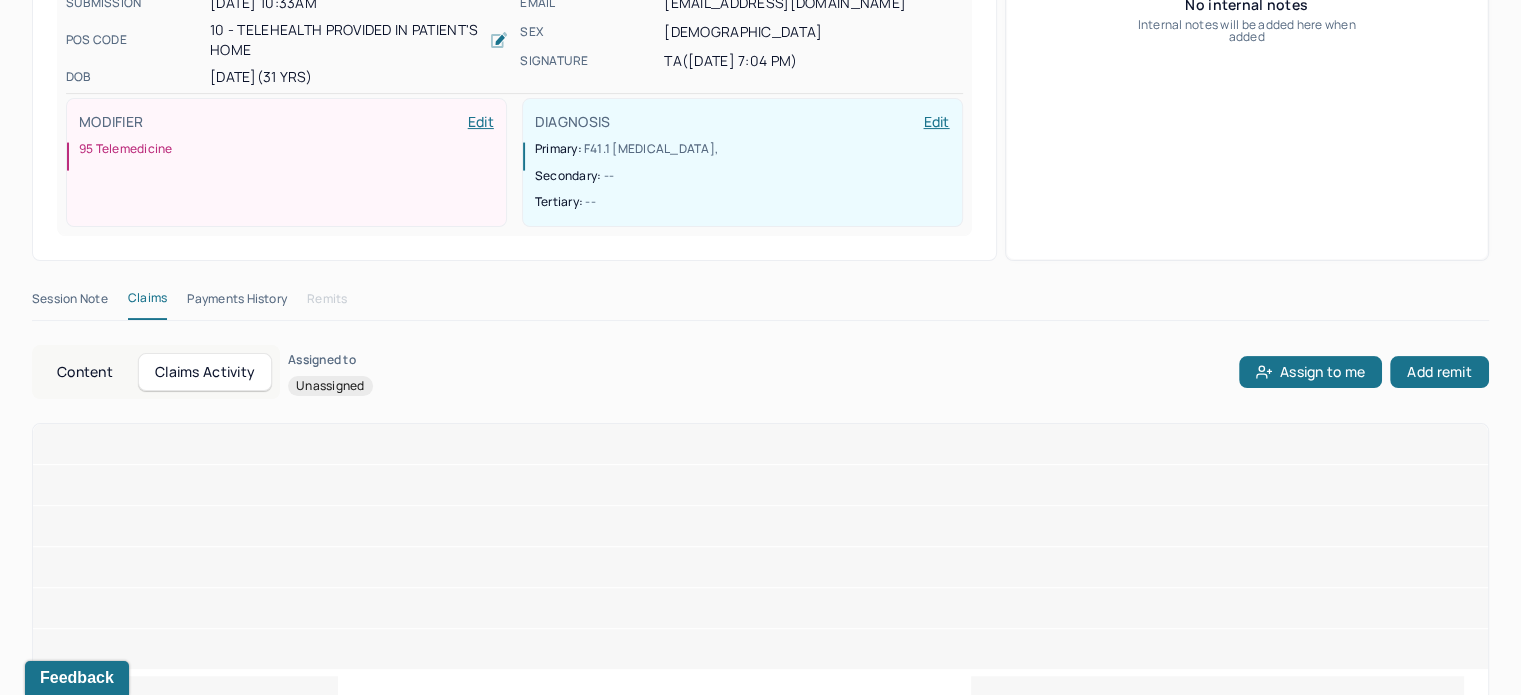 scroll, scrollTop: 304, scrollLeft: 0, axis: vertical 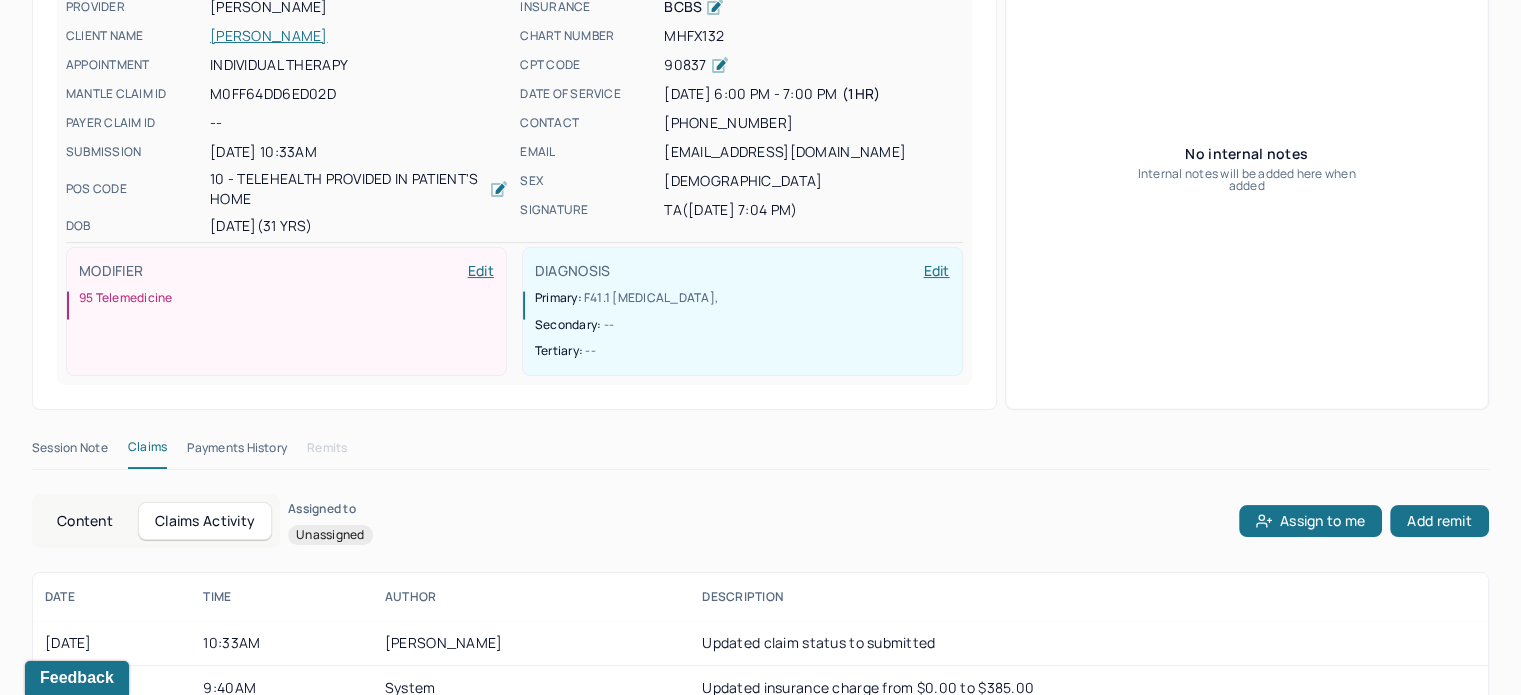 click on "Session Note" at bounding box center (70, 452) 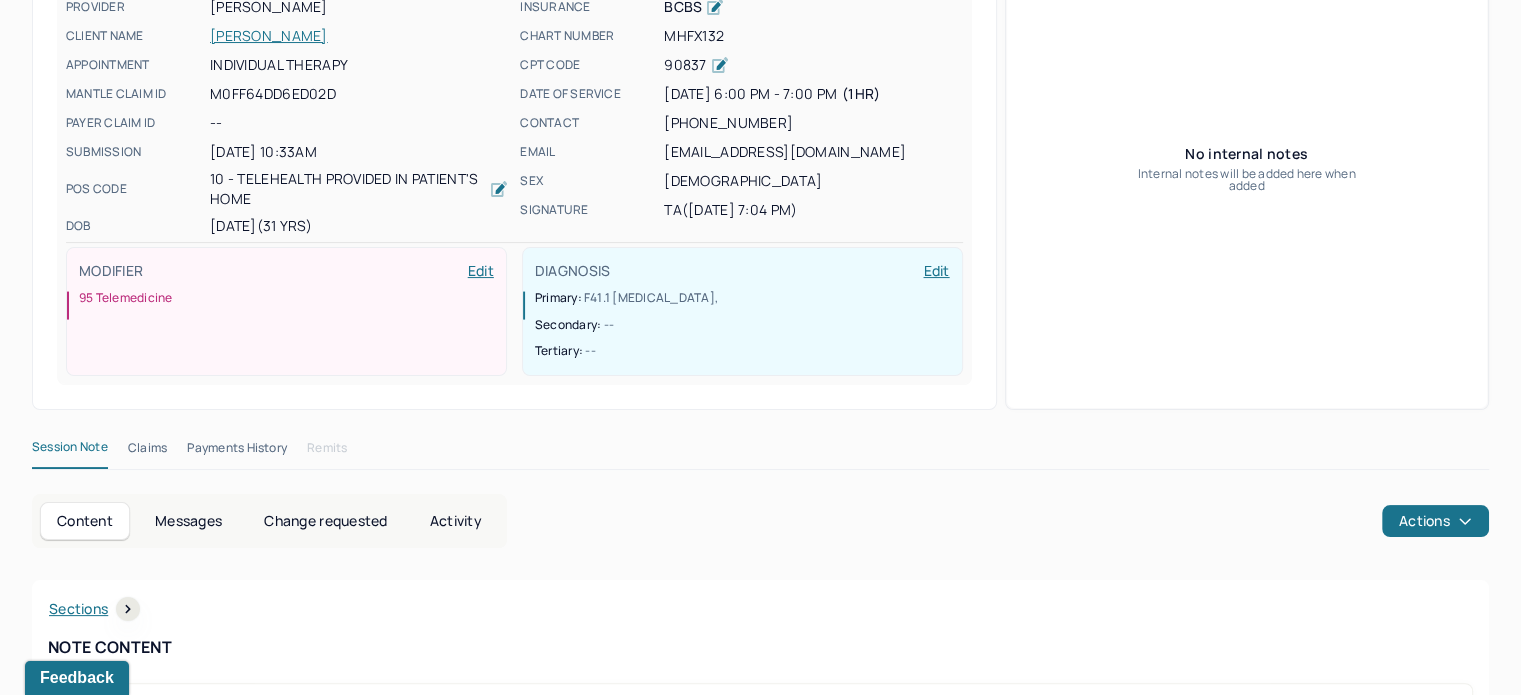 click on "Session Note     Claims     Payments History     Remits" at bounding box center [760, 452] 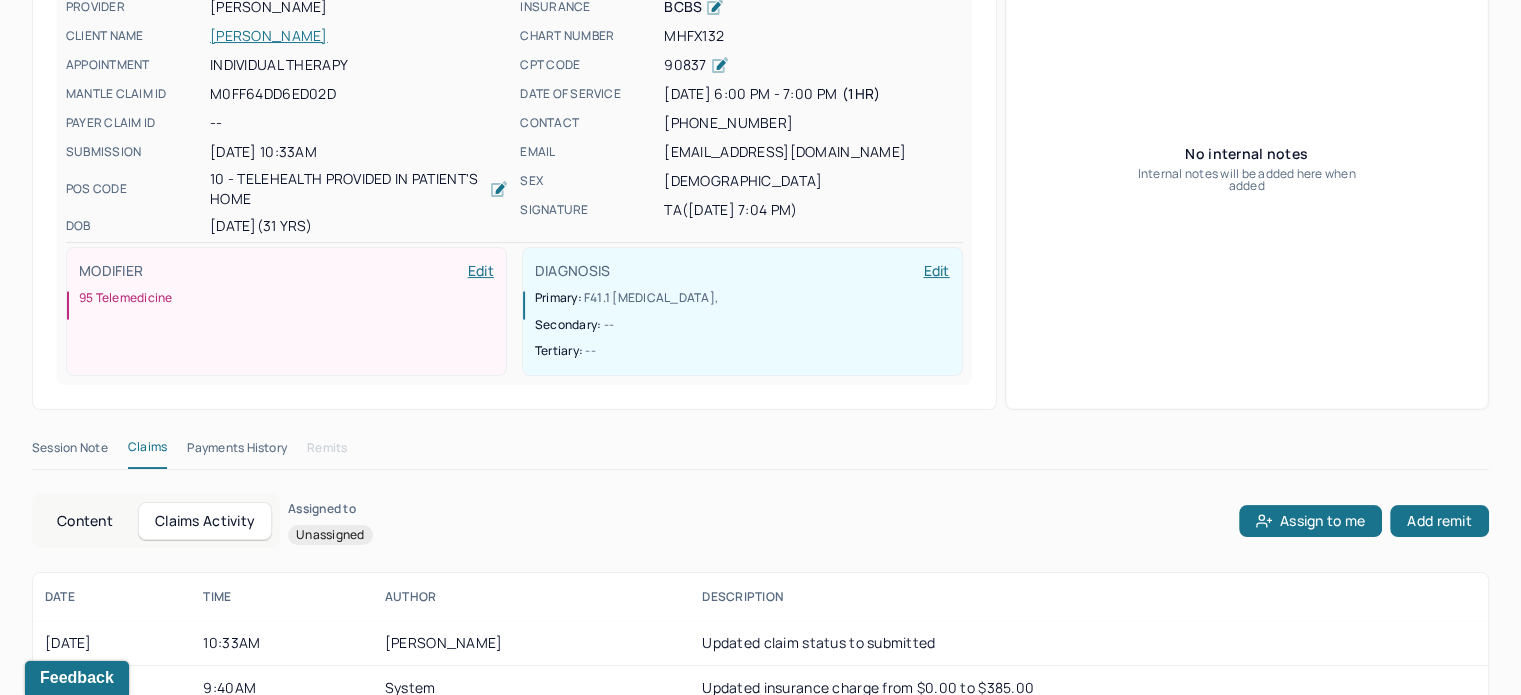 click on "Content" at bounding box center [85, 521] 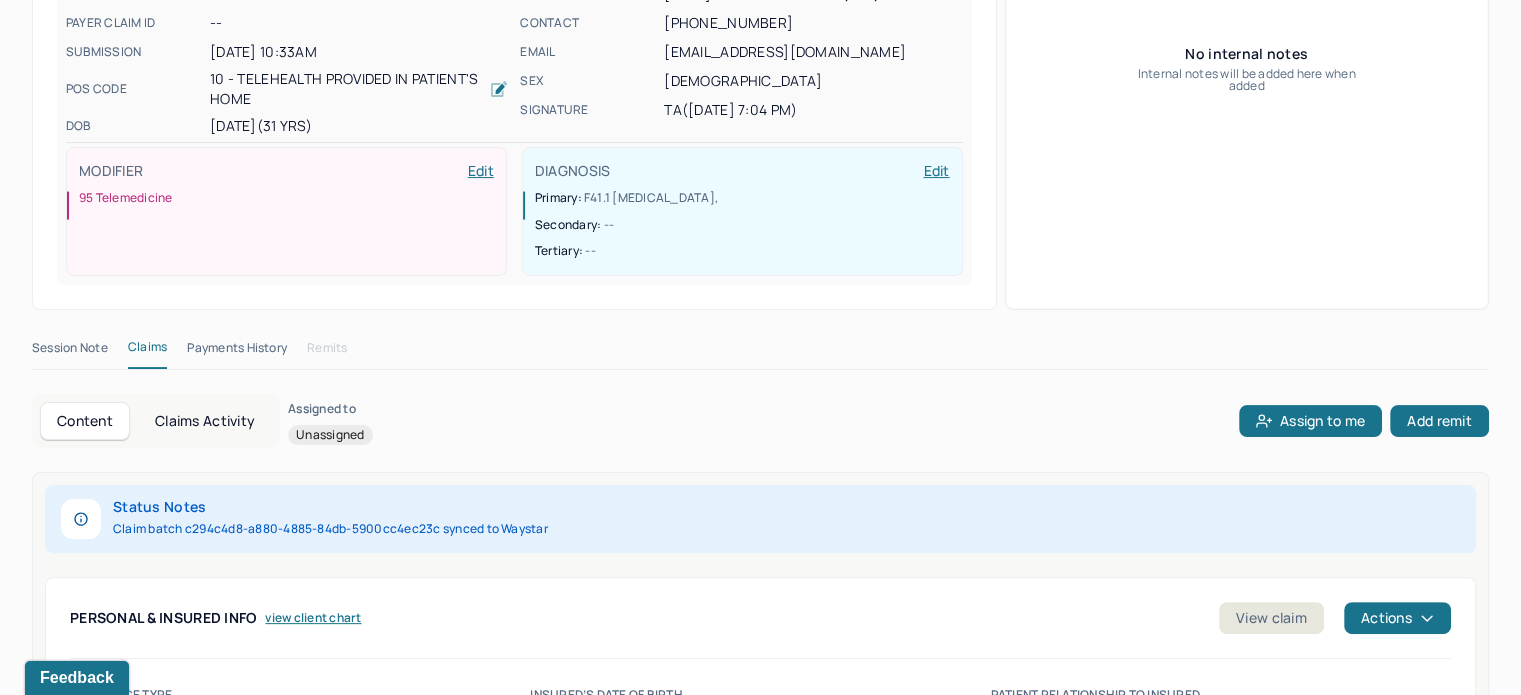 scroll, scrollTop: 504, scrollLeft: 0, axis: vertical 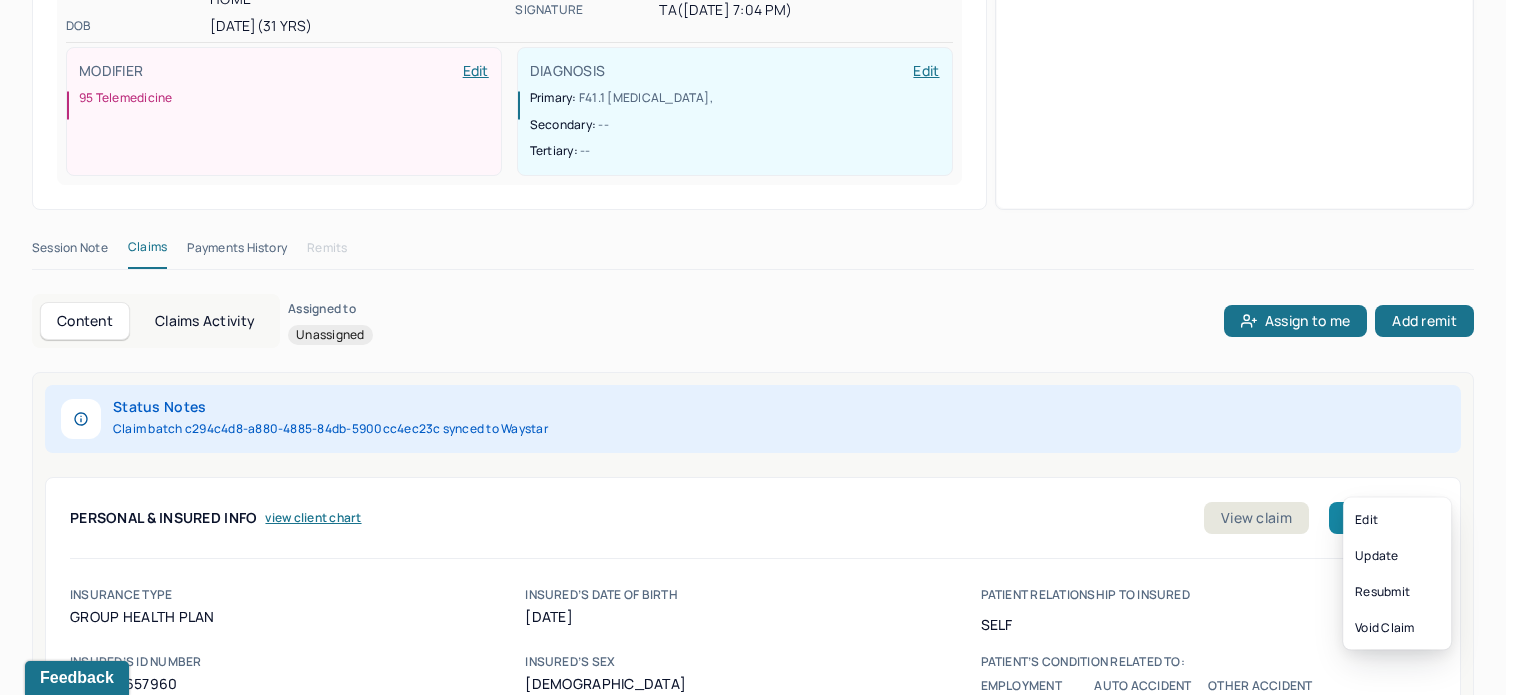 click on "Actions" at bounding box center (1382, 518) 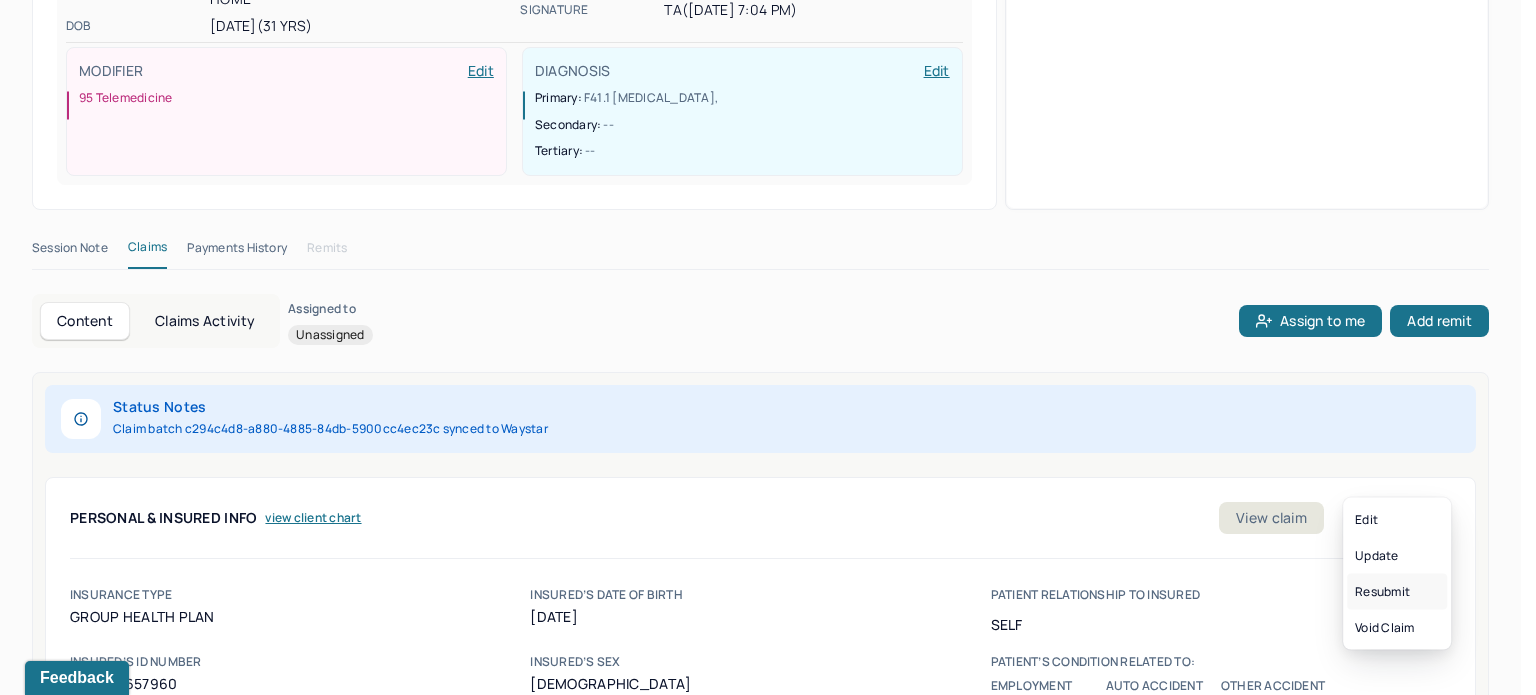click on "Resubmit" at bounding box center [1397, 592] 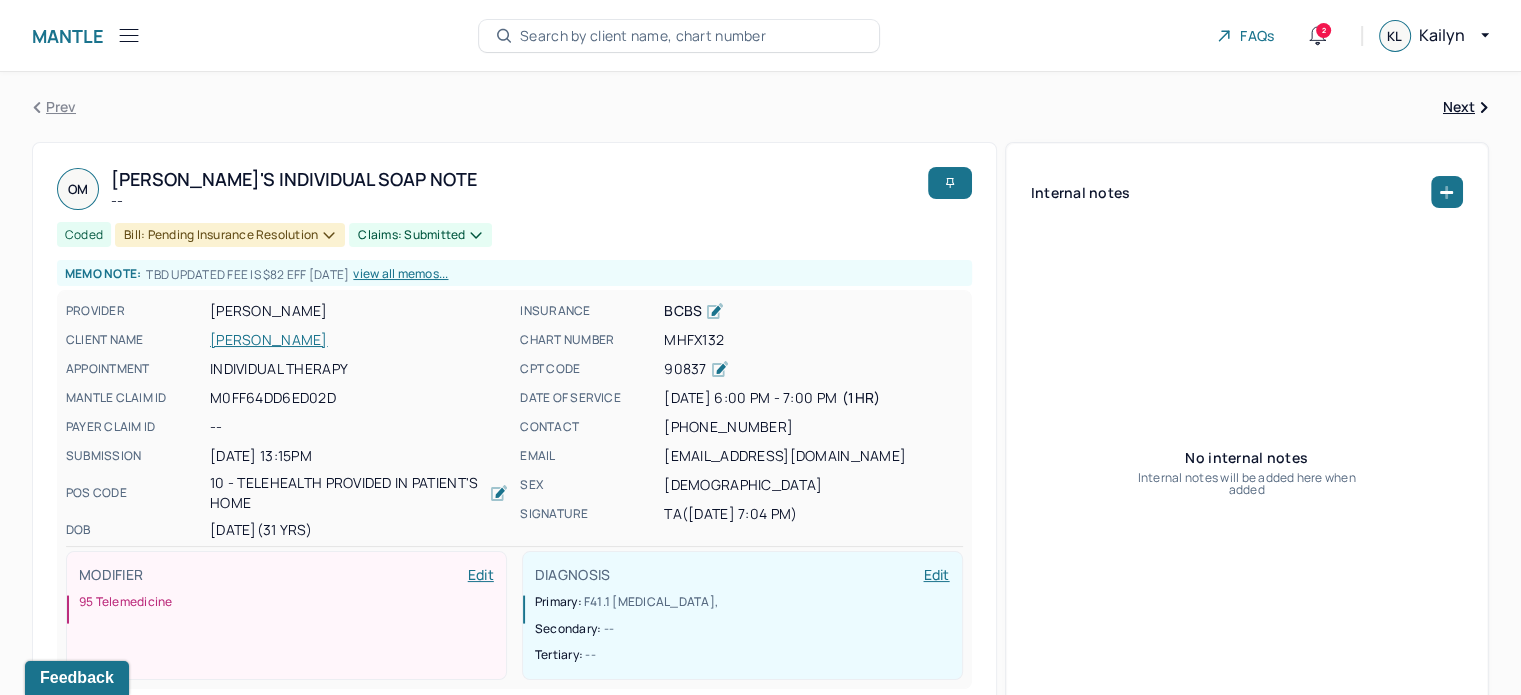 scroll, scrollTop: 0, scrollLeft: 0, axis: both 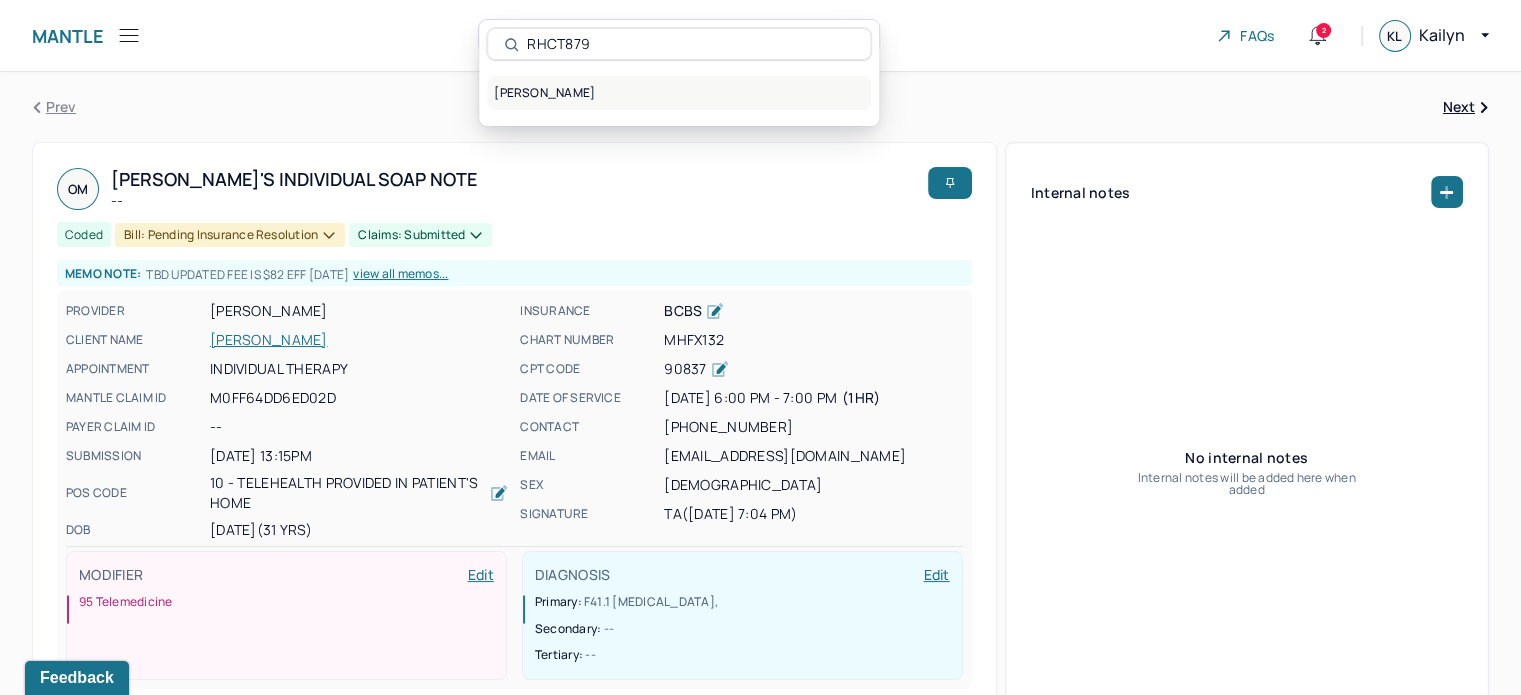 type on "RHCT879" 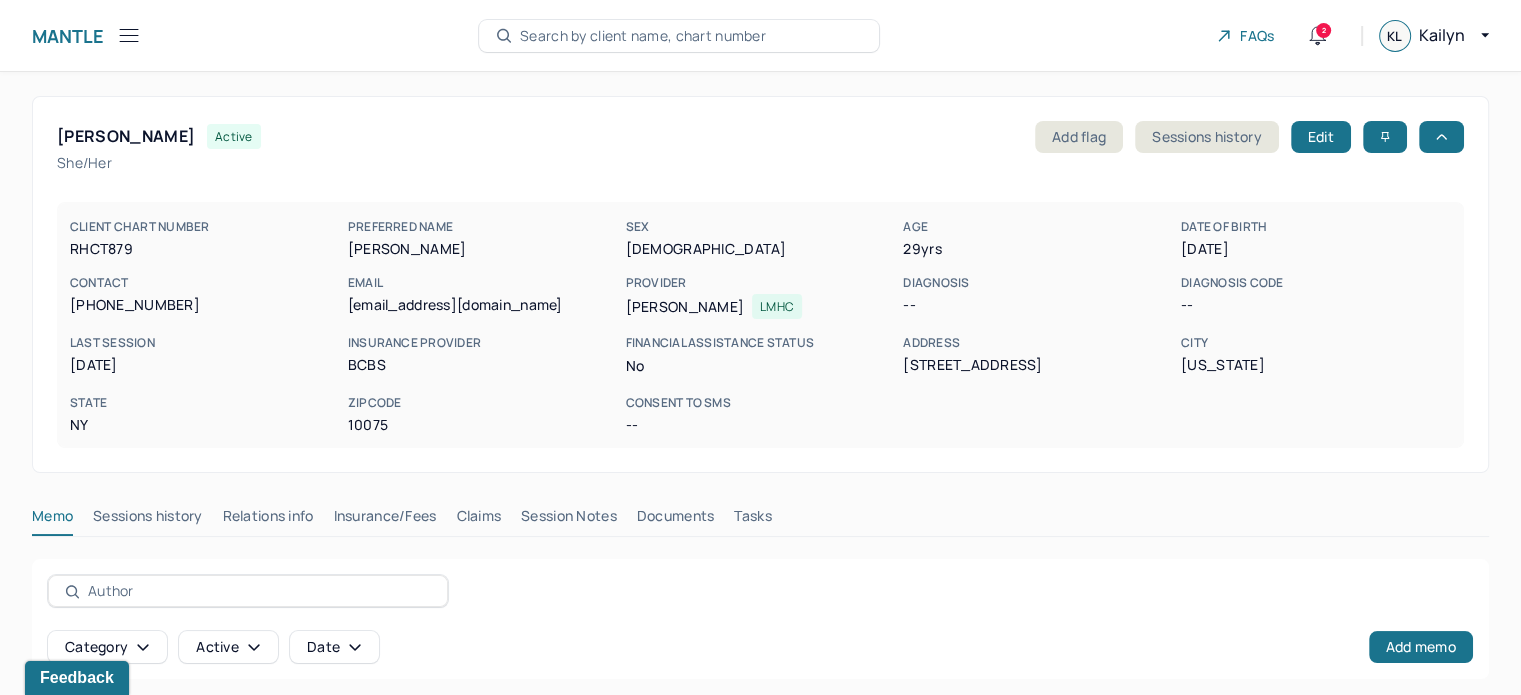 click on "Claims" at bounding box center [478, 520] 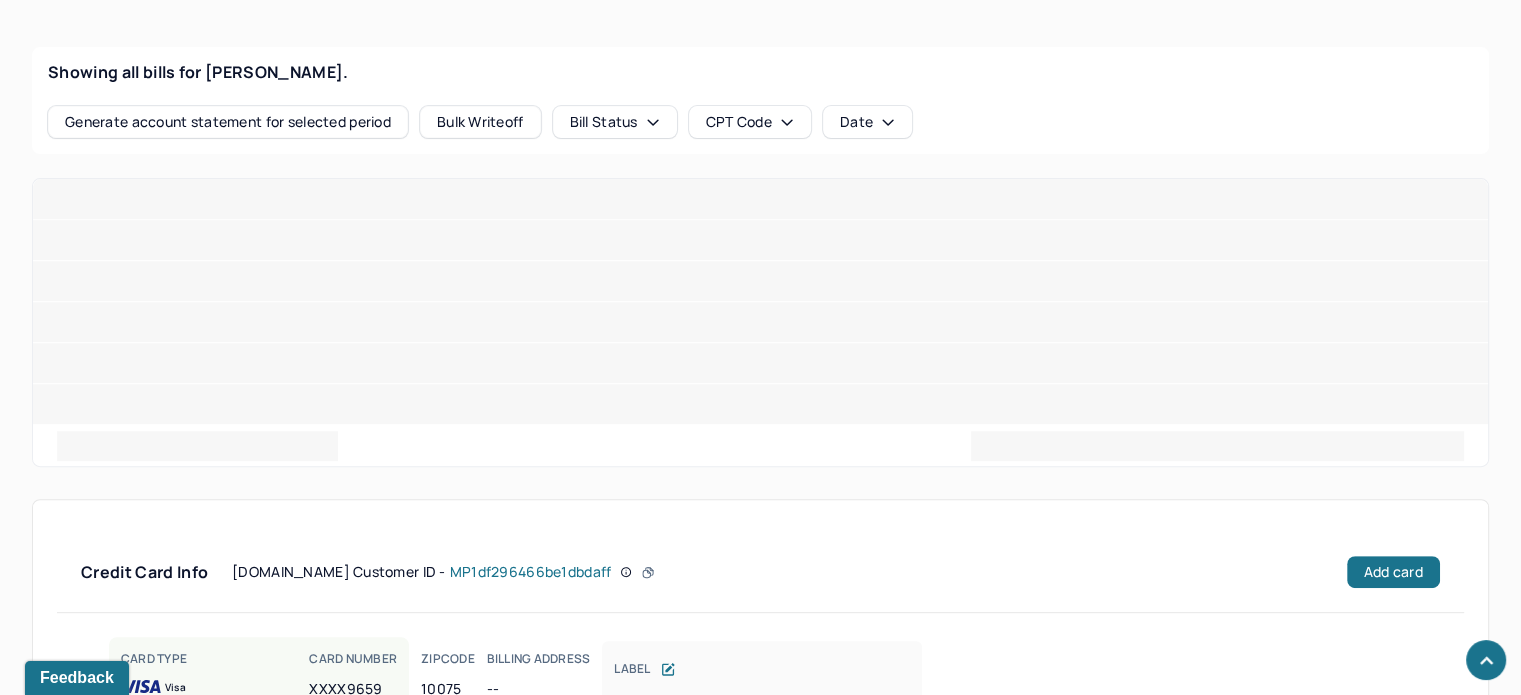 scroll, scrollTop: 784, scrollLeft: 0, axis: vertical 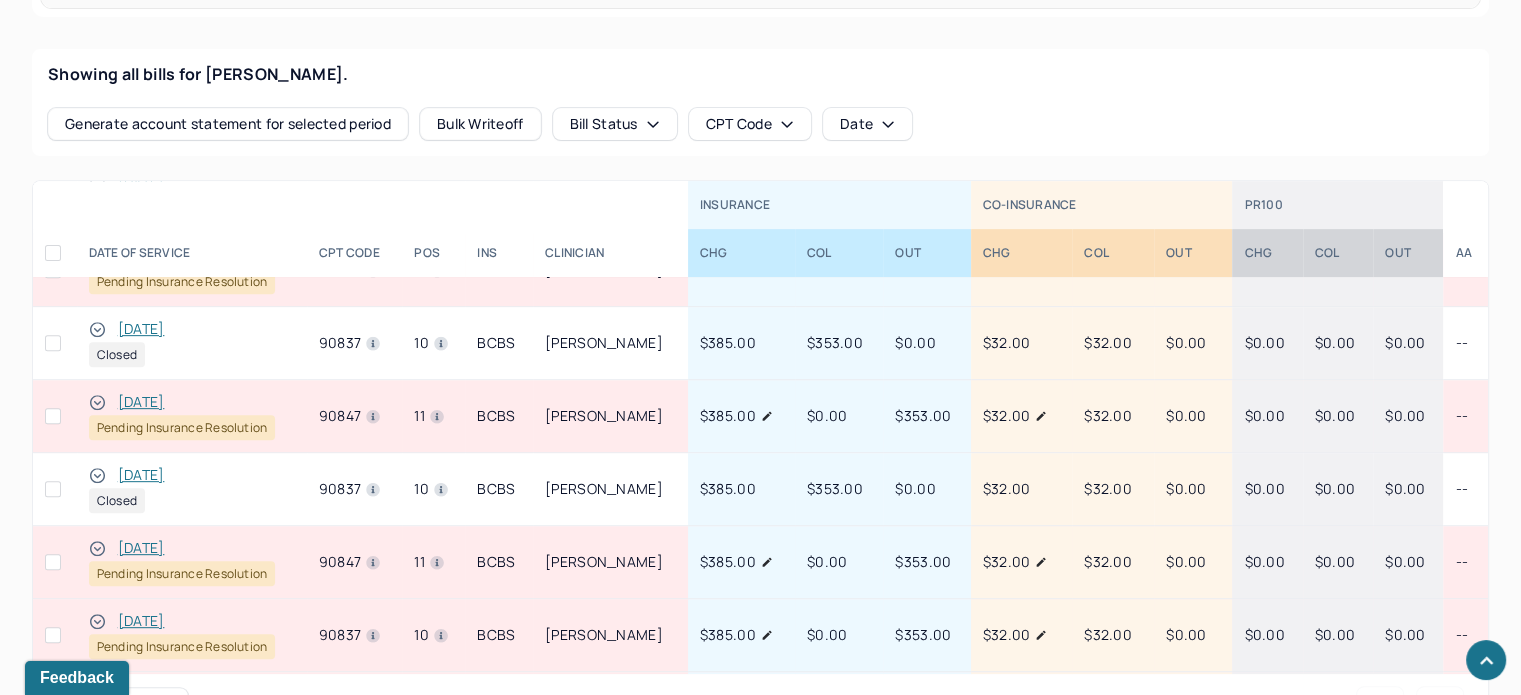 type 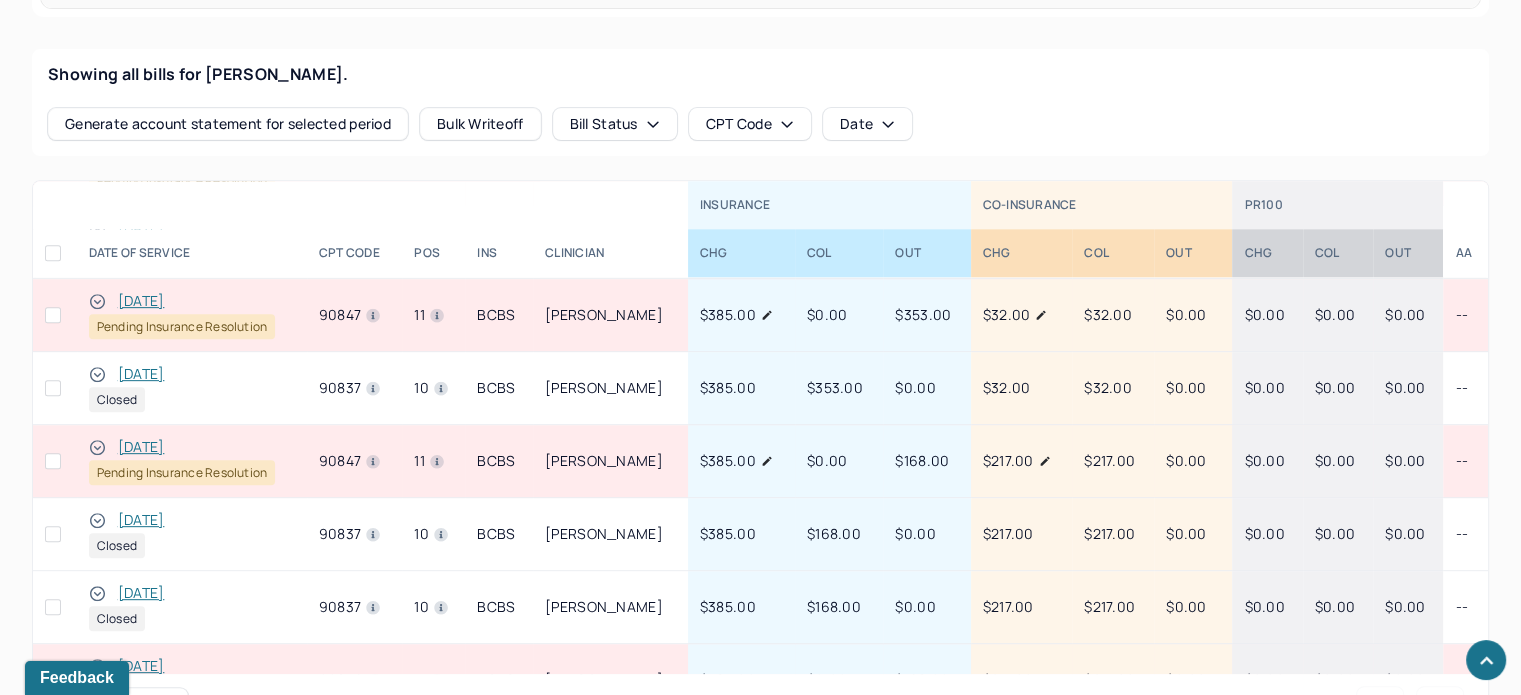 scroll, scrollTop: 1800, scrollLeft: 0, axis: vertical 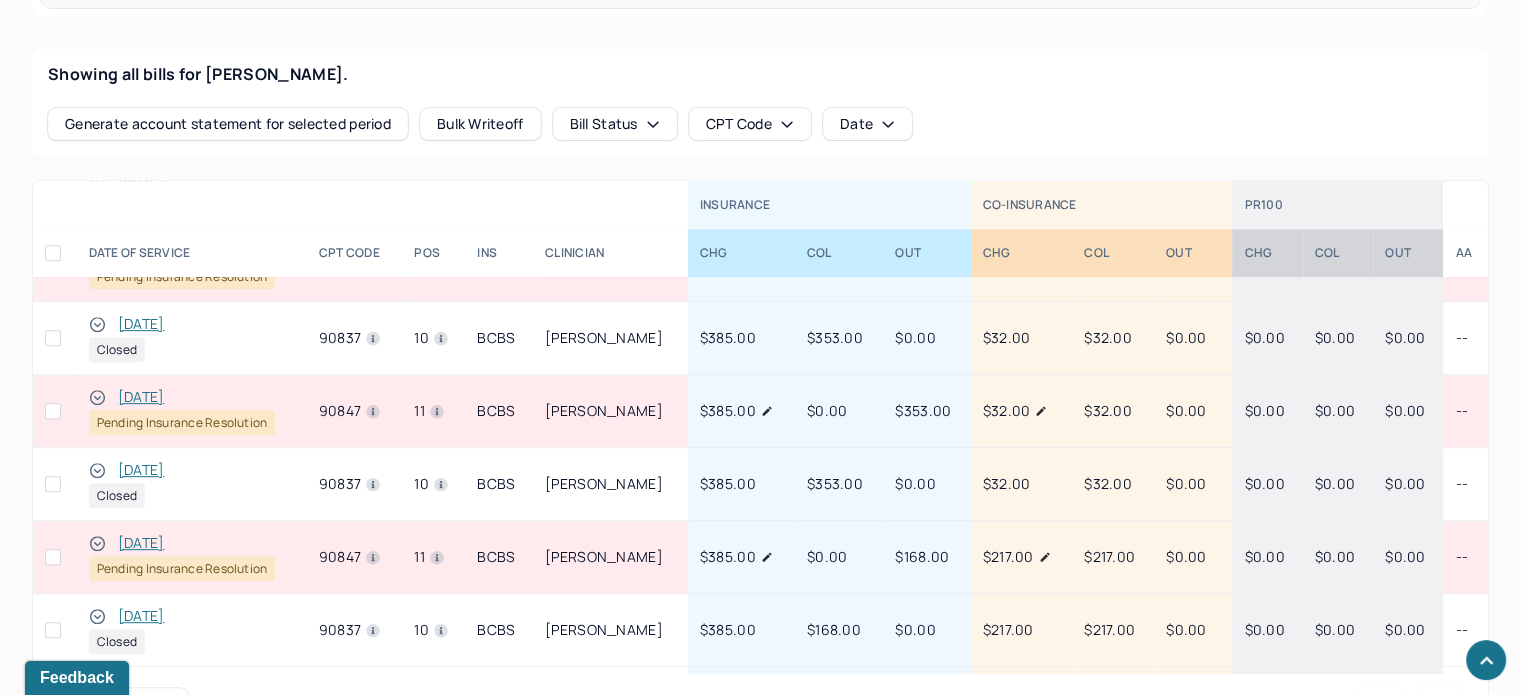 click on "03/06/2025" at bounding box center (141, 543) 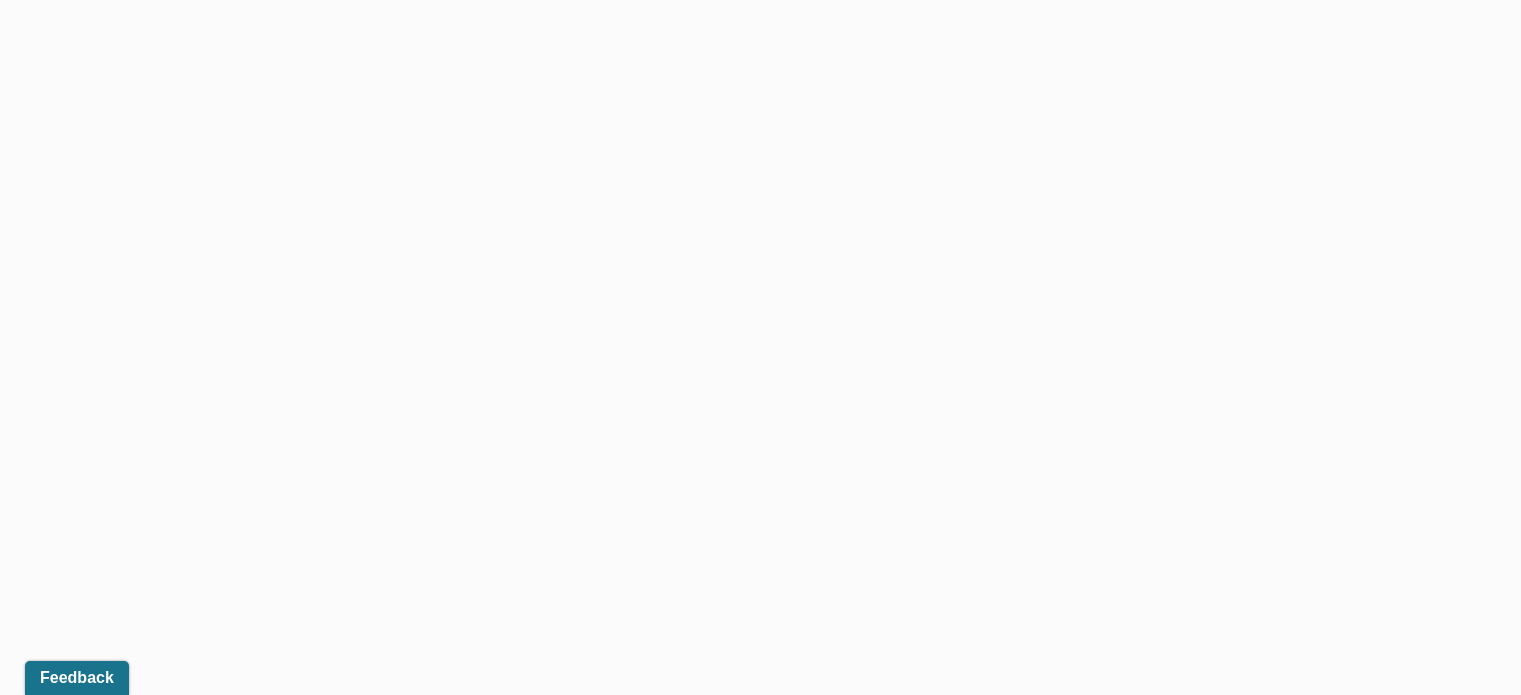 scroll, scrollTop: 0, scrollLeft: 0, axis: both 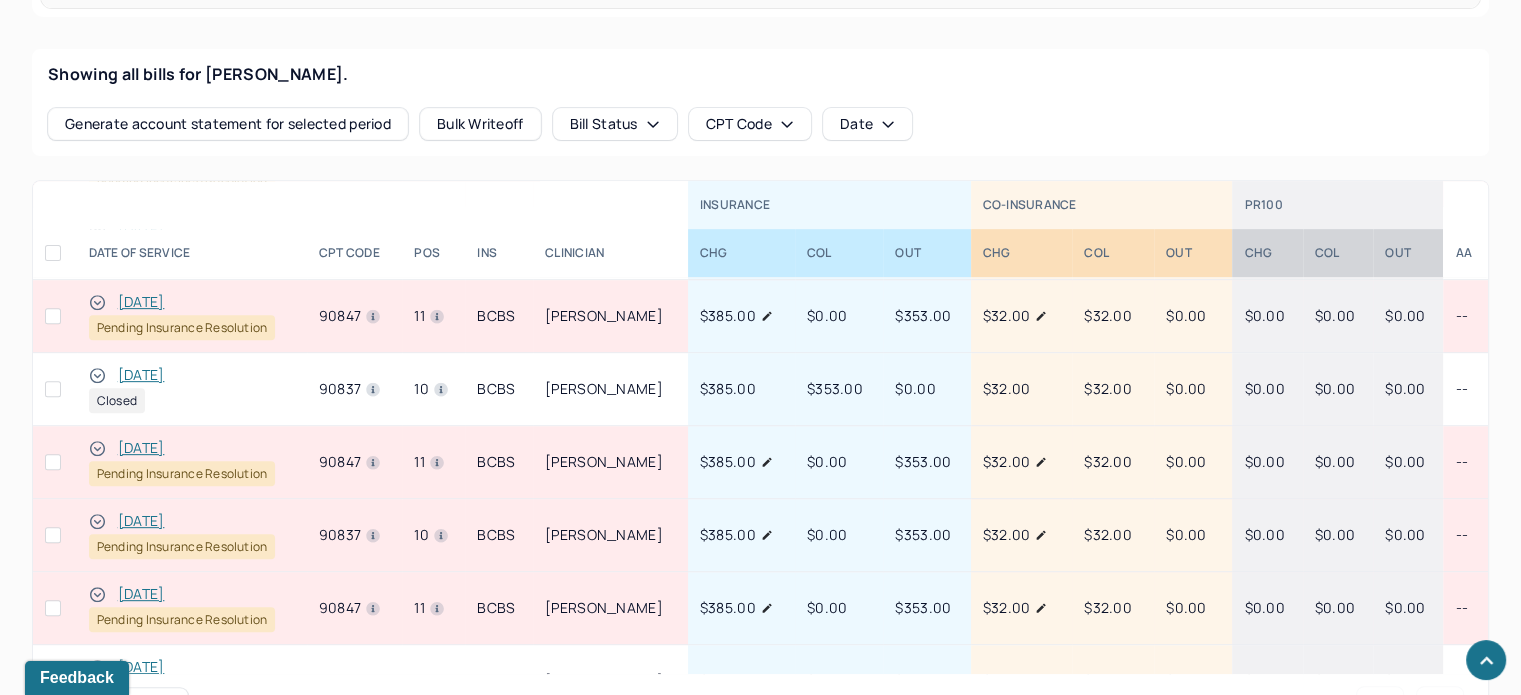 click on "05/05/2025" at bounding box center [141, 521] 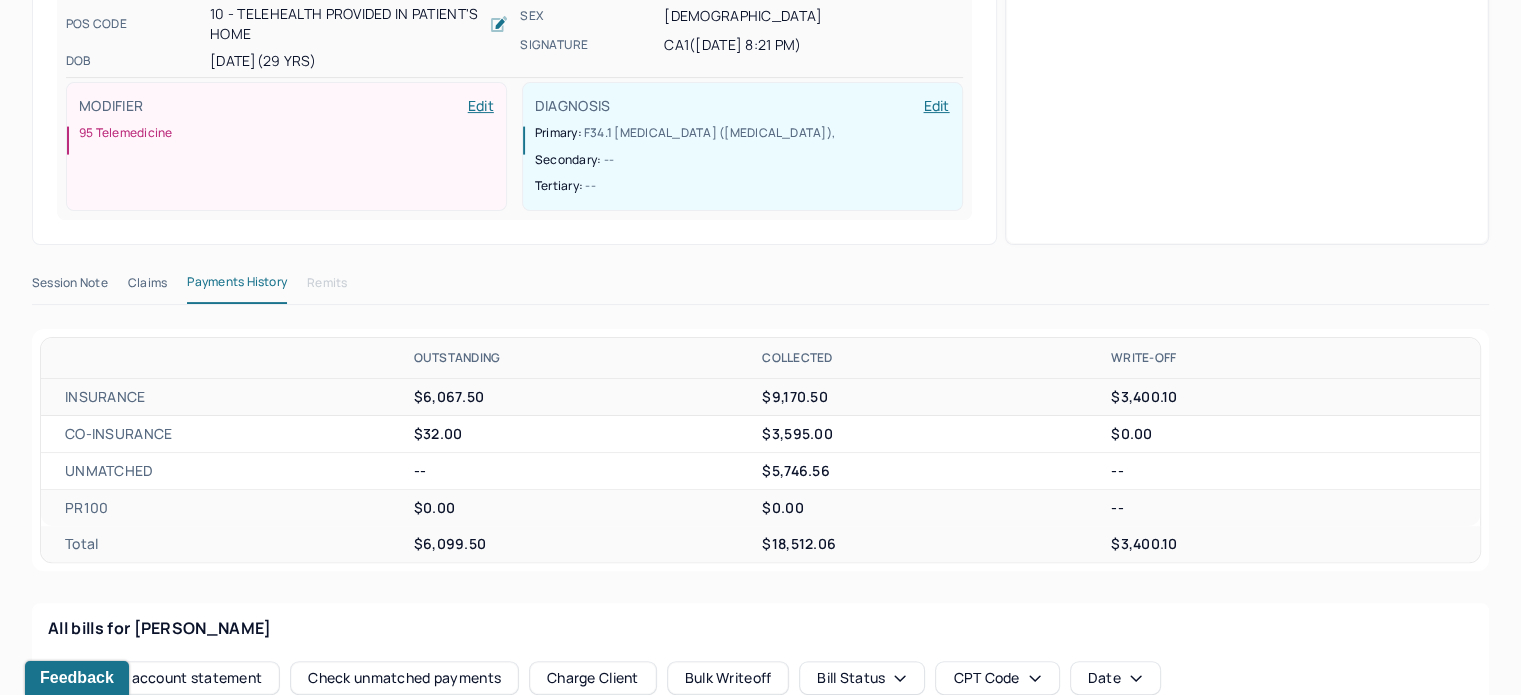 scroll, scrollTop: 484, scrollLeft: 0, axis: vertical 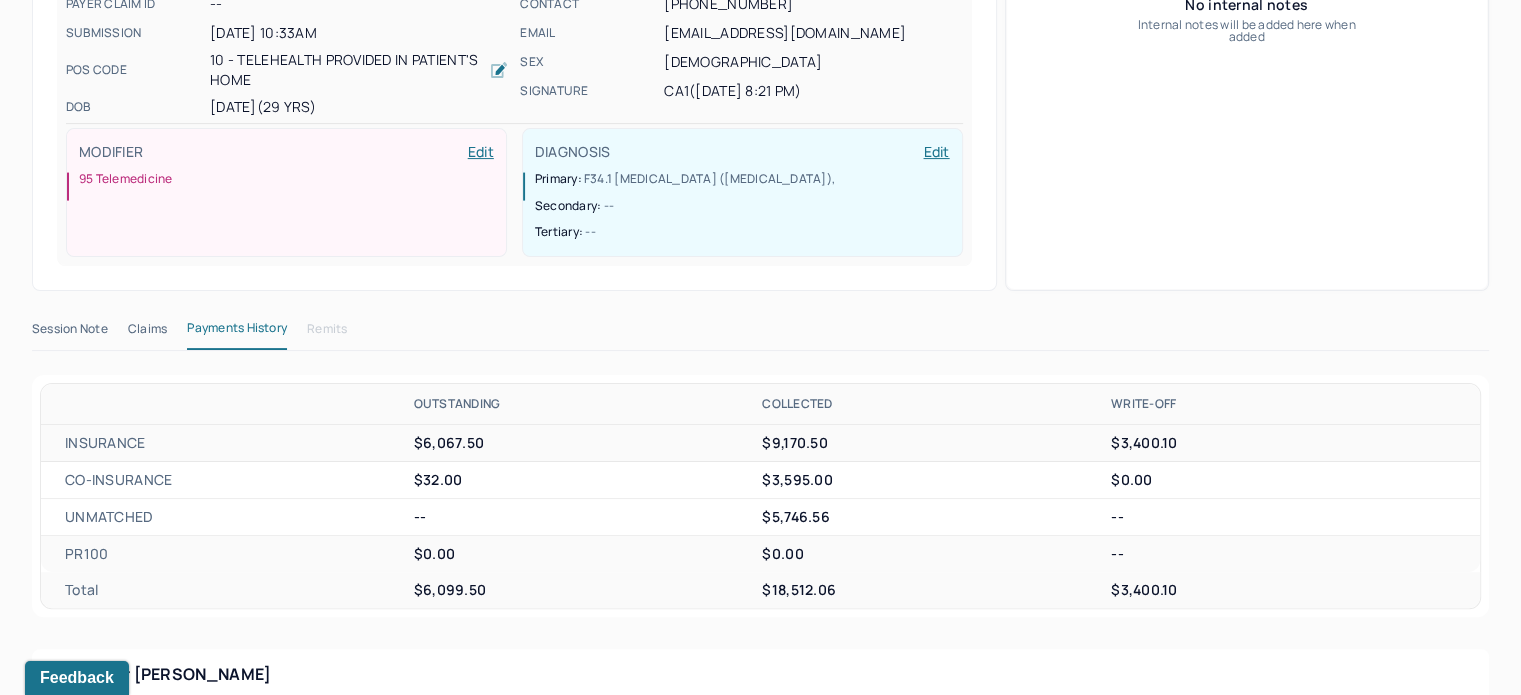 click on "Claims" at bounding box center [147, 333] 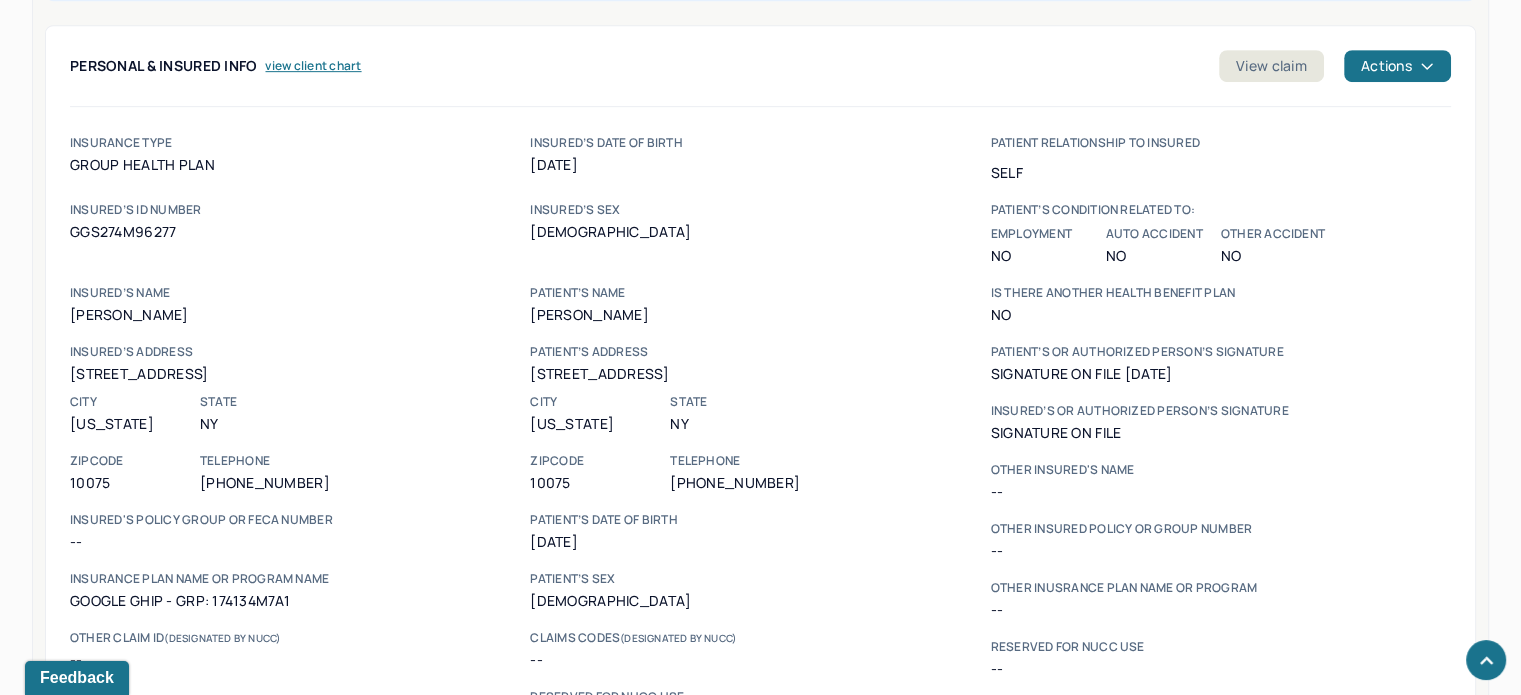scroll, scrollTop: 984, scrollLeft: 0, axis: vertical 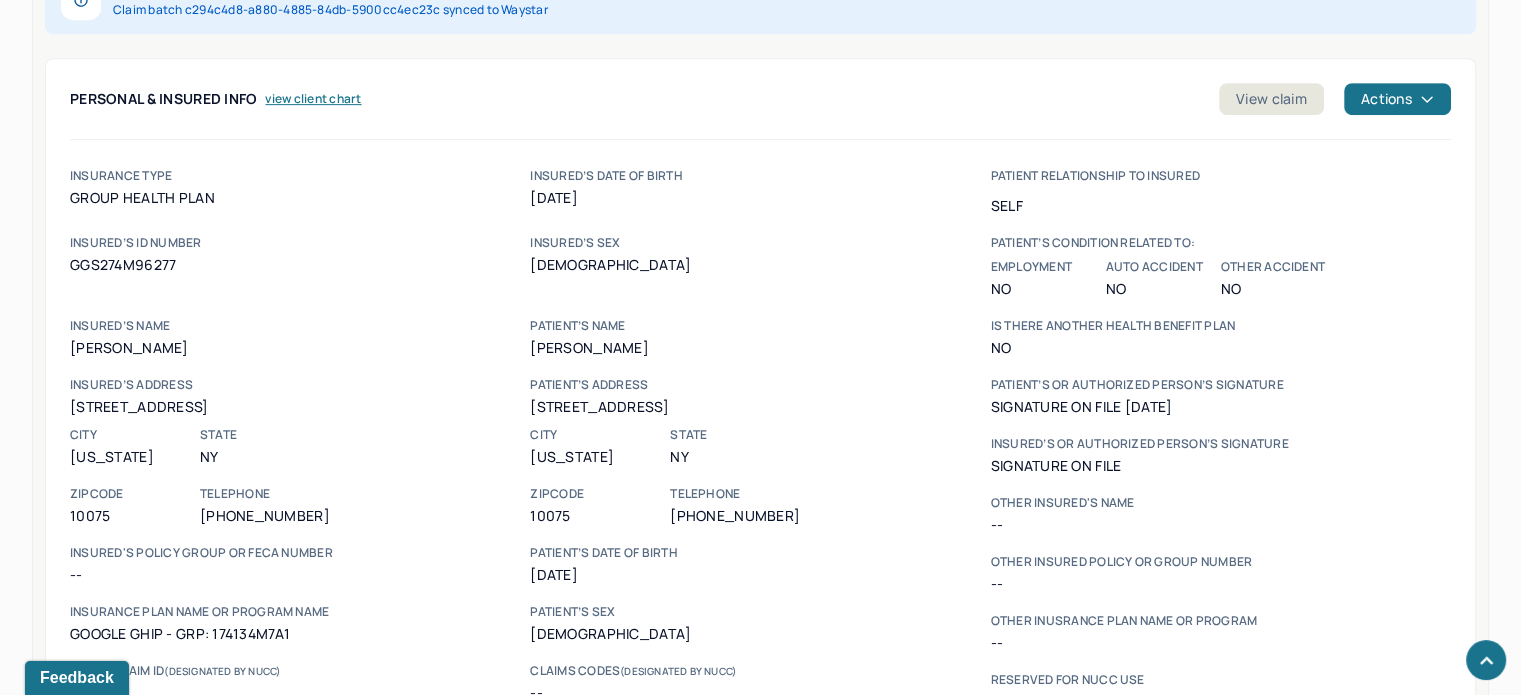 click on "GGS274M96277" at bounding box center (300, 265) 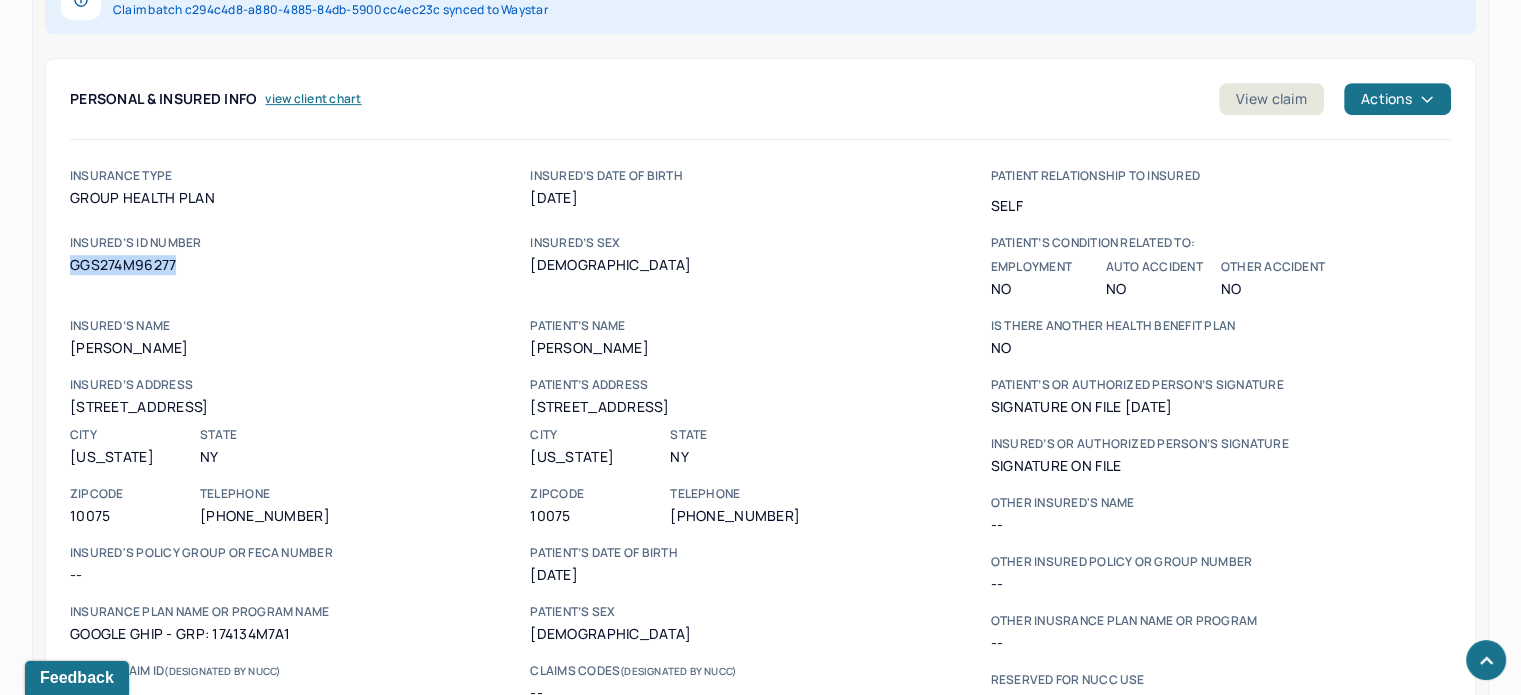 click on "GGS274M96277" at bounding box center (300, 265) 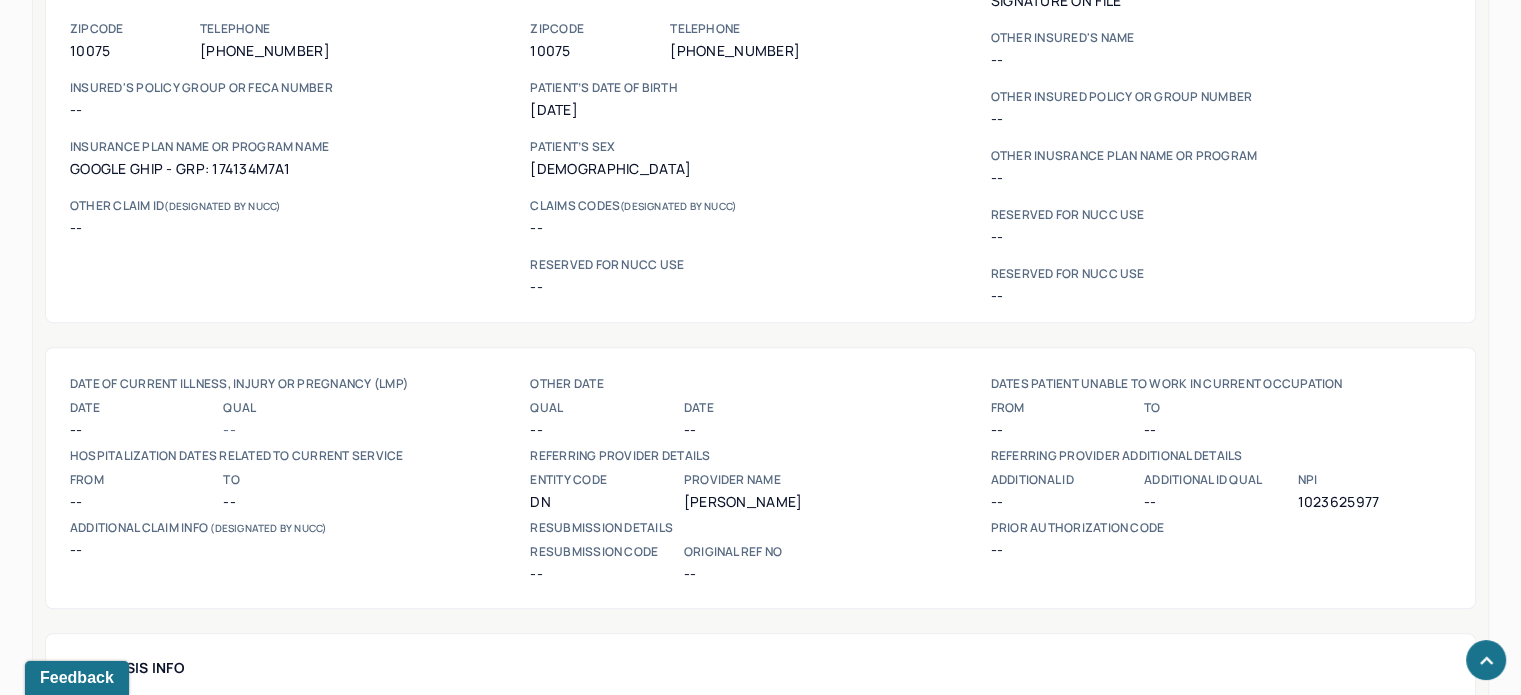 scroll, scrollTop: 1484, scrollLeft: 0, axis: vertical 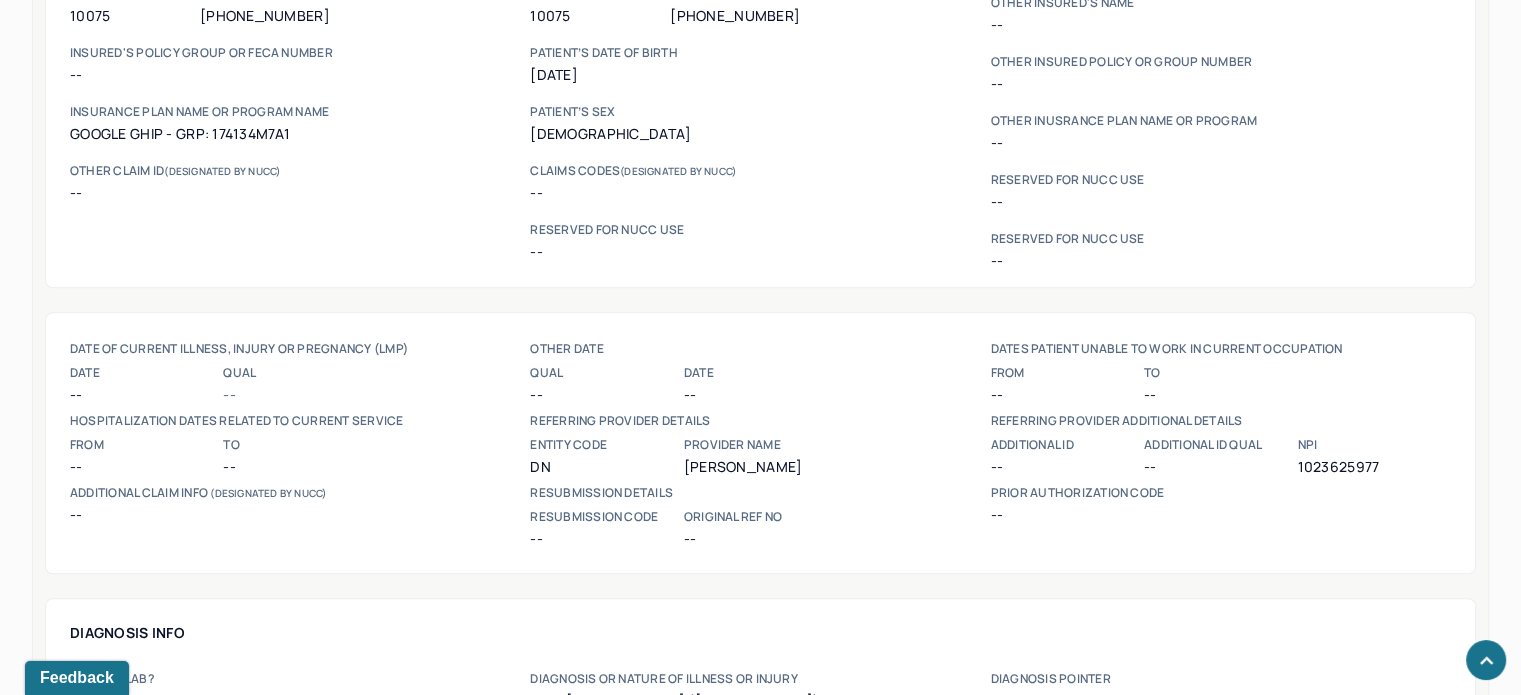 click on "1023625977" at bounding box center [1373, 467] 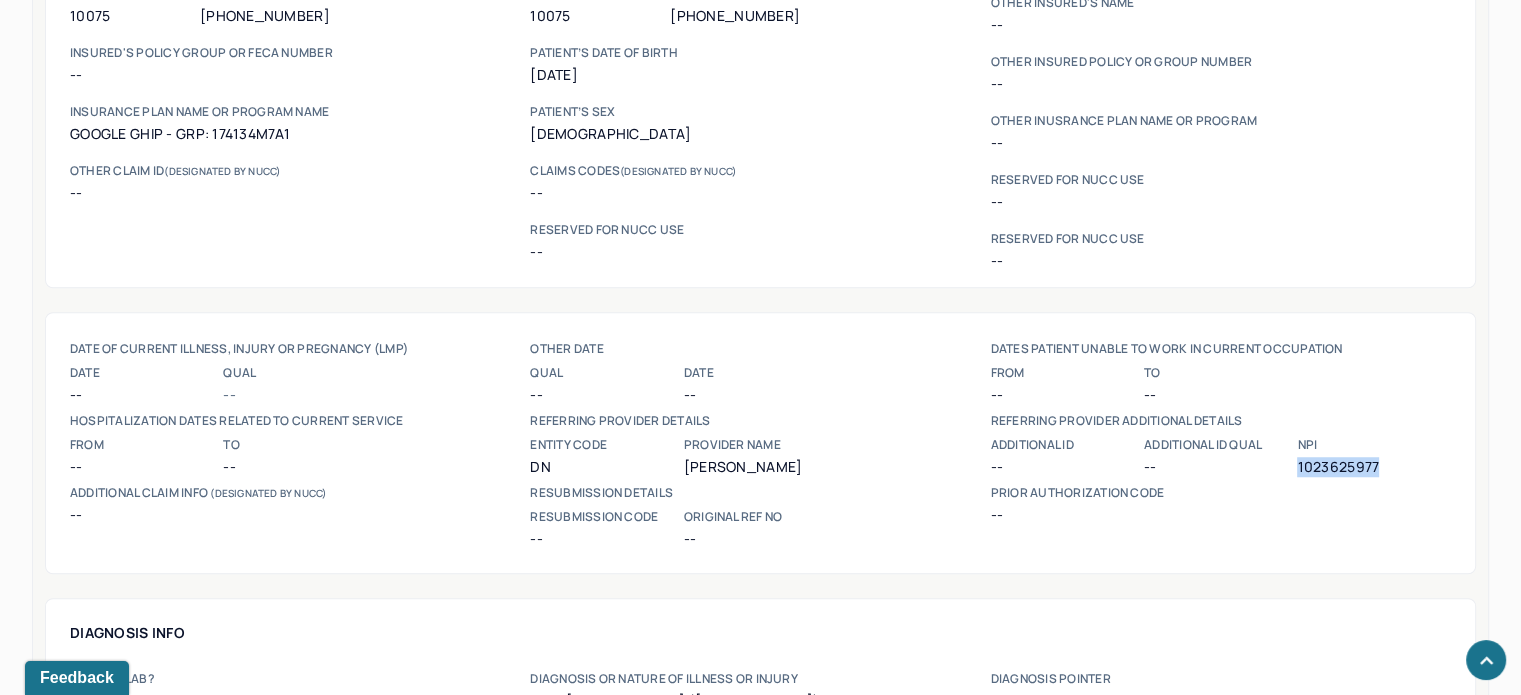 click on "1023625977" at bounding box center [1373, 467] 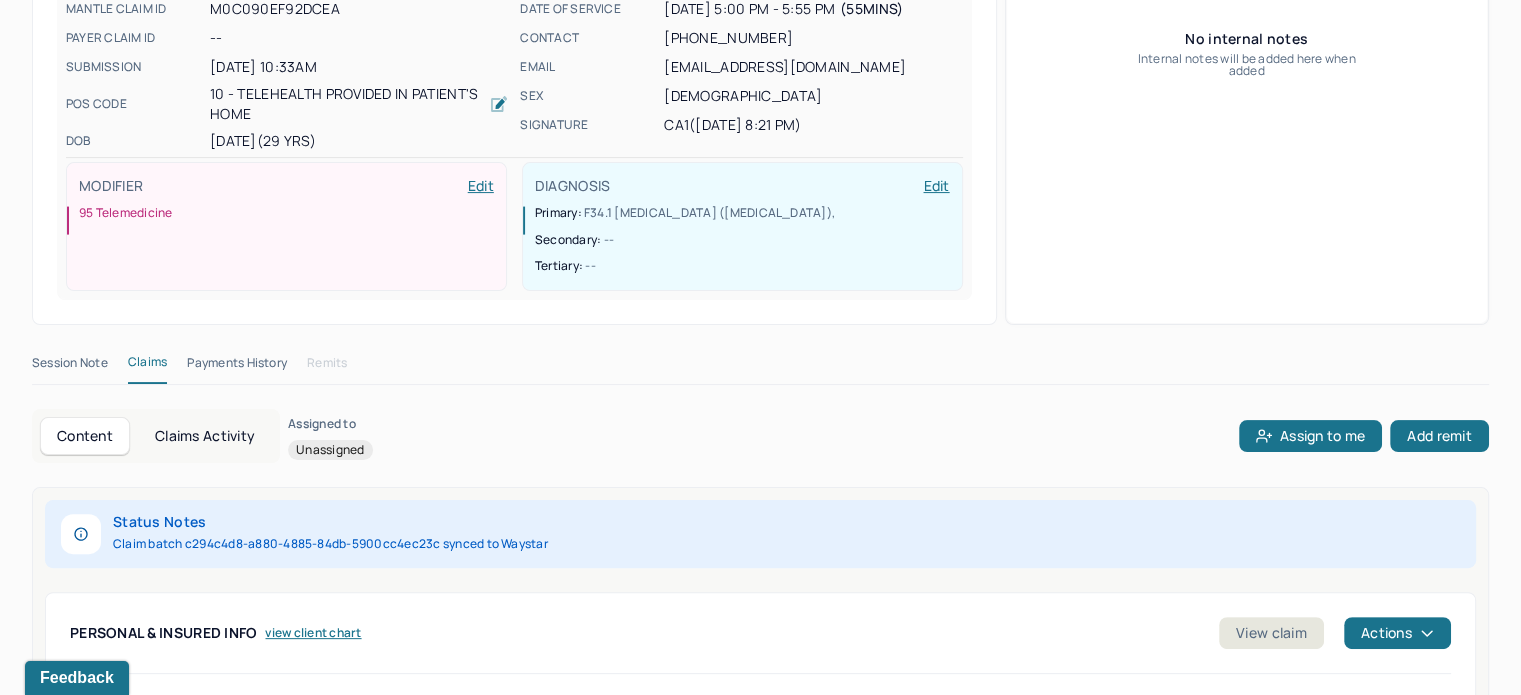 scroll, scrollTop: 584, scrollLeft: 0, axis: vertical 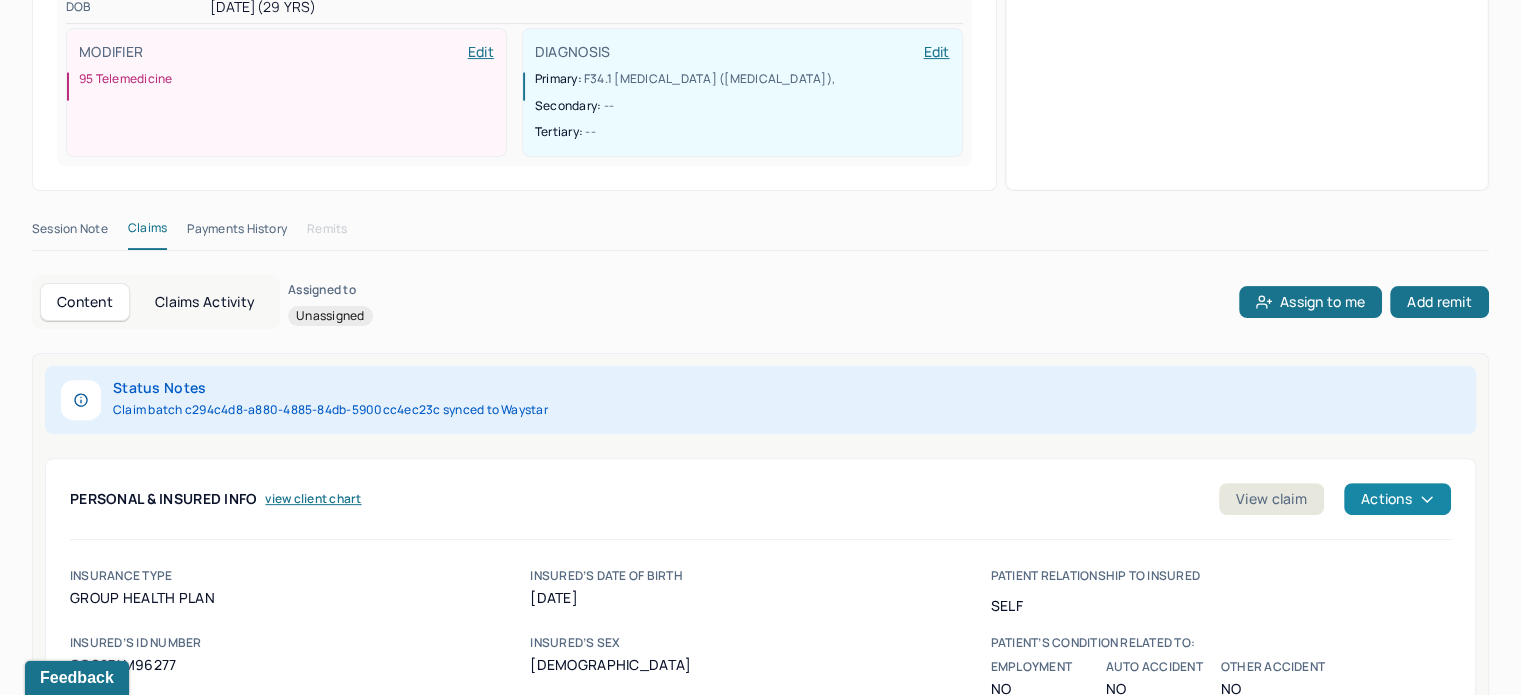 click on "Actions" at bounding box center (1397, 499) 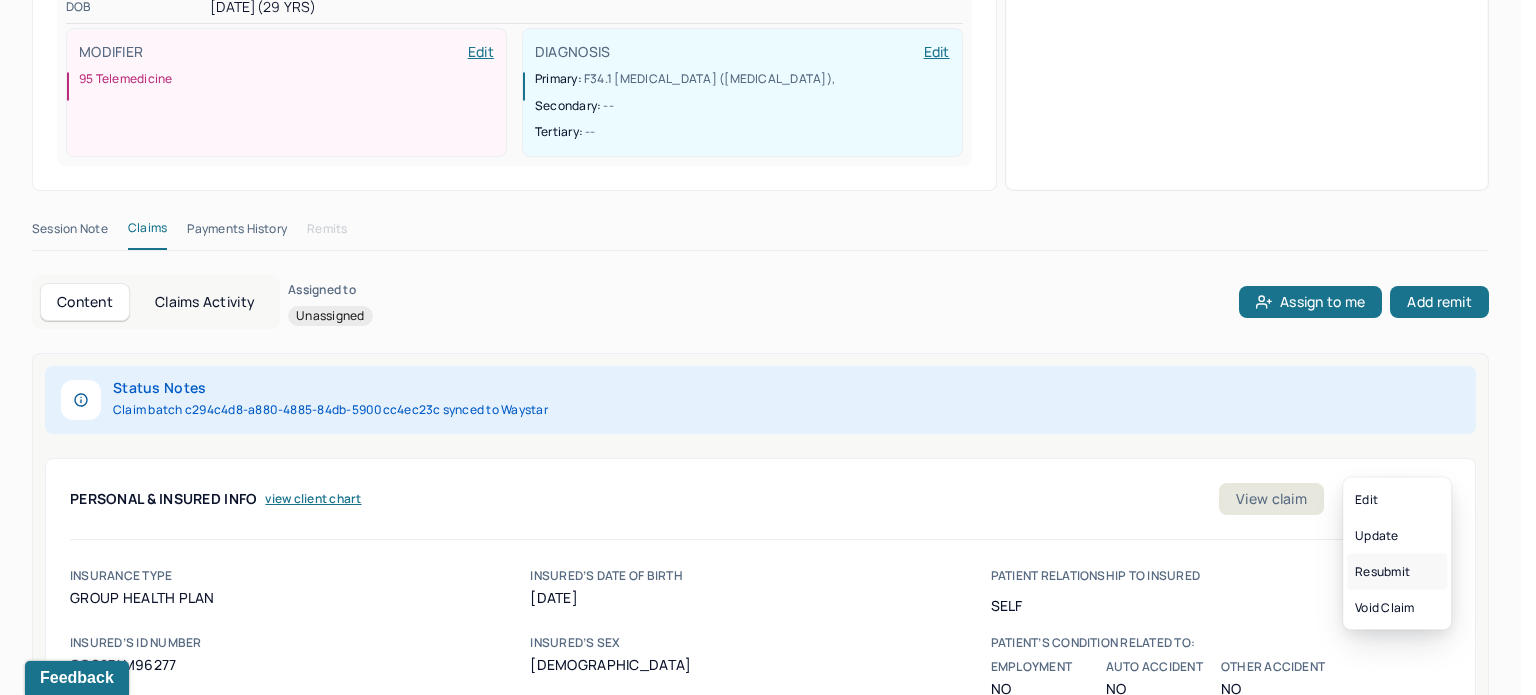 click on "Resubmit" at bounding box center [1397, 572] 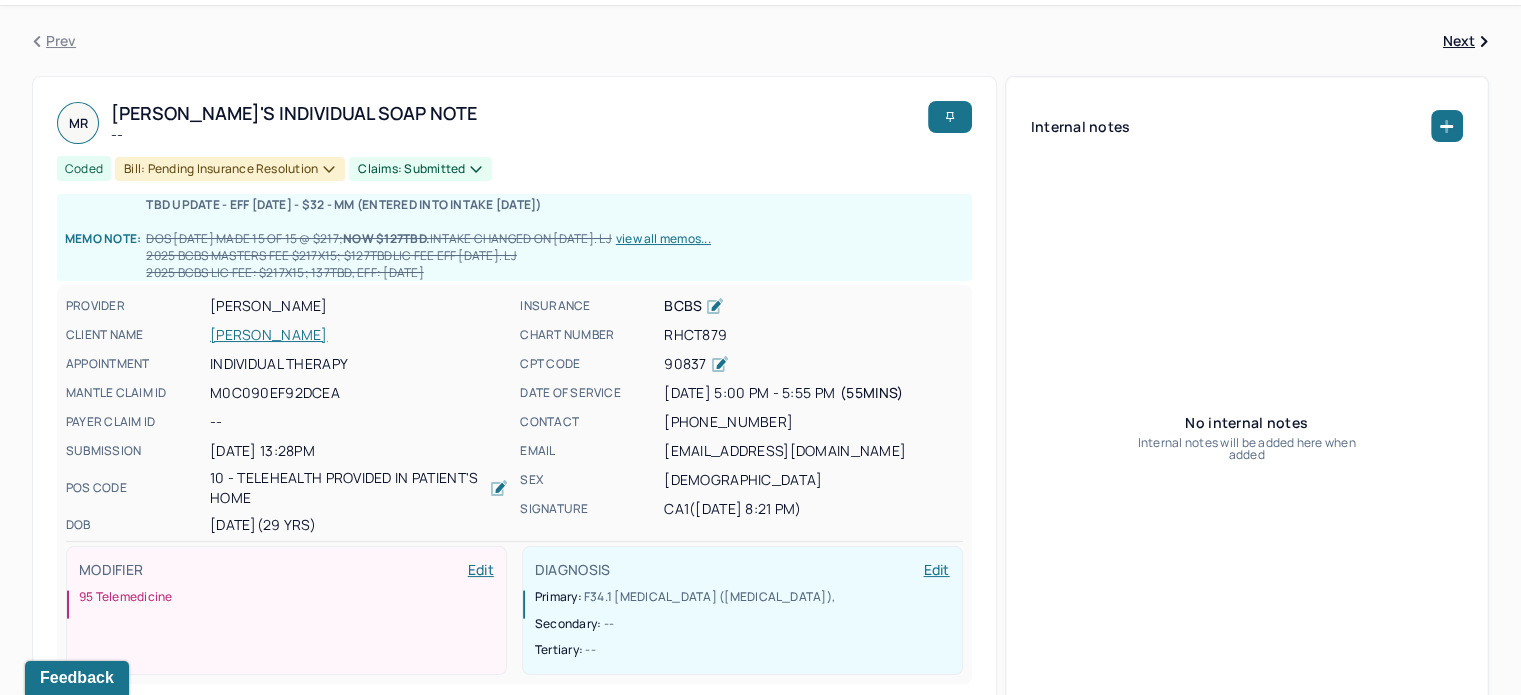 scroll, scrollTop: 0, scrollLeft: 0, axis: both 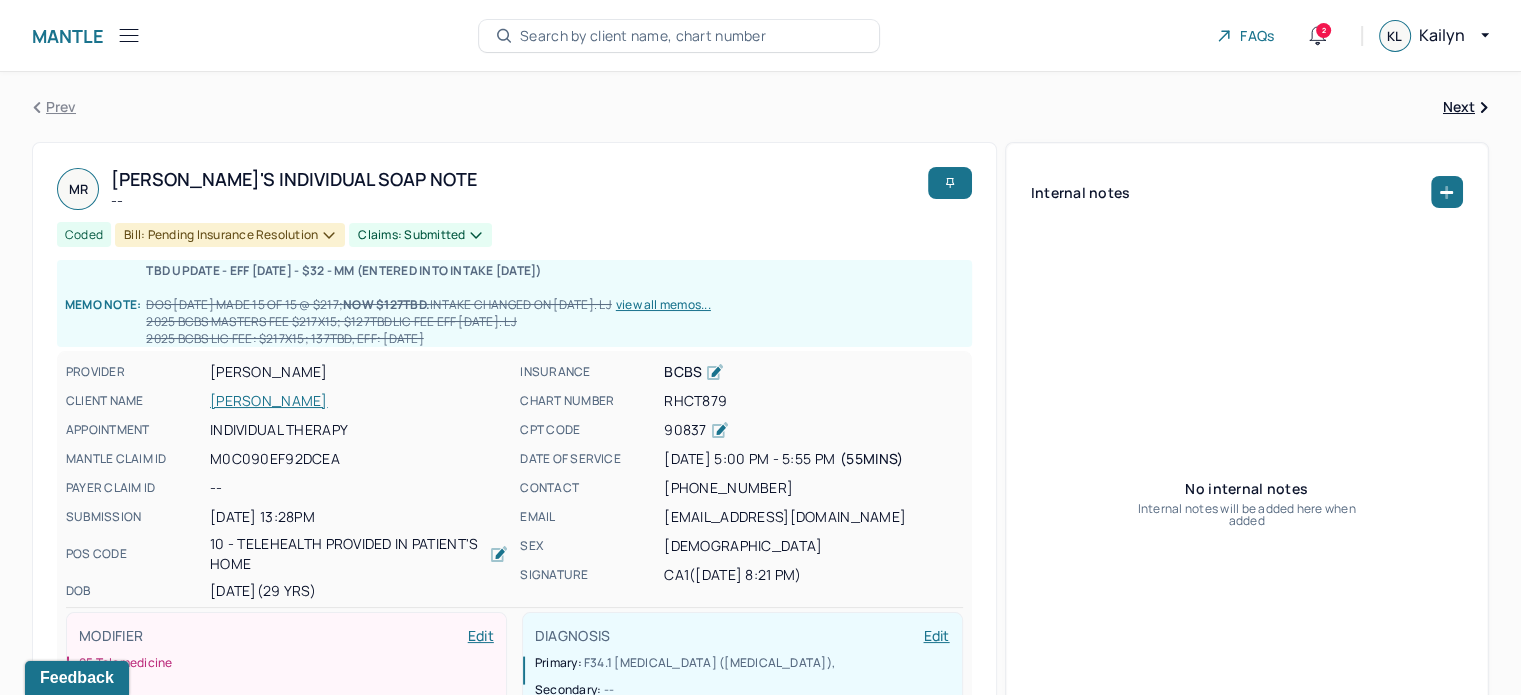 click on "Search by client name, chart number" at bounding box center (643, 36) 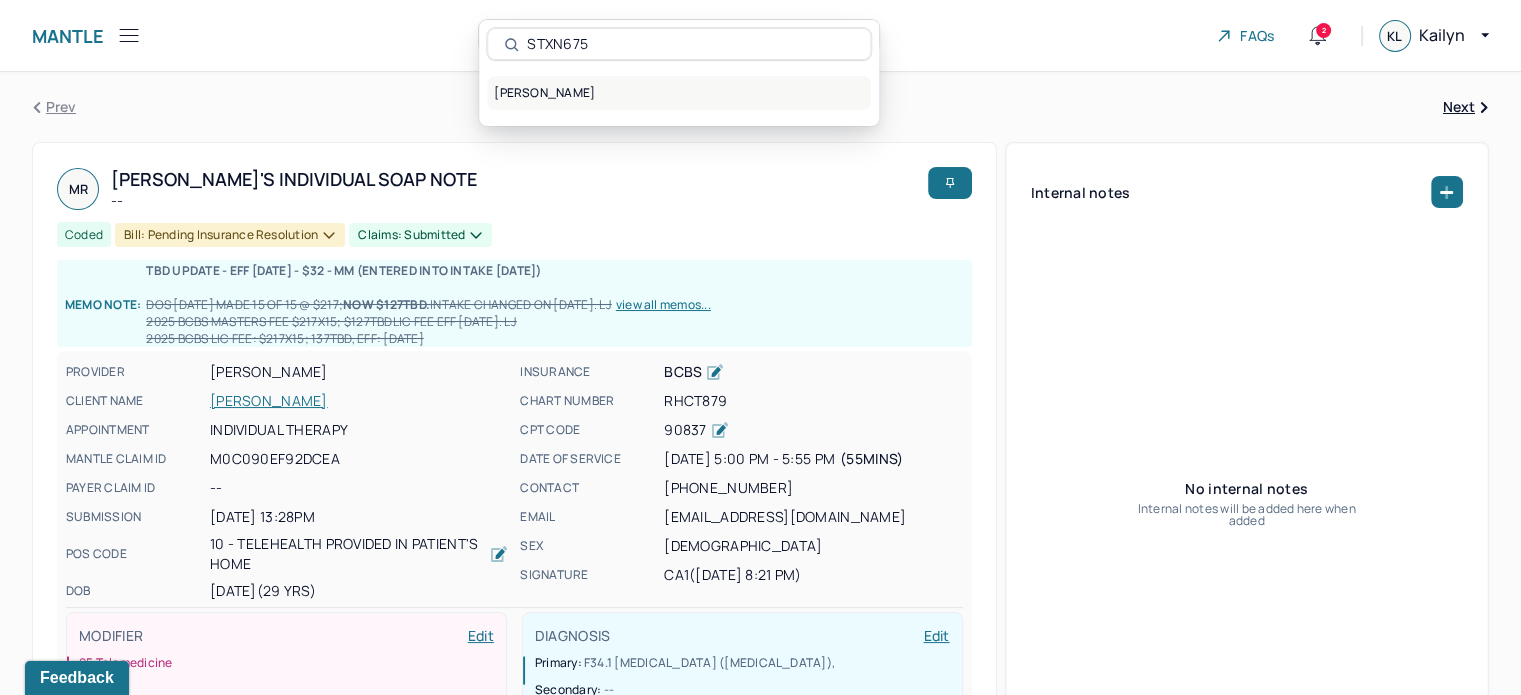 type on "STXN675" 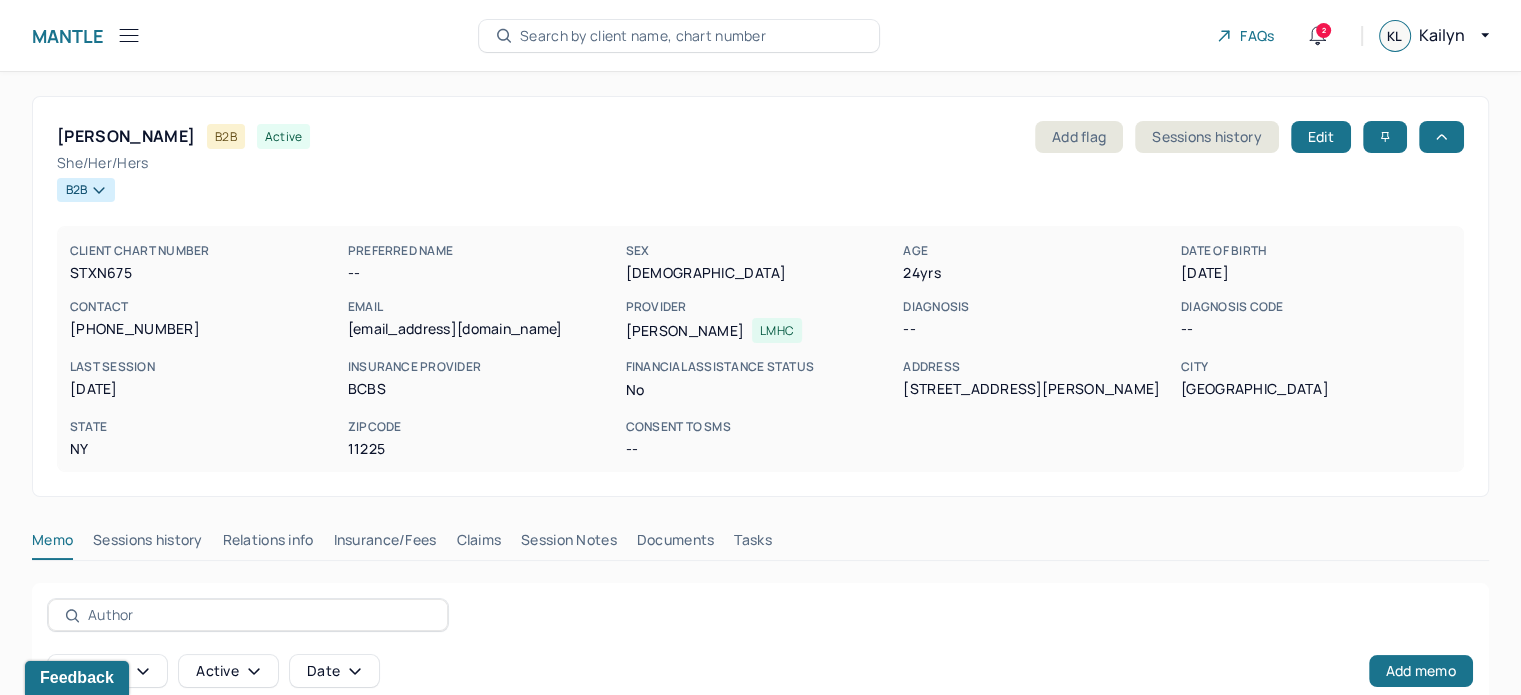 click on "Claims" at bounding box center [478, 544] 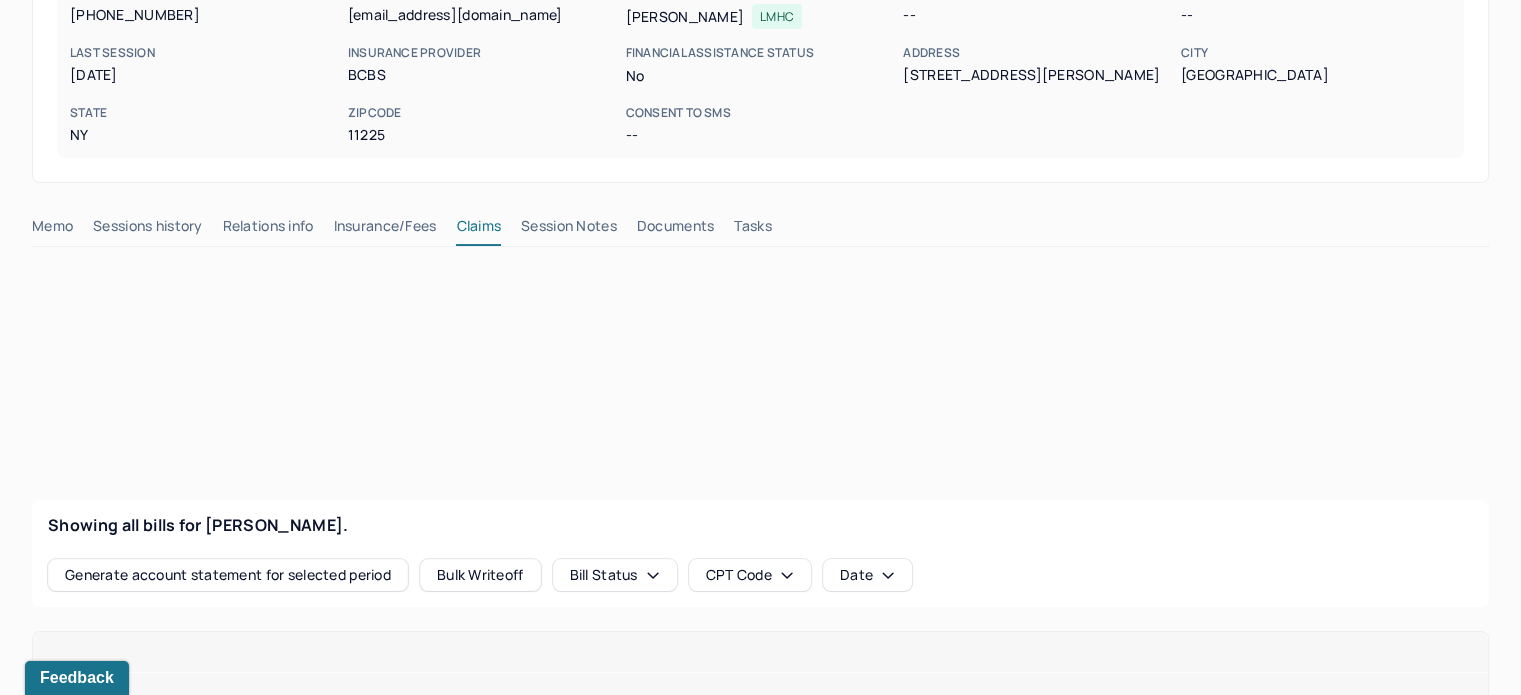 scroll, scrollTop: 236, scrollLeft: 0, axis: vertical 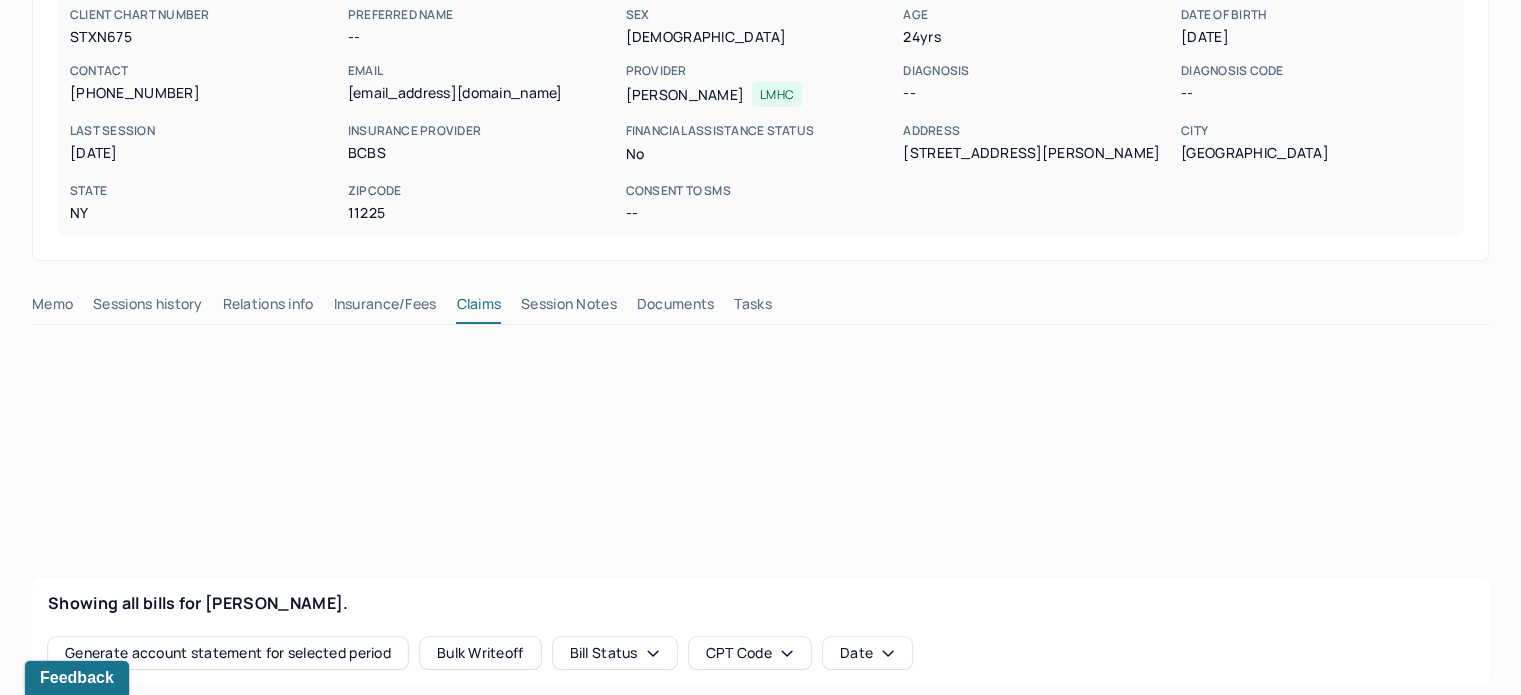 click on "Claims" at bounding box center [478, 308] 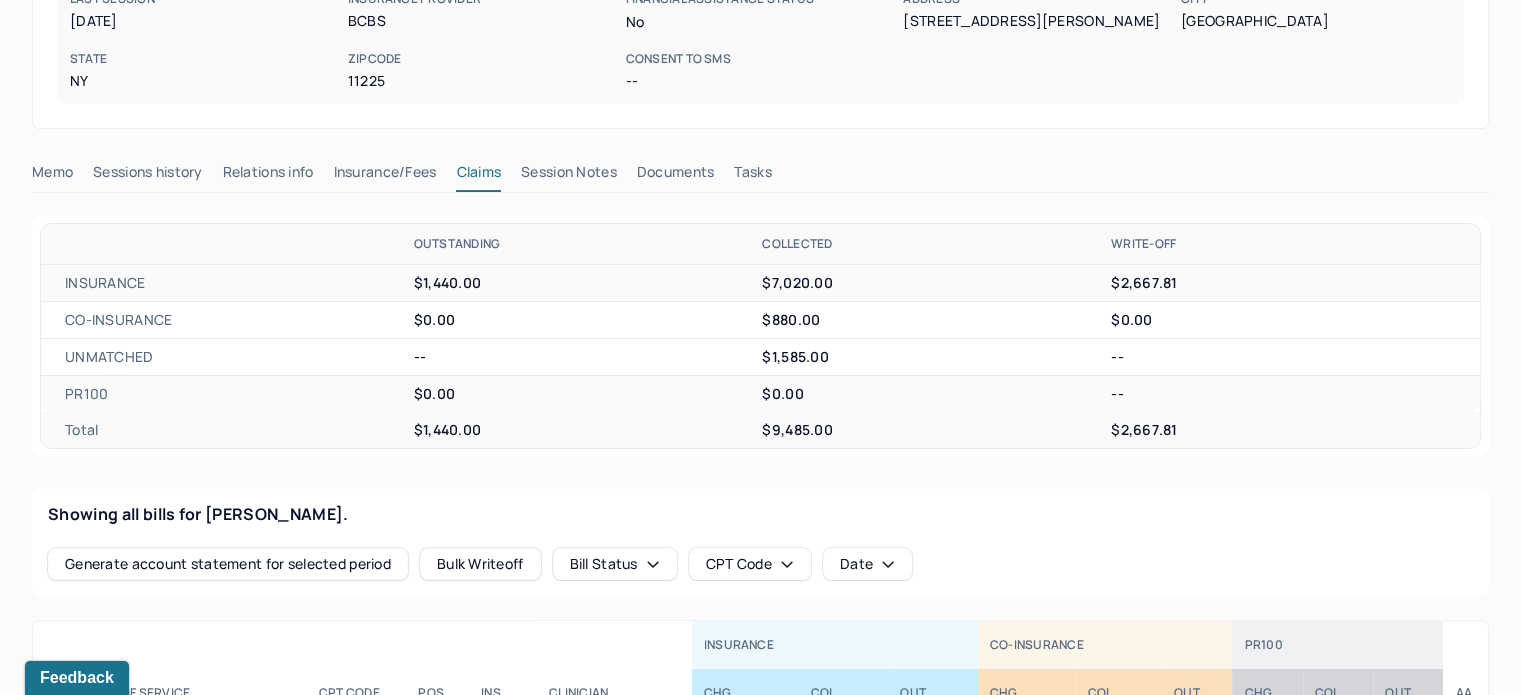 scroll, scrollTop: 936, scrollLeft: 0, axis: vertical 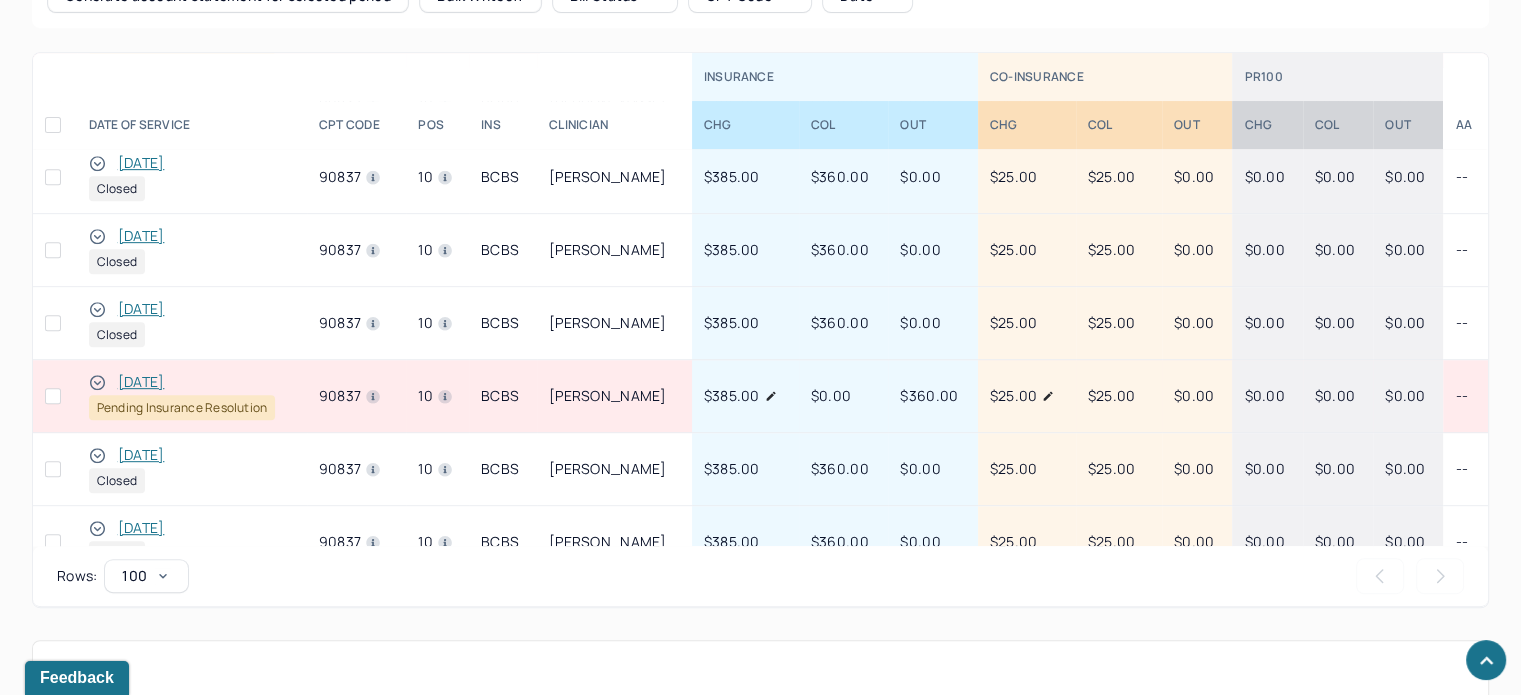 click on "05/05/2025" at bounding box center (141, 382) 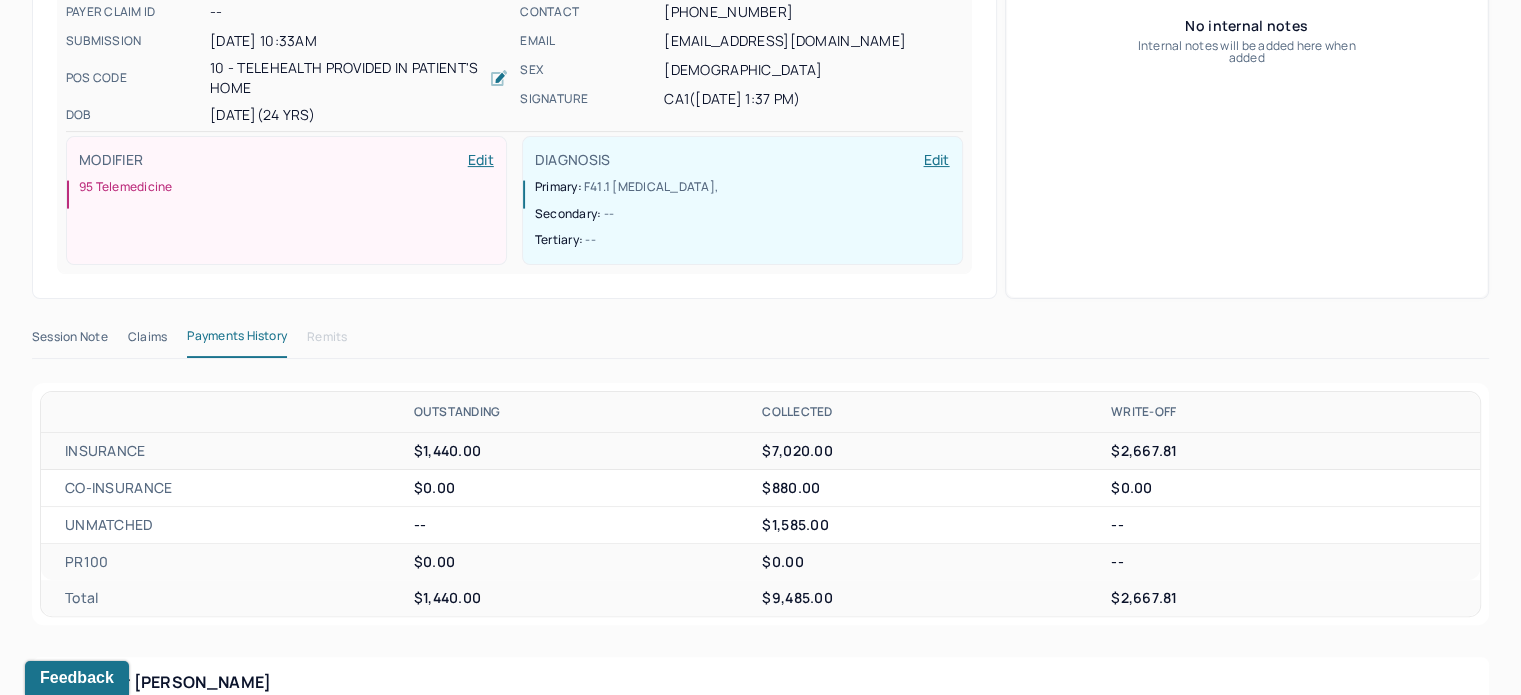 scroll, scrollTop: 436, scrollLeft: 0, axis: vertical 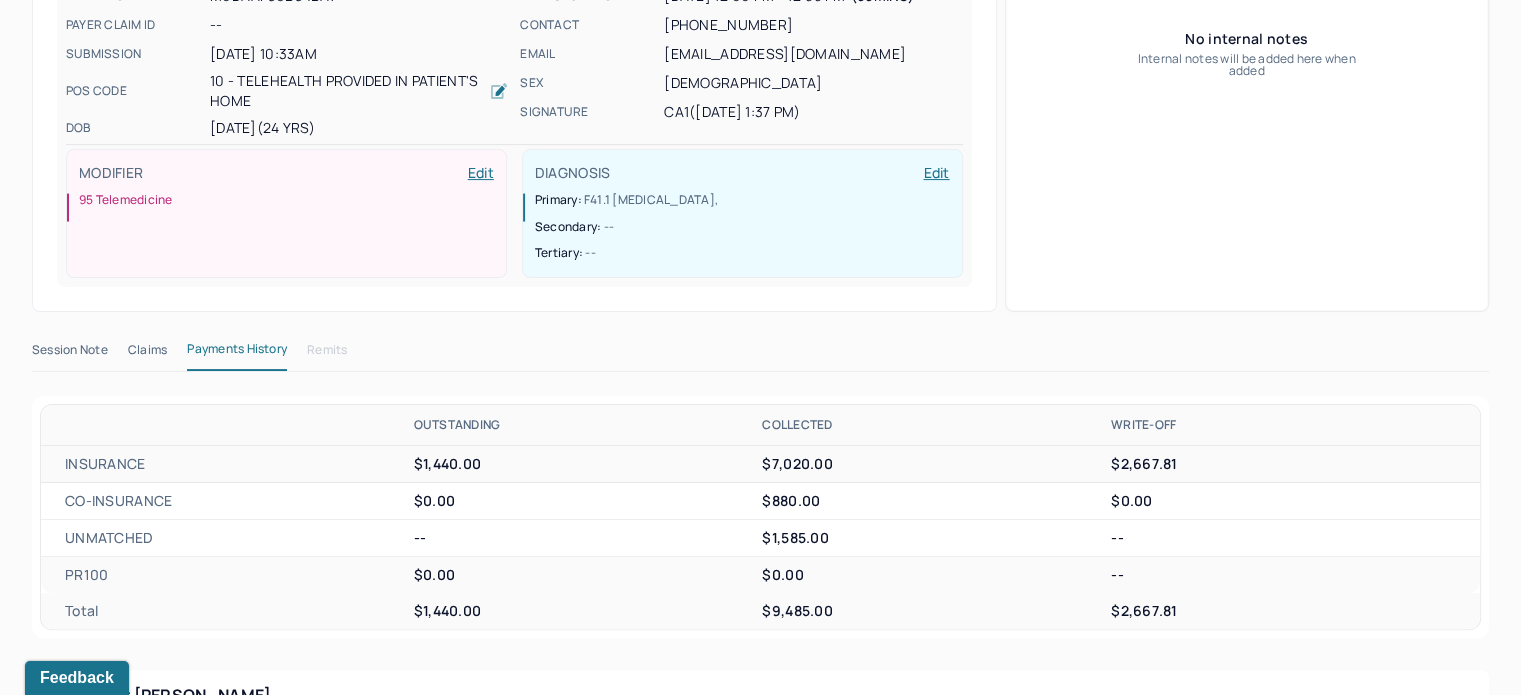 click on "Claims" at bounding box center [147, 354] 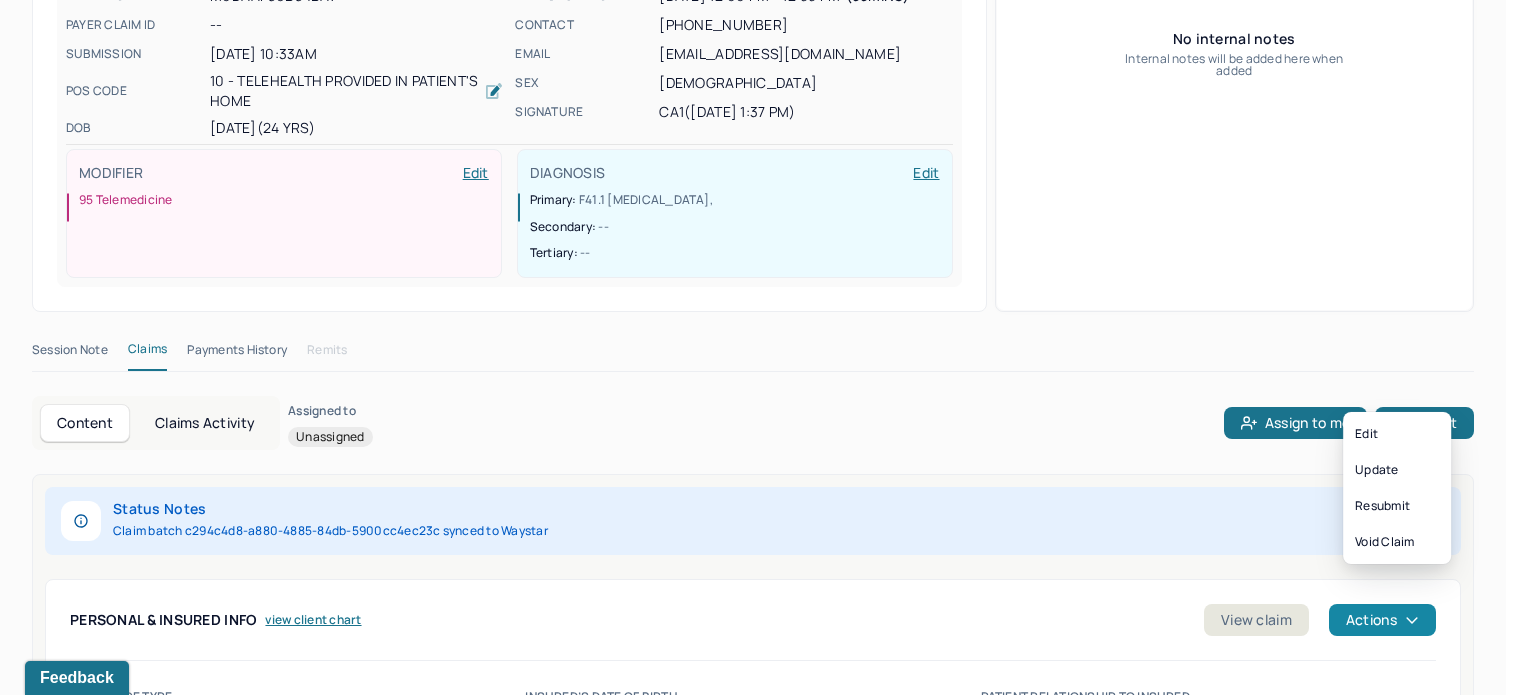 click on "Actions" at bounding box center [1382, 620] 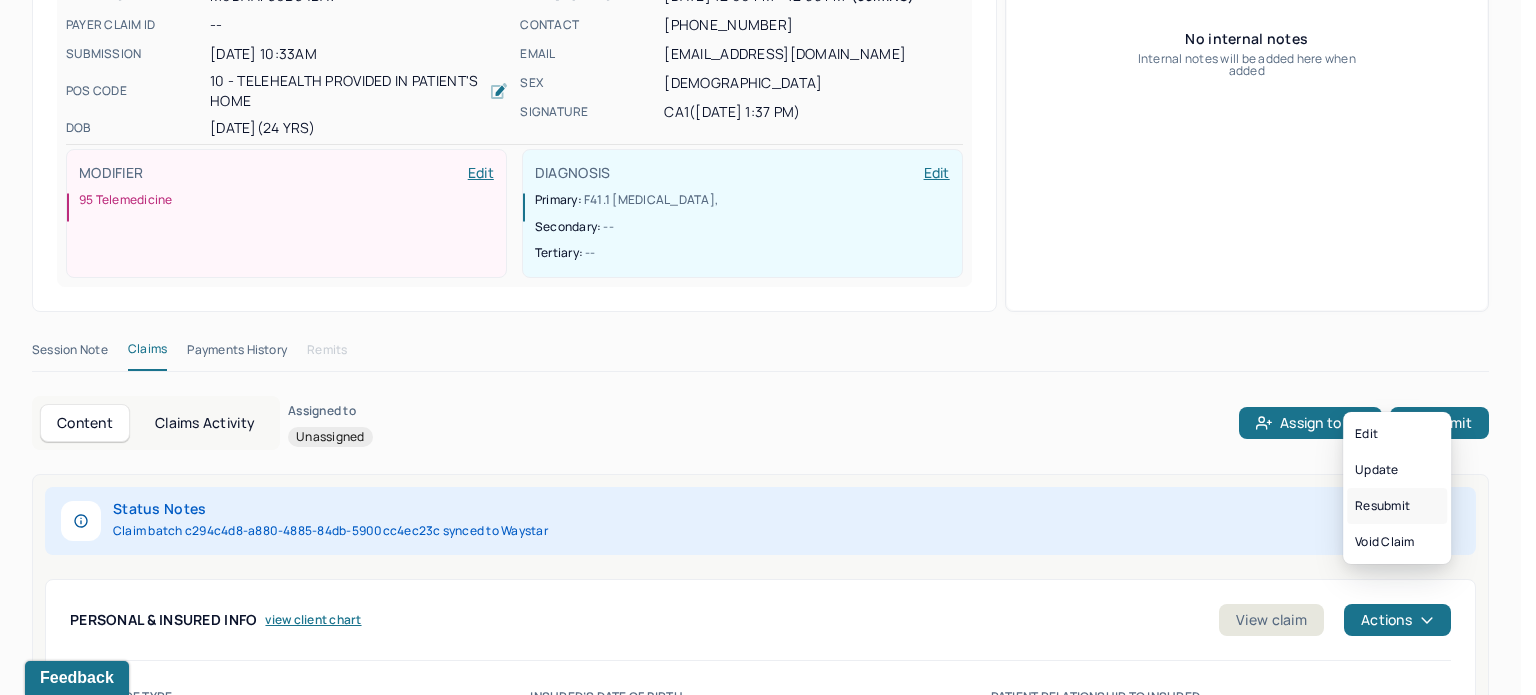 click on "Resubmit" at bounding box center (1397, 506) 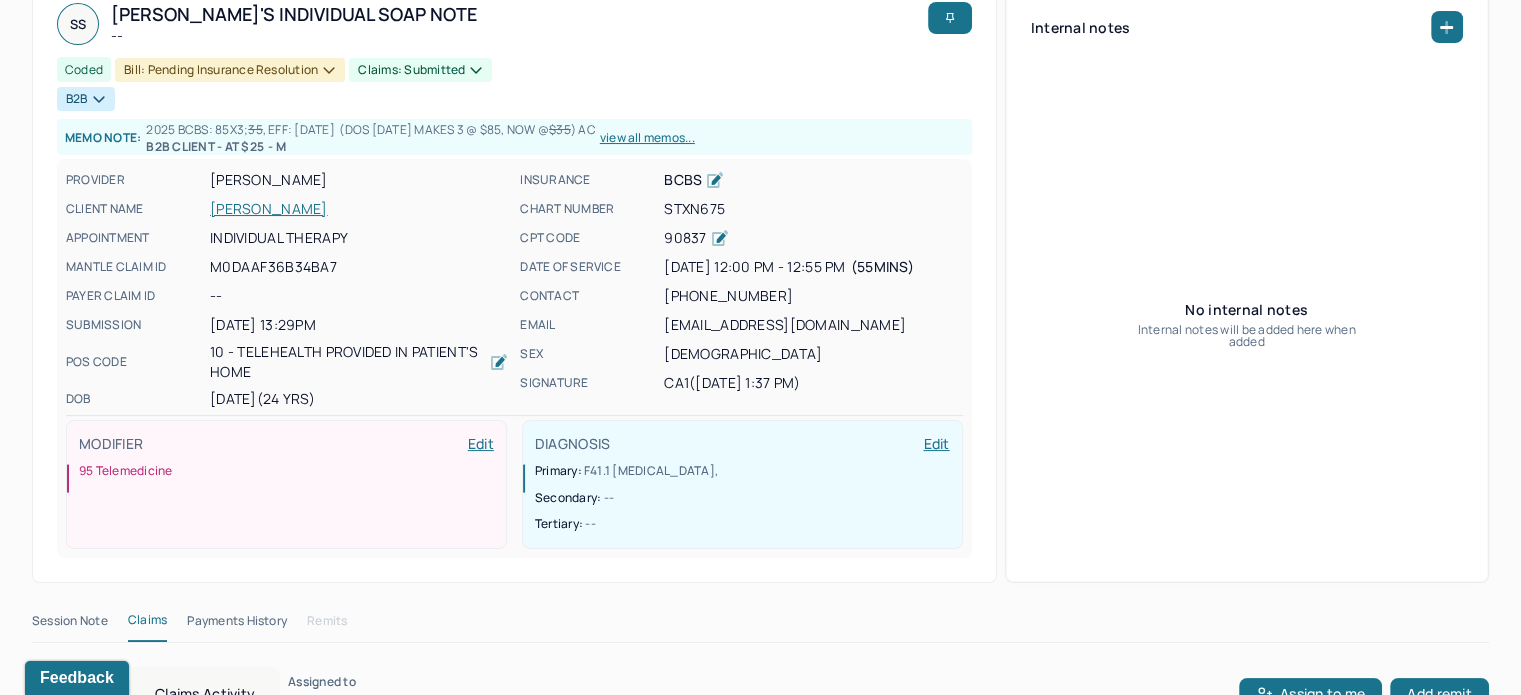 scroll, scrollTop: 0, scrollLeft: 0, axis: both 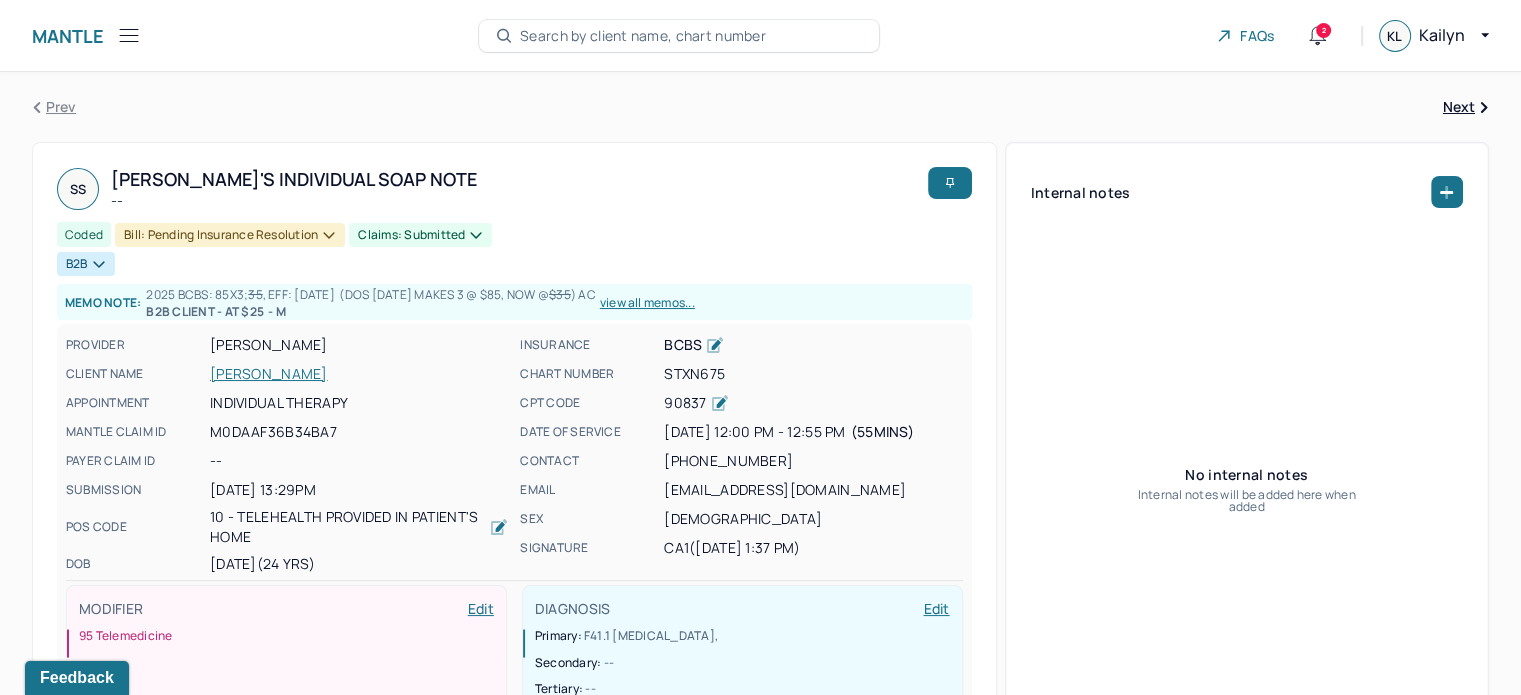 click on "Search by client name, chart number" at bounding box center (643, 36) 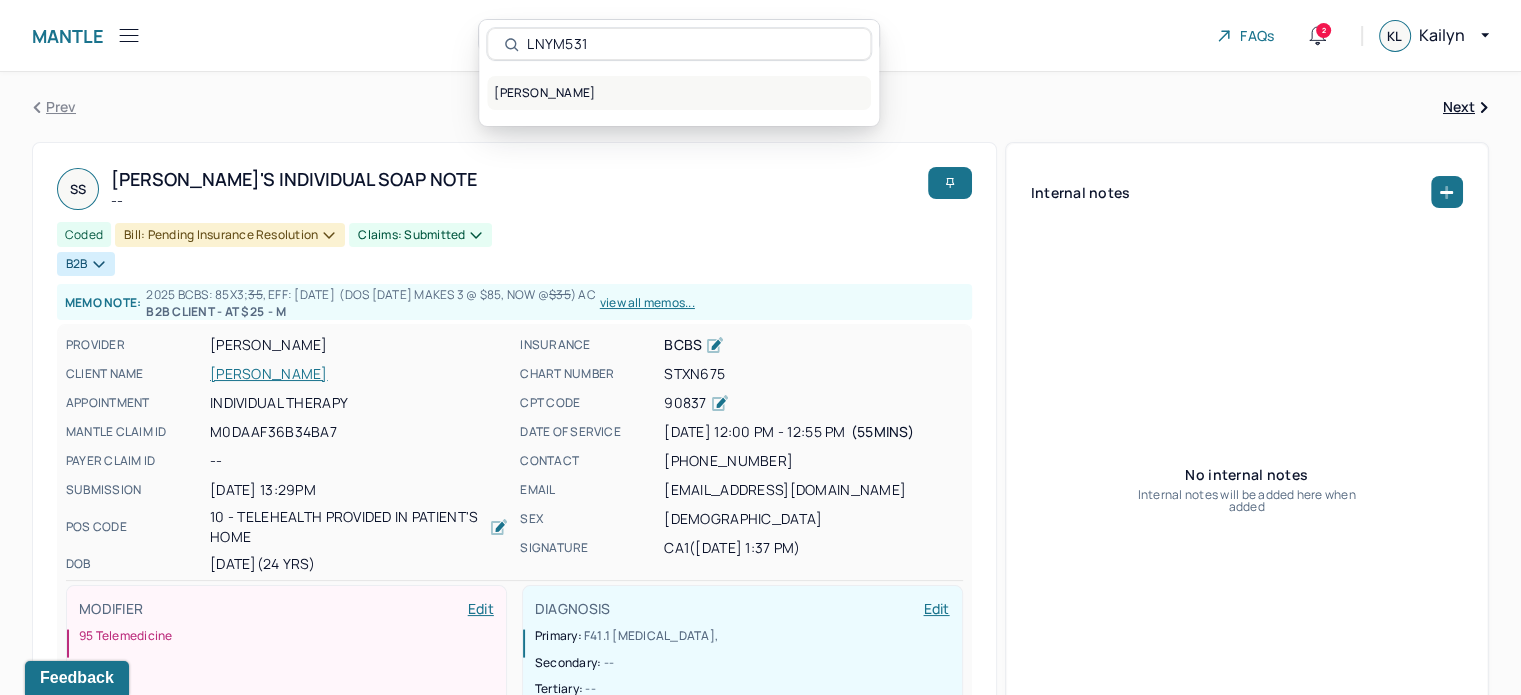 type on "LNYM531" 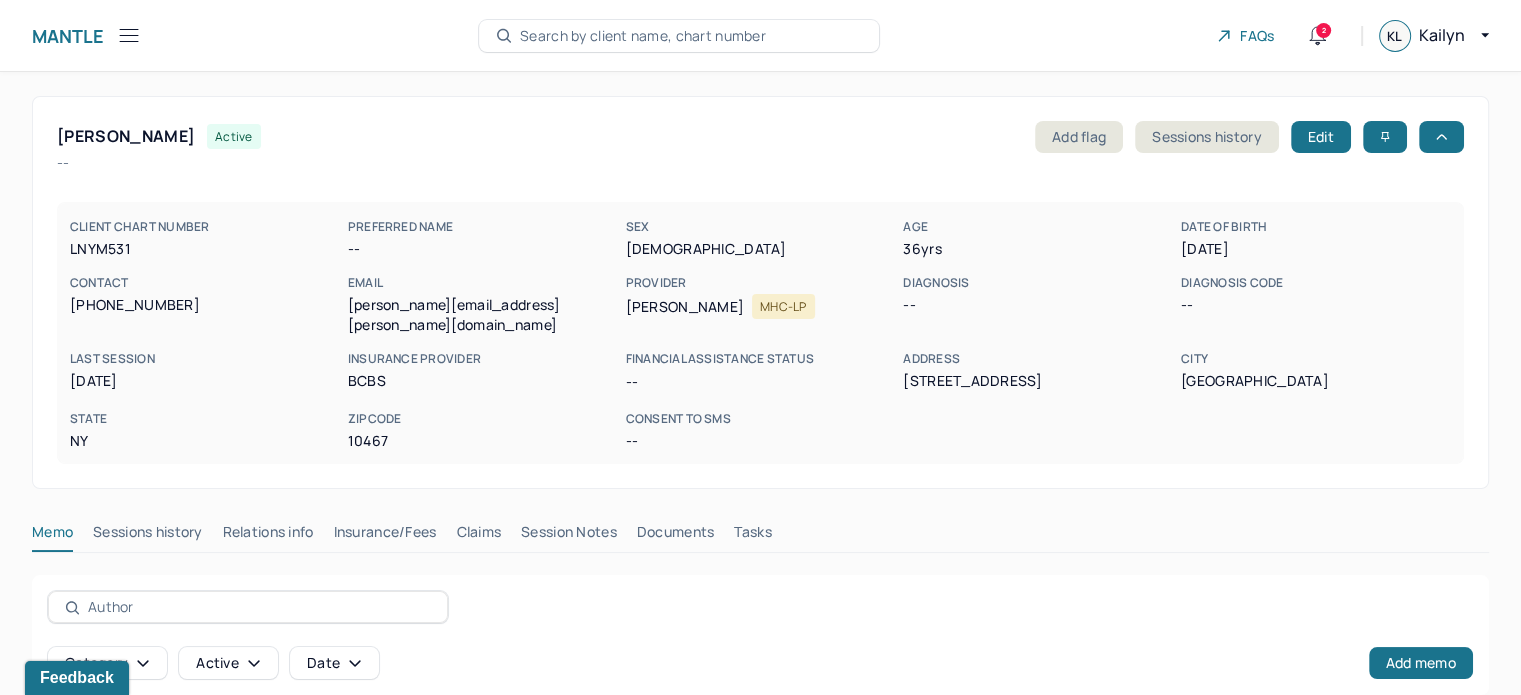 click on "Claims" at bounding box center (478, 536) 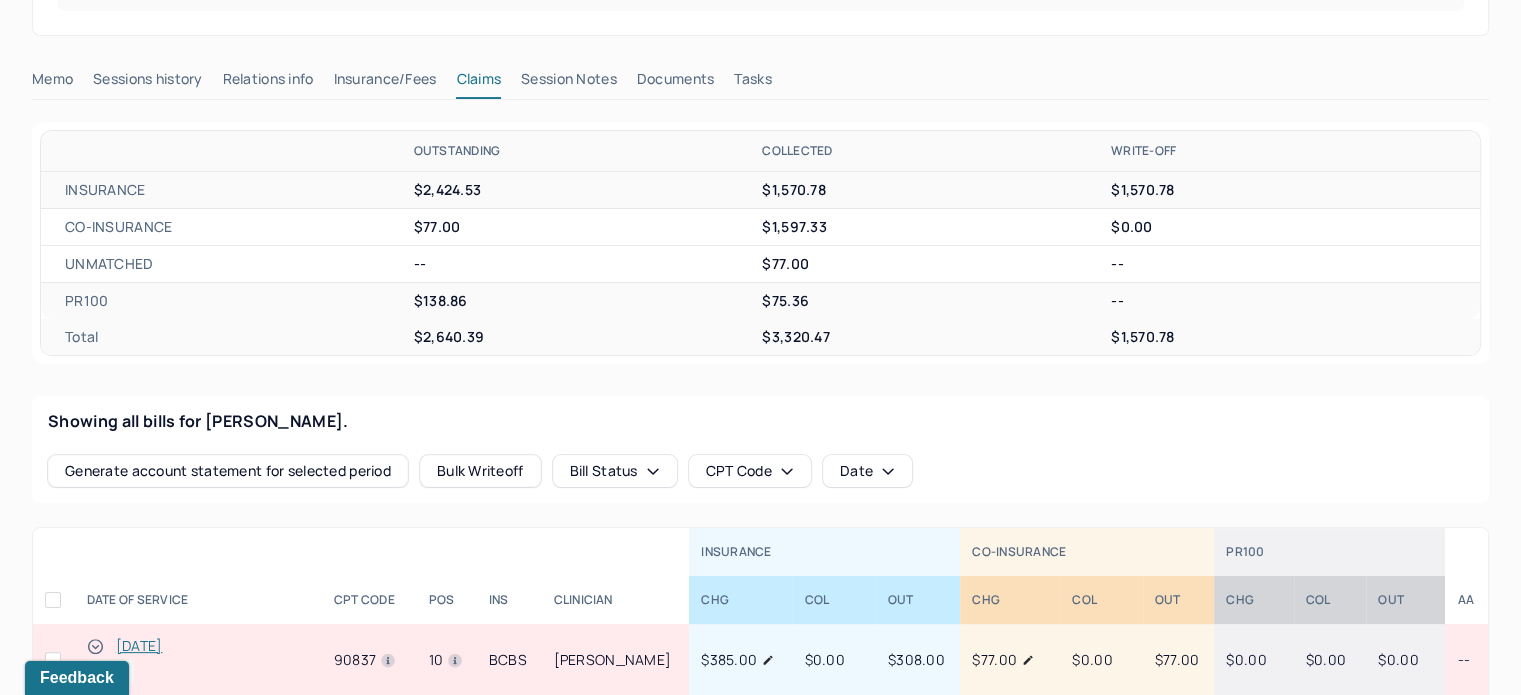scroll, scrollTop: 500, scrollLeft: 0, axis: vertical 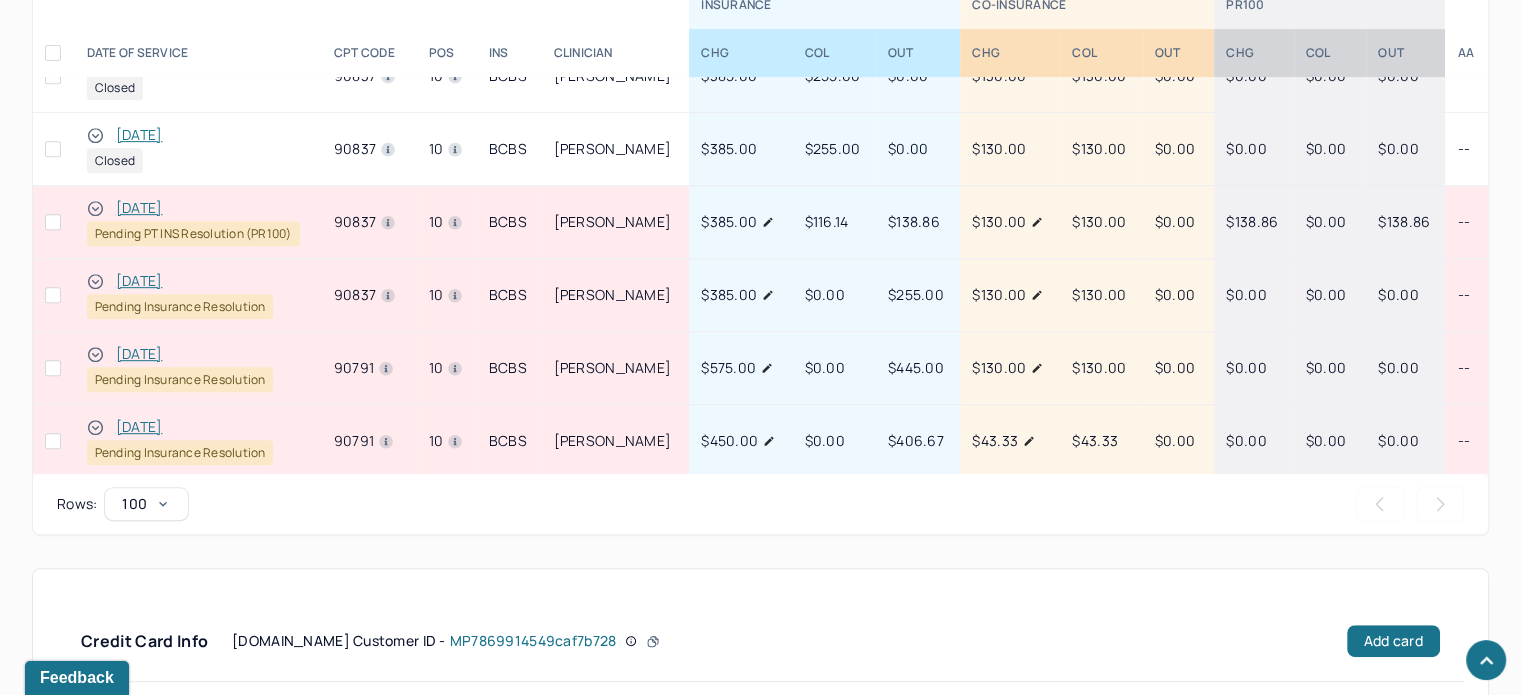 drag, startPoint x: 490, startPoint y: 537, endPoint x: 481, endPoint y: 550, distance: 15.811388 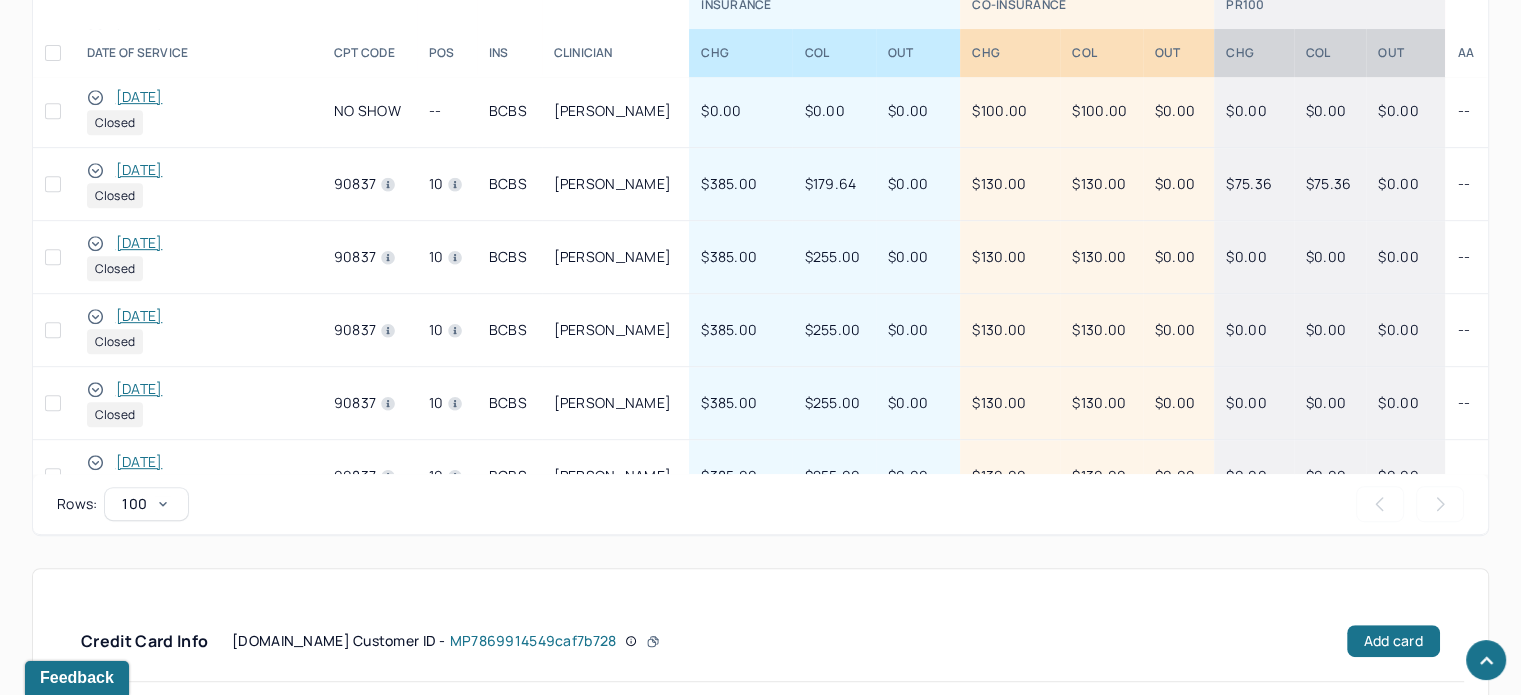 scroll, scrollTop: 0, scrollLeft: 0, axis: both 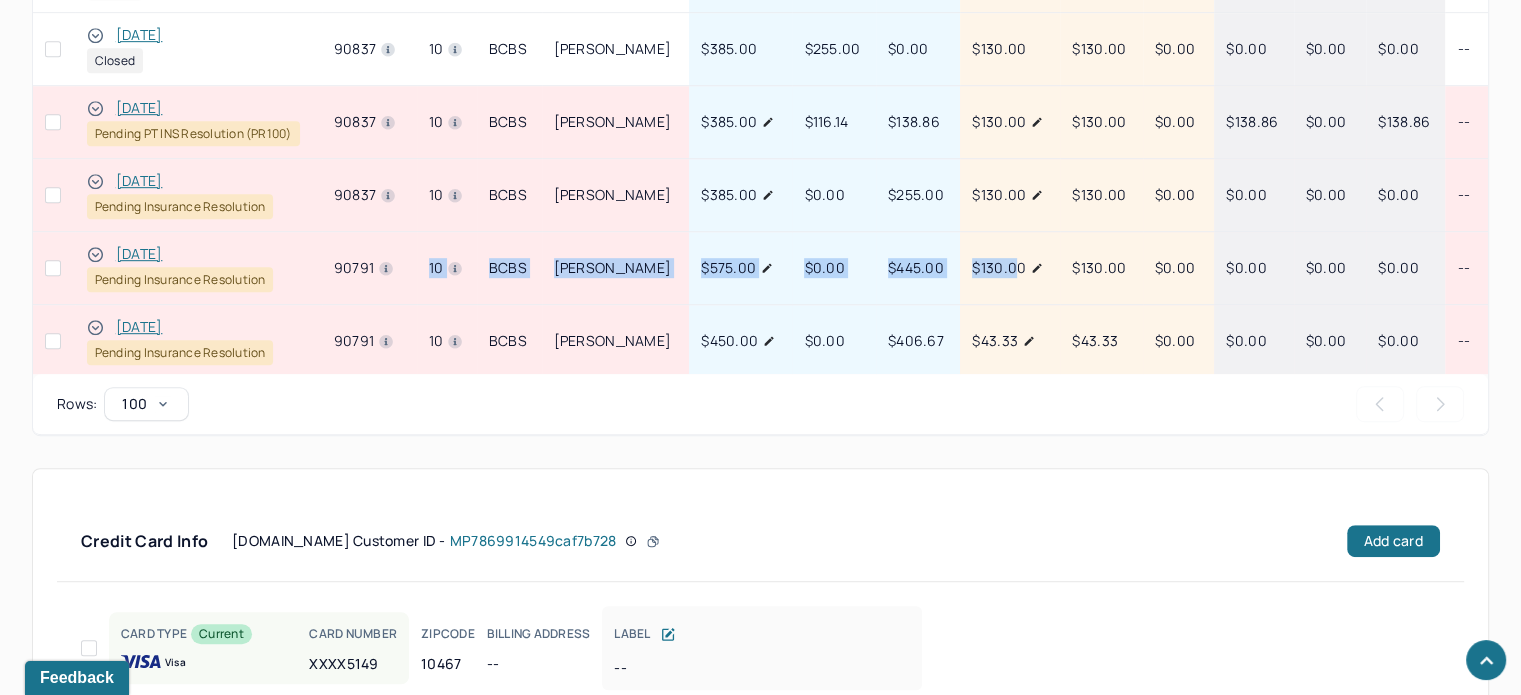 drag, startPoint x: 373, startPoint y: 263, endPoint x: 1036, endPoint y: 235, distance: 663.591 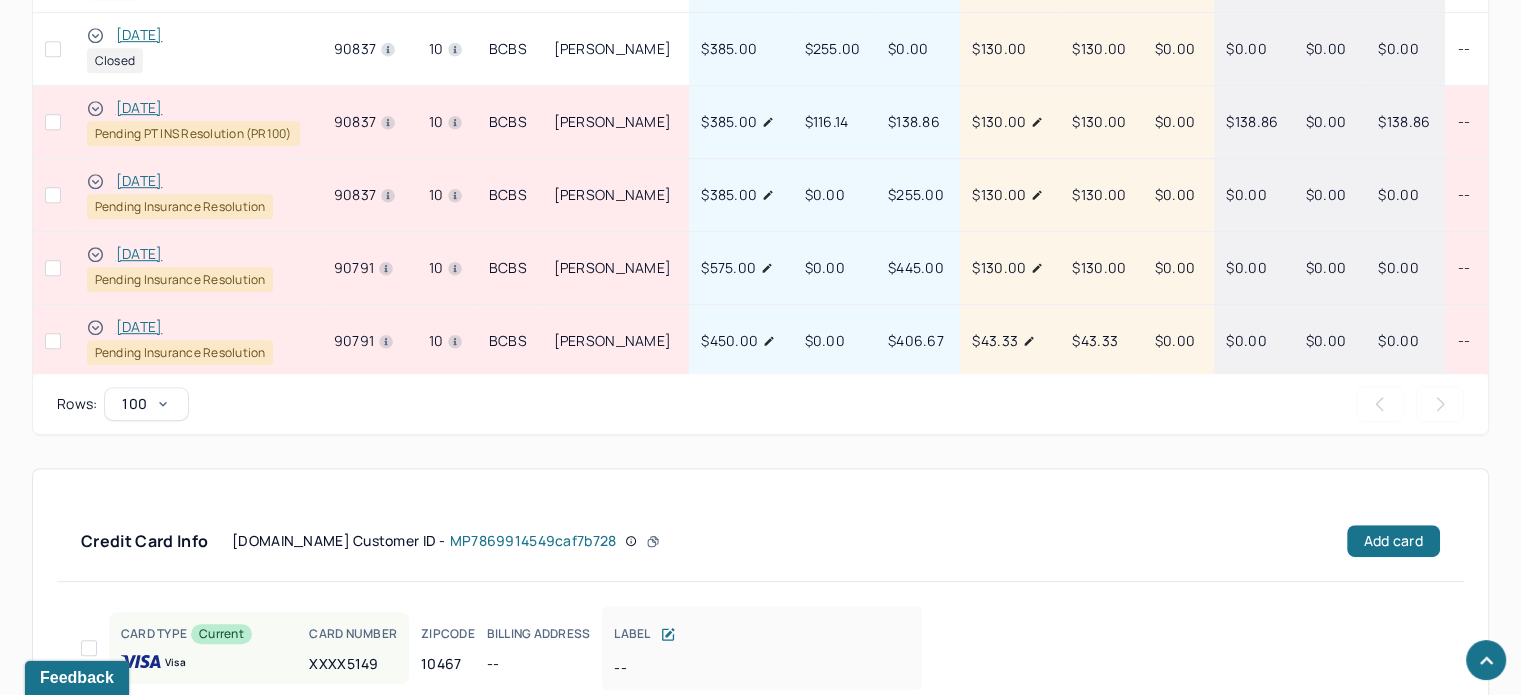 click on "$0.00" at bounding box center [1179, 268] 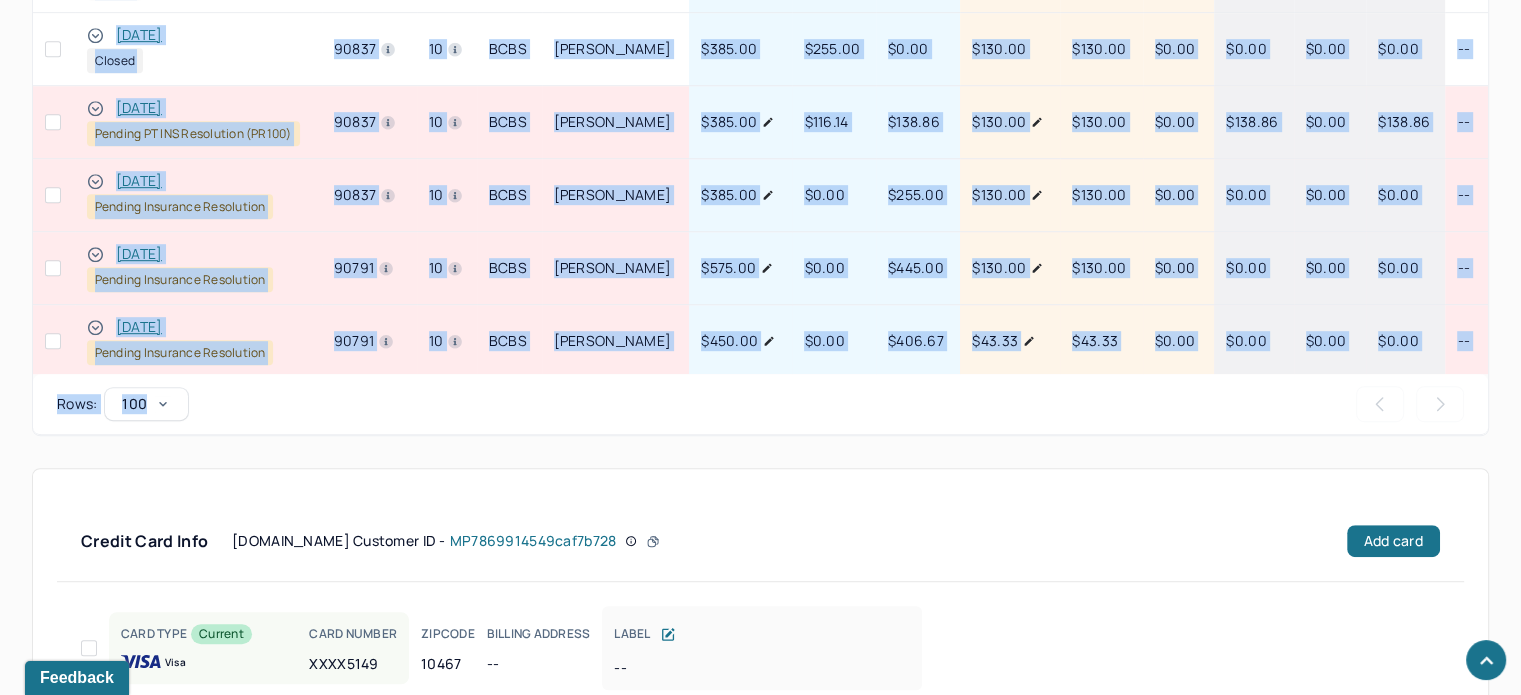 drag, startPoint x: 19, startPoint y: 45, endPoint x: 1172, endPoint y: 391, distance: 1203.796 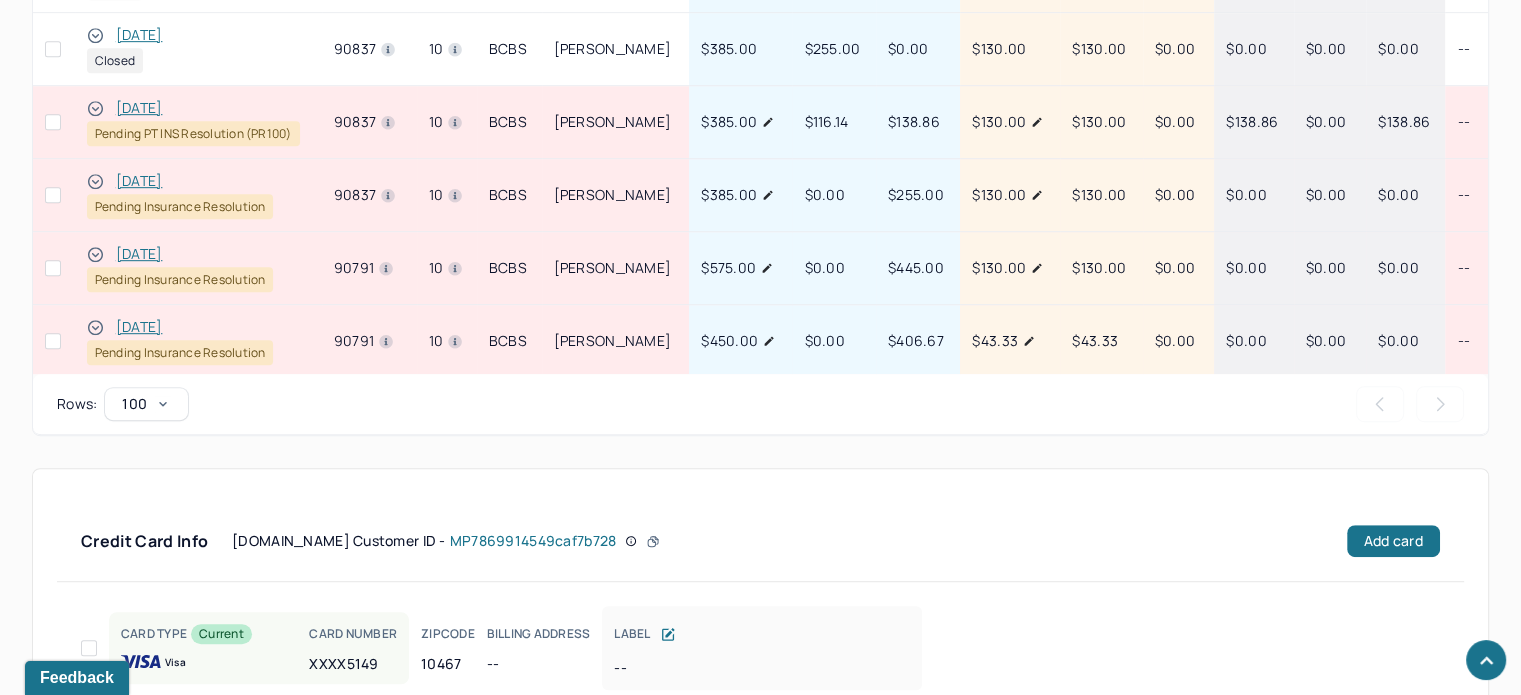 scroll, scrollTop: 1000, scrollLeft: 0, axis: vertical 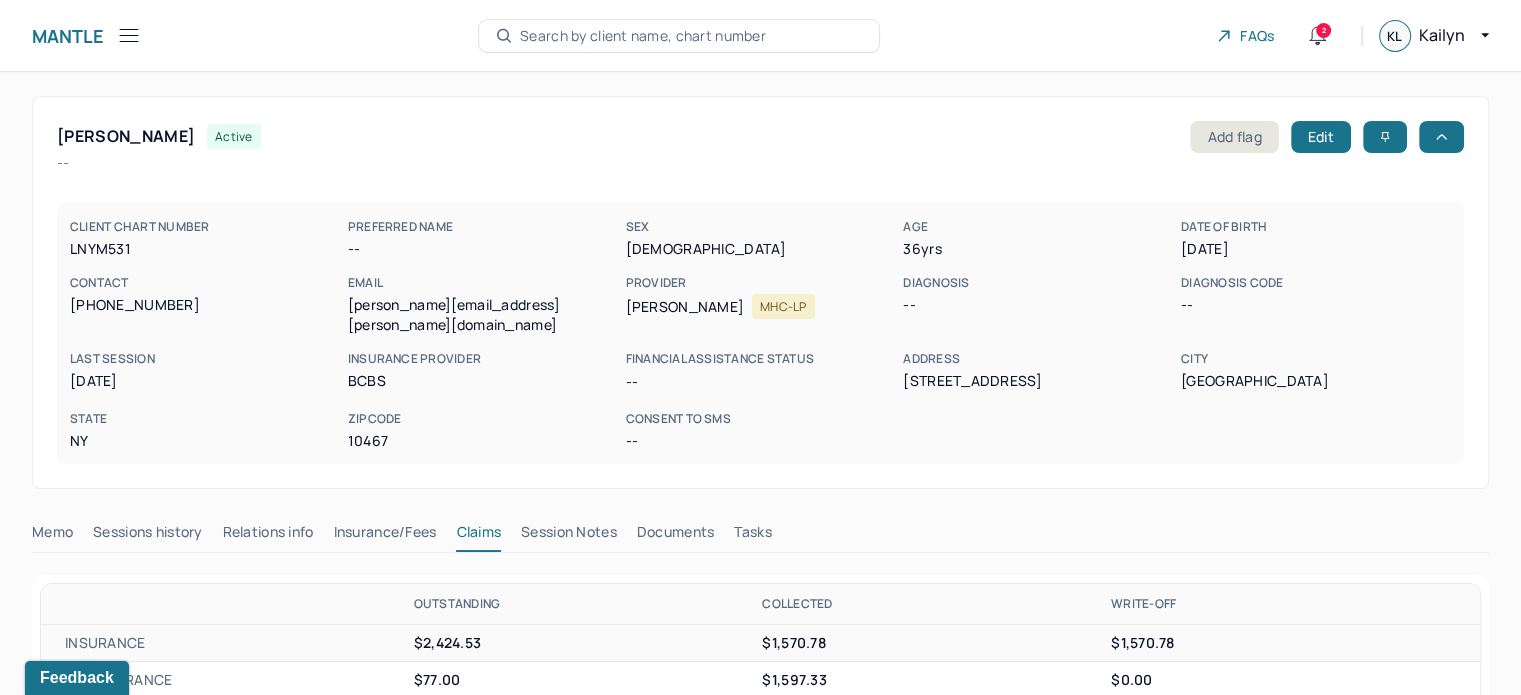 click on "Search by client name, chart number" at bounding box center [643, 36] 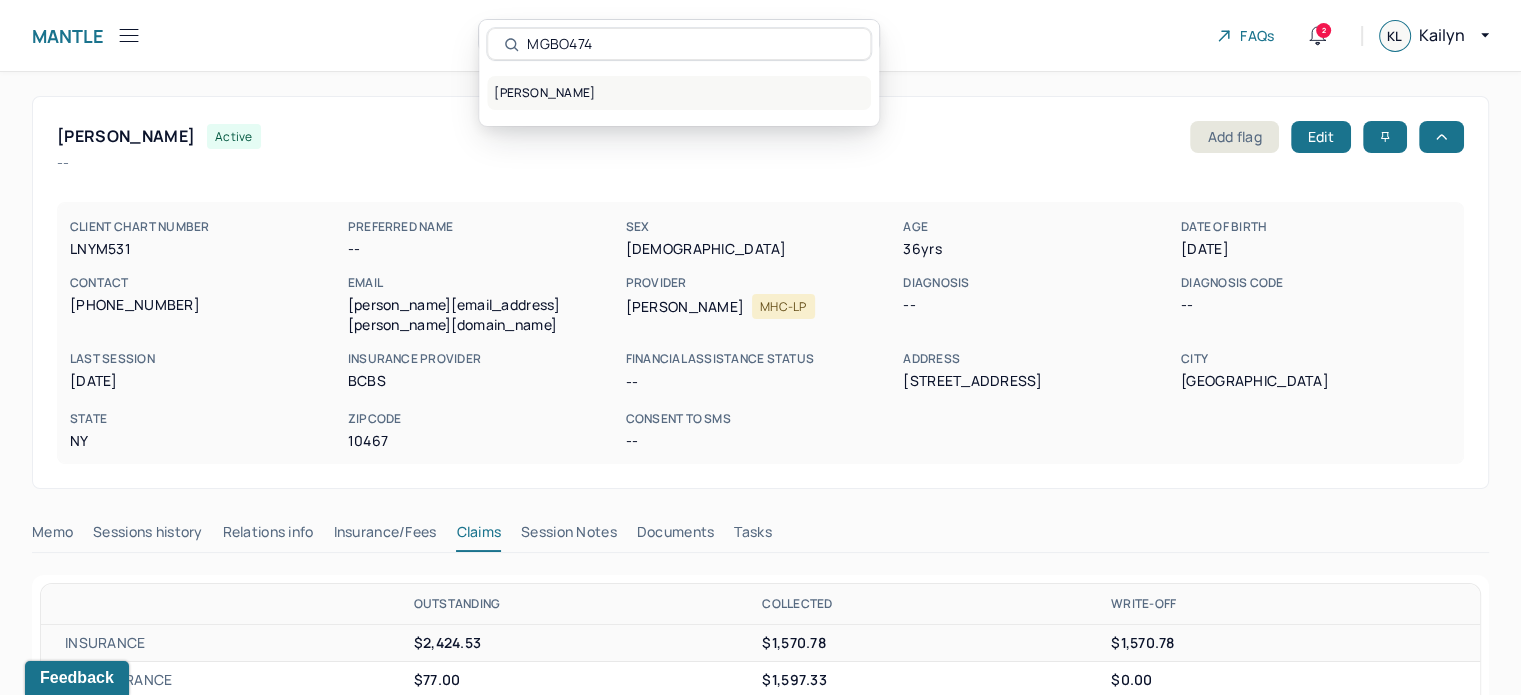 type on "MGBO474" 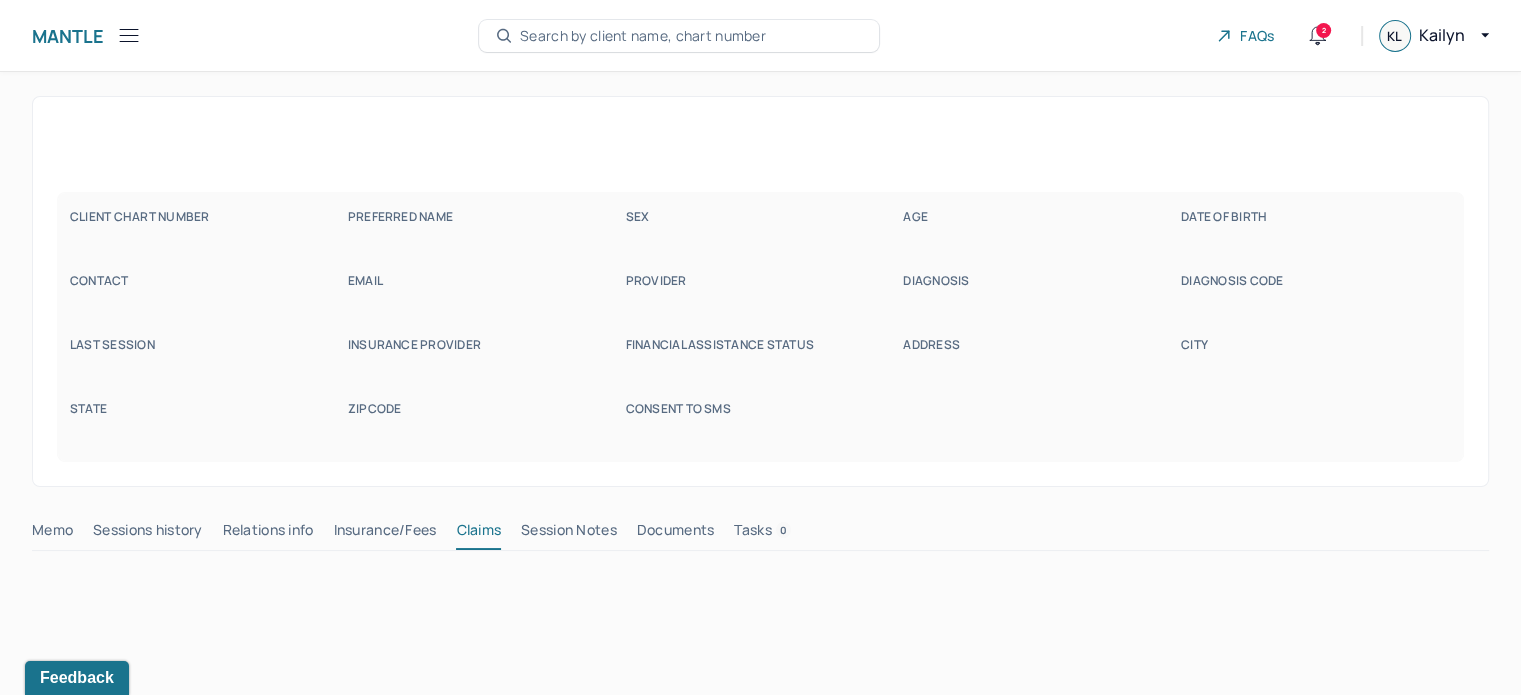 click on "Claims" at bounding box center (478, 534) 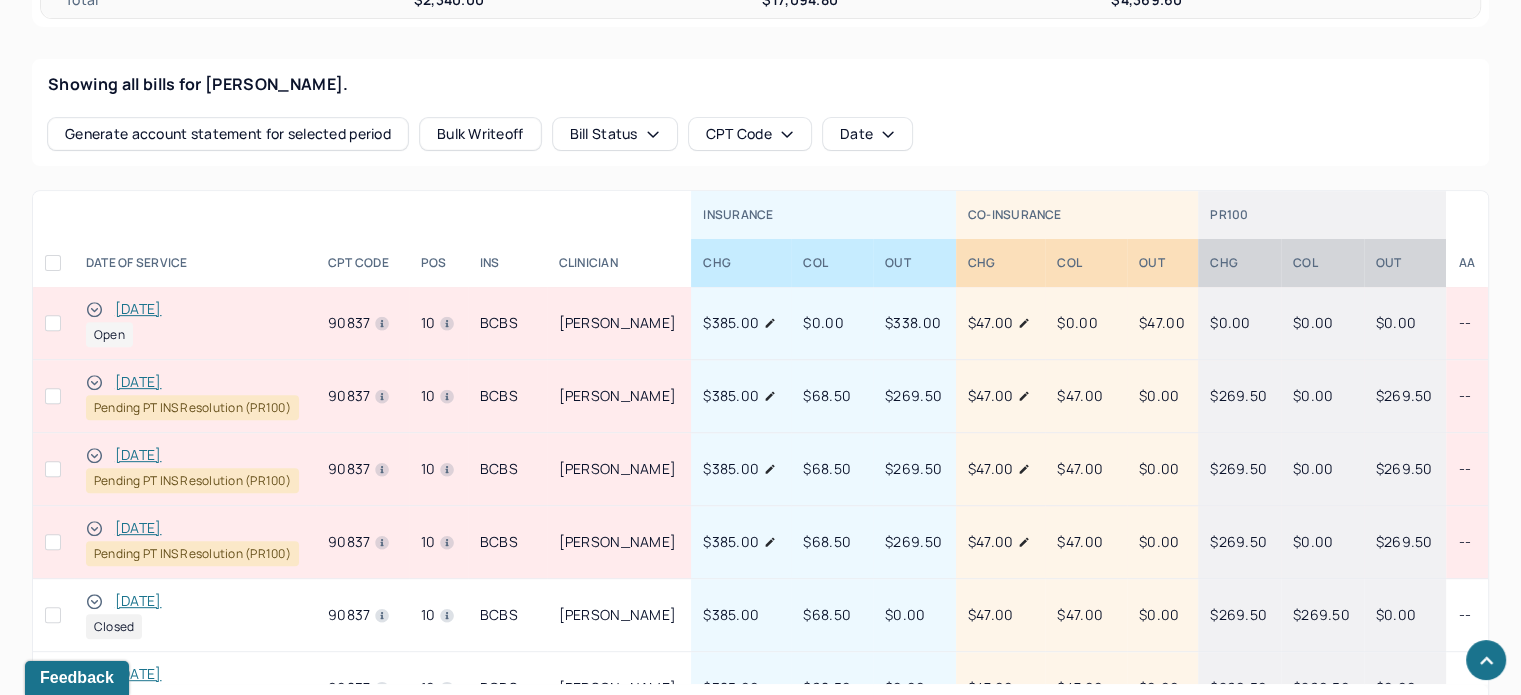 scroll, scrollTop: 900, scrollLeft: 0, axis: vertical 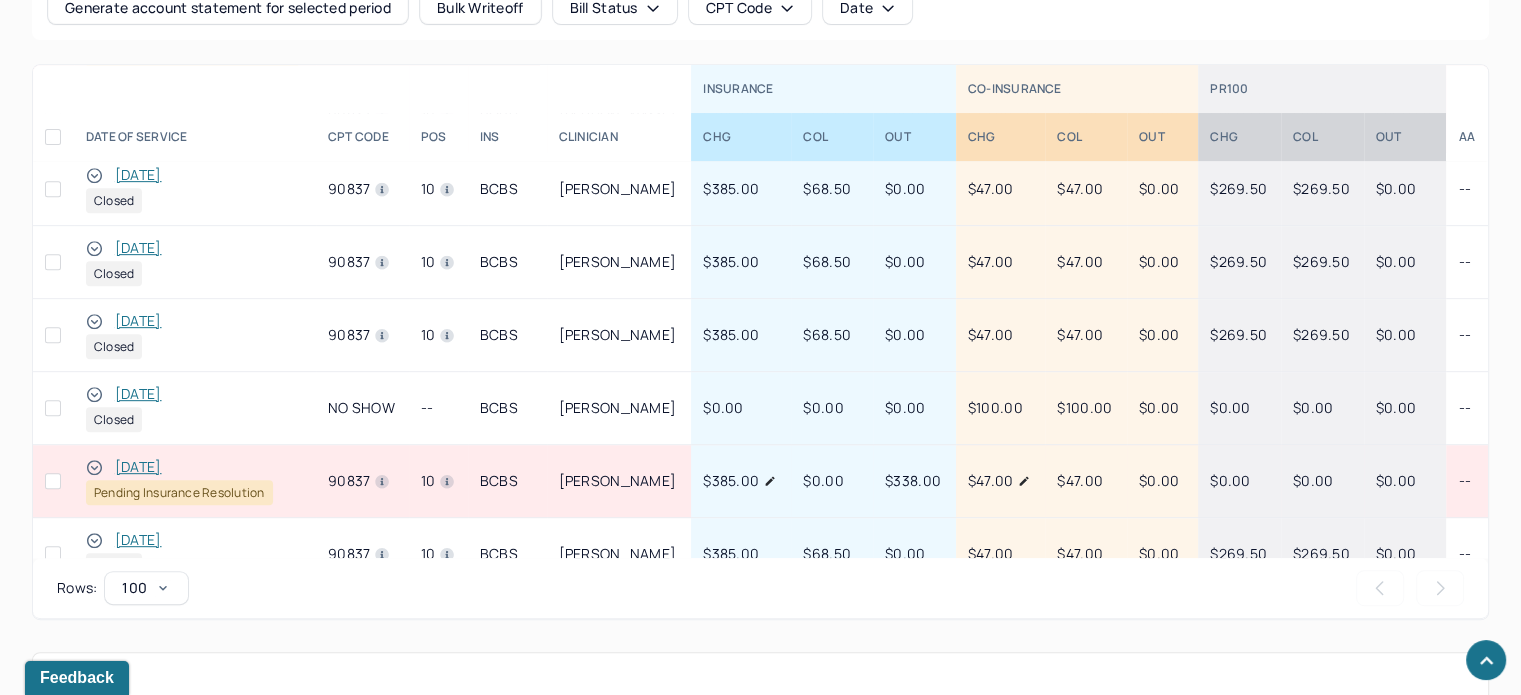 click on "05/05/2025" at bounding box center [138, 467] 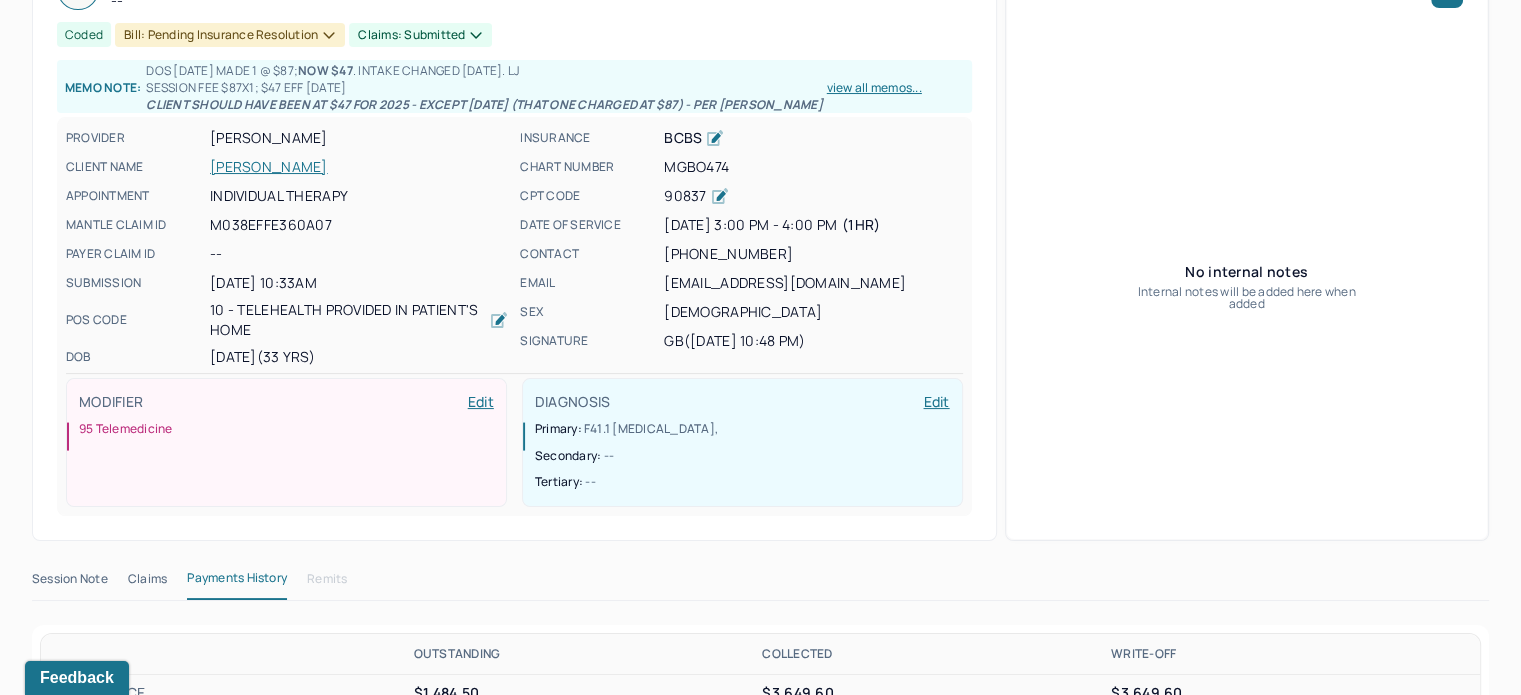 scroll, scrollTop: 202, scrollLeft: 0, axis: vertical 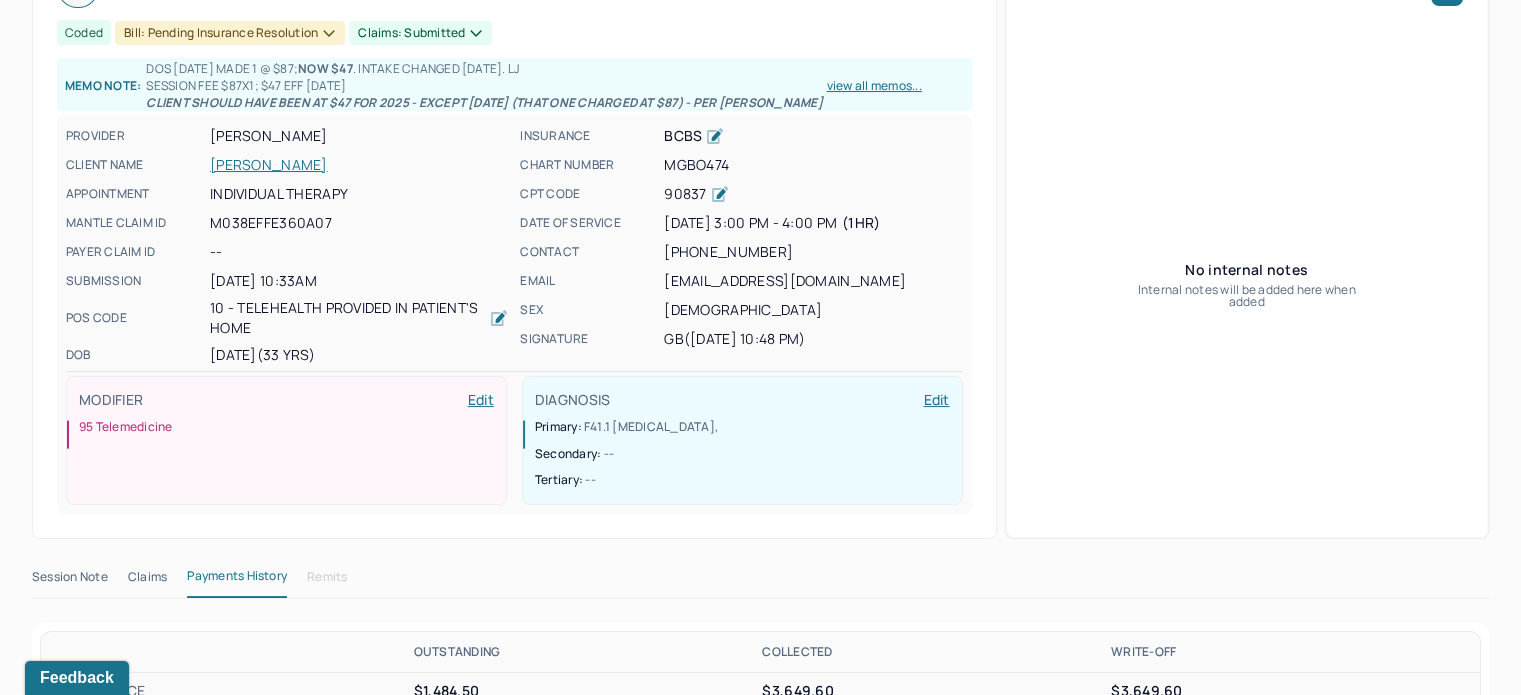click on "Claims" at bounding box center [147, 581] 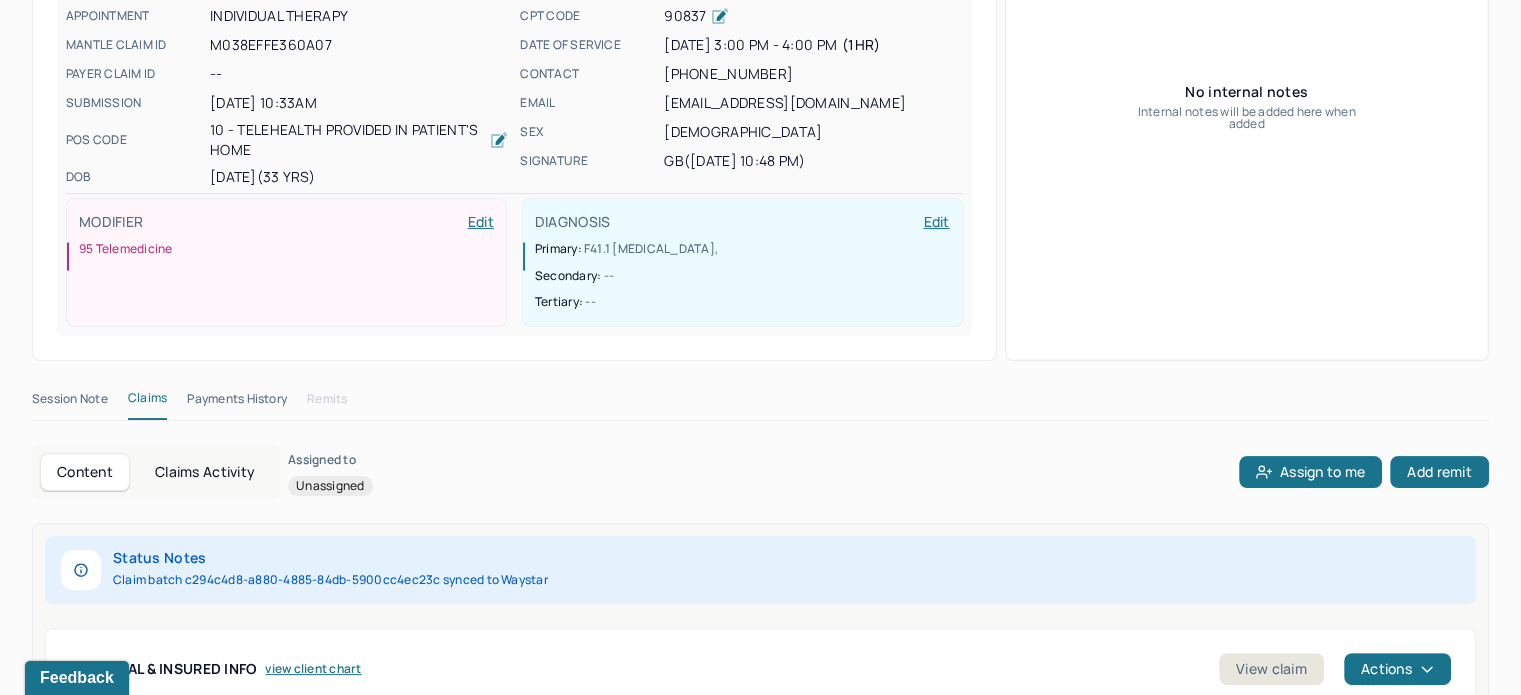 scroll, scrollTop: 602, scrollLeft: 0, axis: vertical 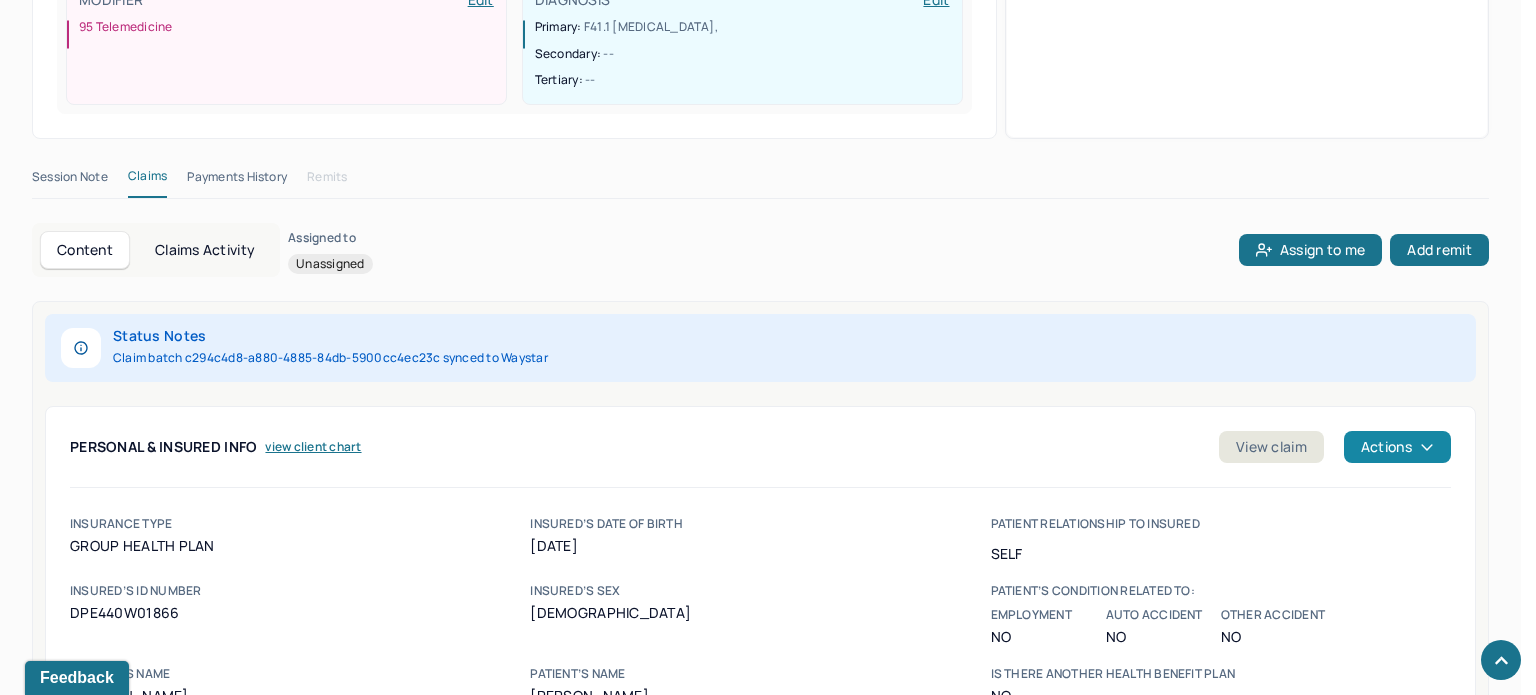 click on "Actions" at bounding box center (1397, 447) 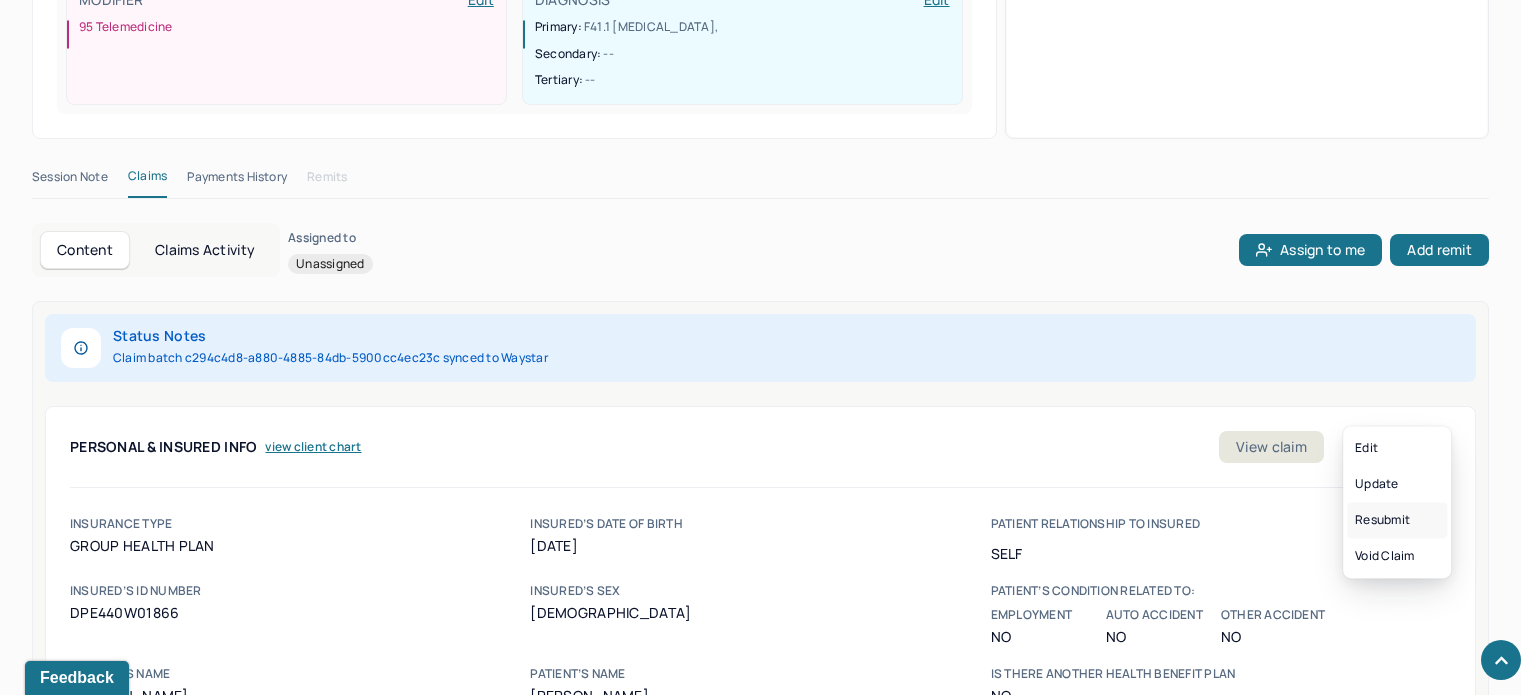 click on "Resubmit" at bounding box center [1397, 520] 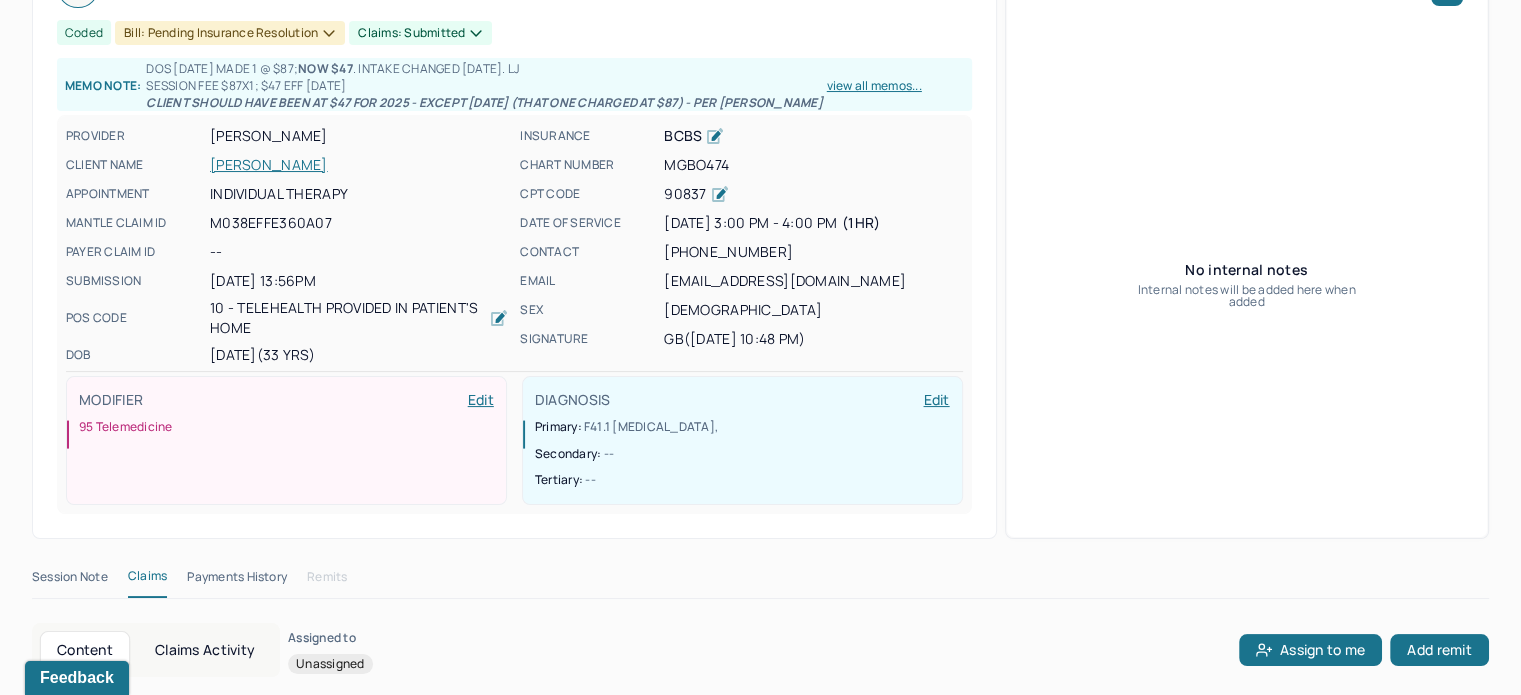 scroll, scrollTop: 0, scrollLeft: 0, axis: both 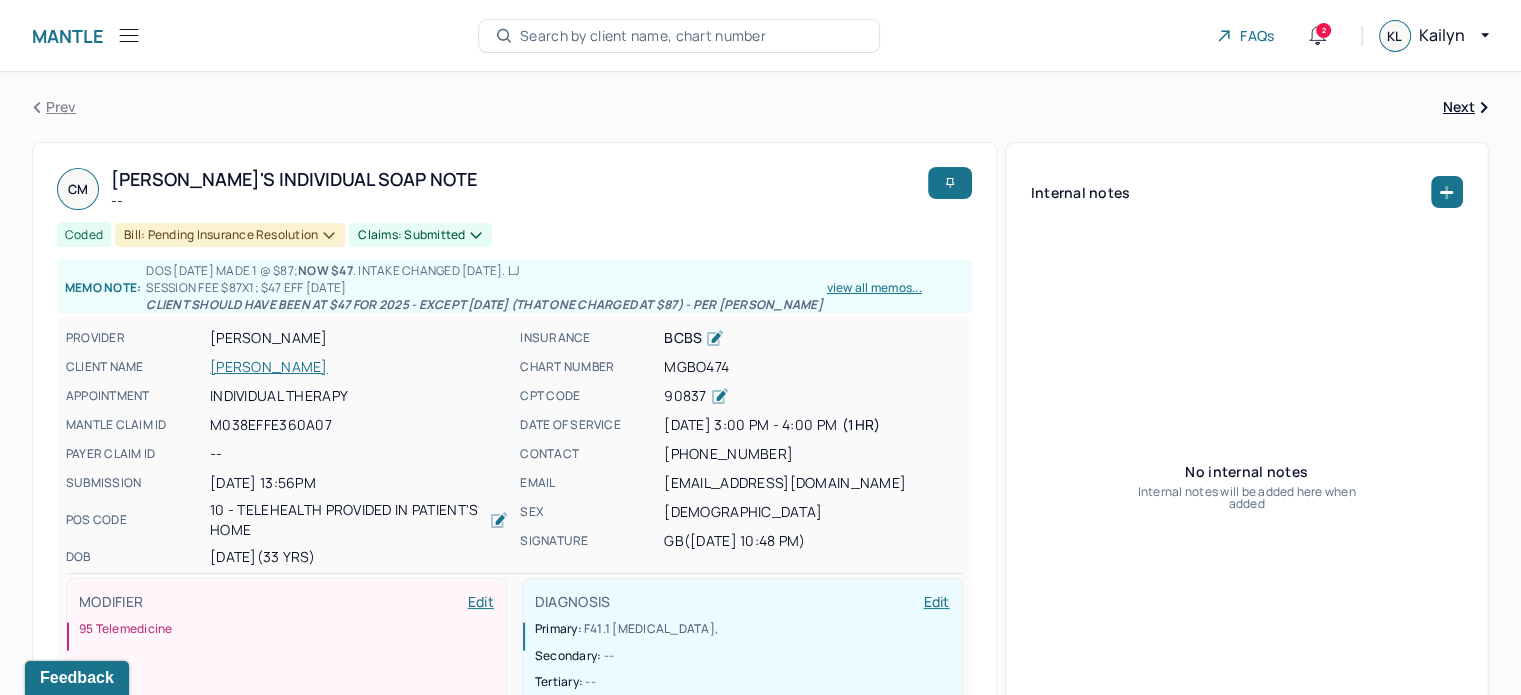click on "Search by client name, chart number" at bounding box center (643, 36) 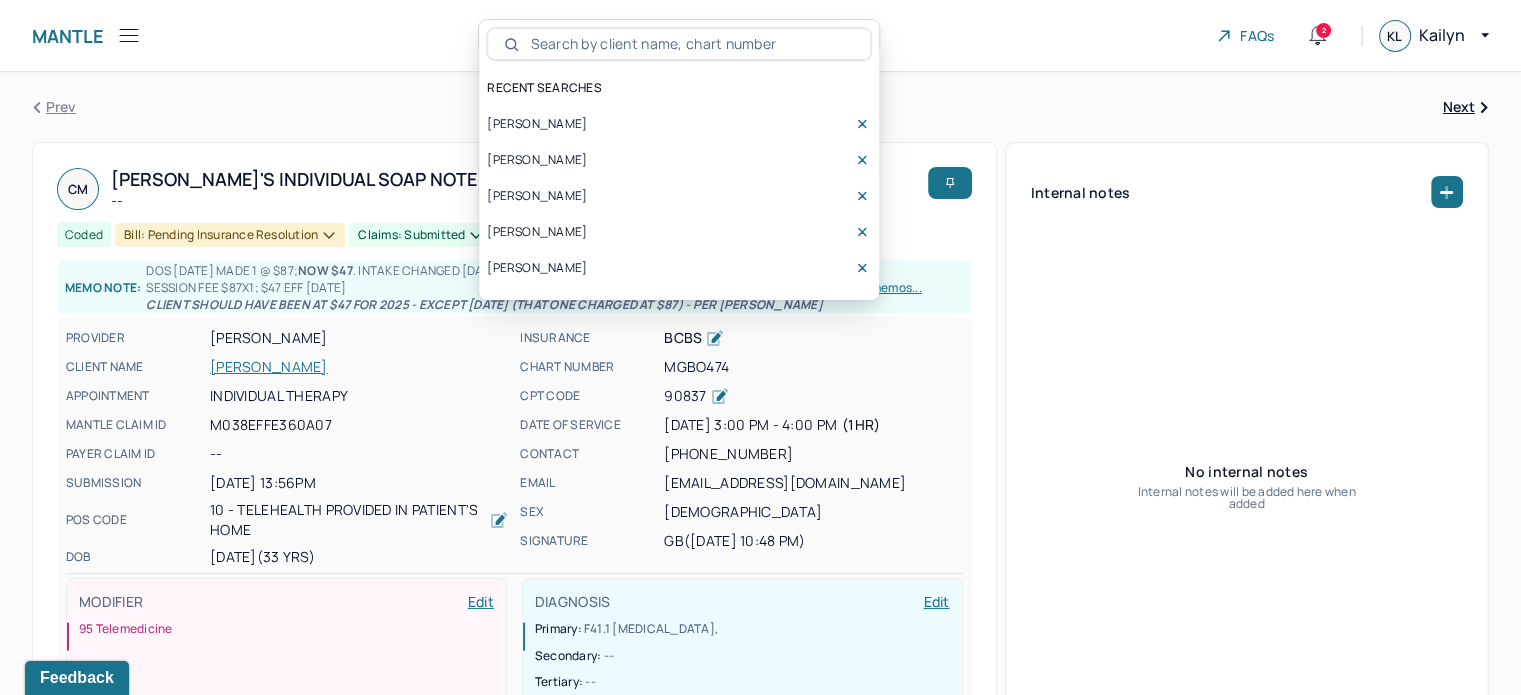 drag, startPoint x: 668, startPoint y: 26, endPoint x: 610, endPoint y: 37, distance: 59.03389 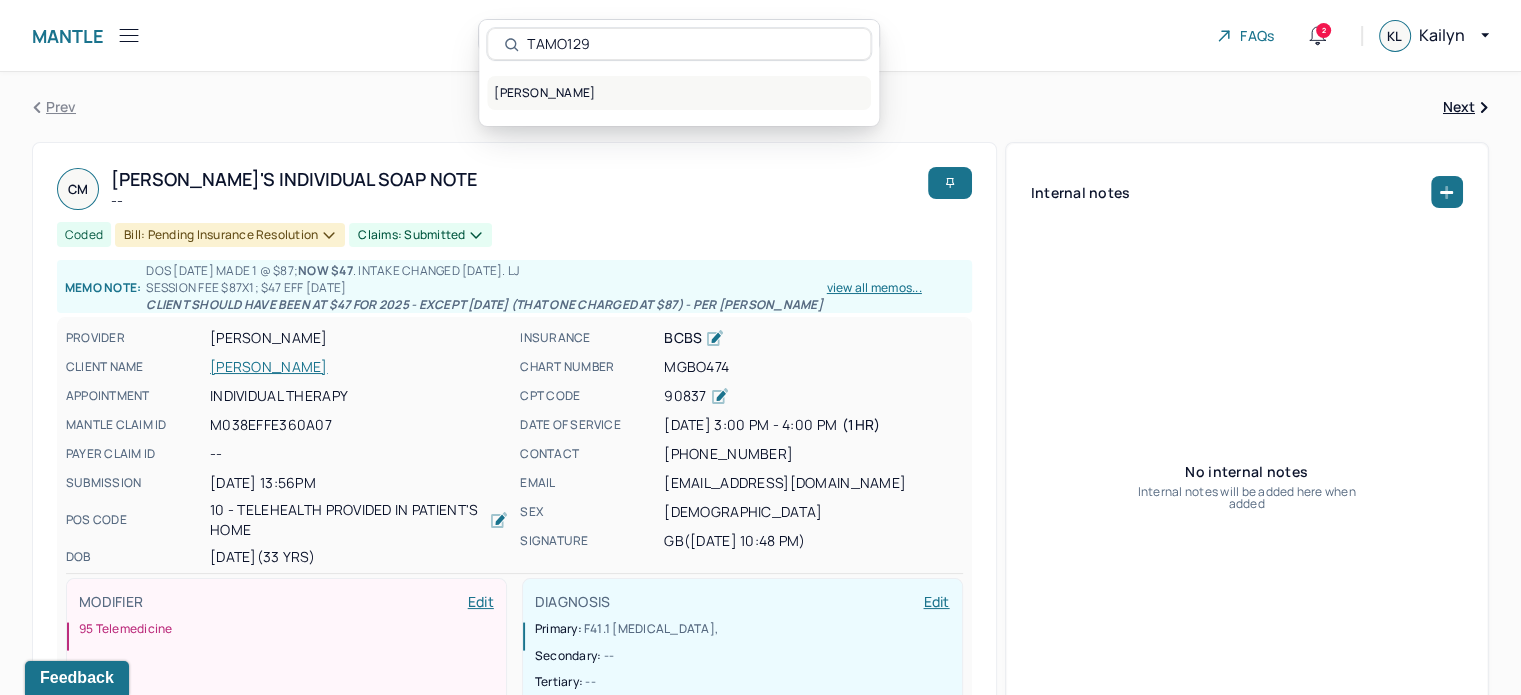 type on "TAMO129" 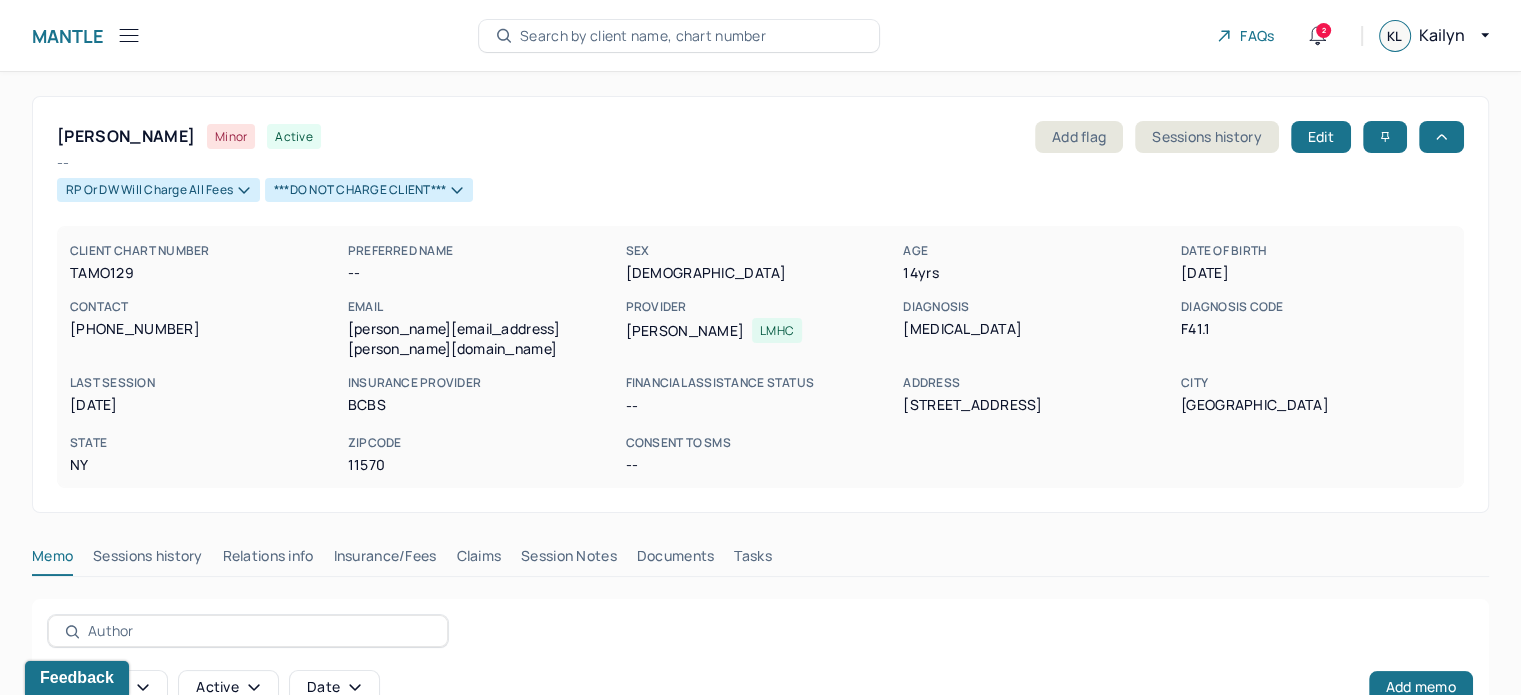 click on "Claims" at bounding box center (478, 560) 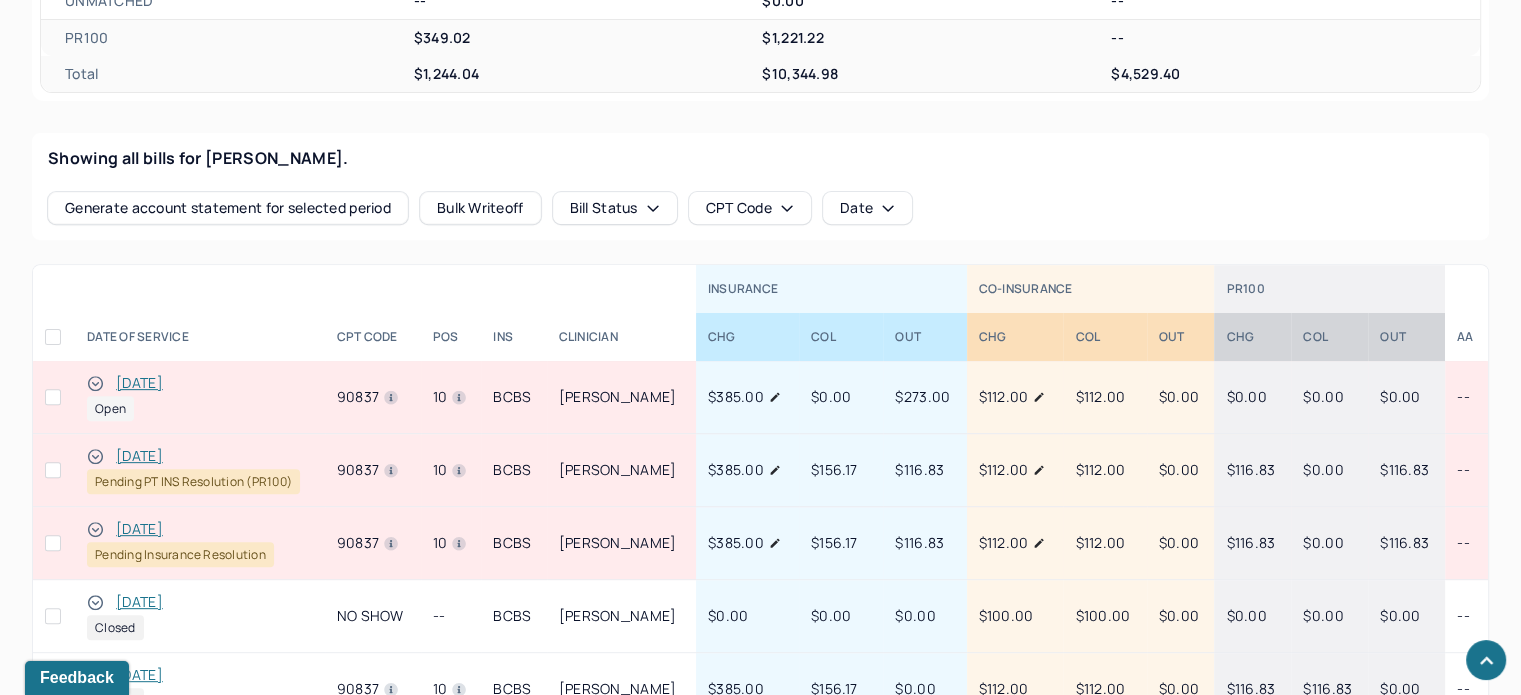 scroll, scrollTop: 741, scrollLeft: 0, axis: vertical 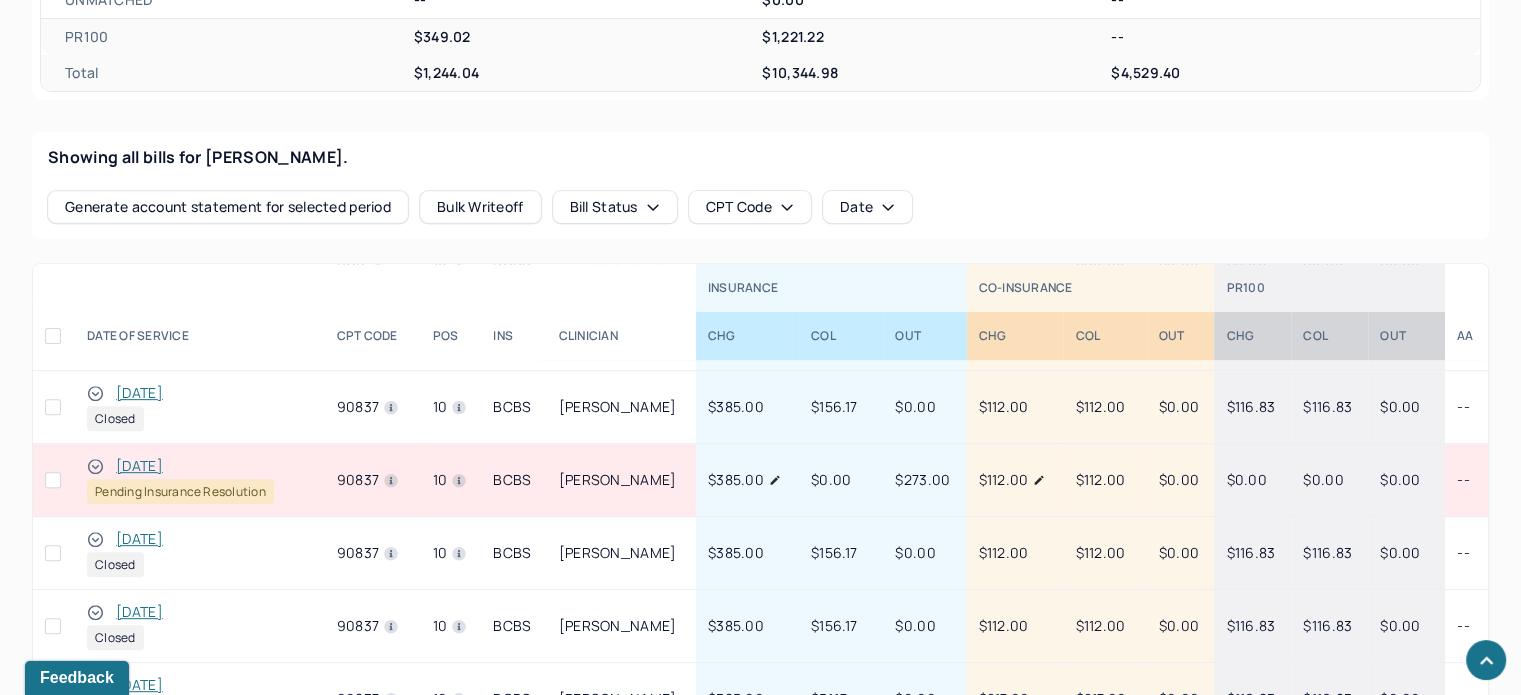click on "05/05/2025" at bounding box center (139, 466) 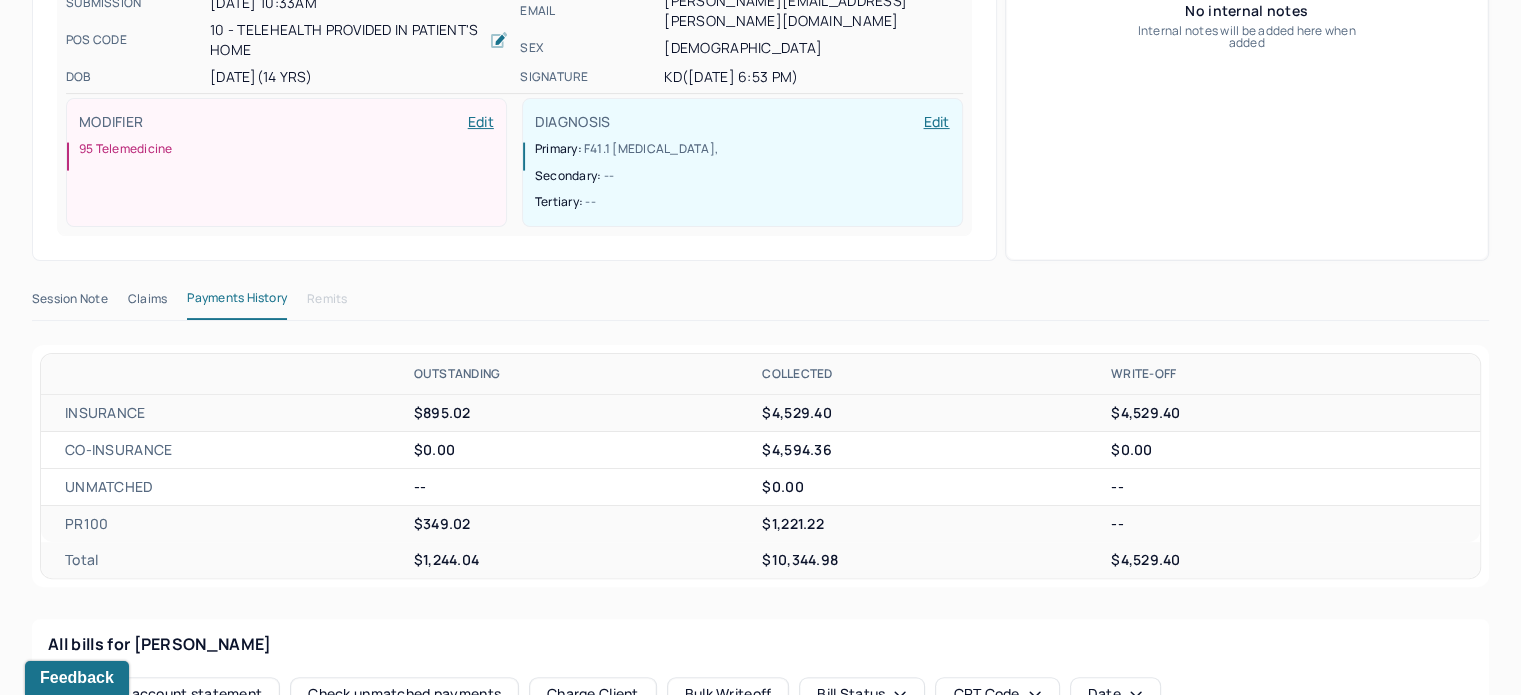 click on "Claims" at bounding box center [147, 303] 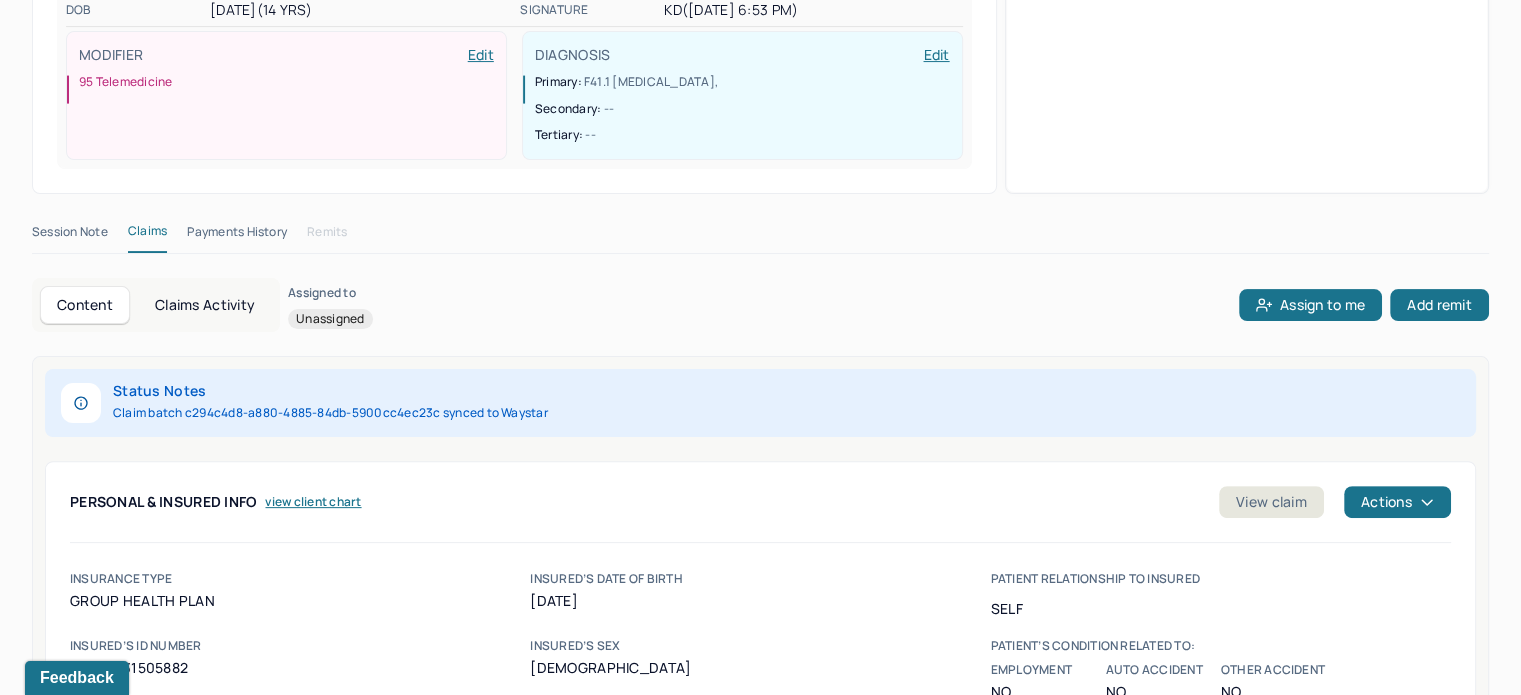 scroll, scrollTop: 541, scrollLeft: 0, axis: vertical 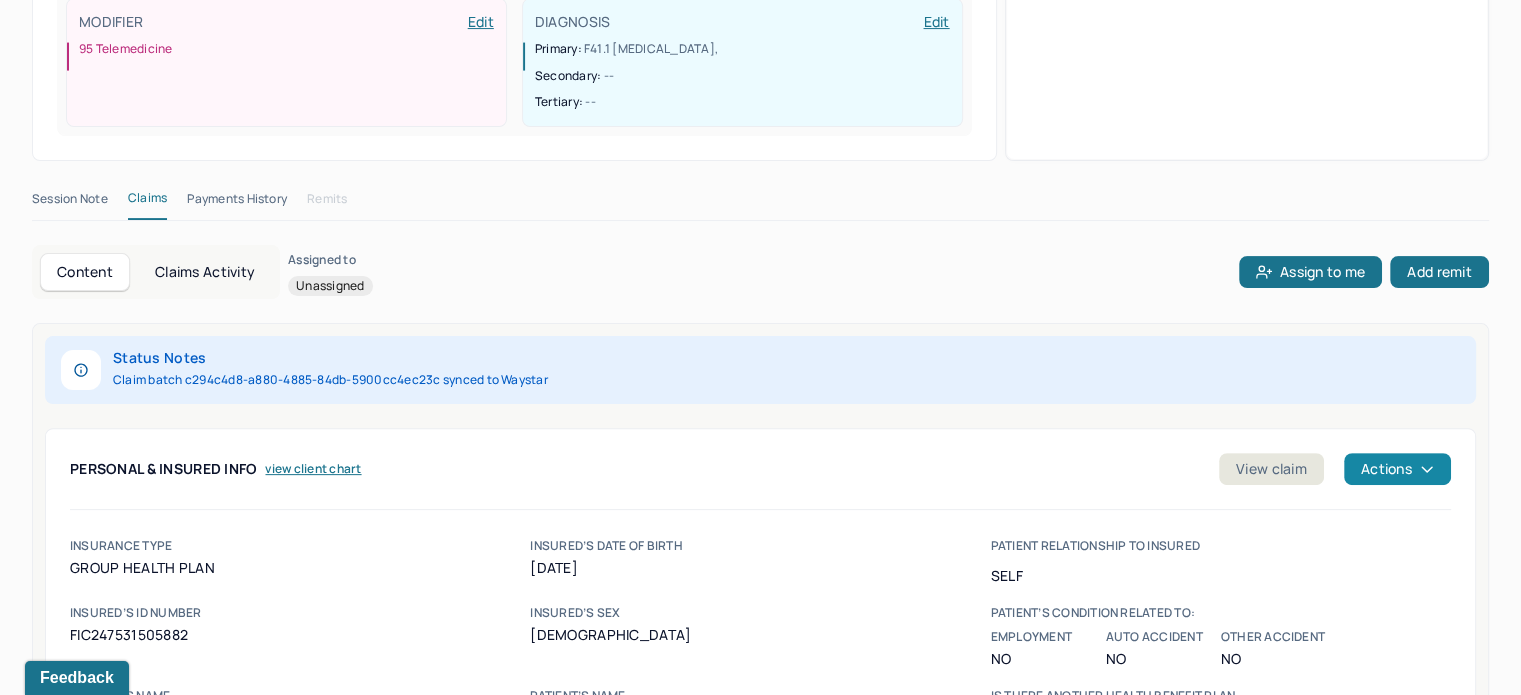 drag, startPoint x: 1401, startPoint y: 491, endPoint x: 1400, endPoint y: 479, distance: 12.0415945 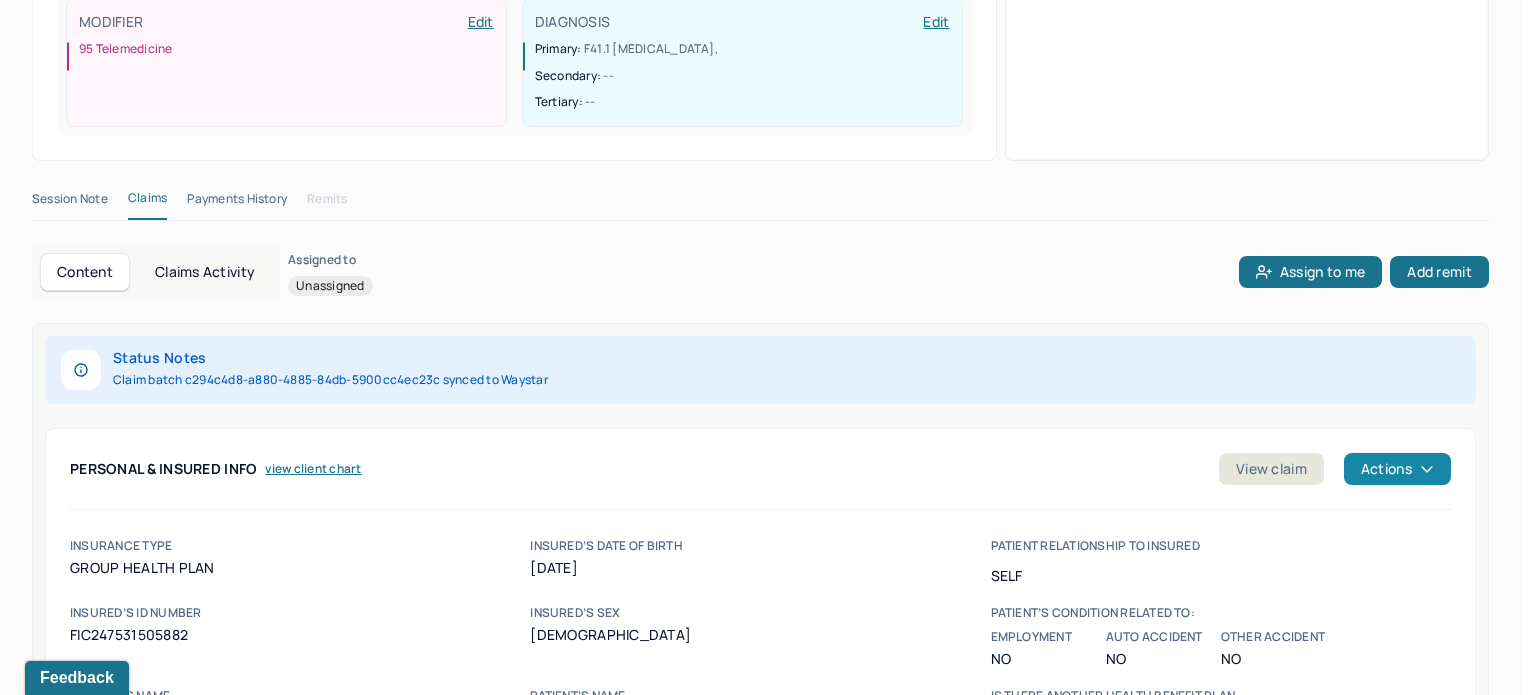 click on "Actions" at bounding box center (1397, 469) 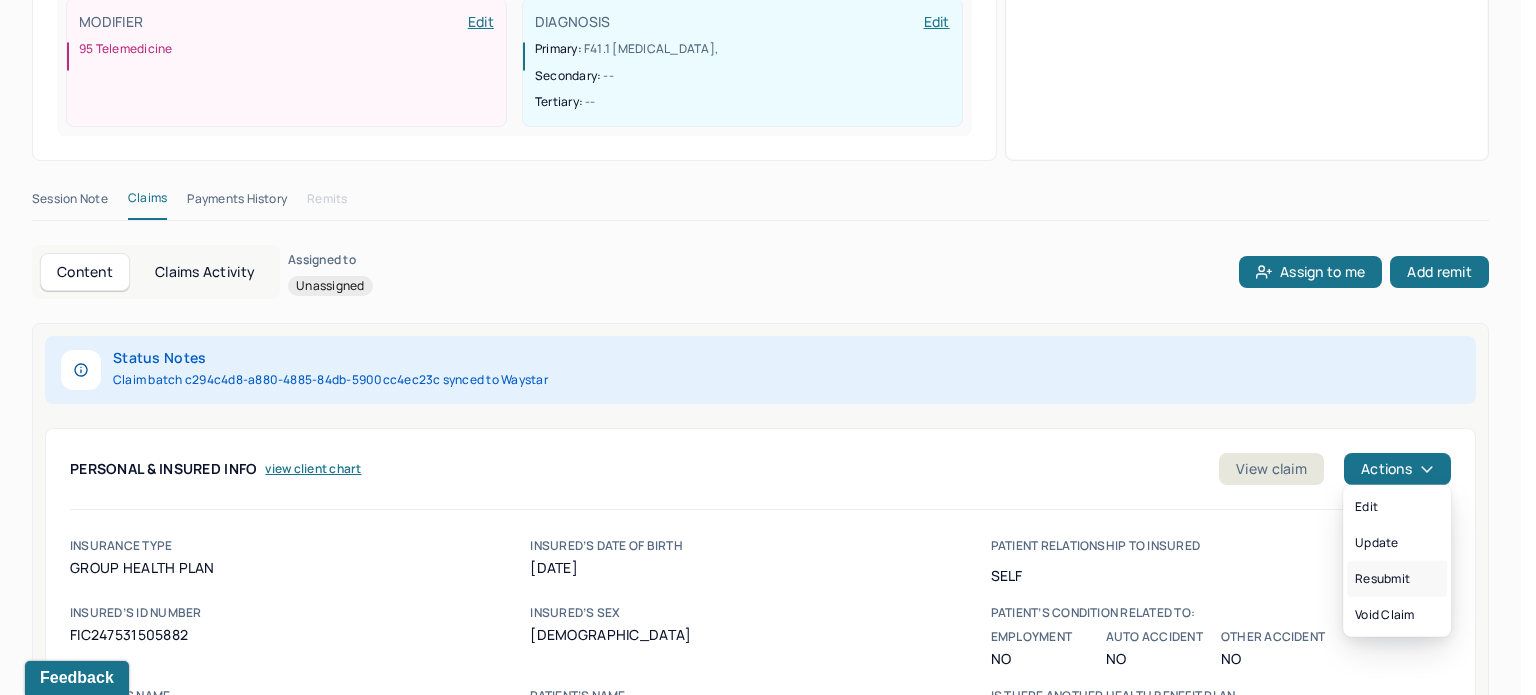 click on "Resubmit" at bounding box center [1397, 579] 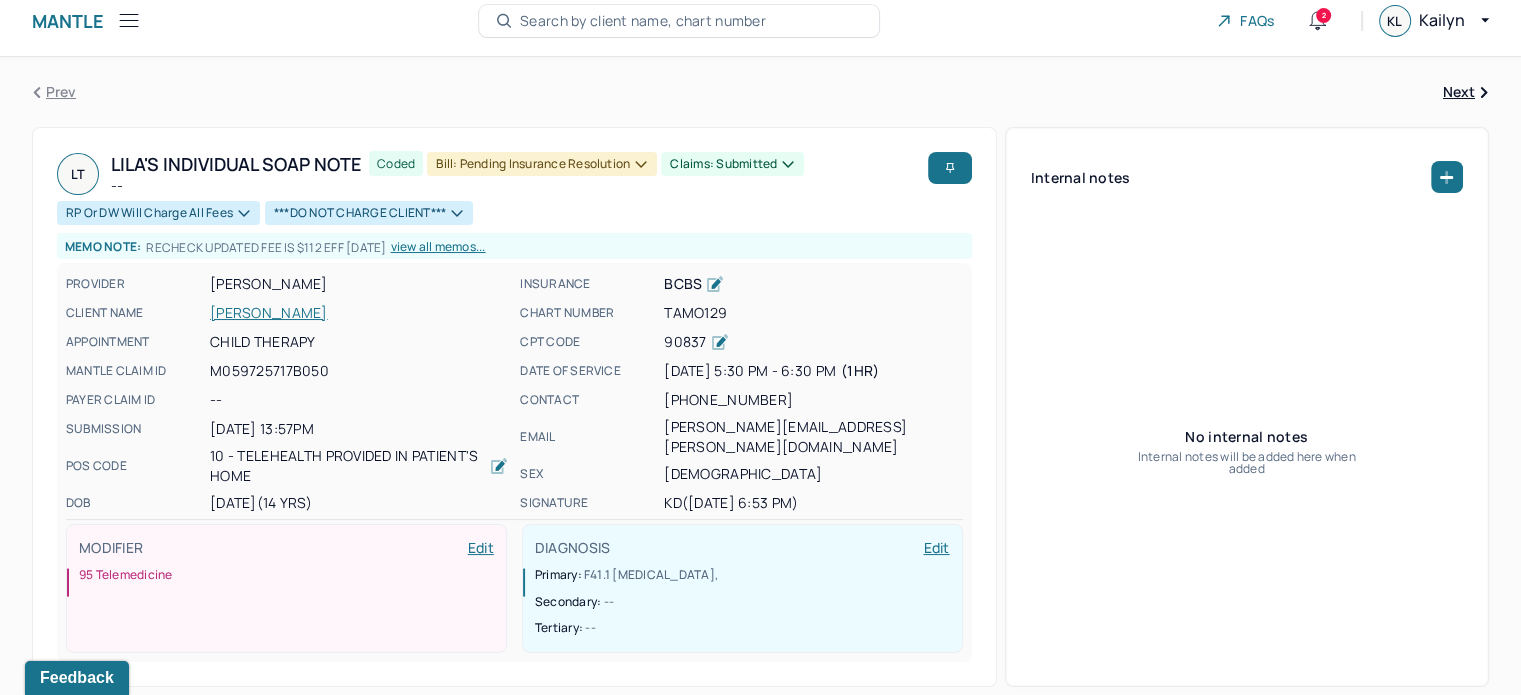 scroll, scrollTop: 0, scrollLeft: 0, axis: both 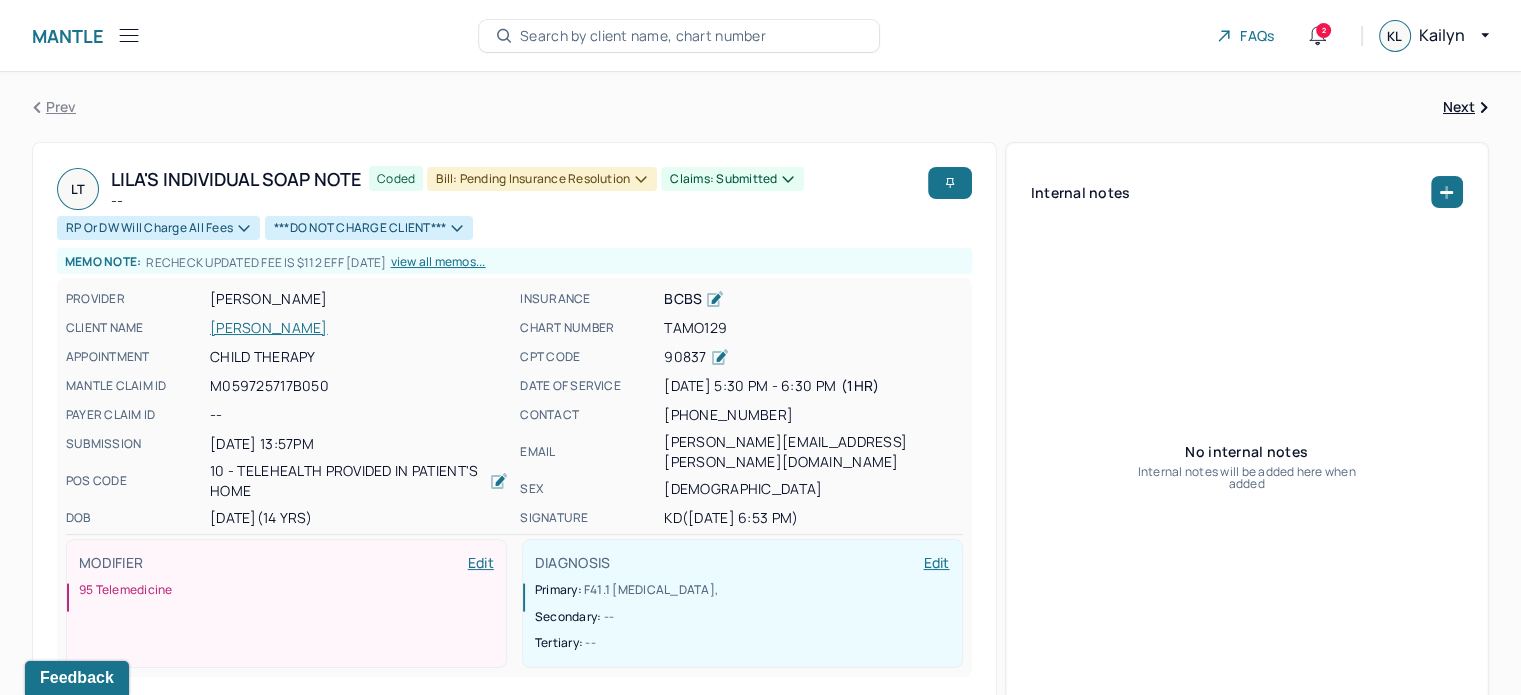 click on "Search by client name, chart number" at bounding box center (643, 36) 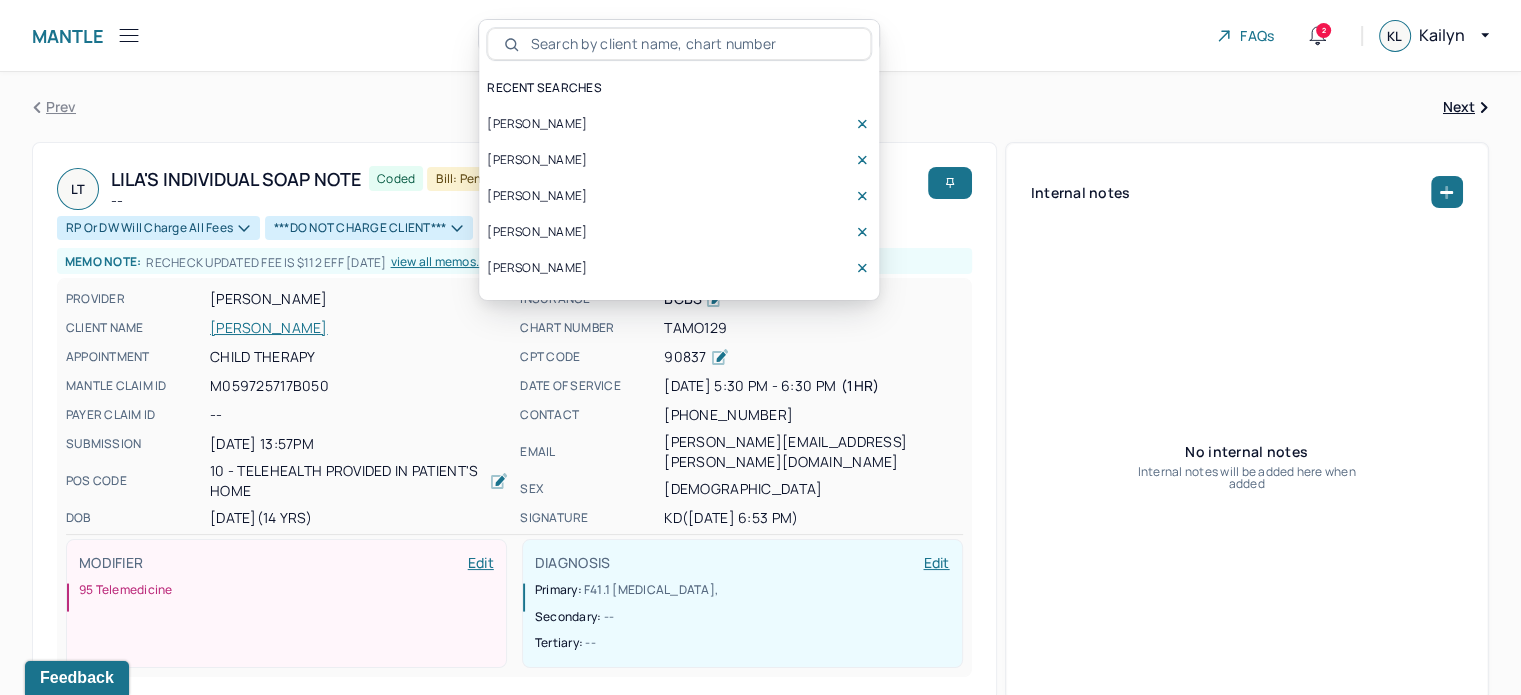 click at bounding box center [690, 44] 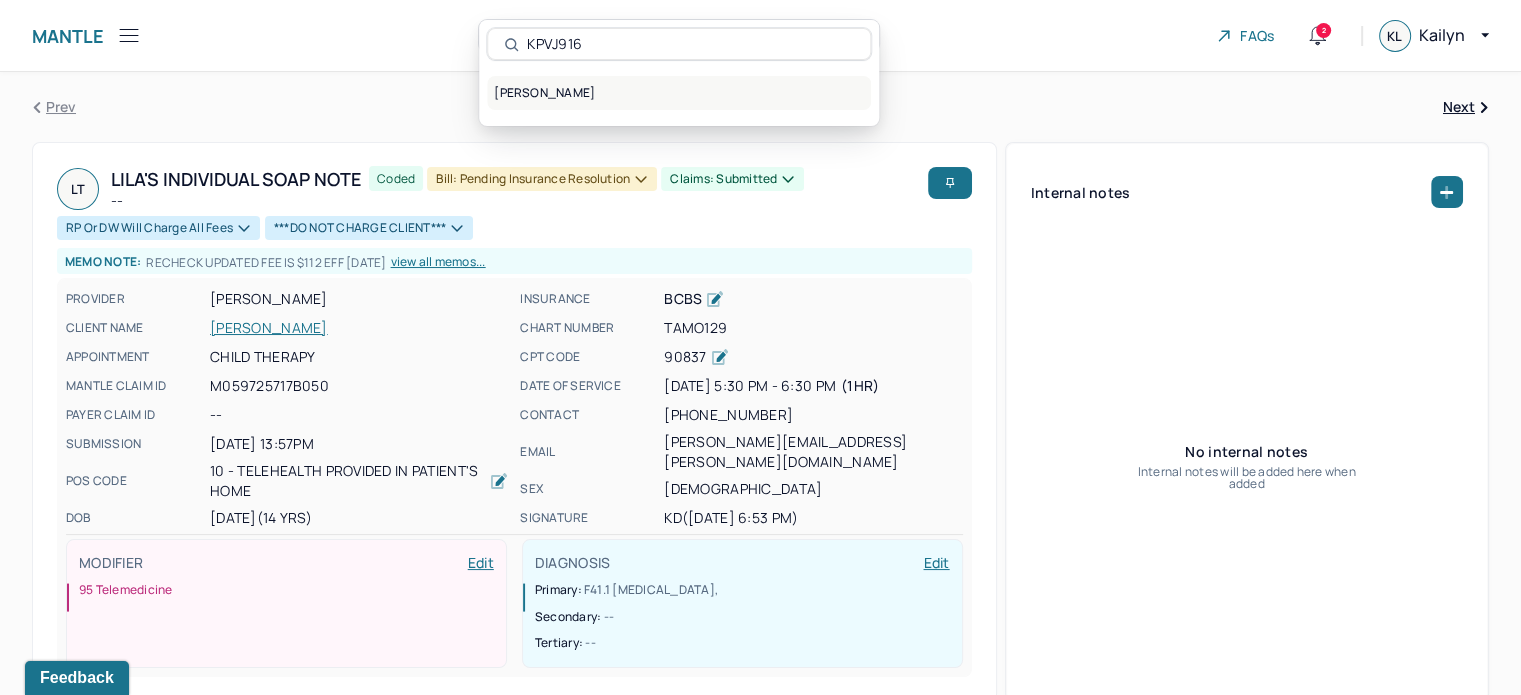 type on "KPVJ916" 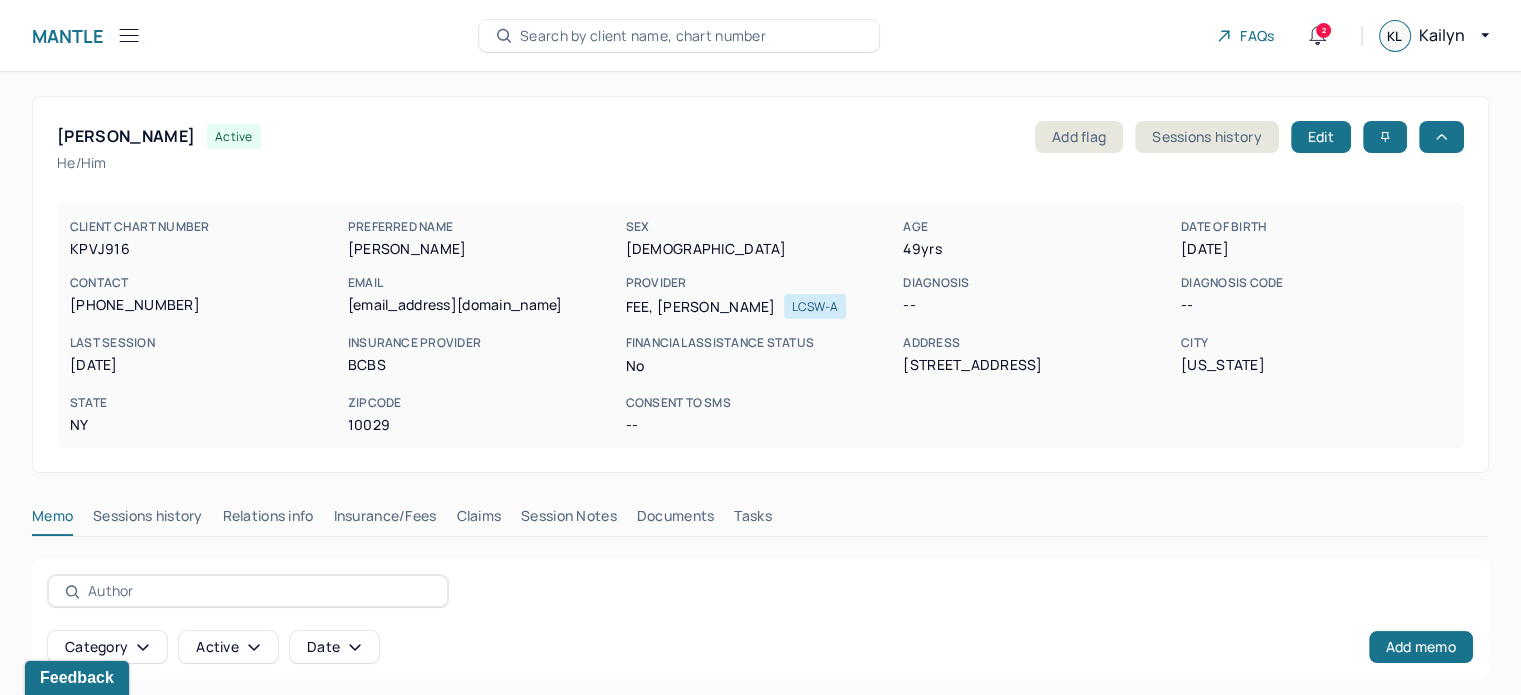 click on "Claims" at bounding box center [478, 520] 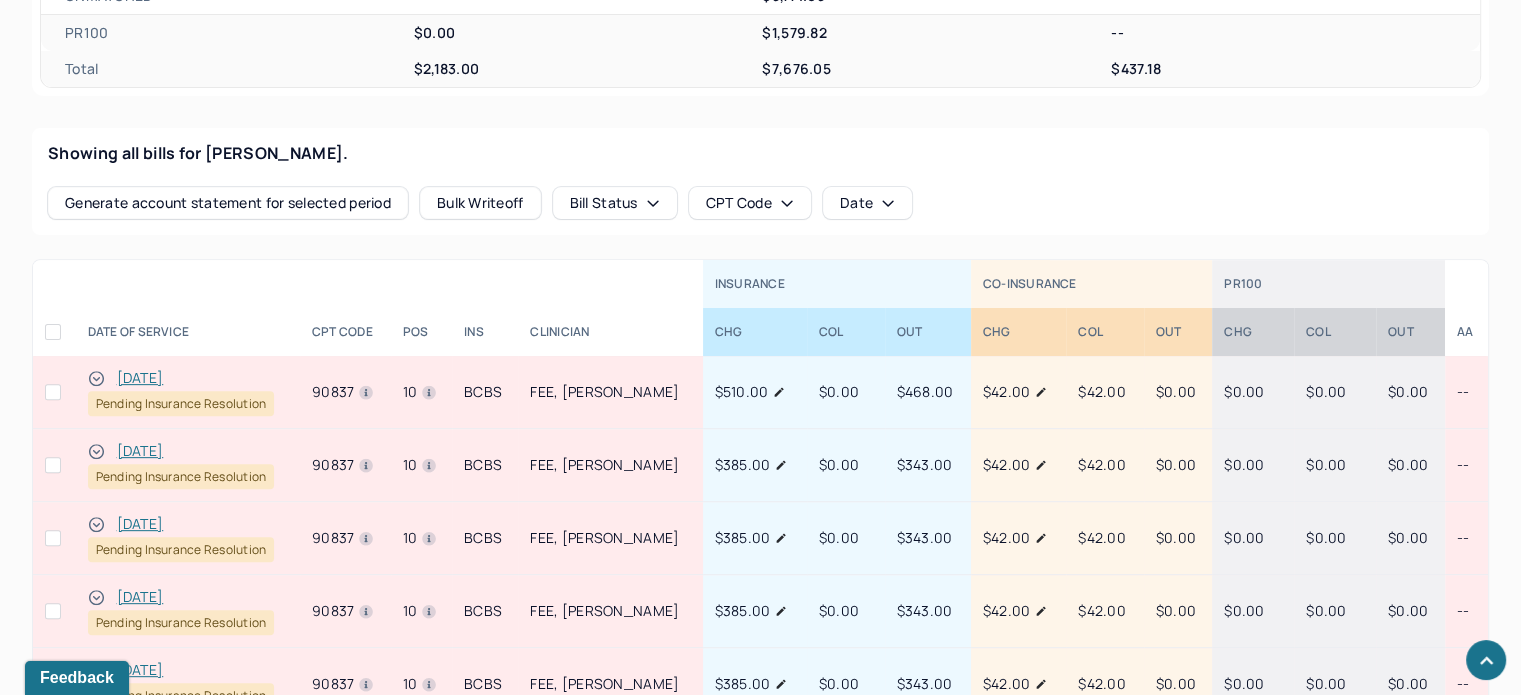 scroll, scrollTop: 841, scrollLeft: 0, axis: vertical 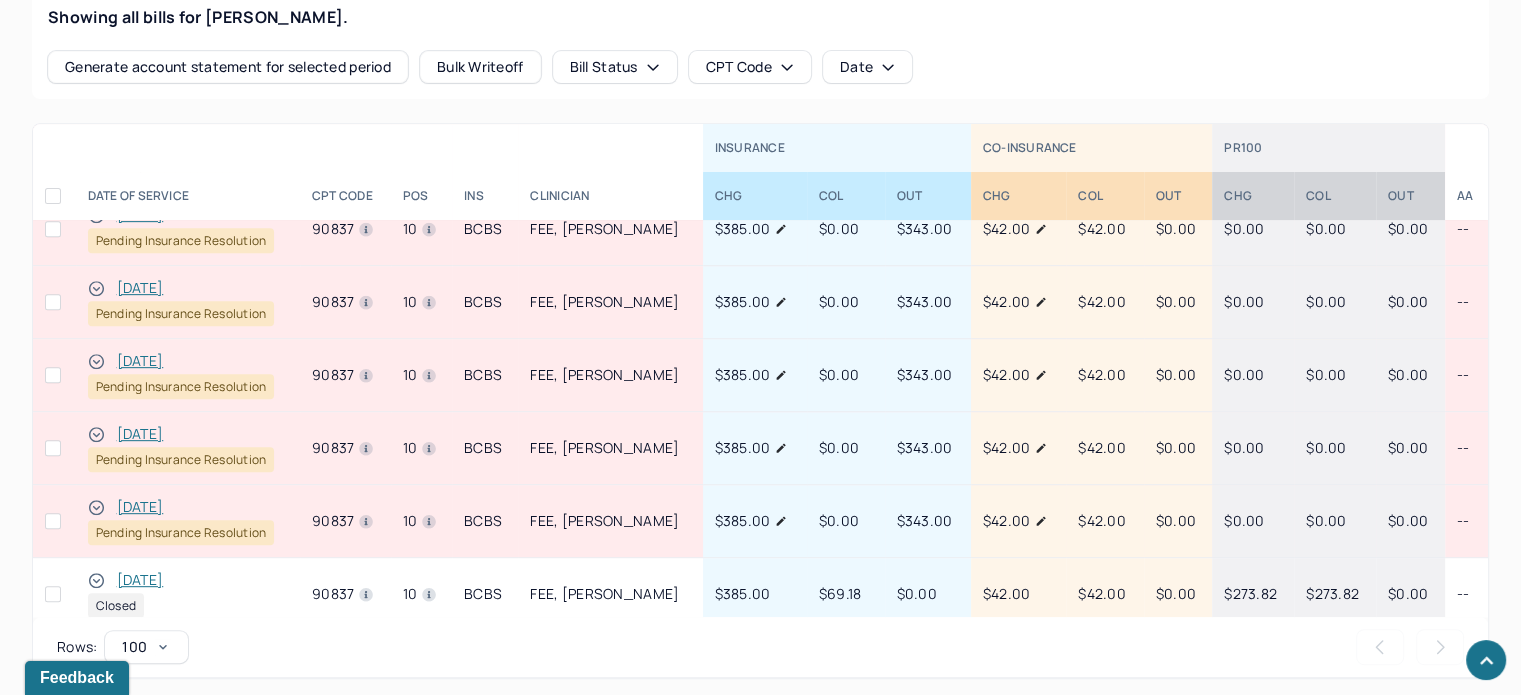 click on "03/28/2025" at bounding box center [140, 507] 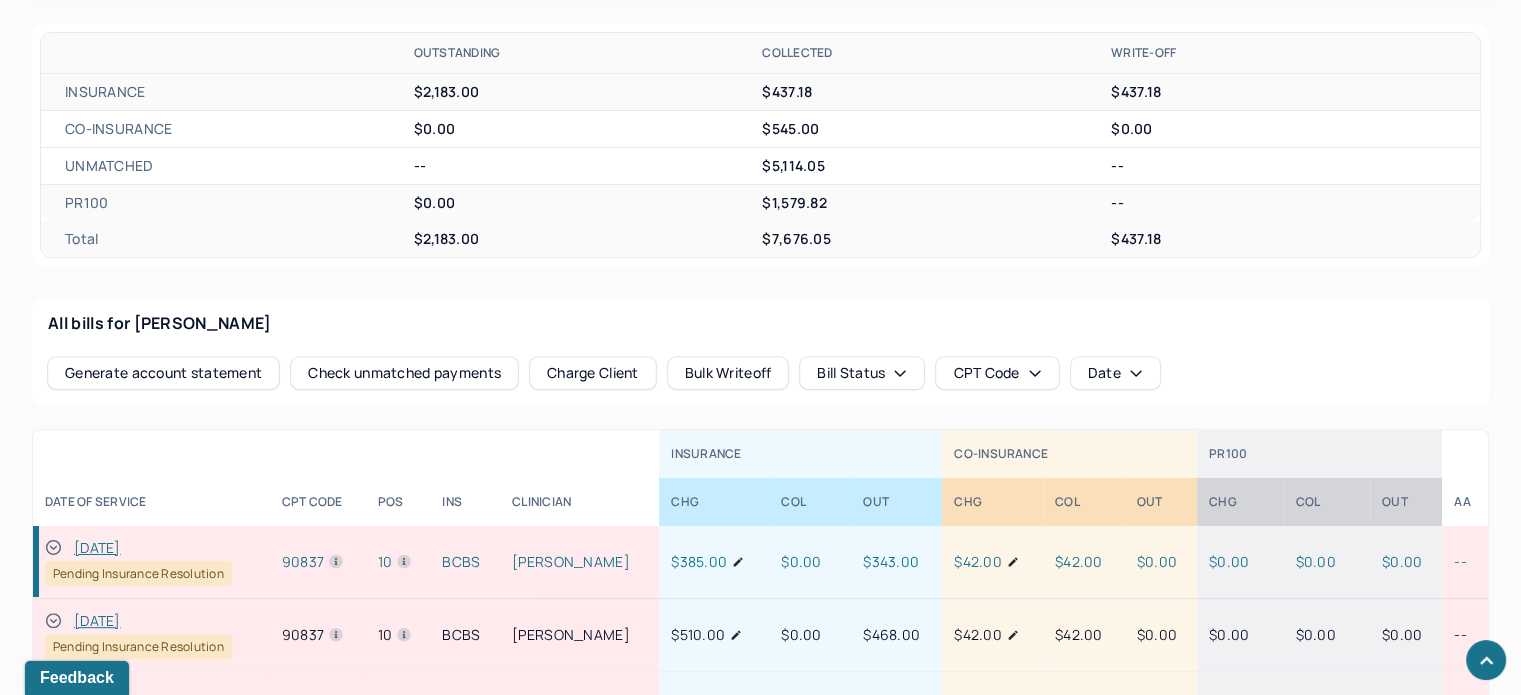 scroll, scrollTop: 641, scrollLeft: 0, axis: vertical 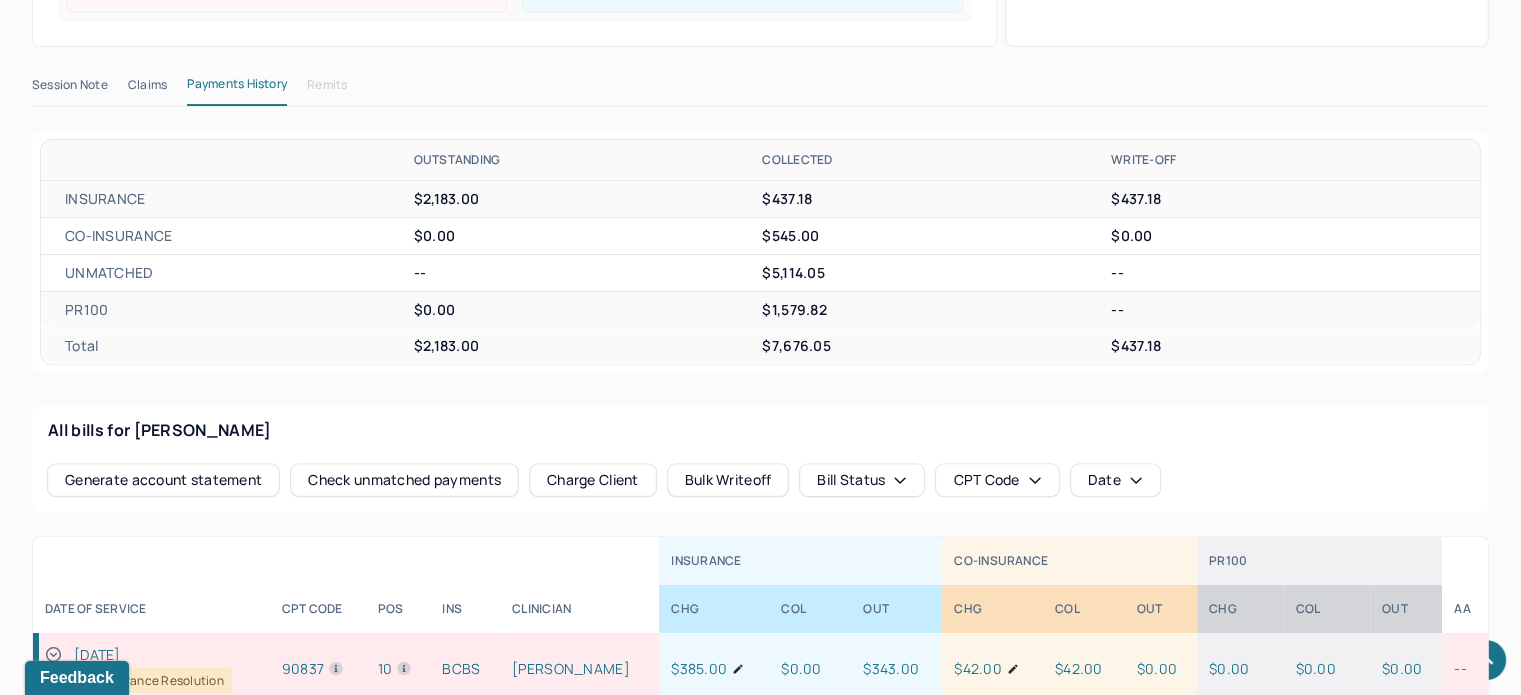 click on "Claims" at bounding box center [147, 89] 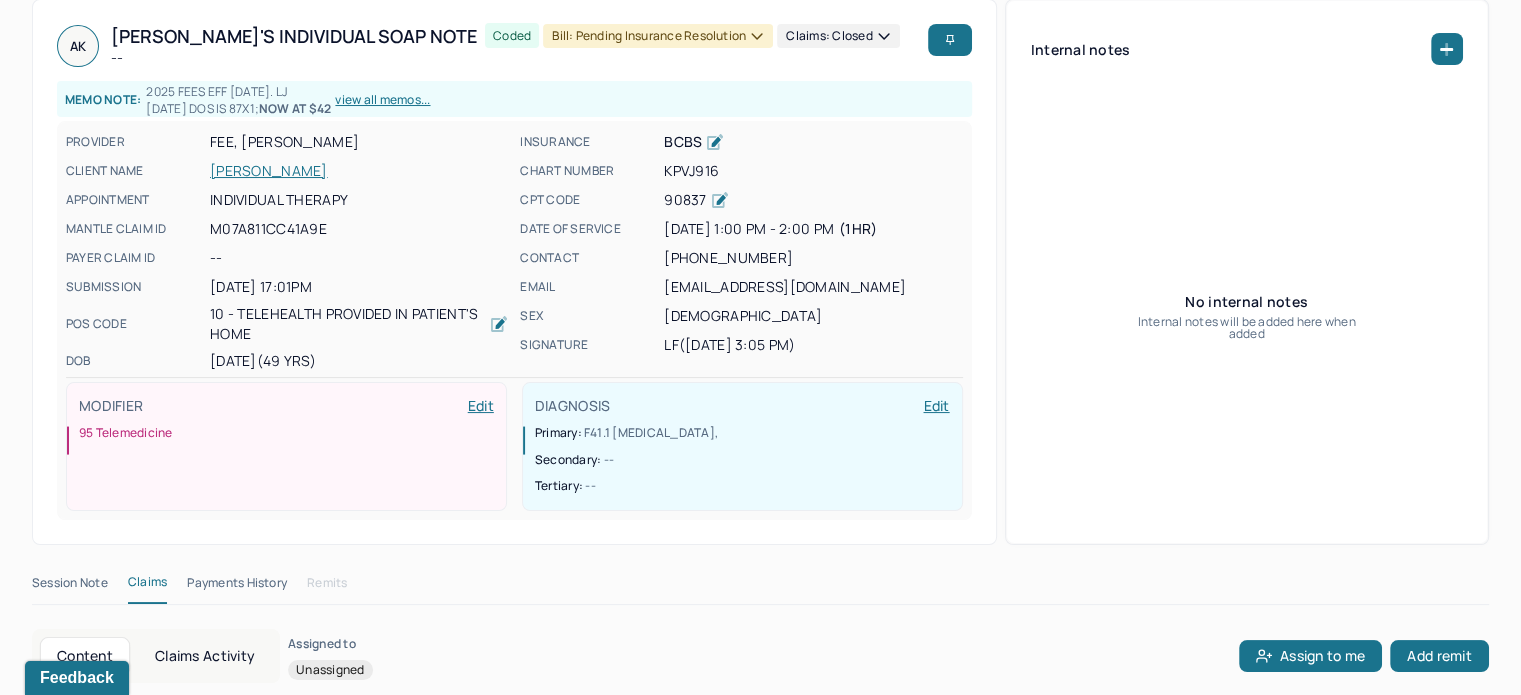 scroll, scrollTop: 141, scrollLeft: 0, axis: vertical 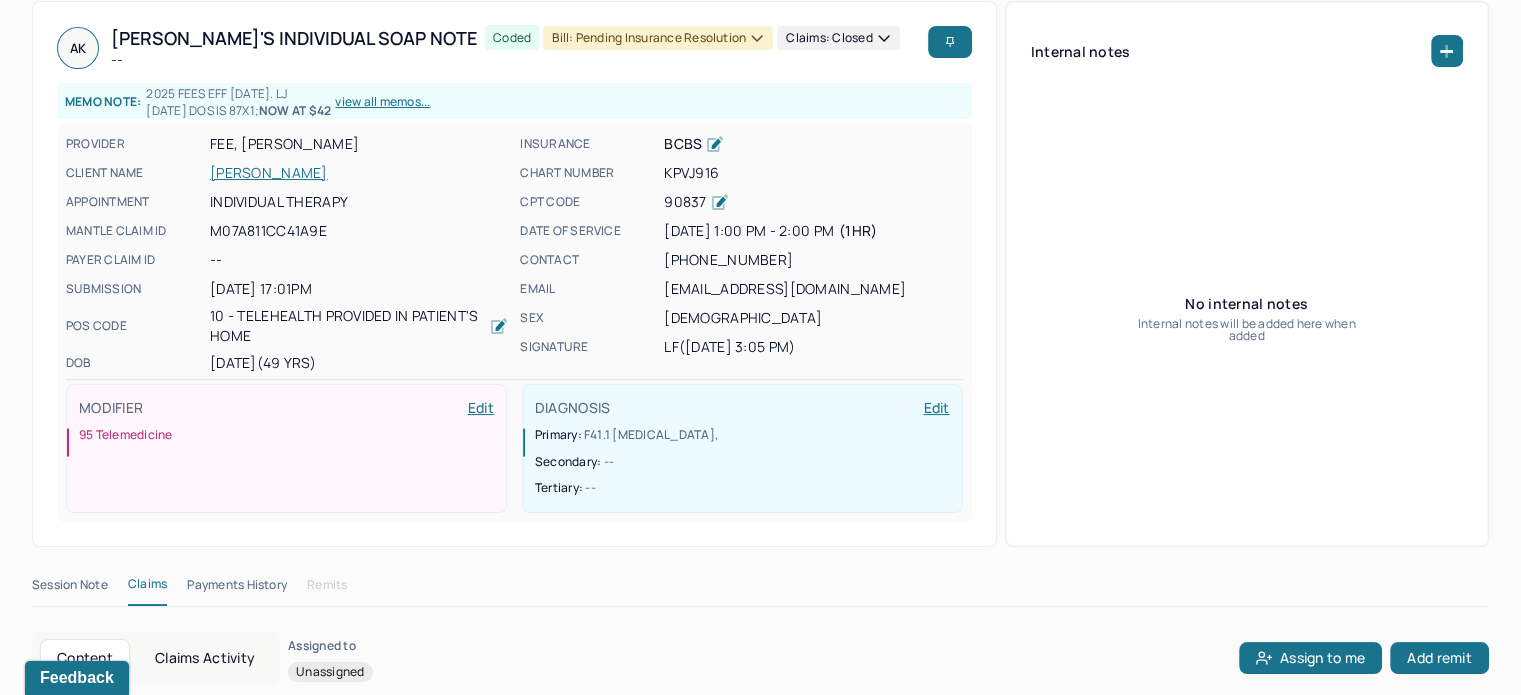 click on "KELLEHER, AIDAN" at bounding box center (359, 173) 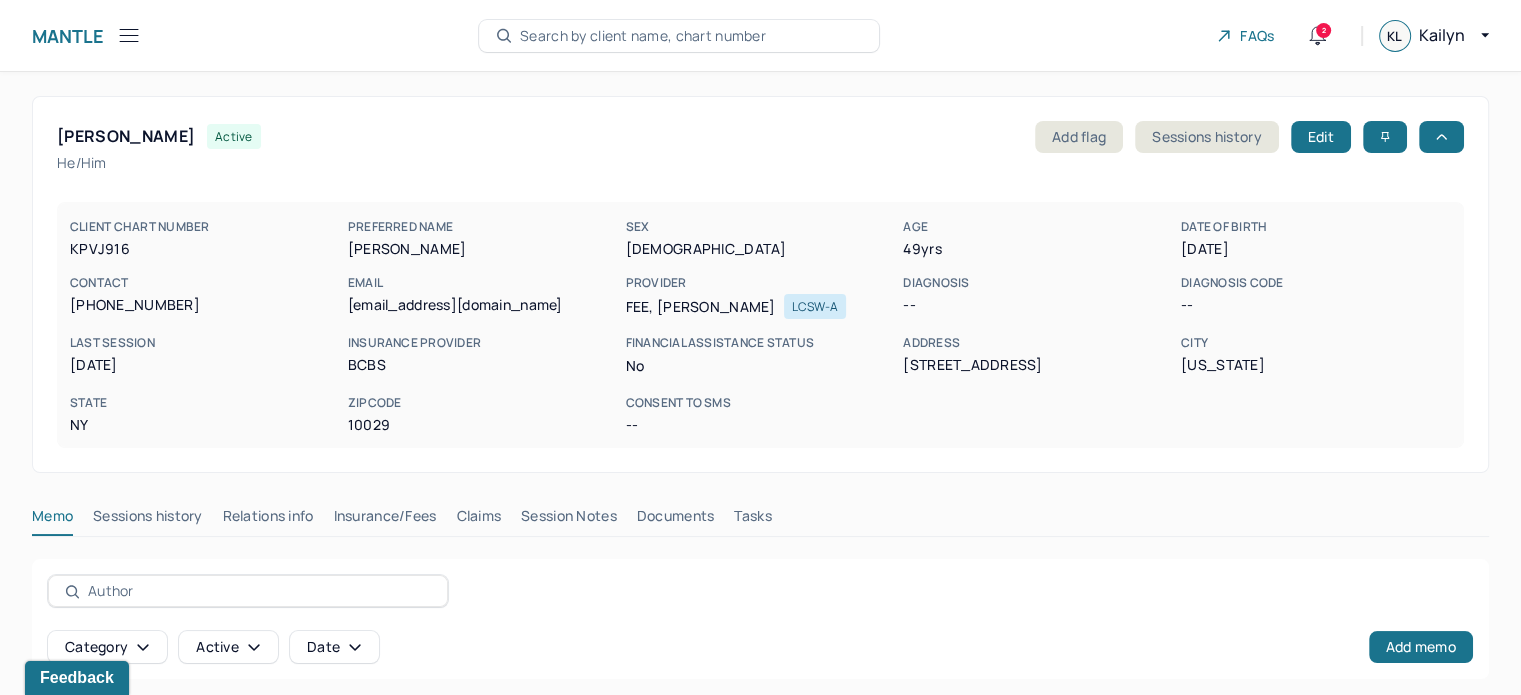 click on "Claims" at bounding box center (478, 520) 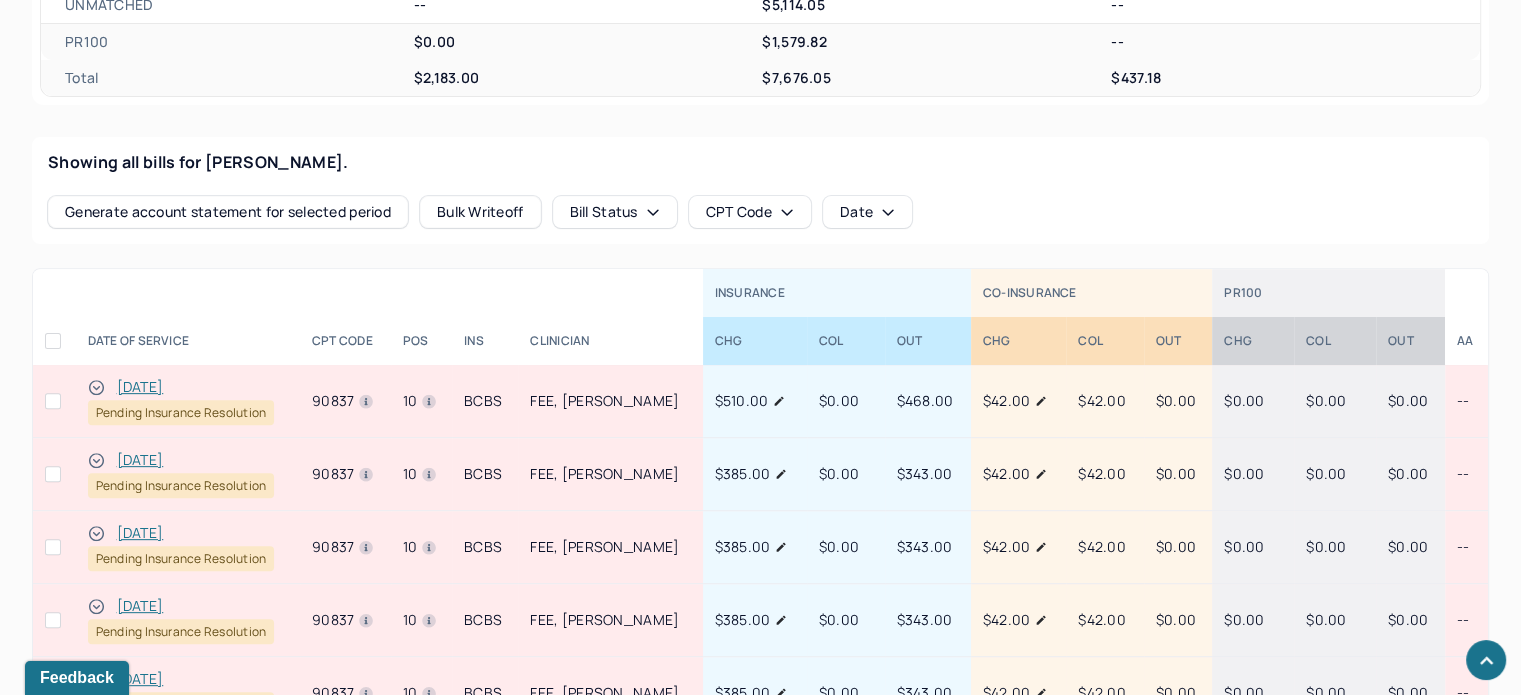 scroll, scrollTop: 700, scrollLeft: 0, axis: vertical 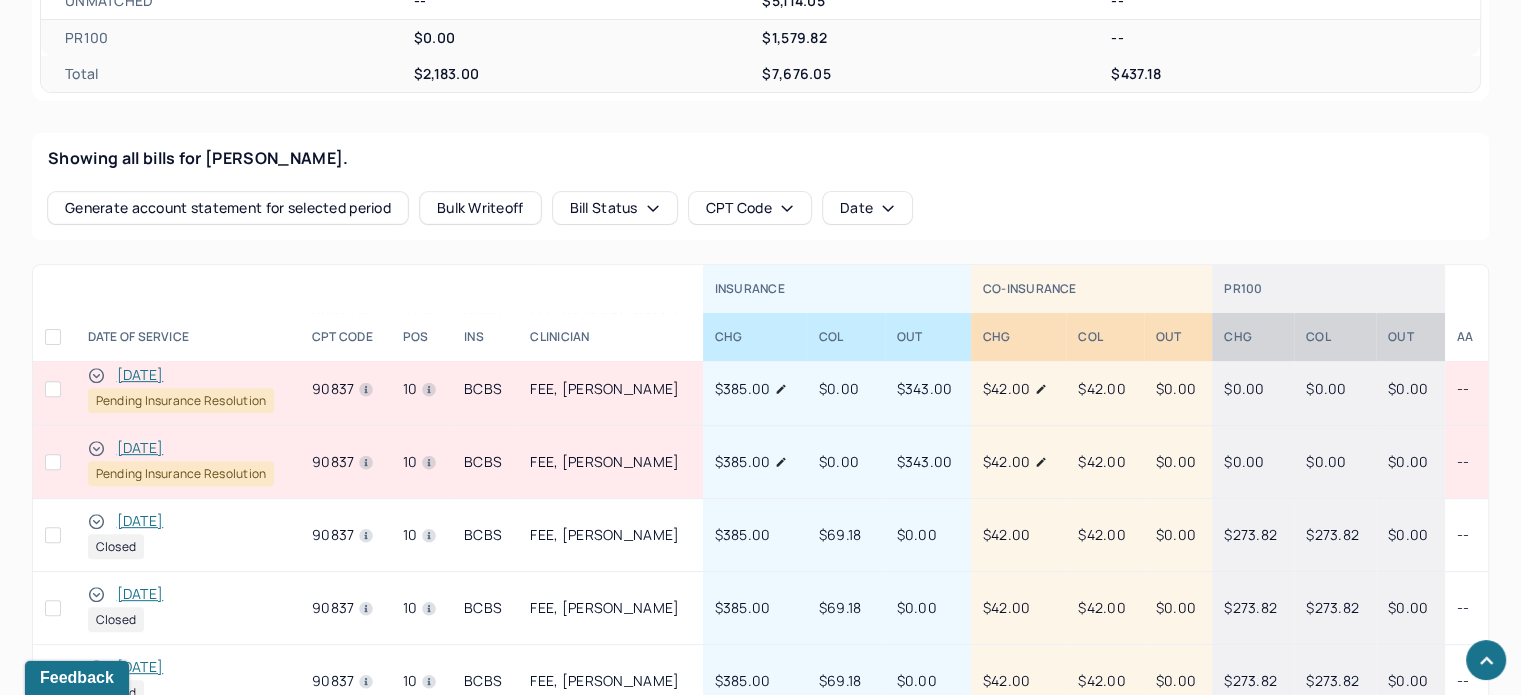 click on "03/28/2025" at bounding box center (140, 448) 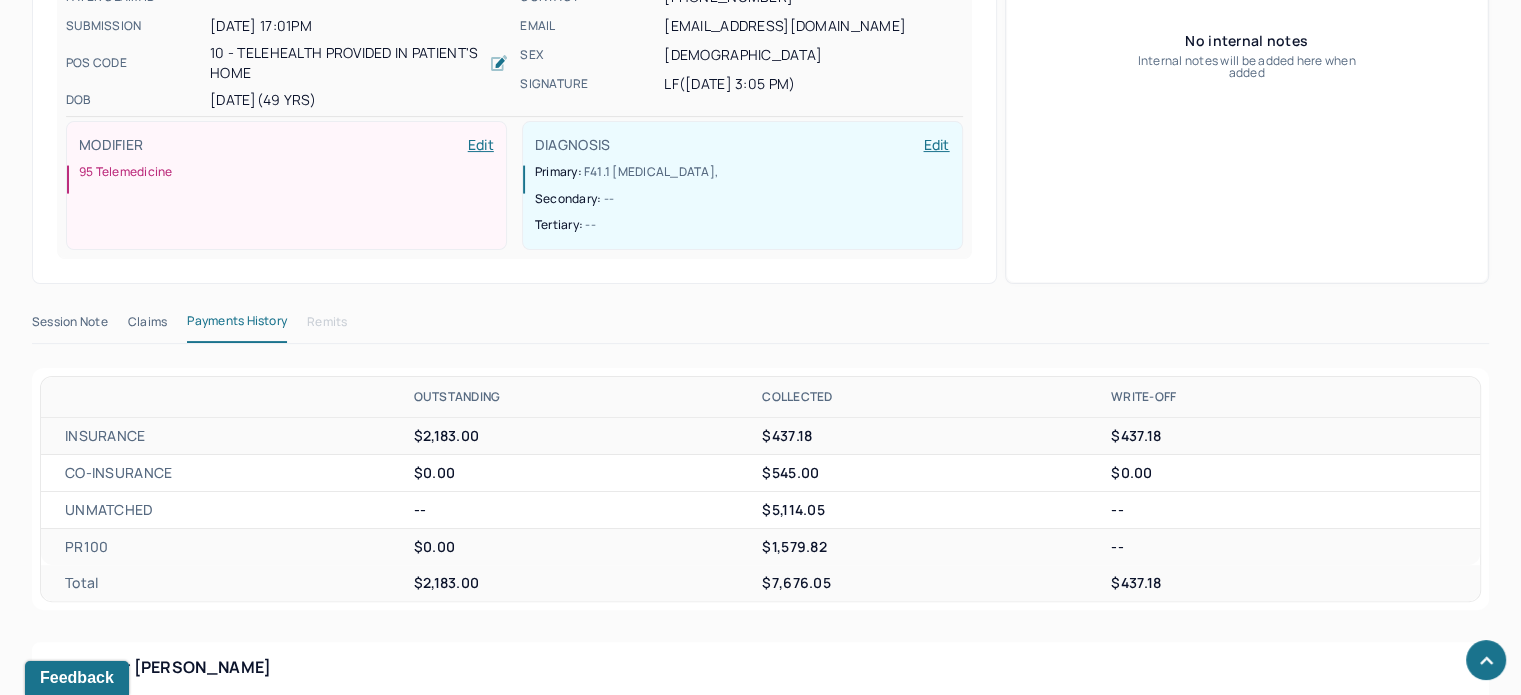 scroll, scrollTop: 400, scrollLeft: 0, axis: vertical 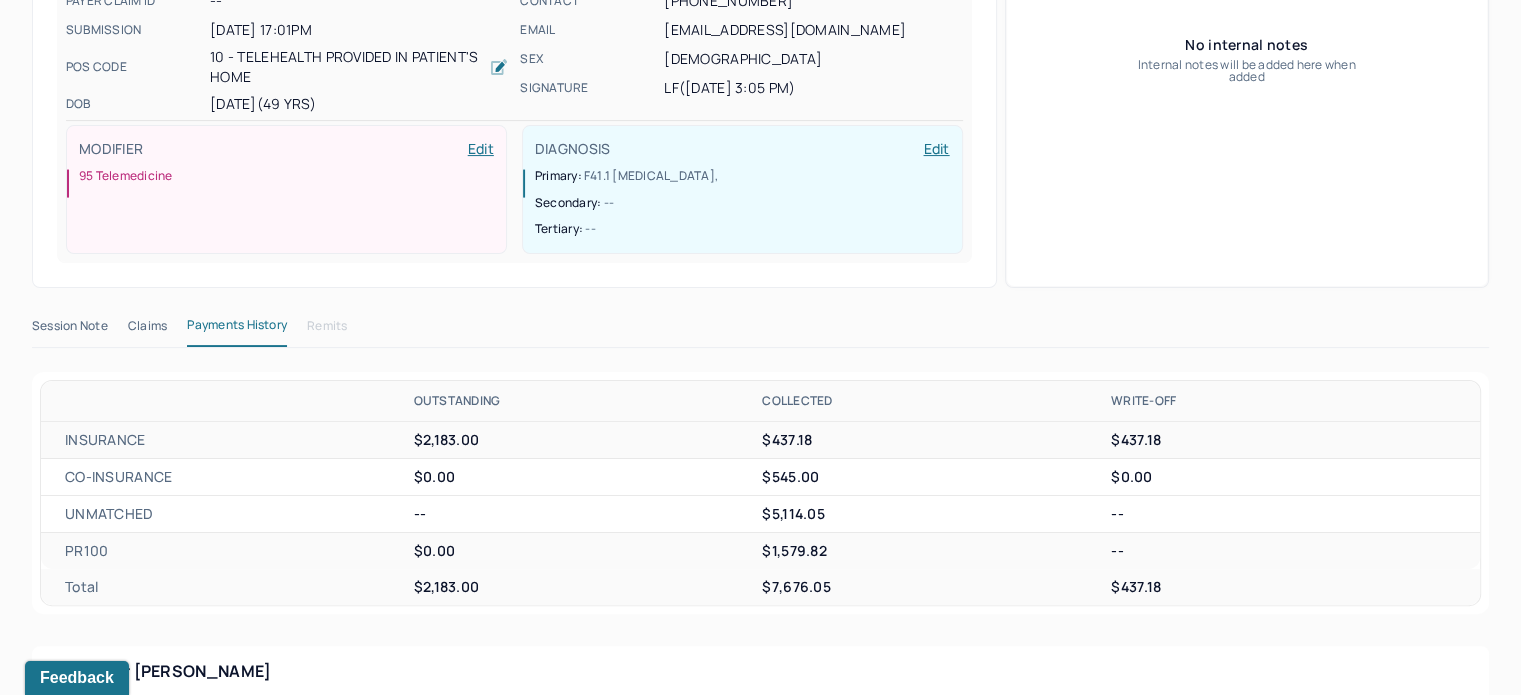 click on "Session Note     Claims     Payments History     Remits" at bounding box center (760, 330) 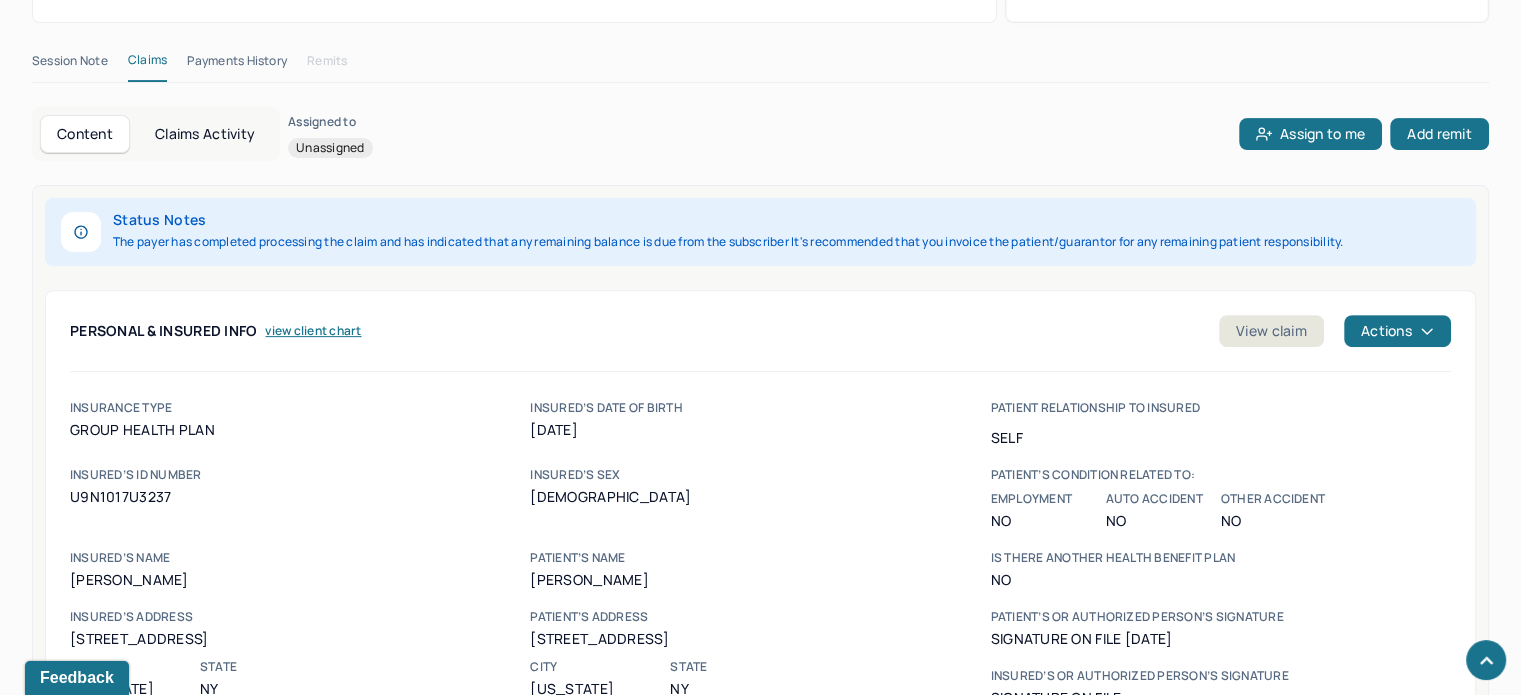 scroll, scrollTop: 700, scrollLeft: 0, axis: vertical 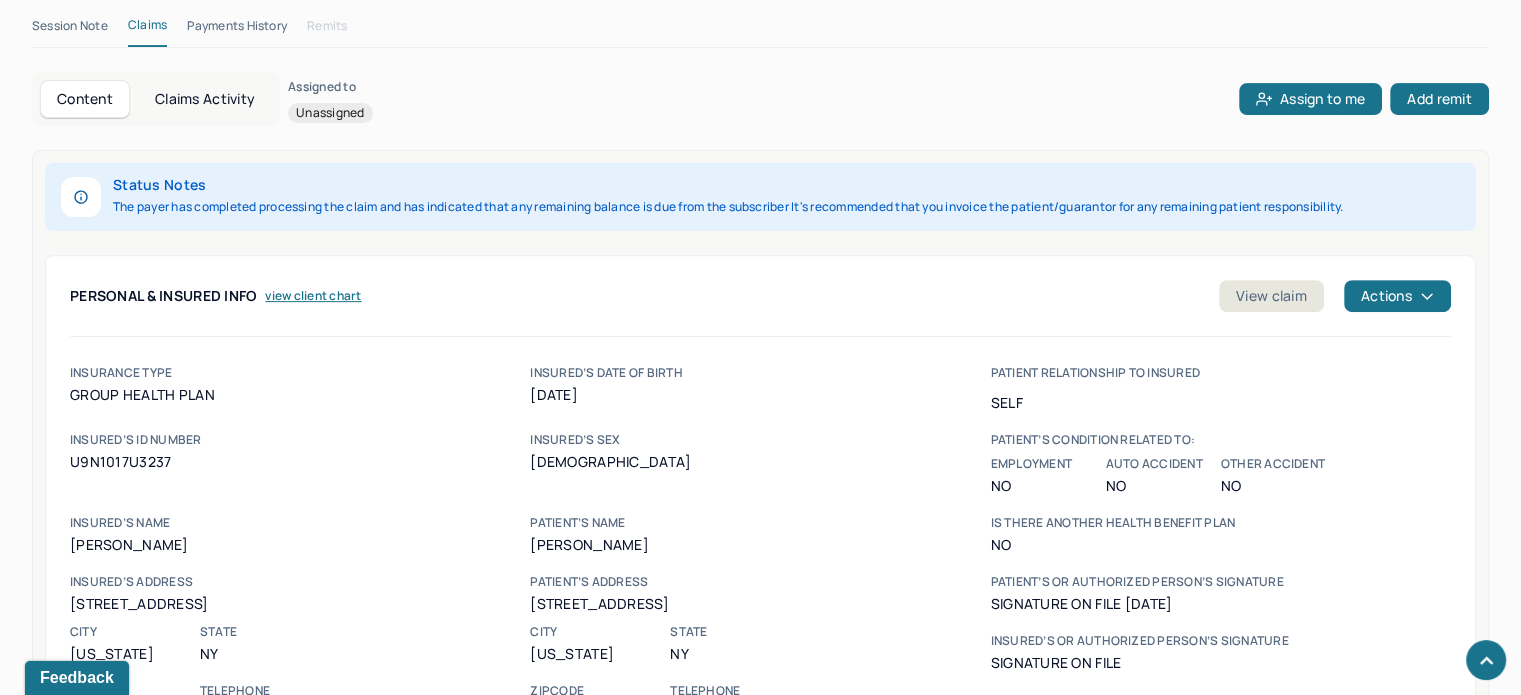 click on "INSURED’s ID NUMBER" at bounding box center (300, 440) 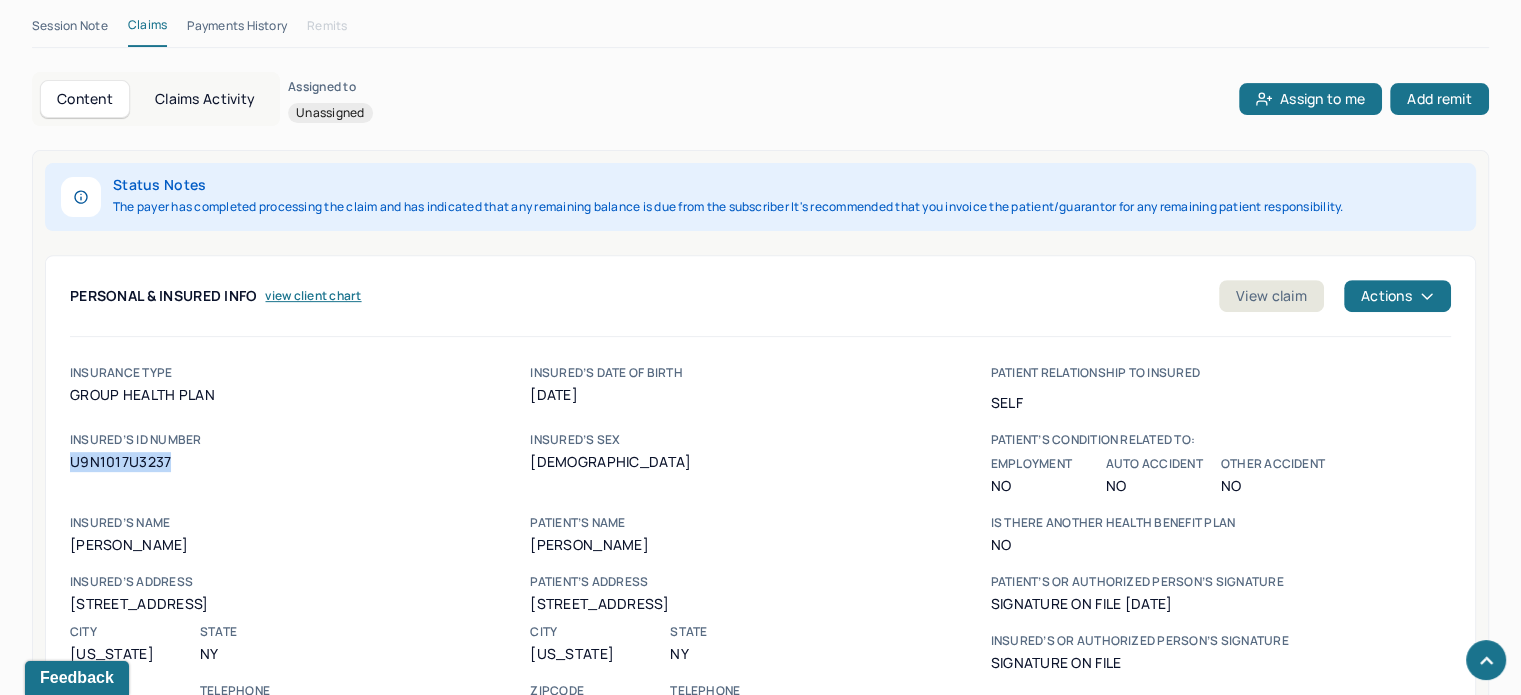 click on "U9N1017U3237" at bounding box center (300, 462) 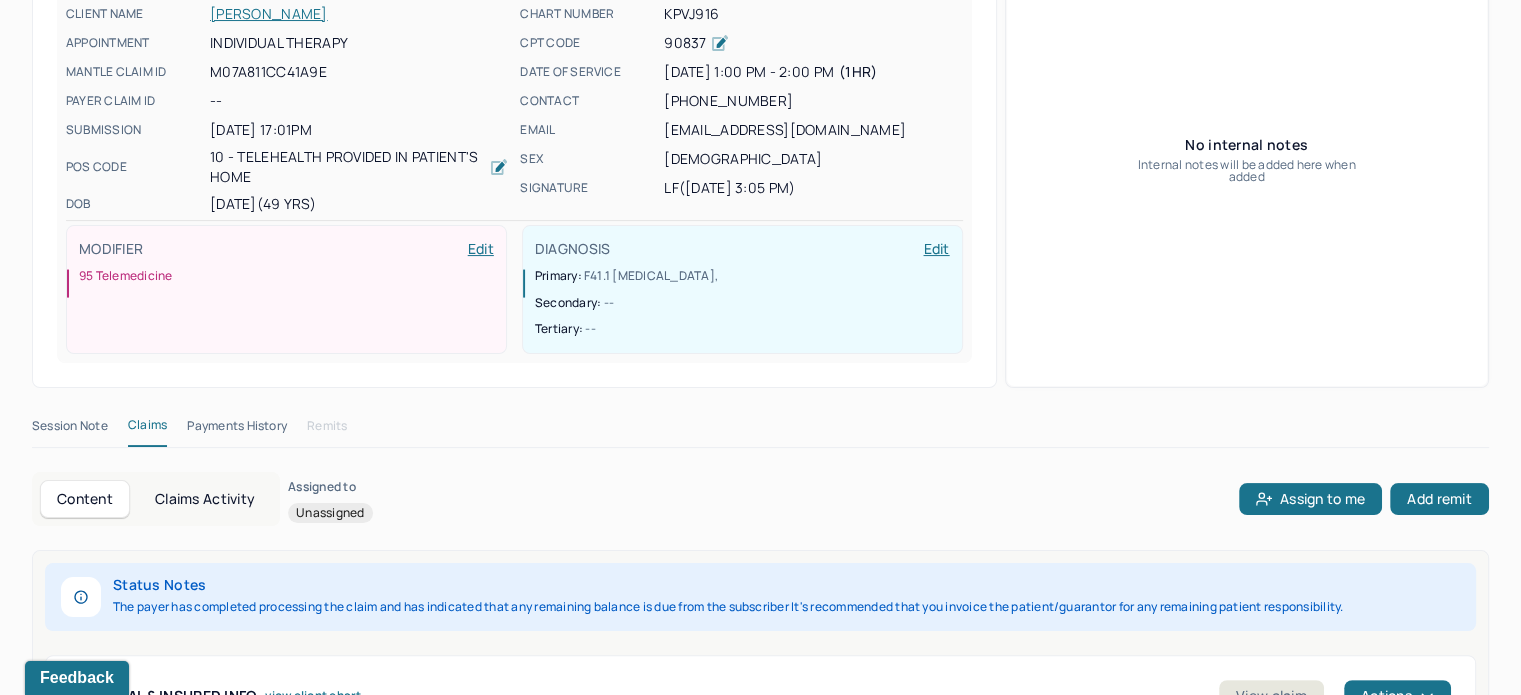 scroll, scrollTop: 500, scrollLeft: 0, axis: vertical 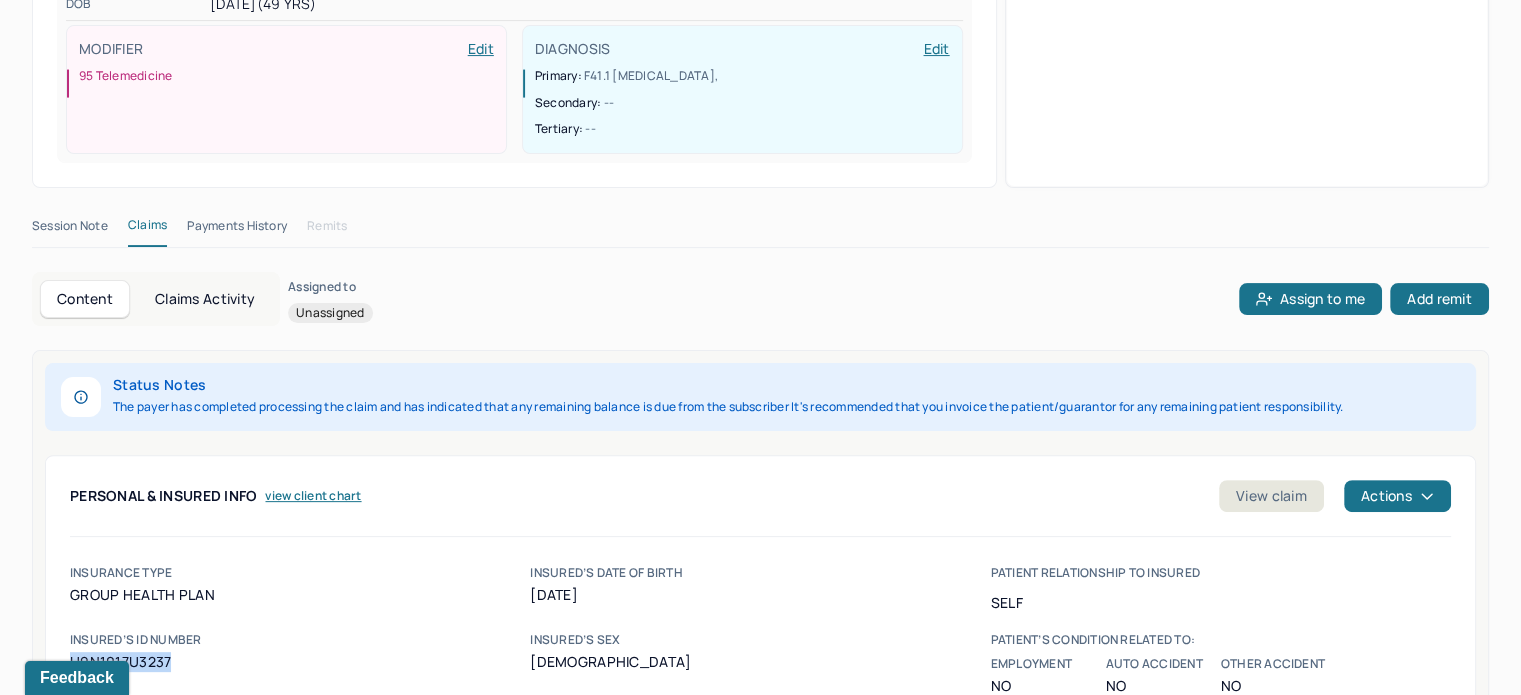 click on "Claims" at bounding box center (147, 229) 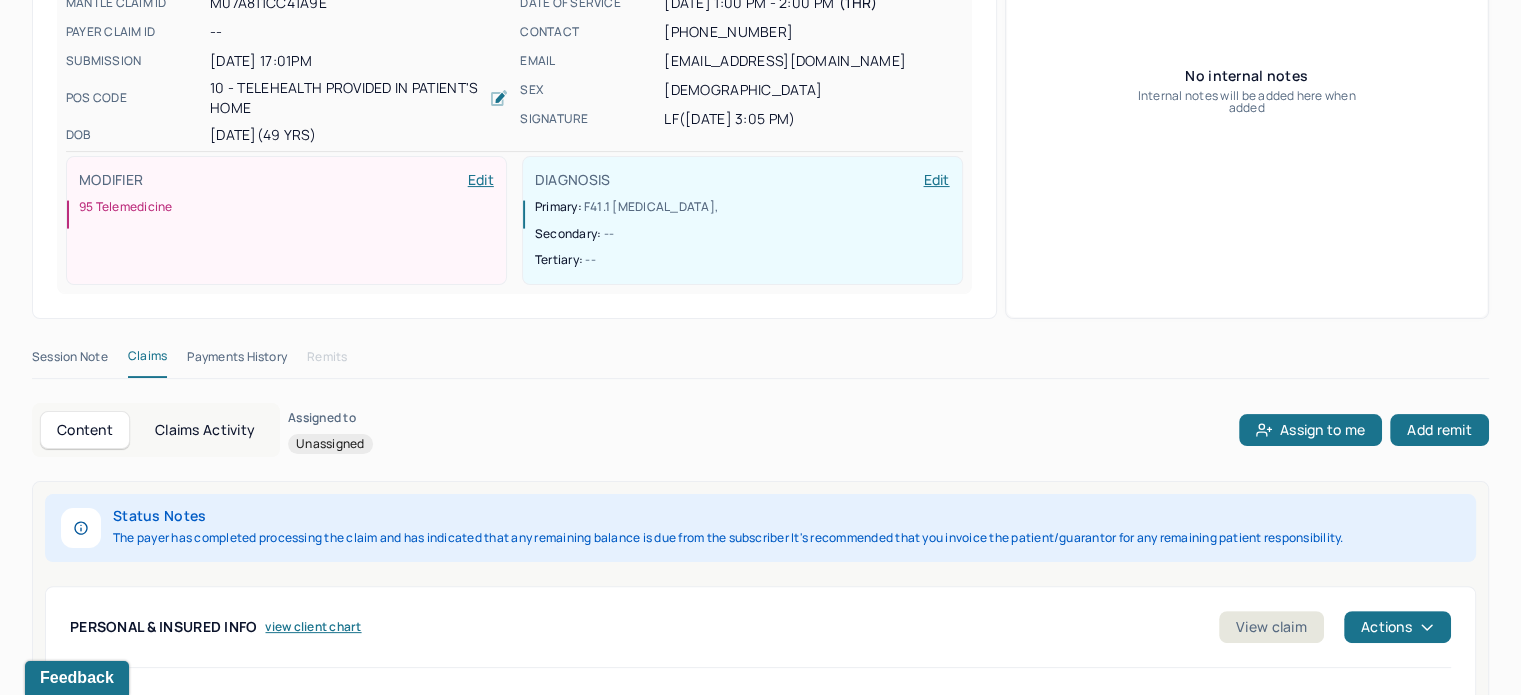 scroll, scrollTop: 100, scrollLeft: 0, axis: vertical 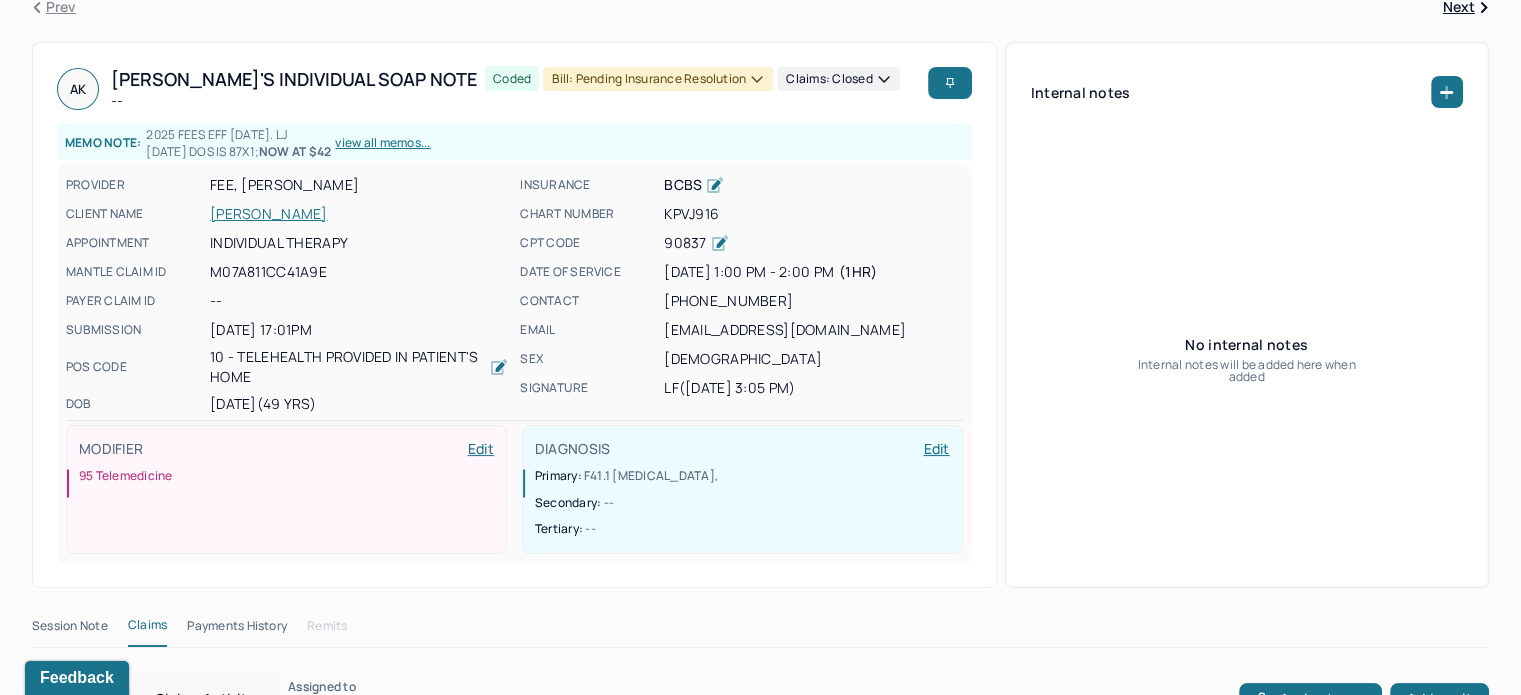 click on "KELLEHER, AIDAN" at bounding box center (359, 214) 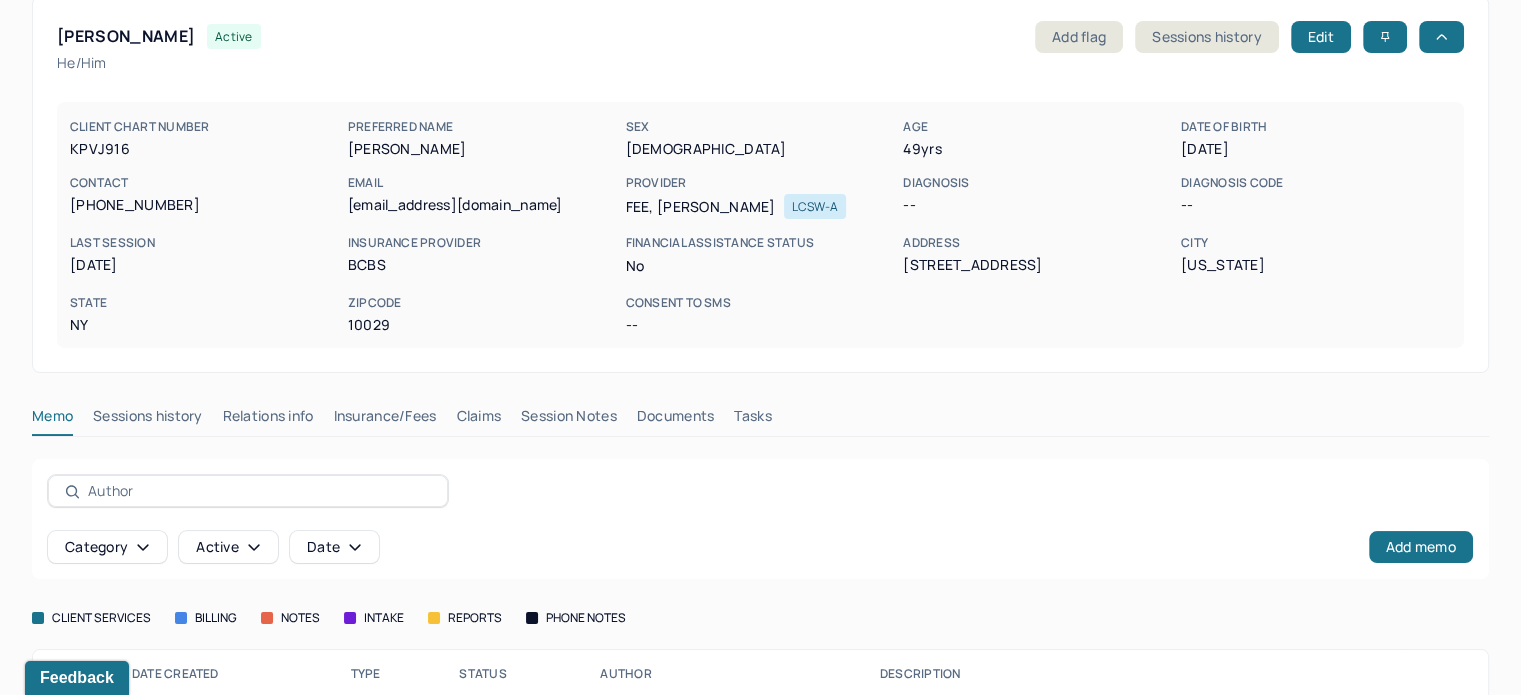 scroll, scrollTop: 0, scrollLeft: 0, axis: both 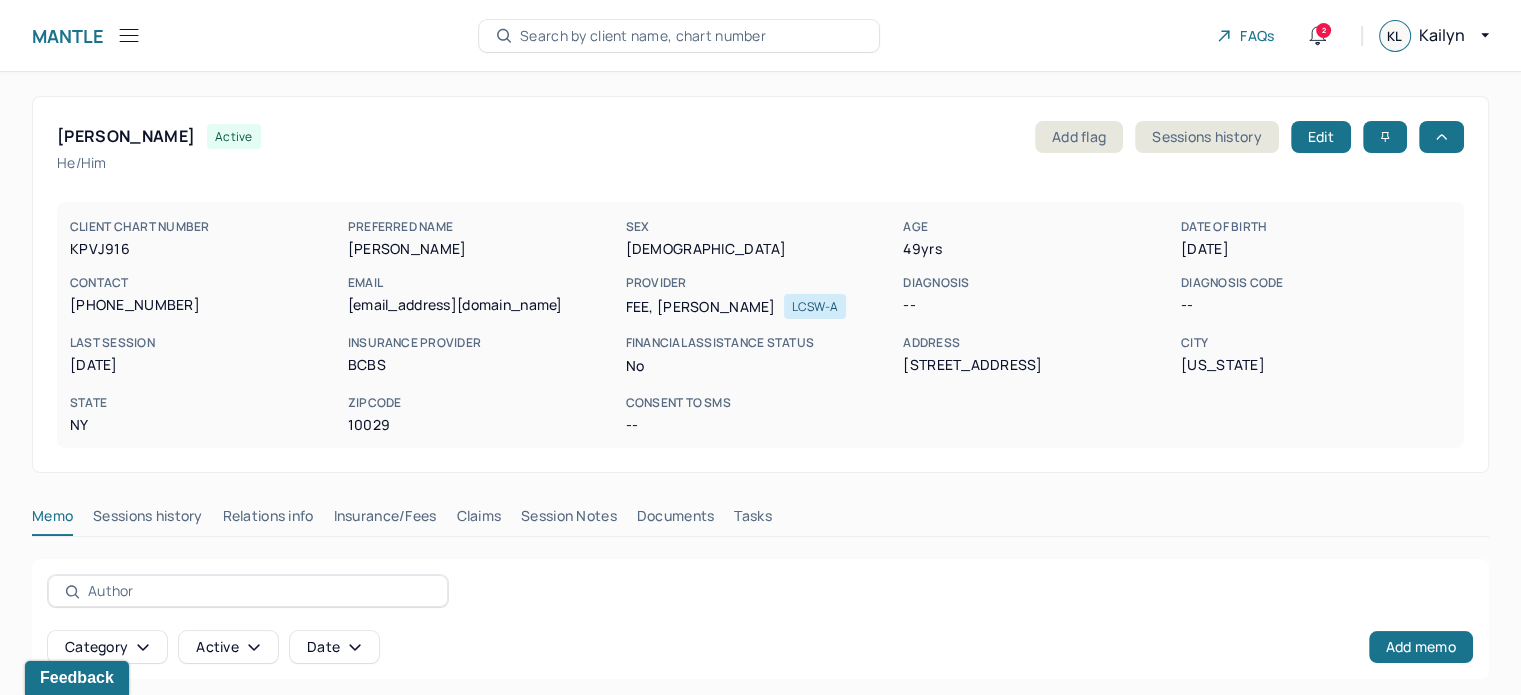 click on "Claims" at bounding box center [478, 520] 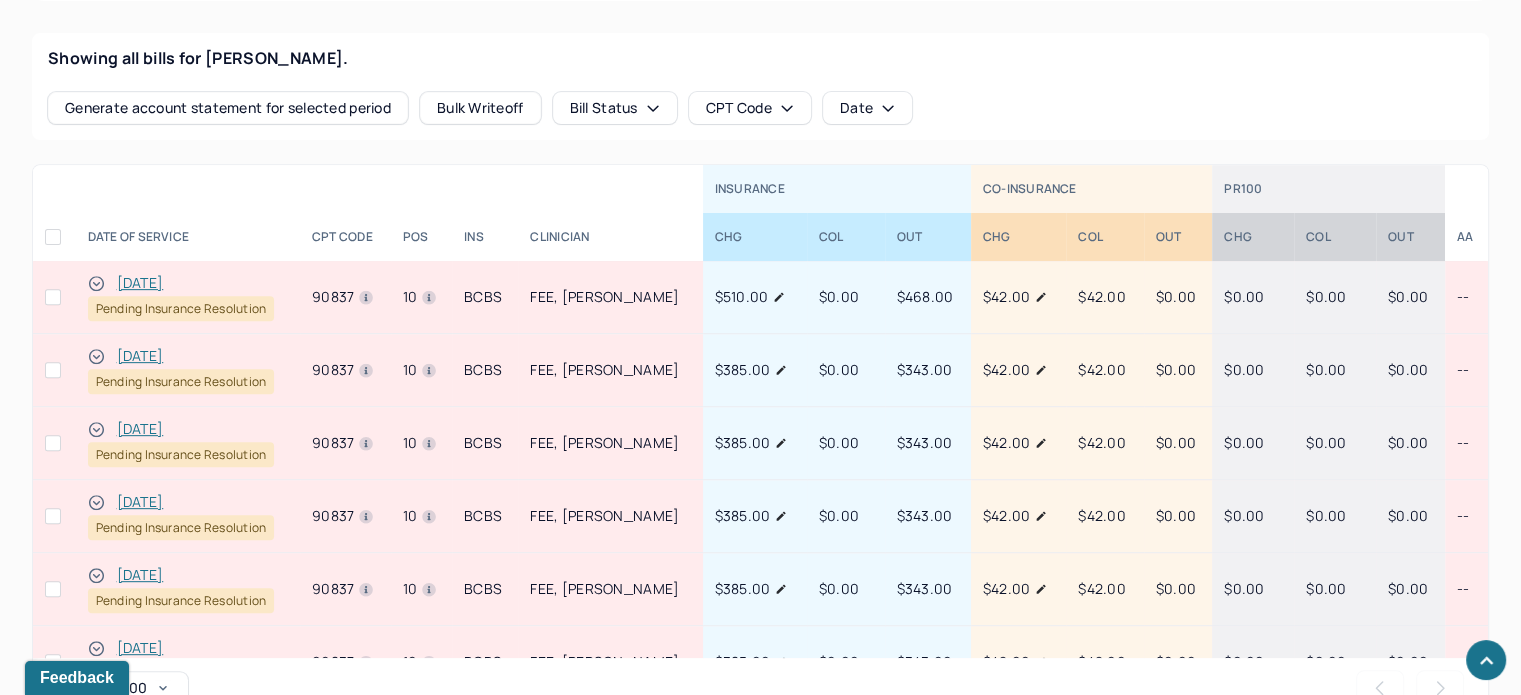 scroll, scrollTop: 700, scrollLeft: 0, axis: vertical 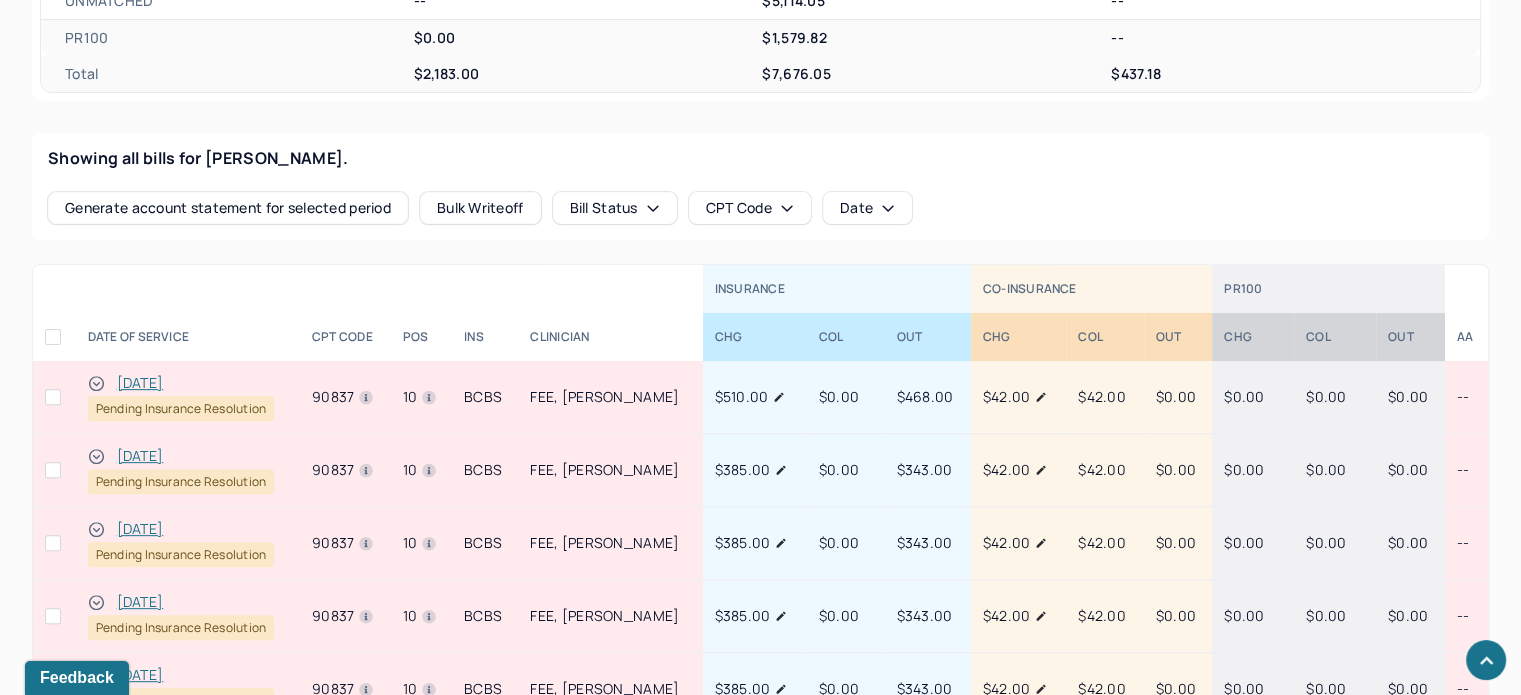 click on "05/02/2025" at bounding box center [188, 602] 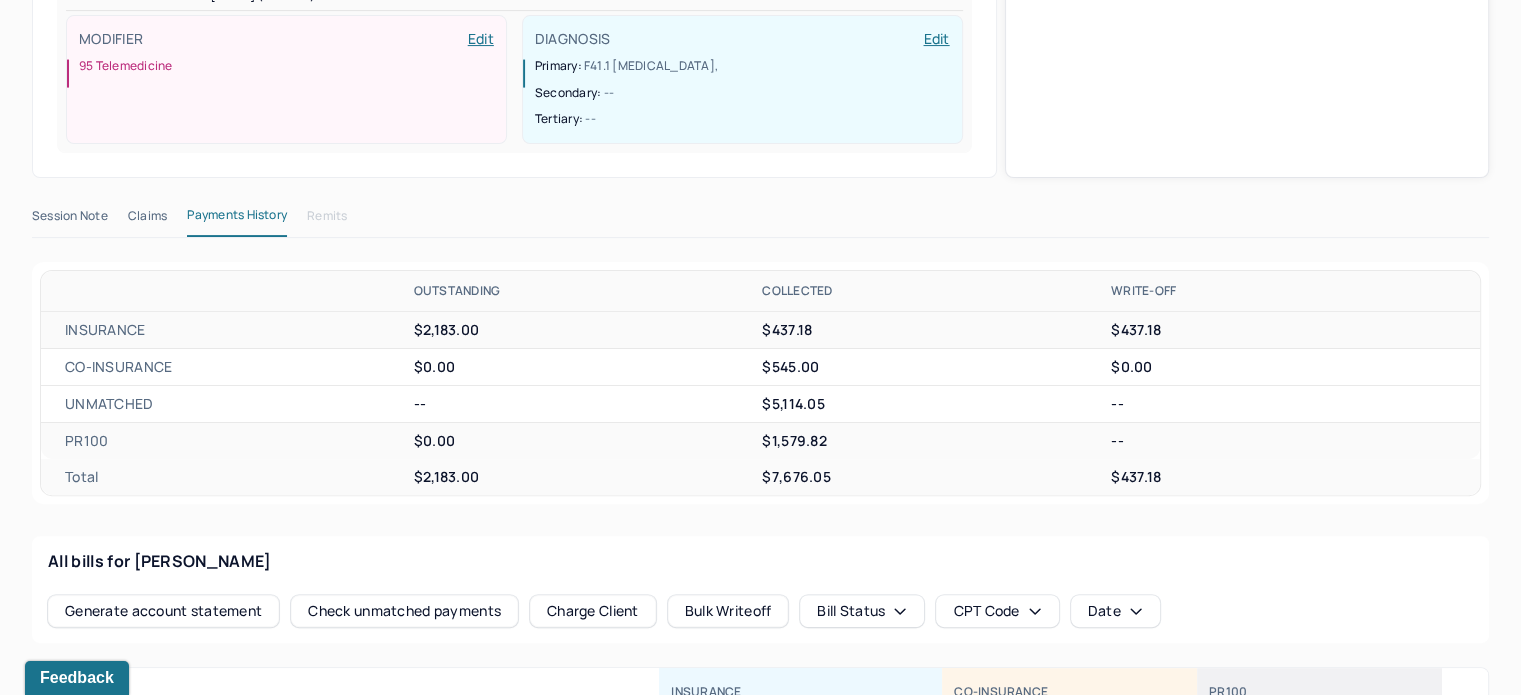 scroll, scrollTop: 500, scrollLeft: 0, axis: vertical 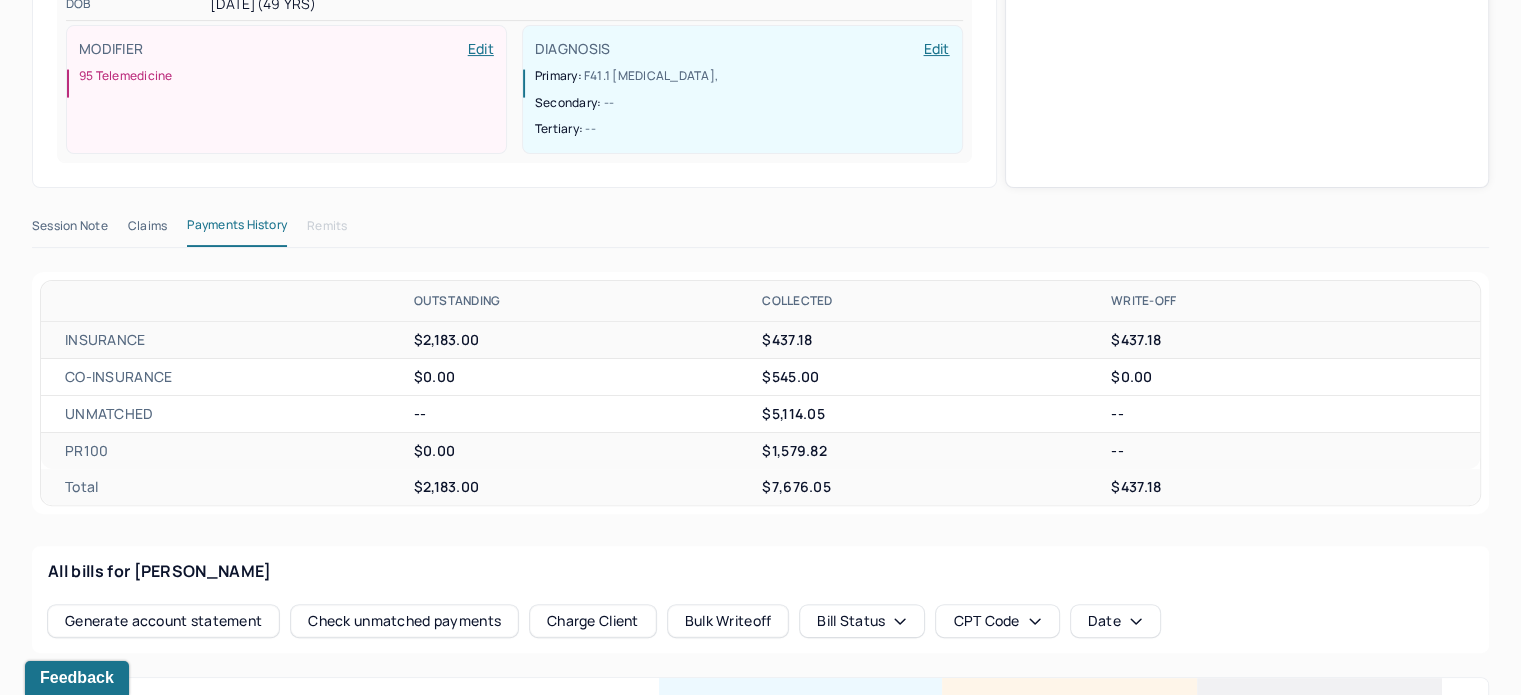 click on "Session Note     Claims     Payments History     Remits" at bounding box center [760, 230] 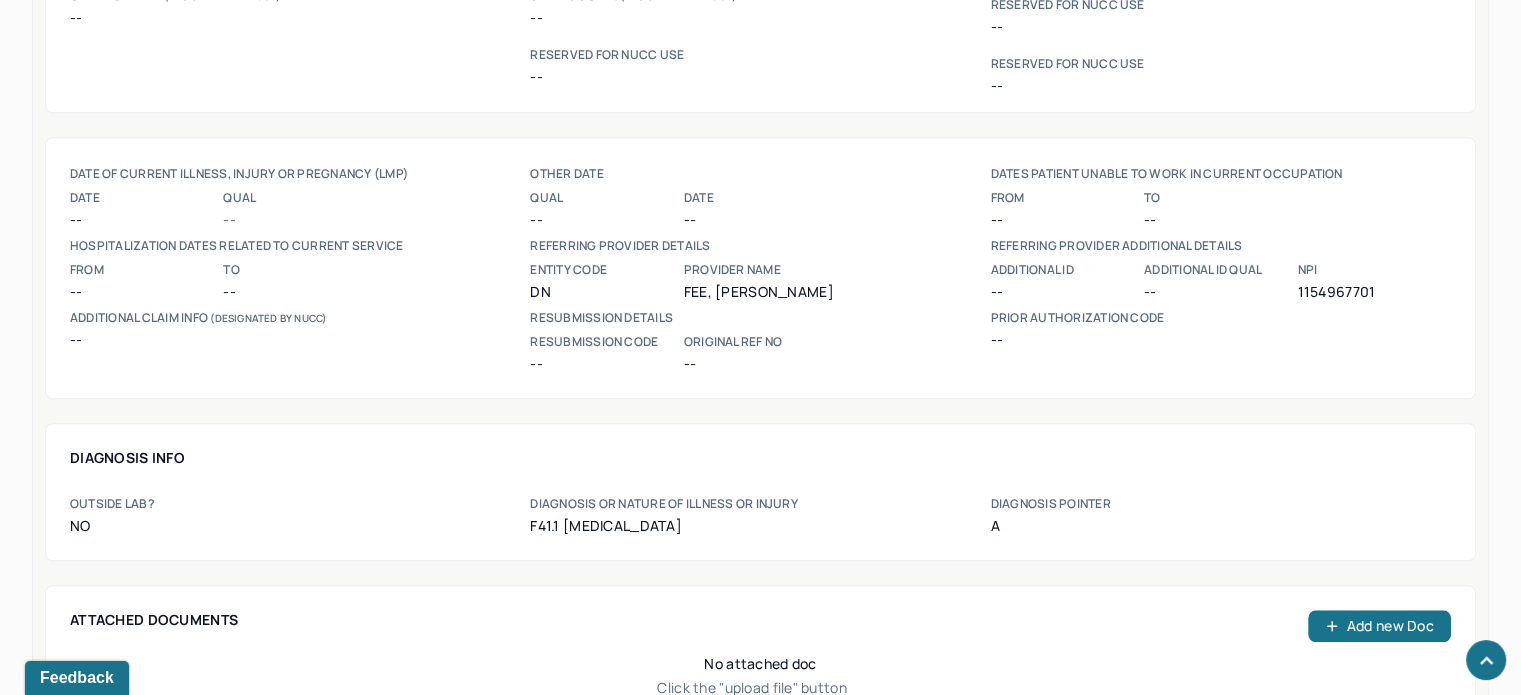scroll, scrollTop: 1700, scrollLeft: 0, axis: vertical 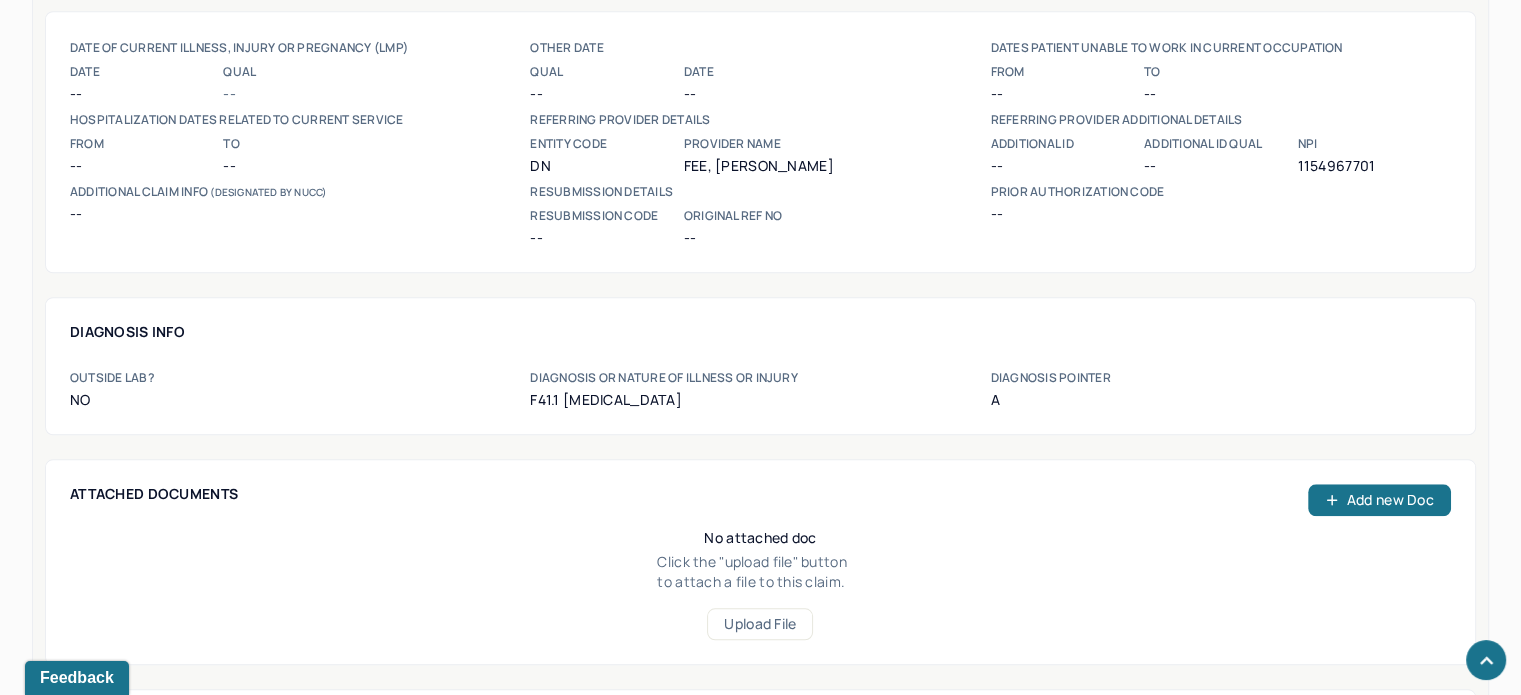 click on "1154967701" at bounding box center [1373, 166] 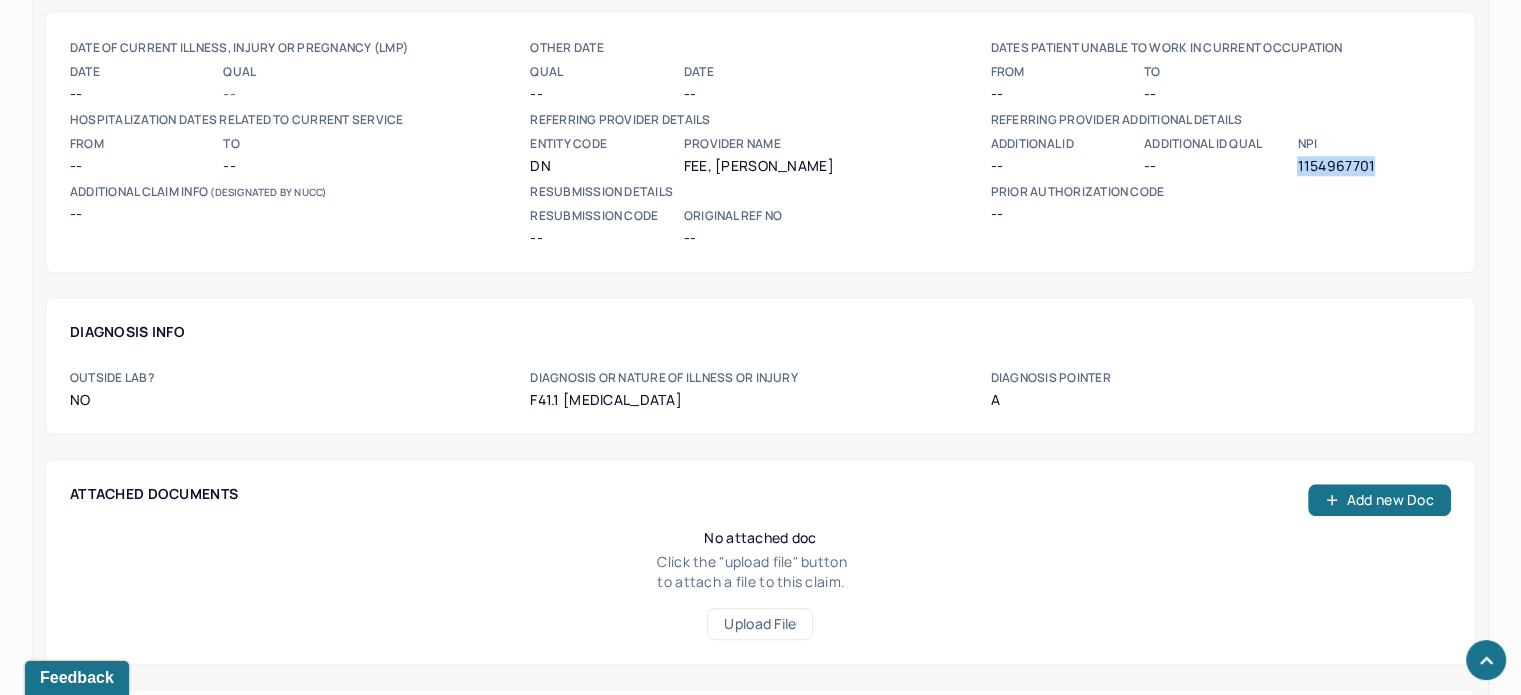 click on "1154967701" at bounding box center (1373, 166) 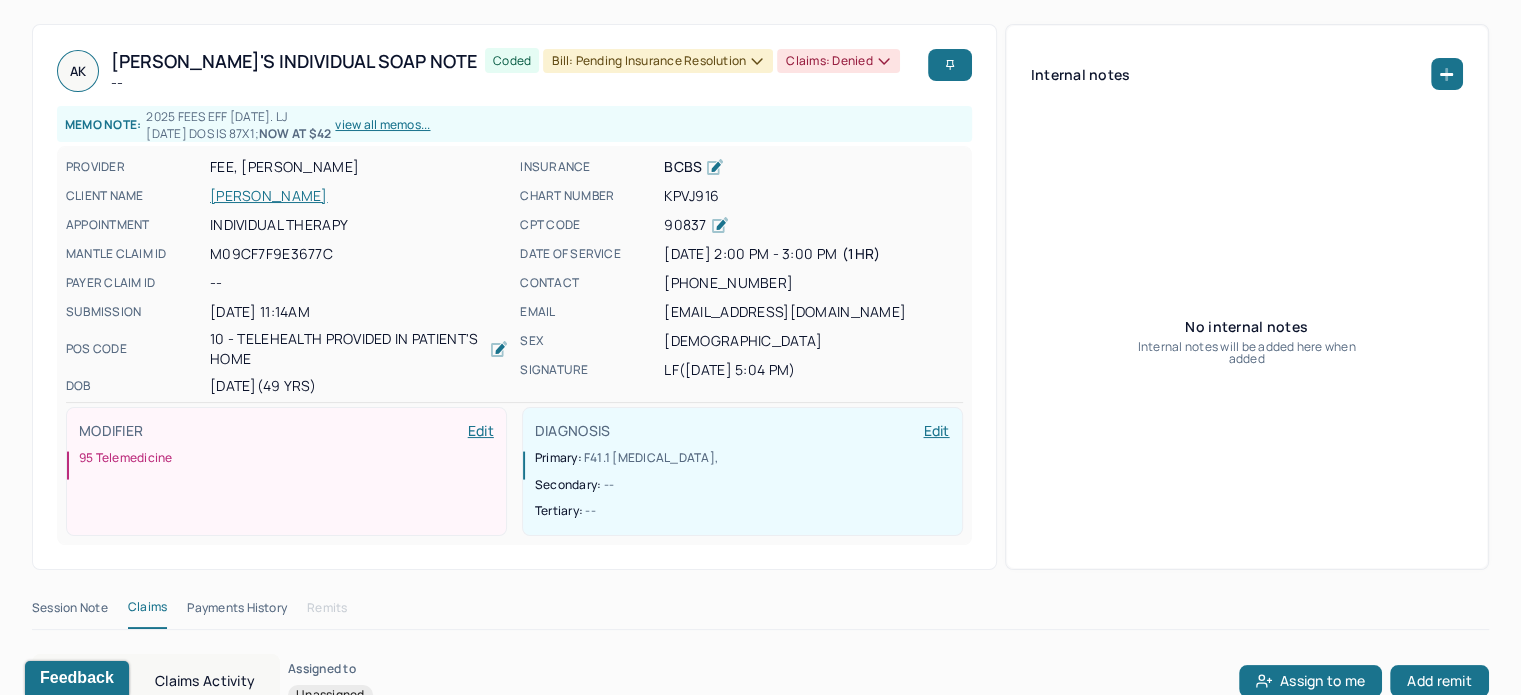 scroll, scrollTop: 0, scrollLeft: 0, axis: both 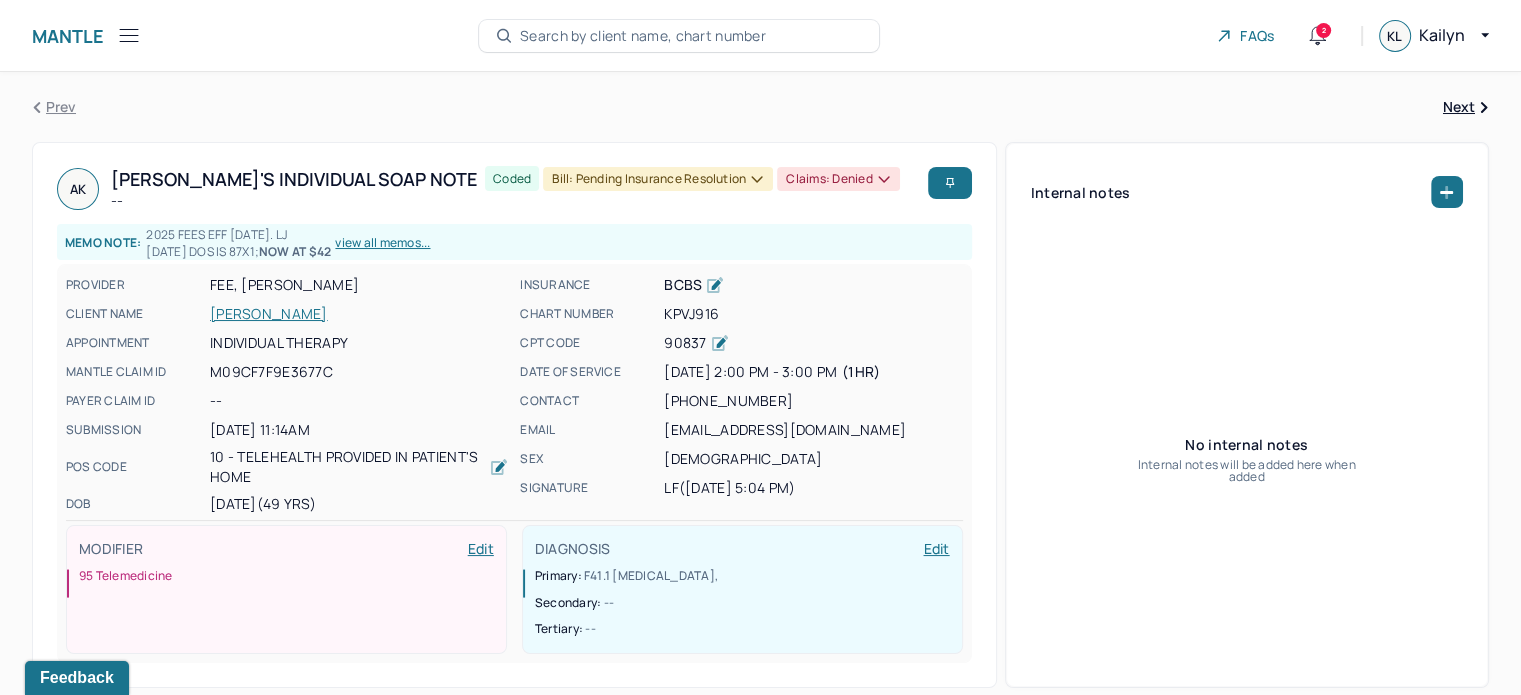 click on "KELLEHER, AIDAN" at bounding box center (359, 314) 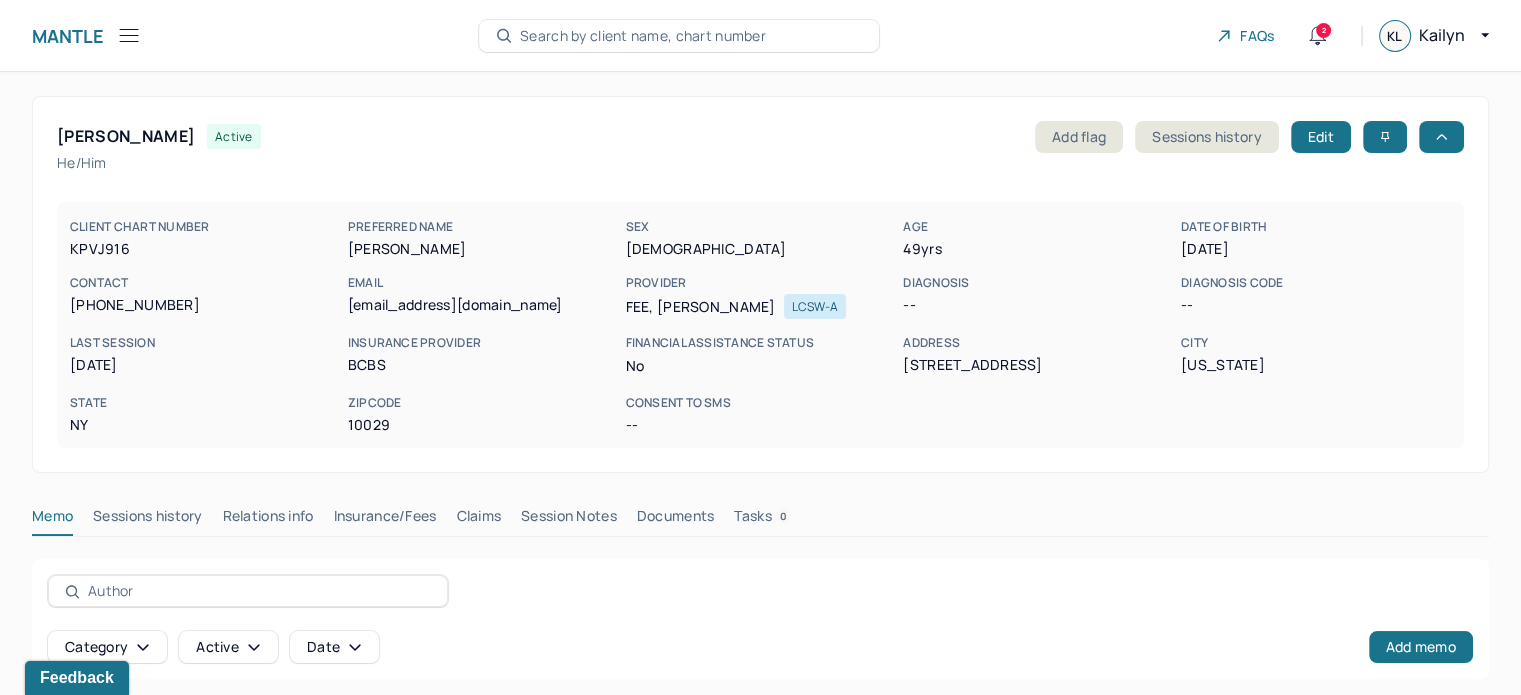 click on "Claims" at bounding box center [478, 520] 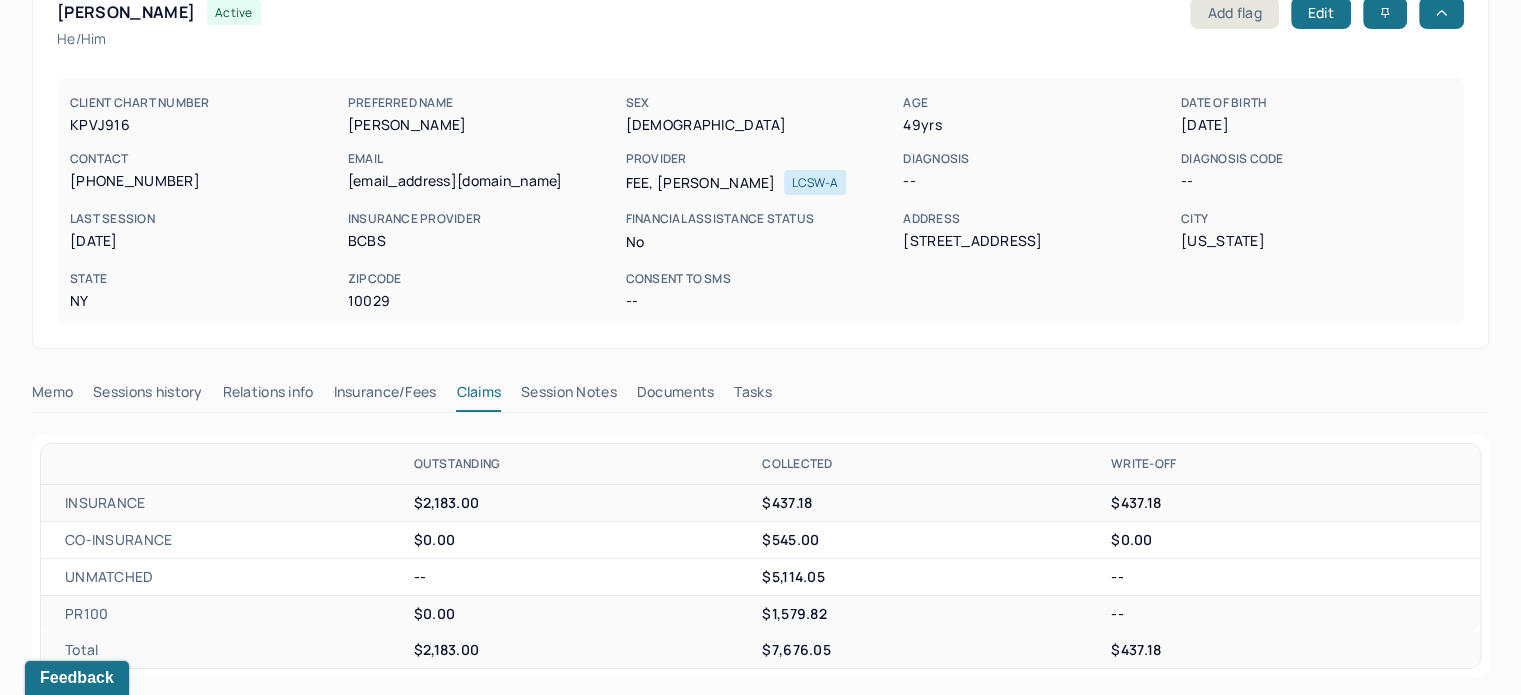 scroll, scrollTop: 0, scrollLeft: 0, axis: both 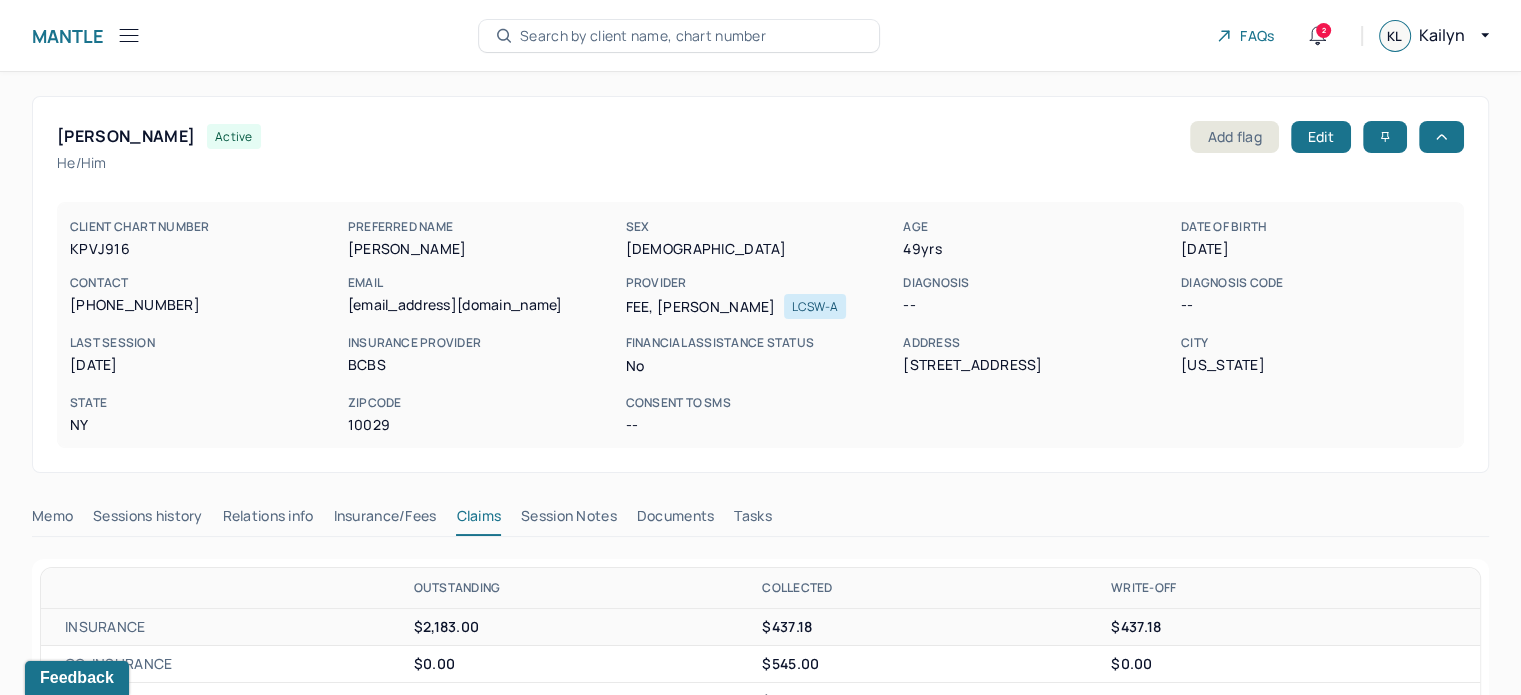 click on "KPVJ916" at bounding box center [205, 249] 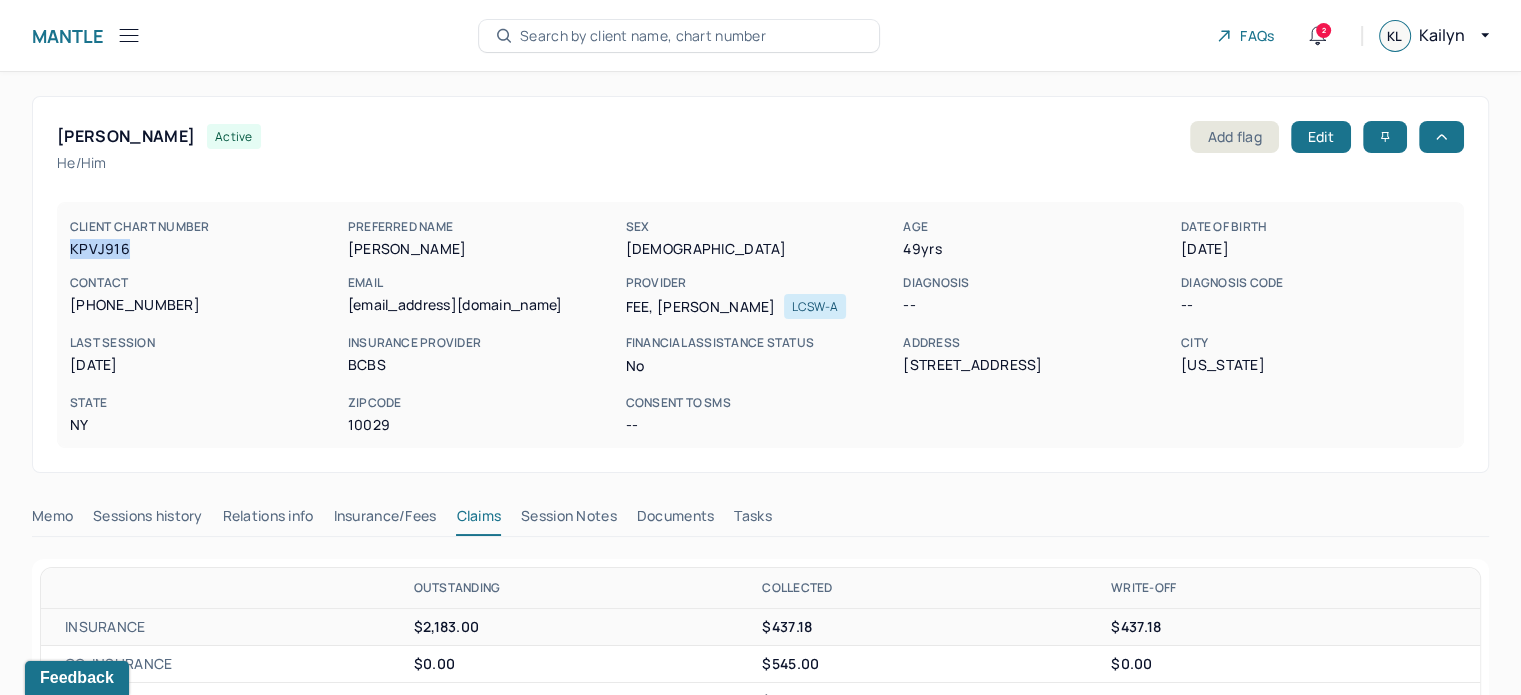 click on "KPVJ916" at bounding box center [205, 249] 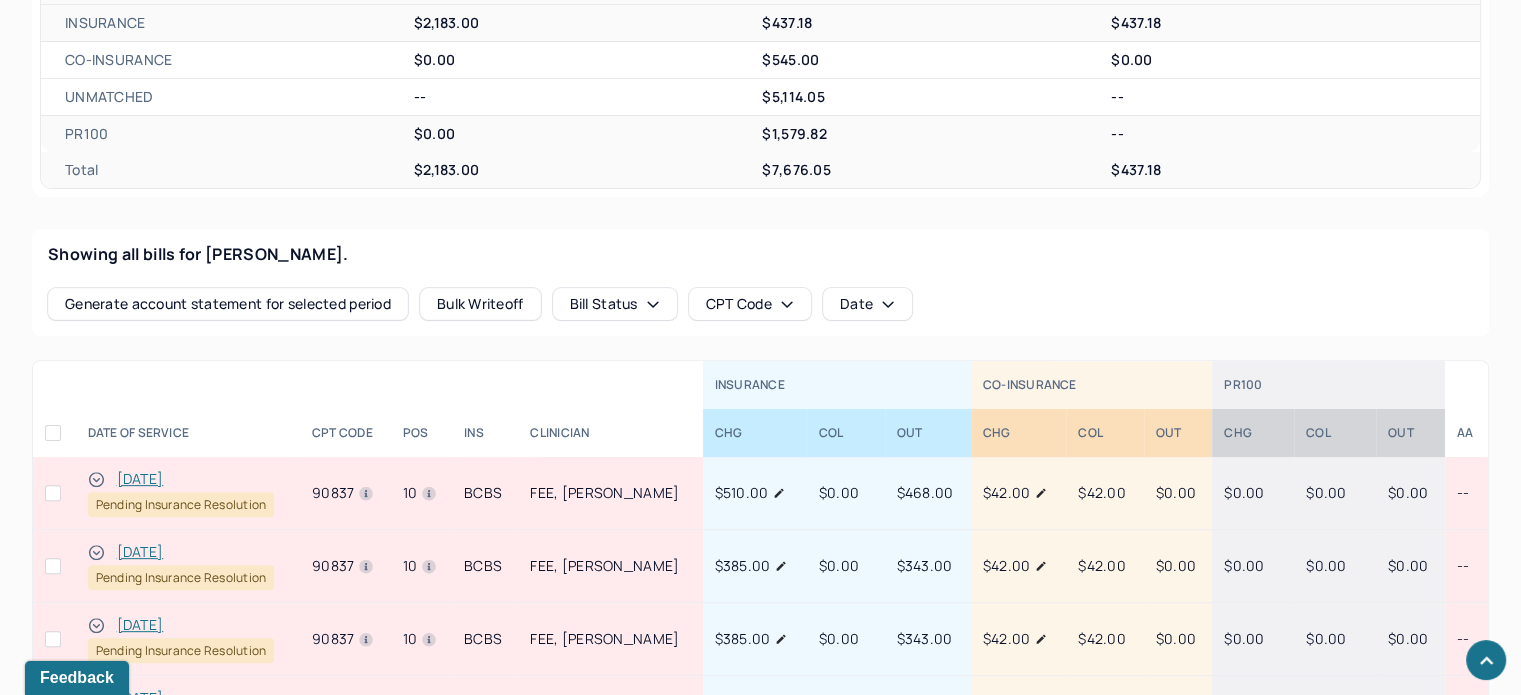 scroll, scrollTop: 800, scrollLeft: 0, axis: vertical 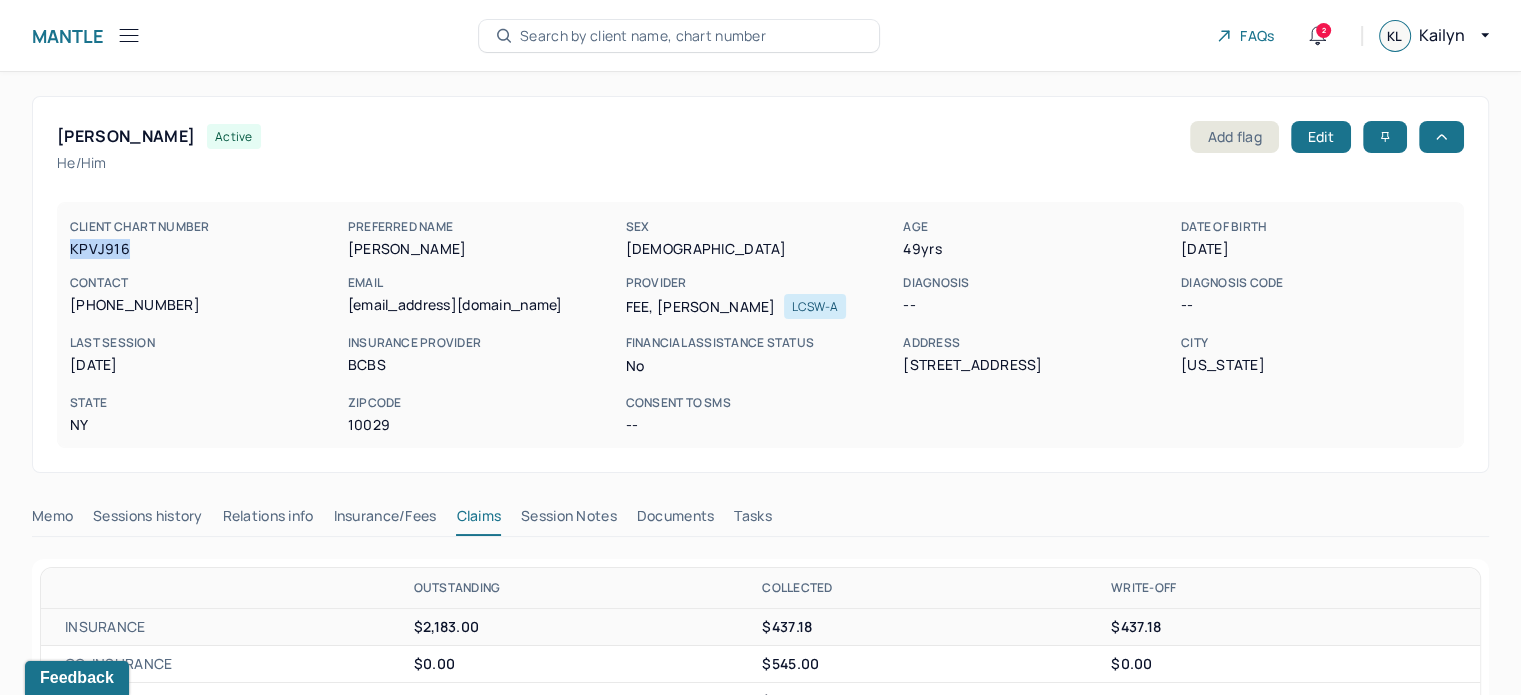 click on "Search by client name, chart number" at bounding box center [643, 36] 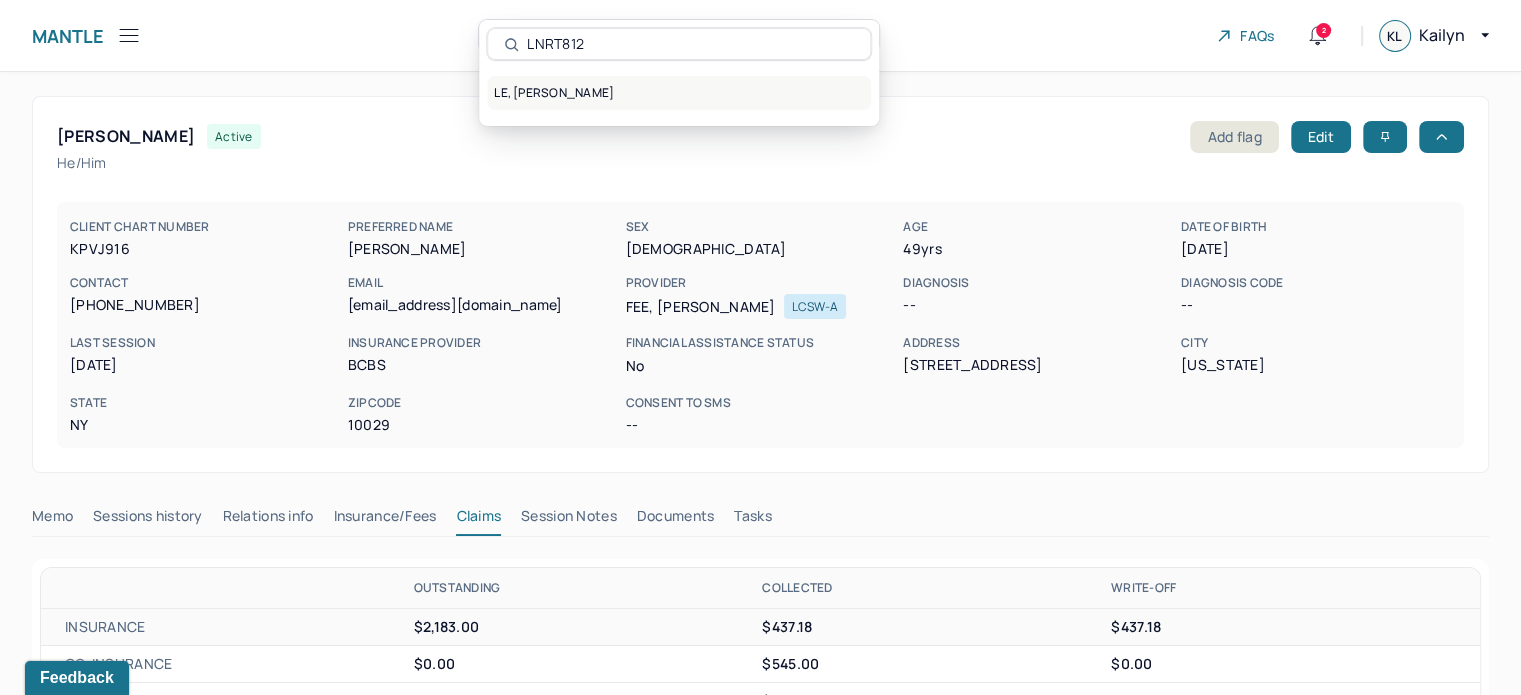 type on "LNRT812" 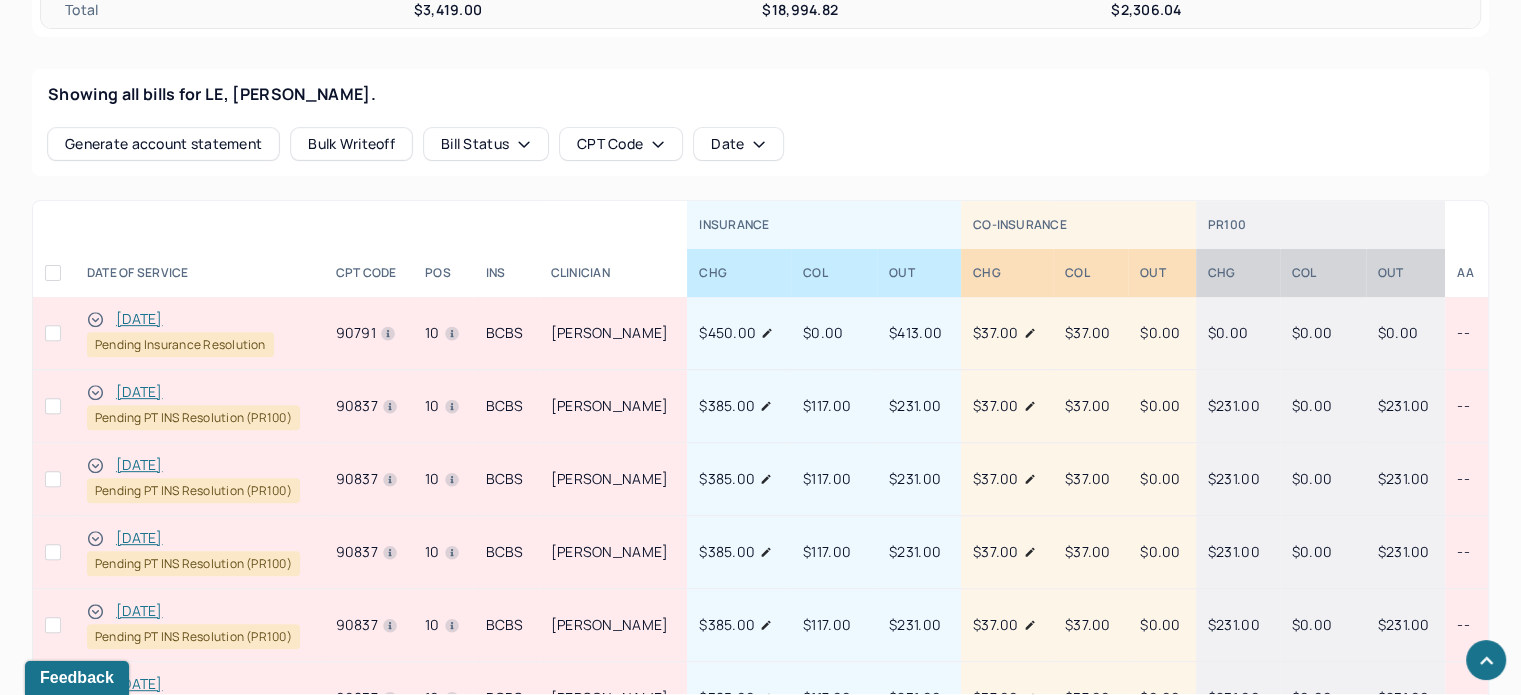 scroll, scrollTop: 800, scrollLeft: 0, axis: vertical 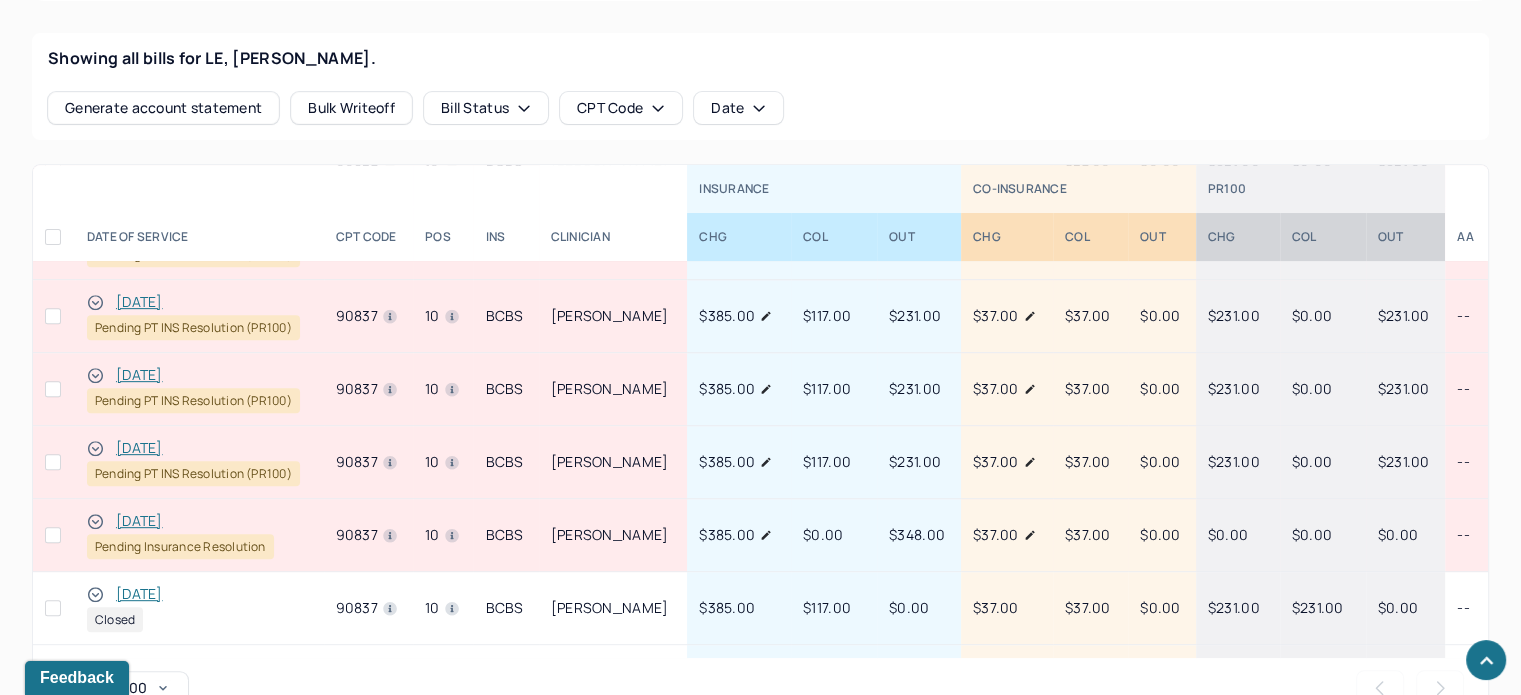click on "05/05/2025" at bounding box center (139, 521) 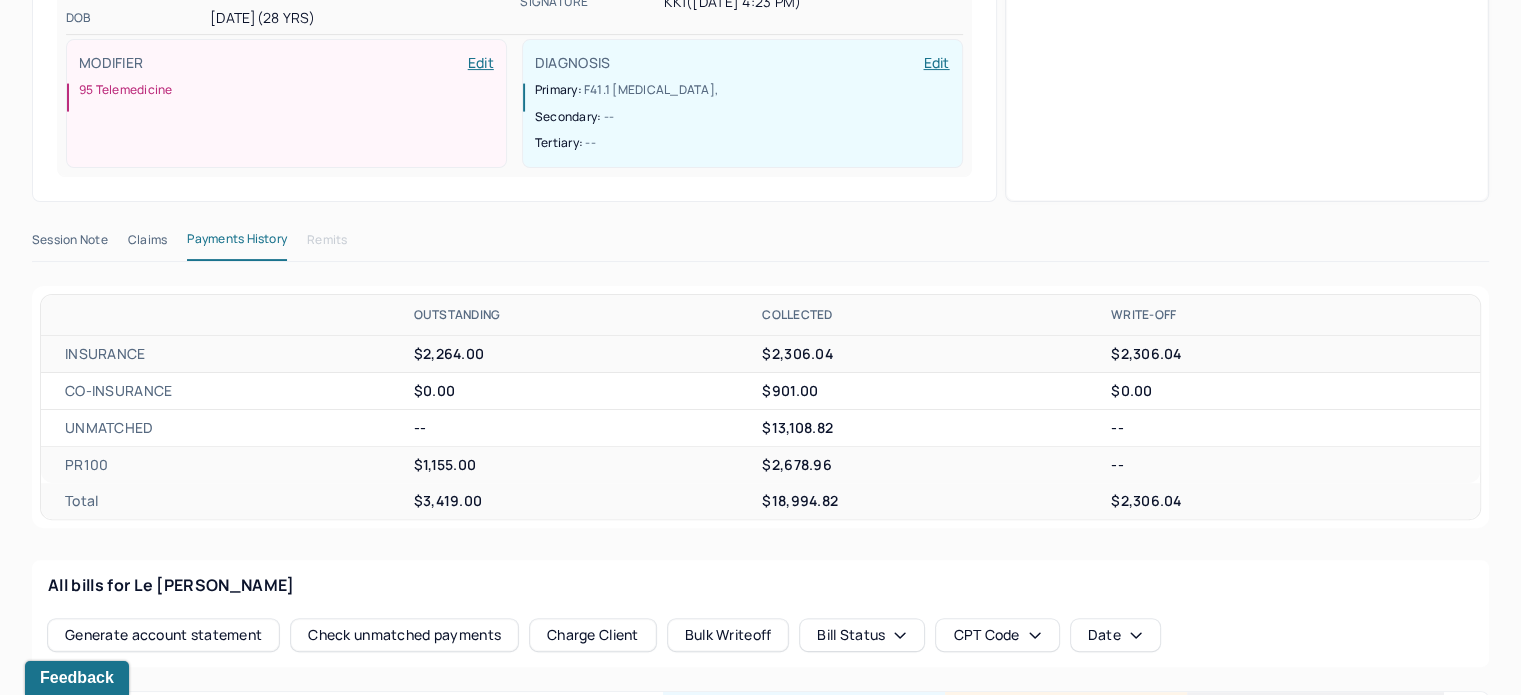 scroll, scrollTop: 500, scrollLeft: 0, axis: vertical 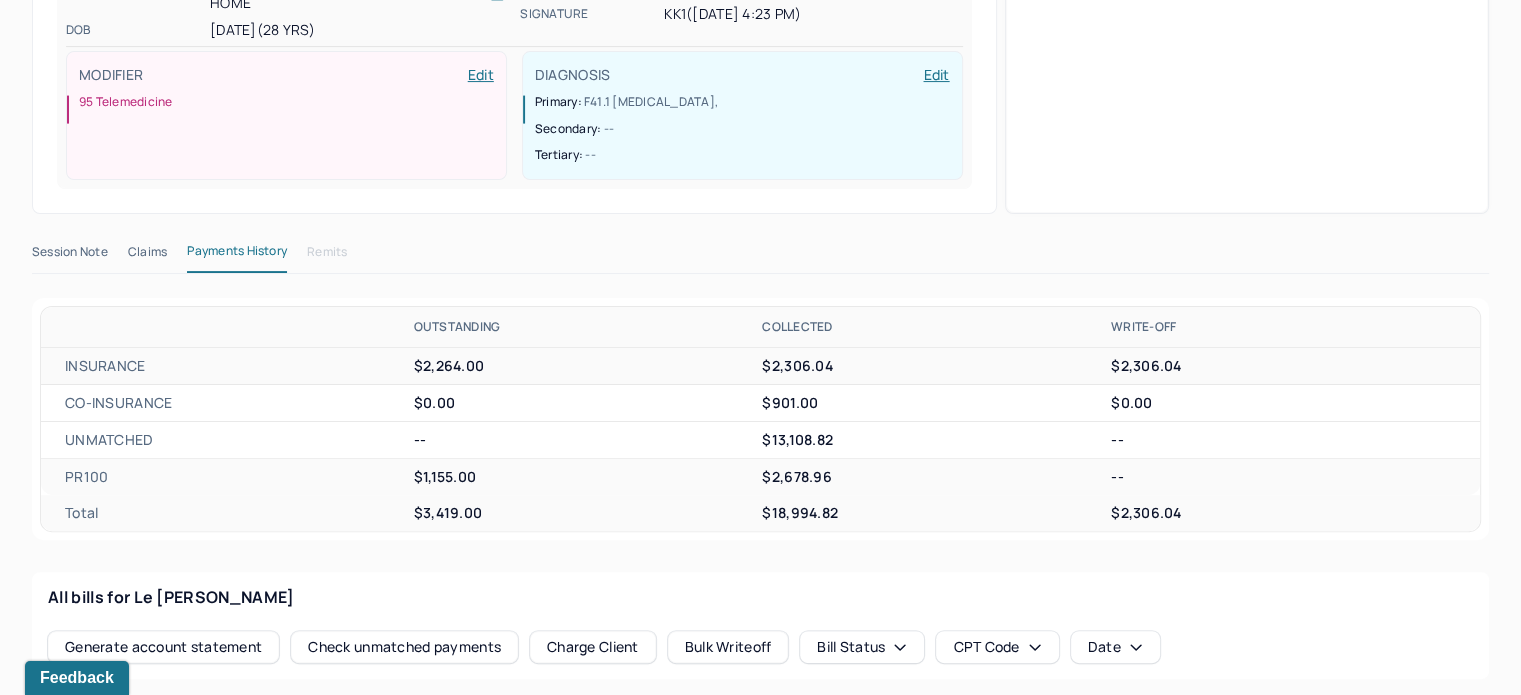 click on "Claims" at bounding box center (147, 256) 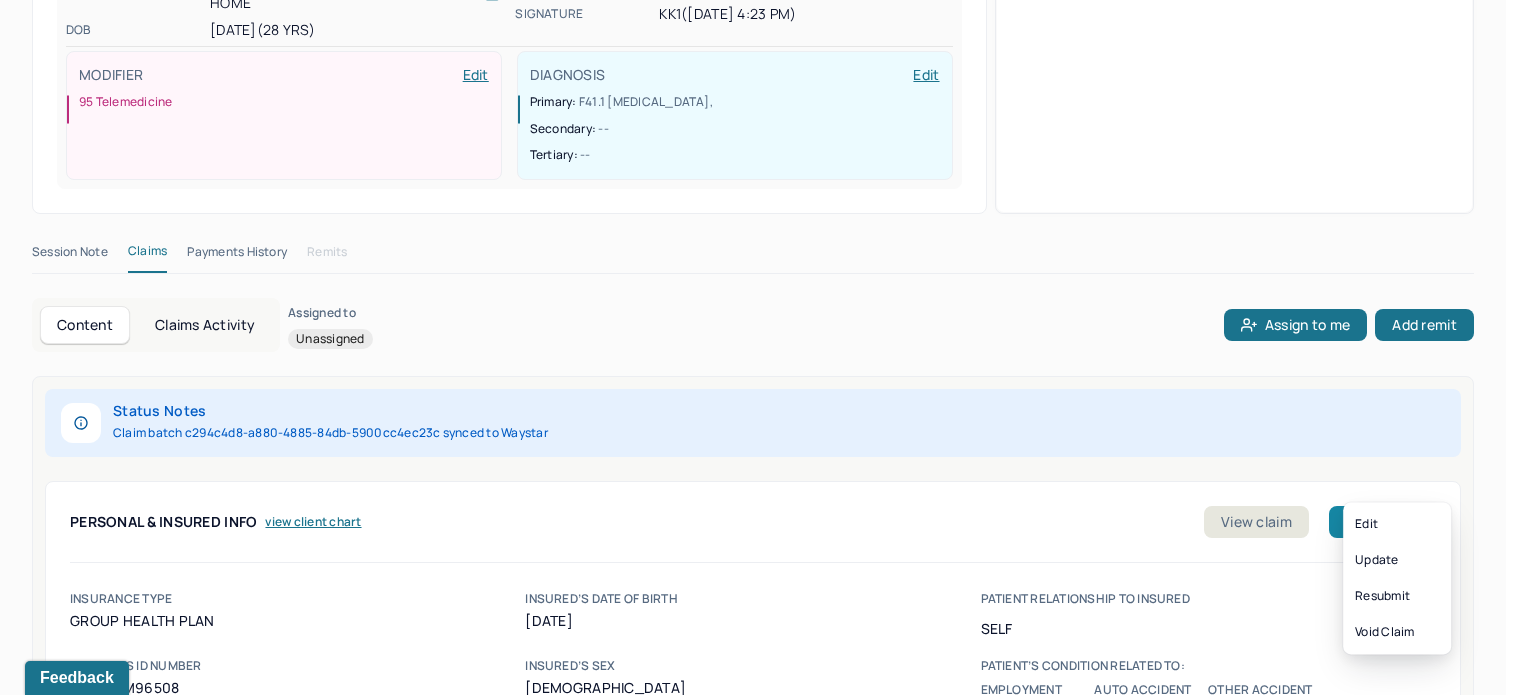 click on "Actions" at bounding box center [1382, 522] 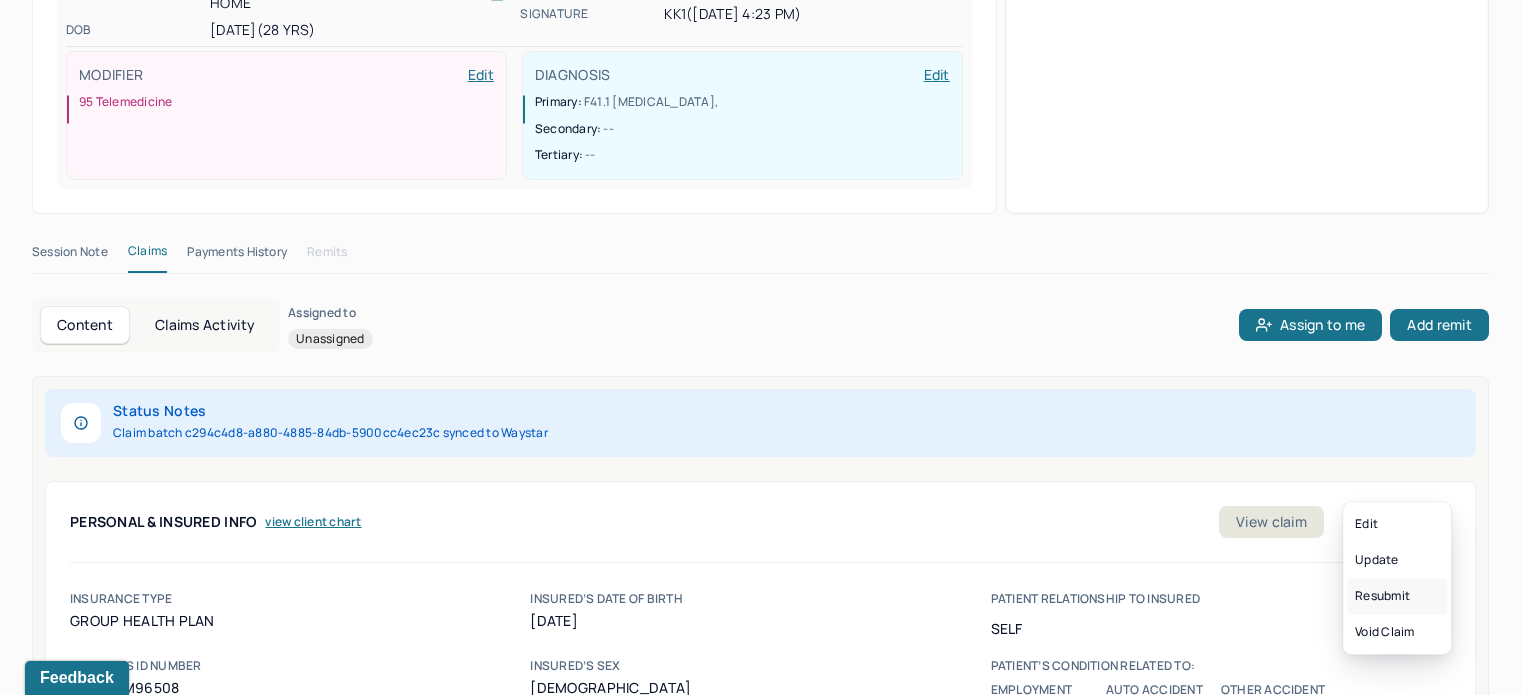 click on "Resubmit" at bounding box center [1397, 596] 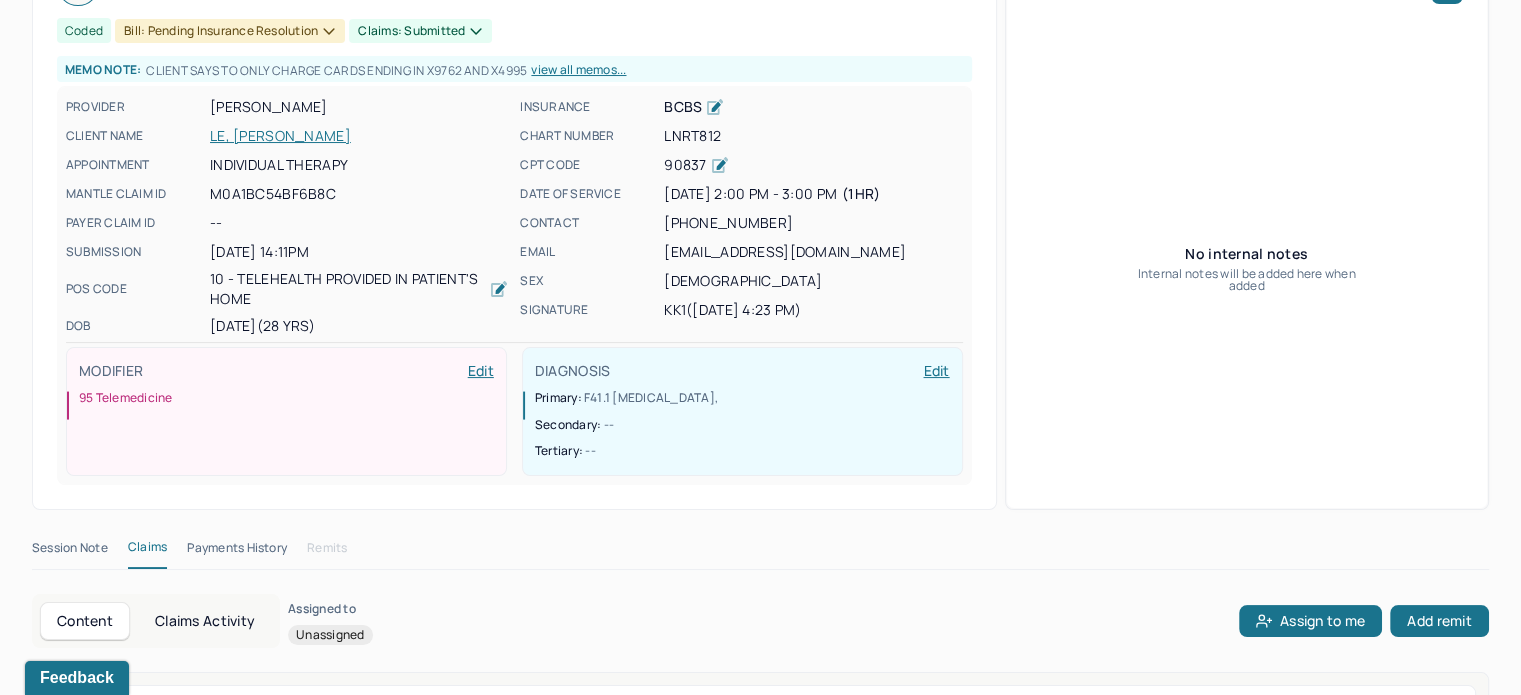 scroll, scrollTop: 200, scrollLeft: 0, axis: vertical 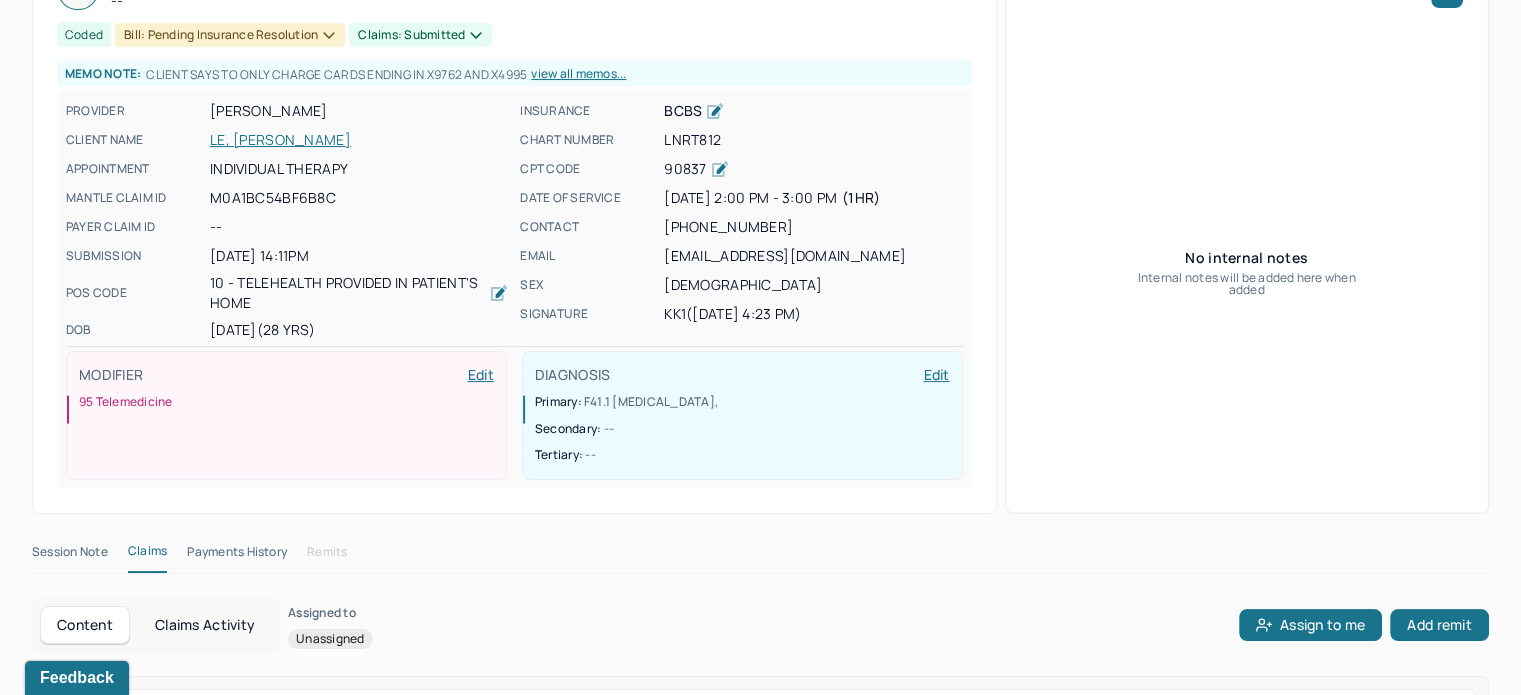 click on "LE, KATHERINE" at bounding box center (359, 140) 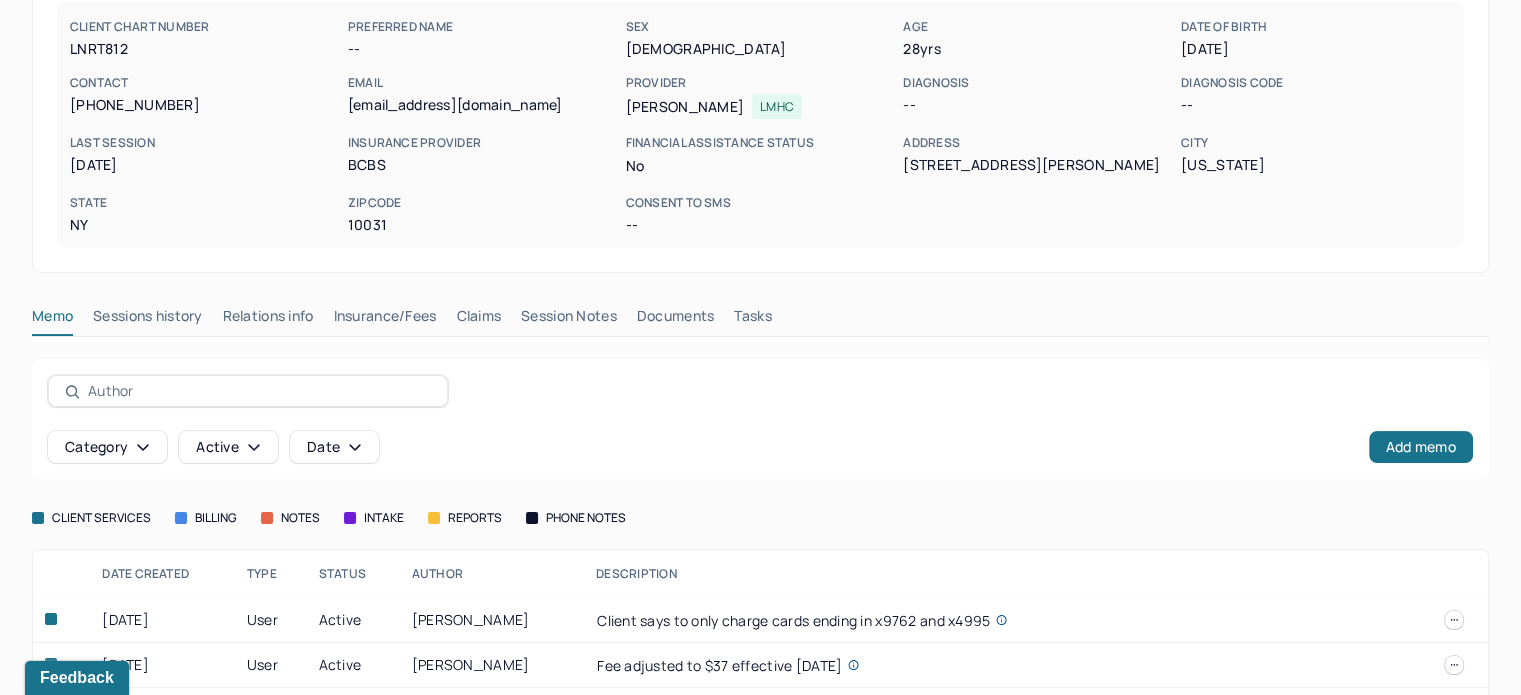 click on "Claims" at bounding box center [478, 320] 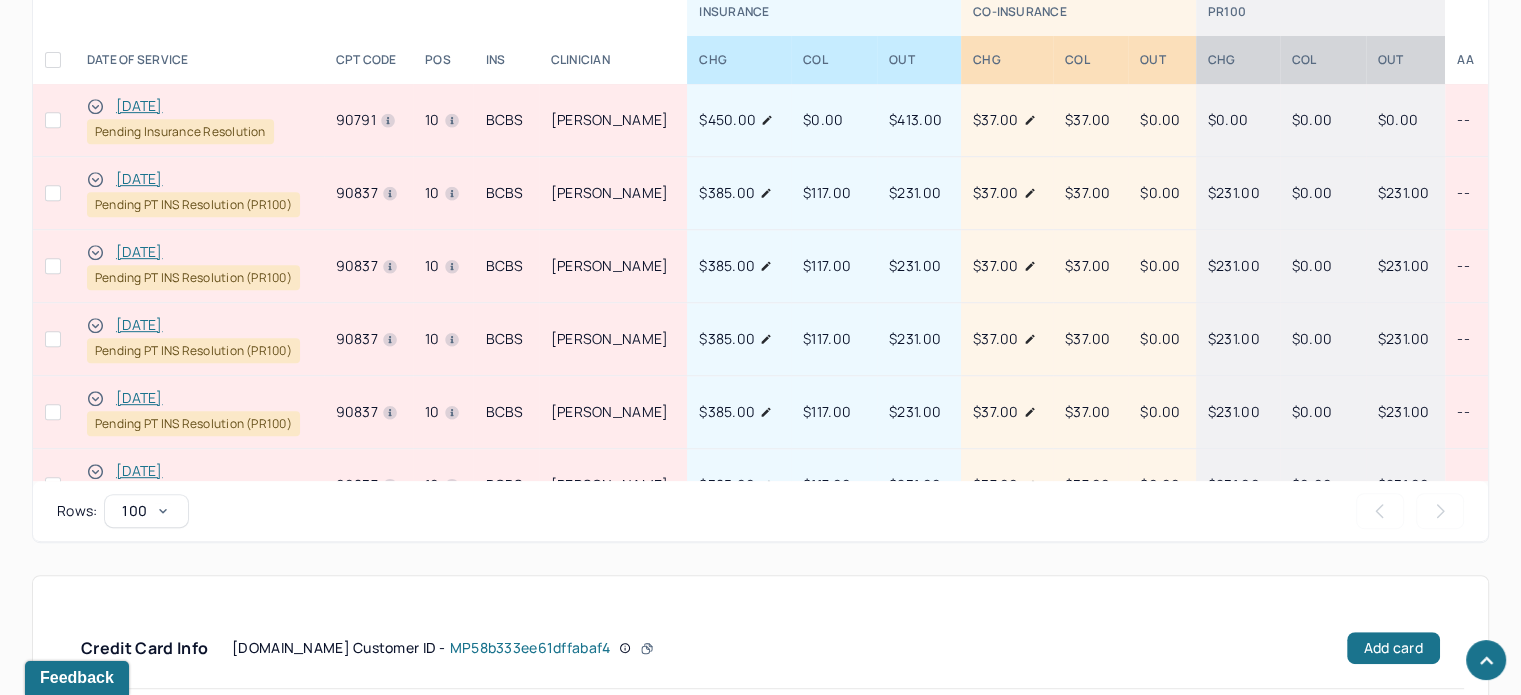 scroll, scrollTop: 867, scrollLeft: 0, axis: vertical 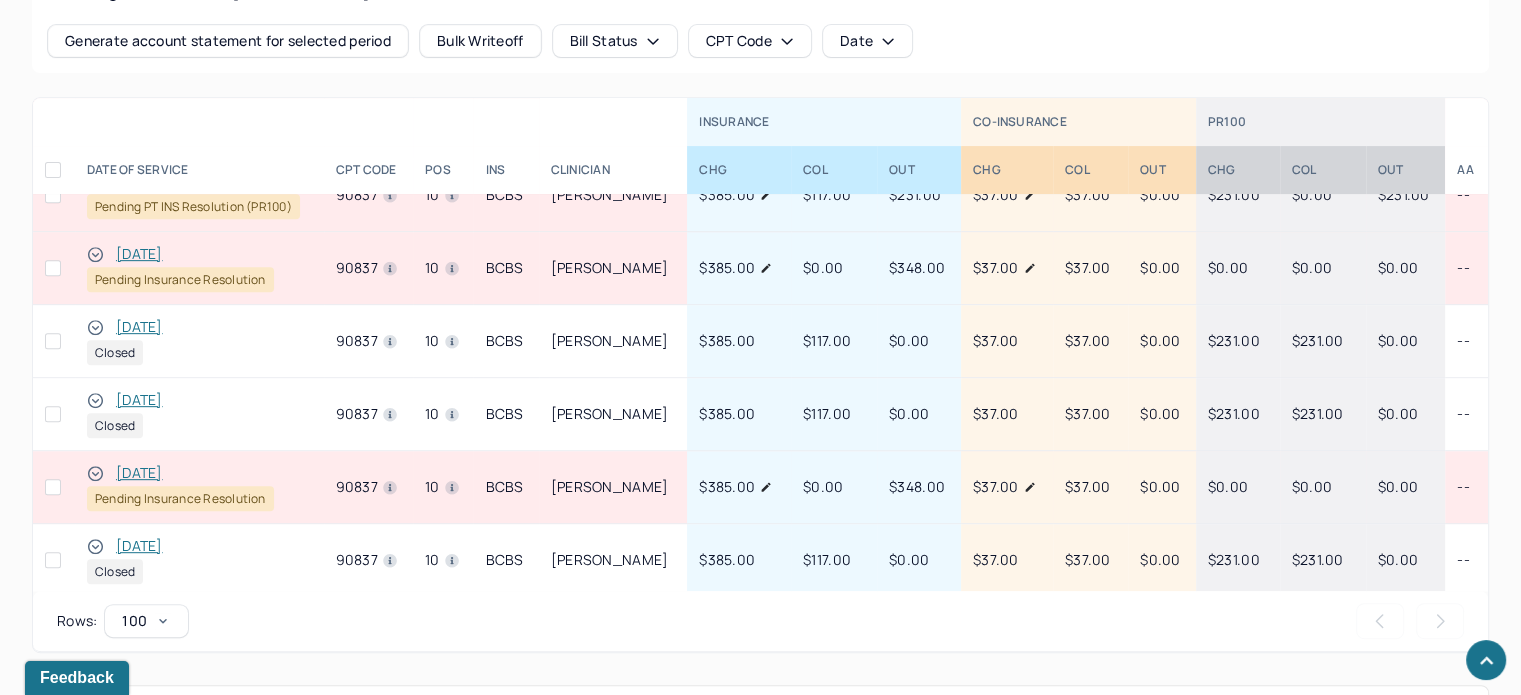 click on "04/14/2025" at bounding box center (139, 473) 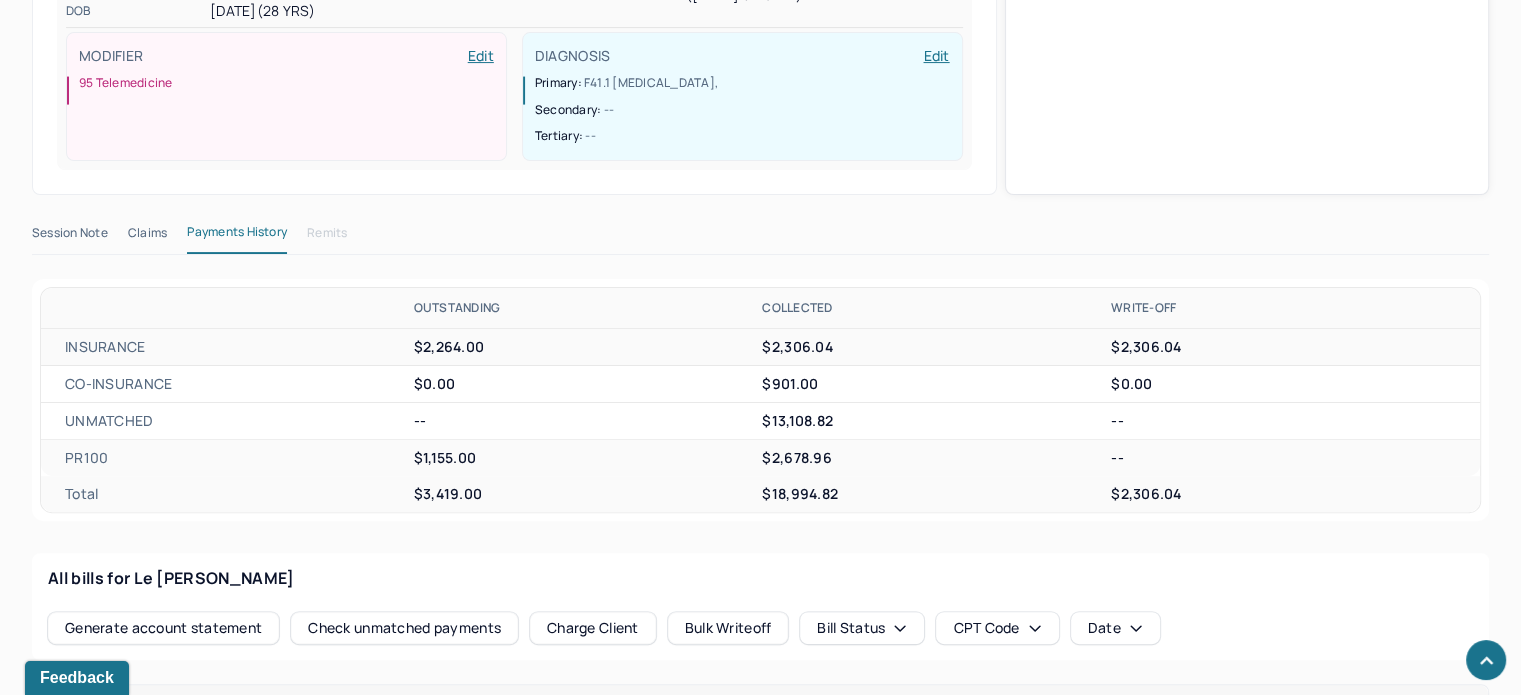 scroll, scrollTop: 480, scrollLeft: 0, axis: vertical 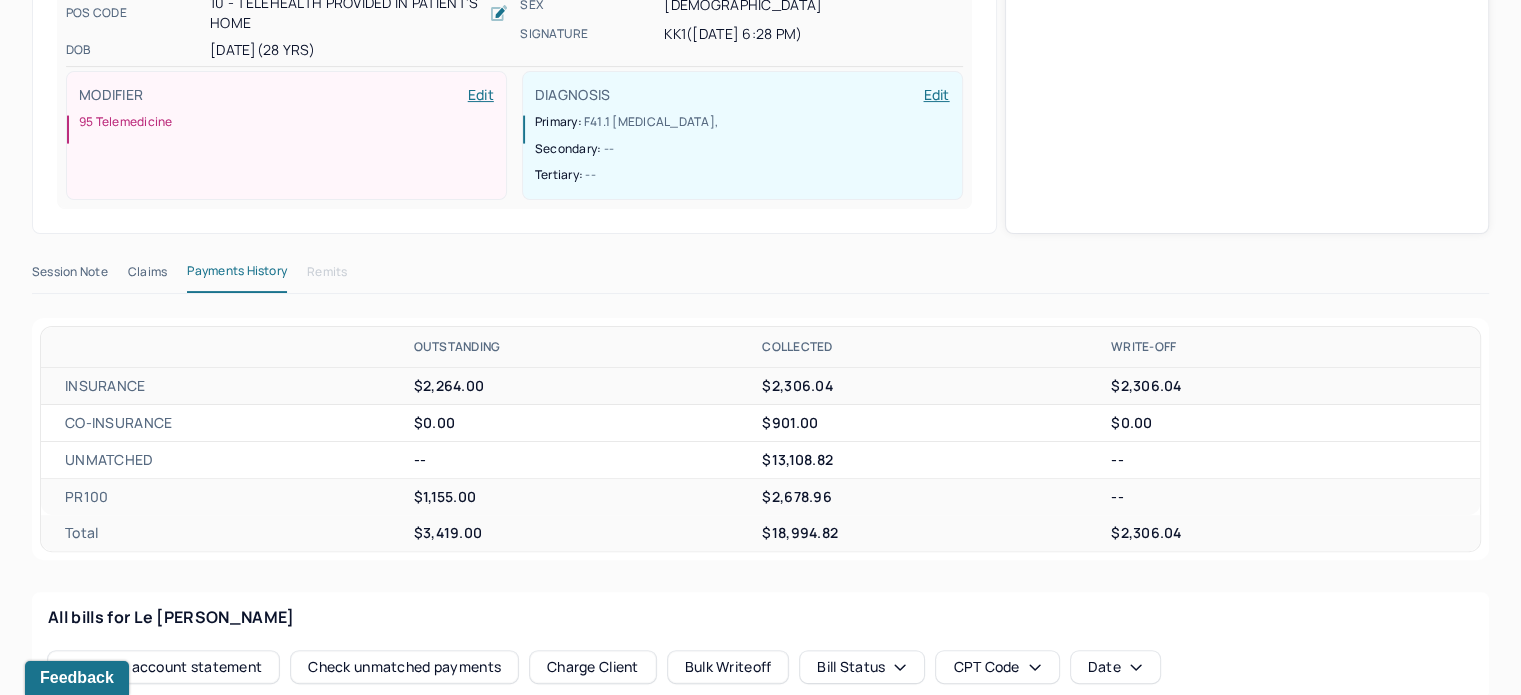 click on "Claims" at bounding box center [147, 276] 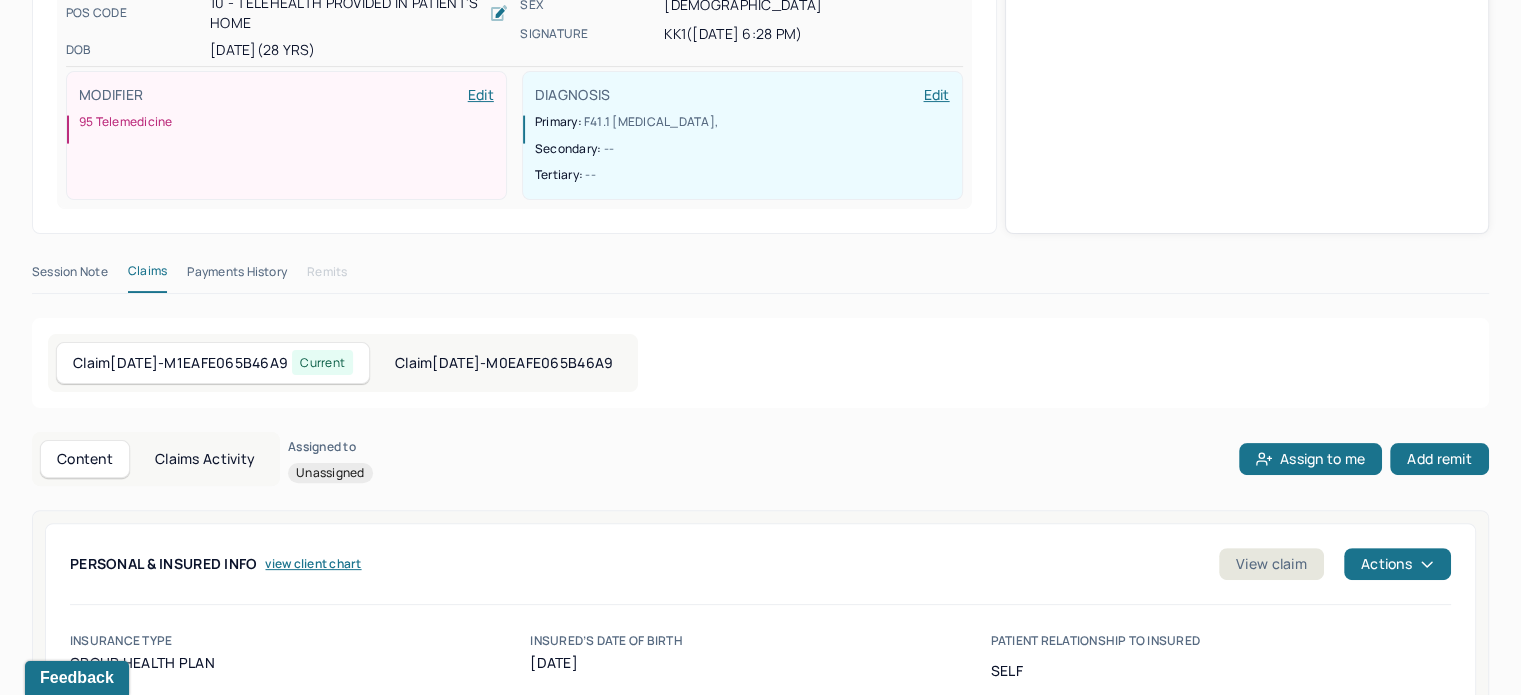 click on "Payments History" at bounding box center (237, 276) 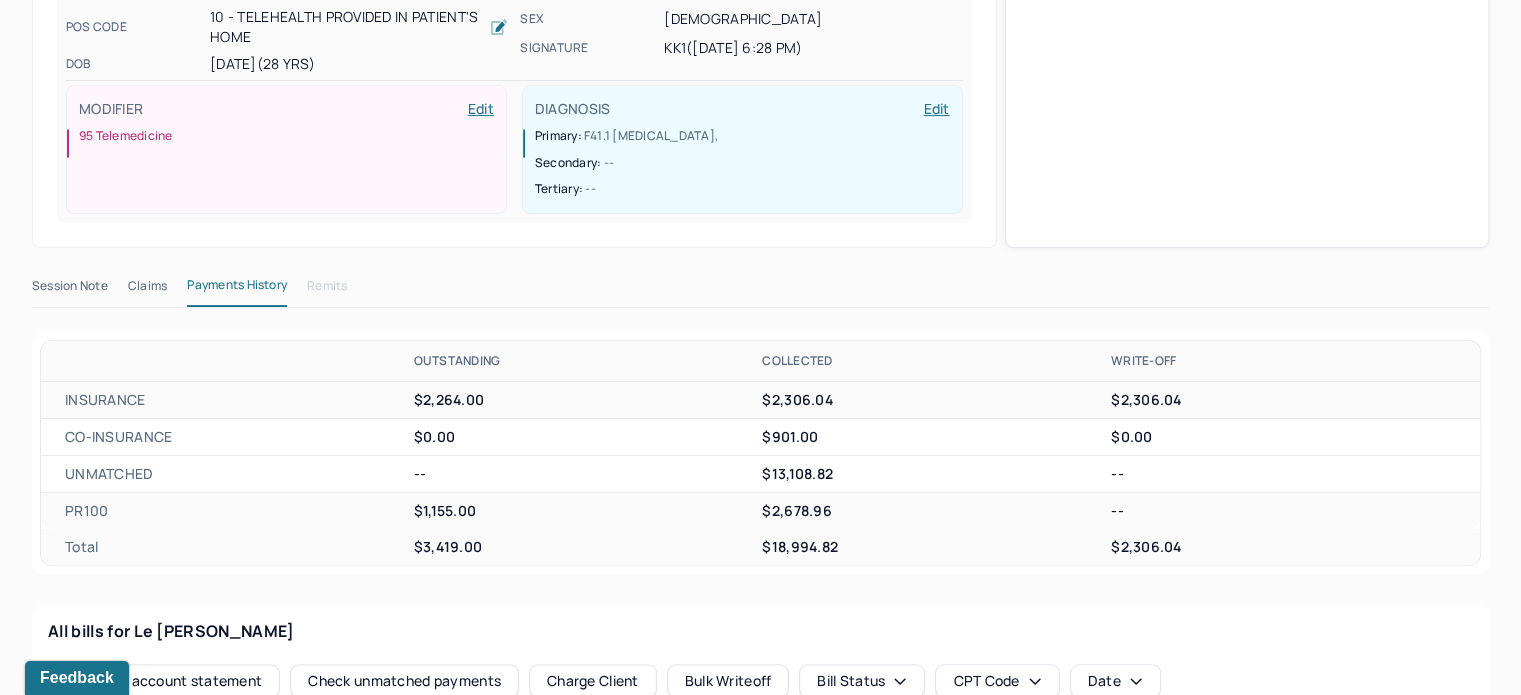 scroll, scrollTop: 180, scrollLeft: 0, axis: vertical 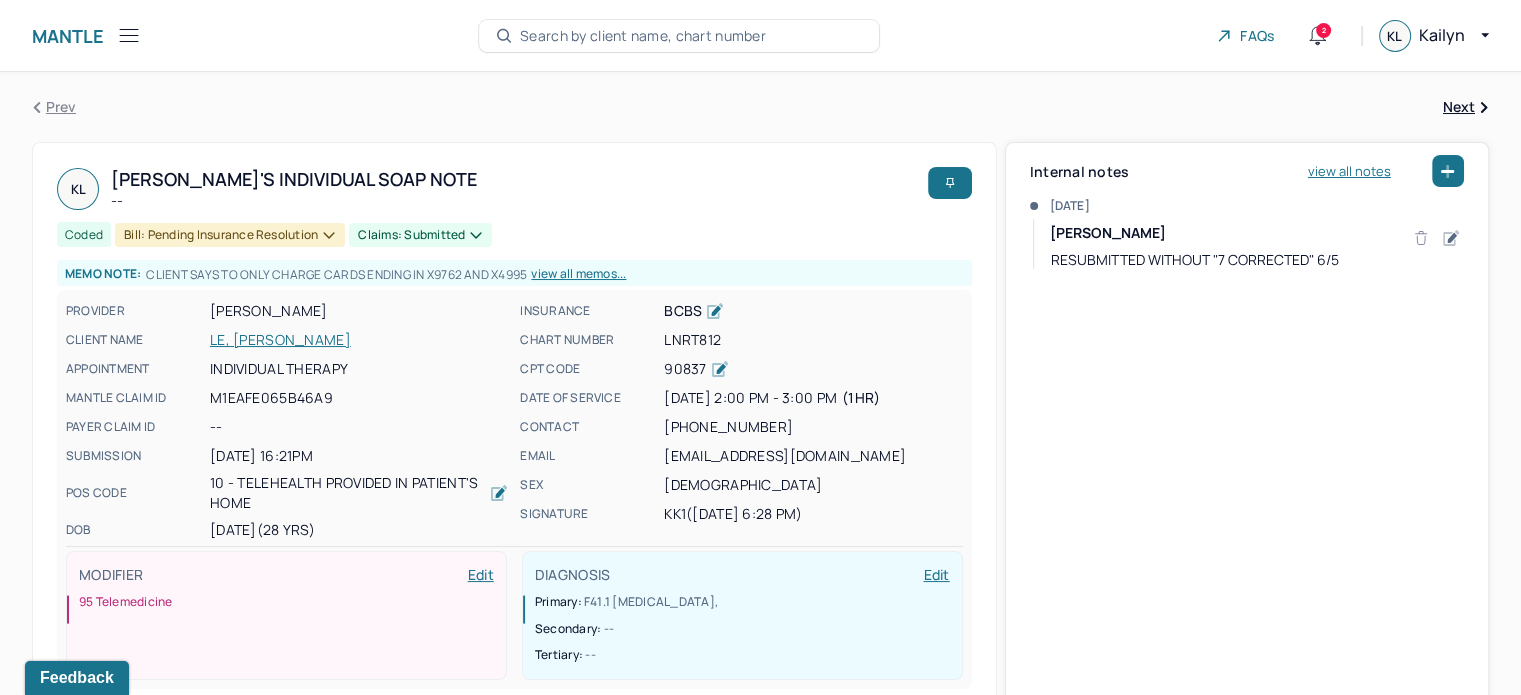 click on "Search by client name, chart number" at bounding box center [643, 36] 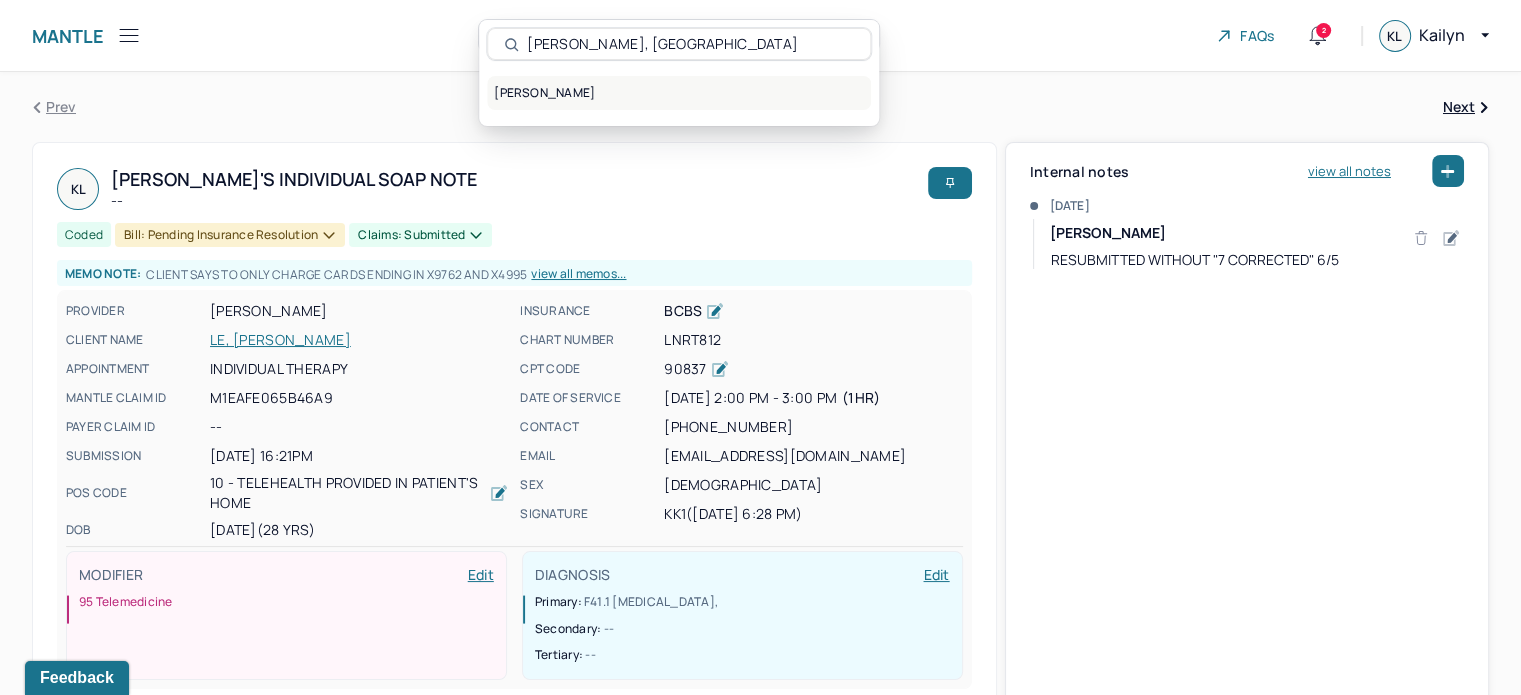 type on "PARKE, IR" 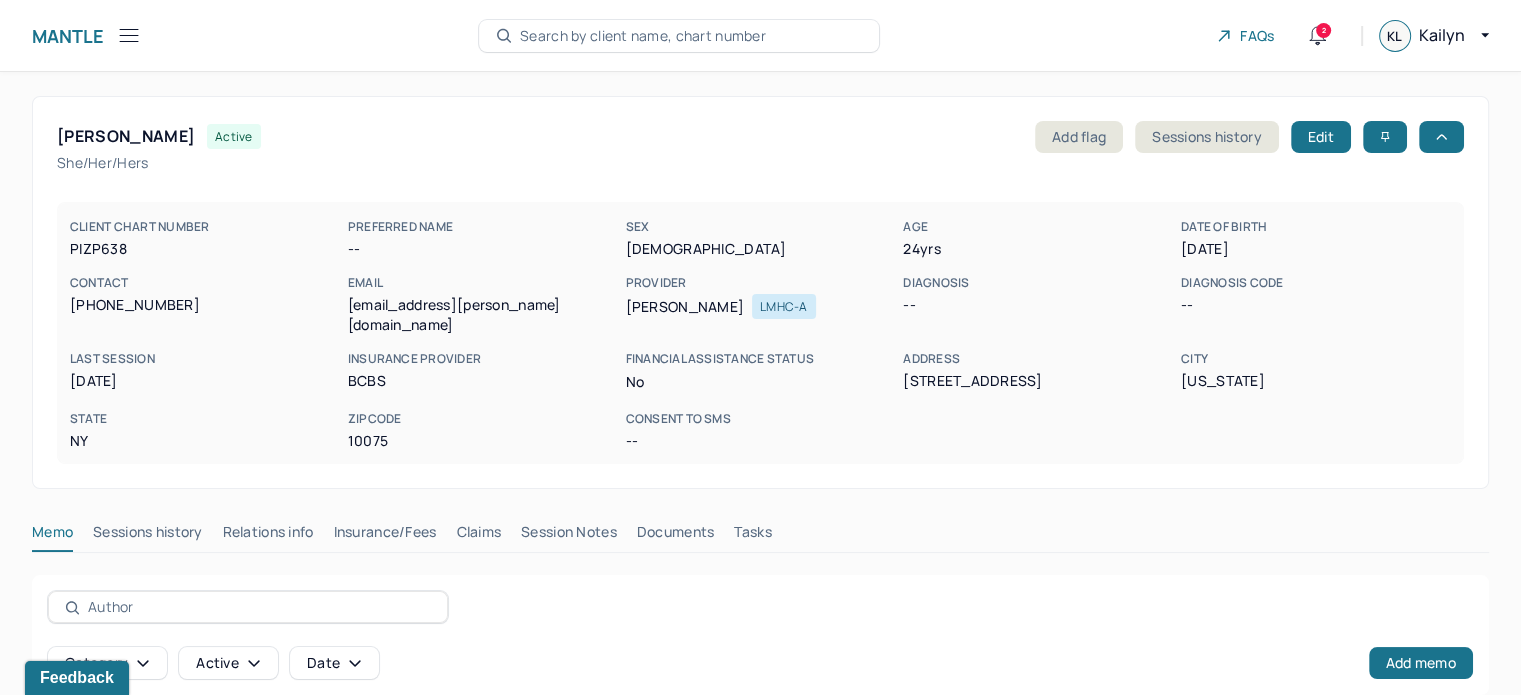 click on "Claims" at bounding box center [478, 536] 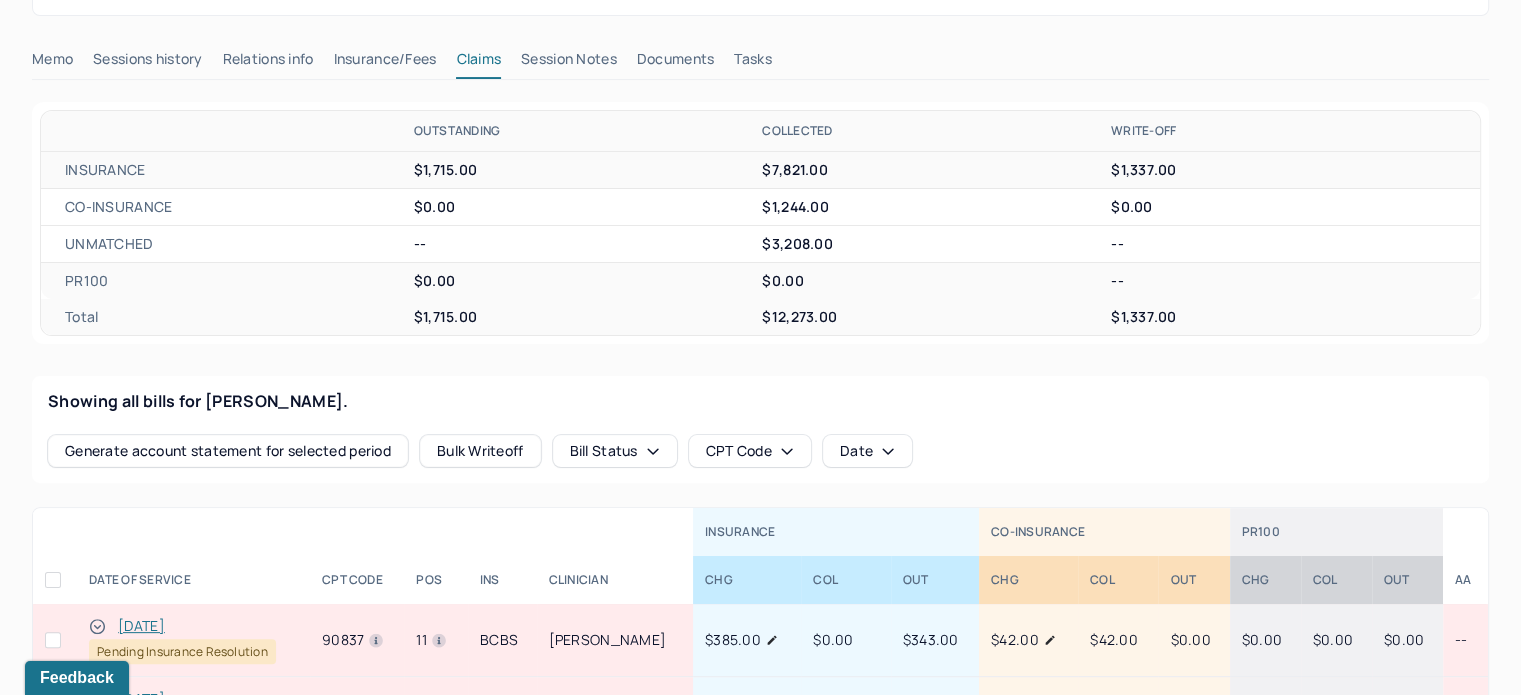 scroll, scrollTop: 700, scrollLeft: 0, axis: vertical 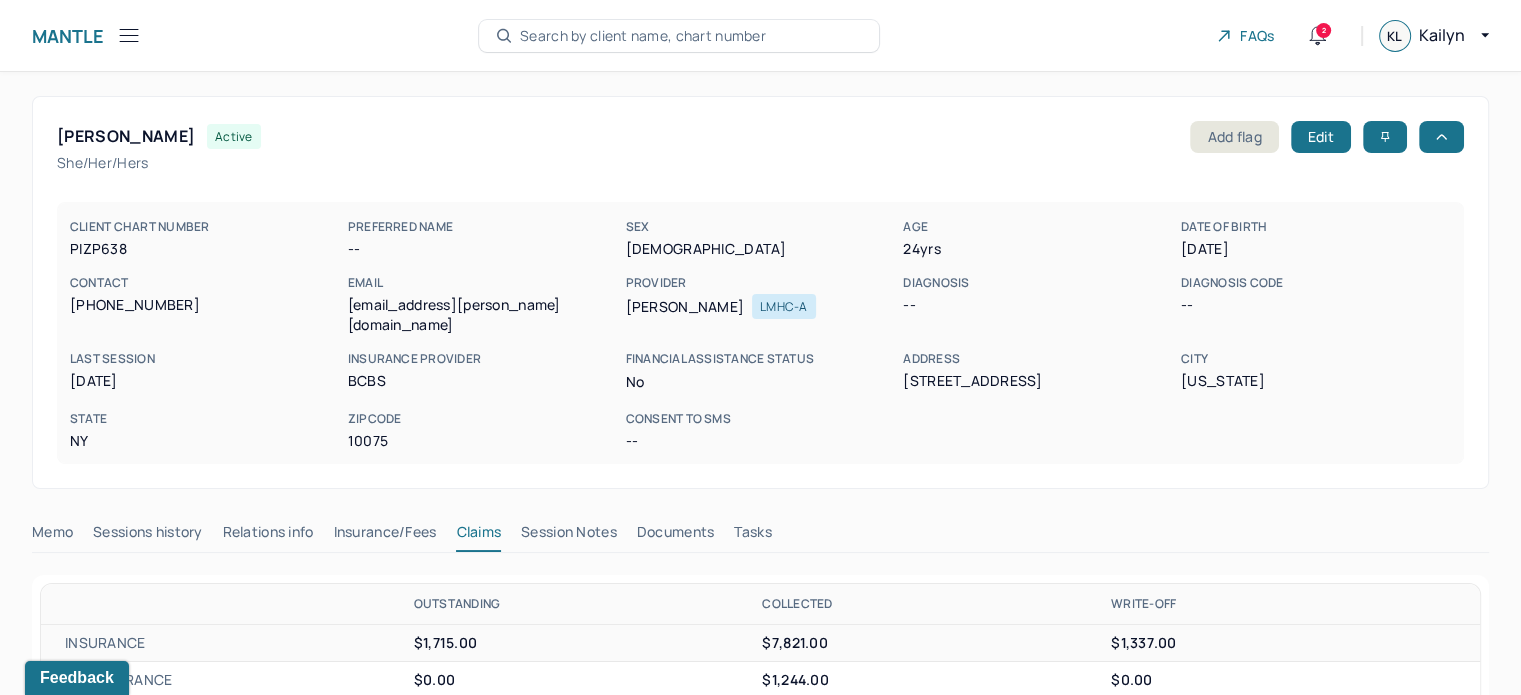 click 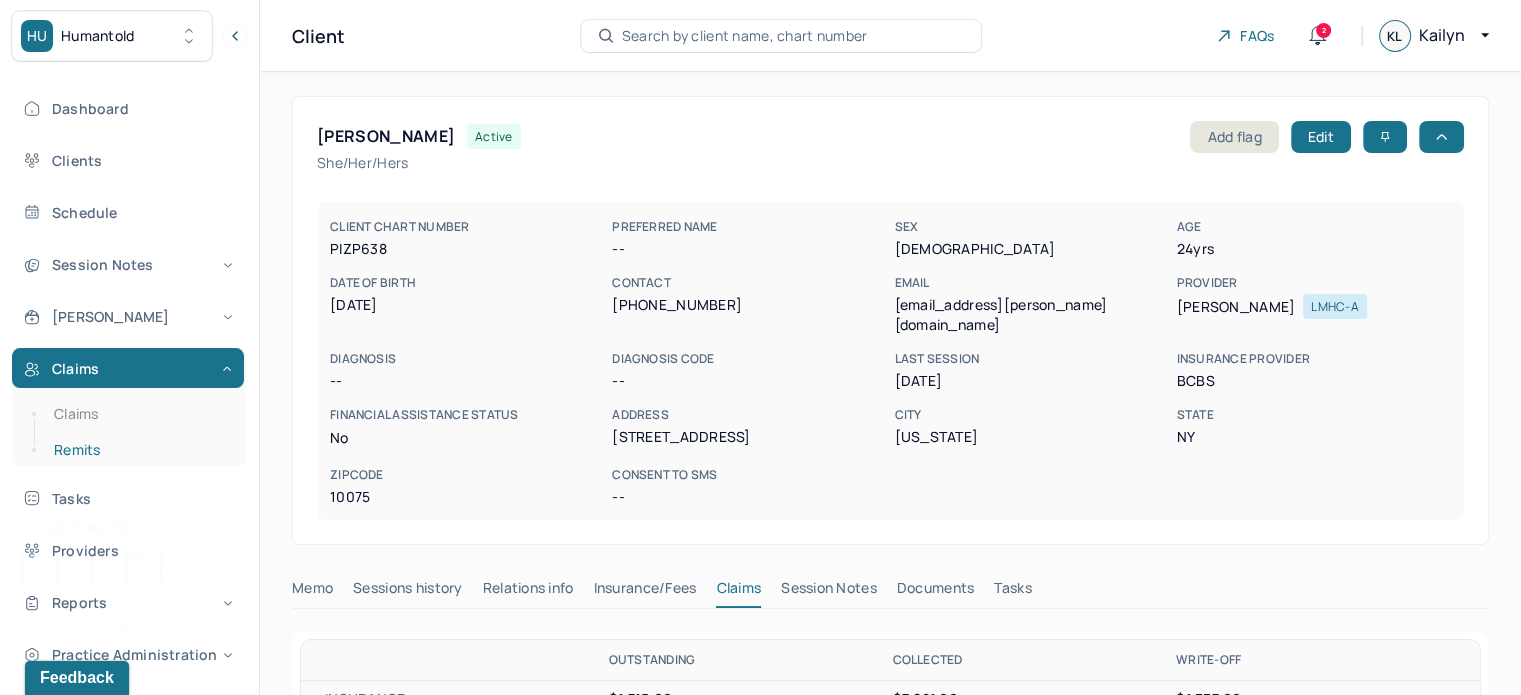 click on "Remits" at bounding box center [139, 450] 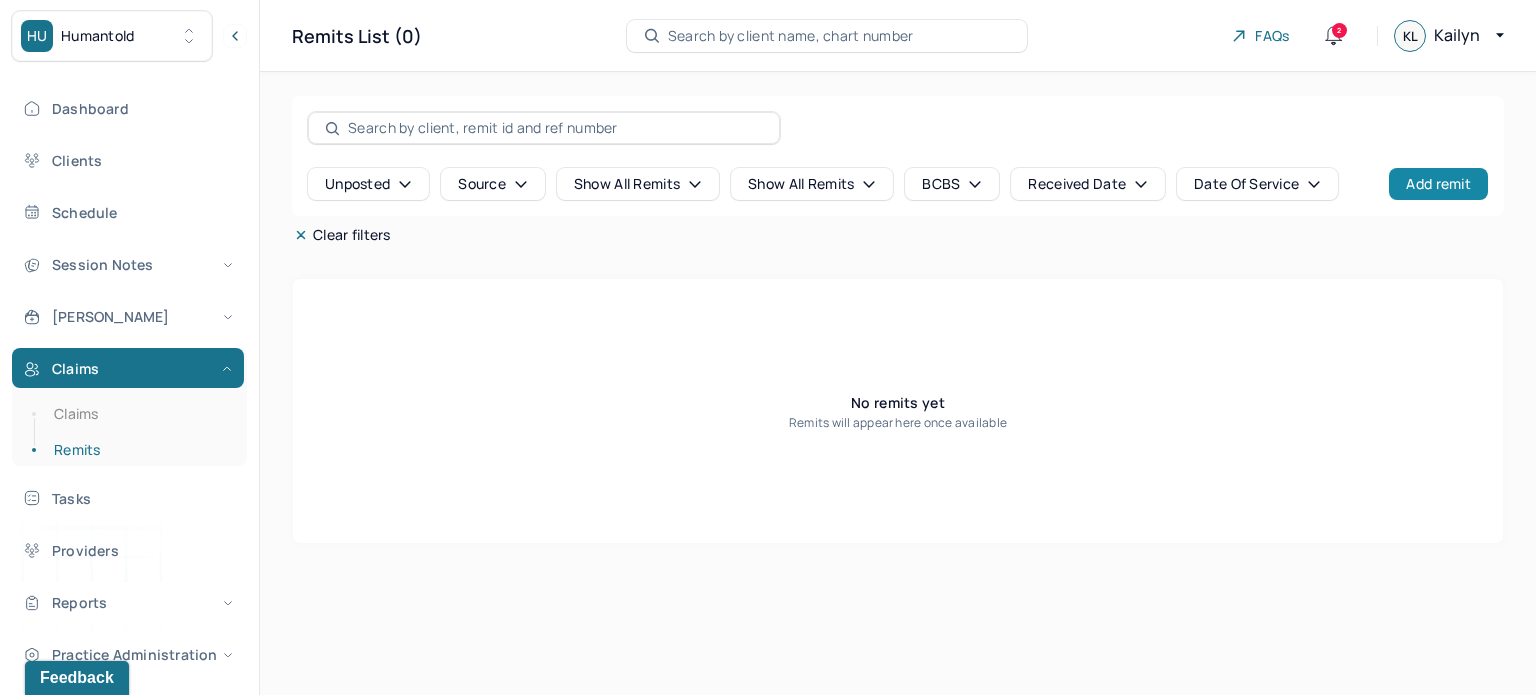click on "Add remit" at bounding box center [1438, 184] 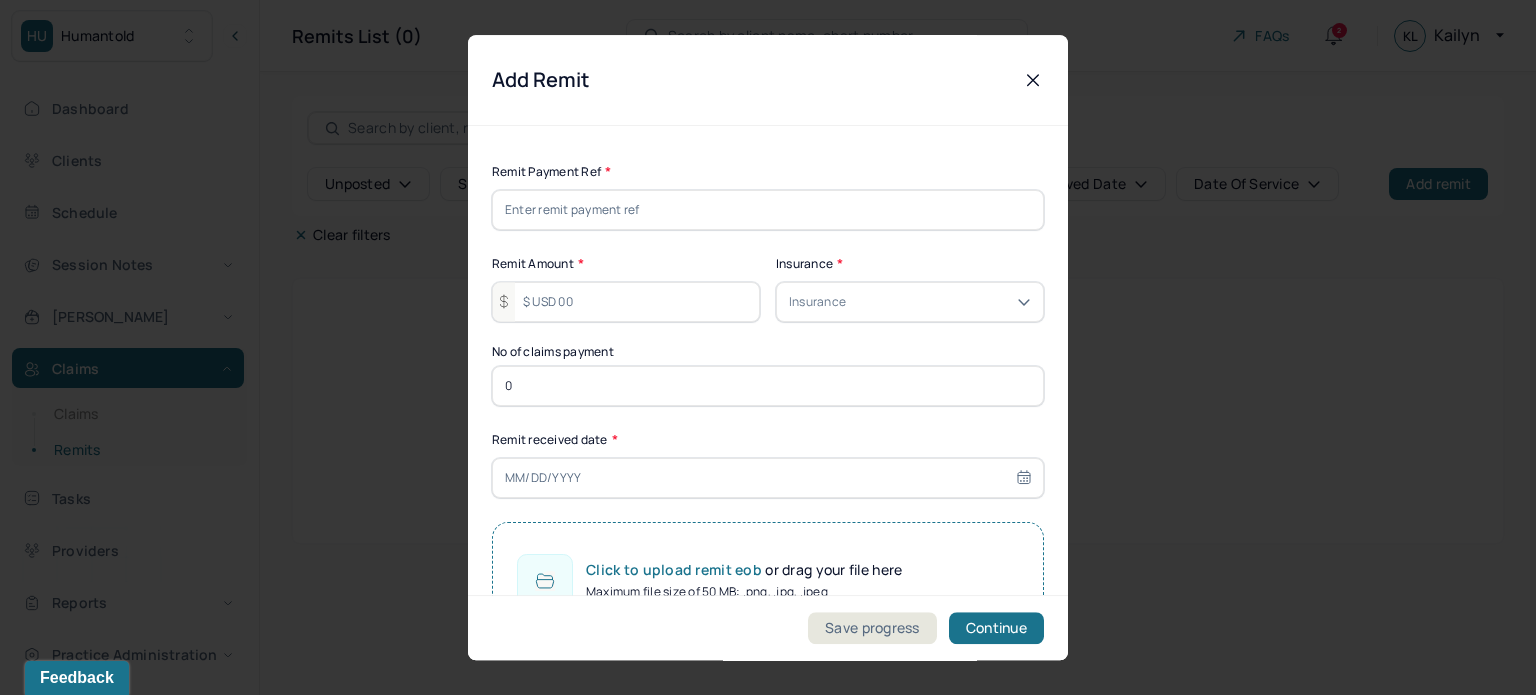 click at bounding box center (768, 210) 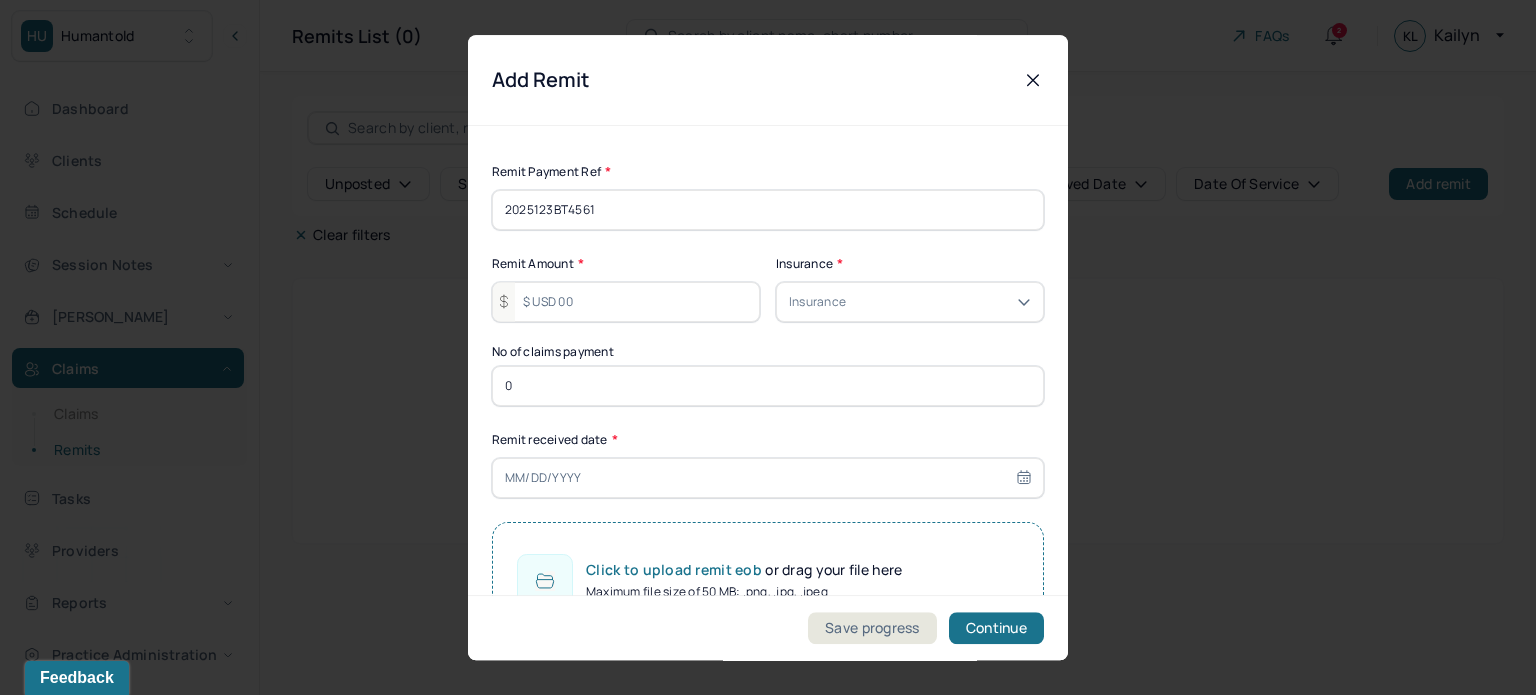 type on "2025123BT4561" 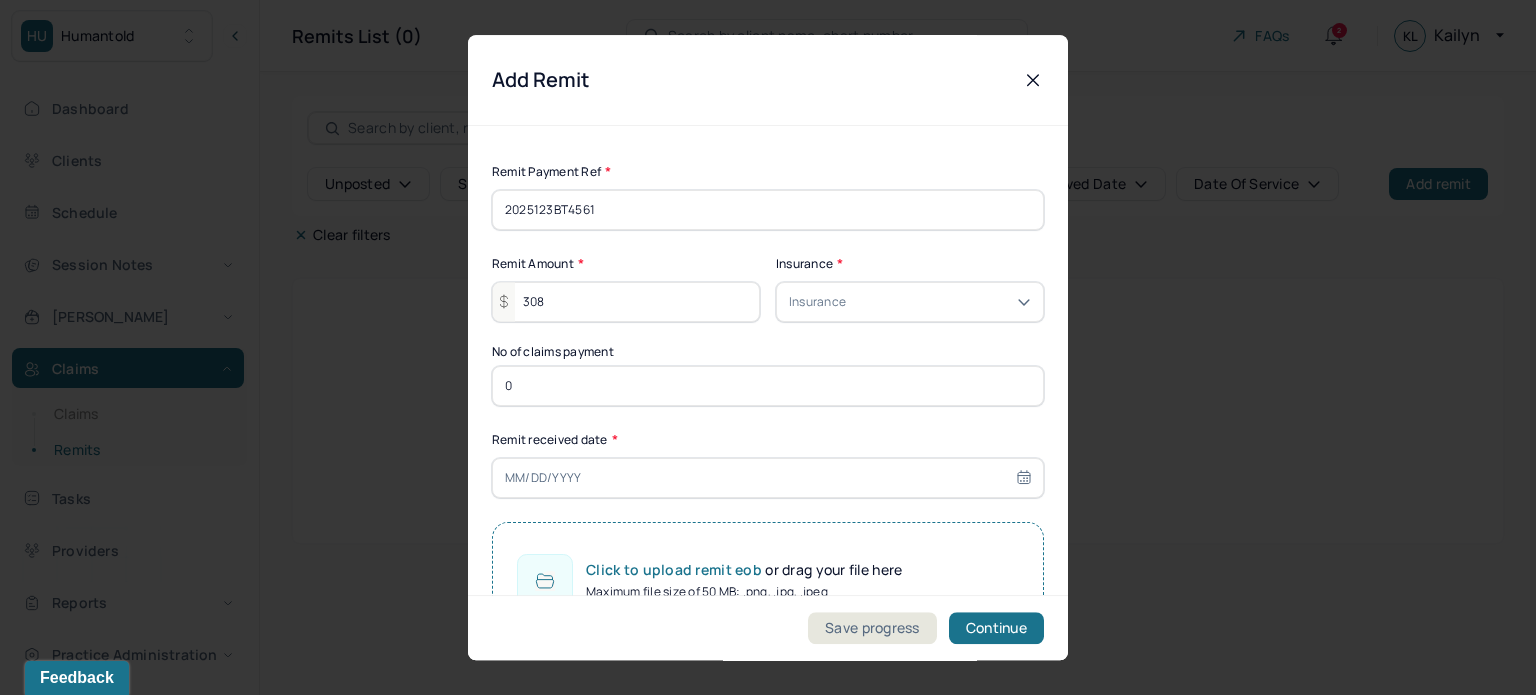 type on "308" 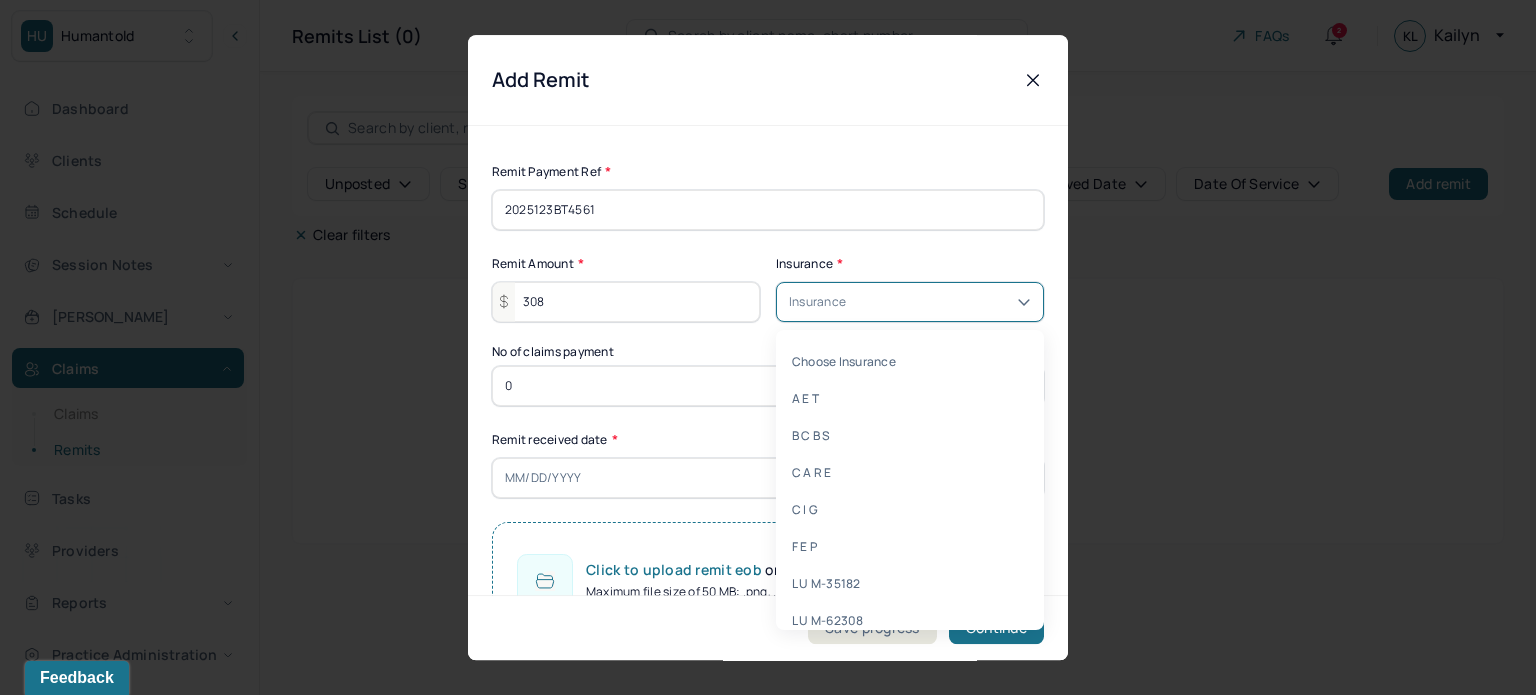 click at bounding box center [940, 302] 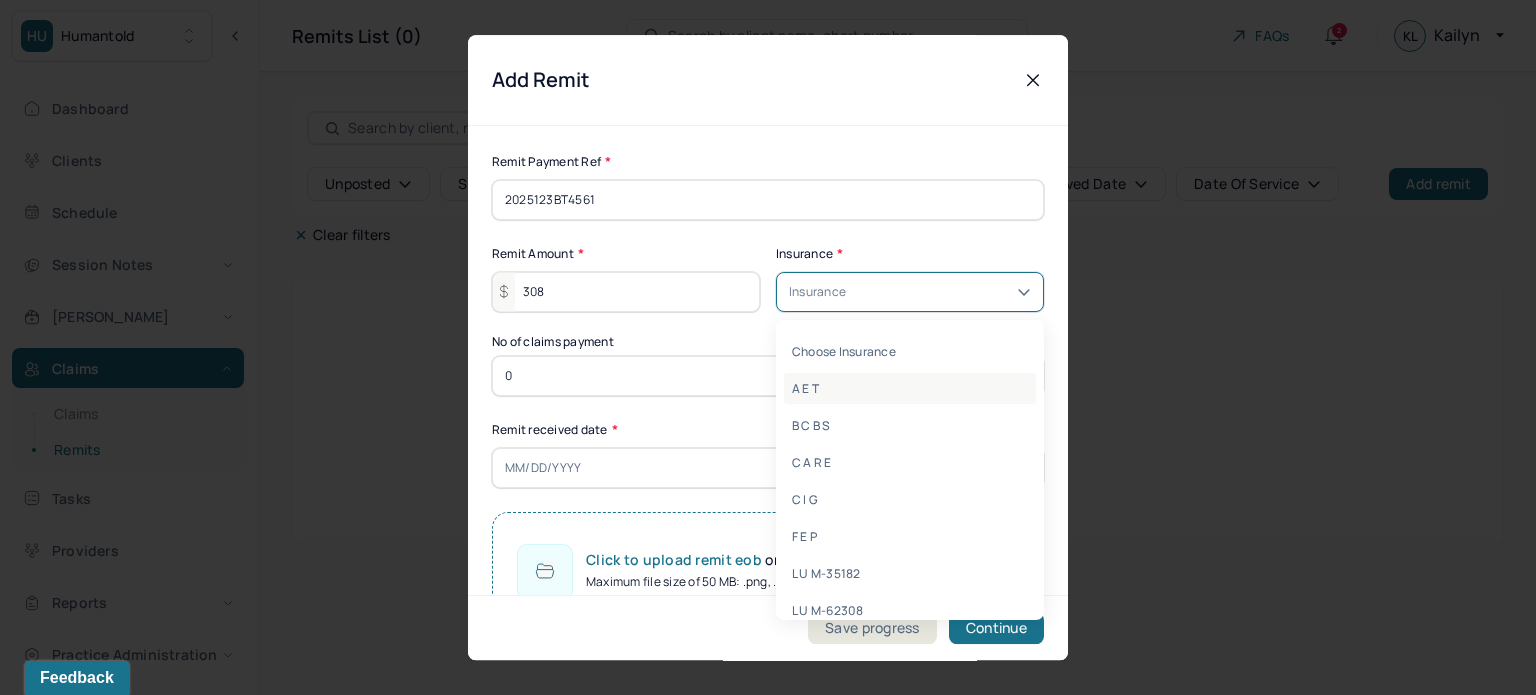 scroll, scrollTop: 12, scrollLeft: 0, axis: vertical 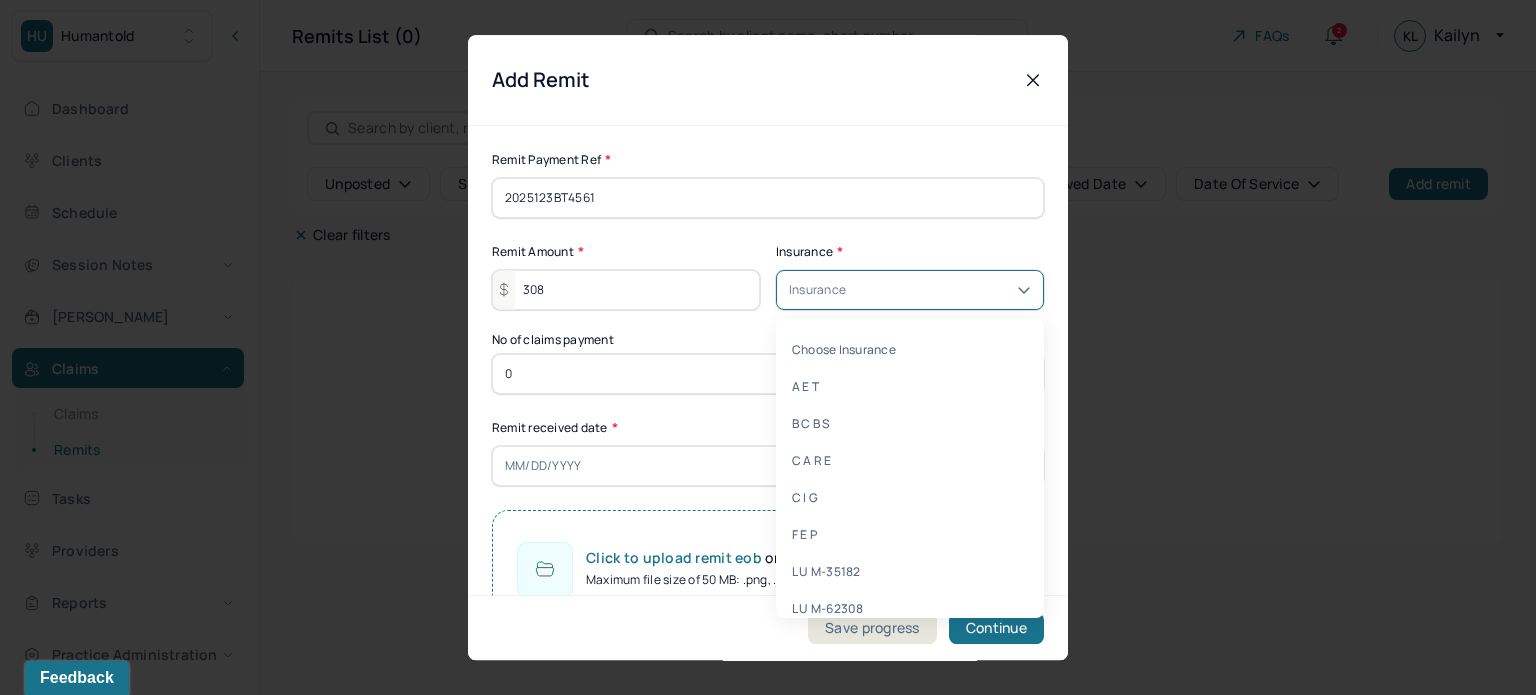 click on "B C B S" at bounding box center [910, 423] 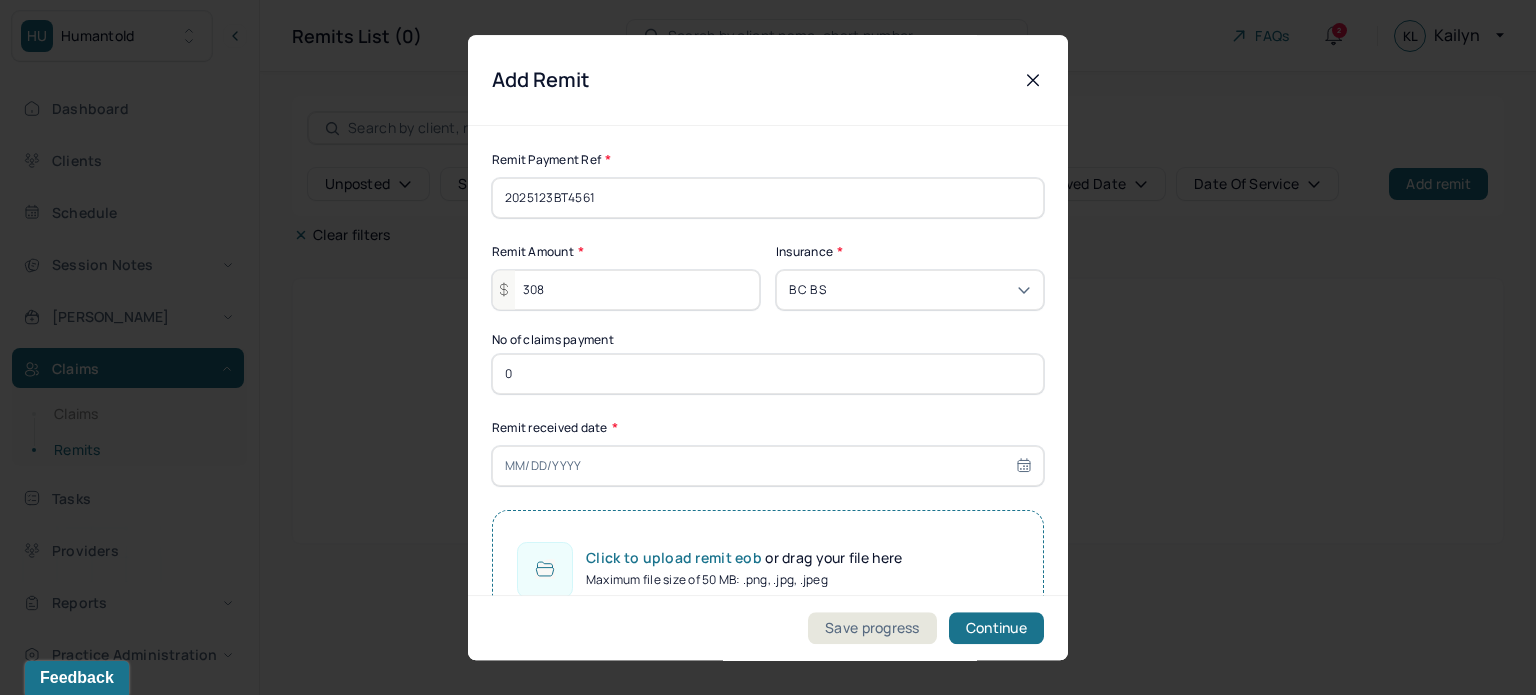 drag, startPoint x: 615, startPoint y: 198, endPoint x: 438, endPoint y: 207, distance: 177.22867 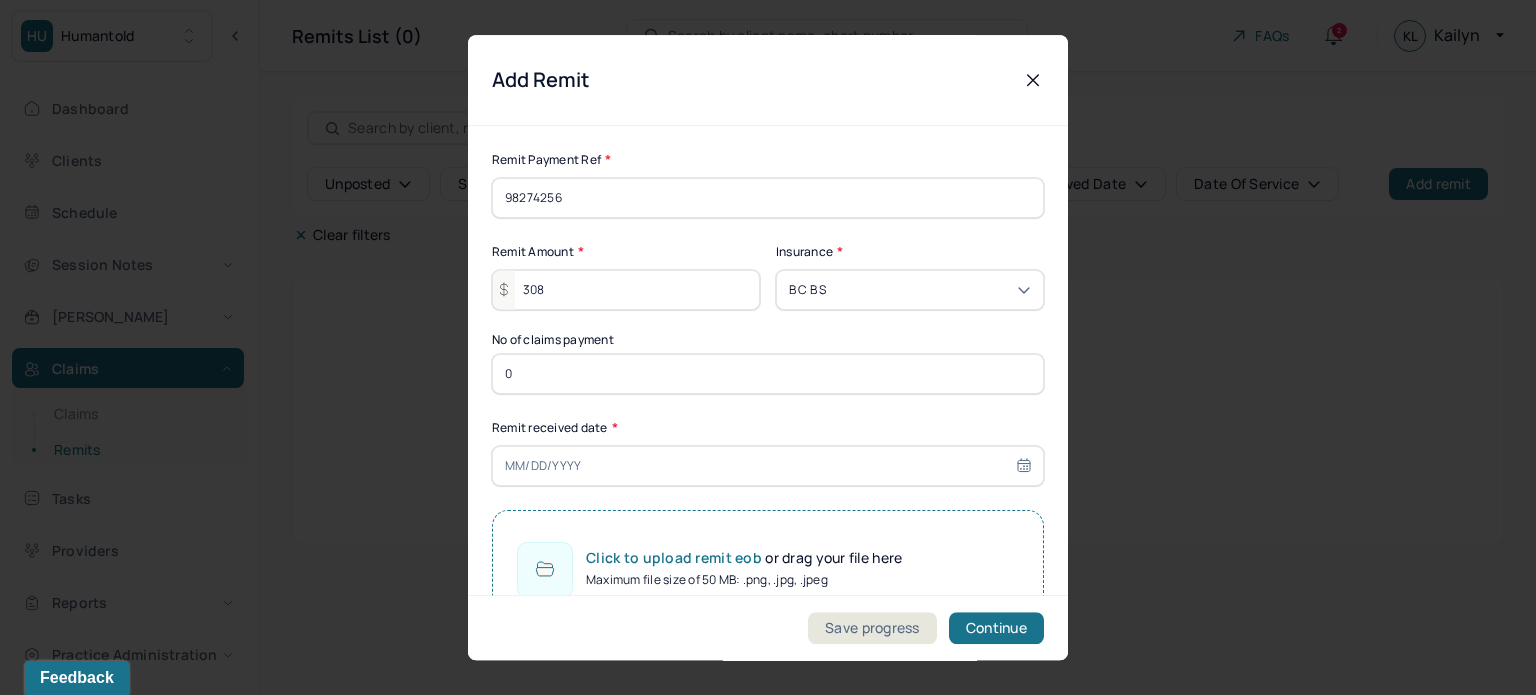type on "98274256" 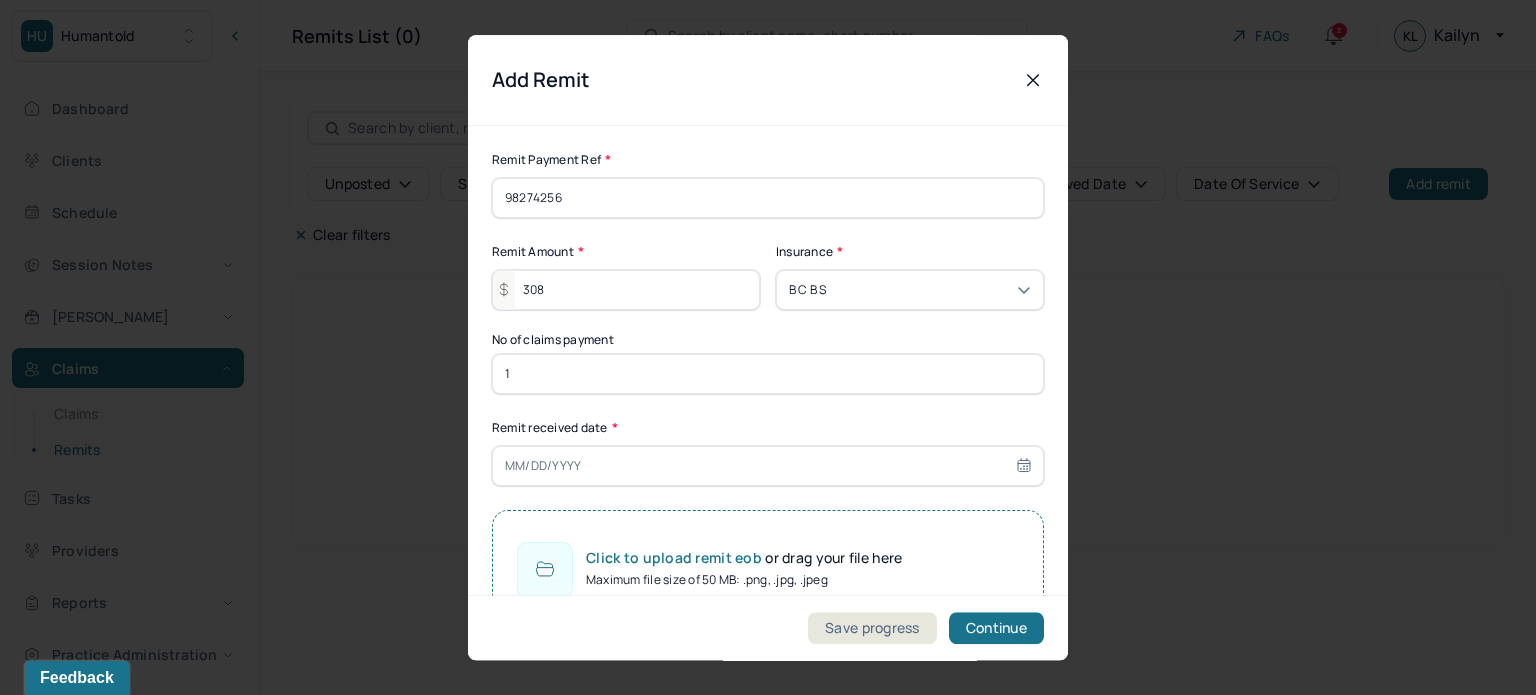 type on "1" 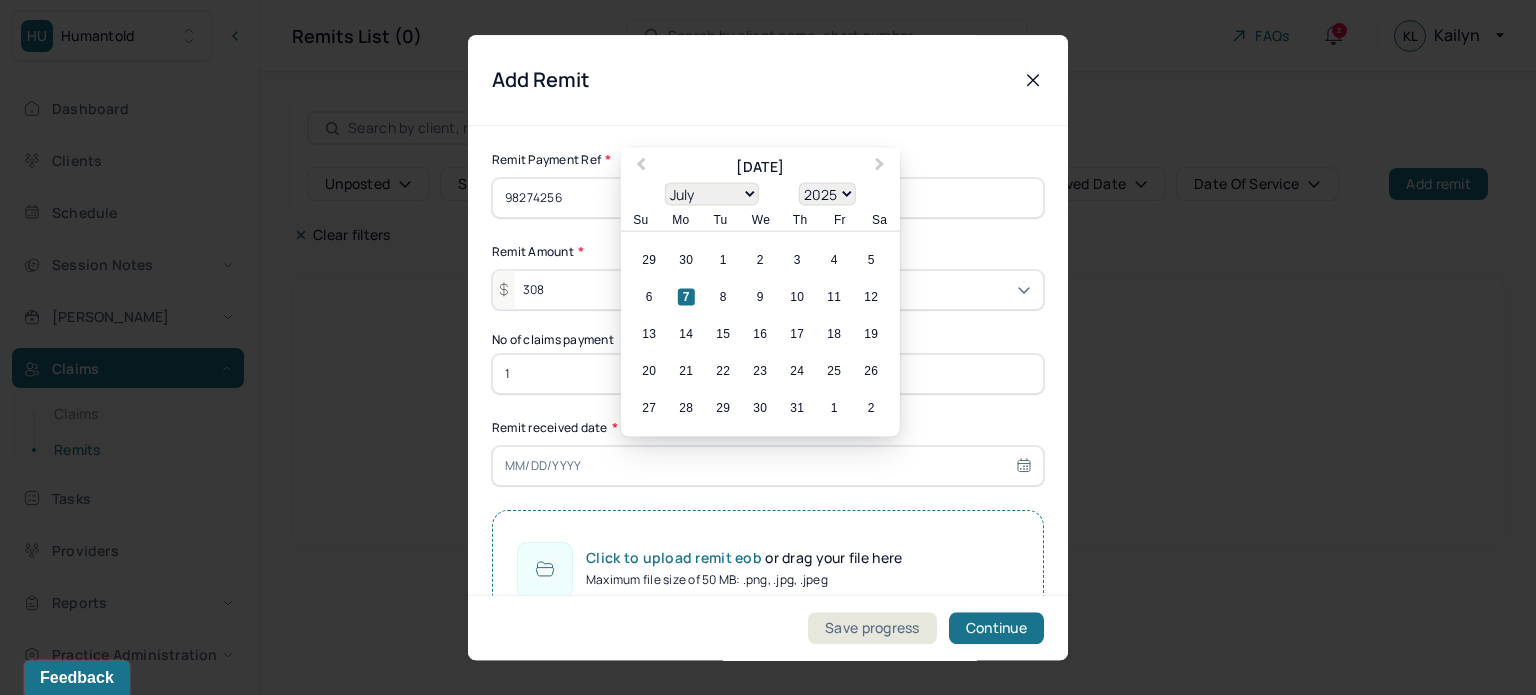 click at bounding box center (768, 466) 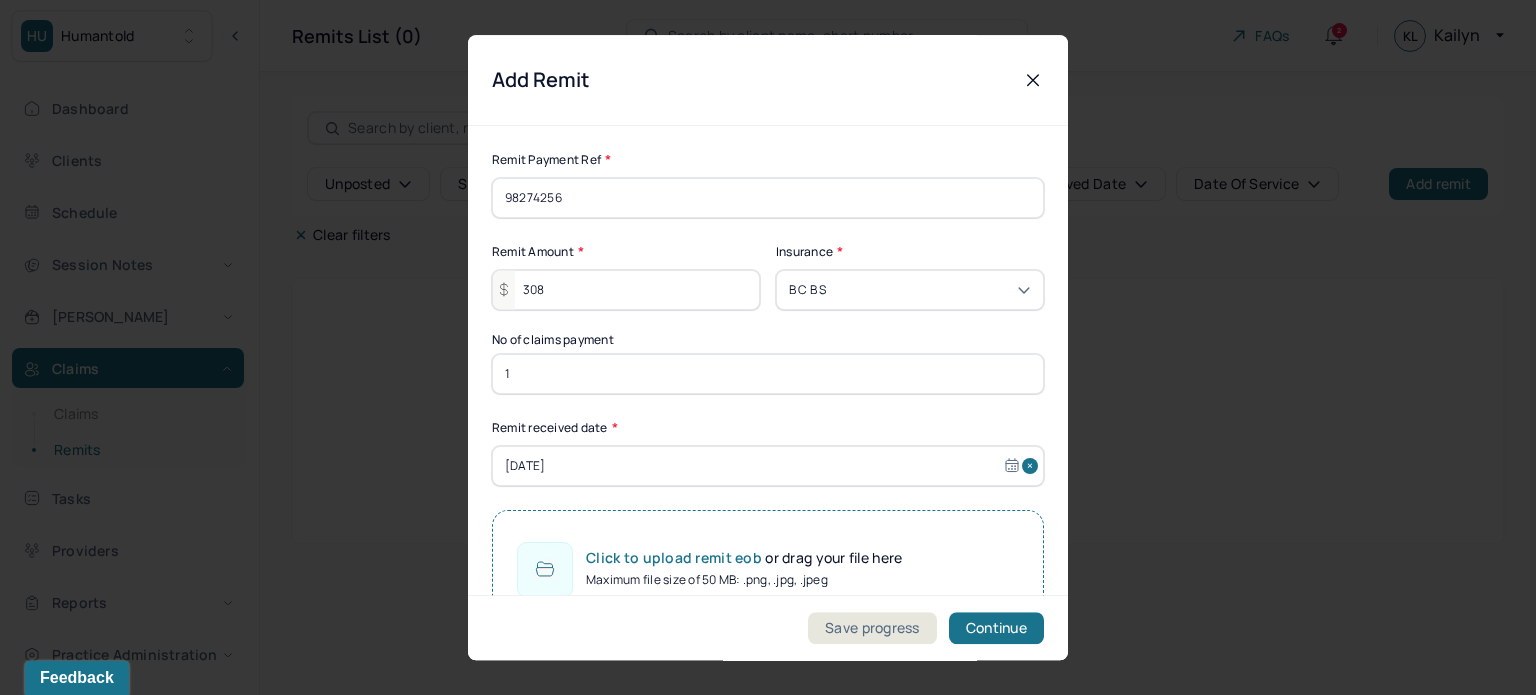 click on "Click to upload remit eob   or drag your file here Maximum file size of 50 MB: .png, .jpg, .jpeg" at bounding box center [768, 569] 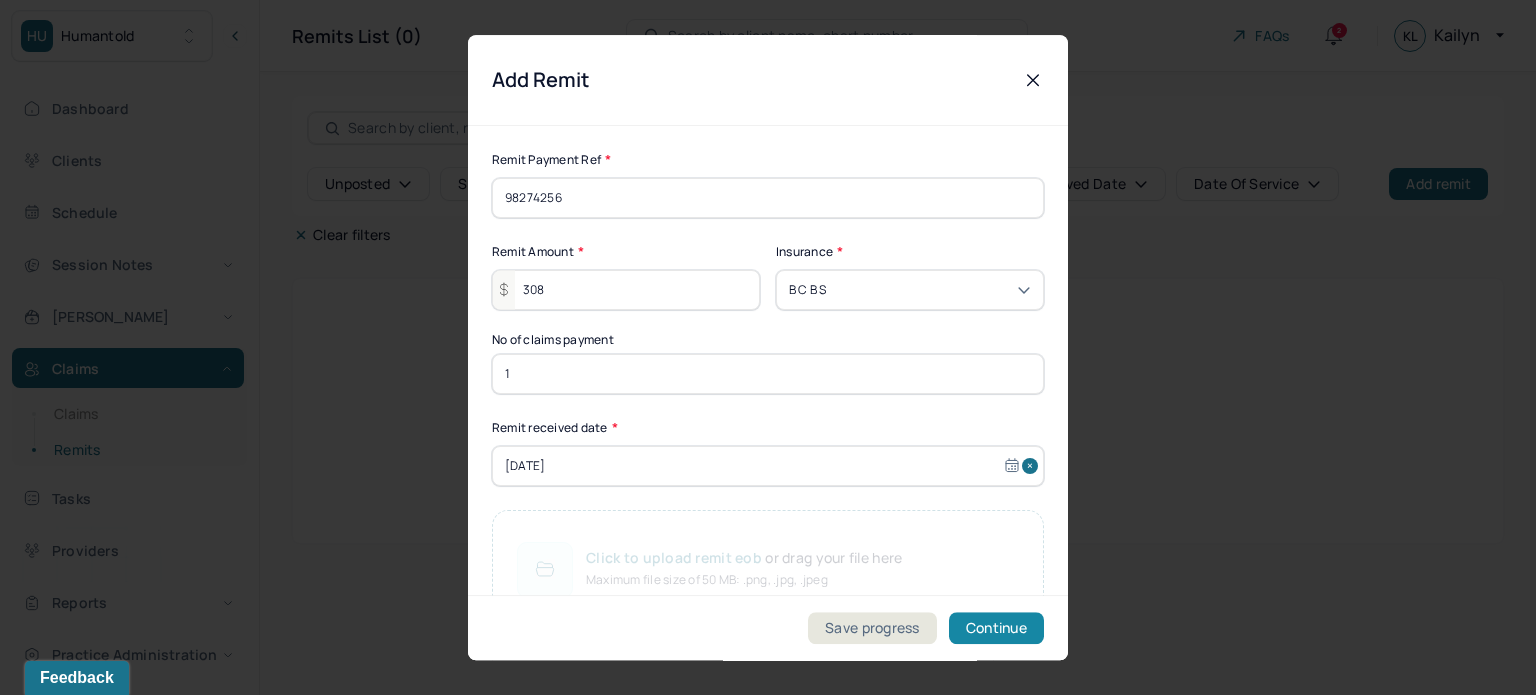 click on "Continue" at bounding box center [996, 628] 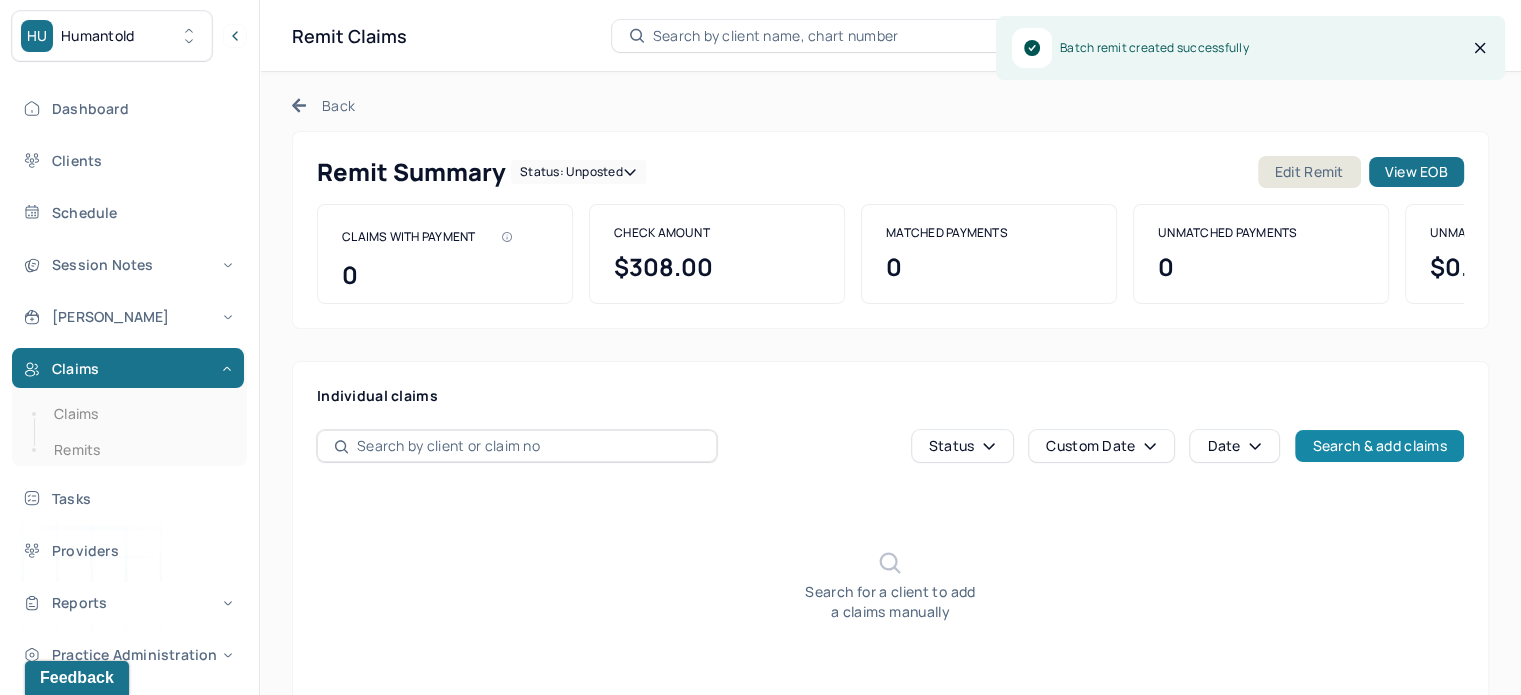 click on "Search & add claims" at bounding box center [1379, 446] 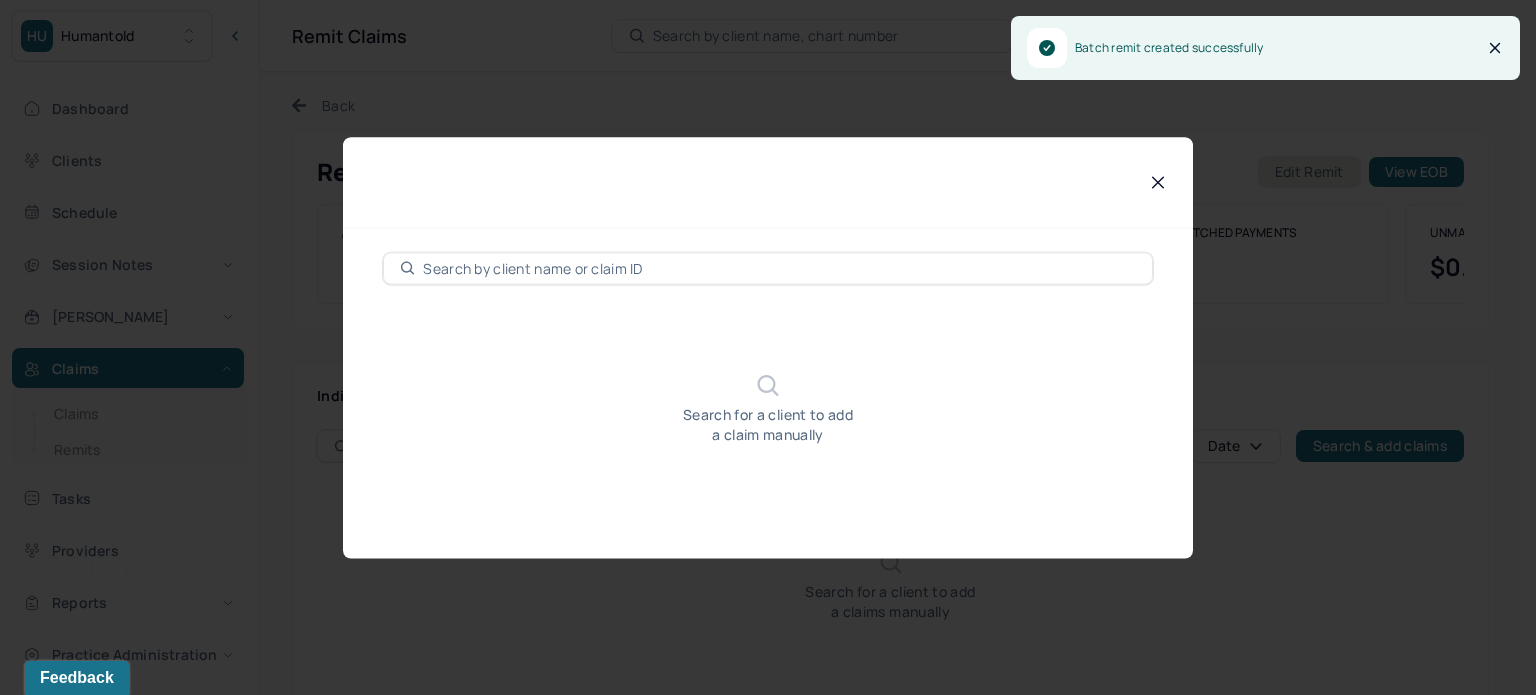 click at bounding box center [779, 268] 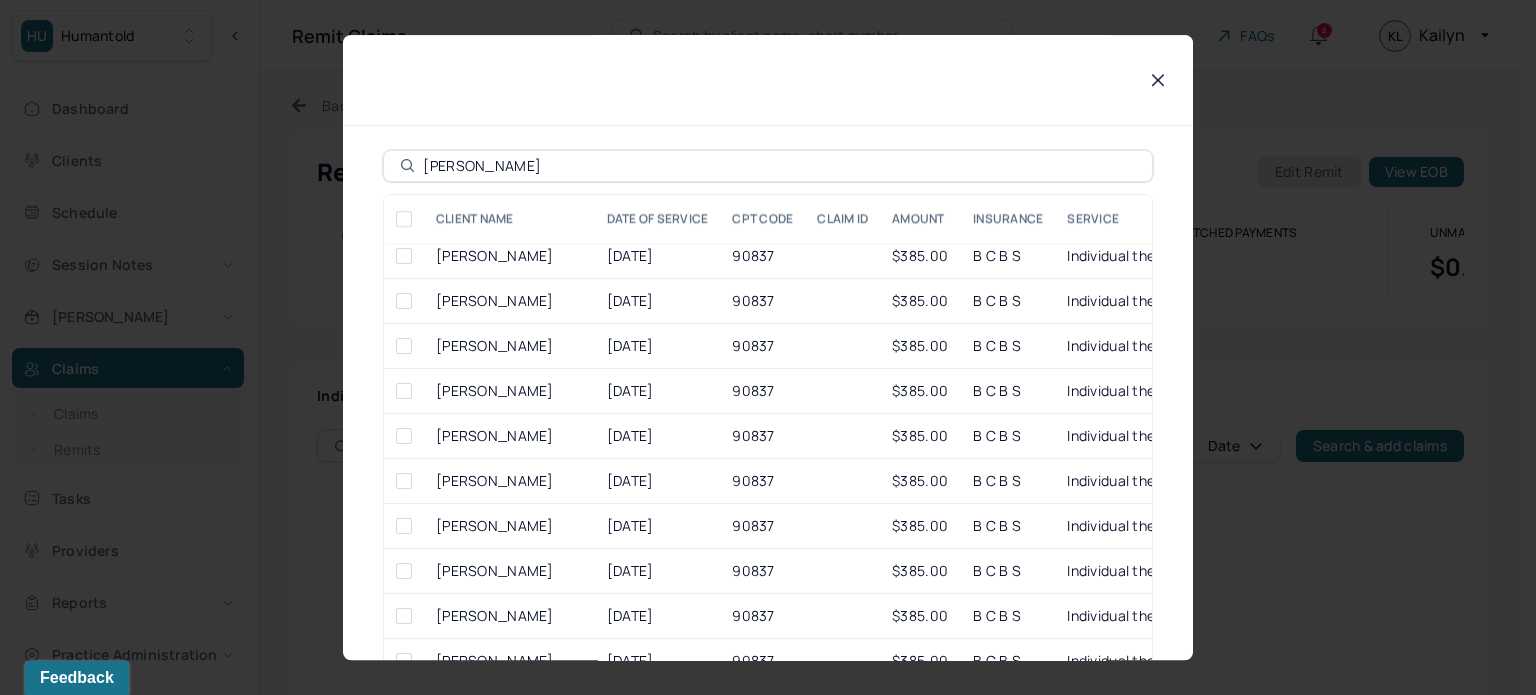 scroll, scrollTop: 900, scrollLeft: 0, axis: vertical 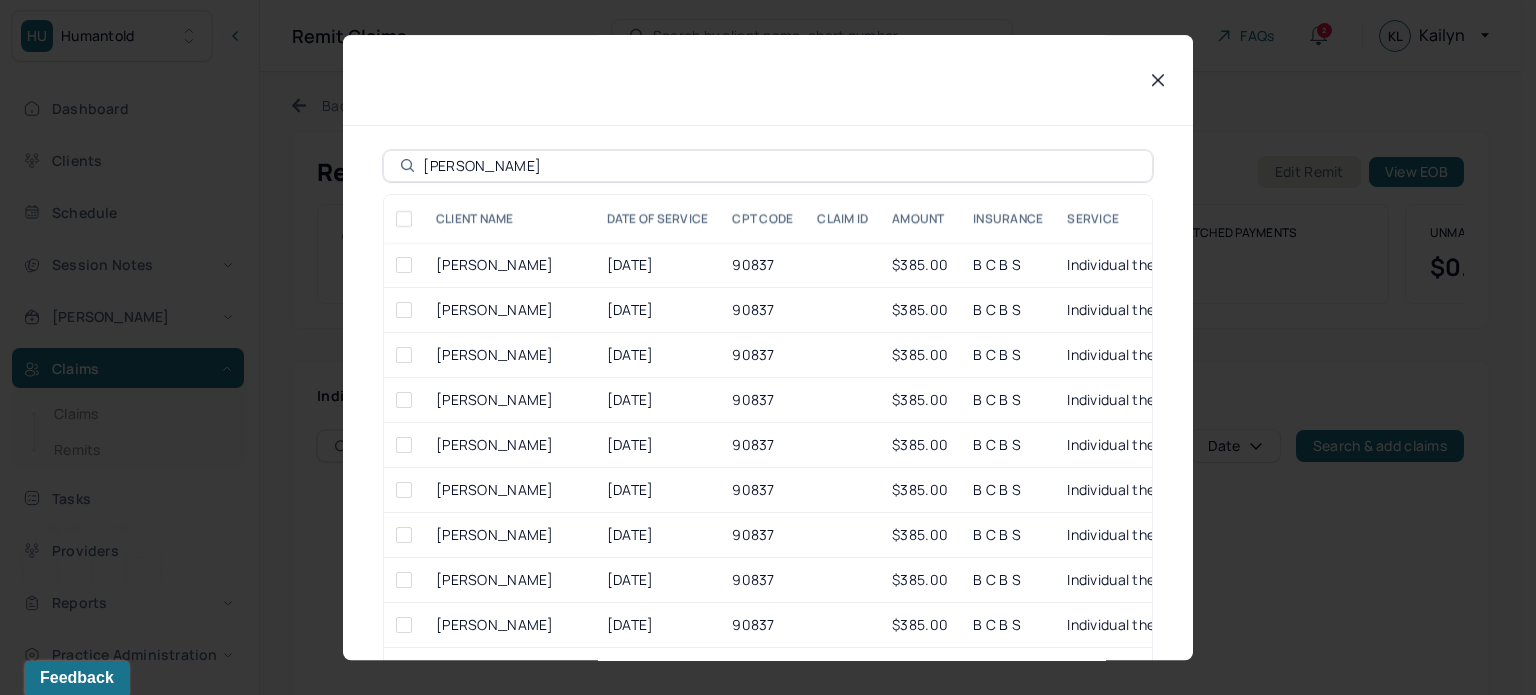 type on "PARKE" 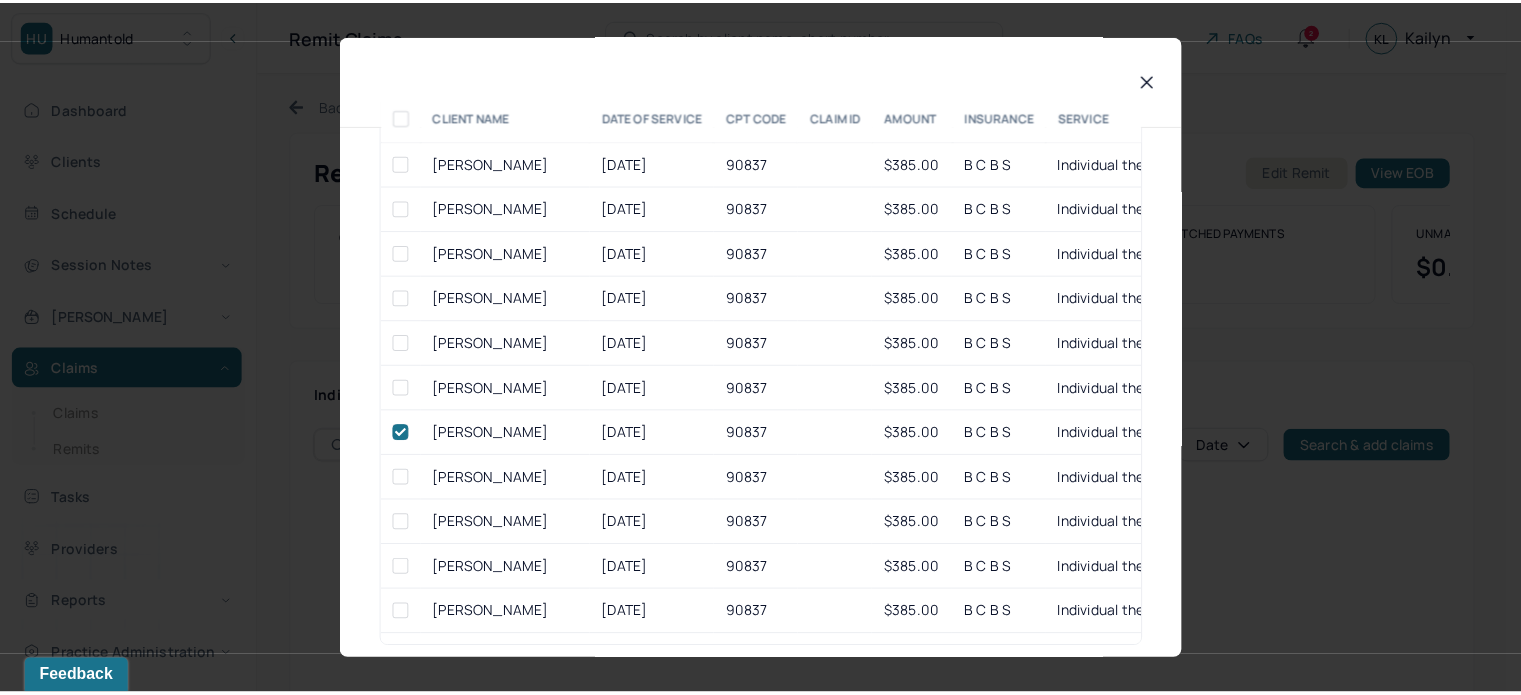 scroll, scrollTop: 160, scrollLeft: 0, axis: vertical 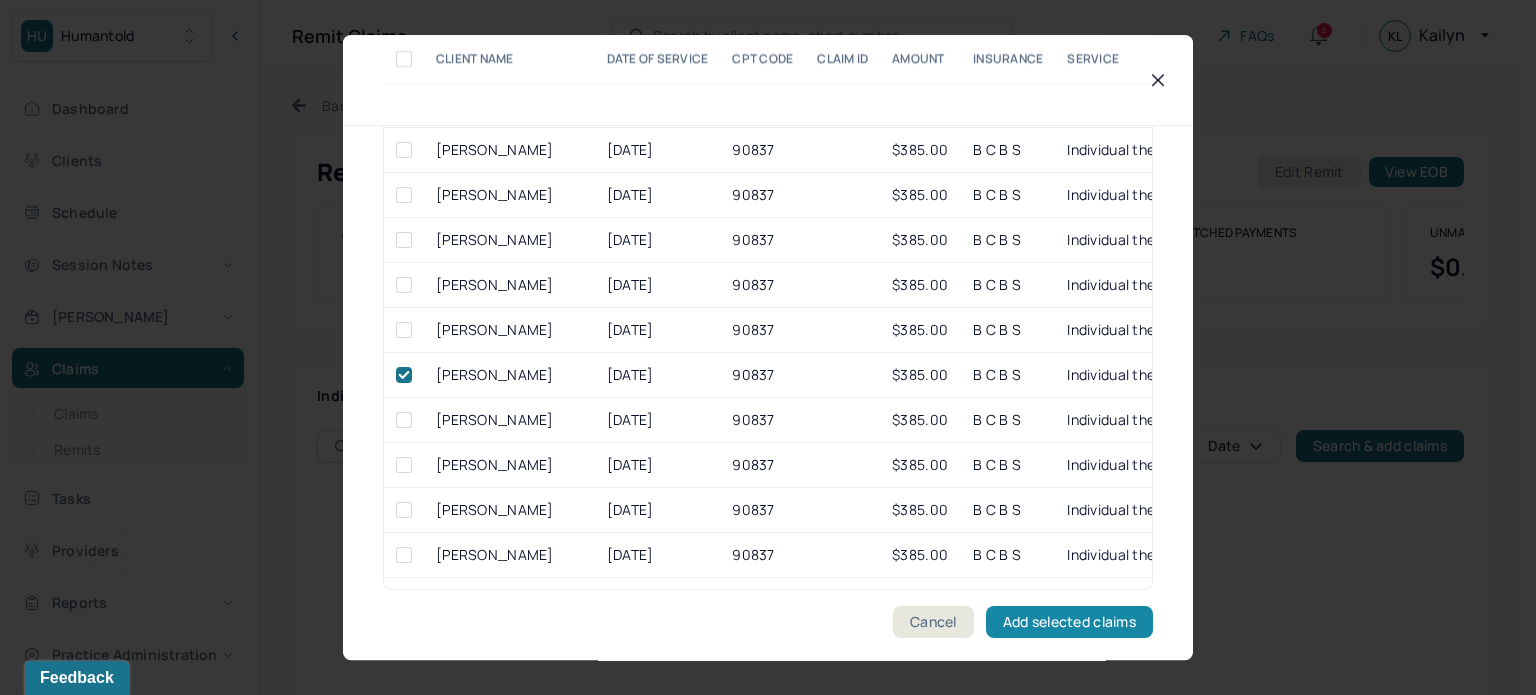 click on "Add selected claims" at bounding box center (1069, 622) 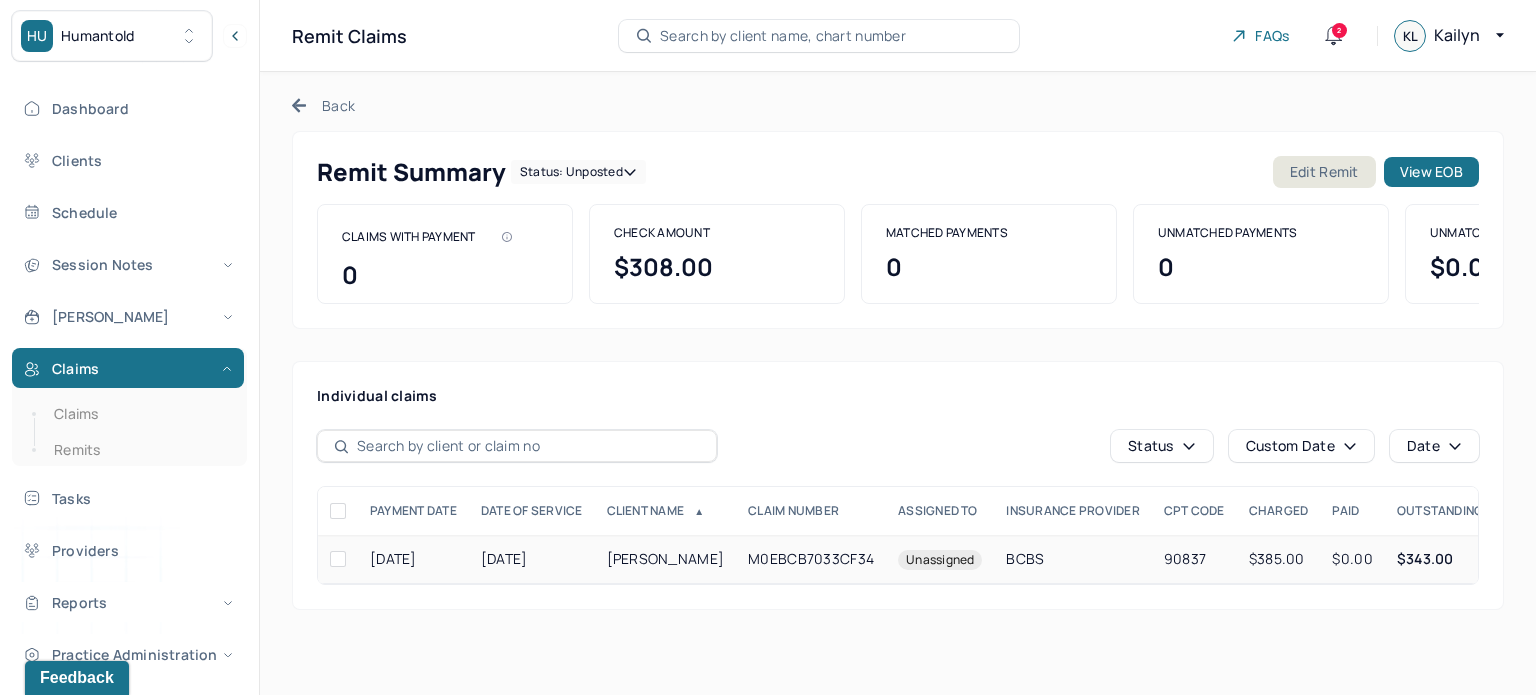 click on "BCBS" at bounding box center [1072, 559] 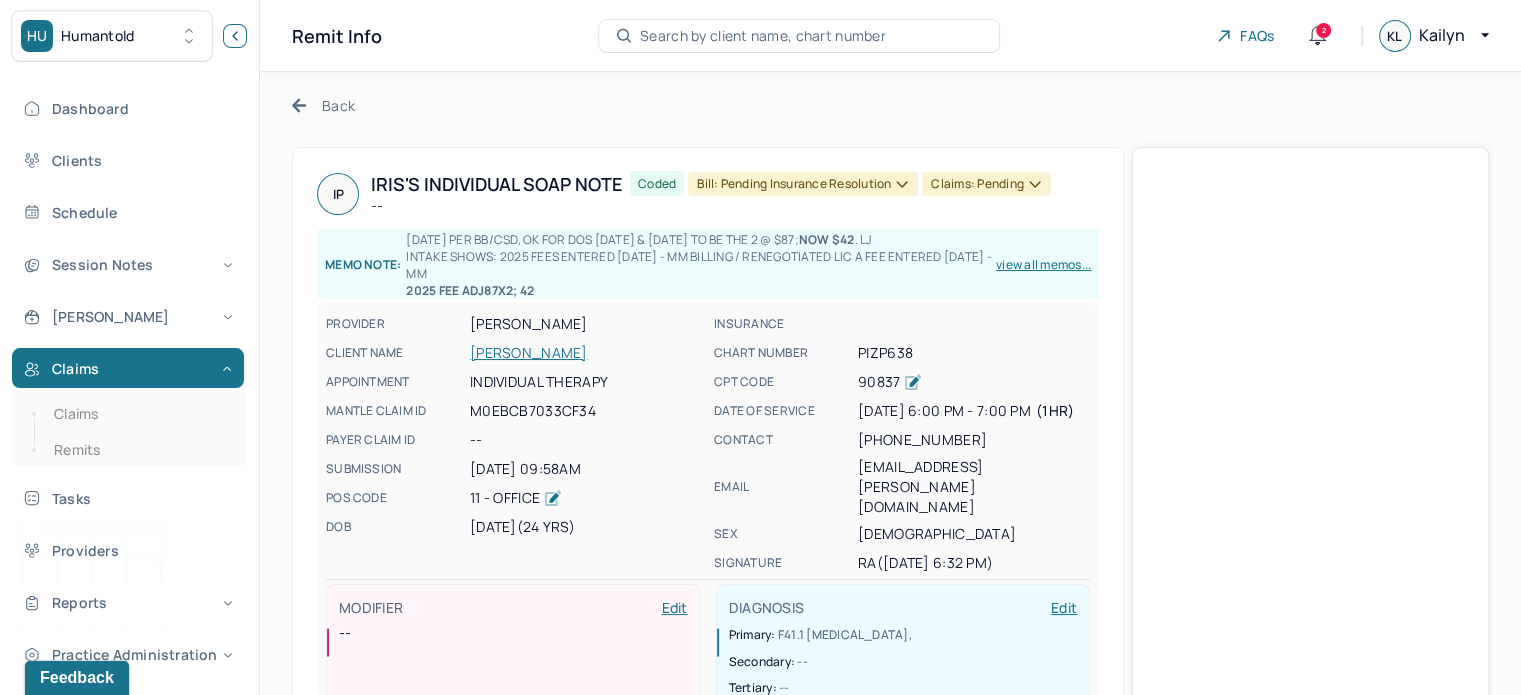 click at bounding box center [235, 36] 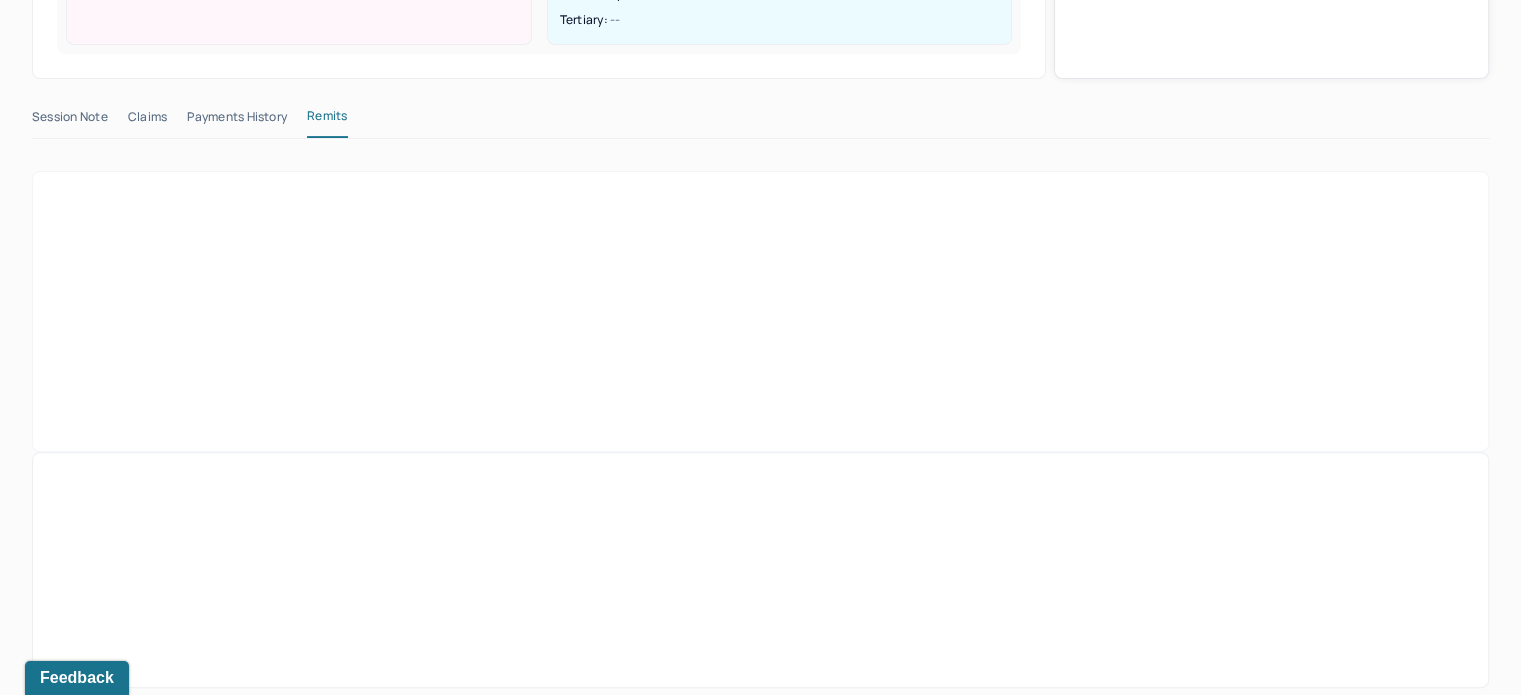 scroll, scrollTop: 800, scrollLeft: 0, axis: vertical 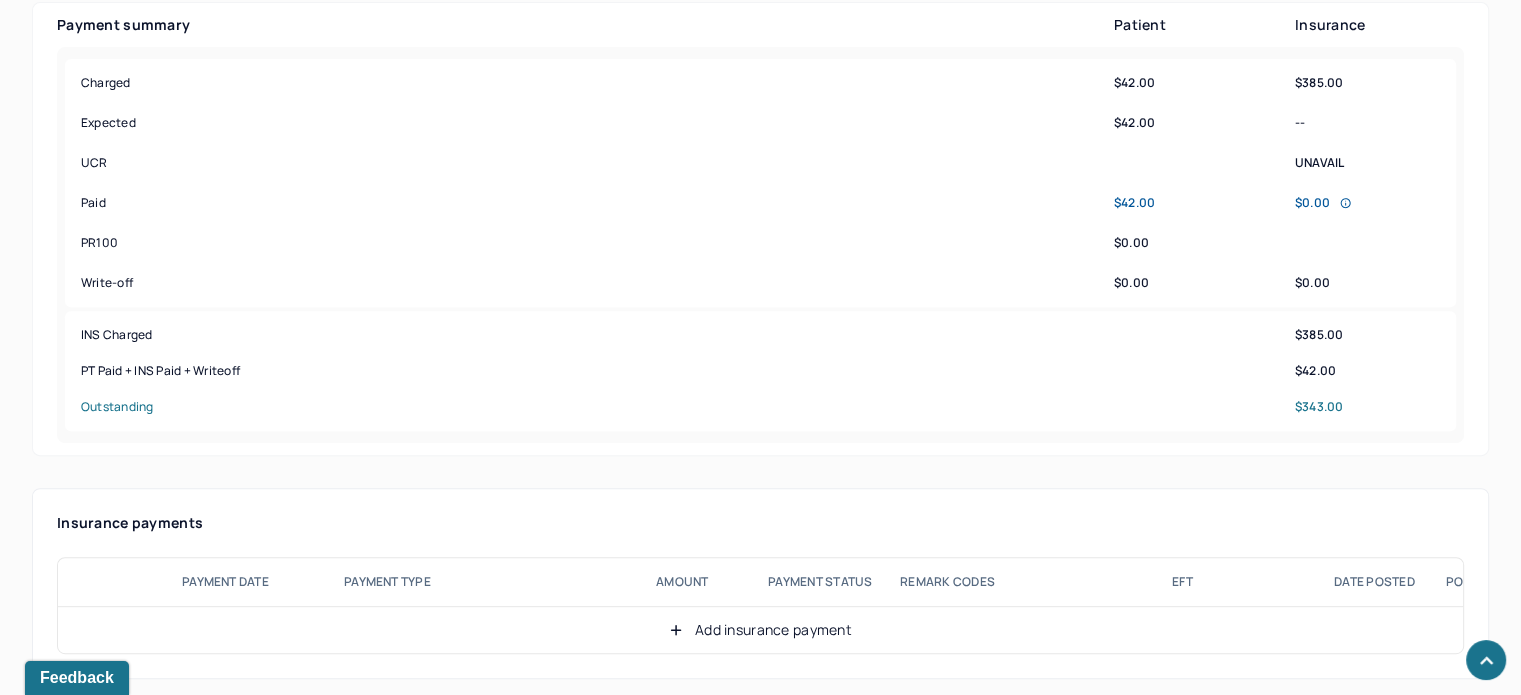 click on "Add insurance payment" at bounding box center [760, 630] 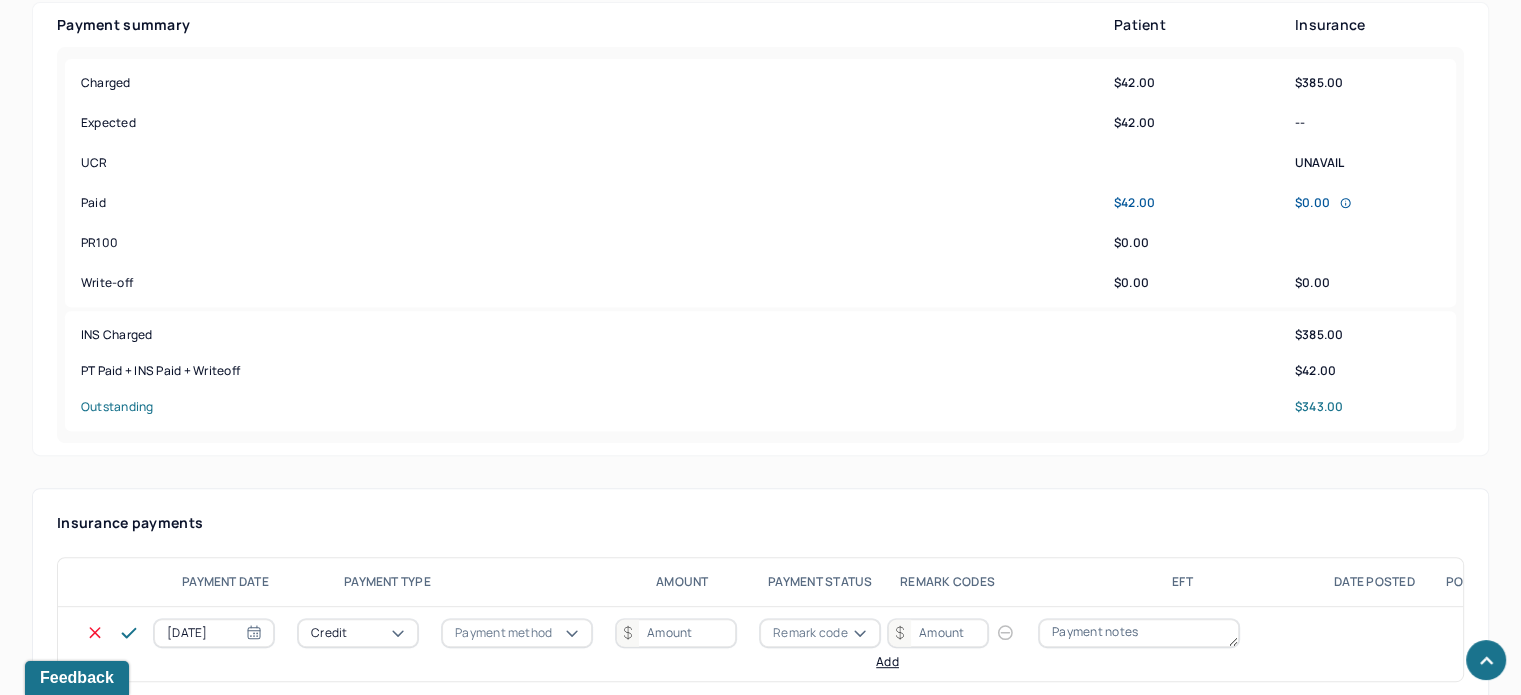 click on "HU Humantold       Dashboard Clients Schedule Session Notes Billings Claims Claims Remits Tasks Providers Reports Practice Administration Tools KL Kailyn   Lewis biller,billeradmin,clientsupport,coder   Logout Mantle     Remit Info   Search by client name, chart number     FAQs   2   KL Kailyn   Back IP Iris's   Individual soap note -- Coded   Bill: Pending Insurance Resolution     Claims: pending   Remit: unposted Memo note: 2/11/2025 Per BB/CSD, ok for DOS 1/21/2025 & 1/27/2025 to be the 2 @ $87;  now $42 . LJ Intake shows: 2025 FEES ENTERED 1/16/25 - MM BILLING / RENEGOTIATED LIC A FEE ENTERED 1/29/25 - MM 2025 Fee ADJ  87x2; 42   view all memos... PROVIDER ALIPERTI, RITA CLIENT NAME PARKE, IRIS APPOINTMENT Individual therapy   MANTLE CLAIM ID M0EBCB7033CF34 PAYER CLAIM ID -- SUBMISSION 05/02/2025 09:58AM POS CODE 11 - Office     DOB 05/02/2001  (24 Yrs) INSURANCE BCBS     CHART NUMBER PIZP638 CPT CODE 90837     DATE OF SERVICE 04/28/2025   6:00 PM   -   7:00 PM ( 1hr ) CONTACT EMAIL" at bounding box center (760, 310) 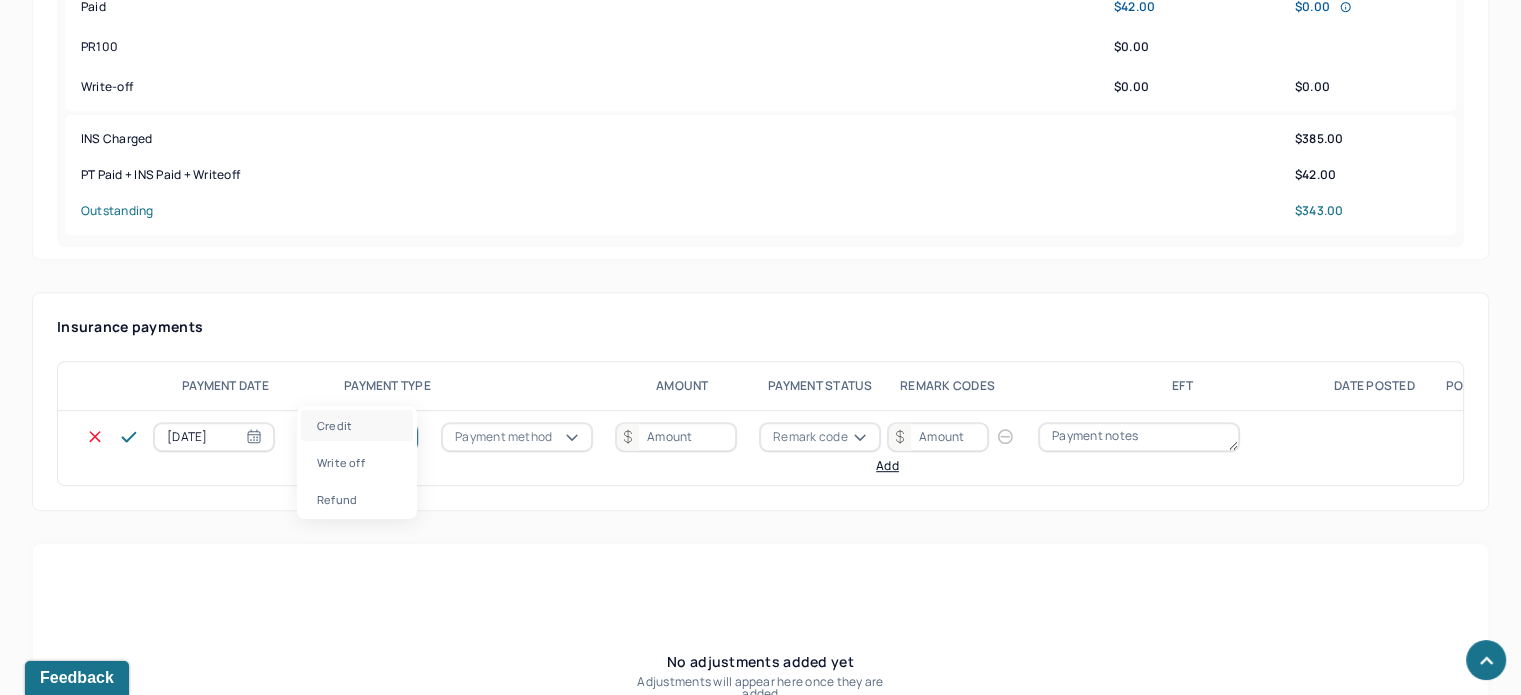 scroll, scrollTop: 1000, scrollLeft: 0, axis: vertical 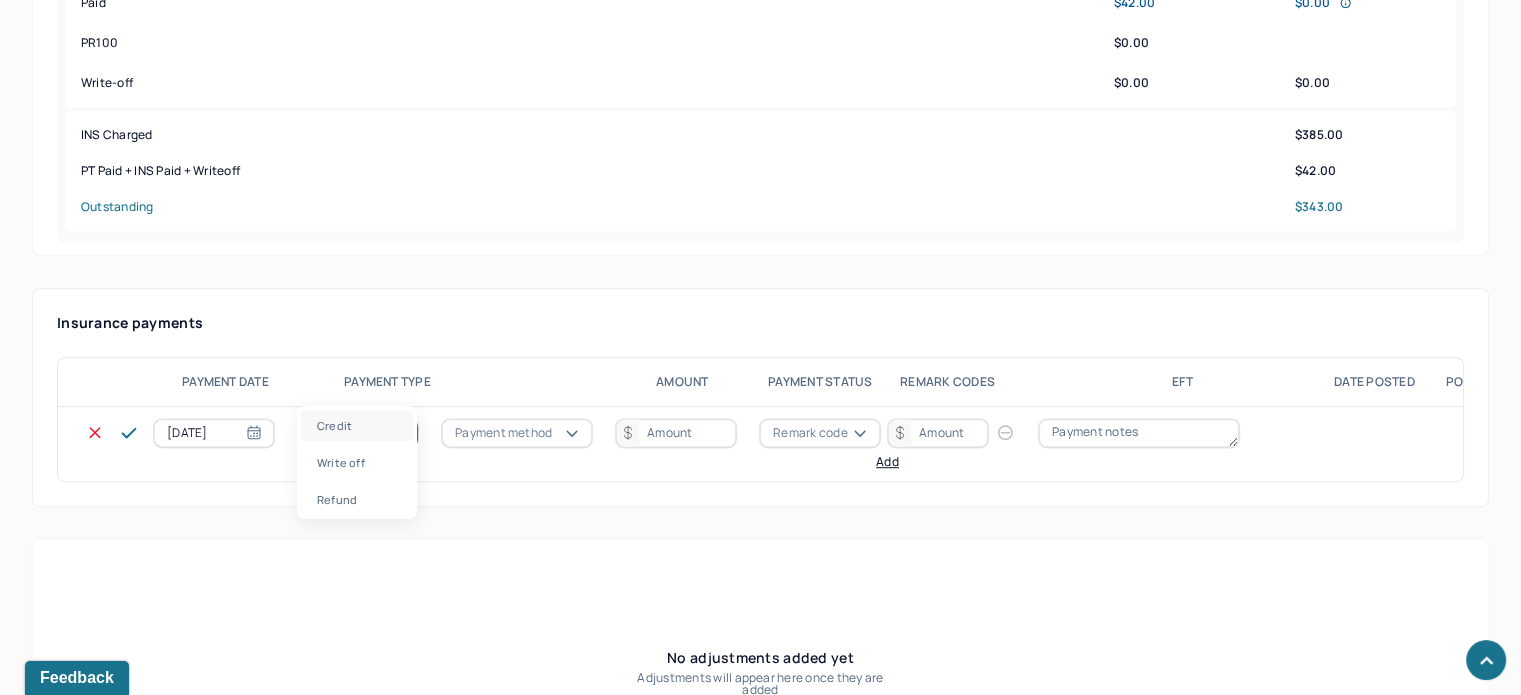 click on "Payment method" at bounding box center [503, 433] 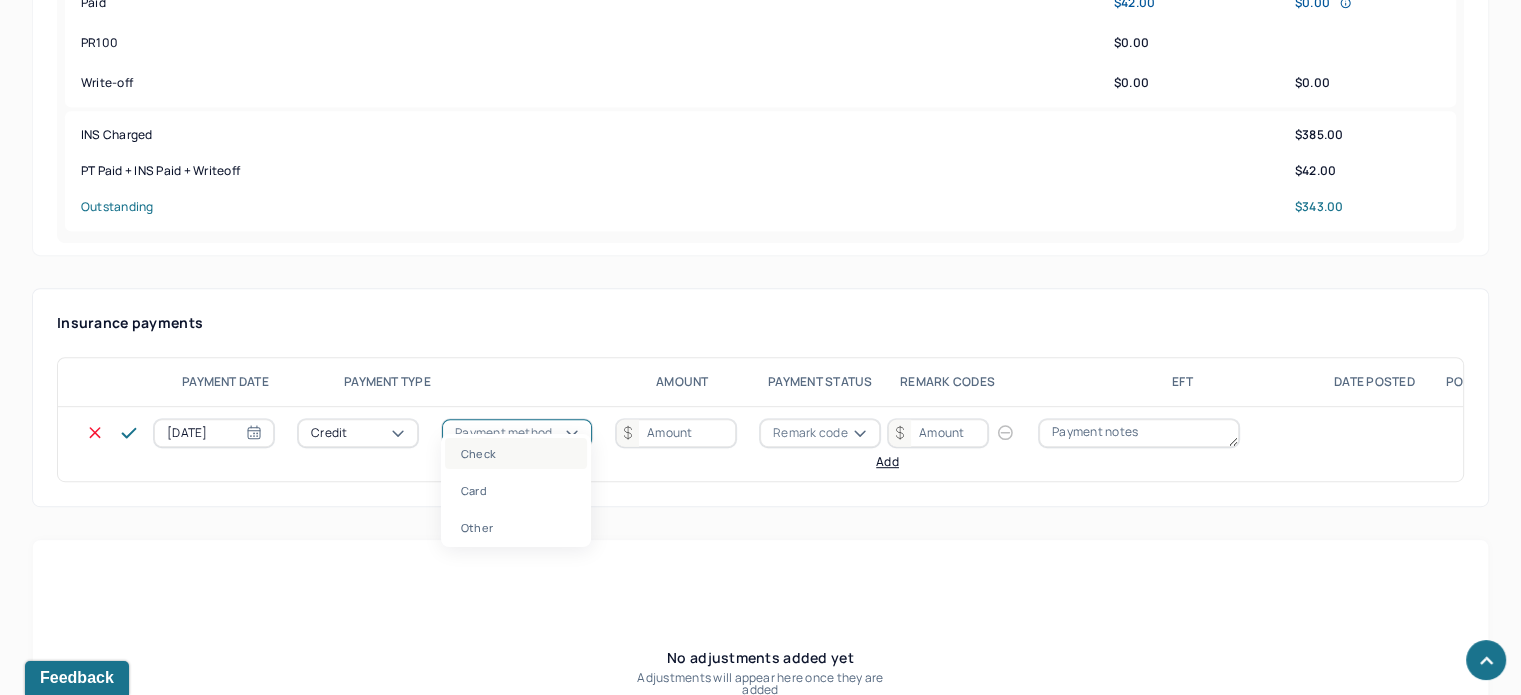 drag, startPoint x: 522, startPoint y: 455, endPoint x: 662, endPoint y: 434, distance: 141.56624 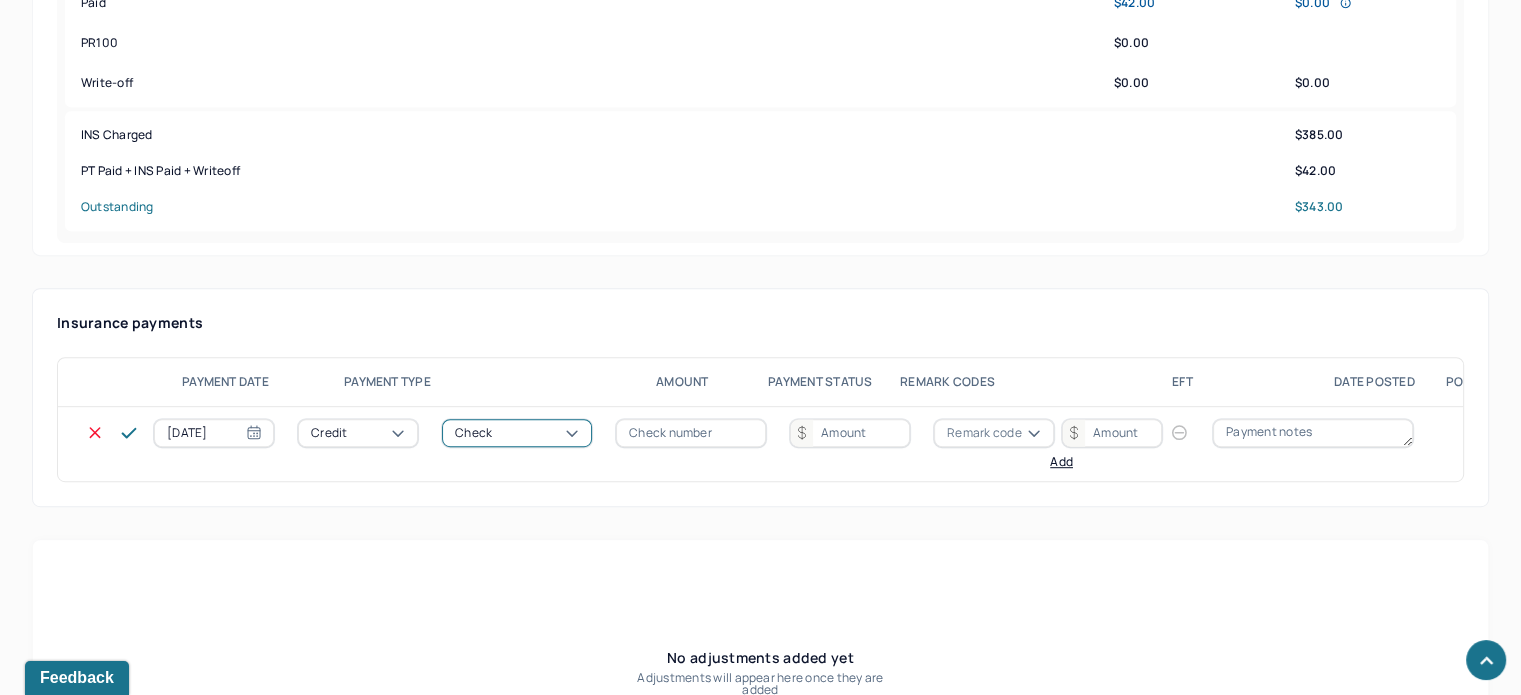 click at bounding box center (691, 433) 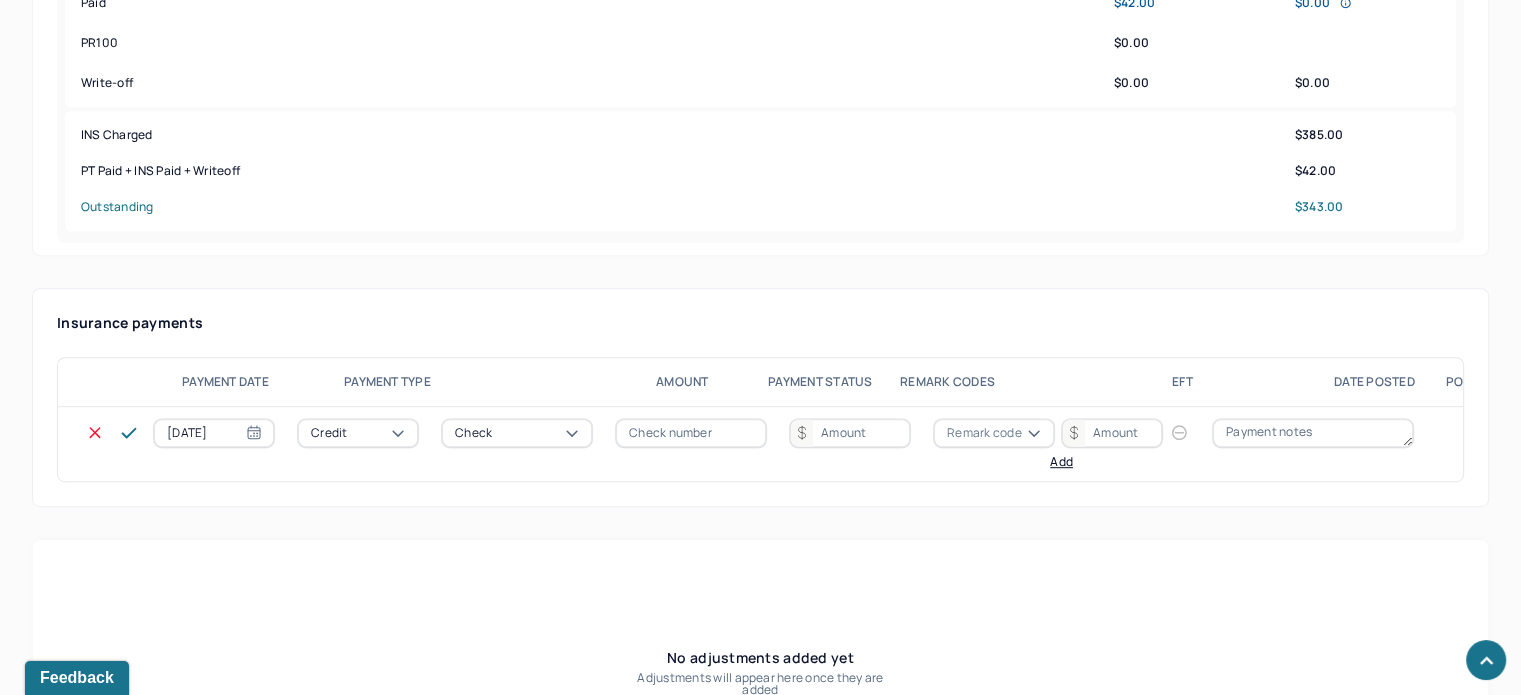 paste on "98274256" 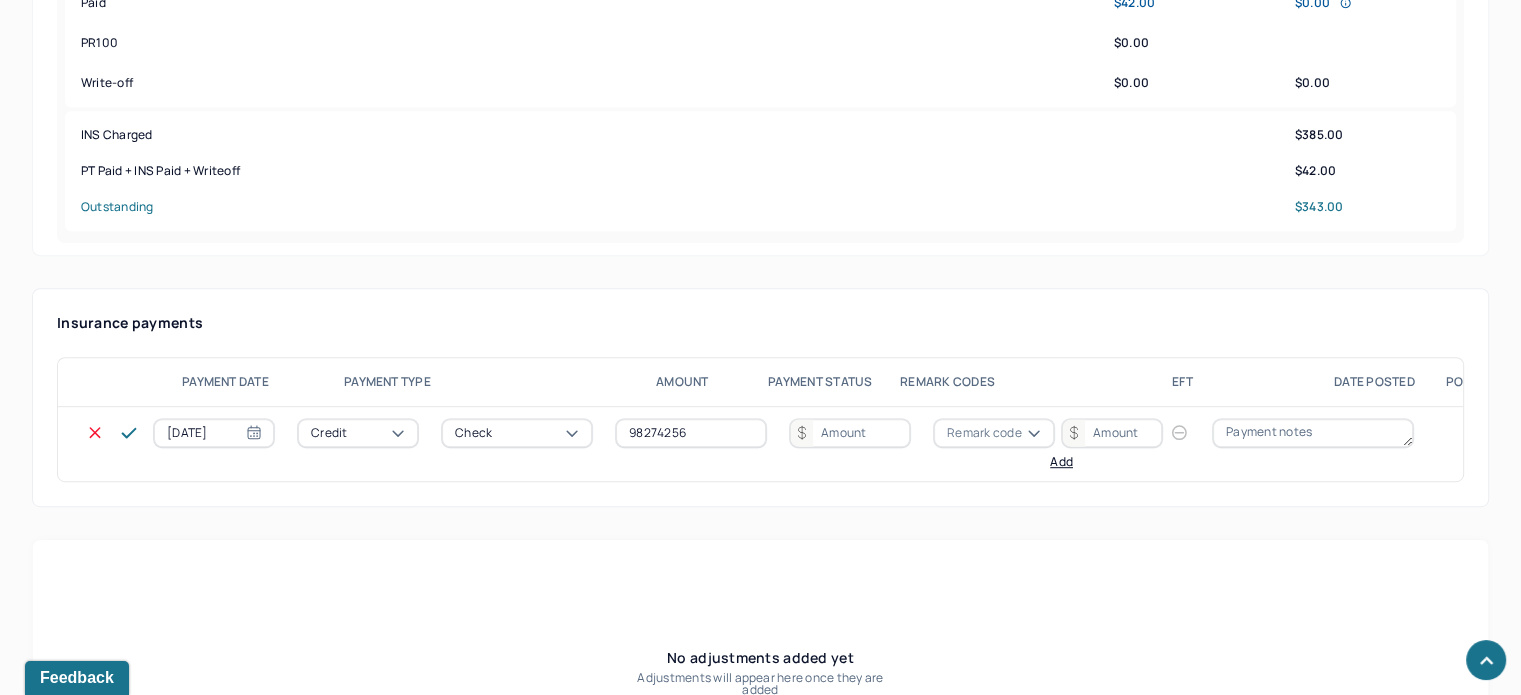 type on "98274256" 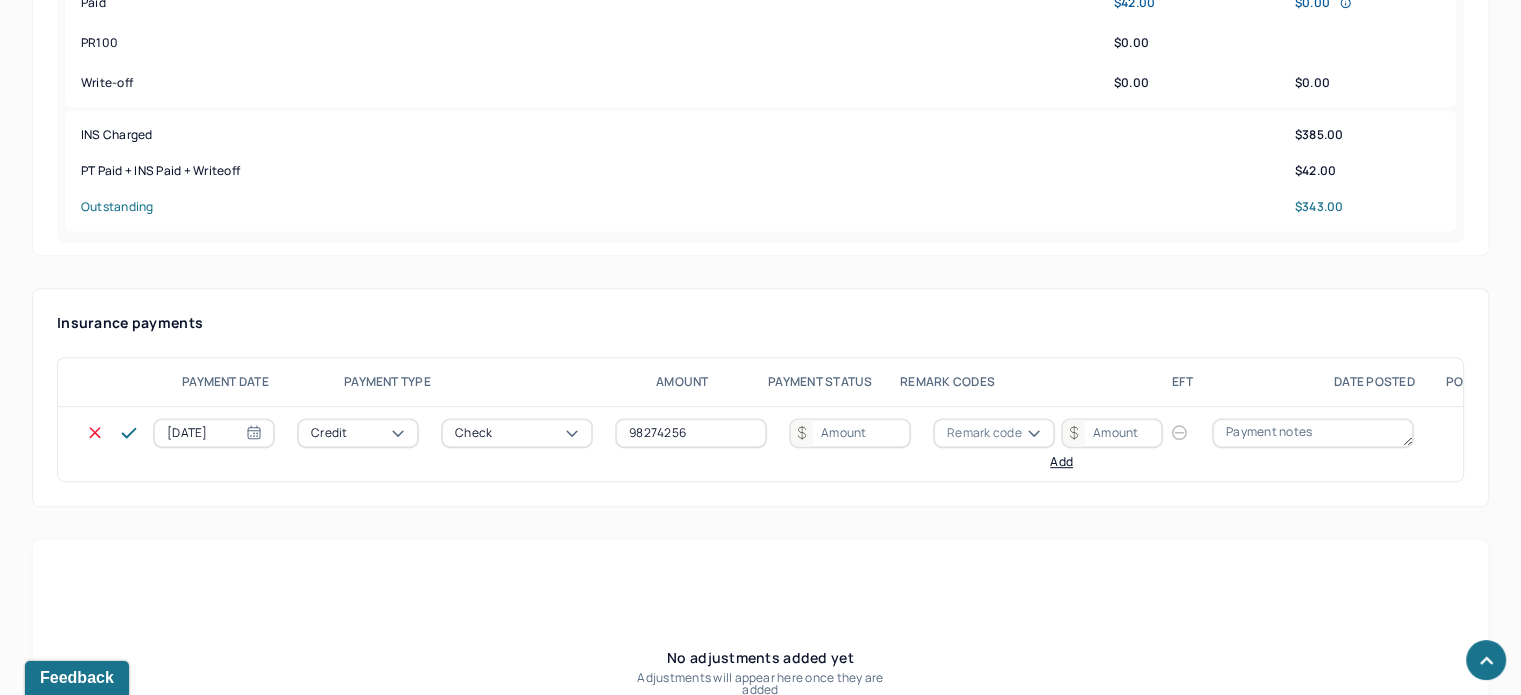 click at bounding box center (850, 433) 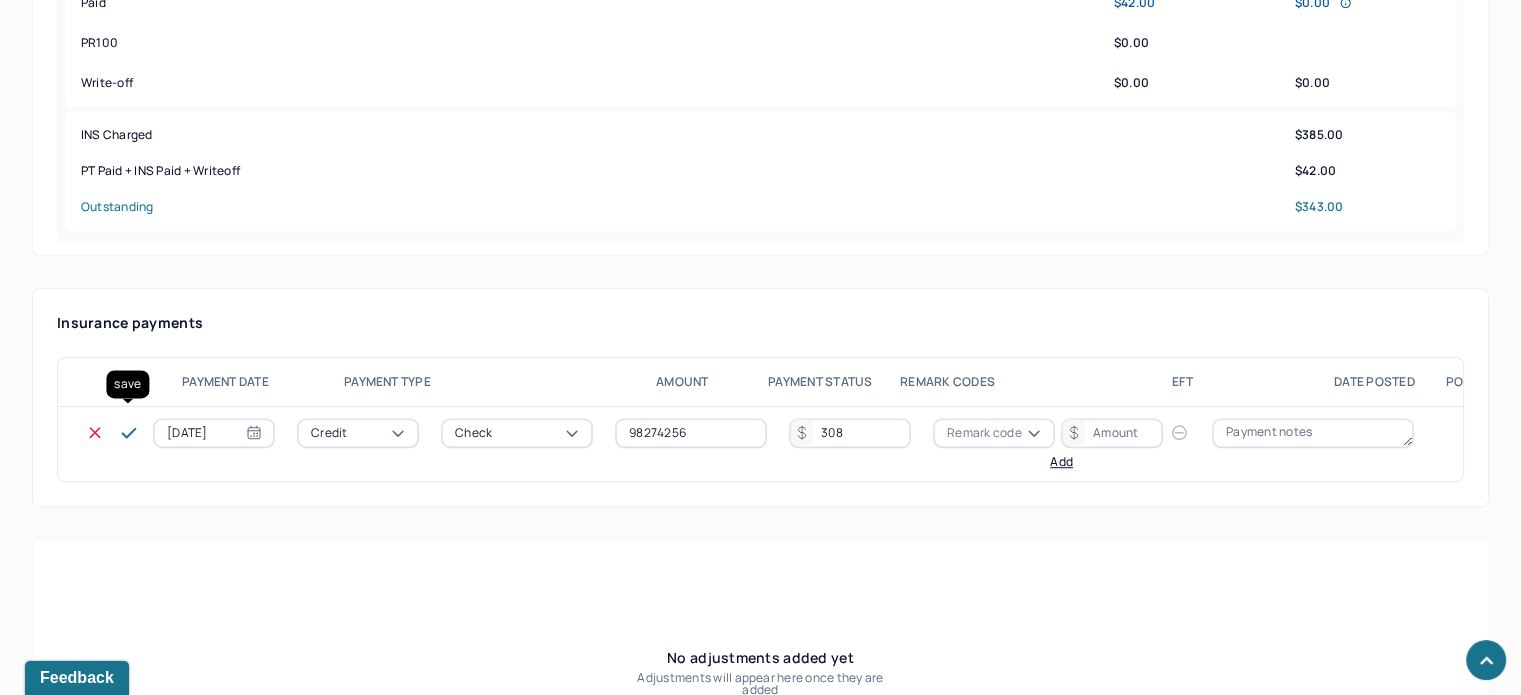 type on "308" 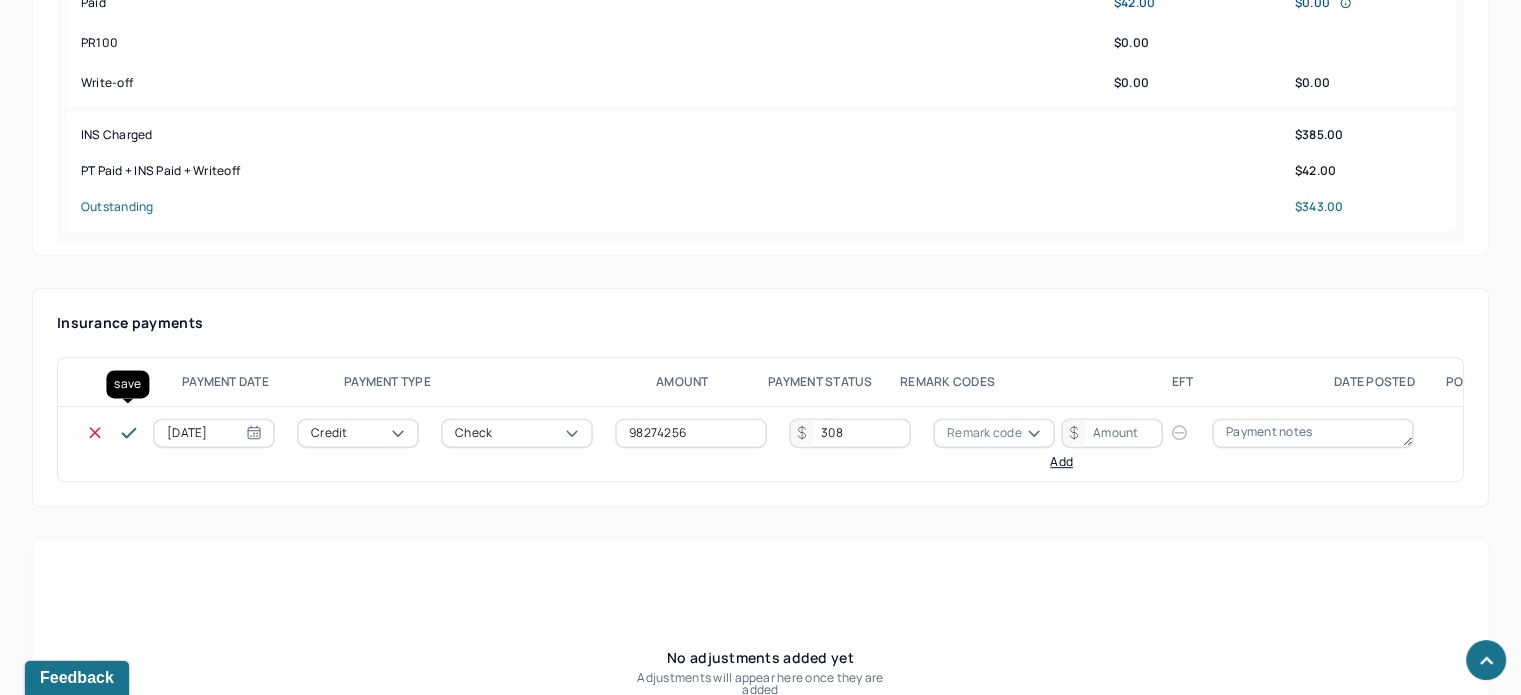 click 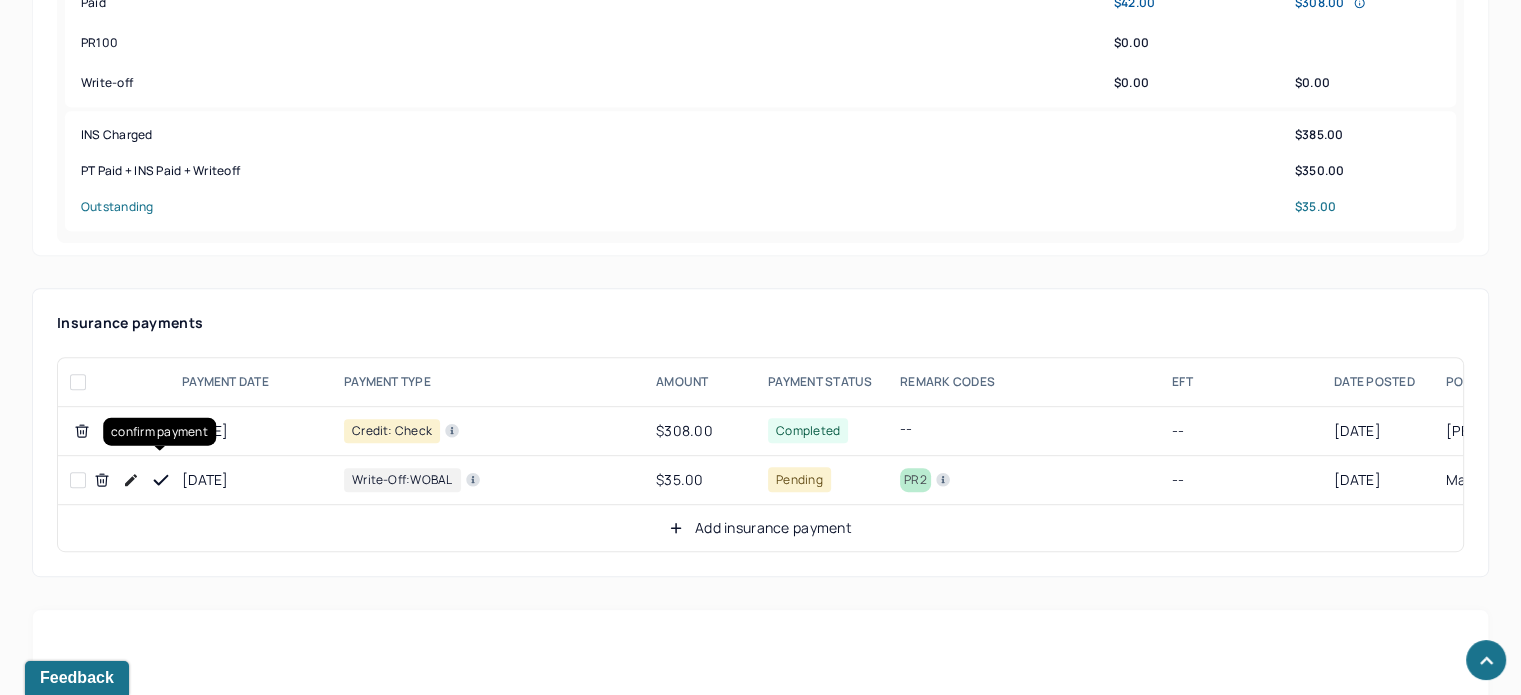 click 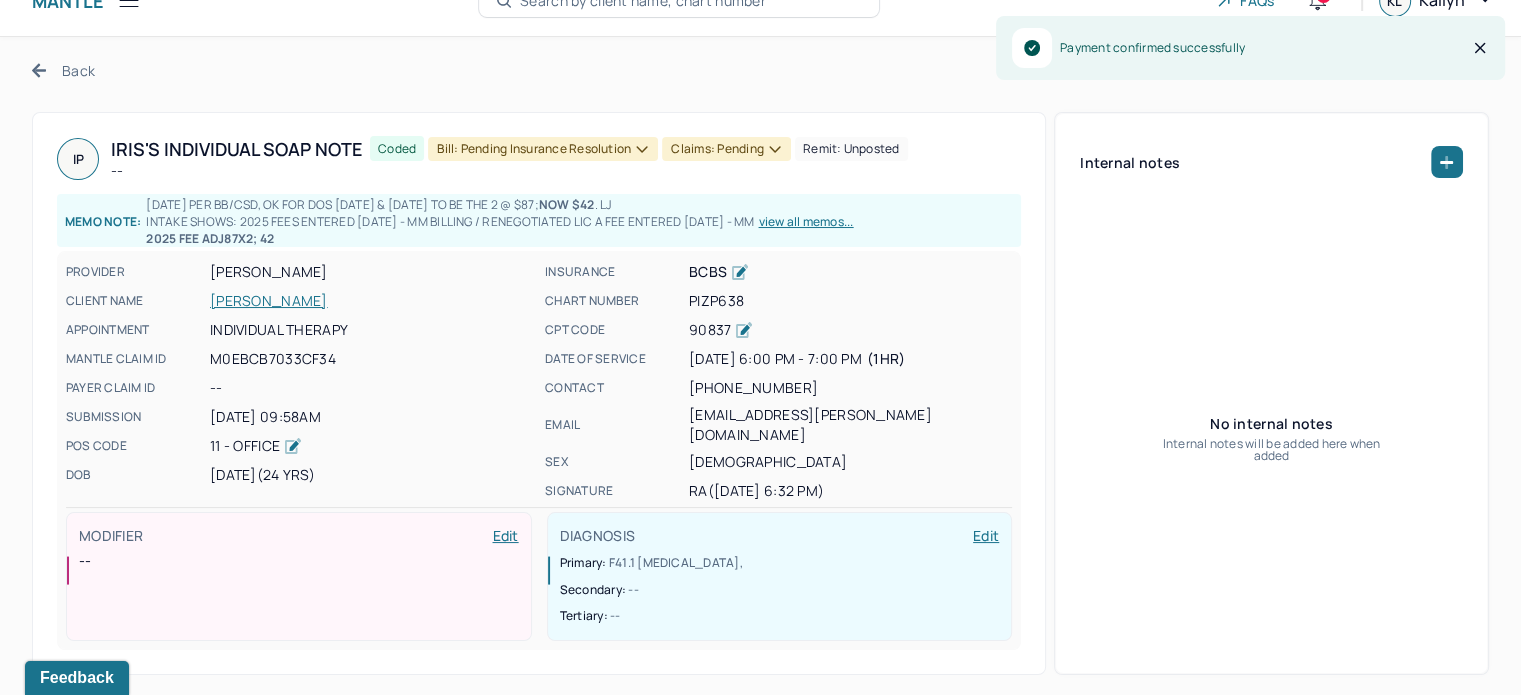 scroll, scrollTop: 0, scrollLeft: 0, axis: both 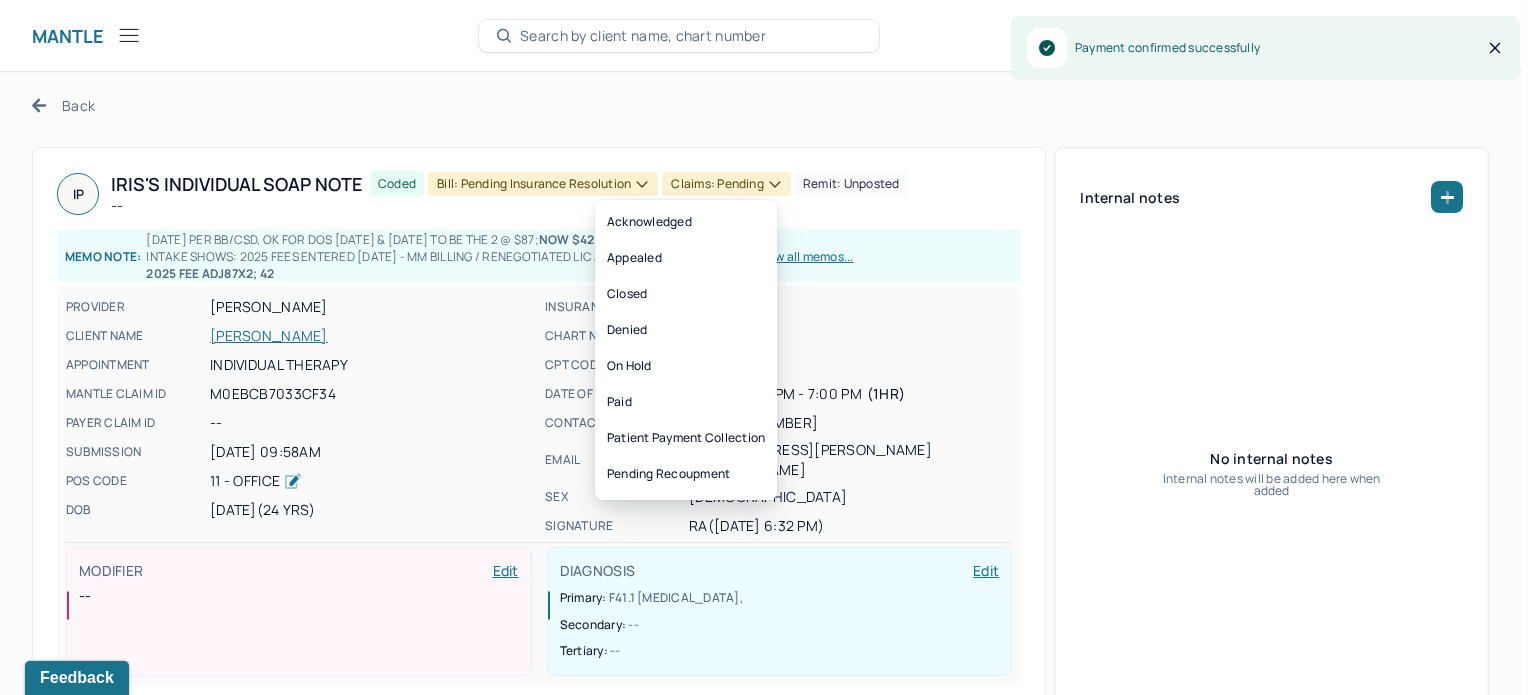 click on "Claims: pending" at bounding box center [726, 184] 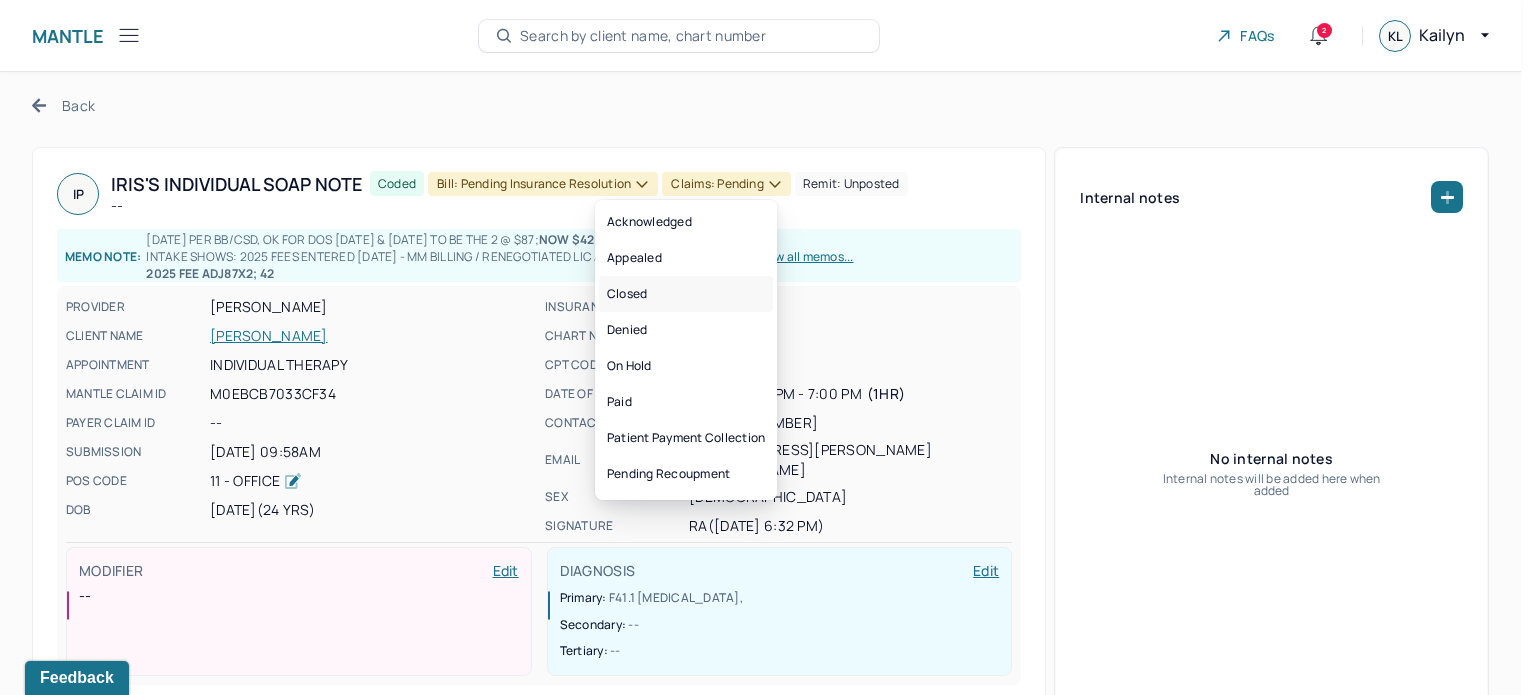 drag, startPoint x: 672, startPoint y: 304, endPoint x: 626, endPoint y: 231, distance: 86.28442 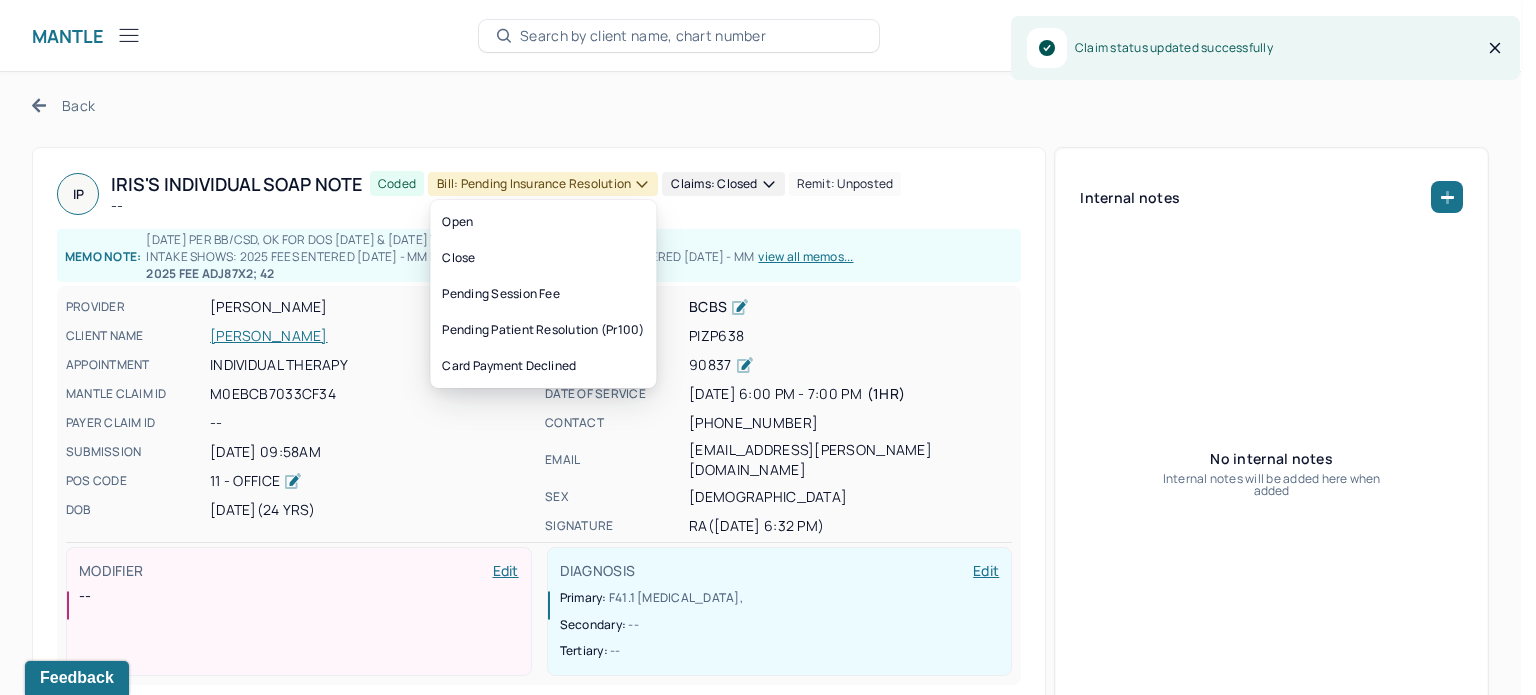 click on "Bill: Pending Insurance Resolution" at bounding box center [543, 184] 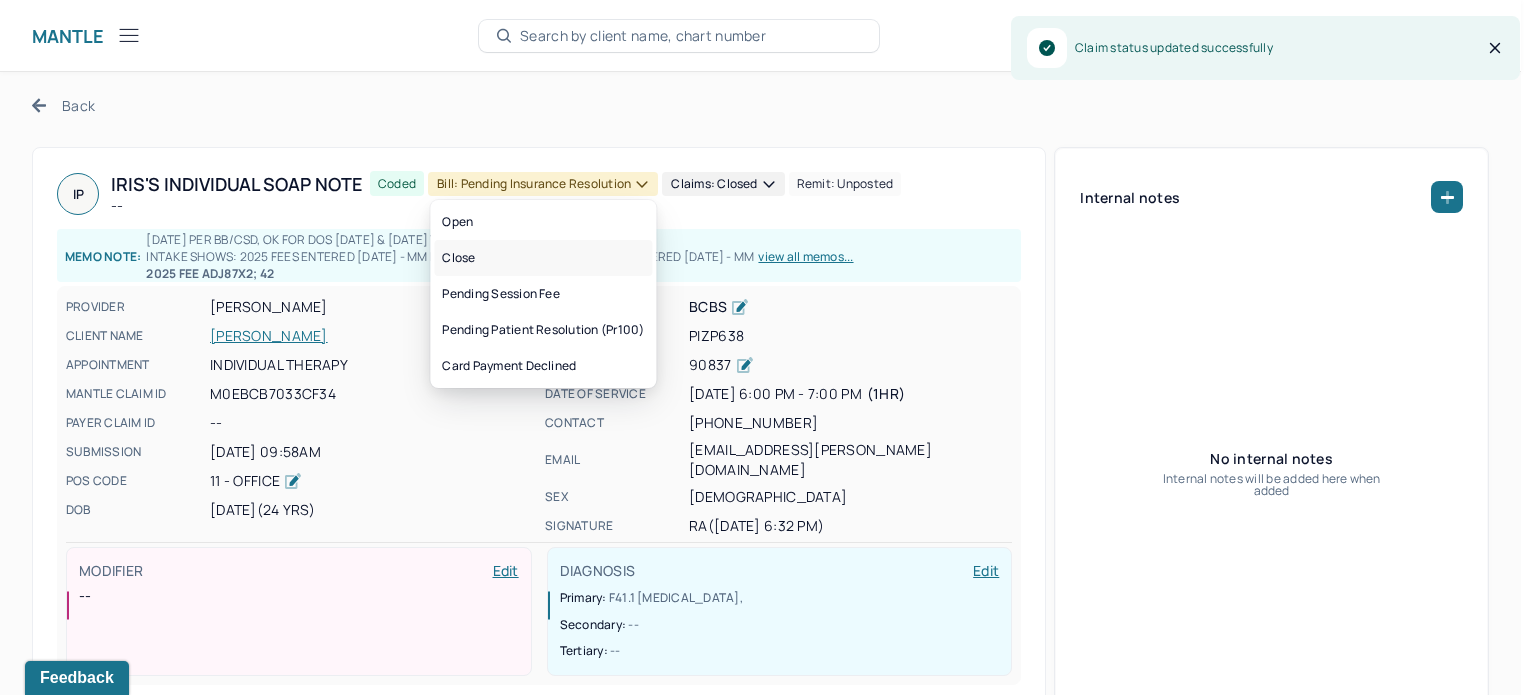 click on "Close" at bounding box center [543, 258] 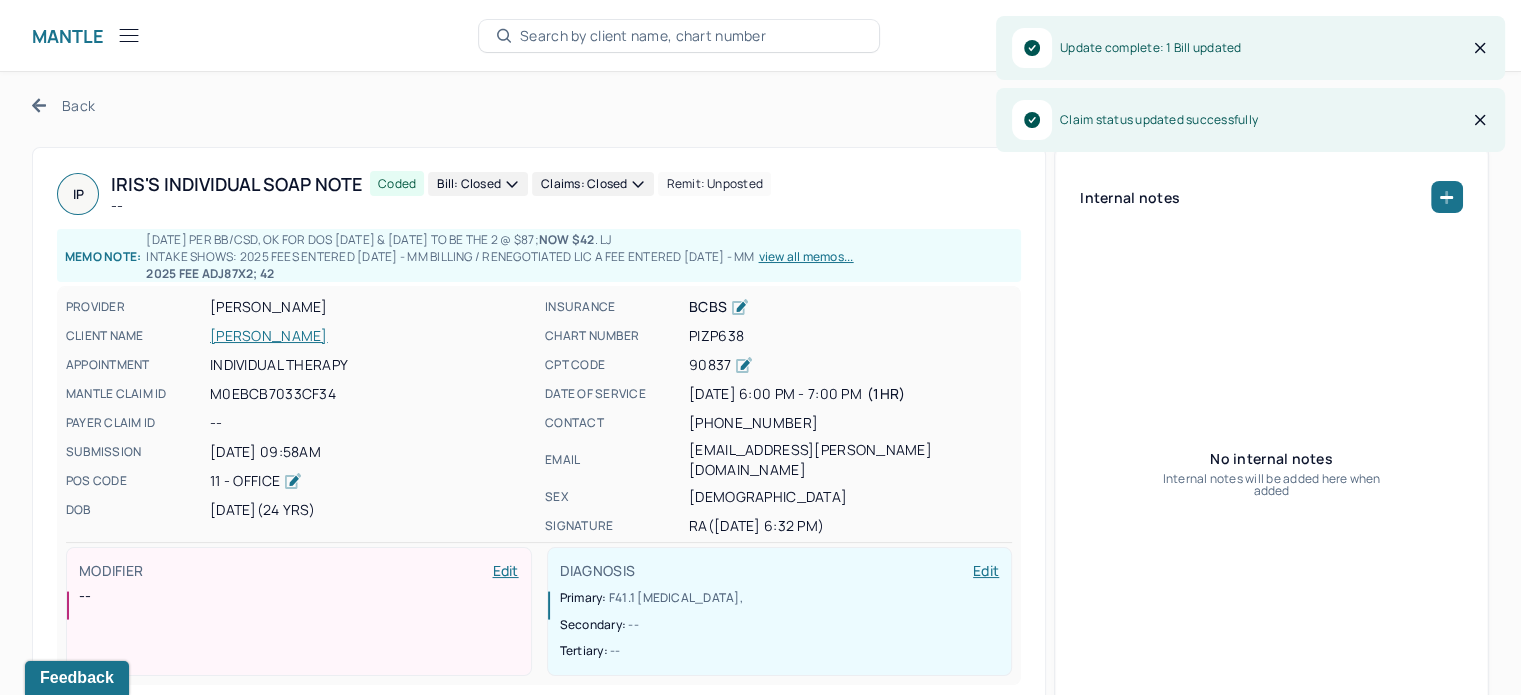 click on "Back" at bounding box center [63, 105] 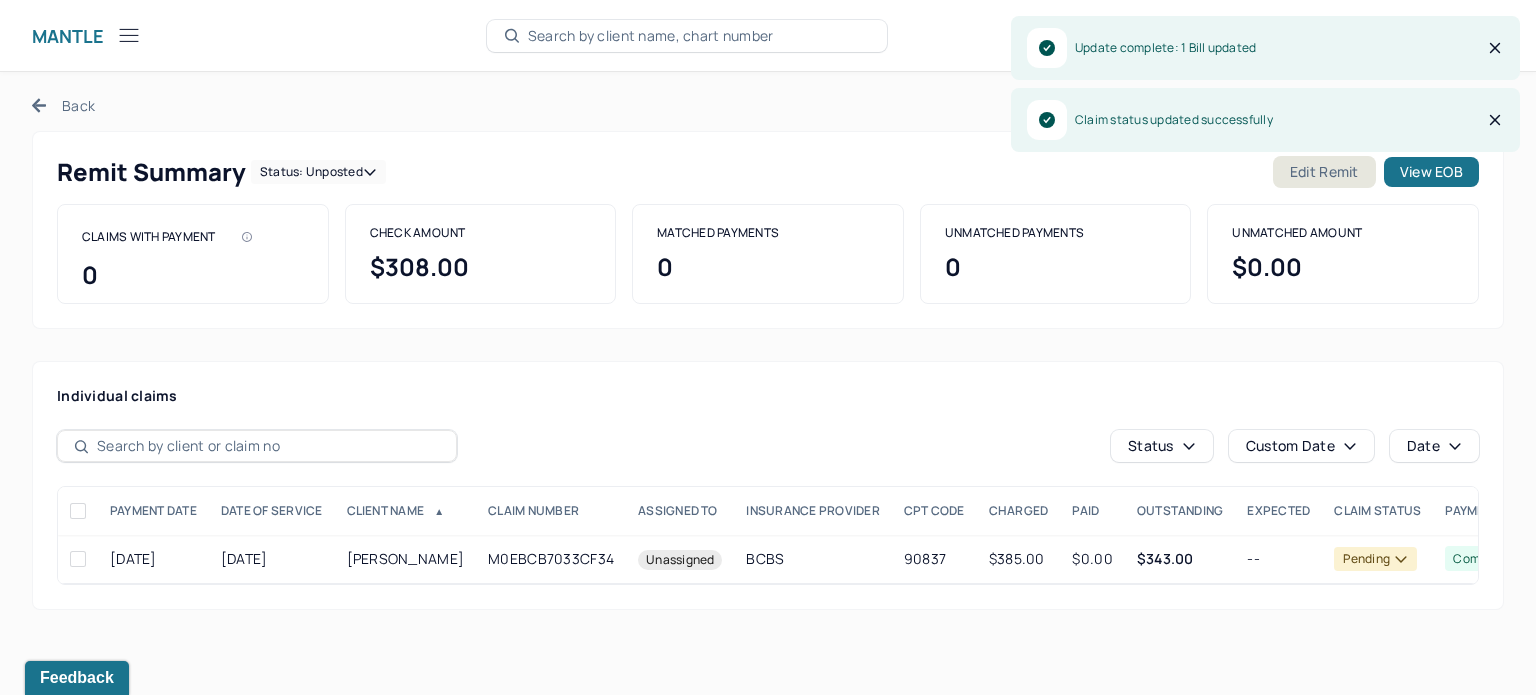 click on "Status: unposted" at bounding box center [318, 172] 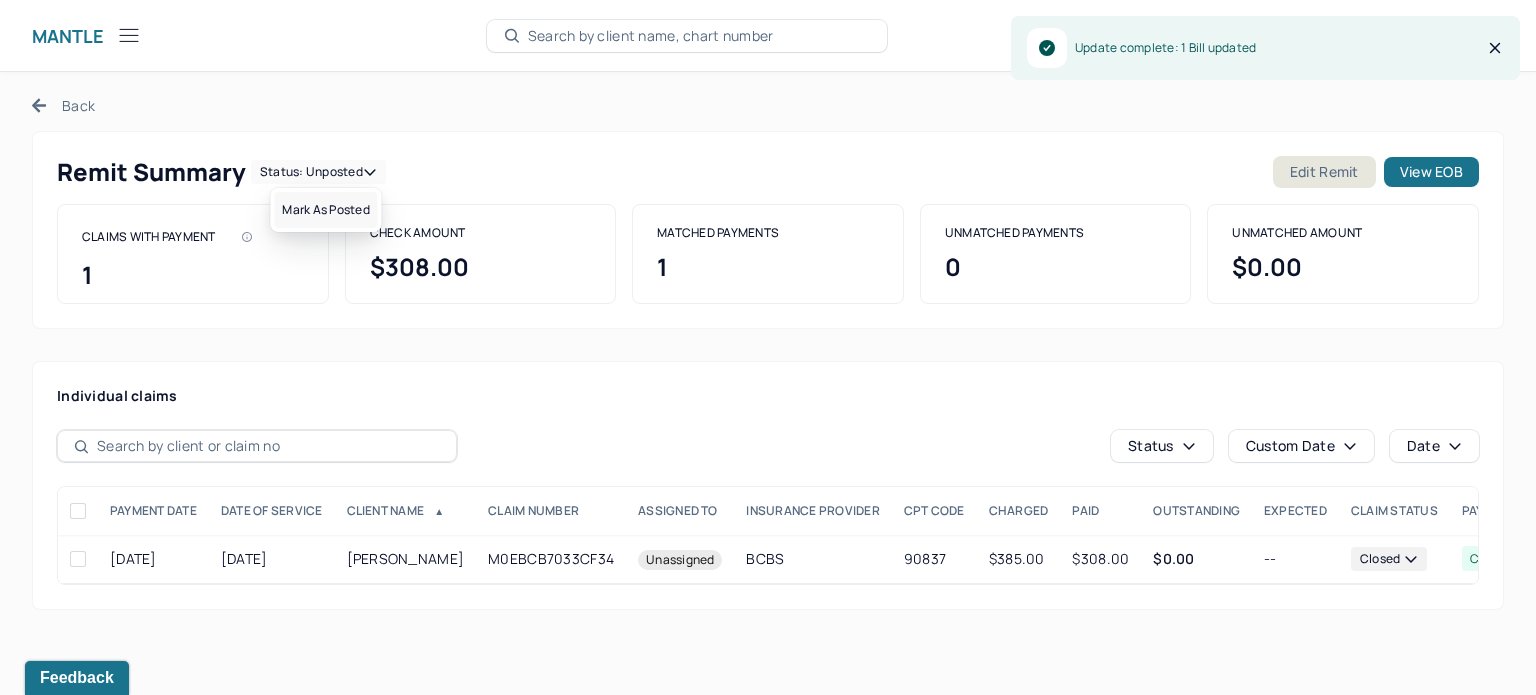 click on "Mark as Posted" at bounding box center [325, 210] 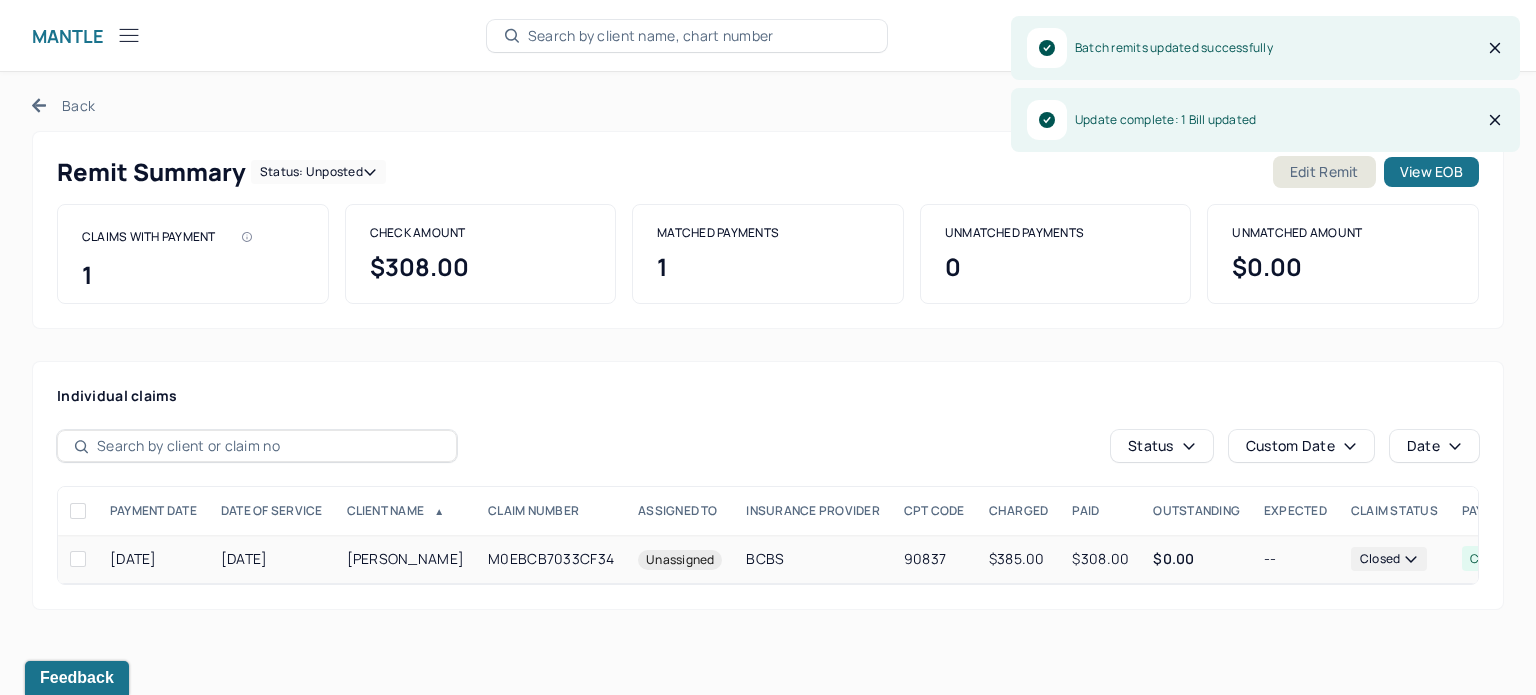 click on "PARKE, IRIS" at bounding box center [406, 559] 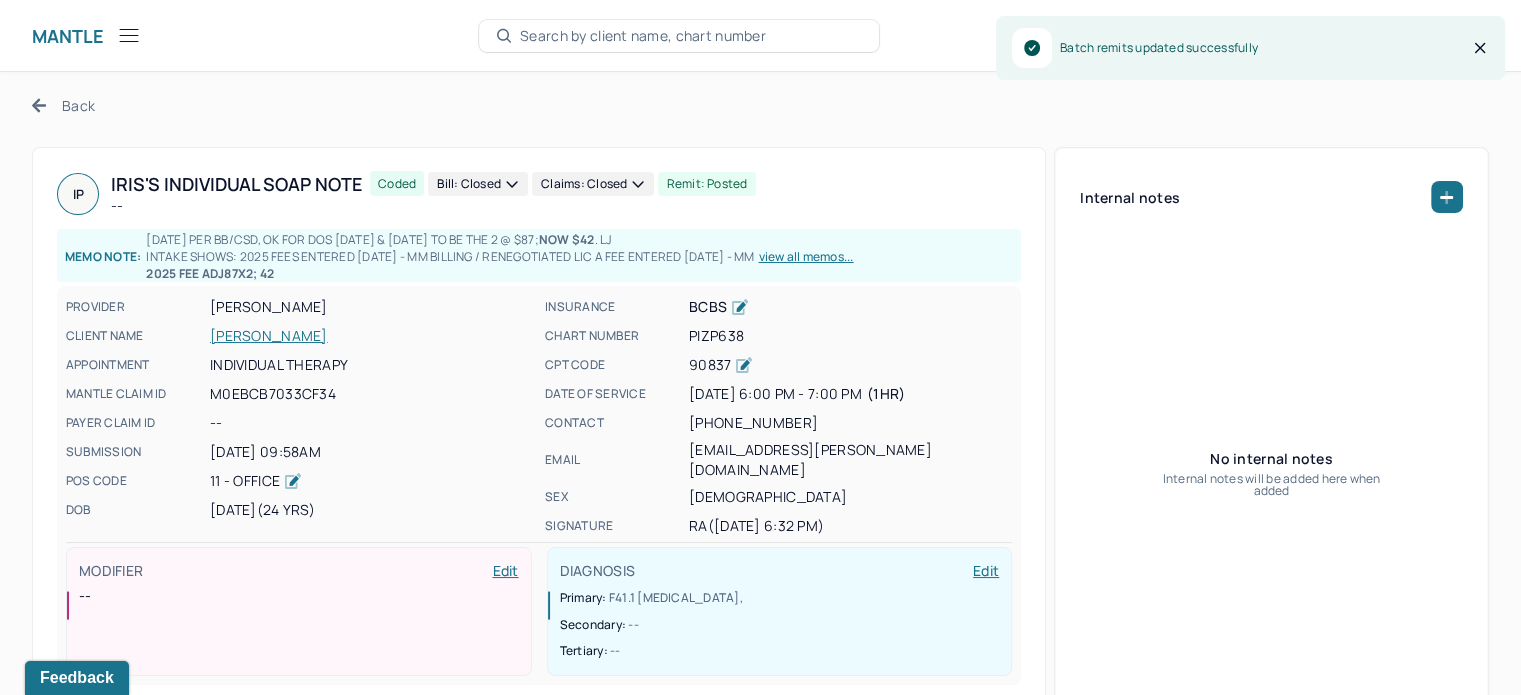 click on "PARKE, IRIS" at bounding box center [371, 336] 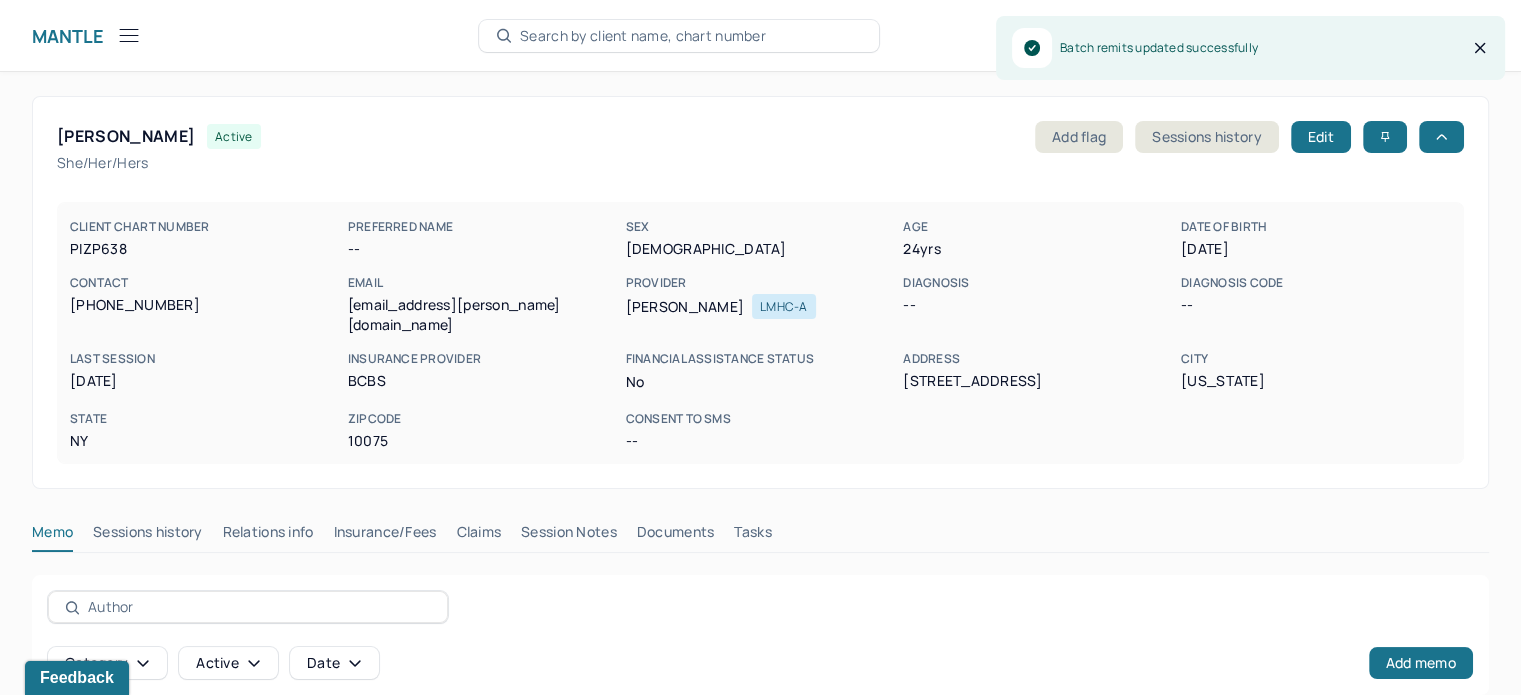 click on "Claims" at bounding box center (478, 536) 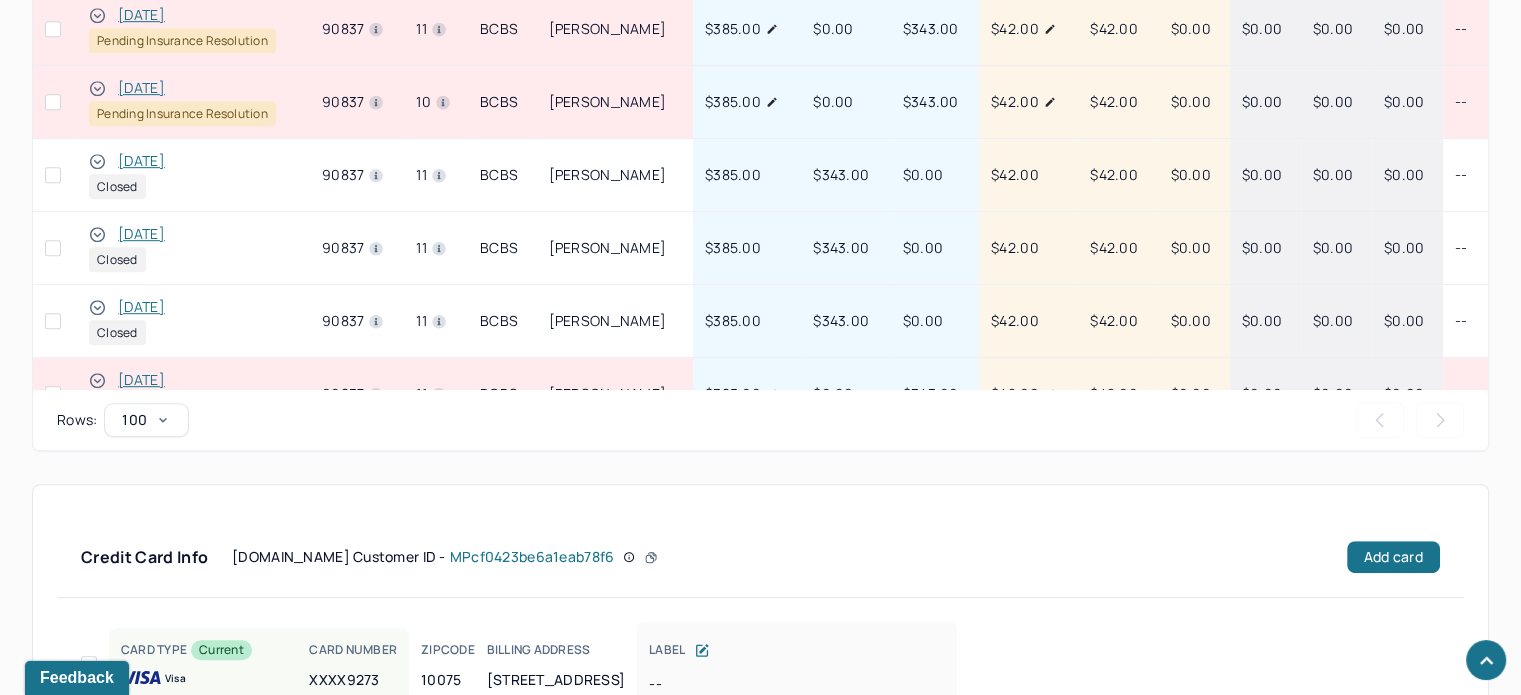 scroll, scrollTop: 884, scrollLeft: 0, axis: vertical 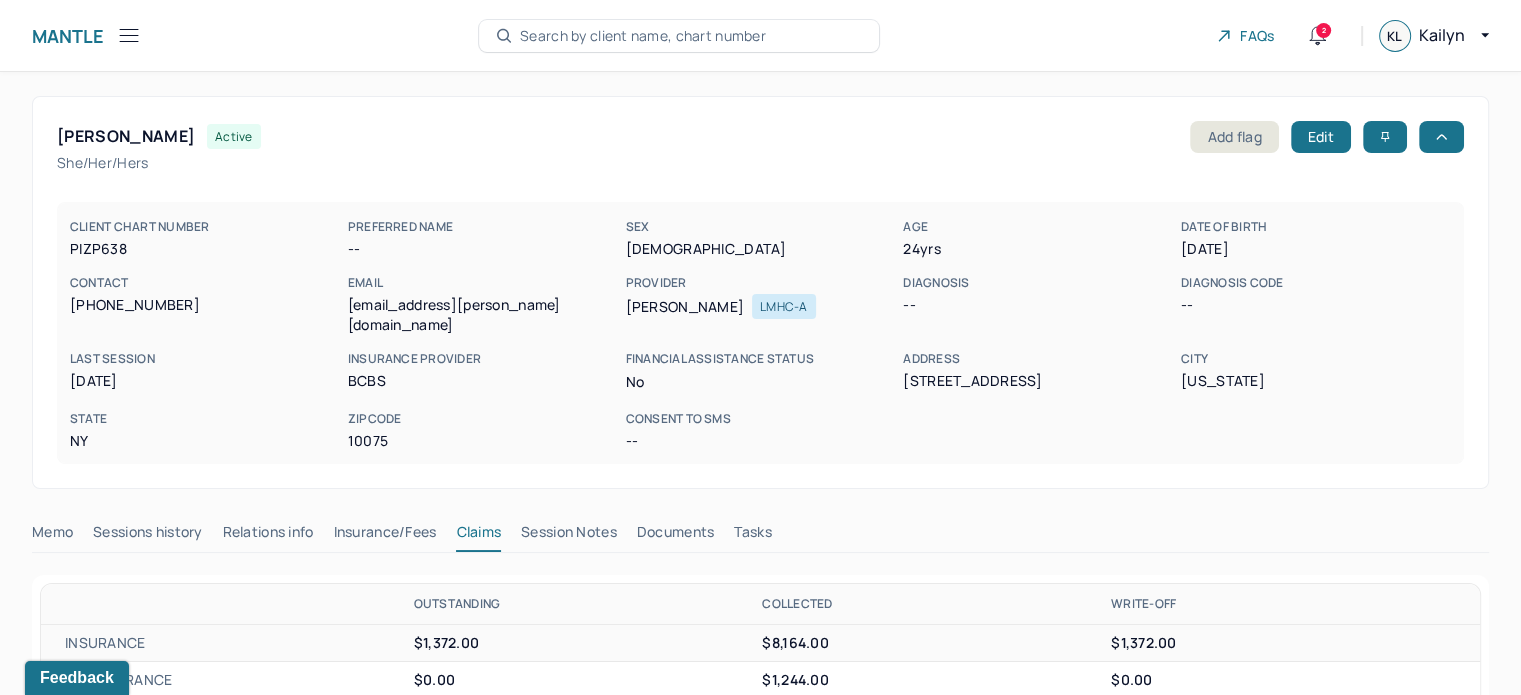click 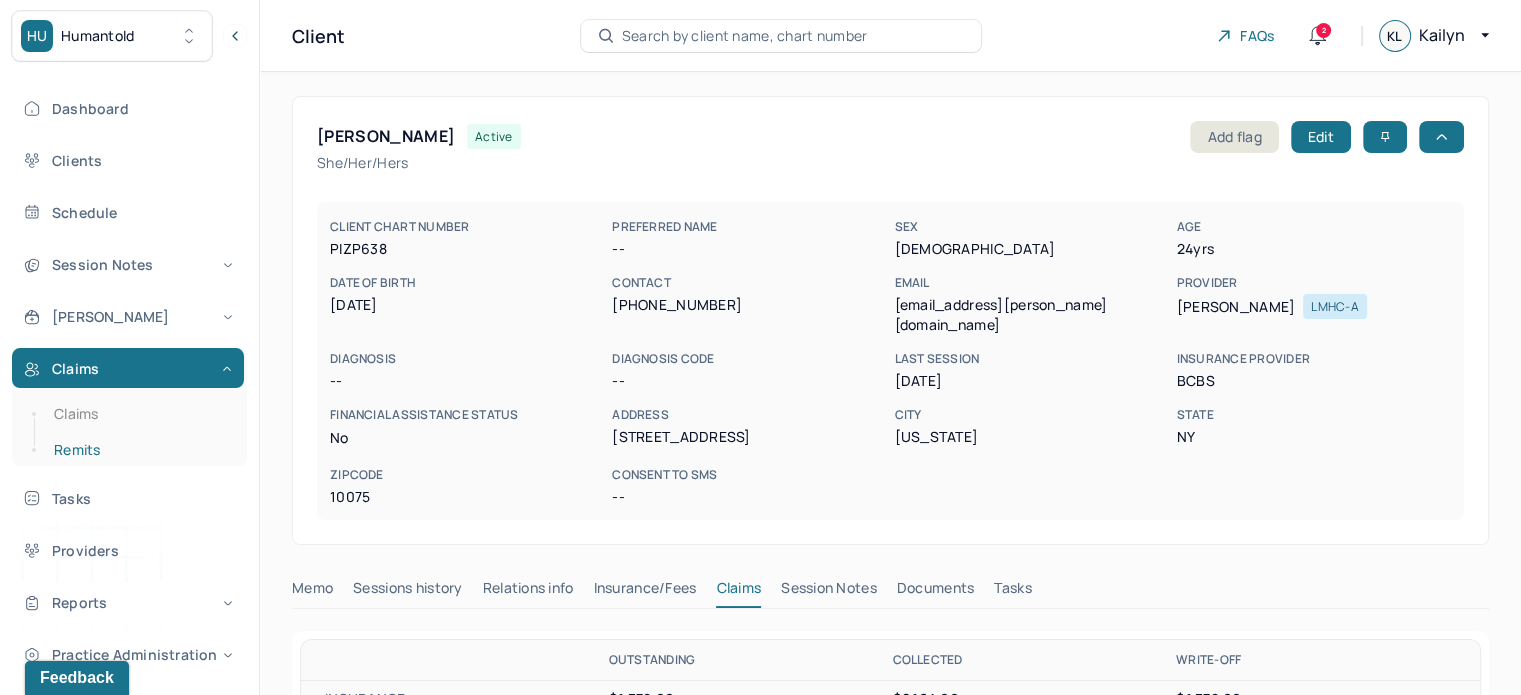 click on "Remits" at bounding box center [139, 450] 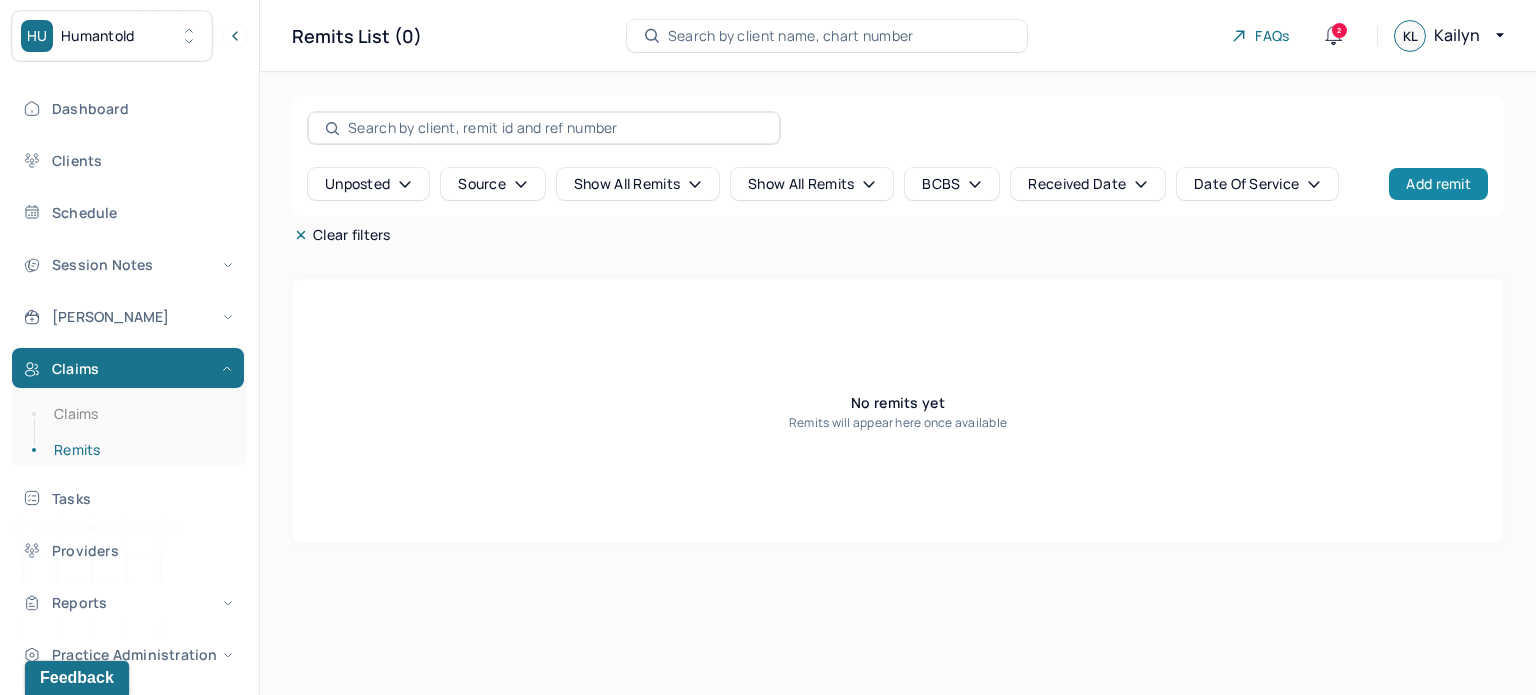 click on "Add remit" at bounding box center (1438, 184) 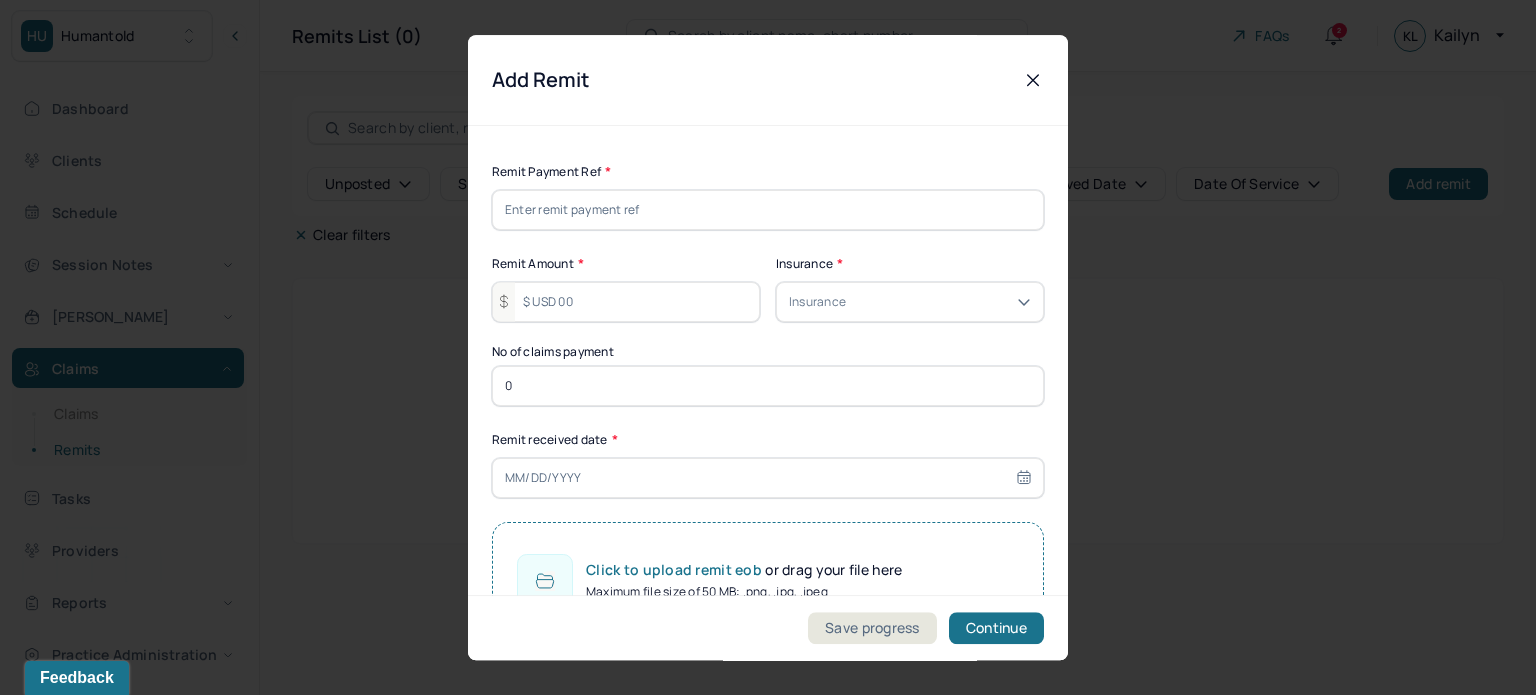 click at bounding box center (768, 210) 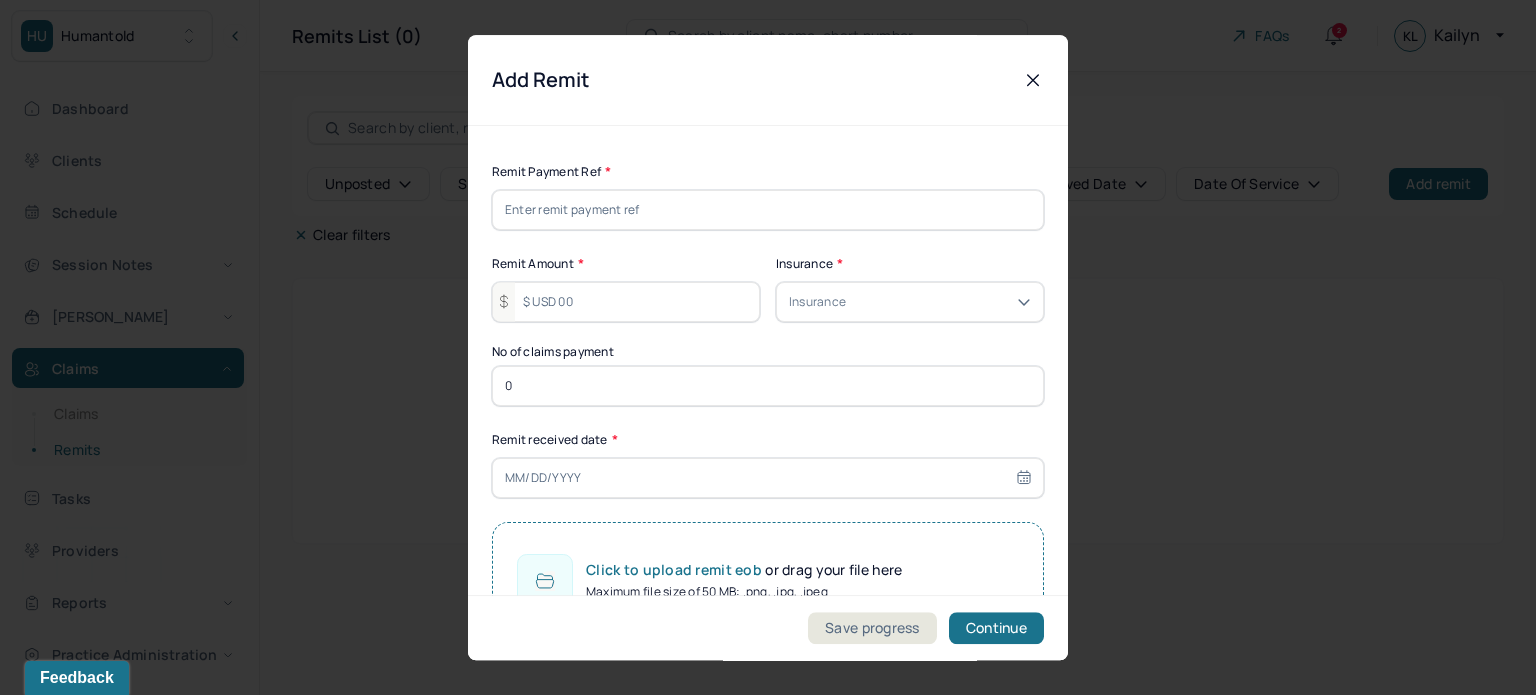 paste on "98418104" 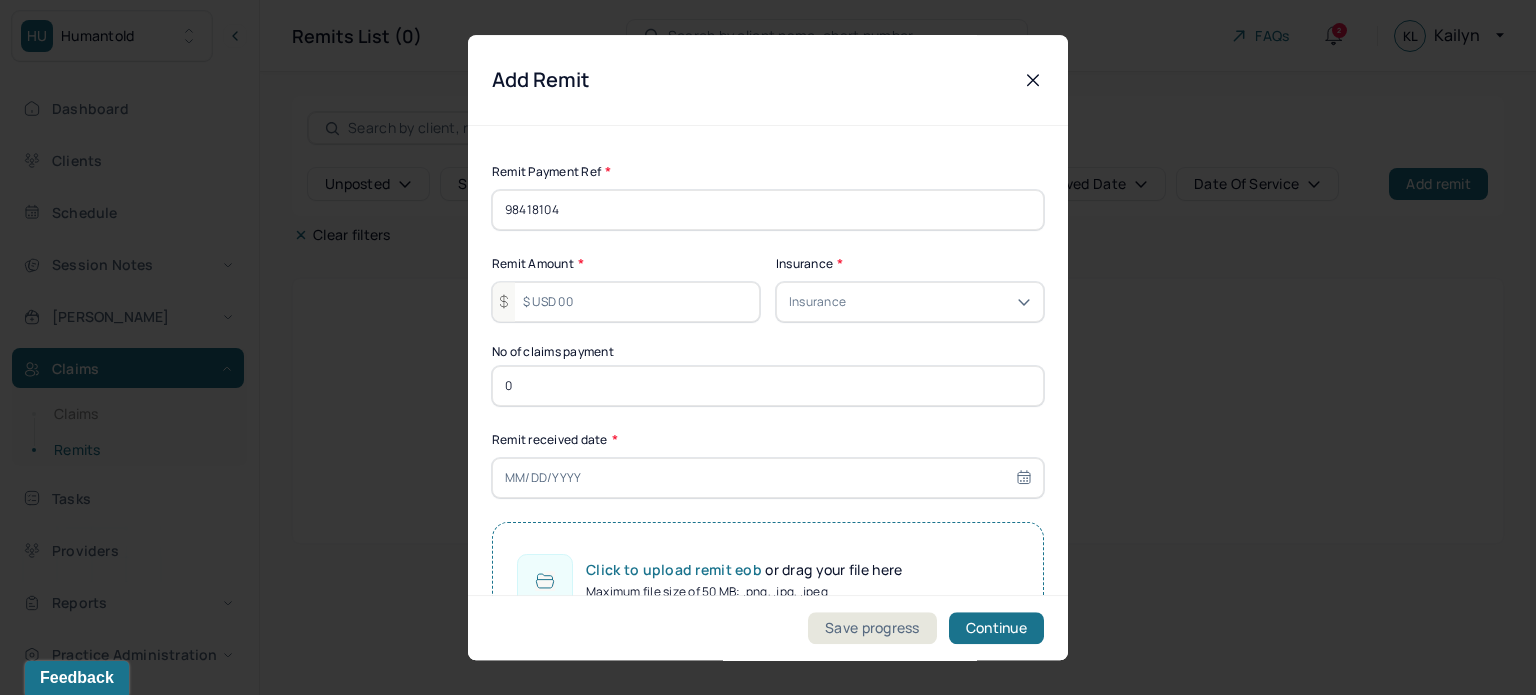 type on "98418104" 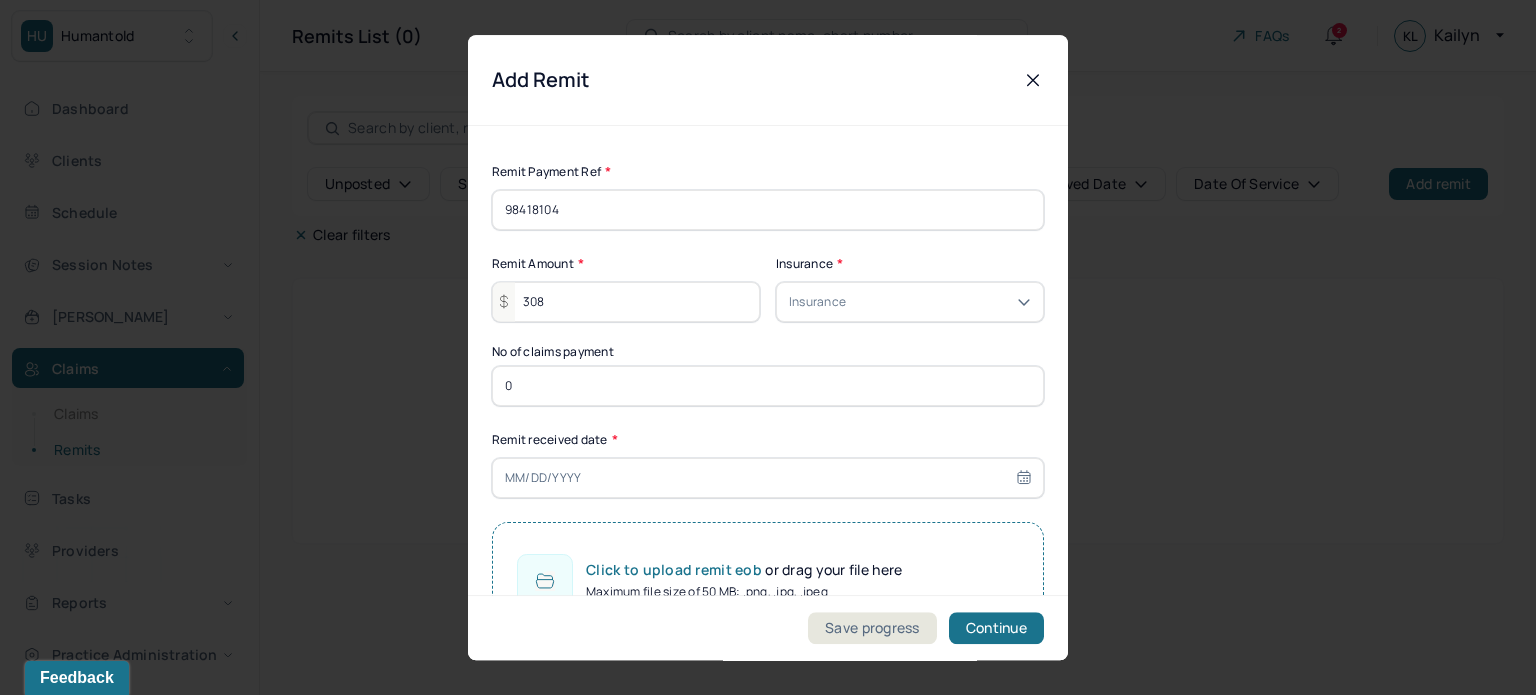 type on "308" 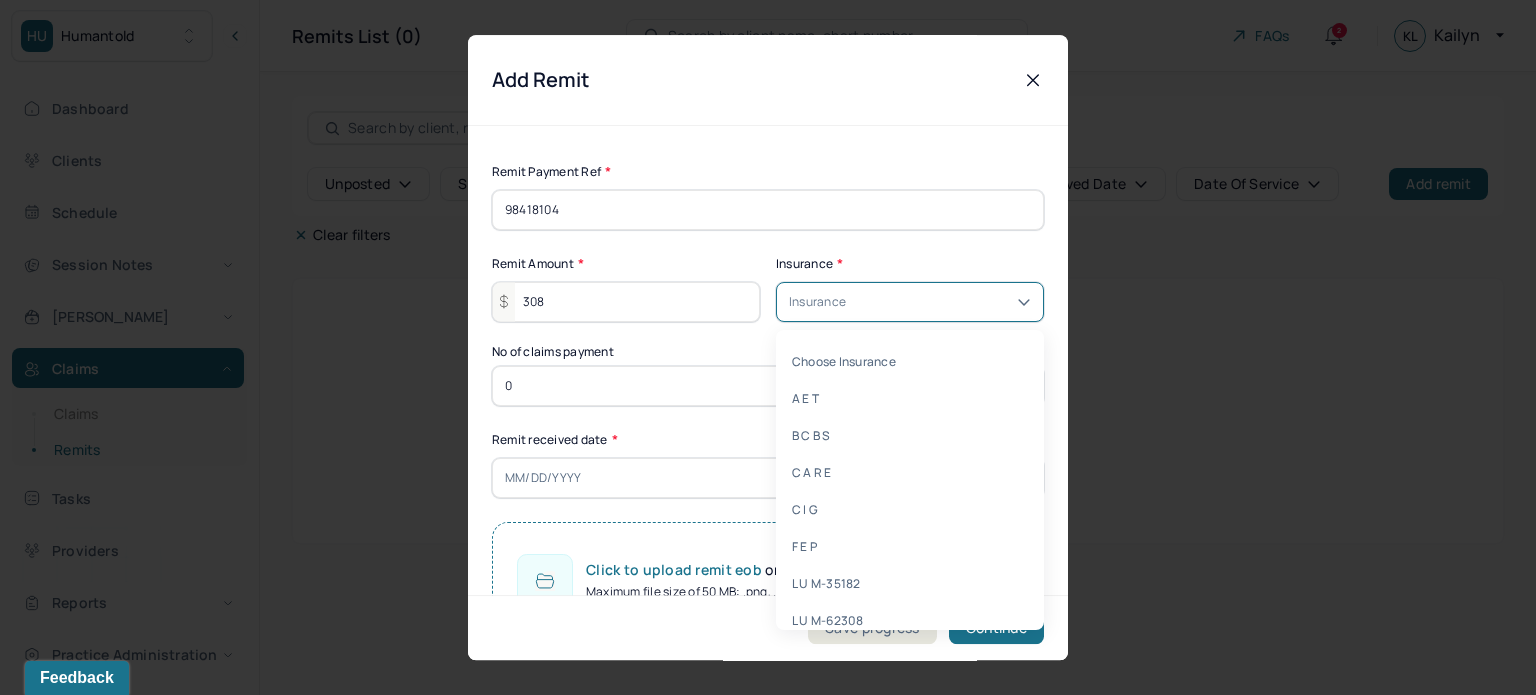 click at bounding box center (940, 302) 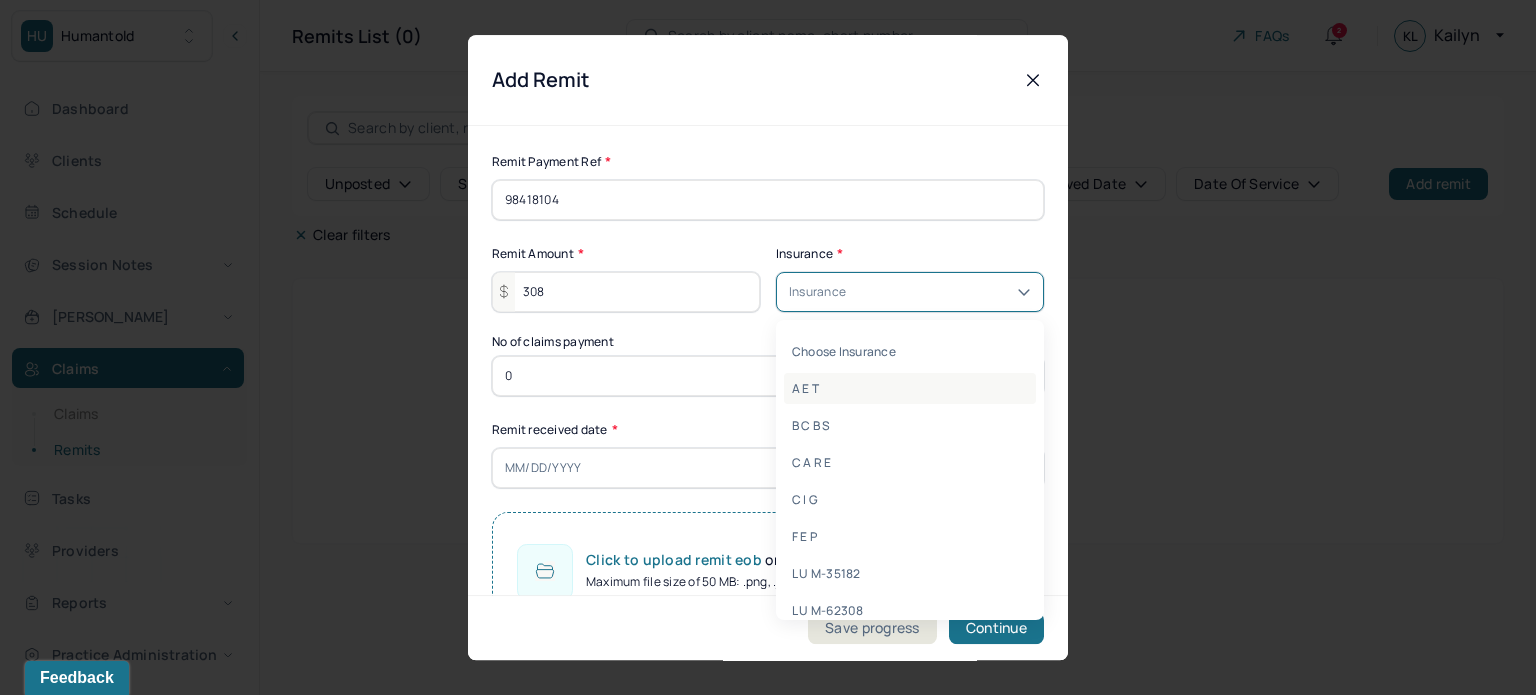 scroll, scrollTop: 12, scrollLeft: 0, axis: vertical 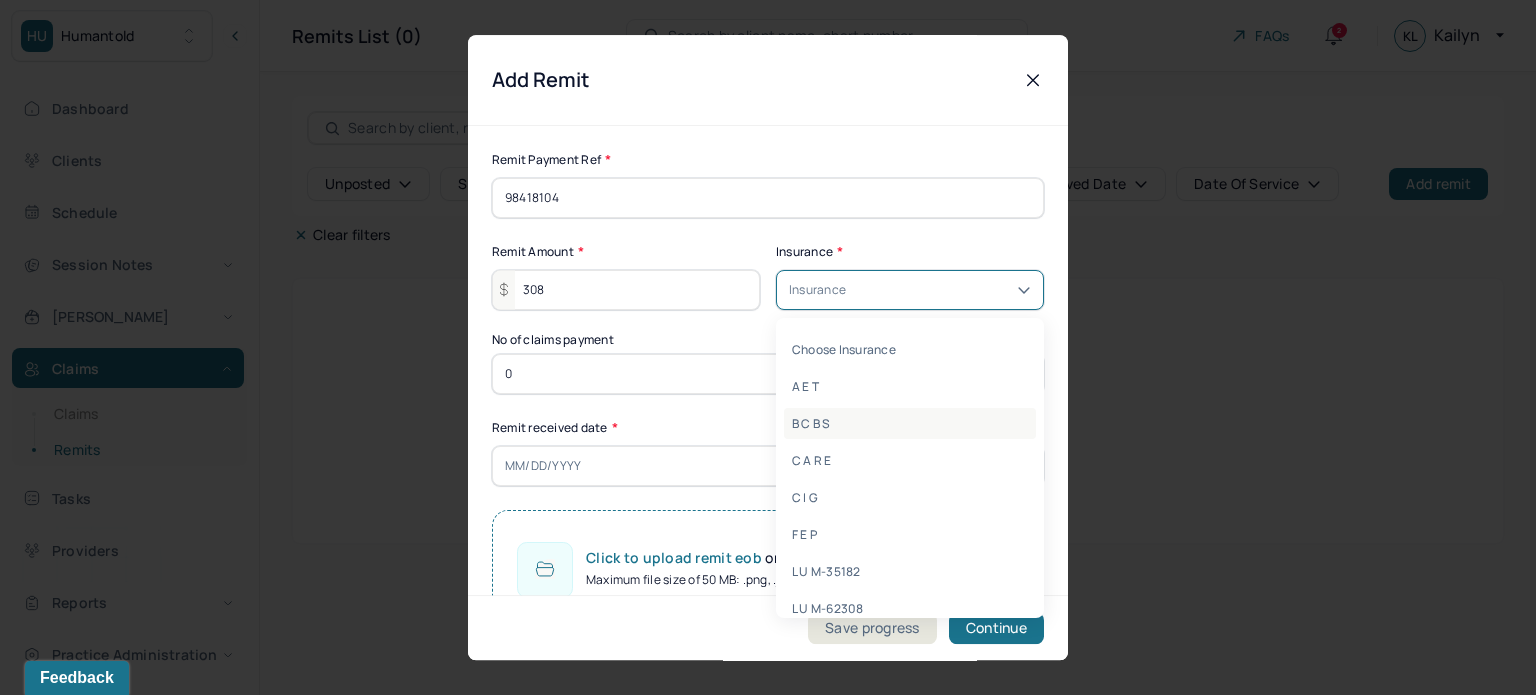 click on "B C B S" at bounding box center [910, 423] 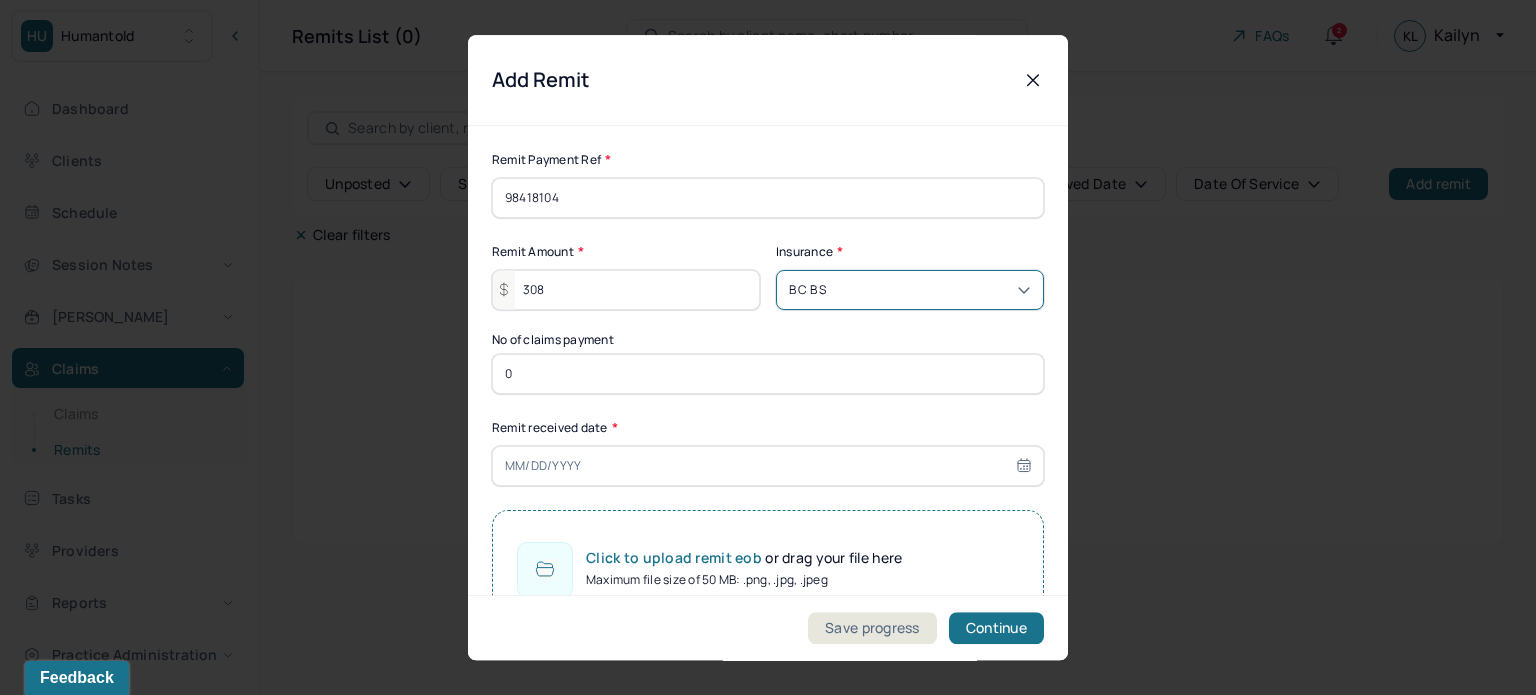 click on "0" at bounding box center [768, 374] 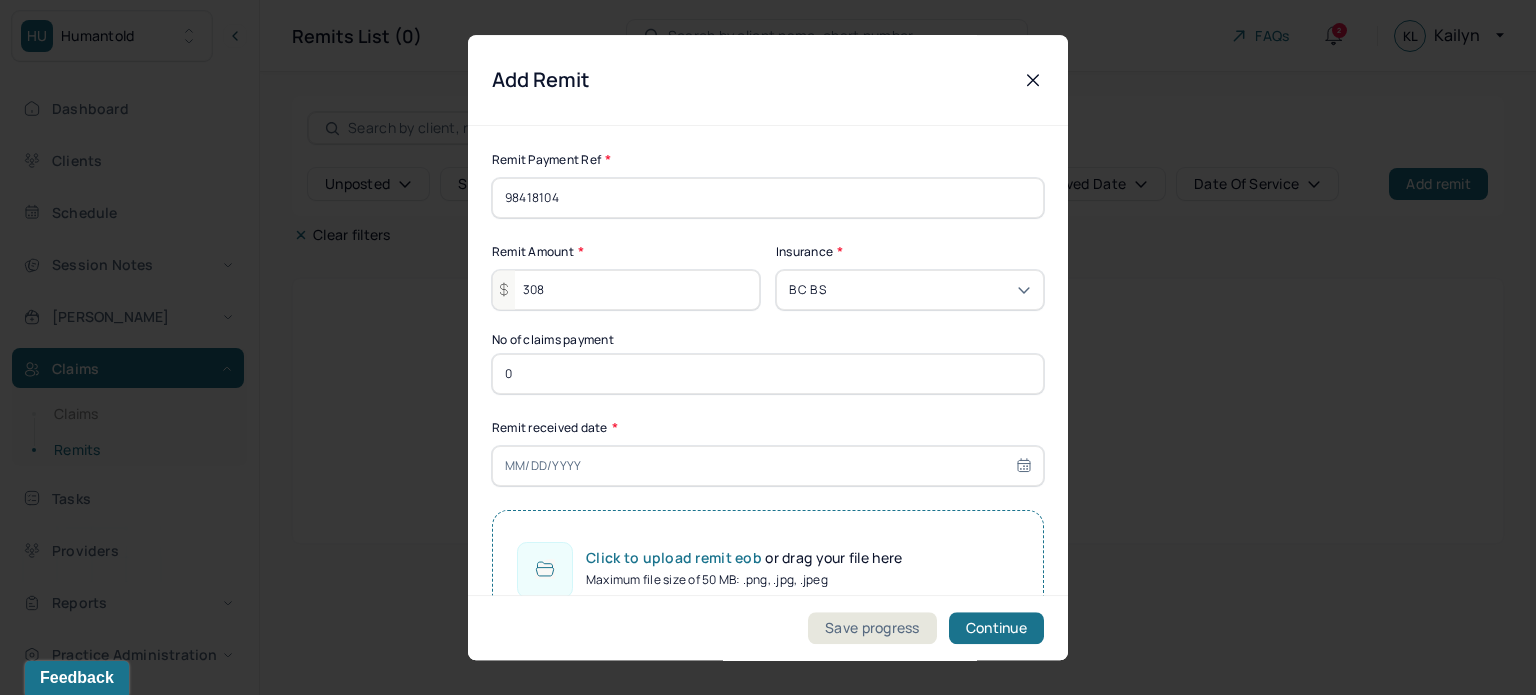 click on "0" at bounding box center (768, 374) 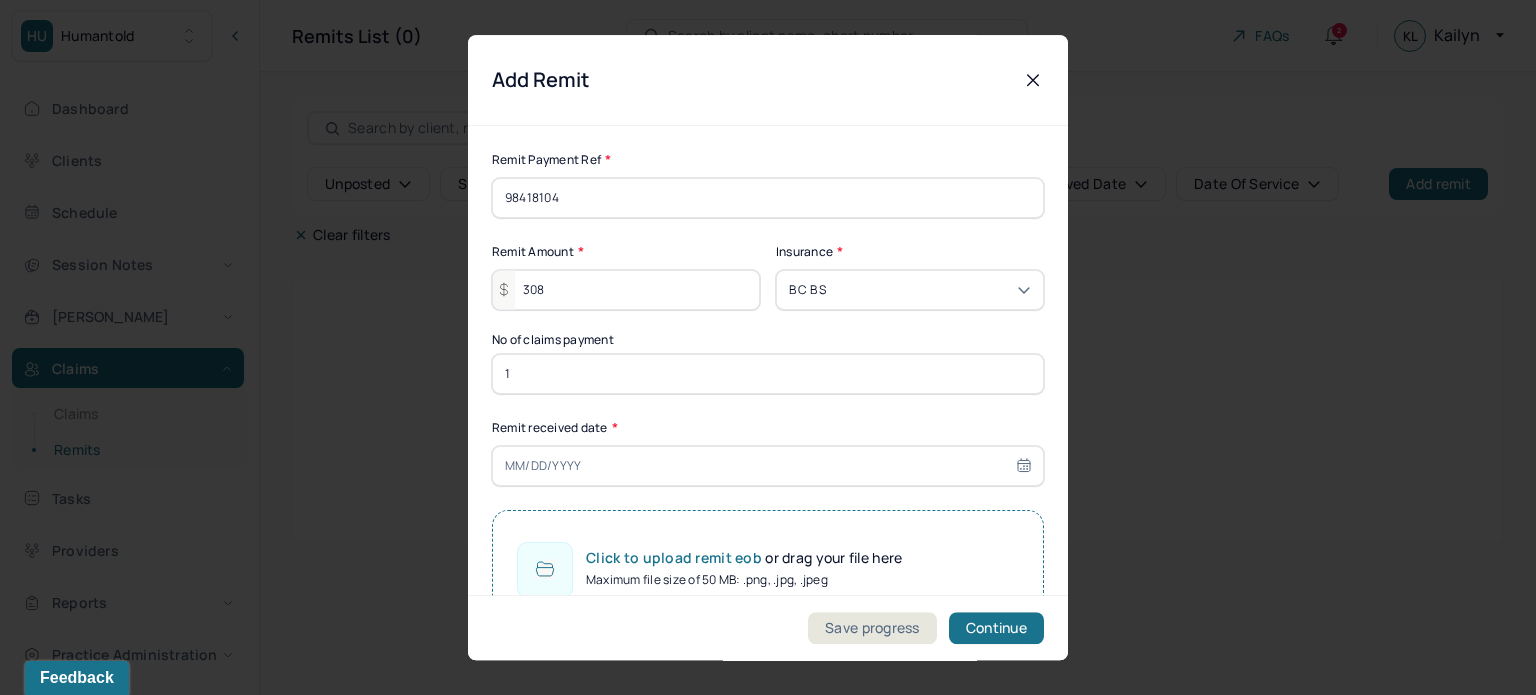 type on "1" 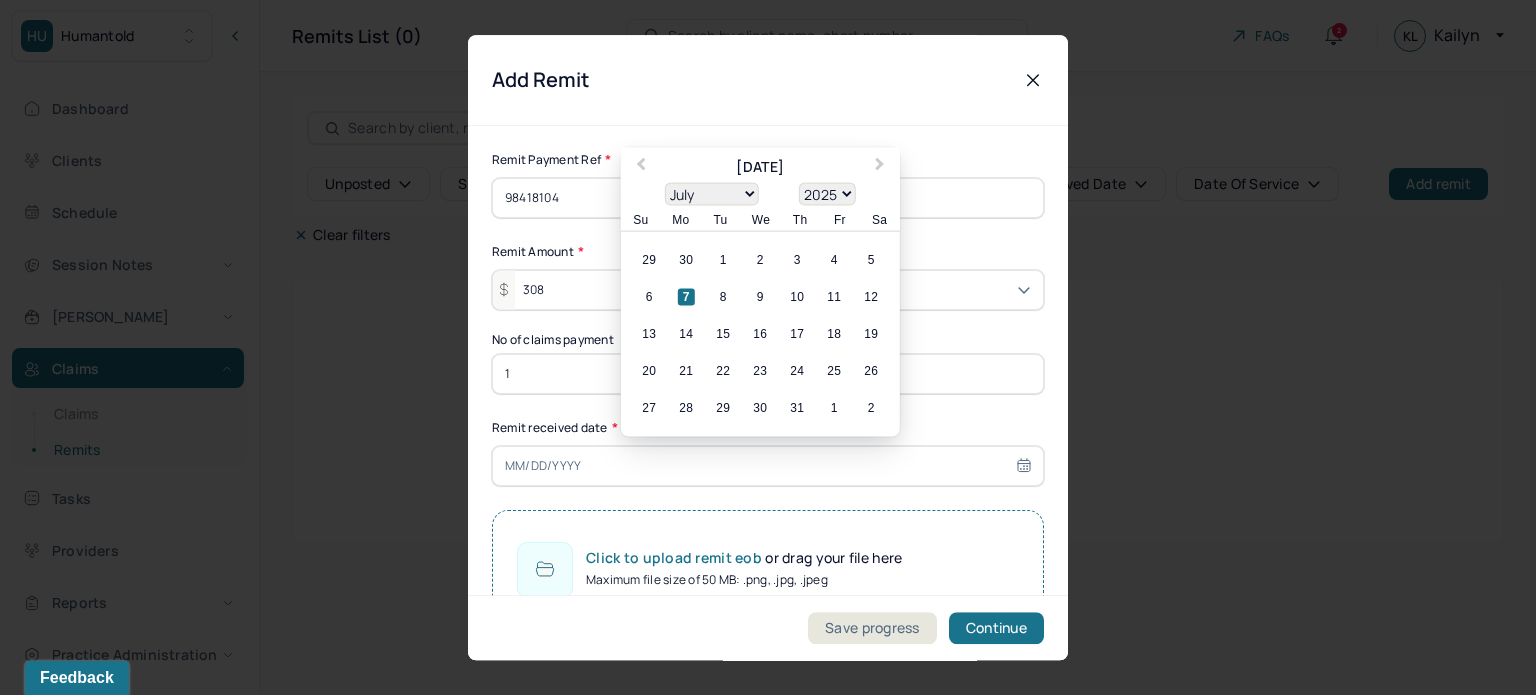click on "7" at bounding box center [686, 297] 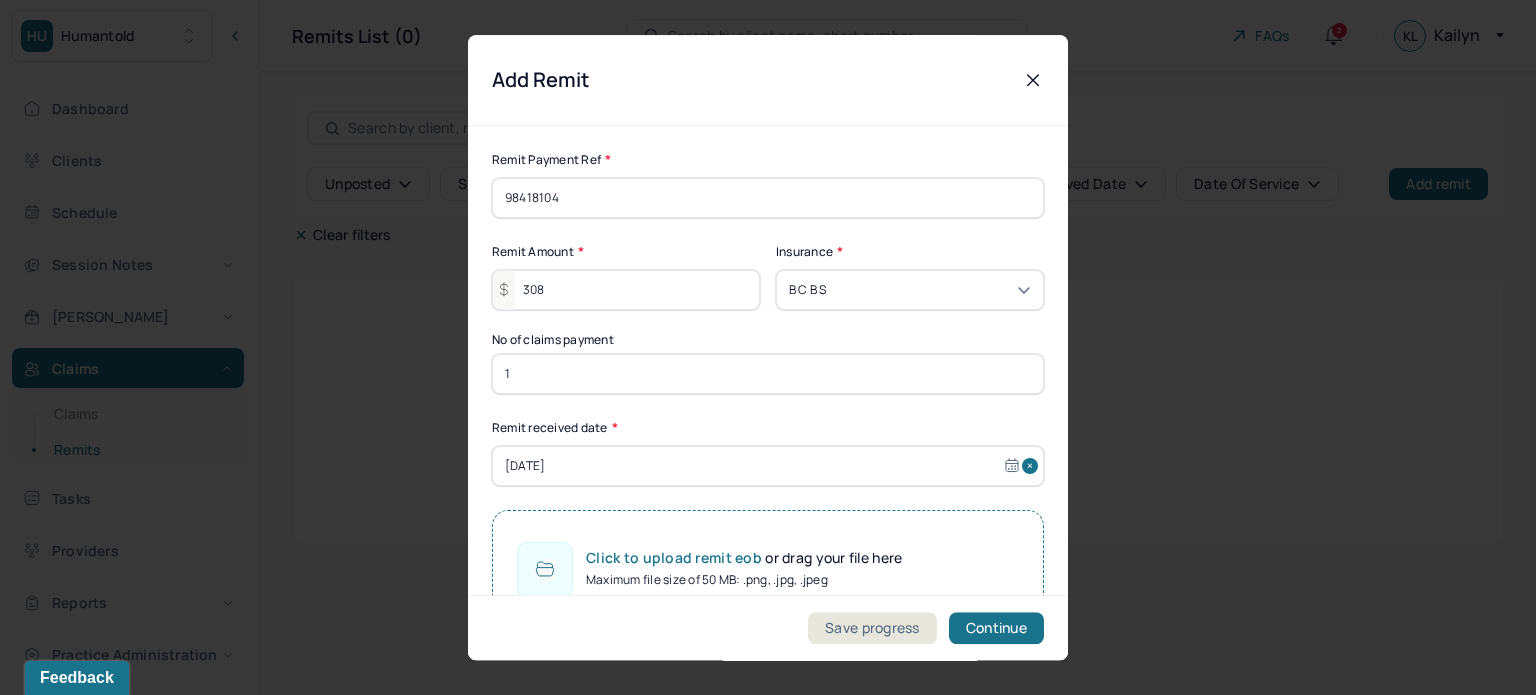 click on "Click to upload remit eob   or drag your file here Maximum file size of 50 MB: .png, .jpg, .jpeg" at bounding box center [768, 569] 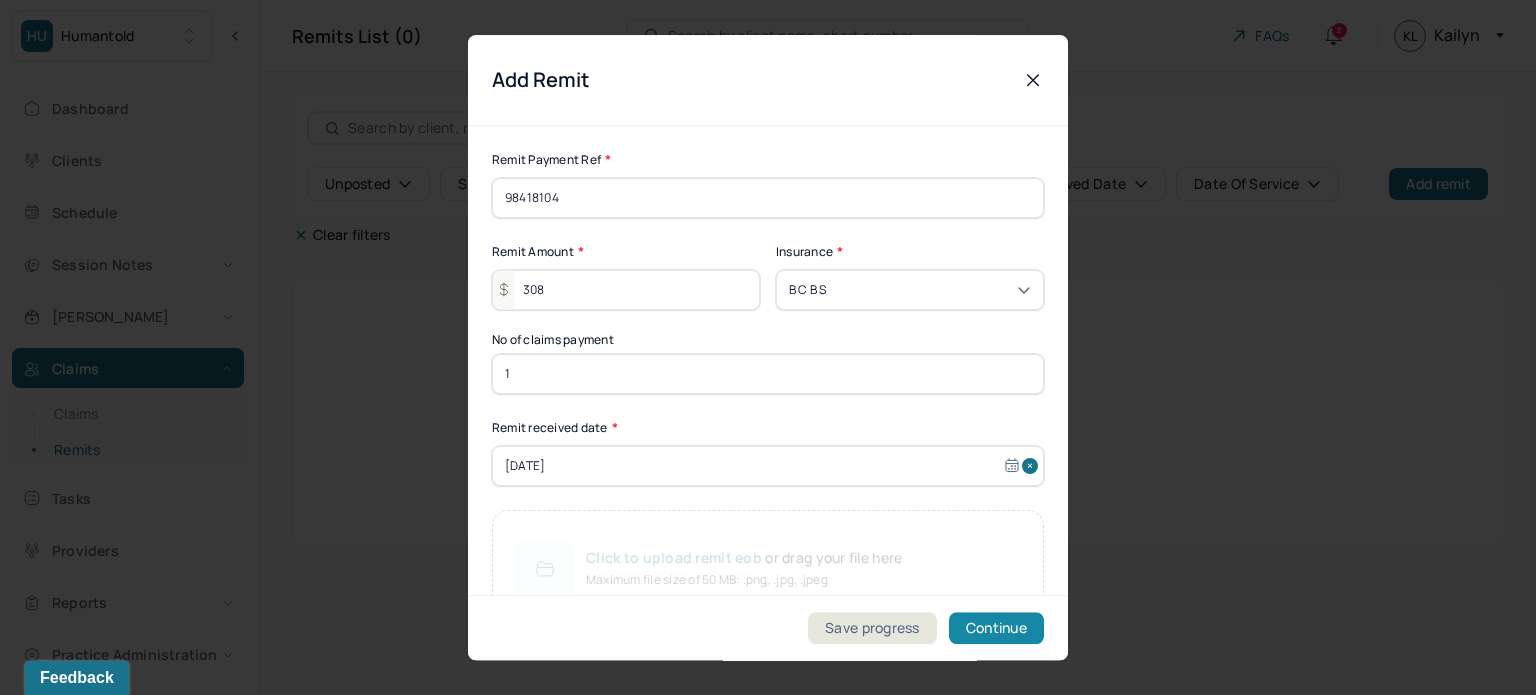 click on "Continue" at bounding box center [996, 628] 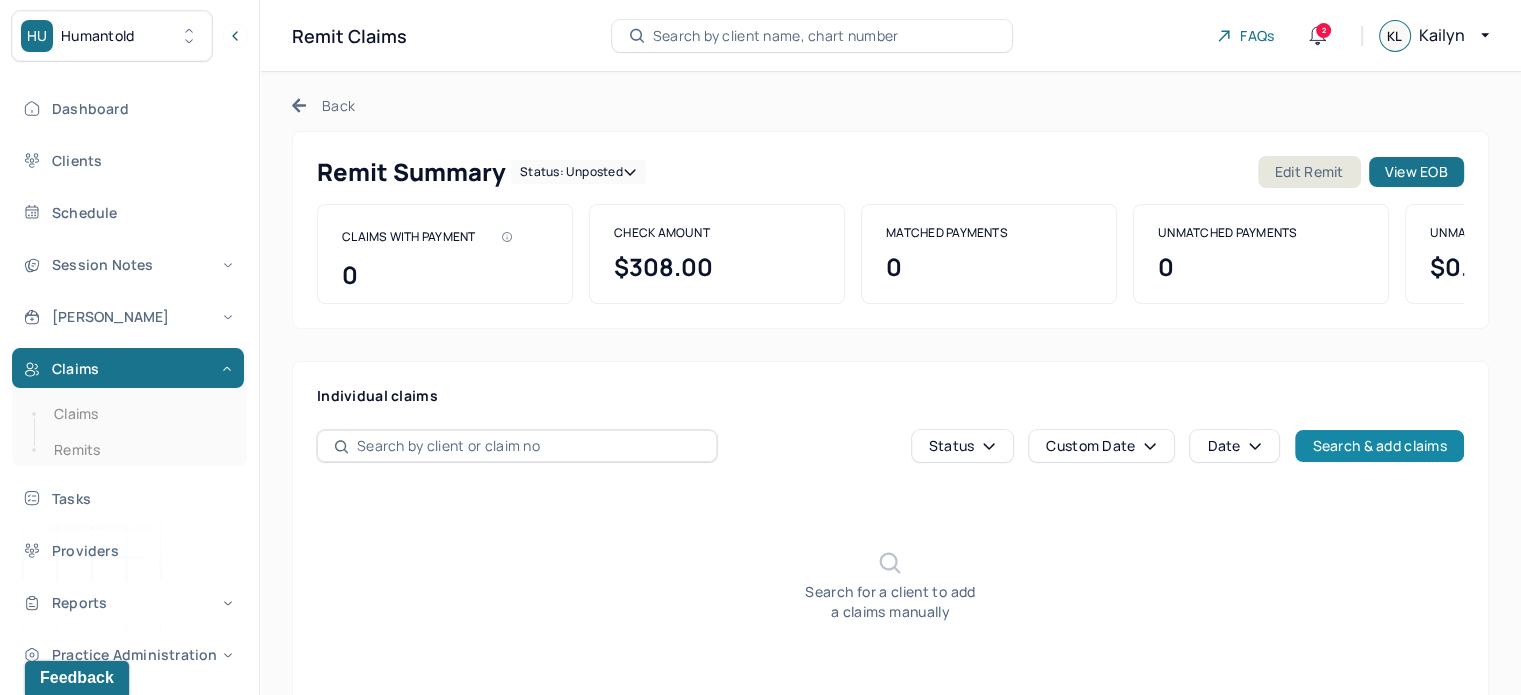 click on "Search & add claims" at bounding box center [1379, 446] 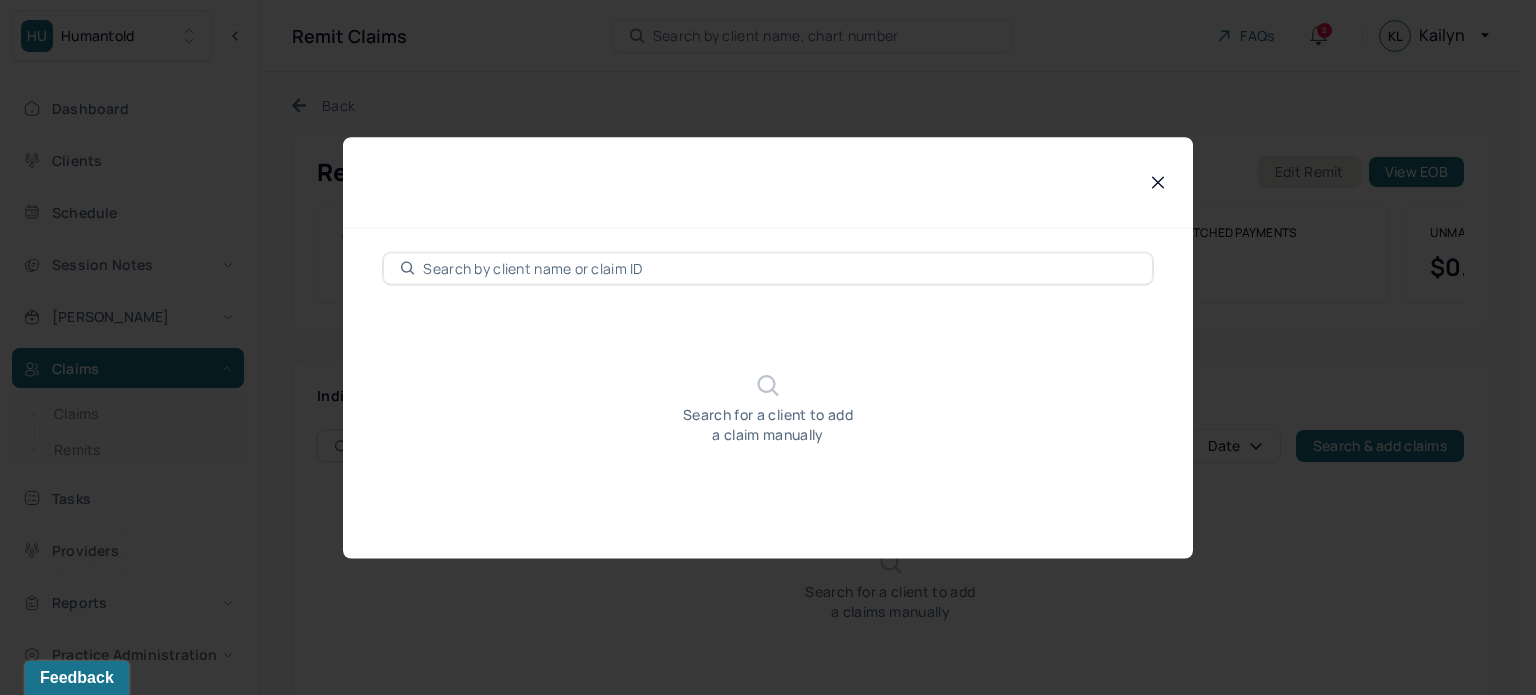 click on "Search for a client to add a claim manually" at bounding box center (768, 393) 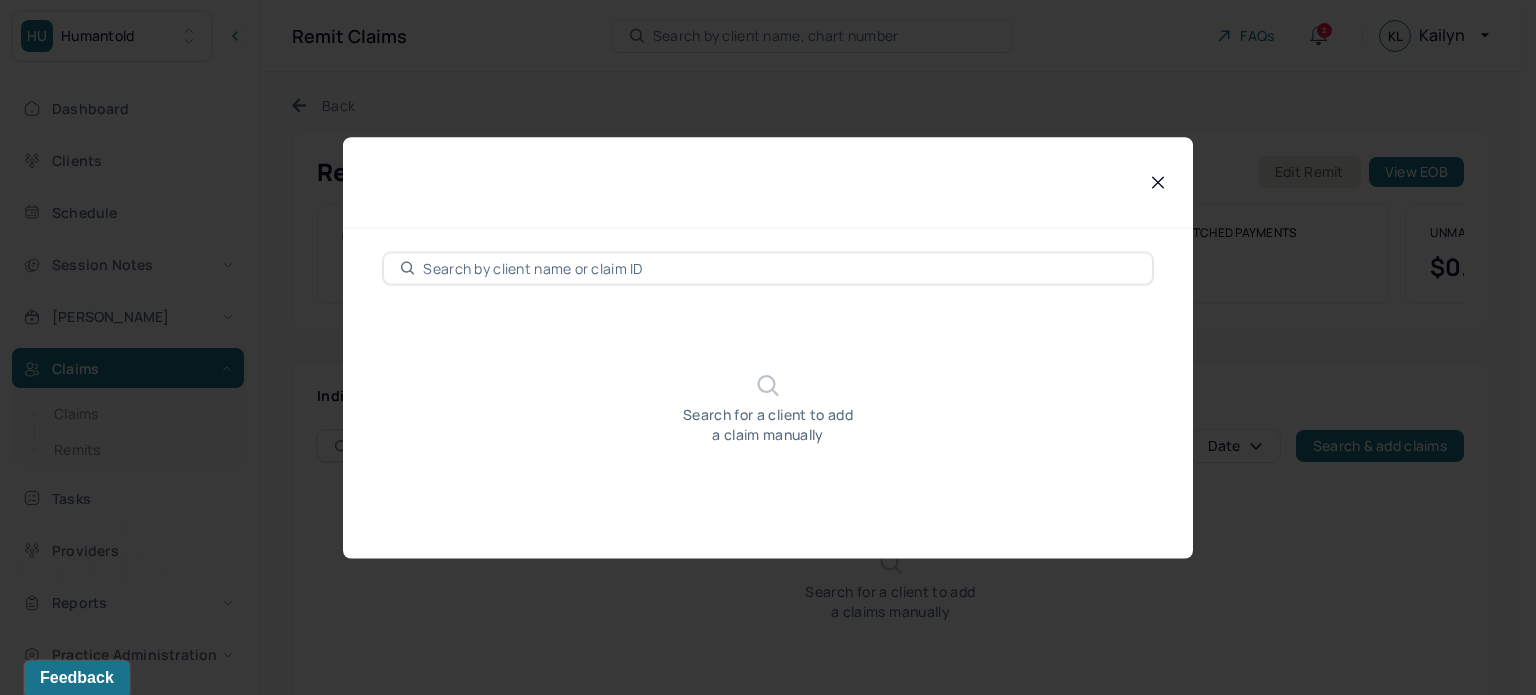 click at bounding box center [779, 268] 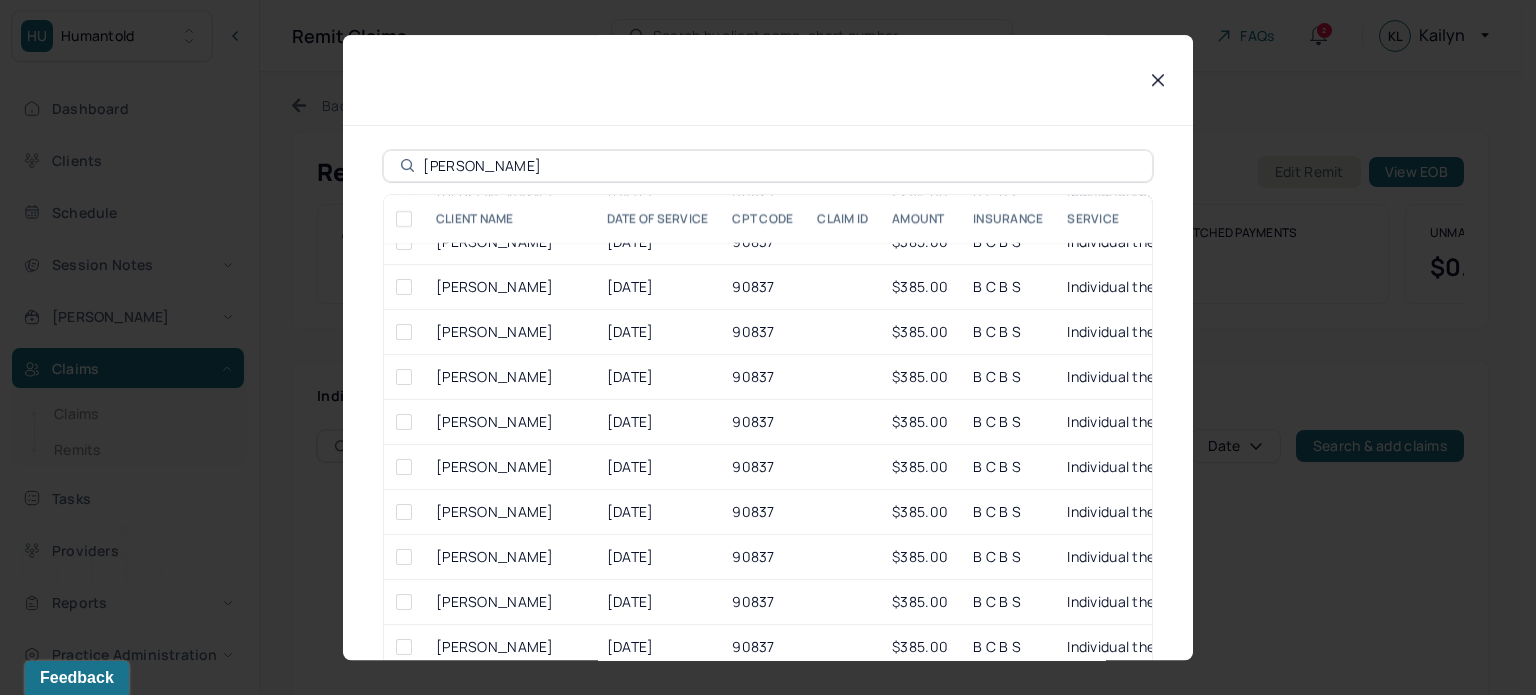 scroll, scrollTop: 1000, scrollLeft: 0, axis: vertical 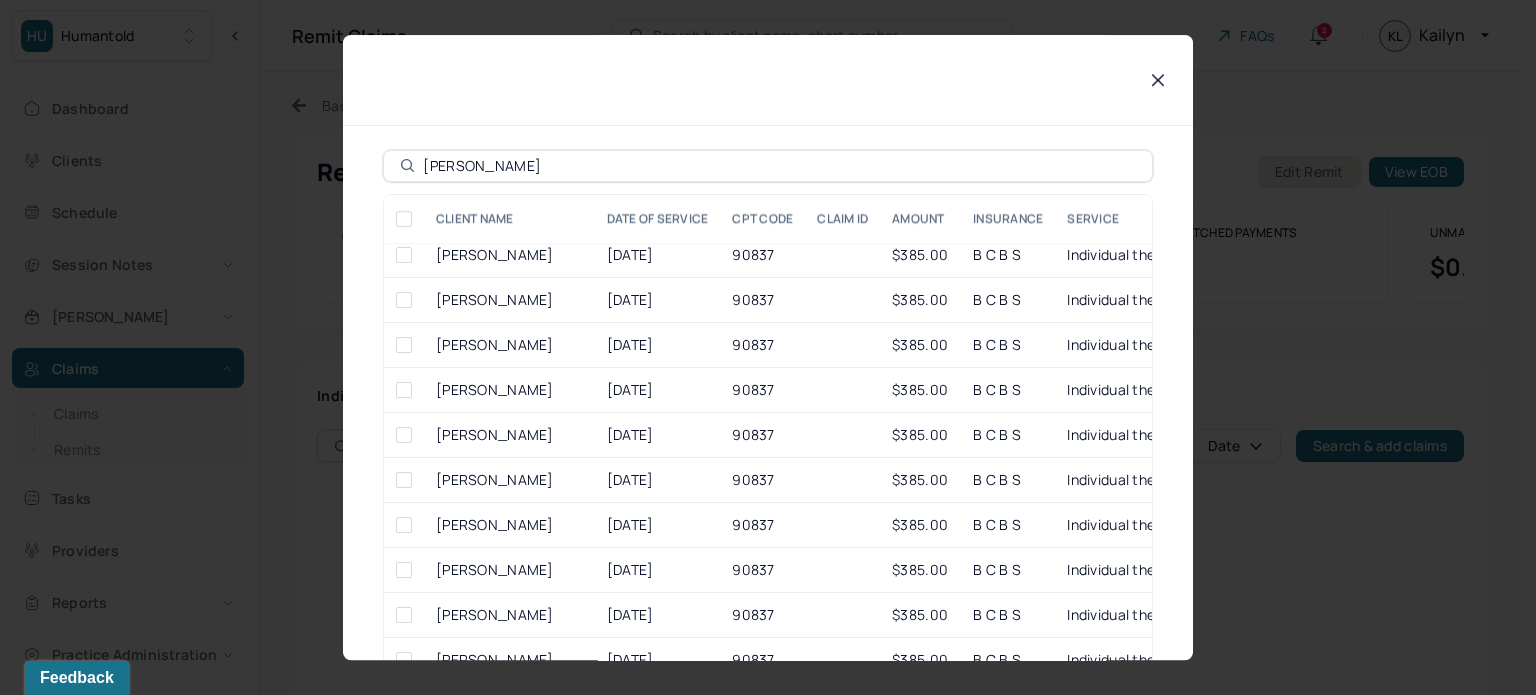 type on "PARKE" 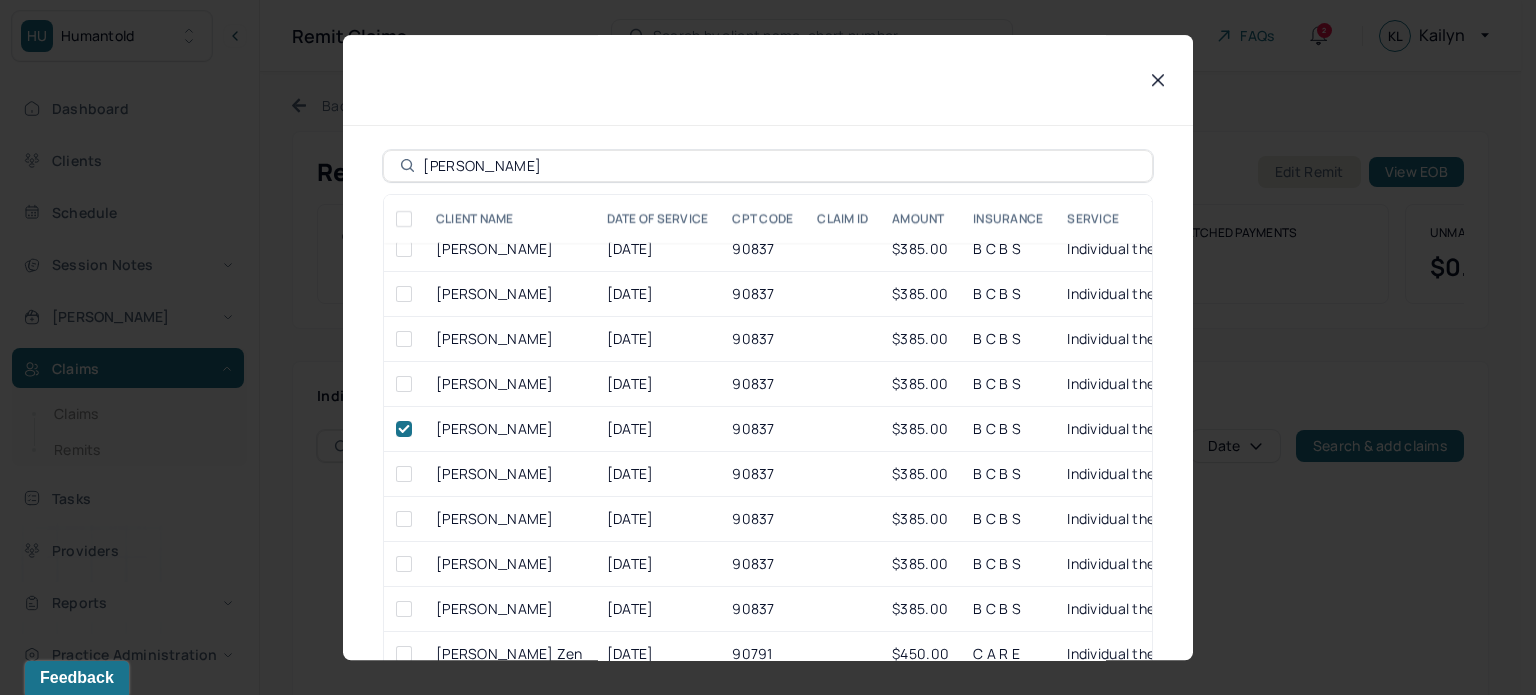 scroll, scrollTop: 1166, scrollLeft: 0, axis: vertical 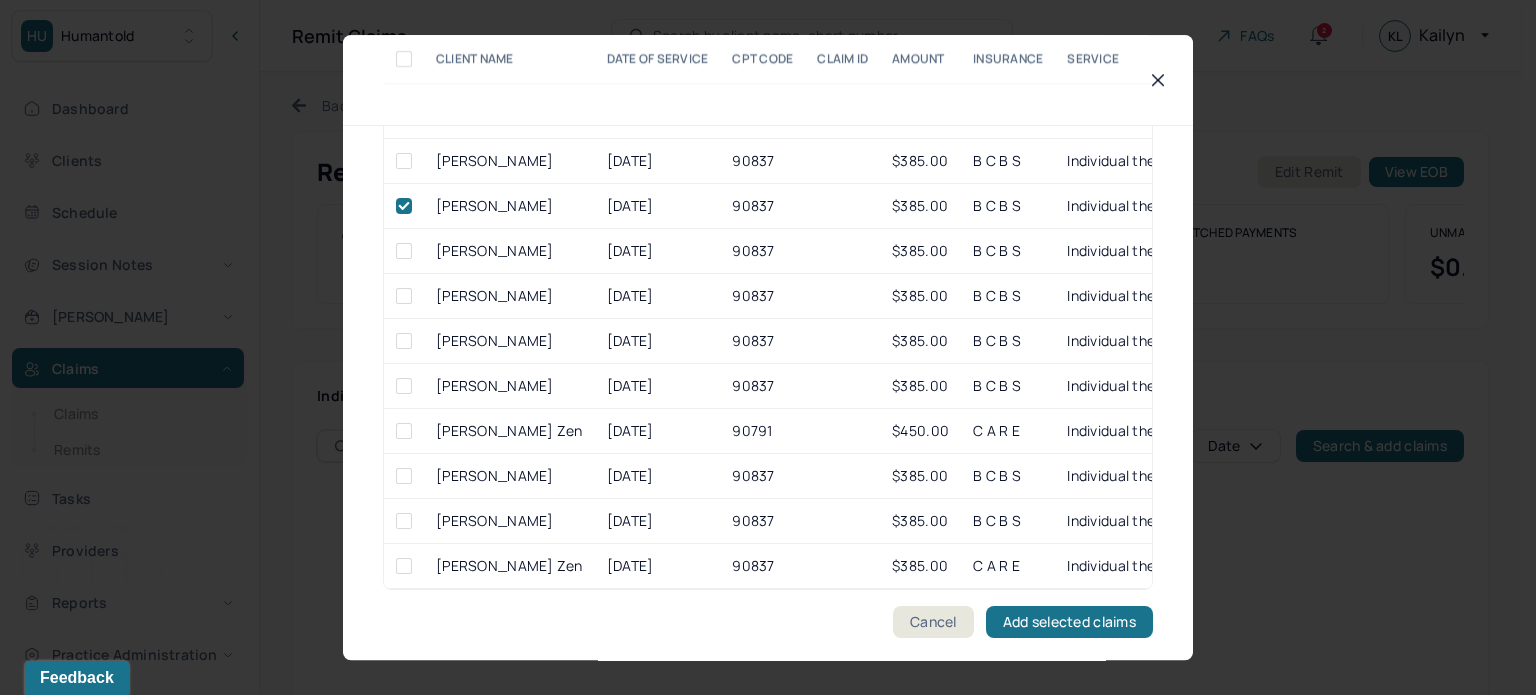 drag, startPoint x: 1103, startPoint y: 643, endPoint x: 1110, endPoint y: 631, distance: 13.892444 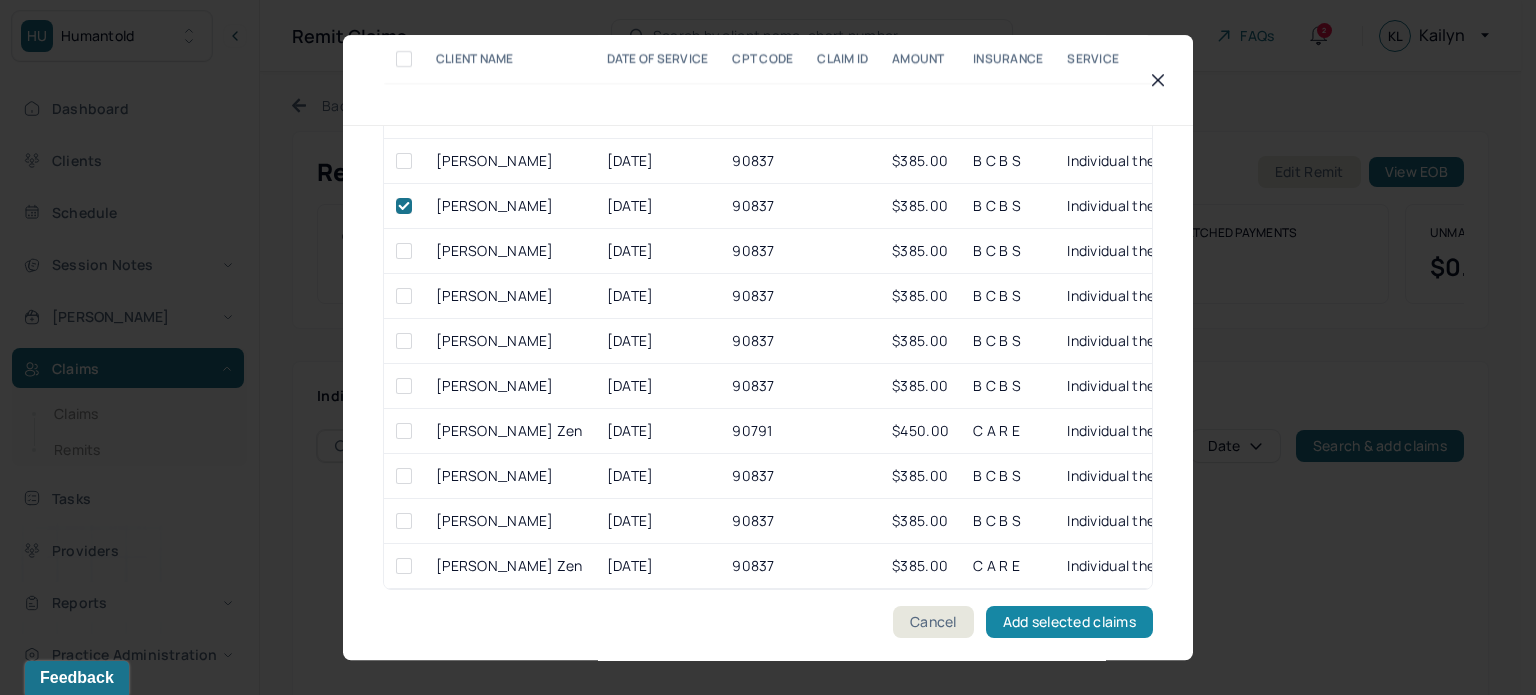 click on "PARKE Client Name Date Of Service CPT code Claim ID Amount Insurance Service Parker Jennifer 05/30/2024 90837 $385.00 C I G Individual therapy Parker Jennifer 06/06/2024 90837 $385.00 C I G Individual therapy Parker Jennifer 06/13/2024 90837 $385.00 C I G Individual therapy Parker Jennifer 06/20/2024 90837 $385.00 C I G Individual therapy Parker Jennifer 07/11/2024 90837 $385.00 C I G Individual therapy Parker Jennifer 08/02/2024 90837 $385.00 C I G Individual therapy Parke Iris 12/02/2024 90837 $385.00 B C B S Individual therapy Parkes Kenneth 12/04/2024 90837 $385.00 B C B S Individual therapy Parke Iris 12/06/2024 90837 $385.00 B C B S Individual therapy Parke Iris 12/09/2024 90837 $385.00 B C B S Individual therapy Parke Iris 12/16/2024 90837 $385.00 B C B S Individual therapy Parke Iris 01/06/2025 90837 $385.00 B C B S Individual therapy Parke Iris 01/14/2025 90837 $385.00 B C B S Individual therapy Parke Iris 01/21/2025 90837 $385.00 B C B S Individual therapy Parke Iris 01/27/2025 90837 $385.00 B C B S" at bounding box center (768, 314) 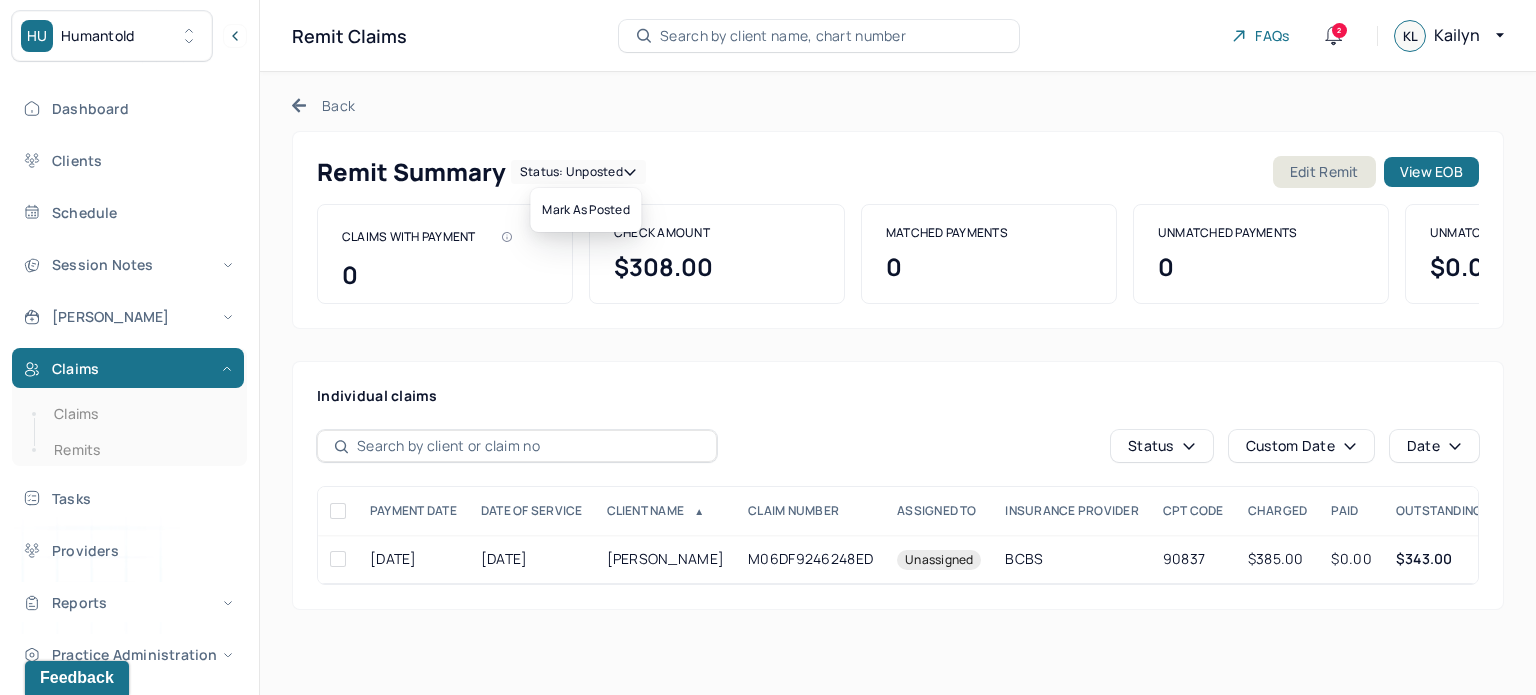 click on "Status: unposted" at bounding box center [578, 172] 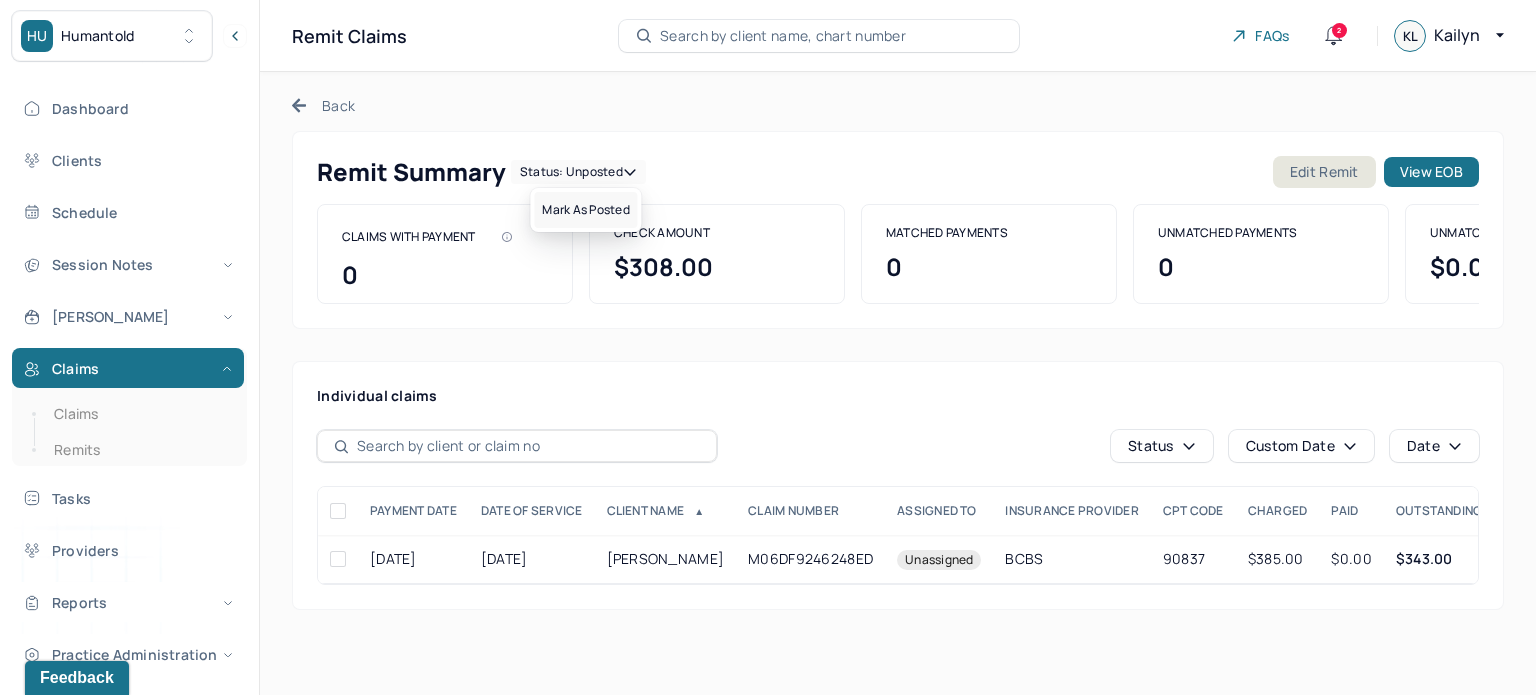 click on "Mark as Posted" at bounding box center [585, 210] 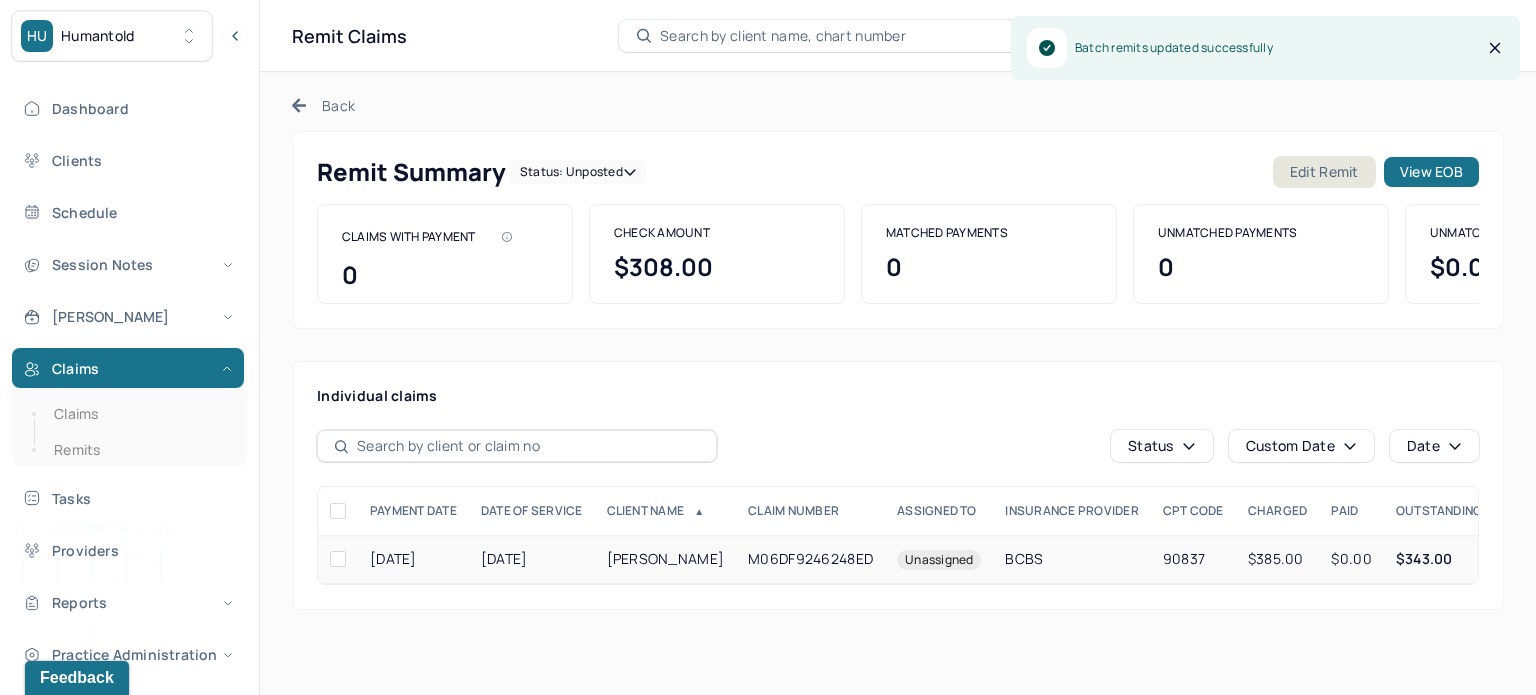 click on "M06DF9246248ED" at bounding box center (810, 559) 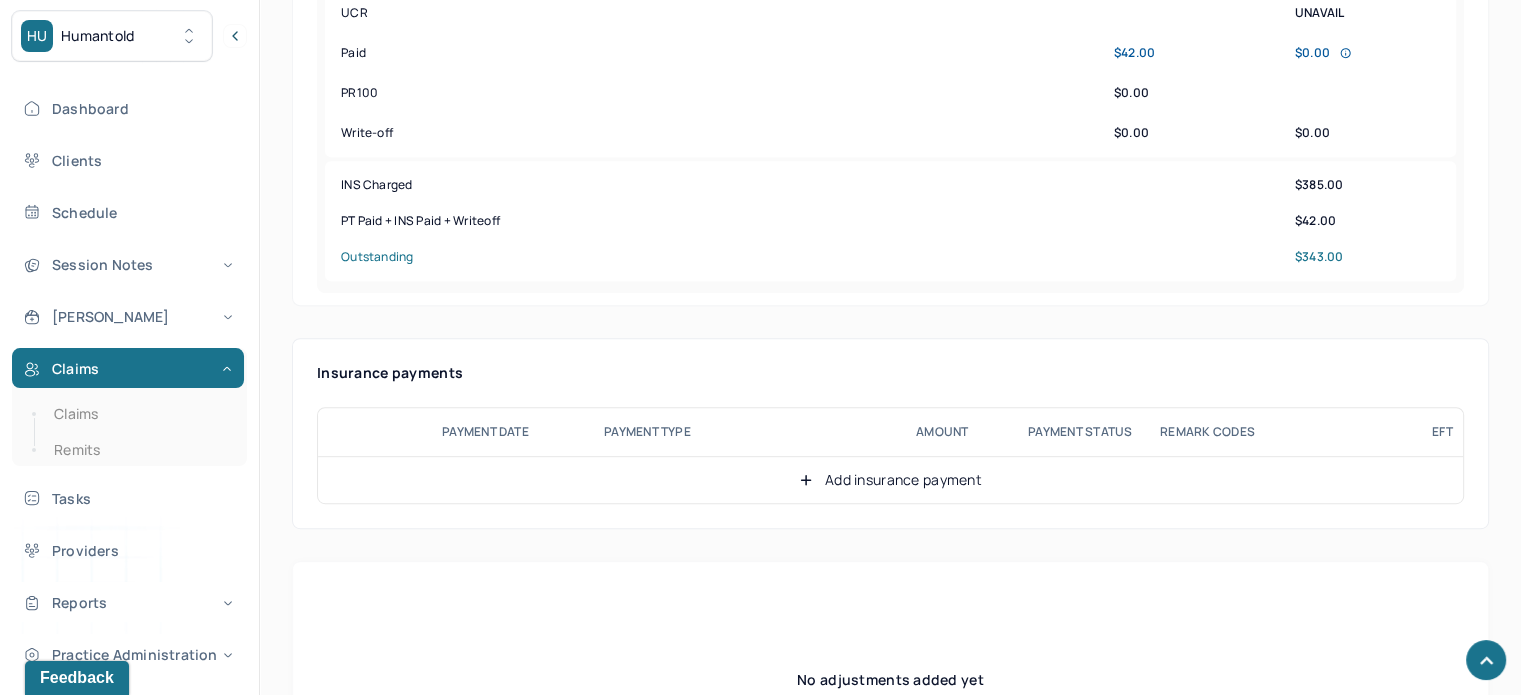 scroll, scrollTop: 1036, scrollLeft: 0, axis: vertical 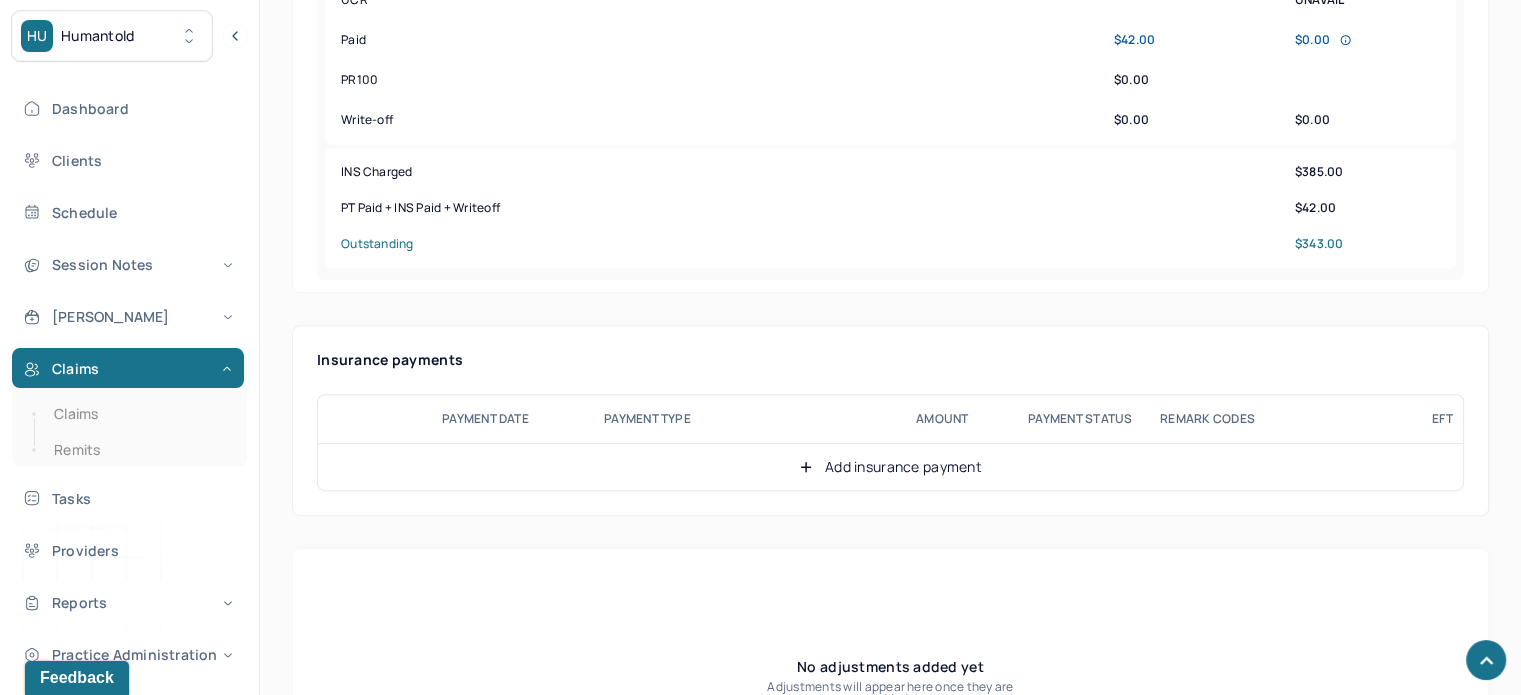 click on "Add insurance payment" at bounding box center [890, 467] 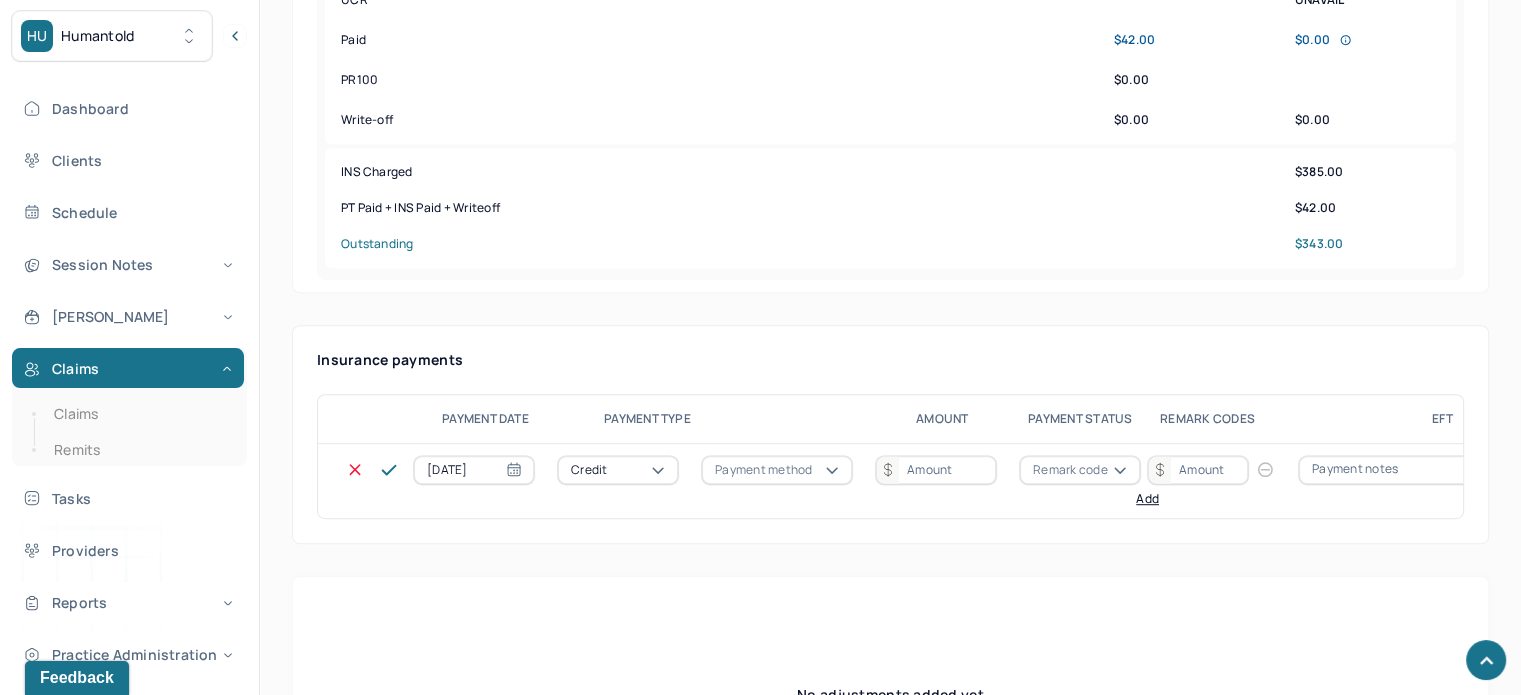 click on "Credit" at bounding box center [618, 470] 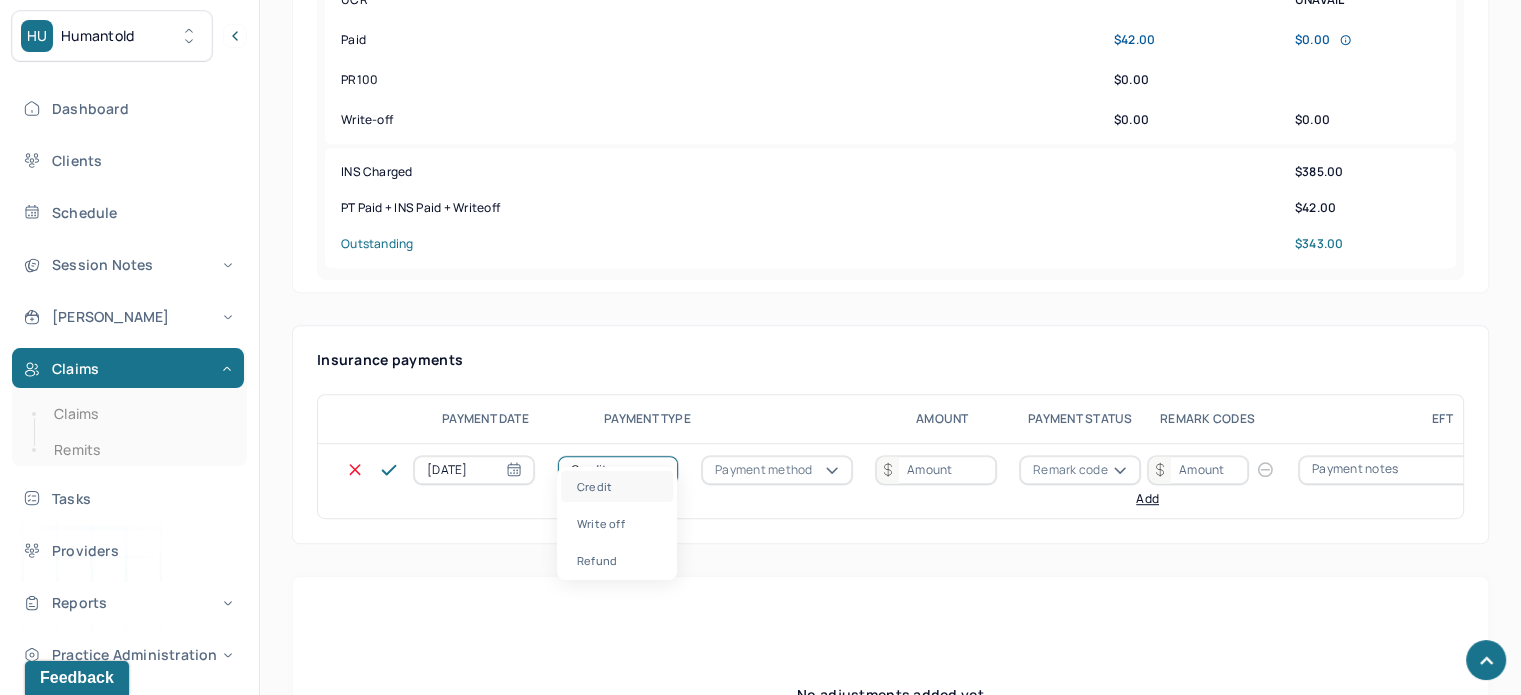 click on "Payment method" at bounding box center (763, 470) 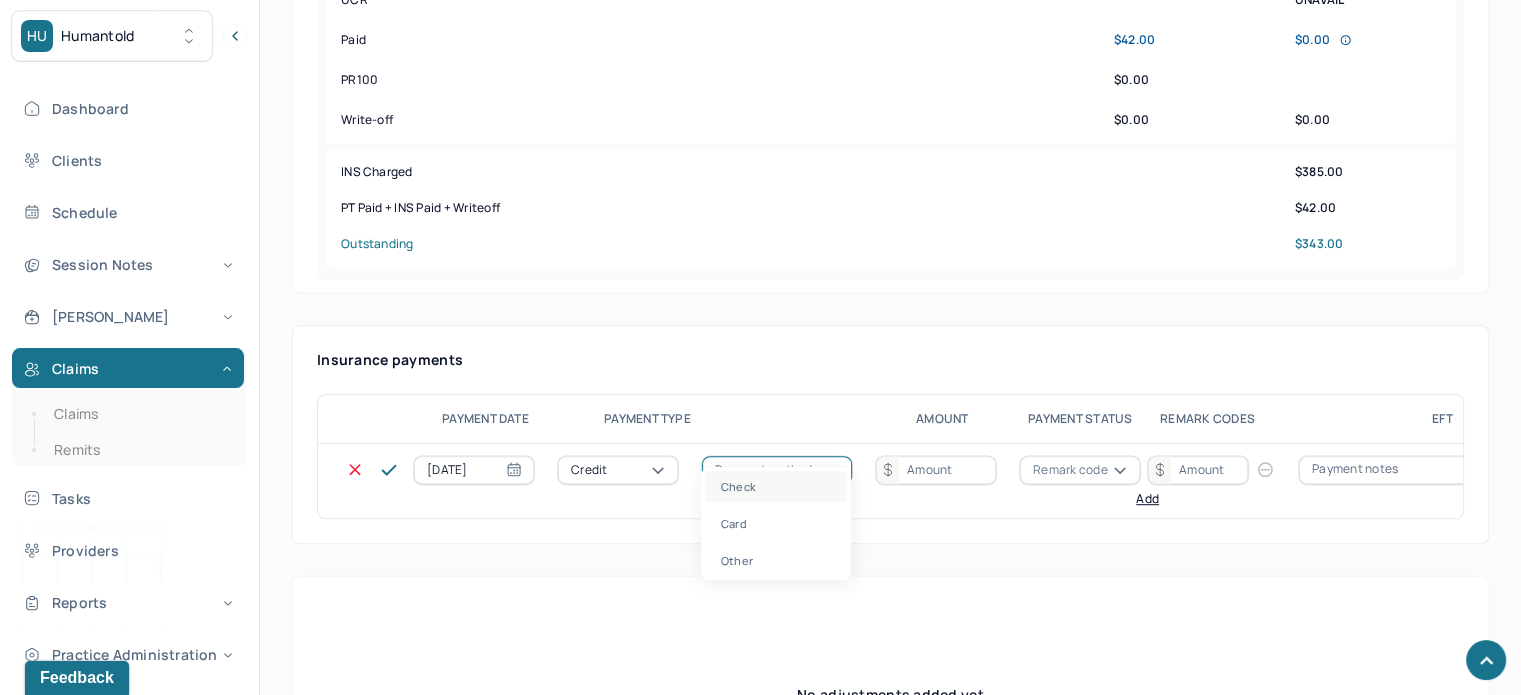 click on "Check" at bounding box center (776, 486) 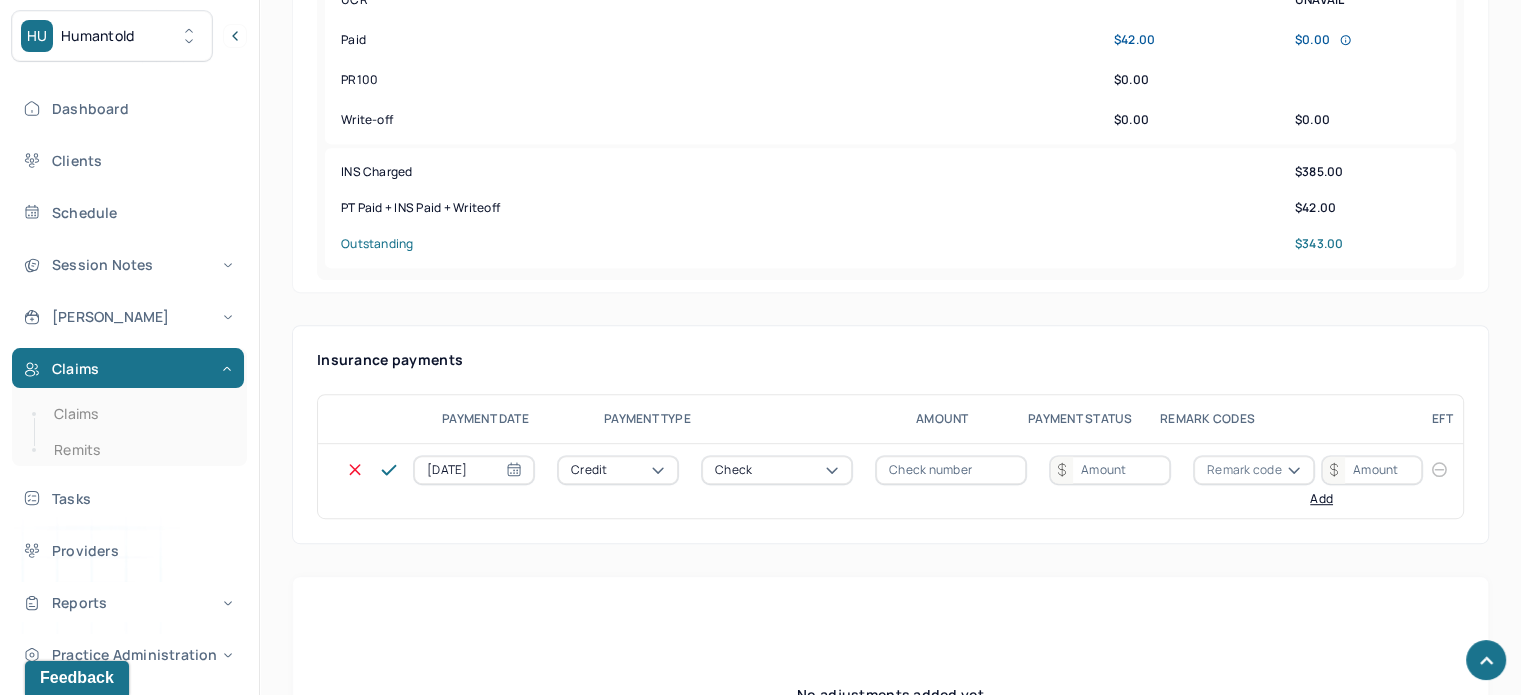 click at bounding box center [951, 470] 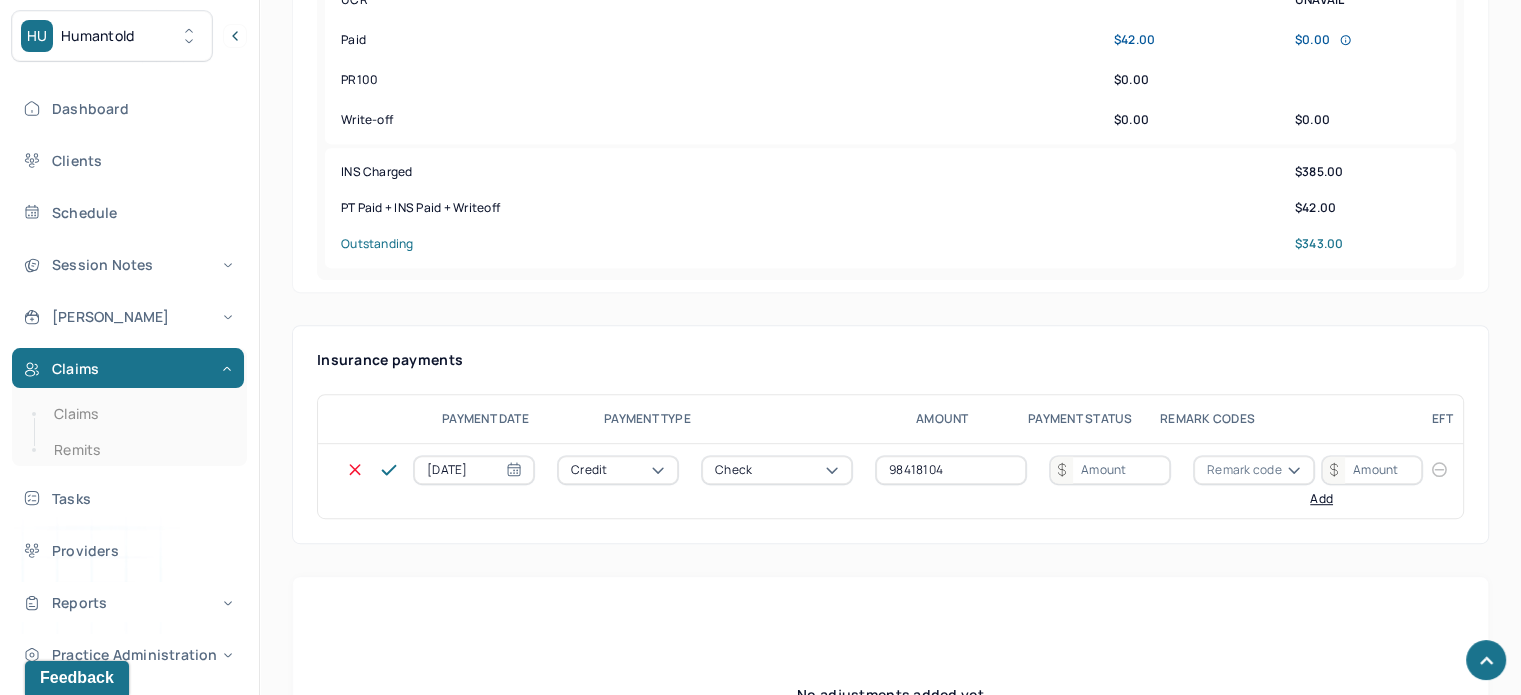 type on "98418104" 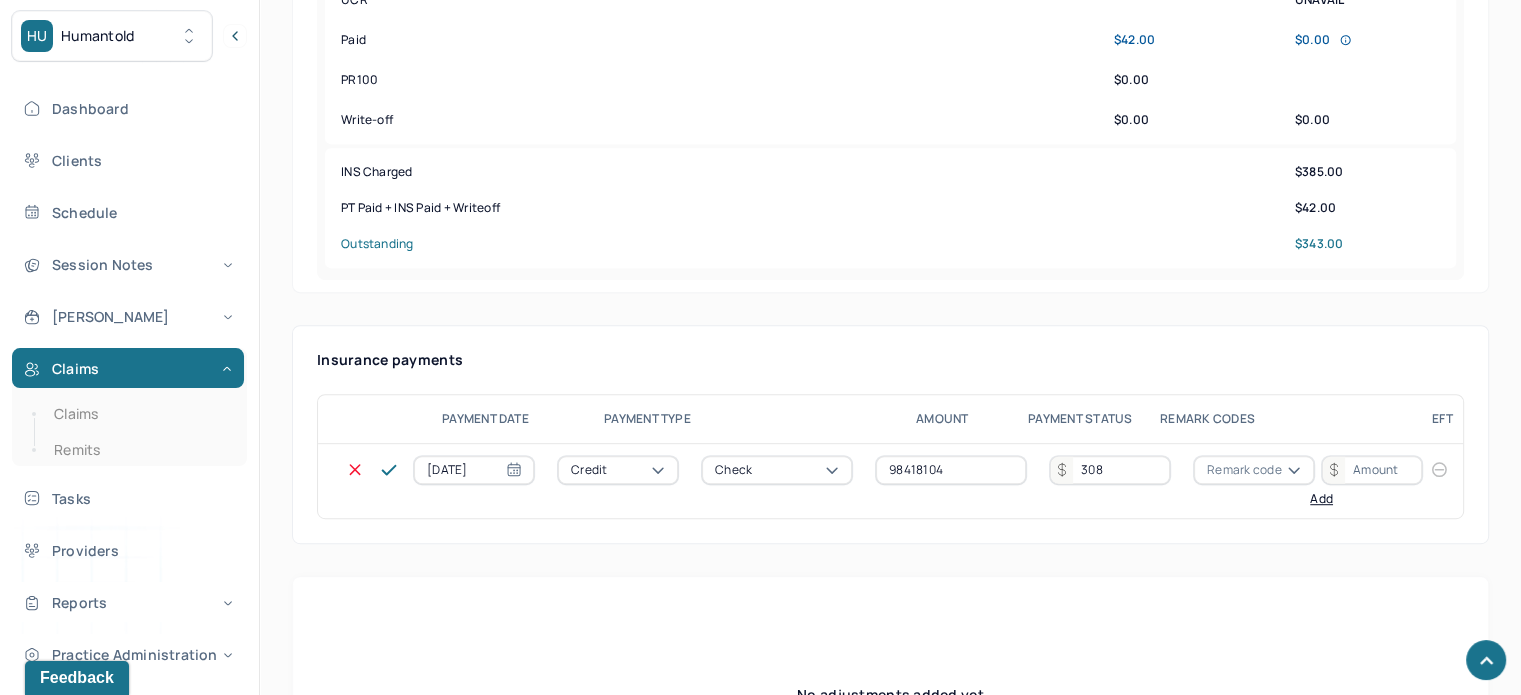 type on "308" 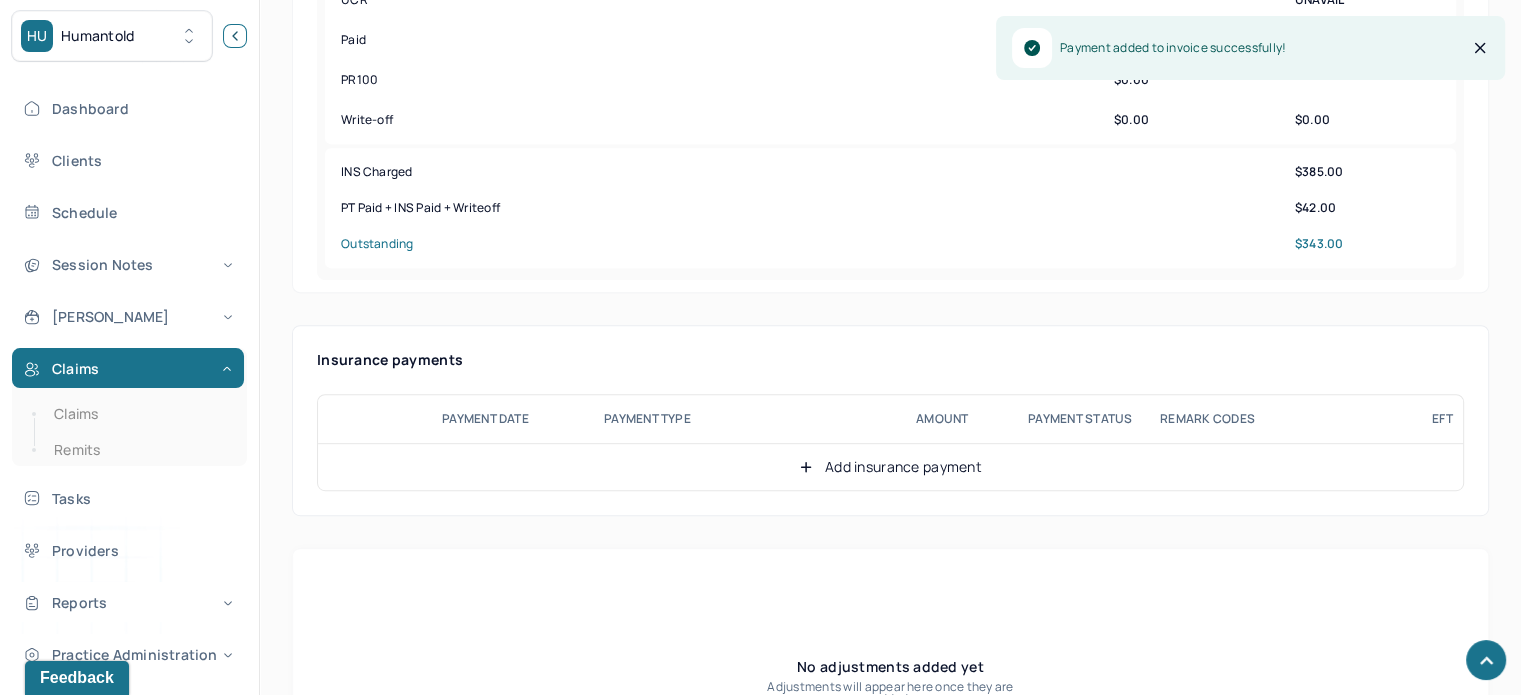 click 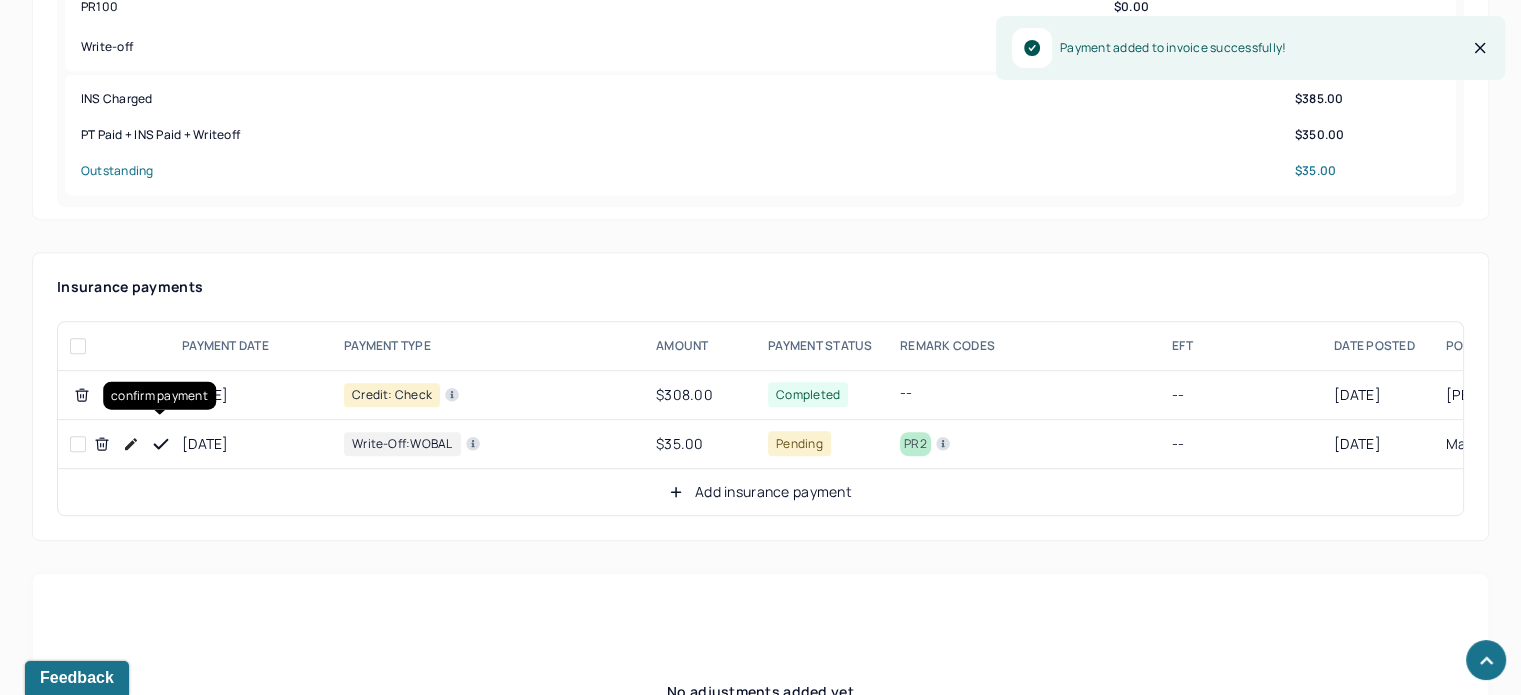 click 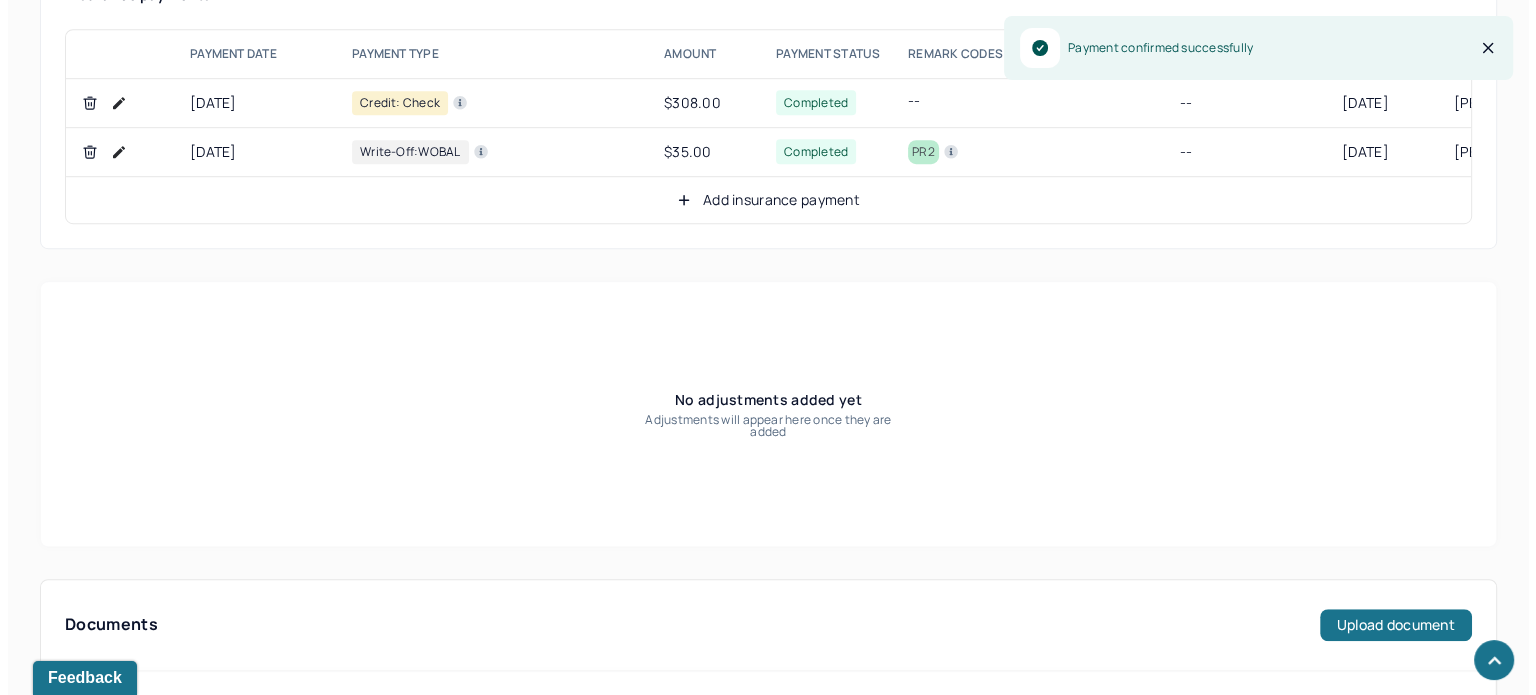 scroll, scrollTop: 1586, scrollLeft: 0, axis: vertical 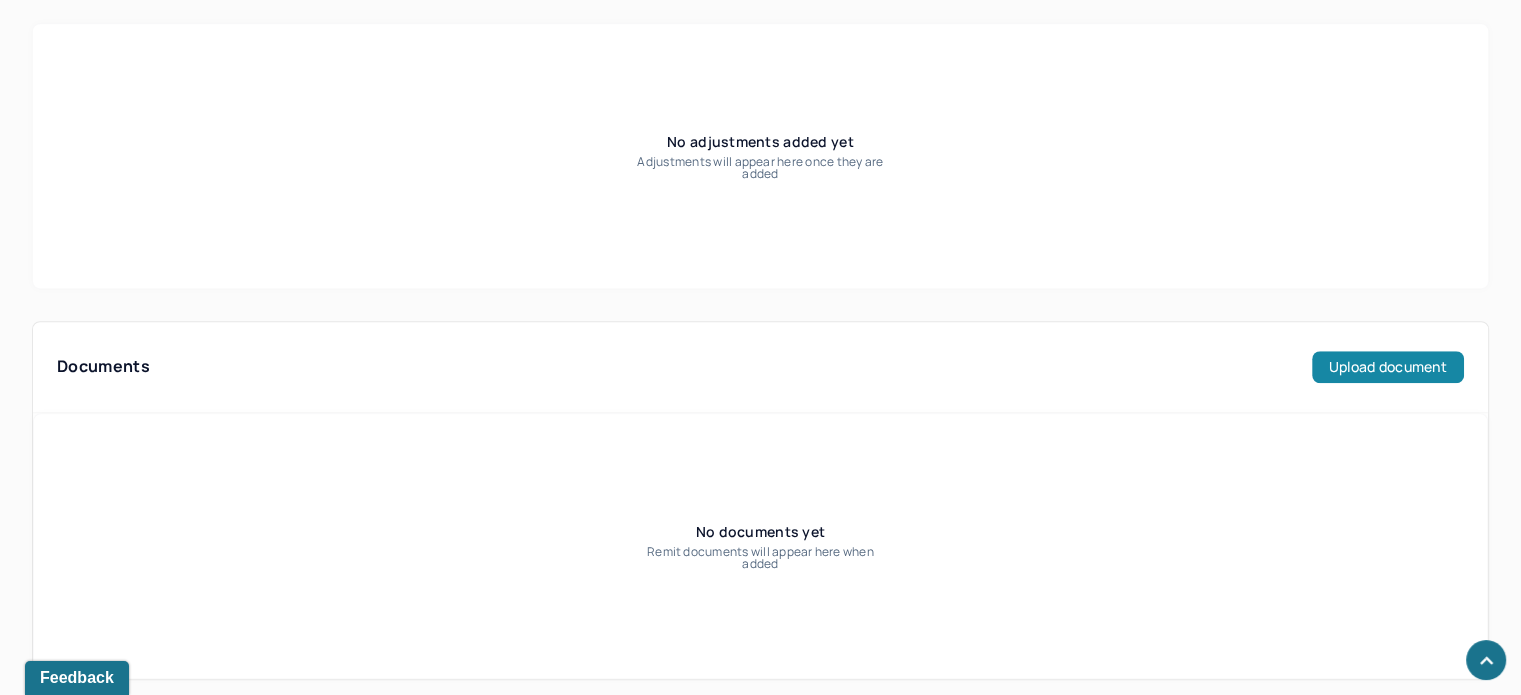 click on "Upload document" at bounding box center (1388, 367) 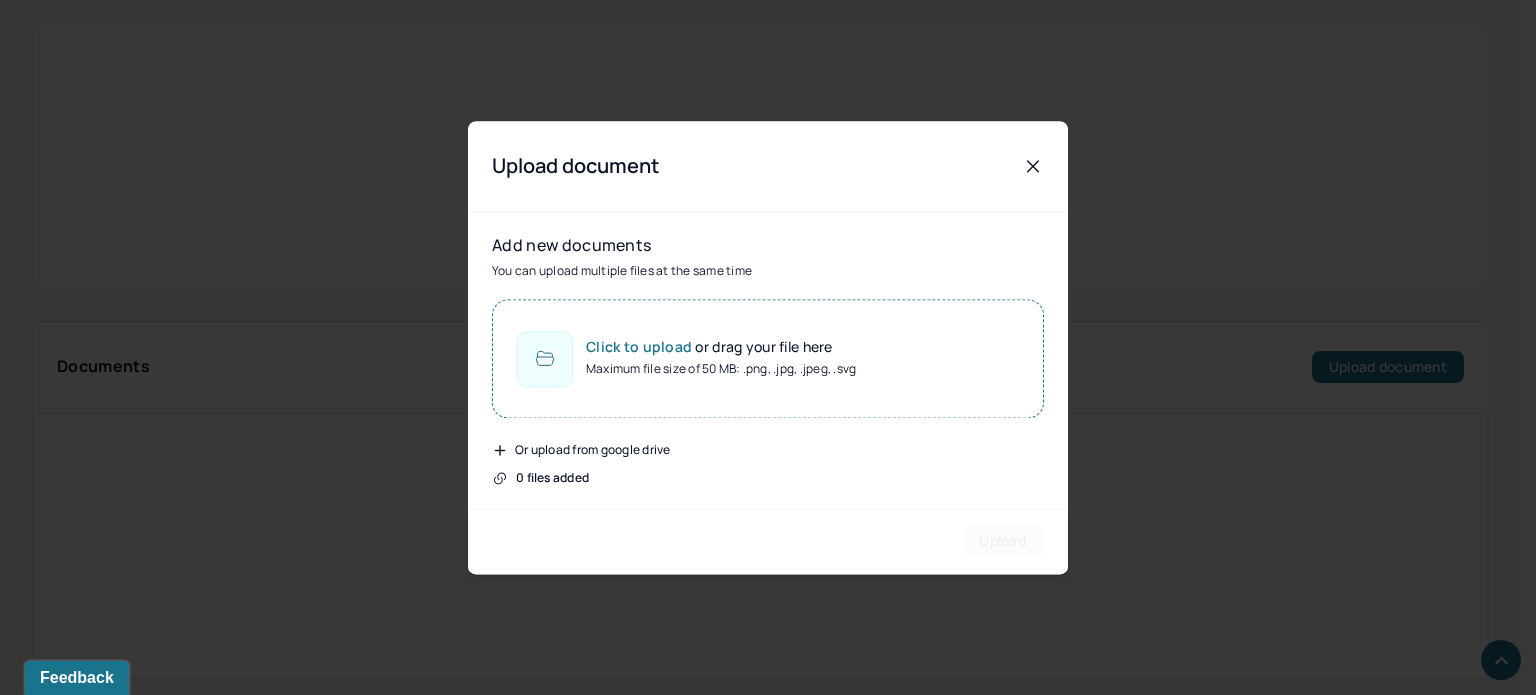 click on "Click to upload   or drag your file here Maximum file size of 50 MB: .png, .jpg, .jpeg, .svg" at bounding box center (768, 358) 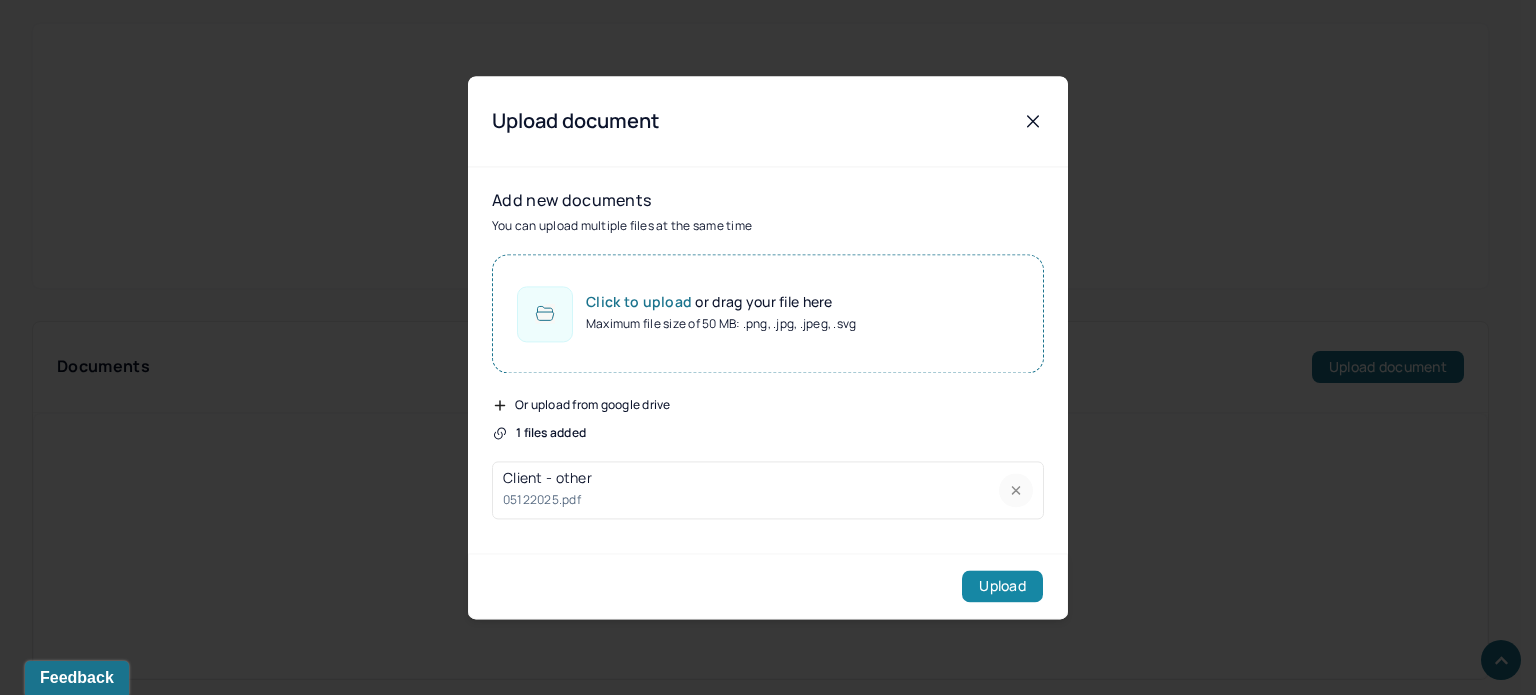 click on "Upload" at bounding box center [1002, 586] 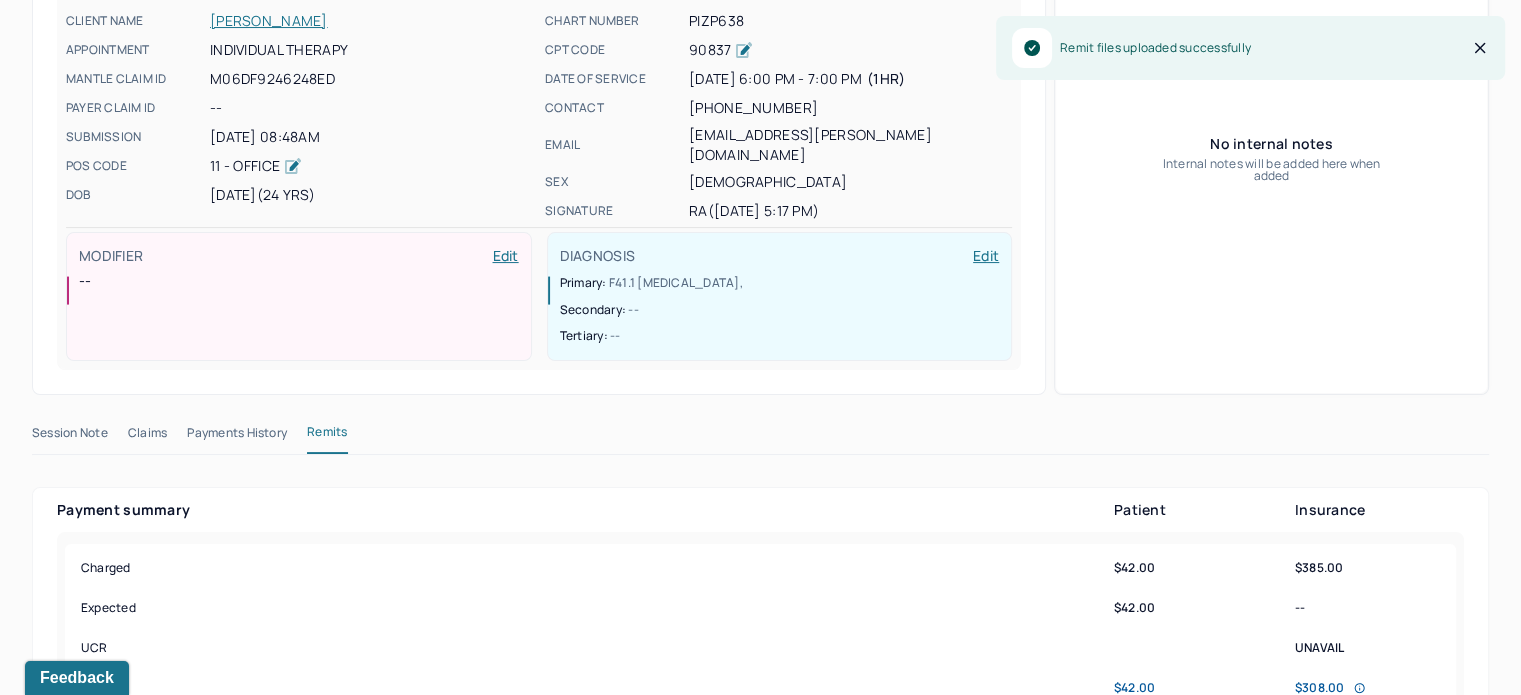 scroll, scrollTop: 60, scrollLeft: 0, axis: vertical 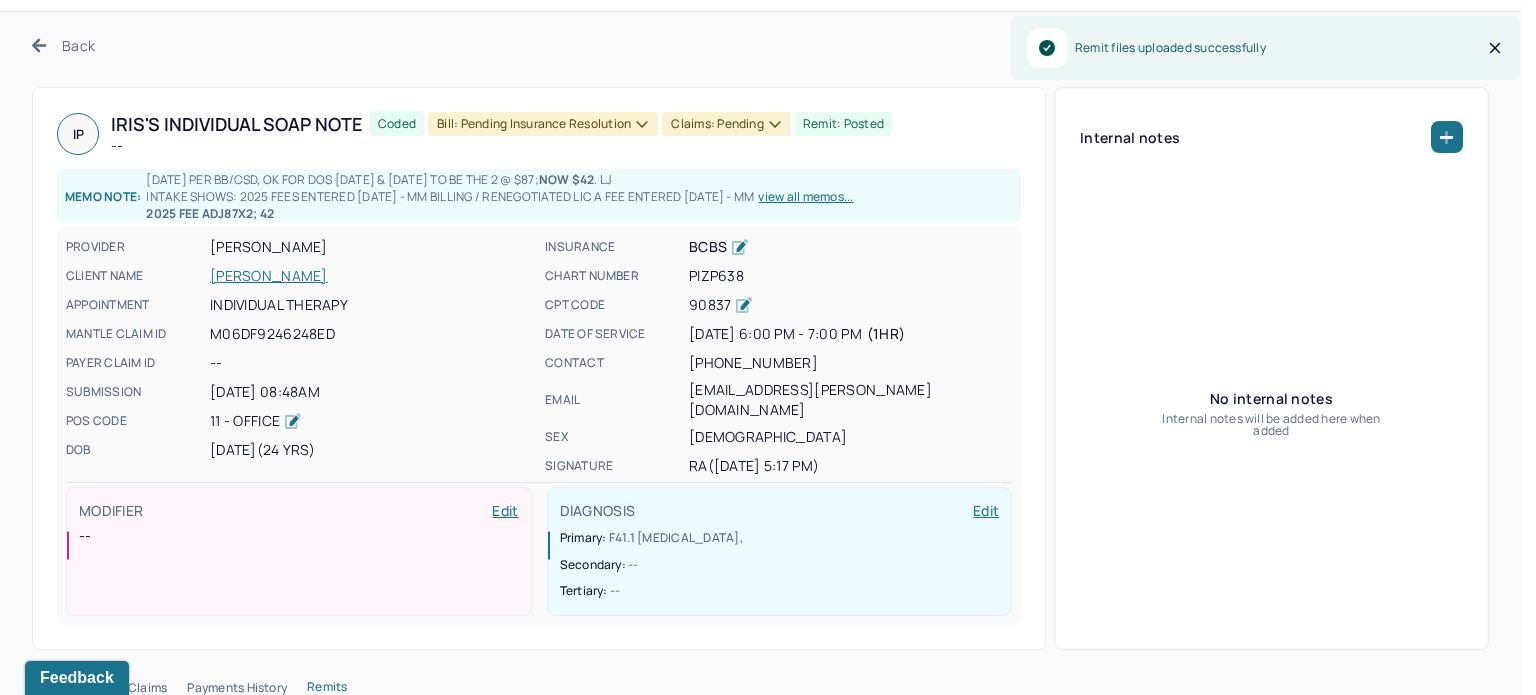 click on "Claims: pending" at bounding box center [726, 124] 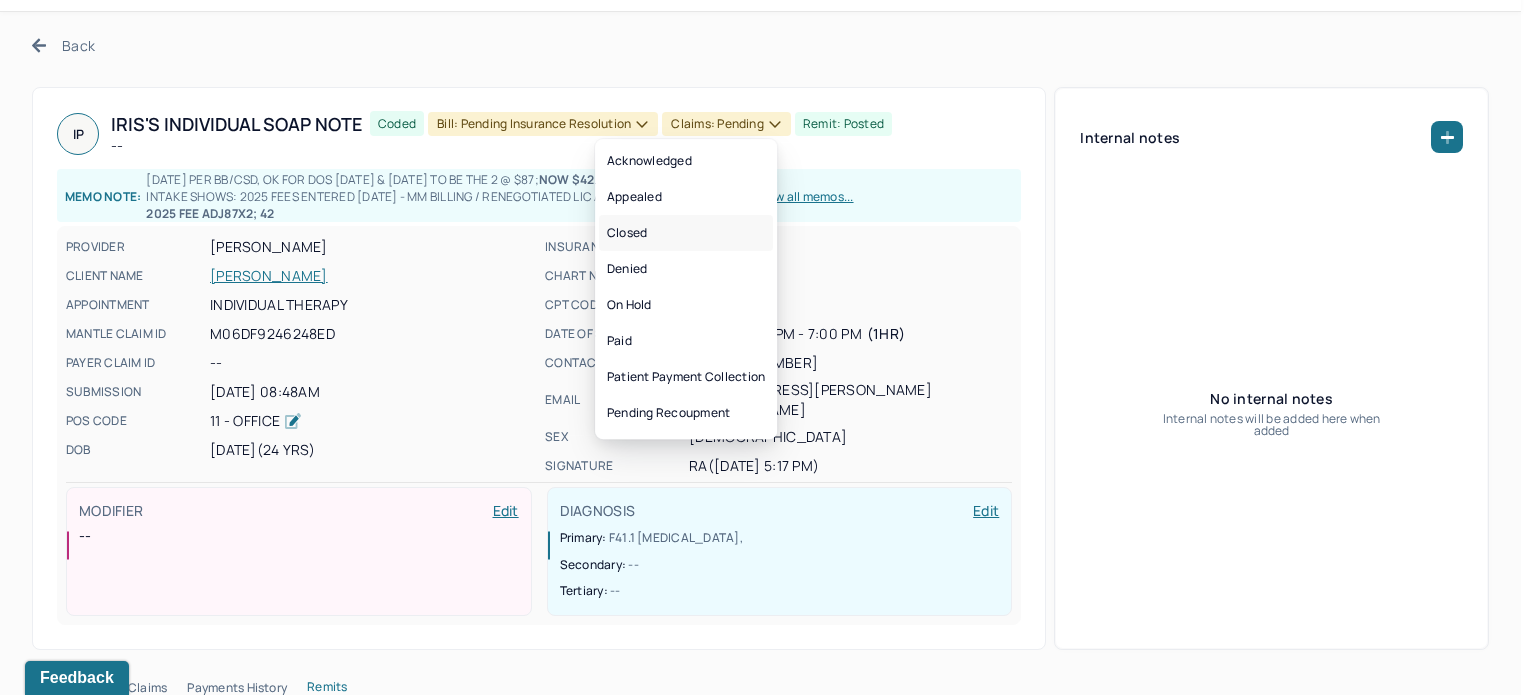 click on "Closed" at bounding box center [686, 233] 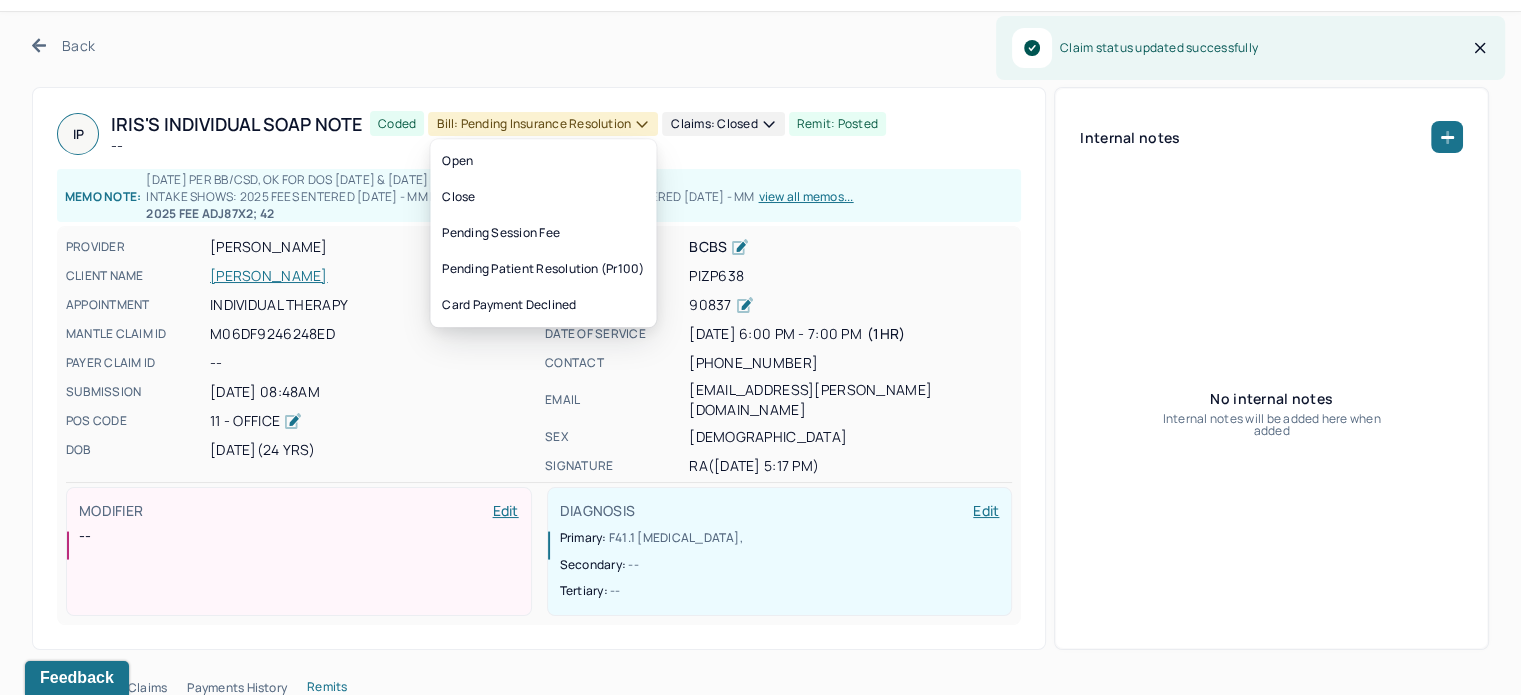 click on "Bill: Pending Insurance Resolution" at bounding box center (543, 124) 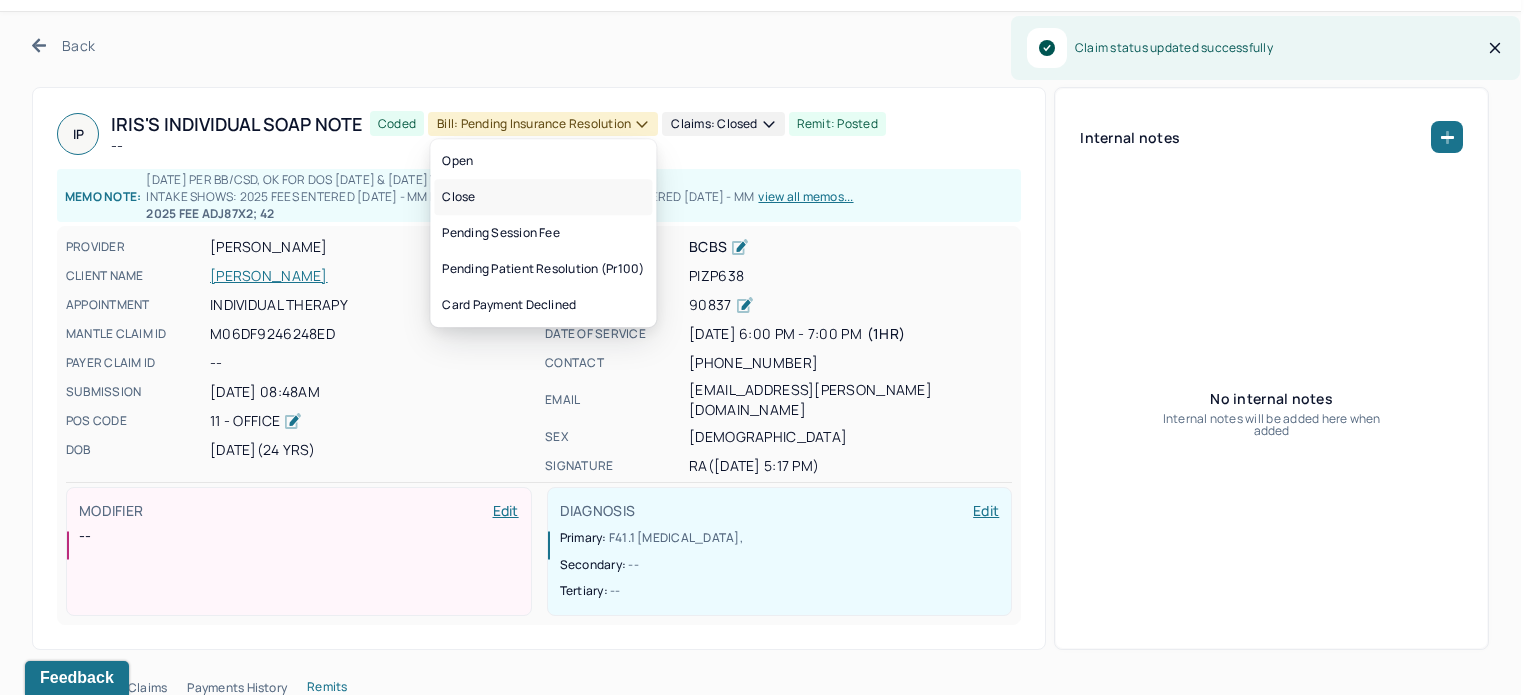 click on "Close" at bounding box center [543, 197] 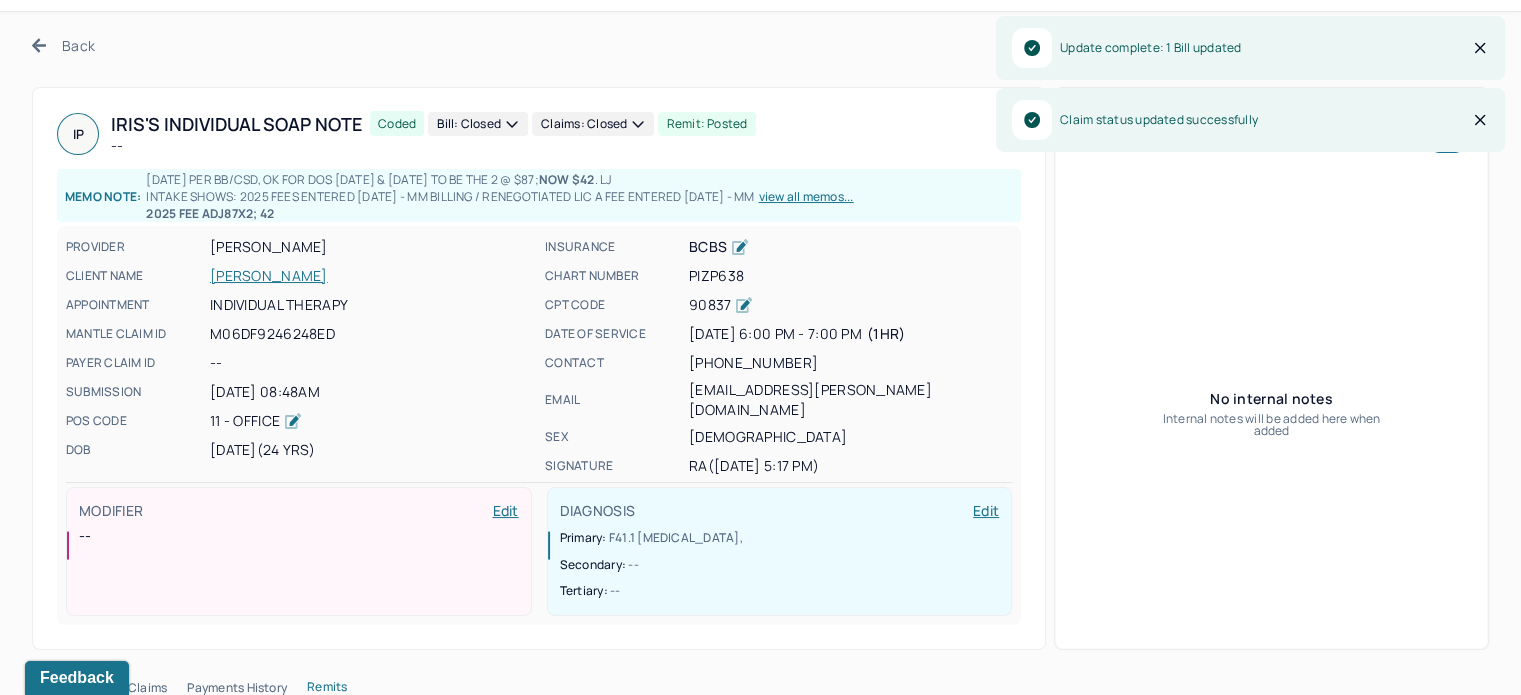click on "PARKE, IRIS" at bounding box center (371, 276) 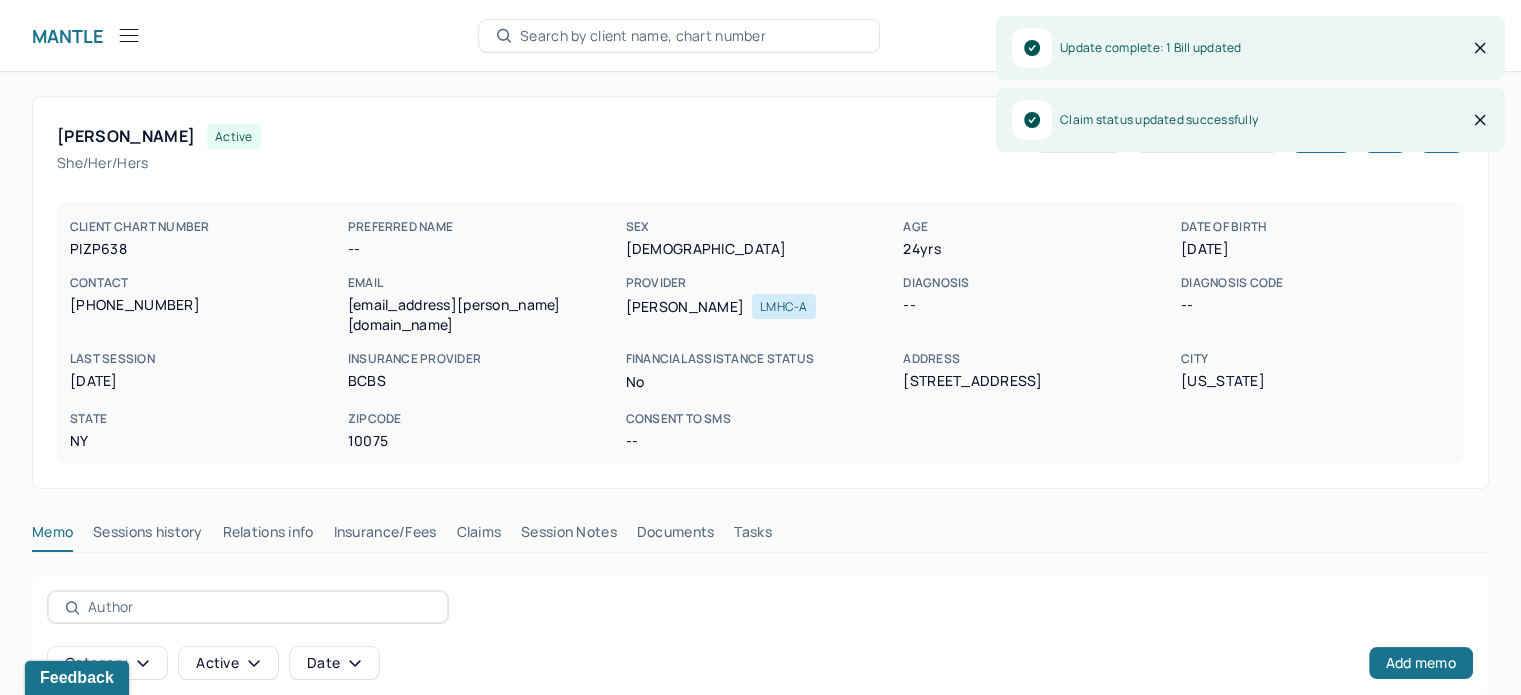 click on "Claims" at bounding box center (478, 536) 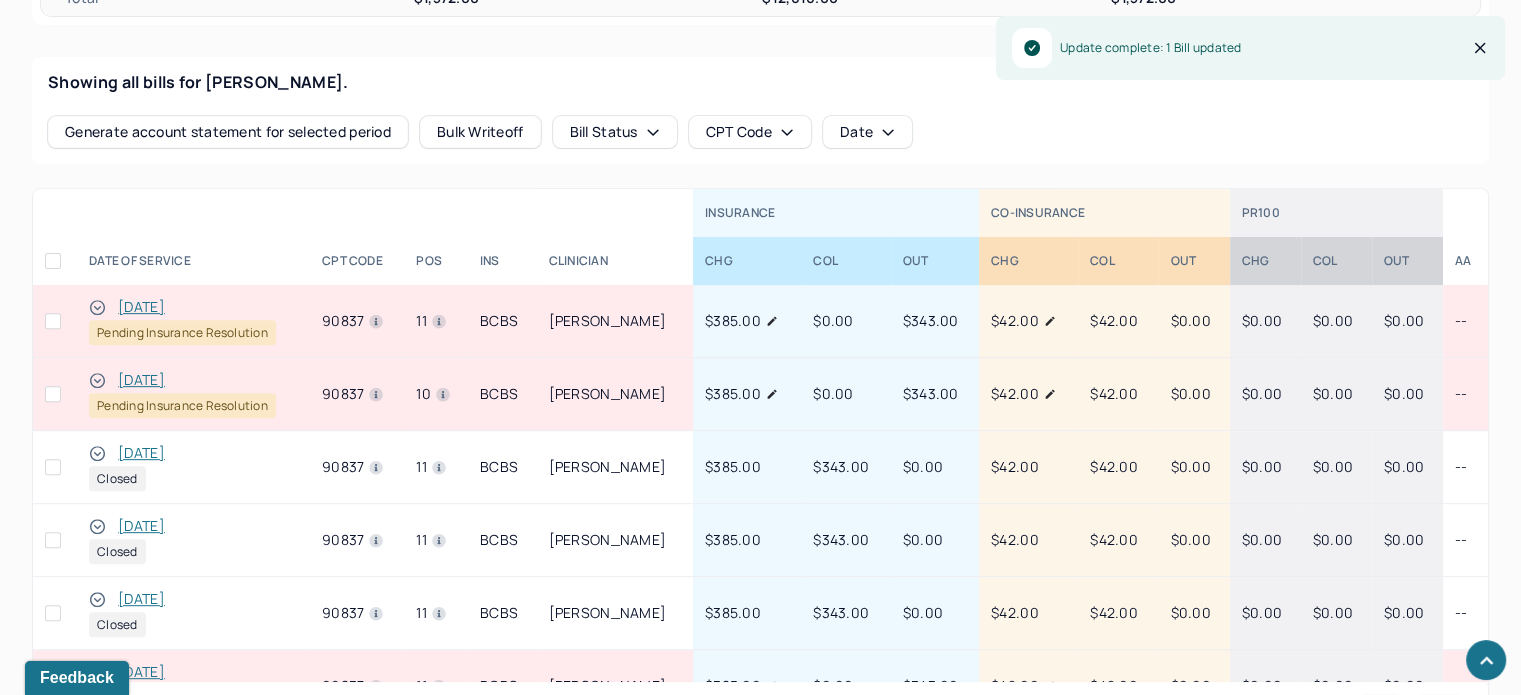 scroll, scrollTop: 800, scrollLeft: 0, axis: vertical 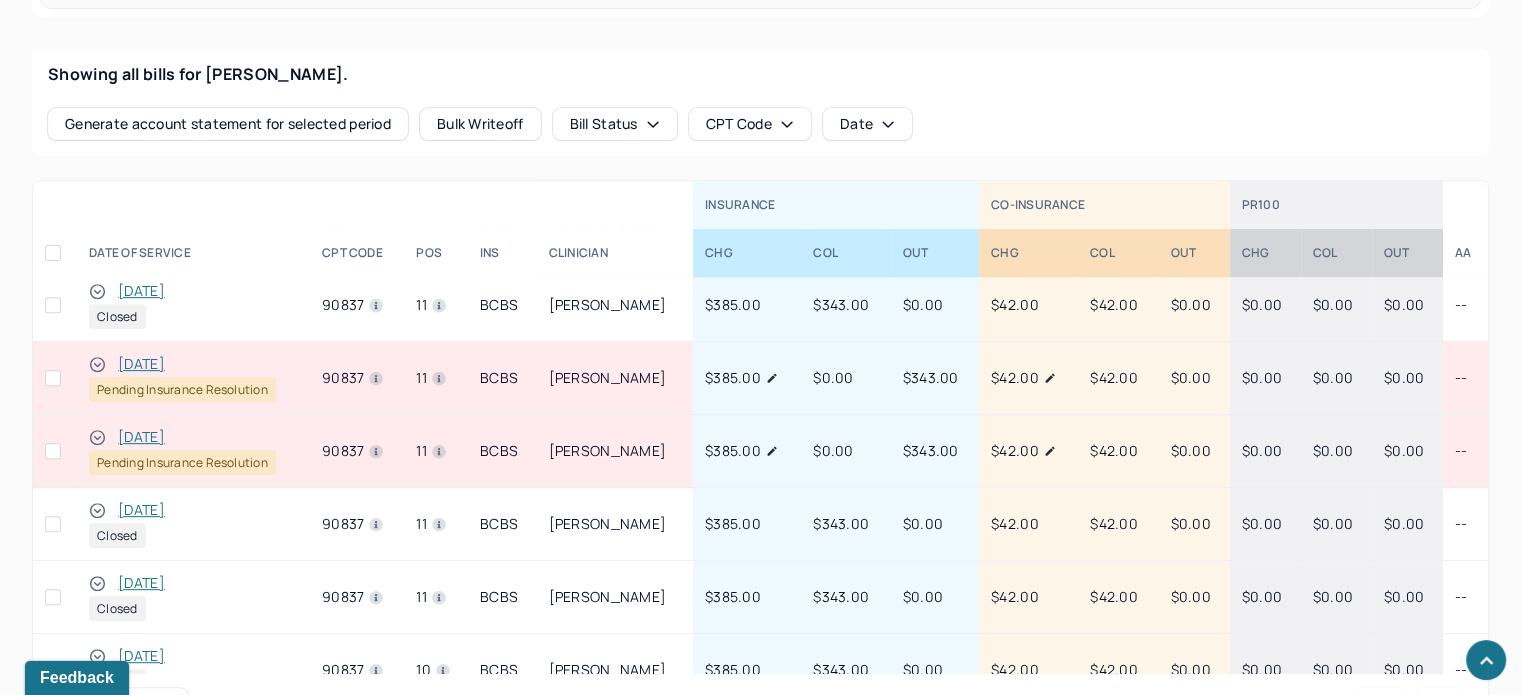 click on "04/28/2025" at bounding box center (141, 583) 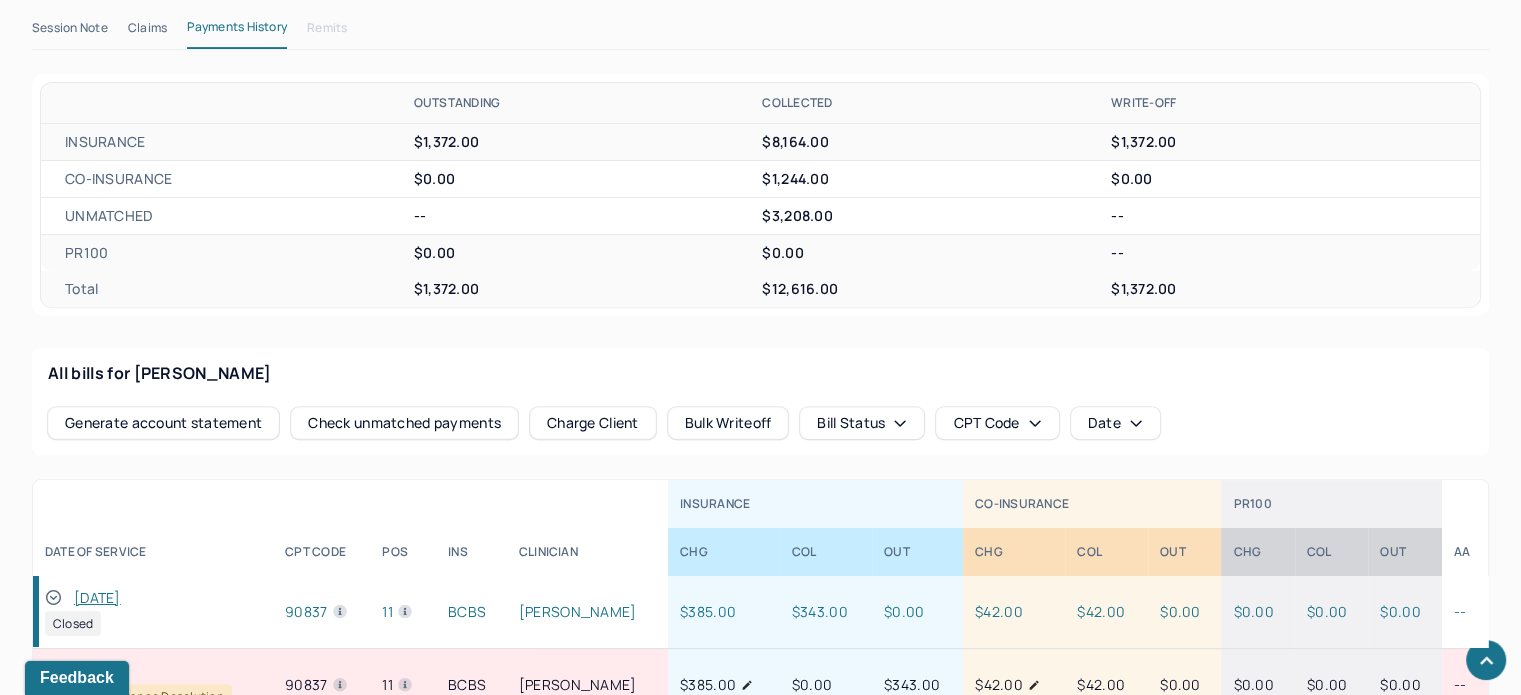 scroll, scrollTop: 428, scrollLeft: 0, axis: vertical 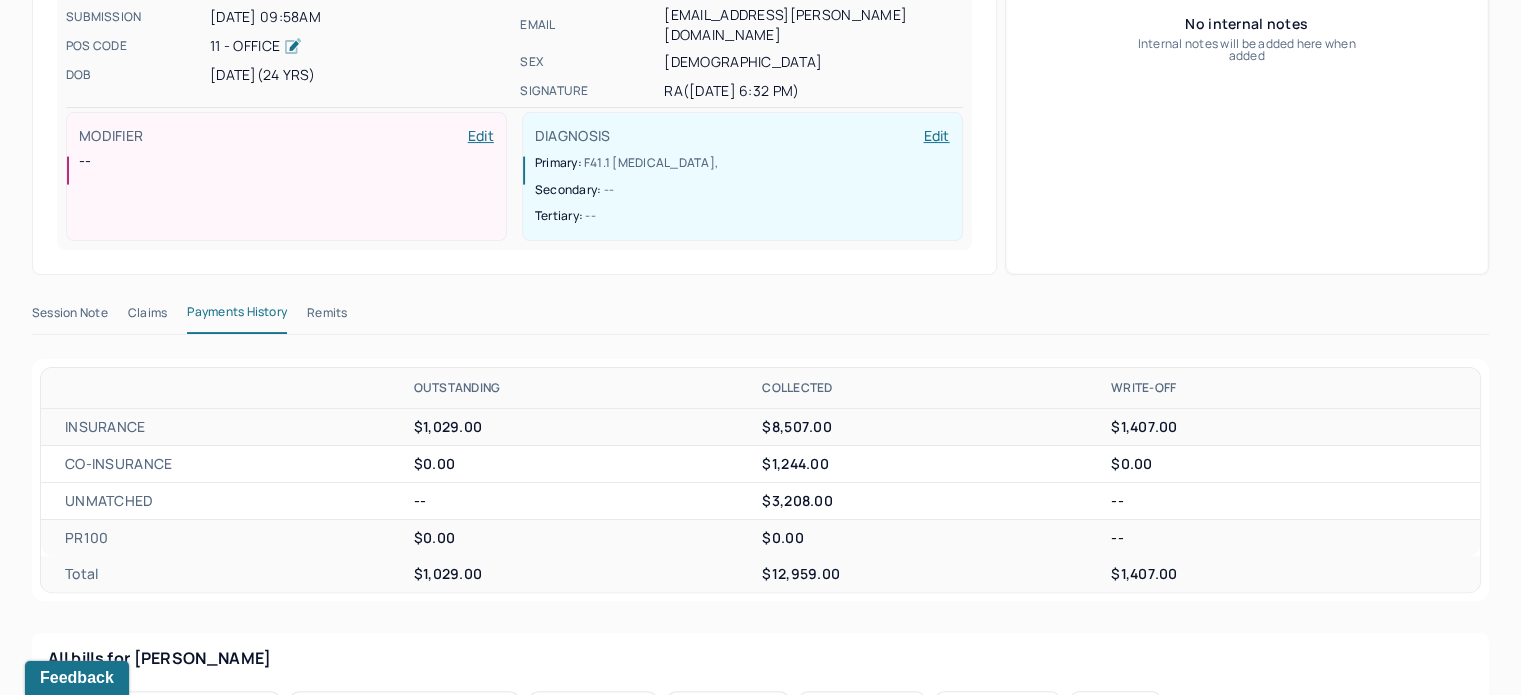 click on "Remits" at bounding box center [327, 317] 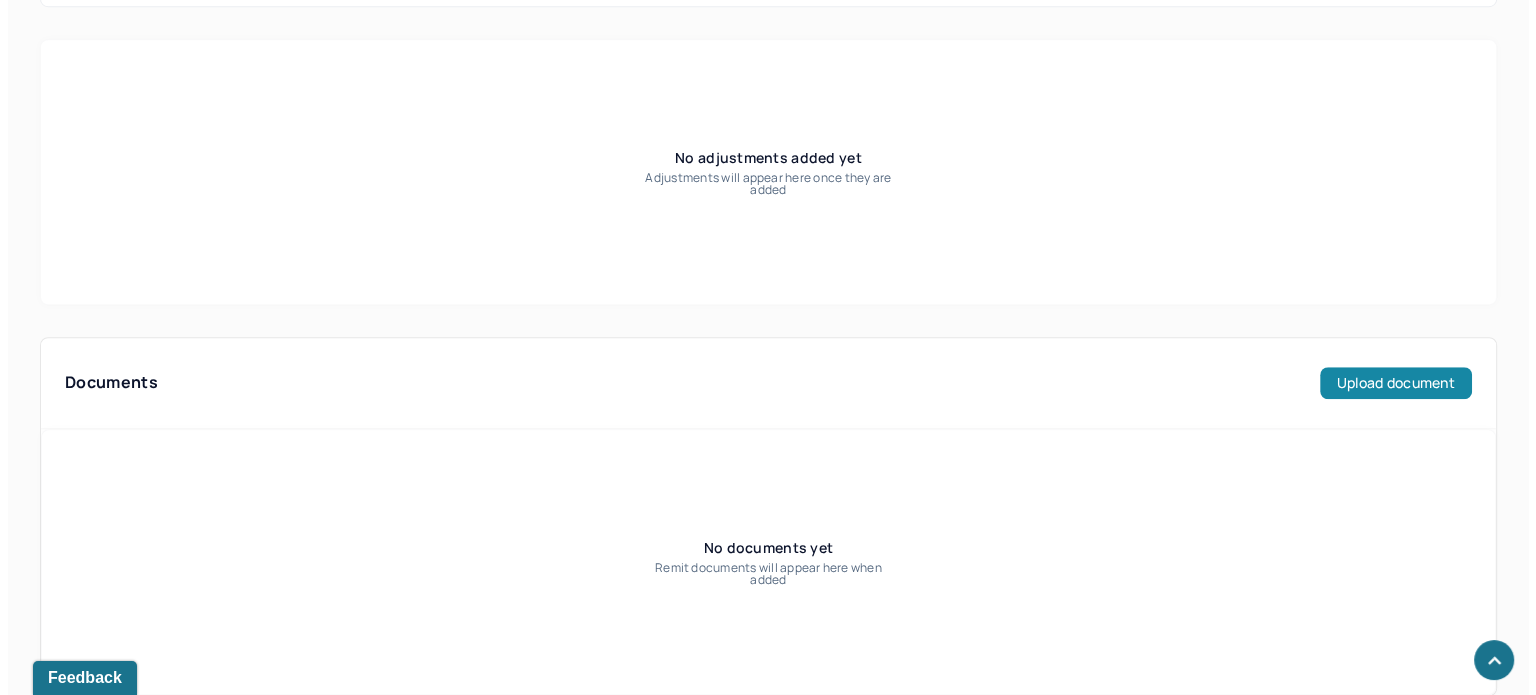 scroll, scrollTop: 1580, scrollLeft: 0, axis: vertical 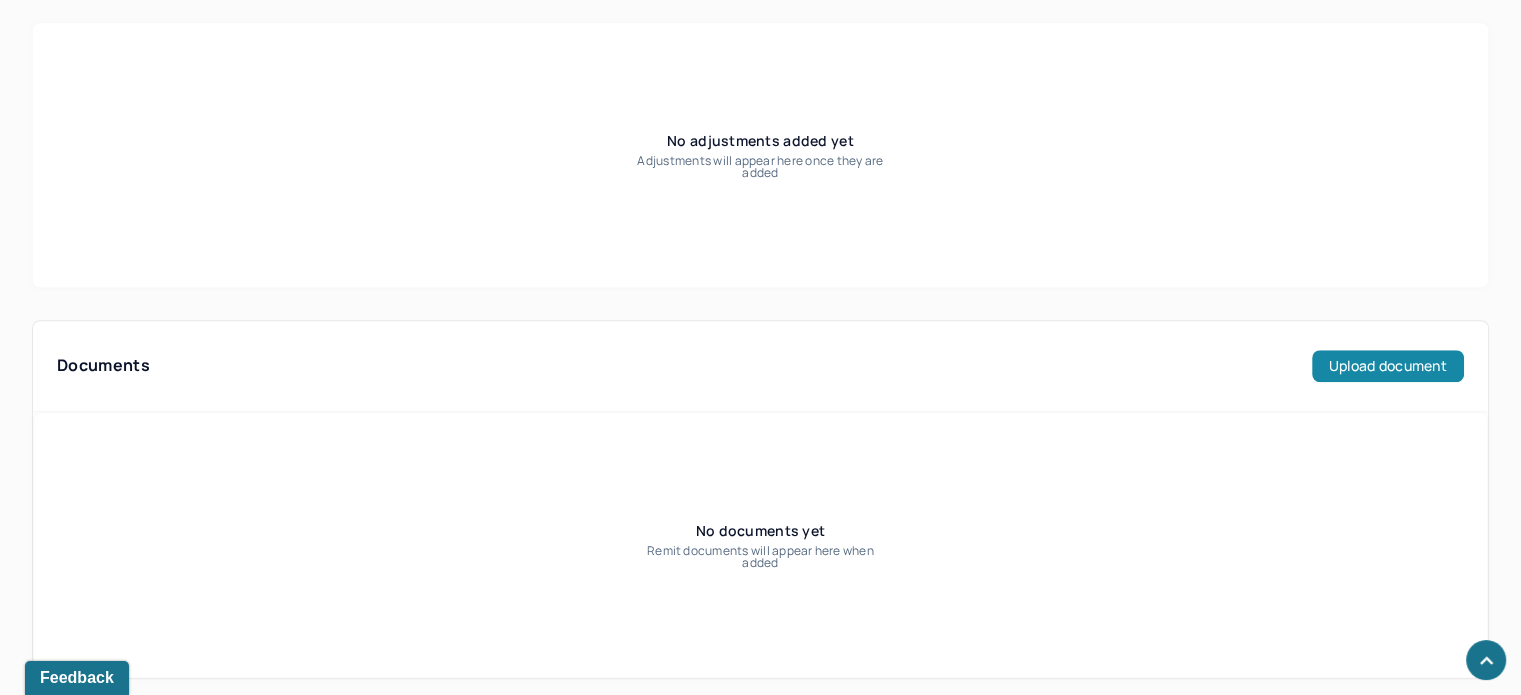 click on "Upload document" at bounding box center [1388, 366] 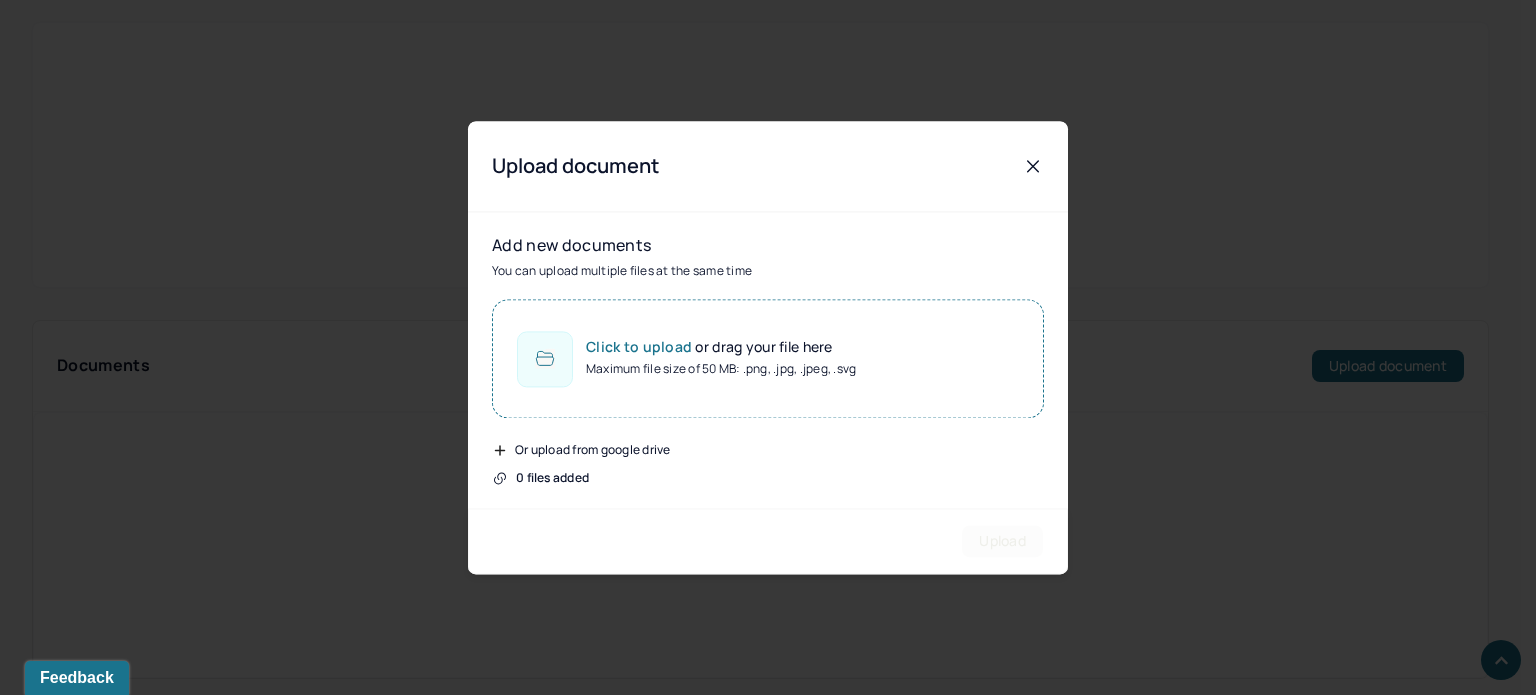 click on "Maximum file size of 50 MB: .png, .jpg, .jpeg, .svg" at bounding box center [721, 369] 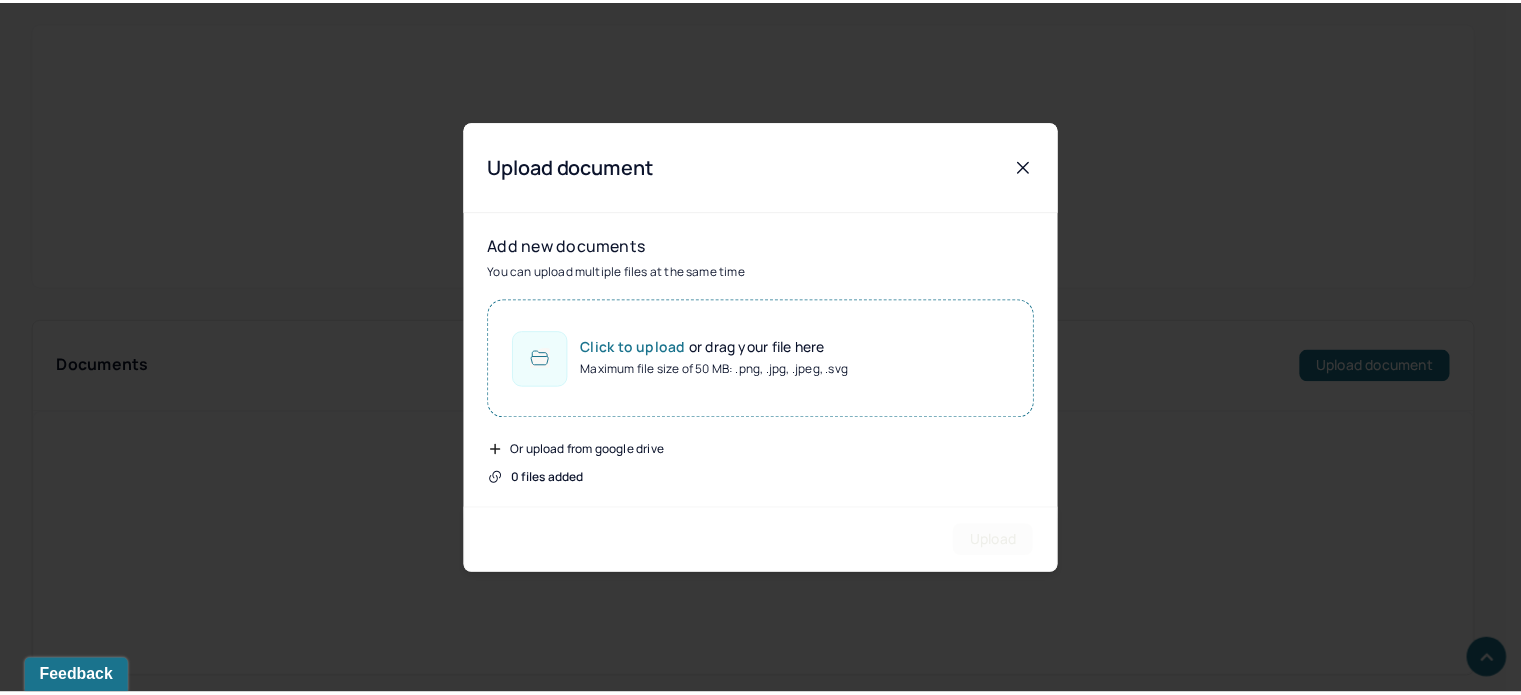 scroll, scrollTop: 1581, scrollLeft: 0, axis: vertical 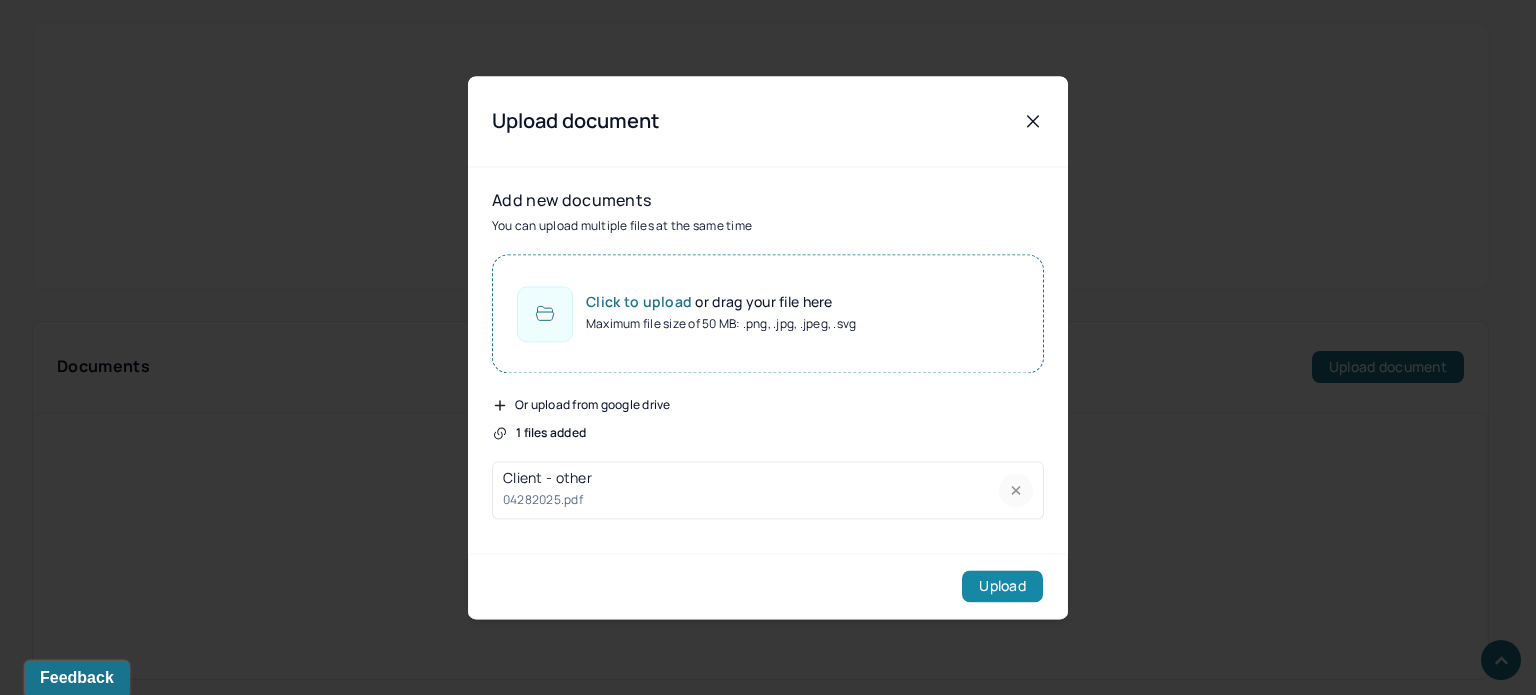 click on "Upload" at bounding box center [1002, 586] 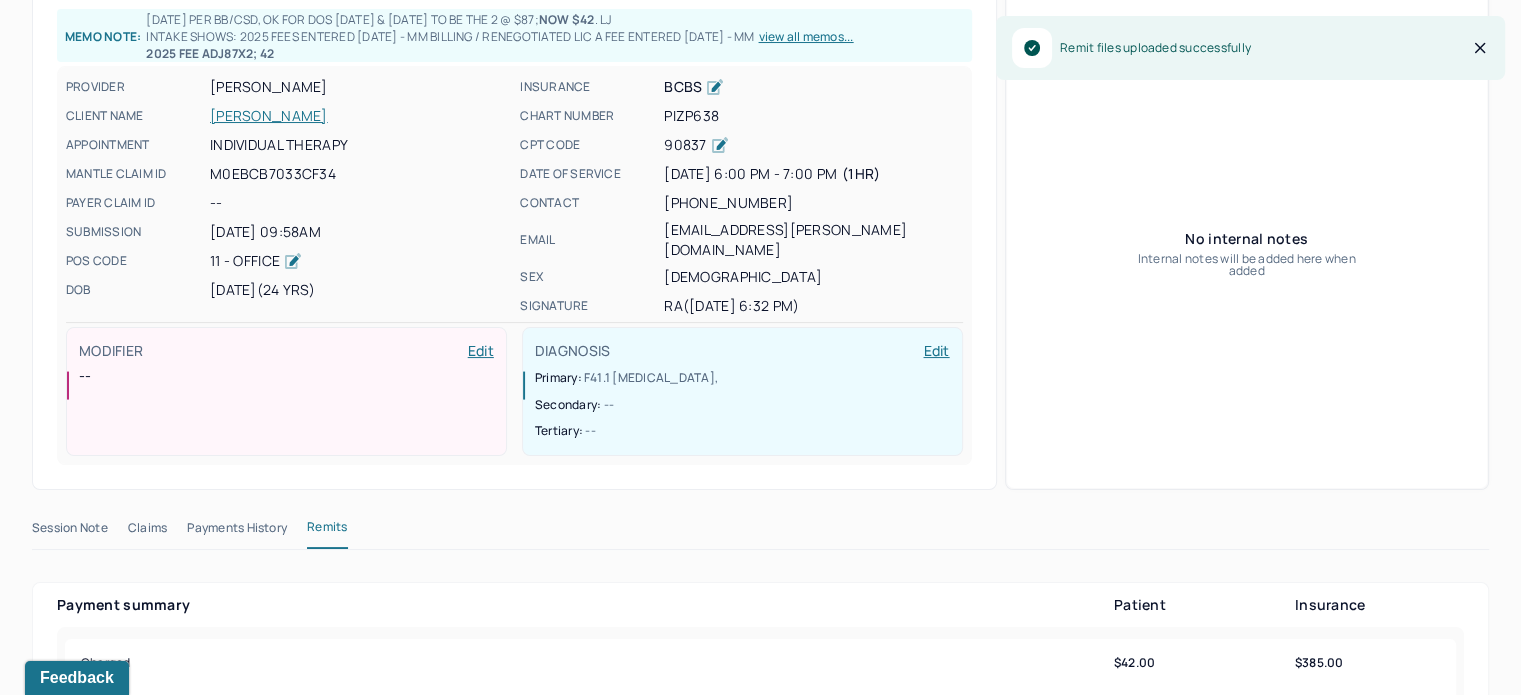 scroll, scrollTop: 0, scrollLeft: 0, axis: both 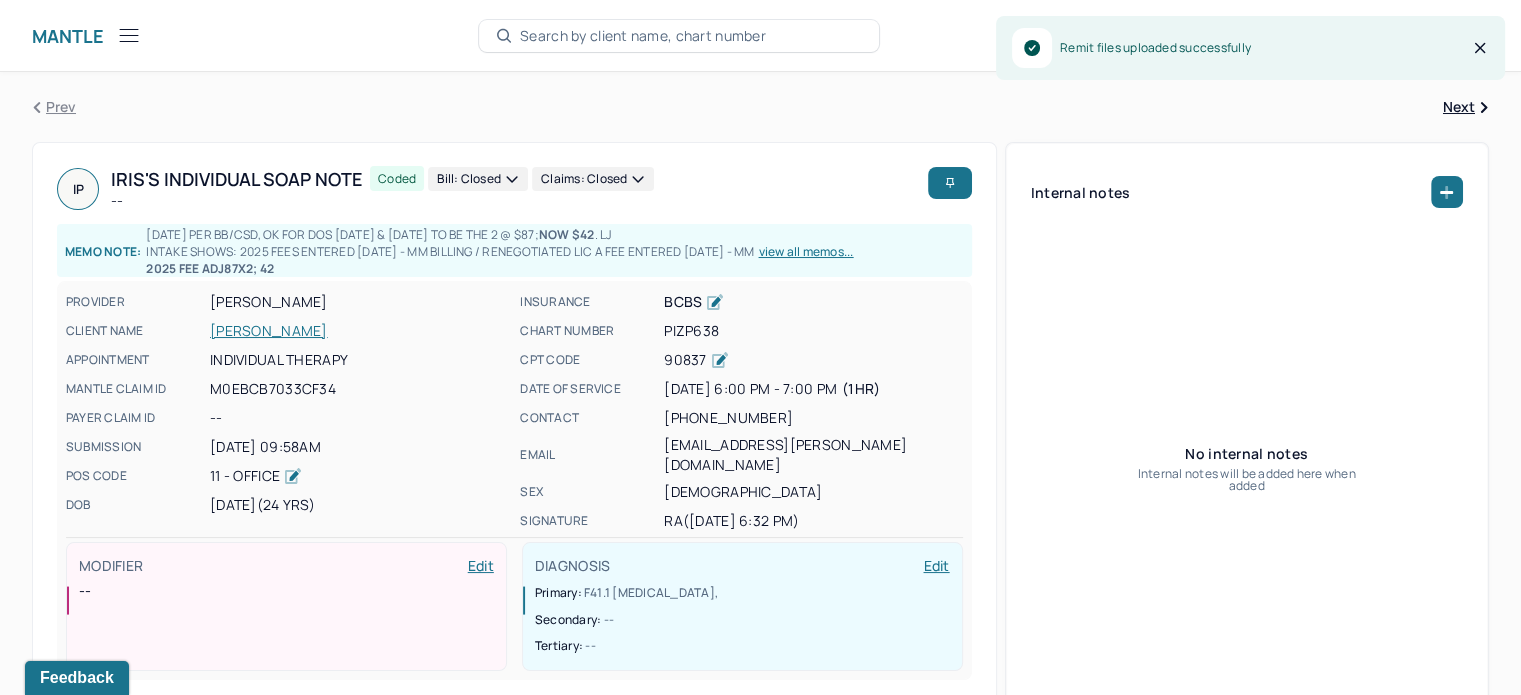 click on "PARKE, IRIS" at bounding box center [359, 331] 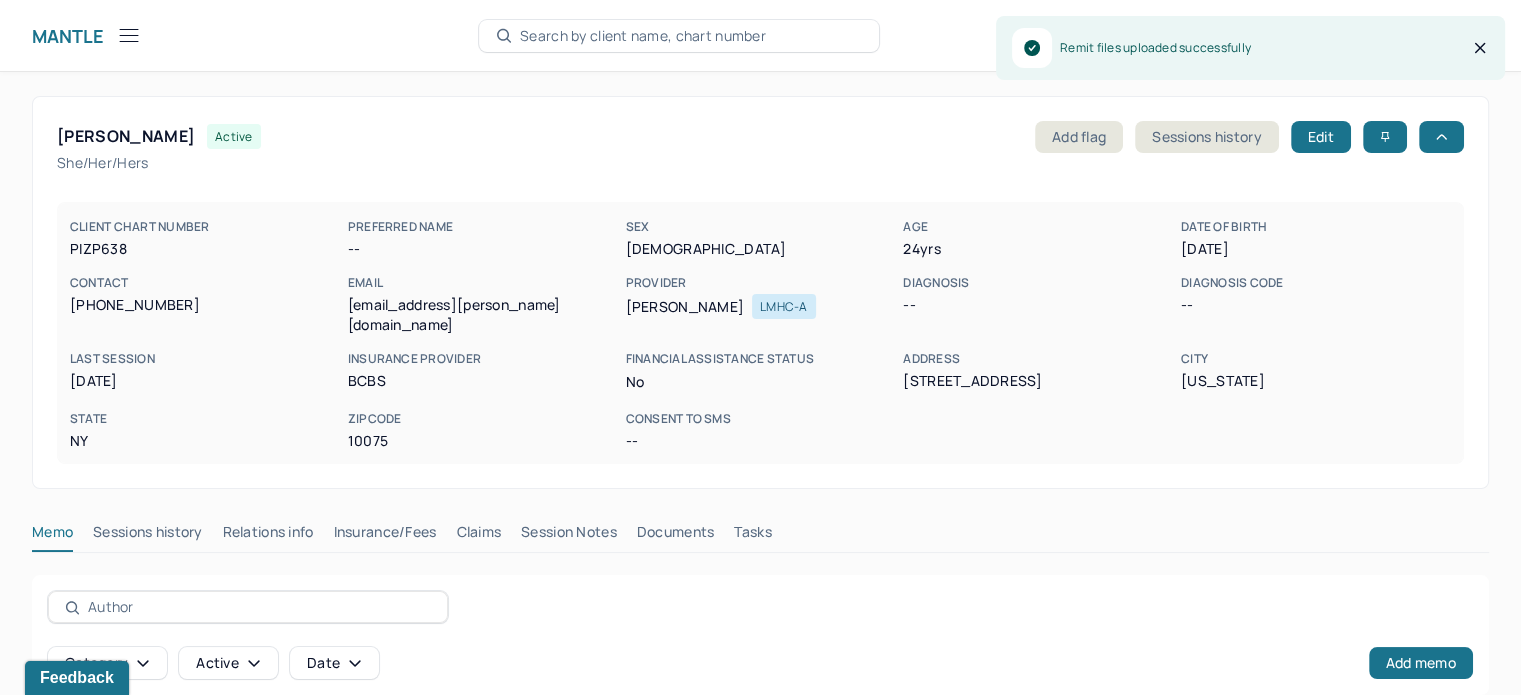 click on "Claims" at bounding box center (478, 536) 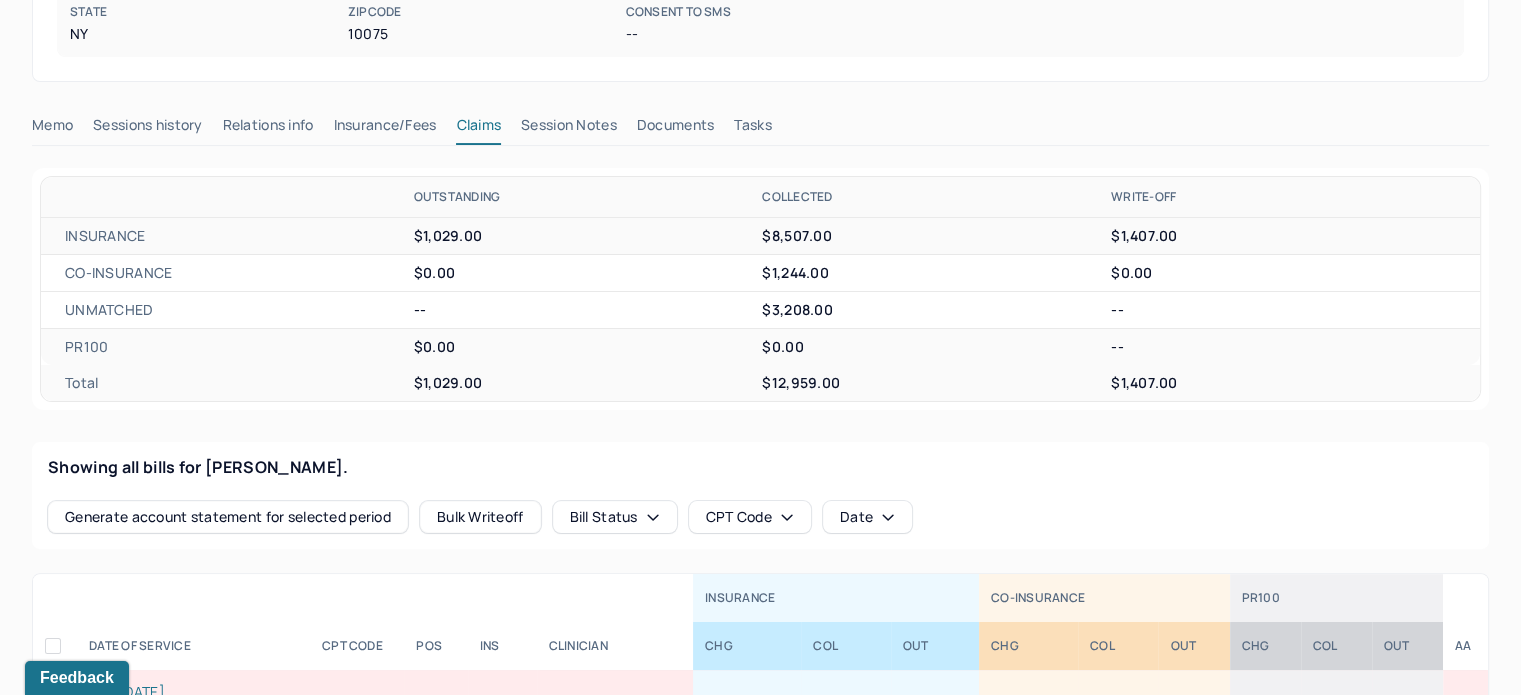 scroll, scrollTop: 600, scrollLeft: 0, axis: vertical 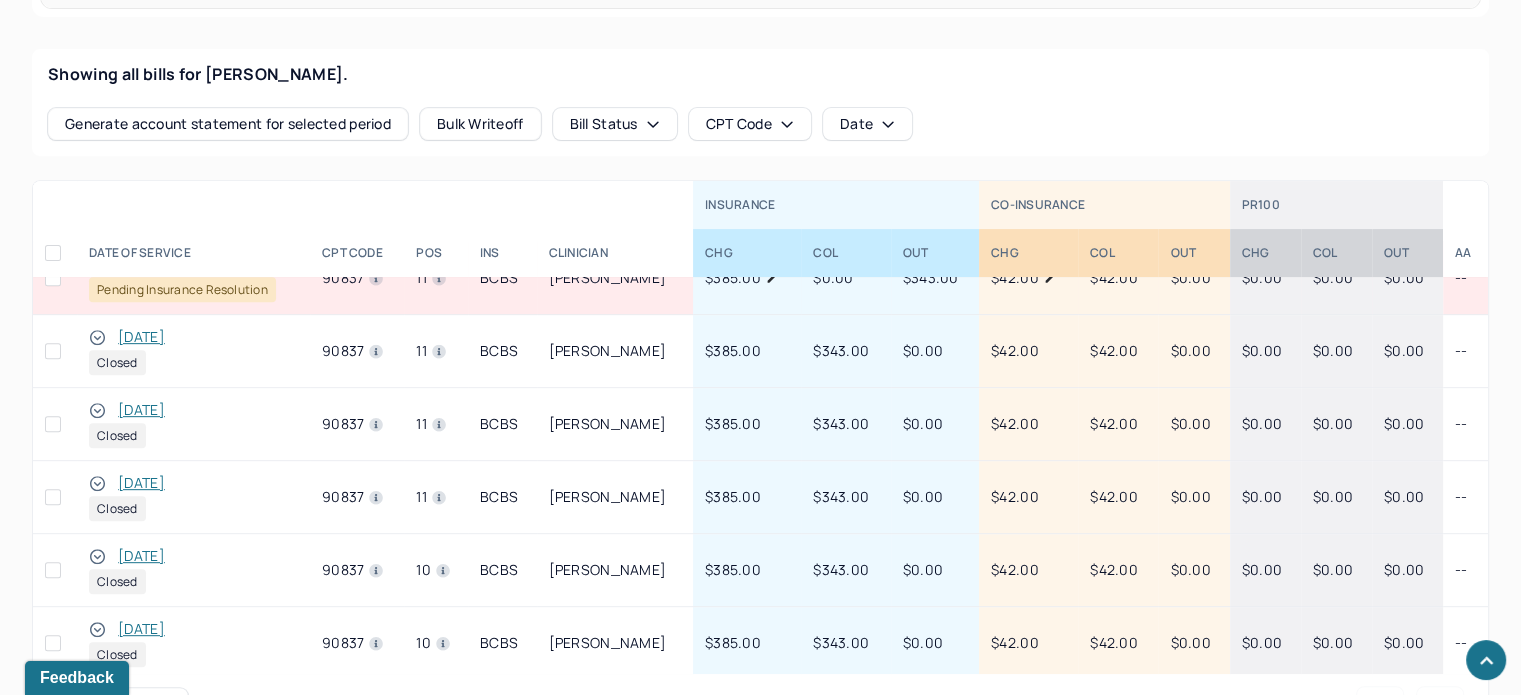 click 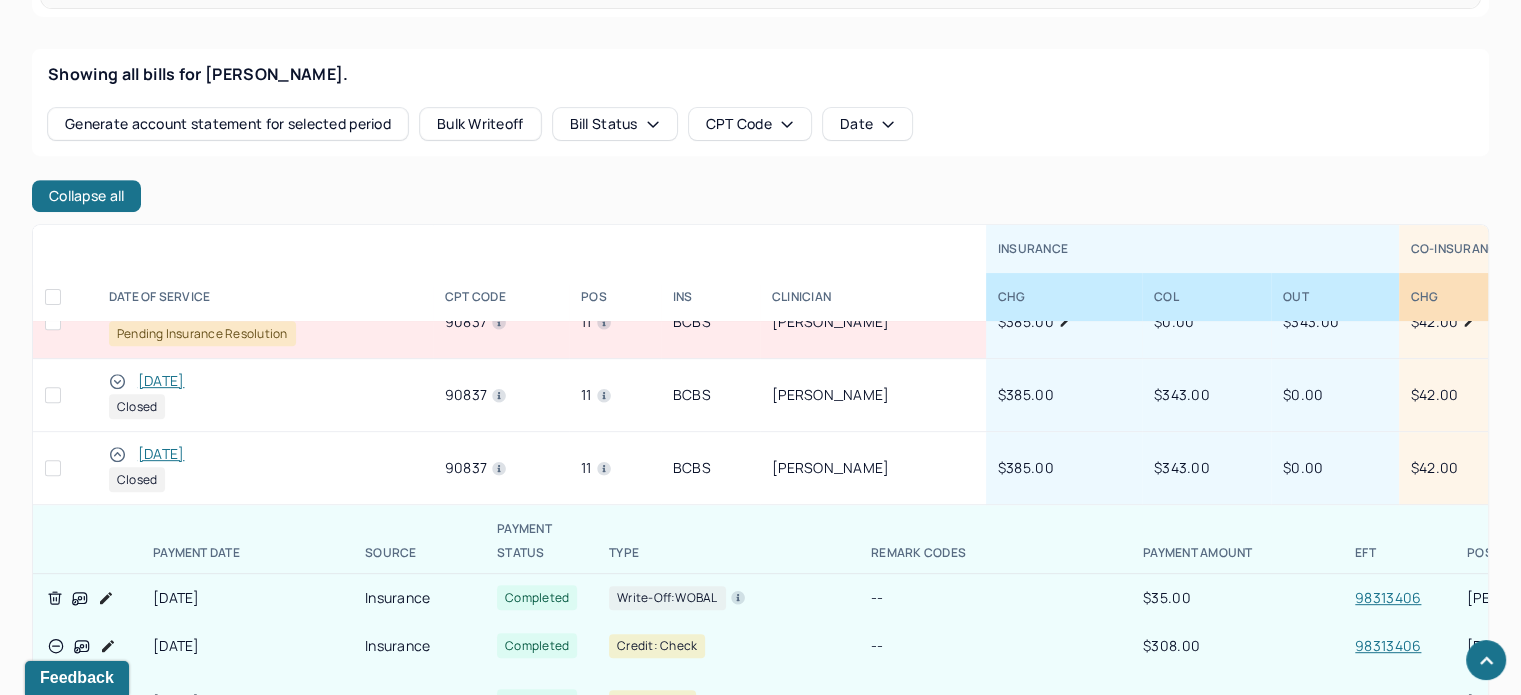 scroll, scrollTop: 500, scrollLeft: 0, axis: vertical 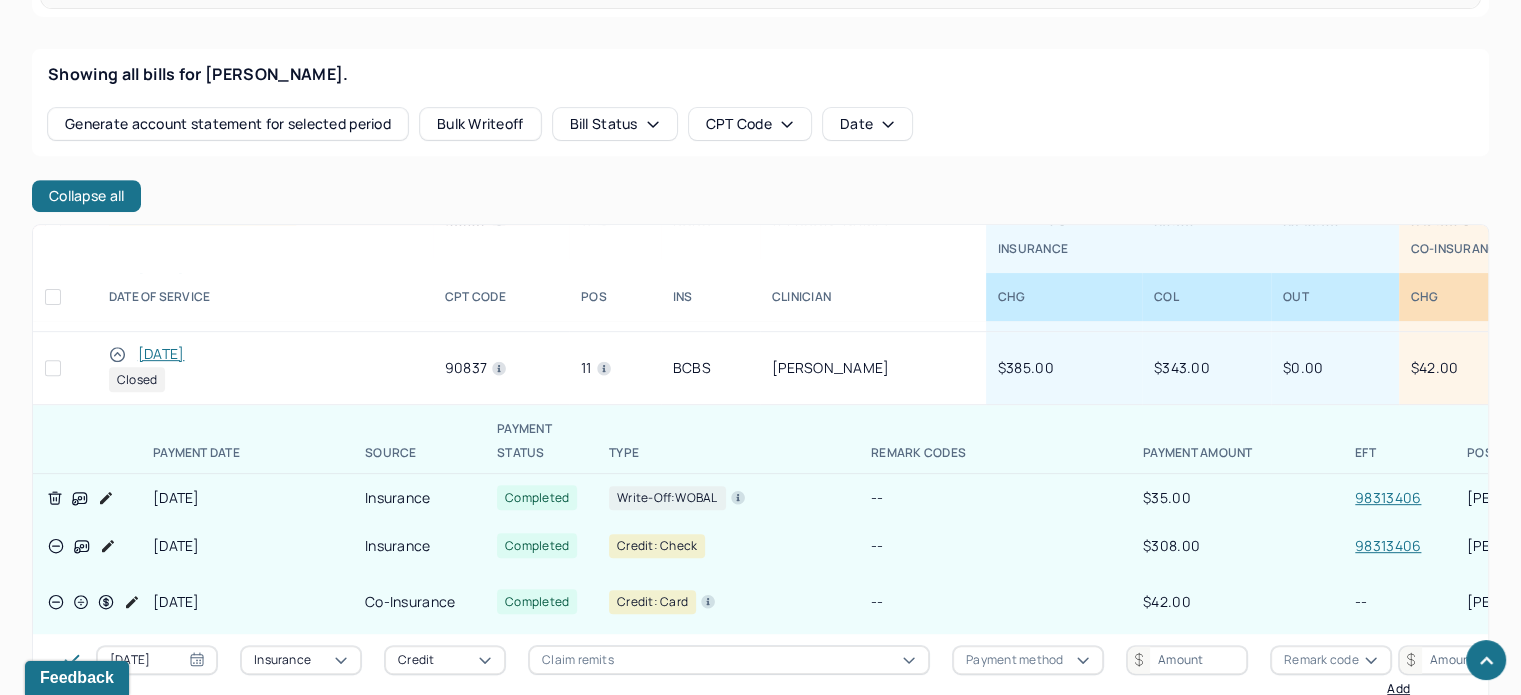 click 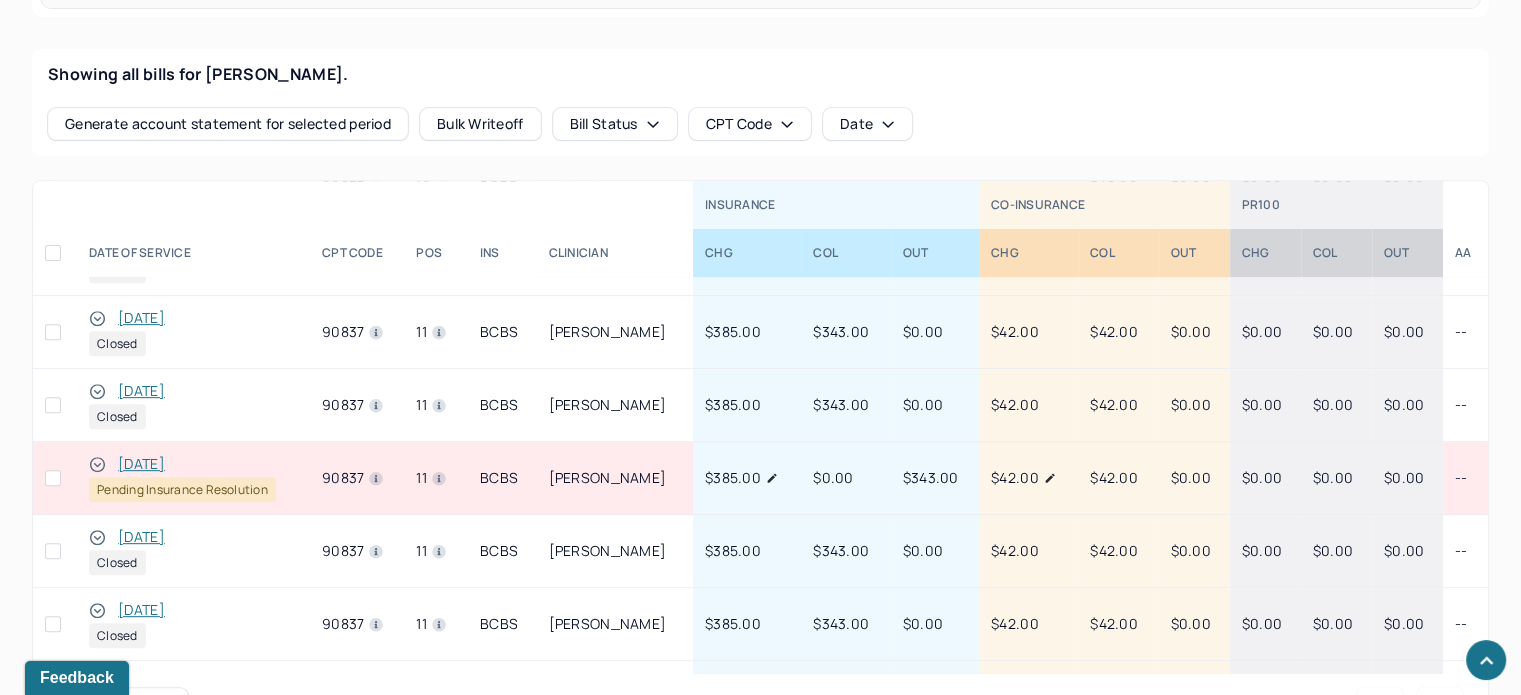 scroll, scrollTop: 0, scrollLeft: 0, axis: both 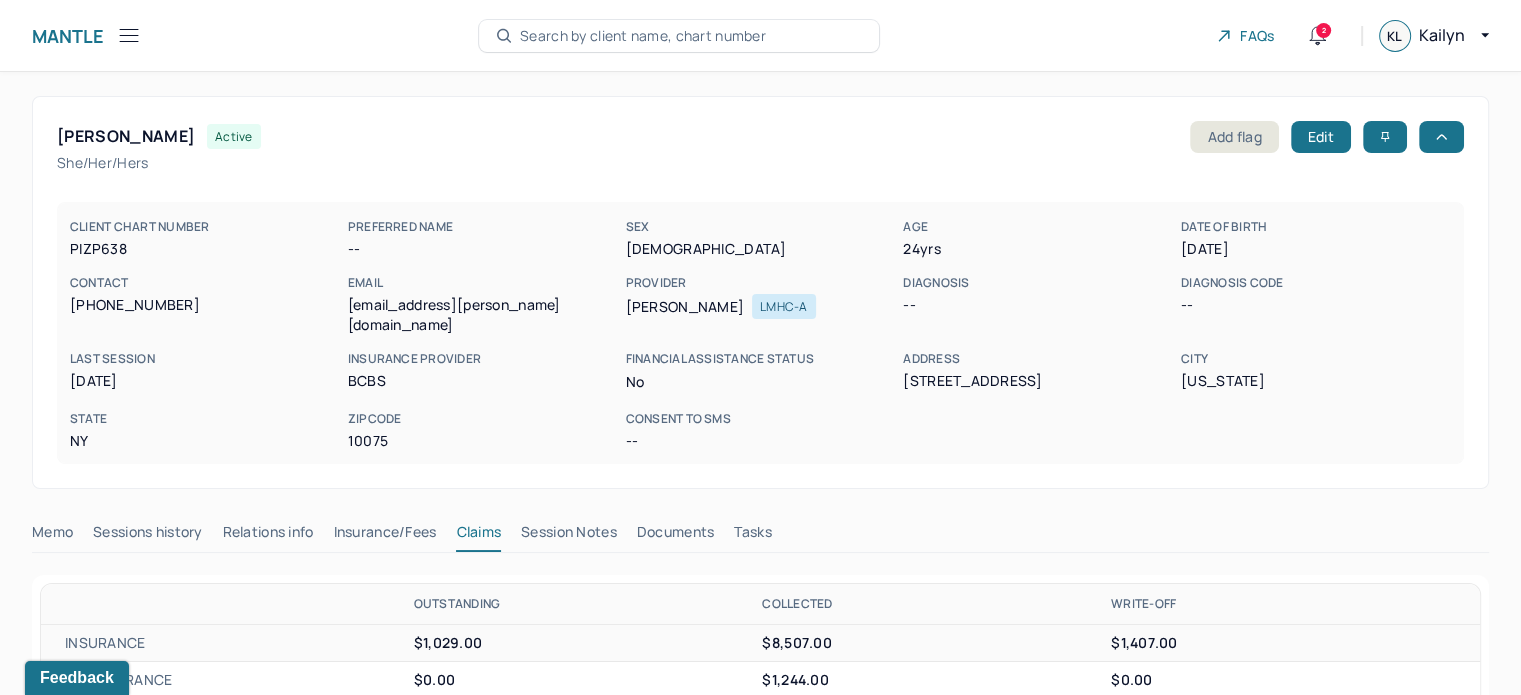 drag, startPoint x: 124, startPoint y: 43, endPoint x: 124, endPoint y: 75, distance: 32 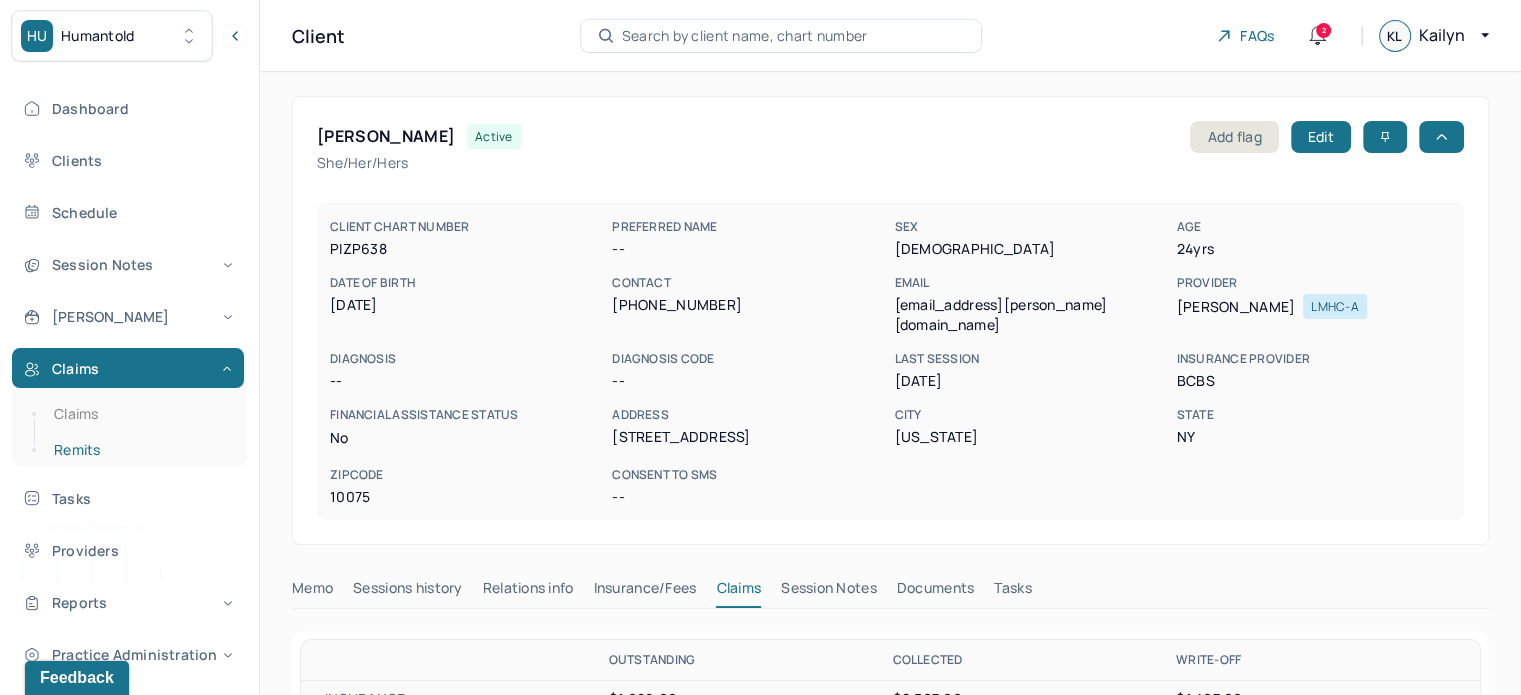click on "Remits" at bounding box center (139, 450) 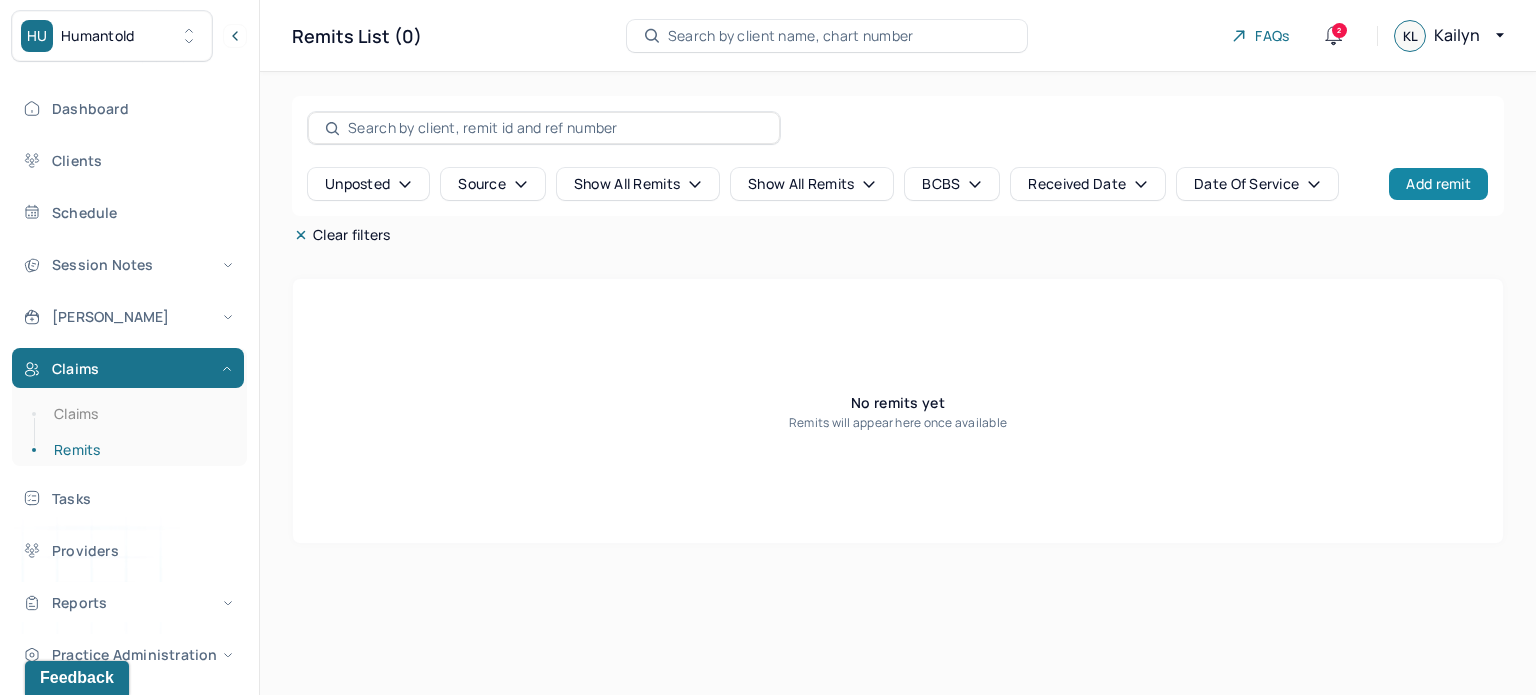 click on "Add remit" at bounding box center (1438, 184) 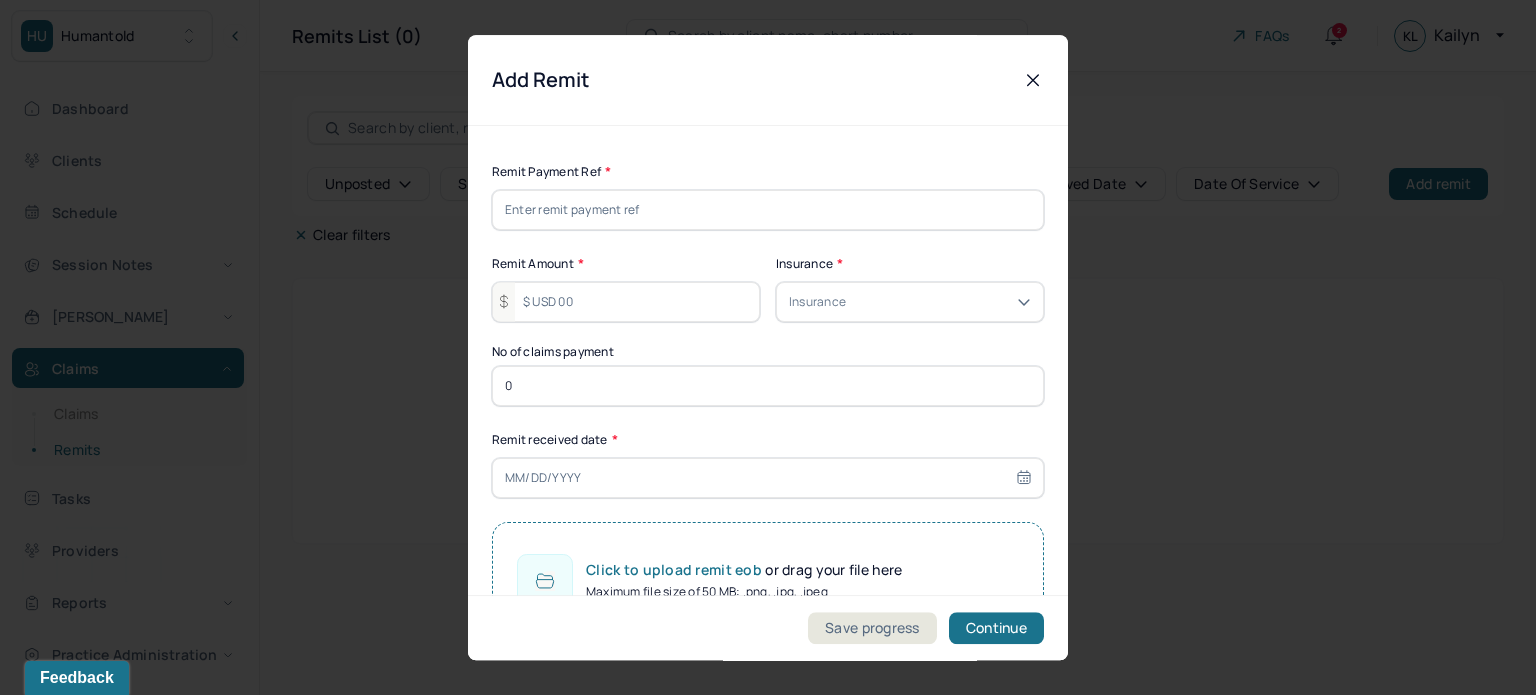 click at bounding box center [768, 210] 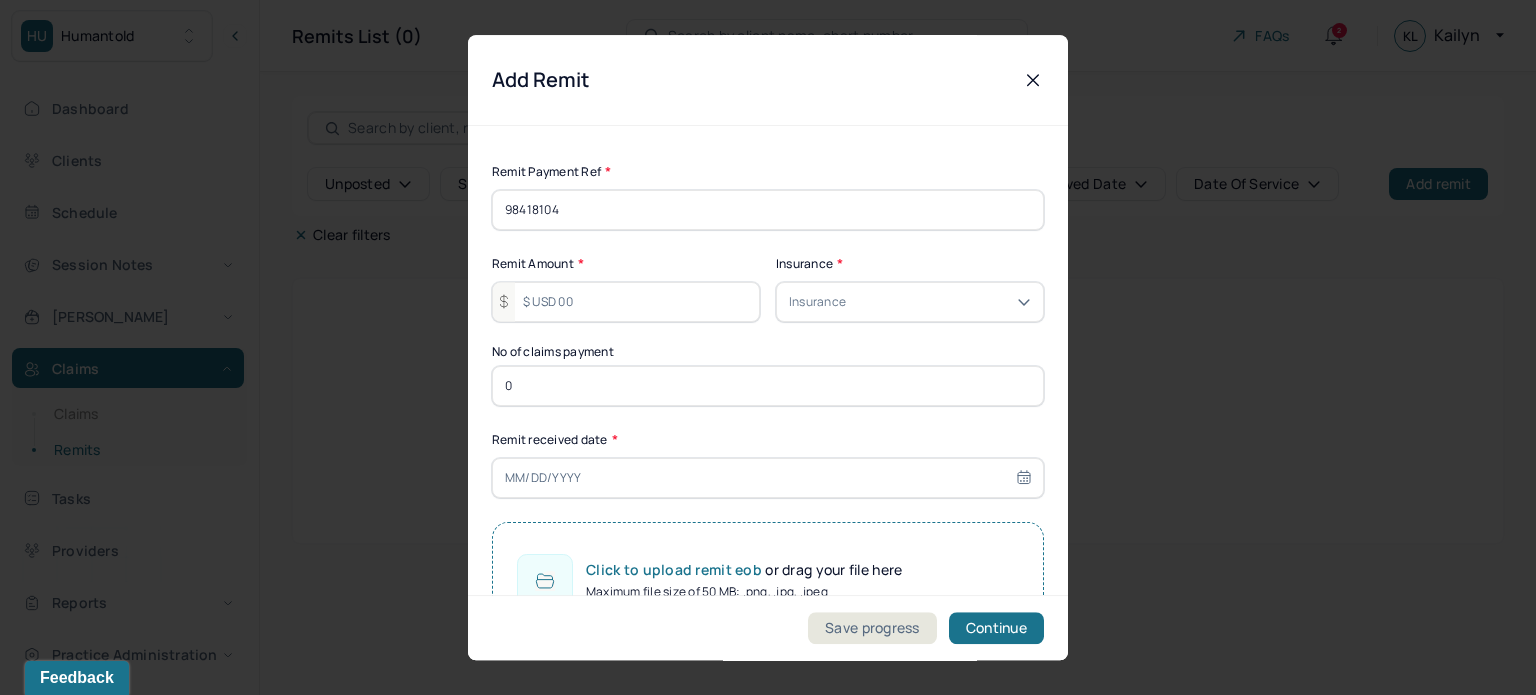 type on "98418104" 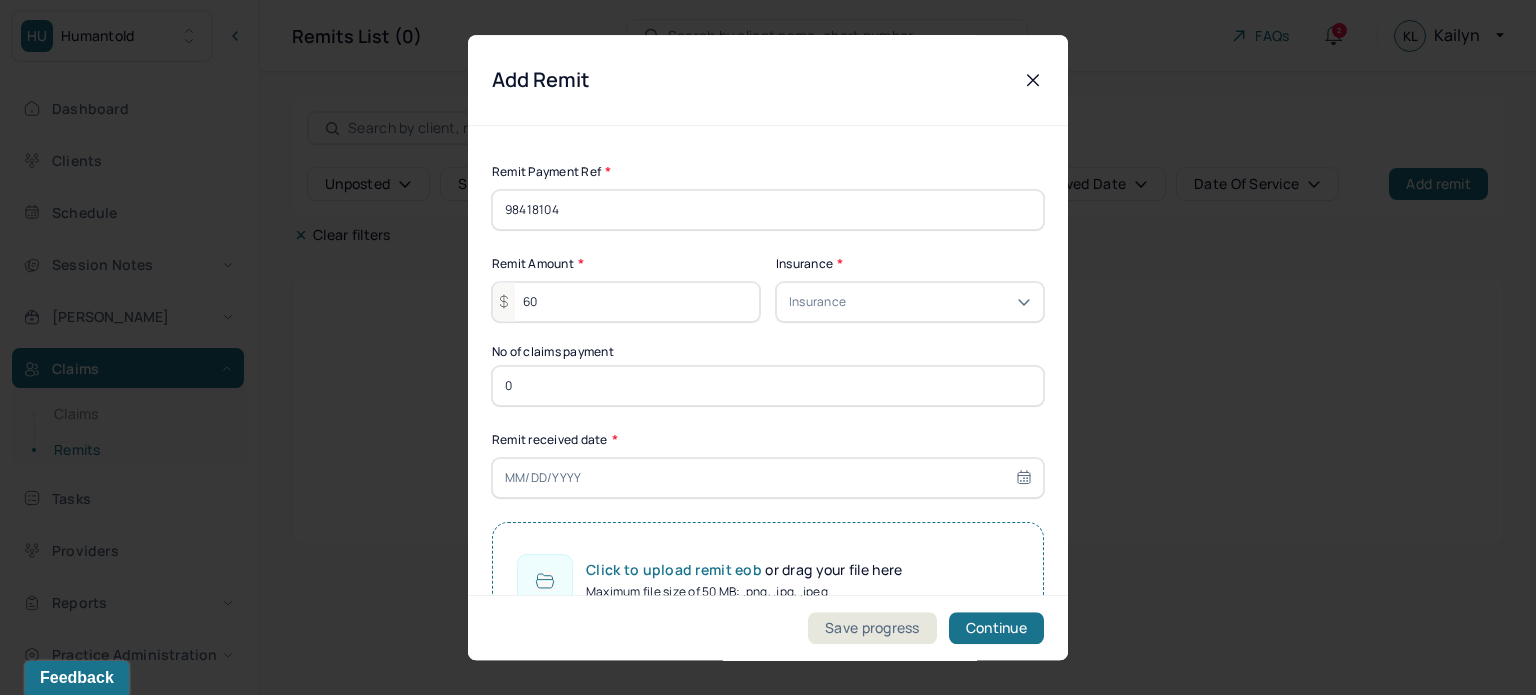 type on "6" 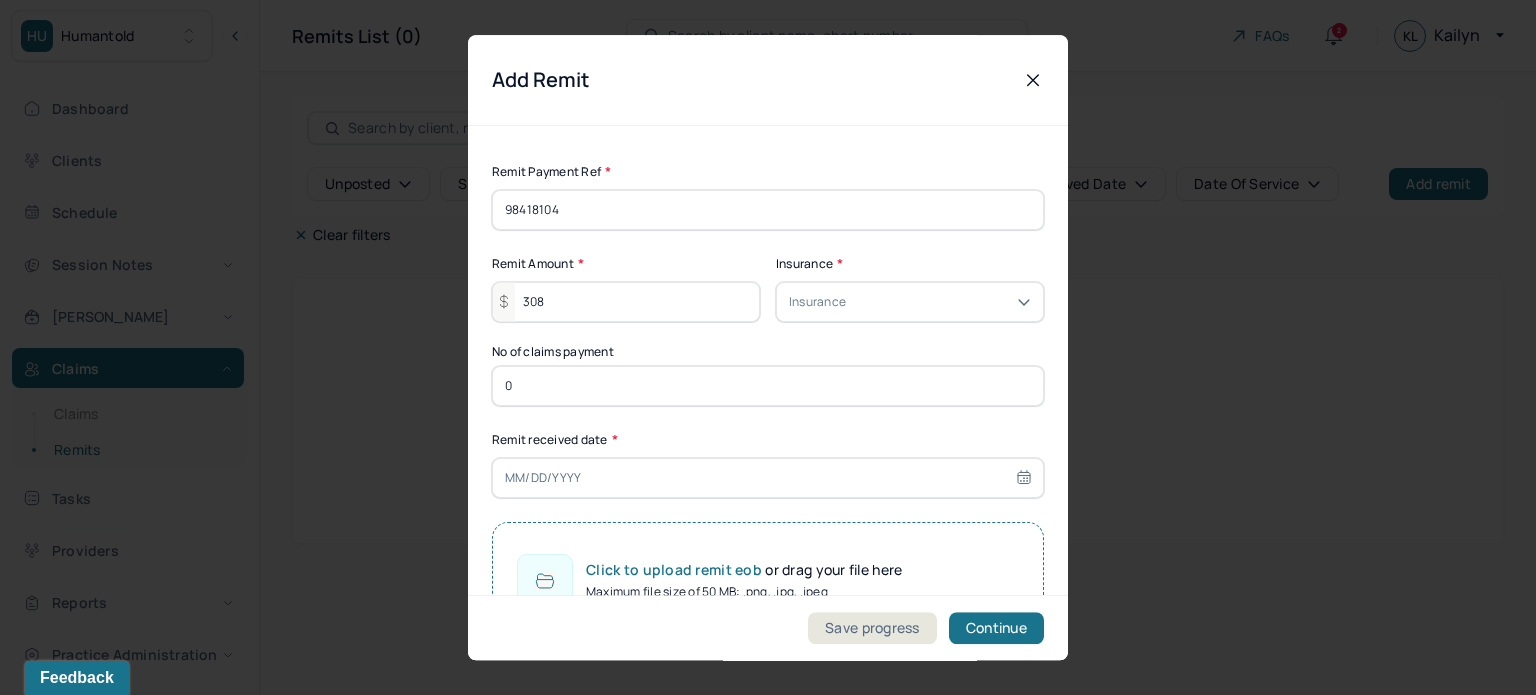 type on "308" 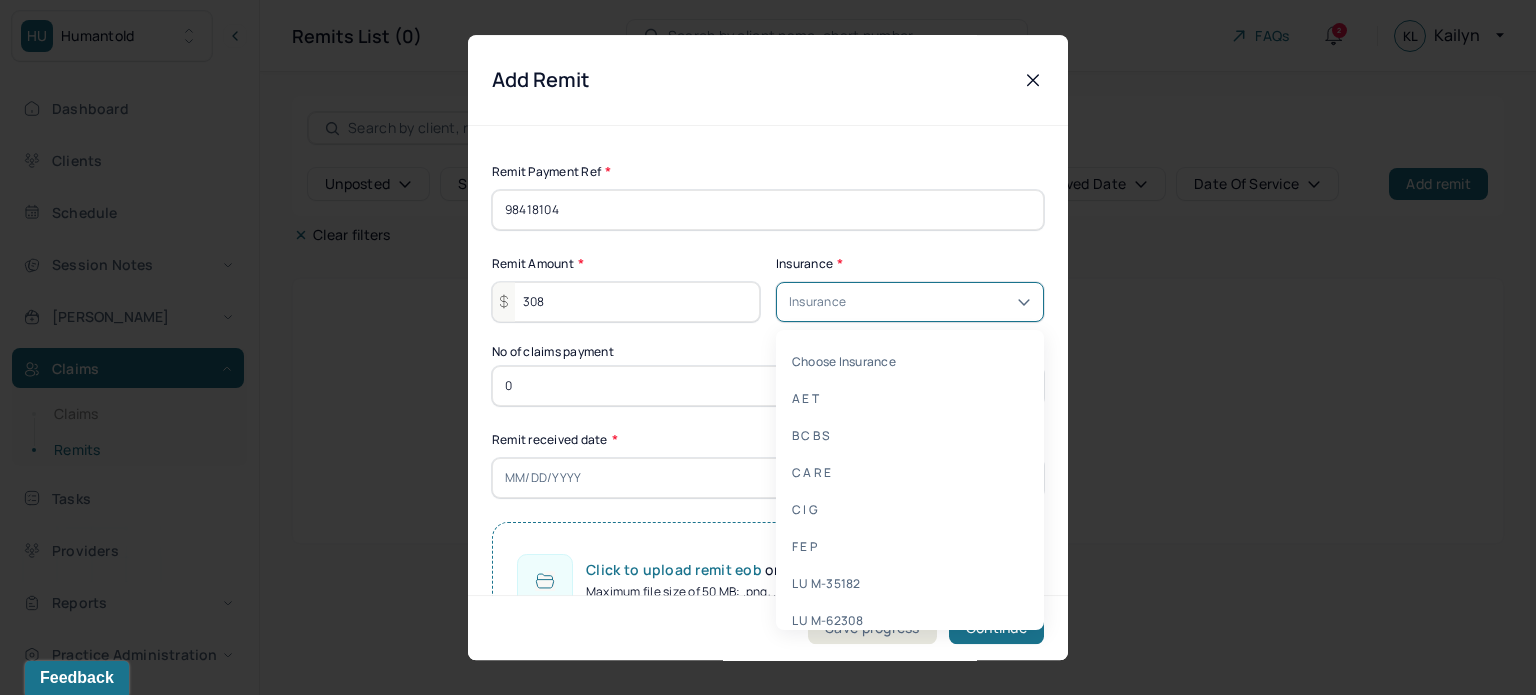 click at bounding box center [940, 302] 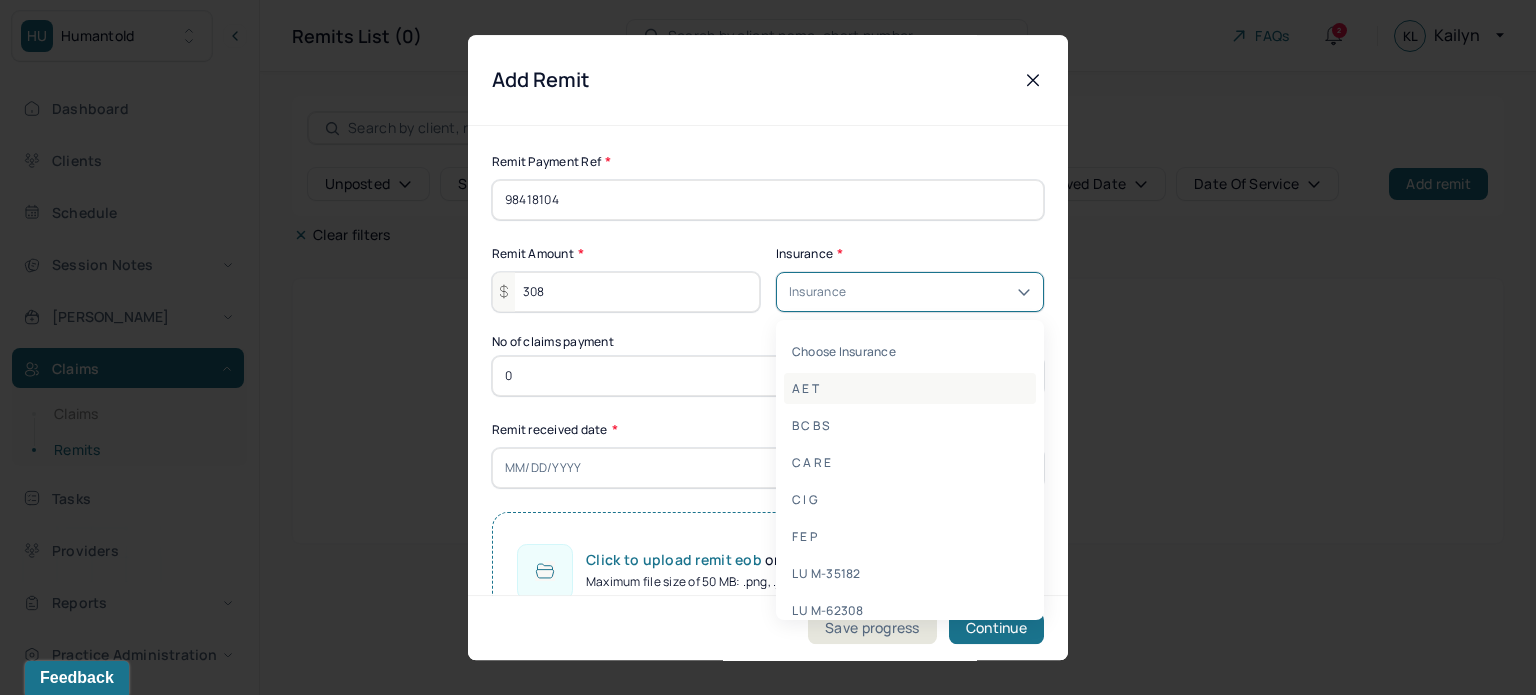 scroll, scrollTop: 12, scrollLeft: 0, axis: vertical 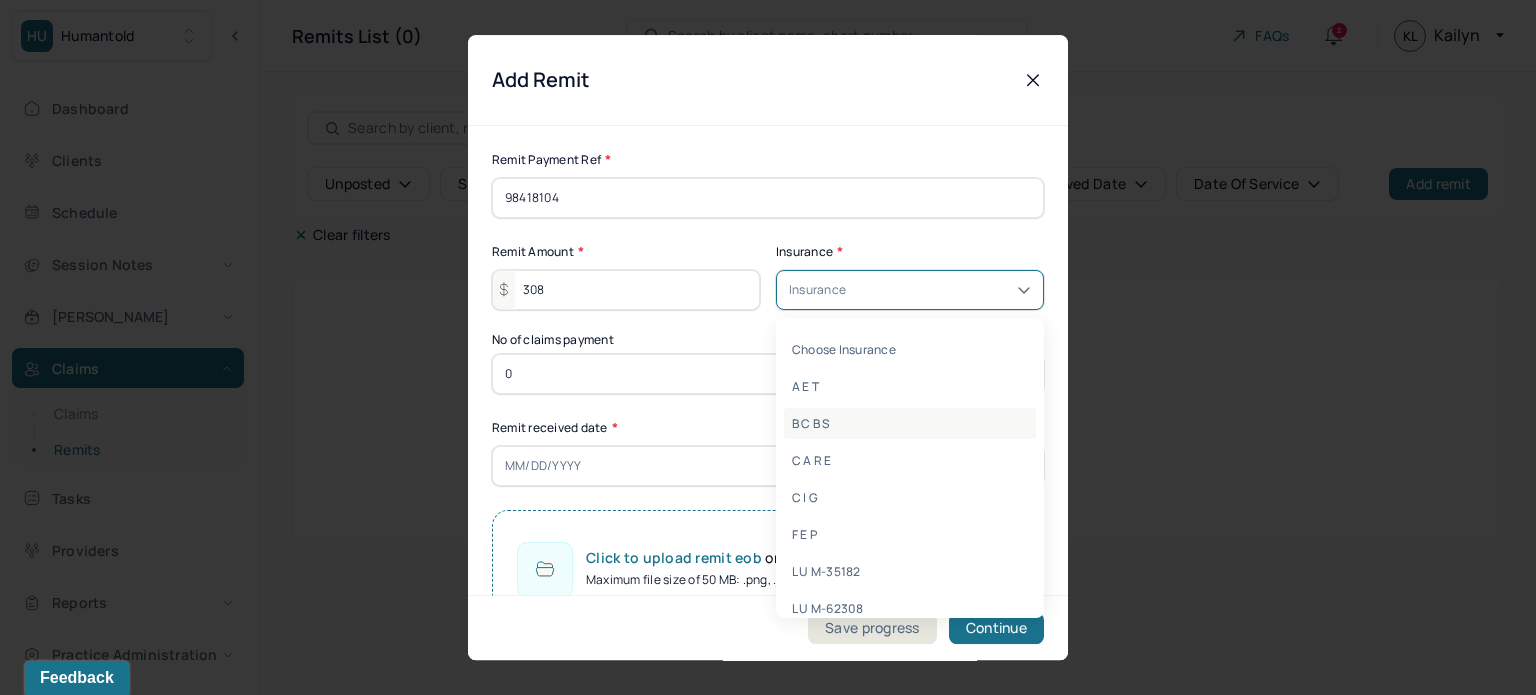click on "B C B S" at bounding box center (910, 423) 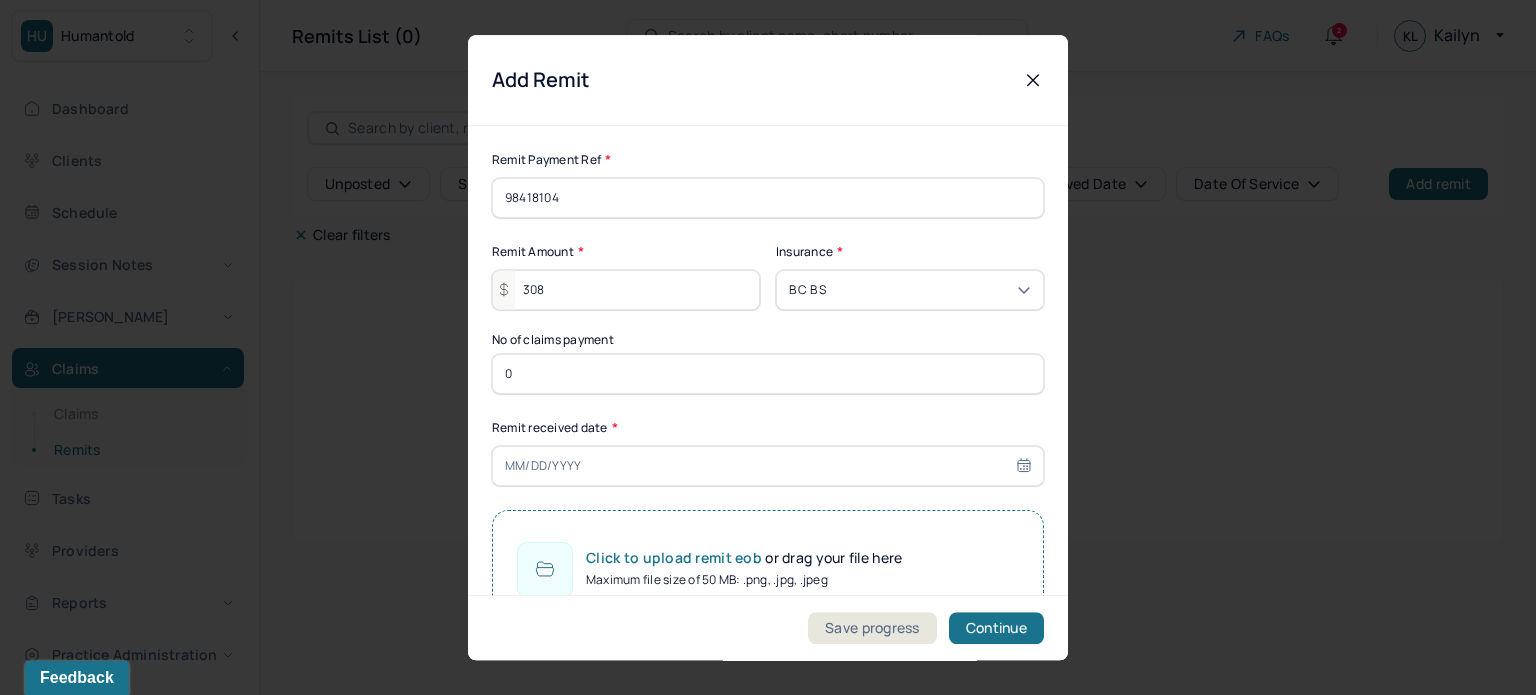 click on "0" at bounding box center (768, 374) 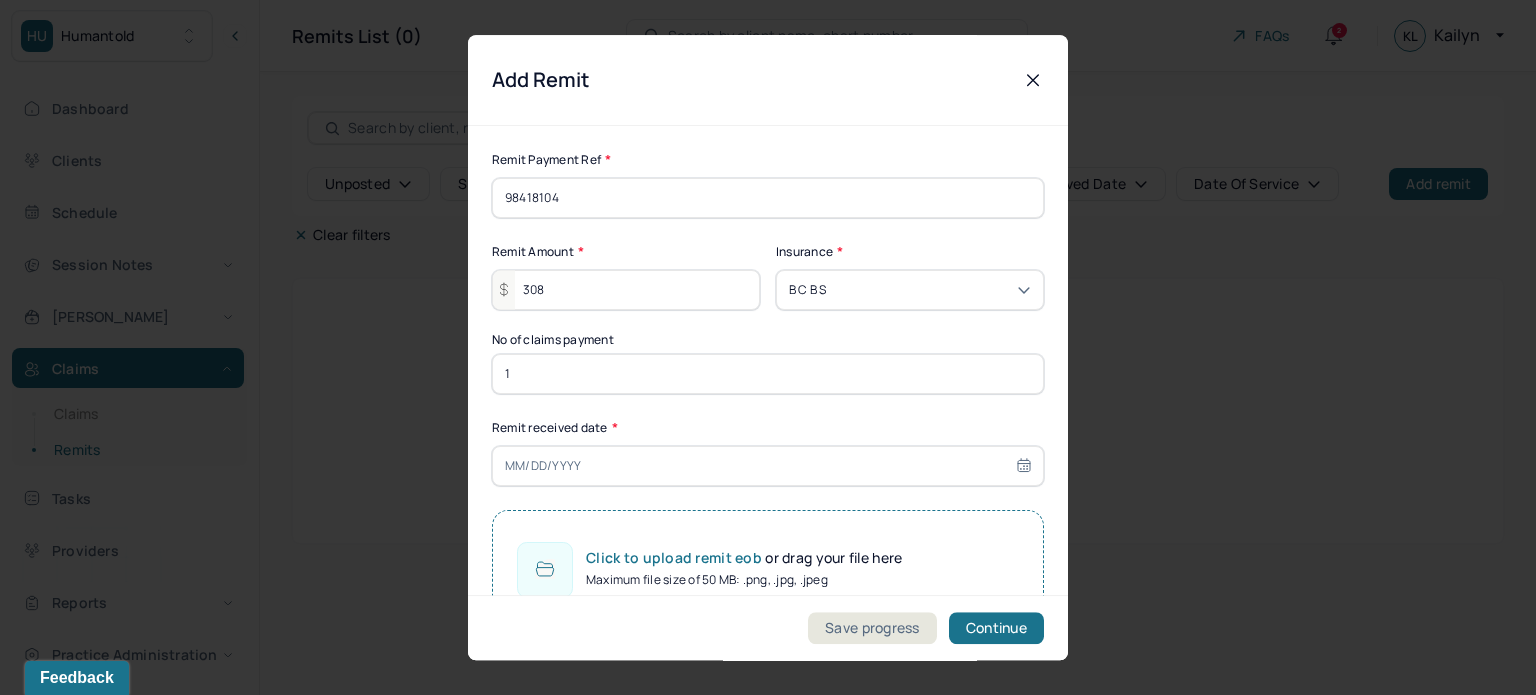 type on "1" 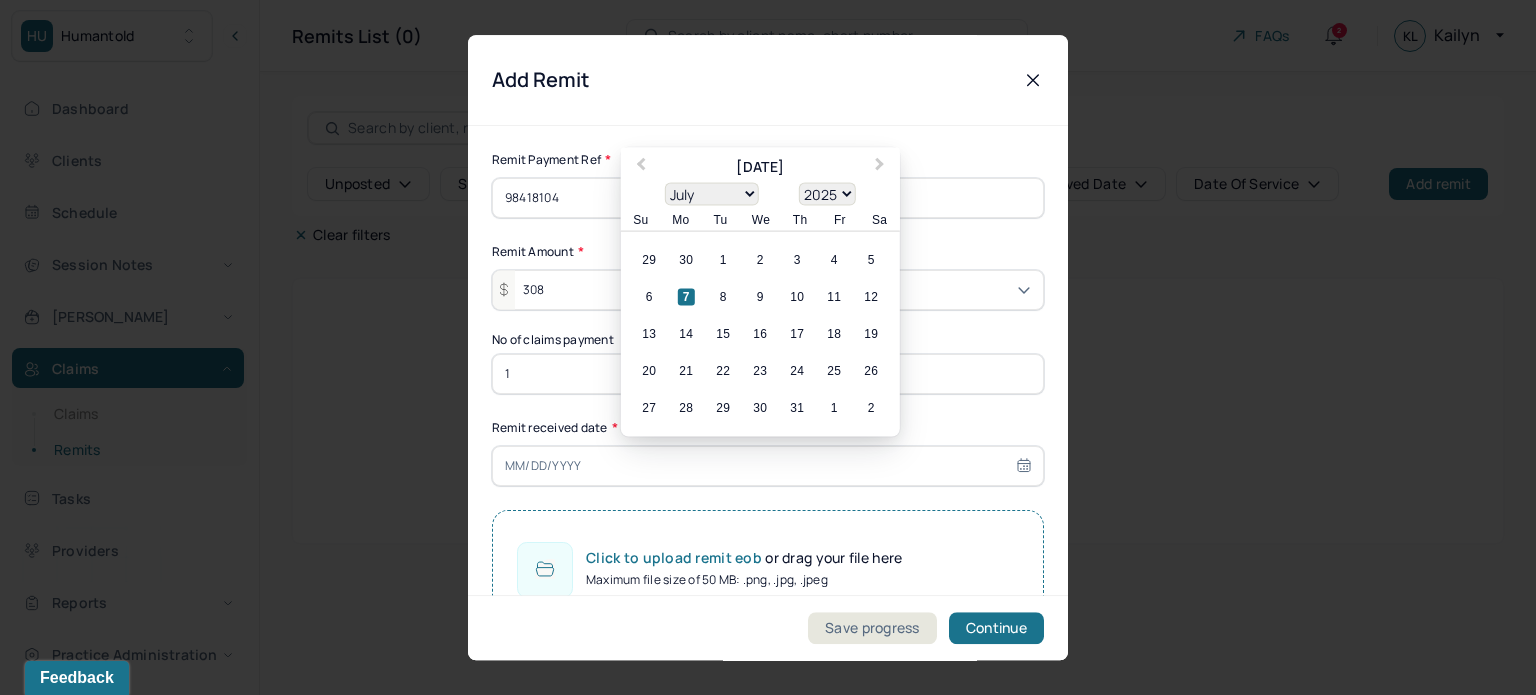 click on "7" at bounding box center (686, 297) 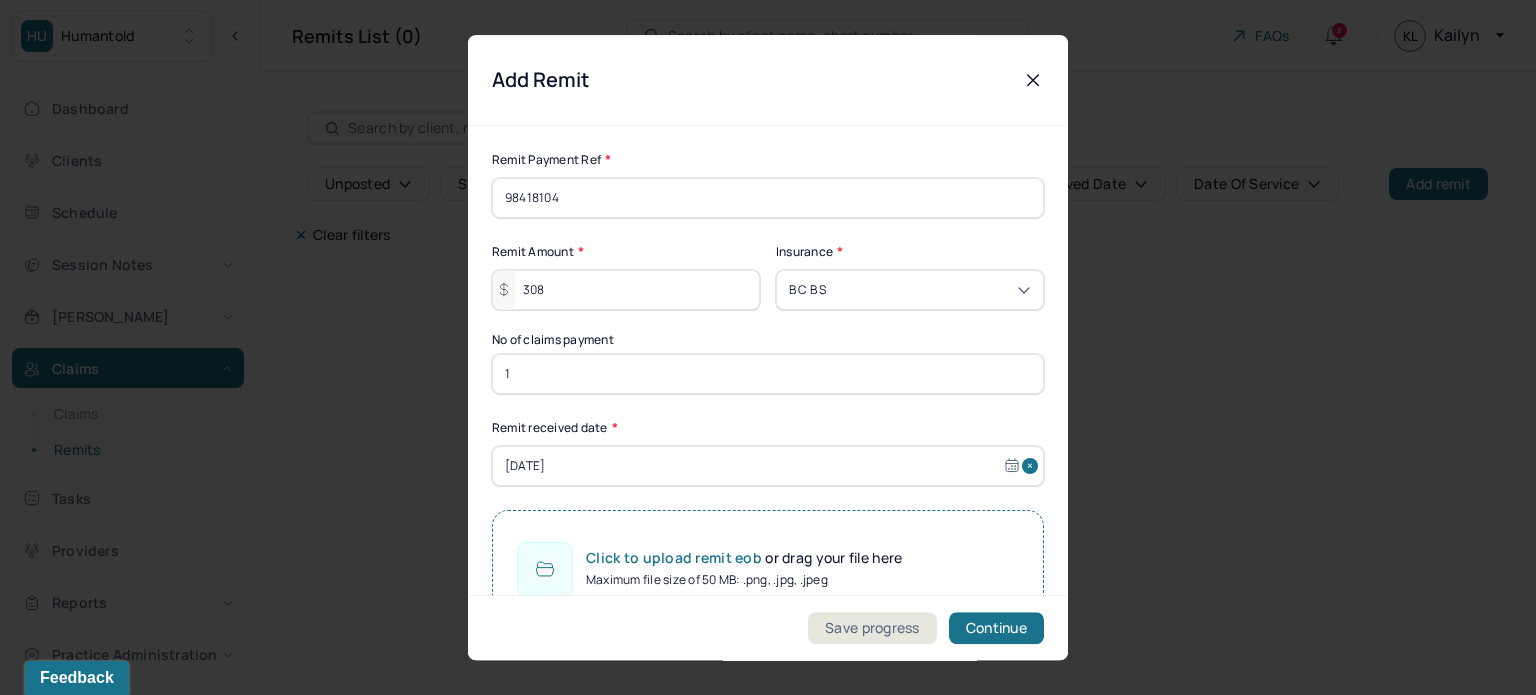 click on "Click to upload remit eob" at bounding box center [675, 557] 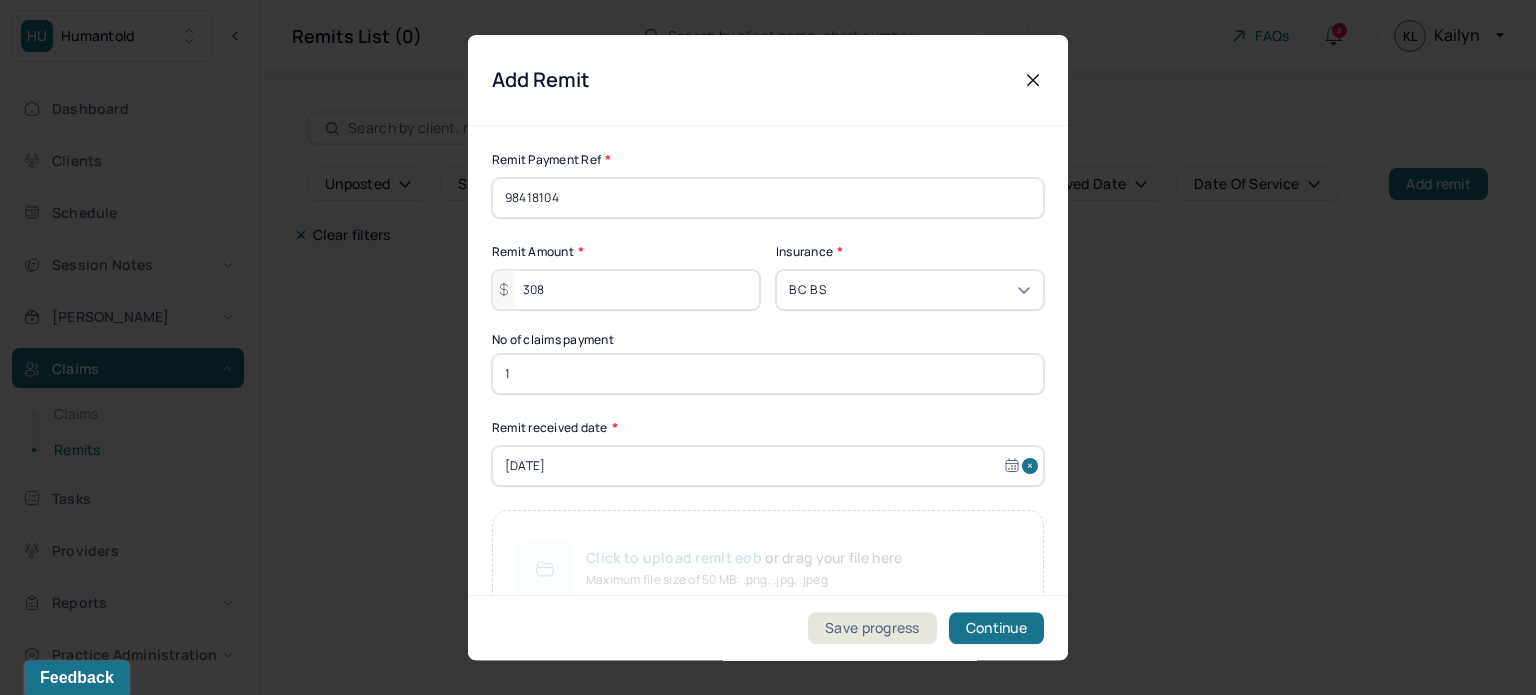 click on "Save progress     Continue" at bounding box center [768, 627] 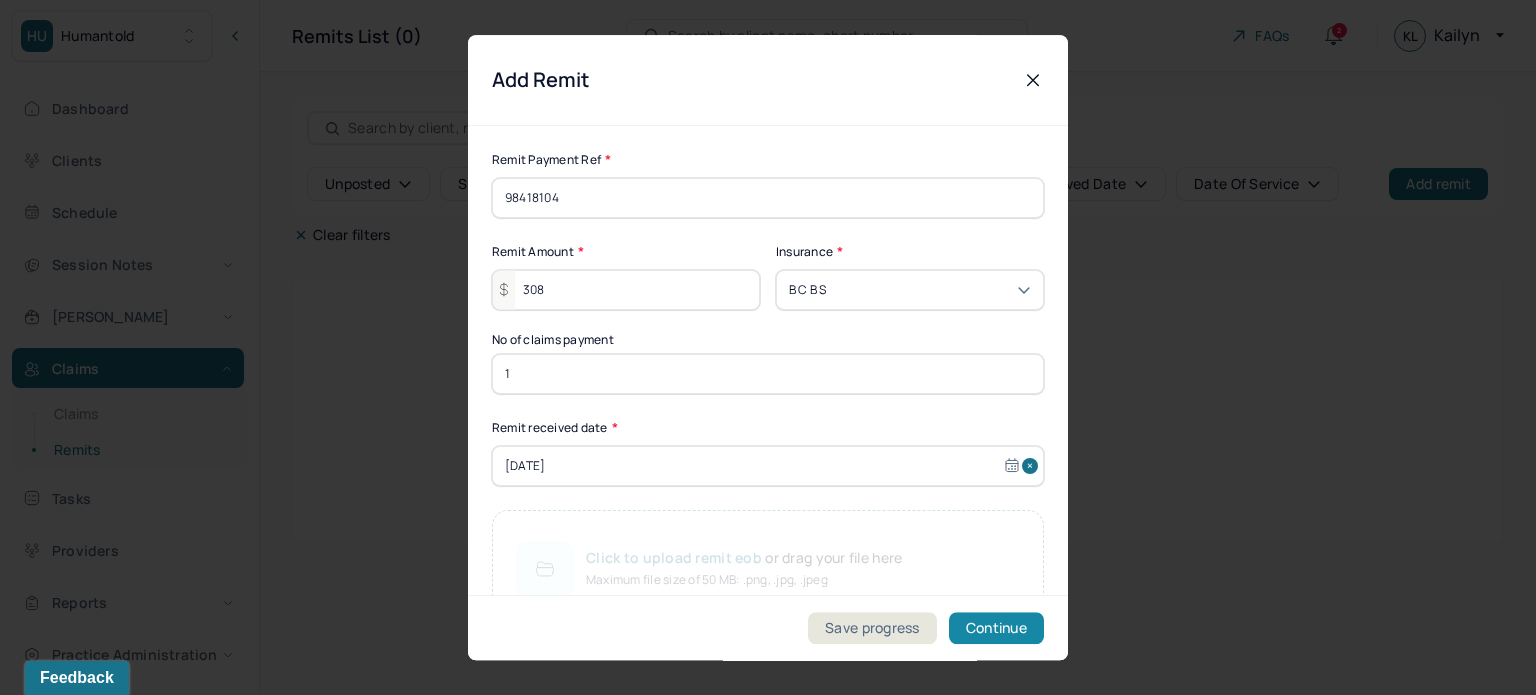 click on "Continue" at bounding box center [996, 628] 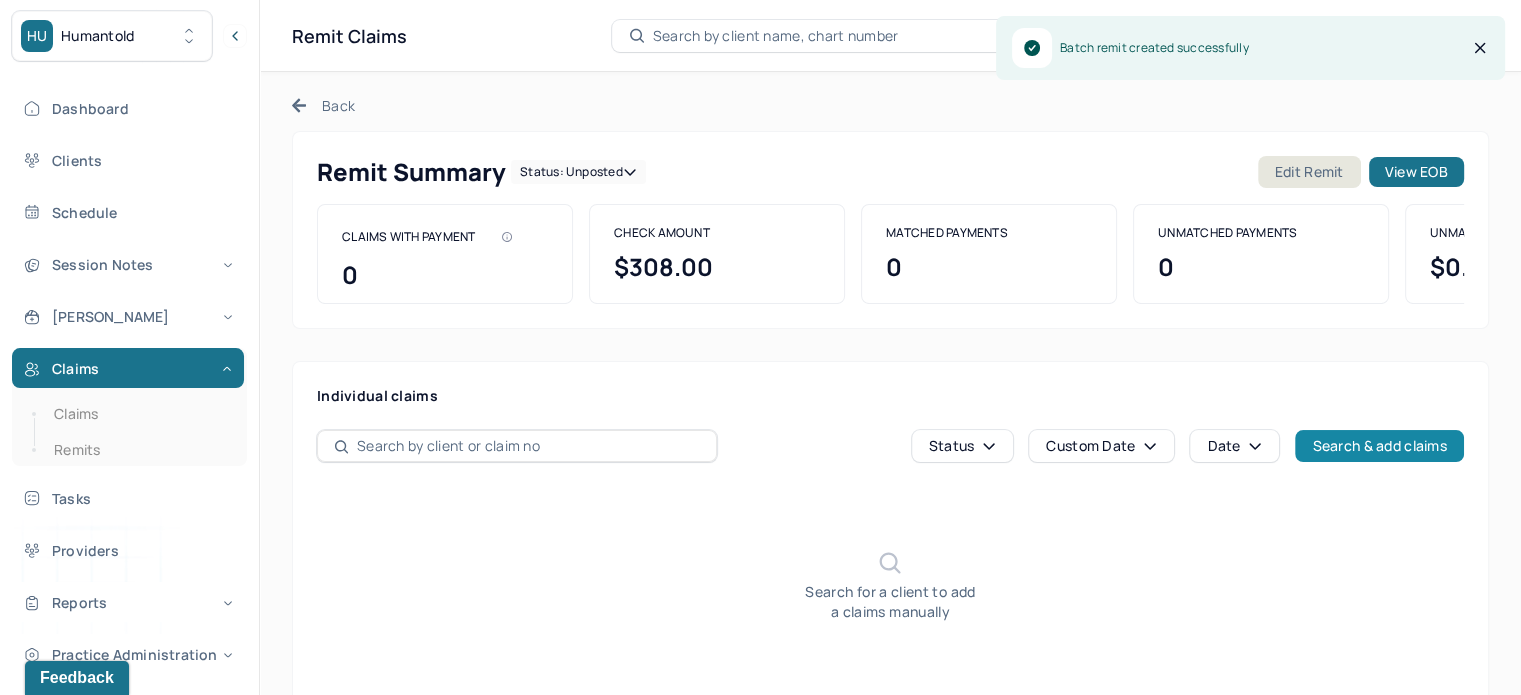 click on "Search & add claims" at bounding box center [1379, 446] 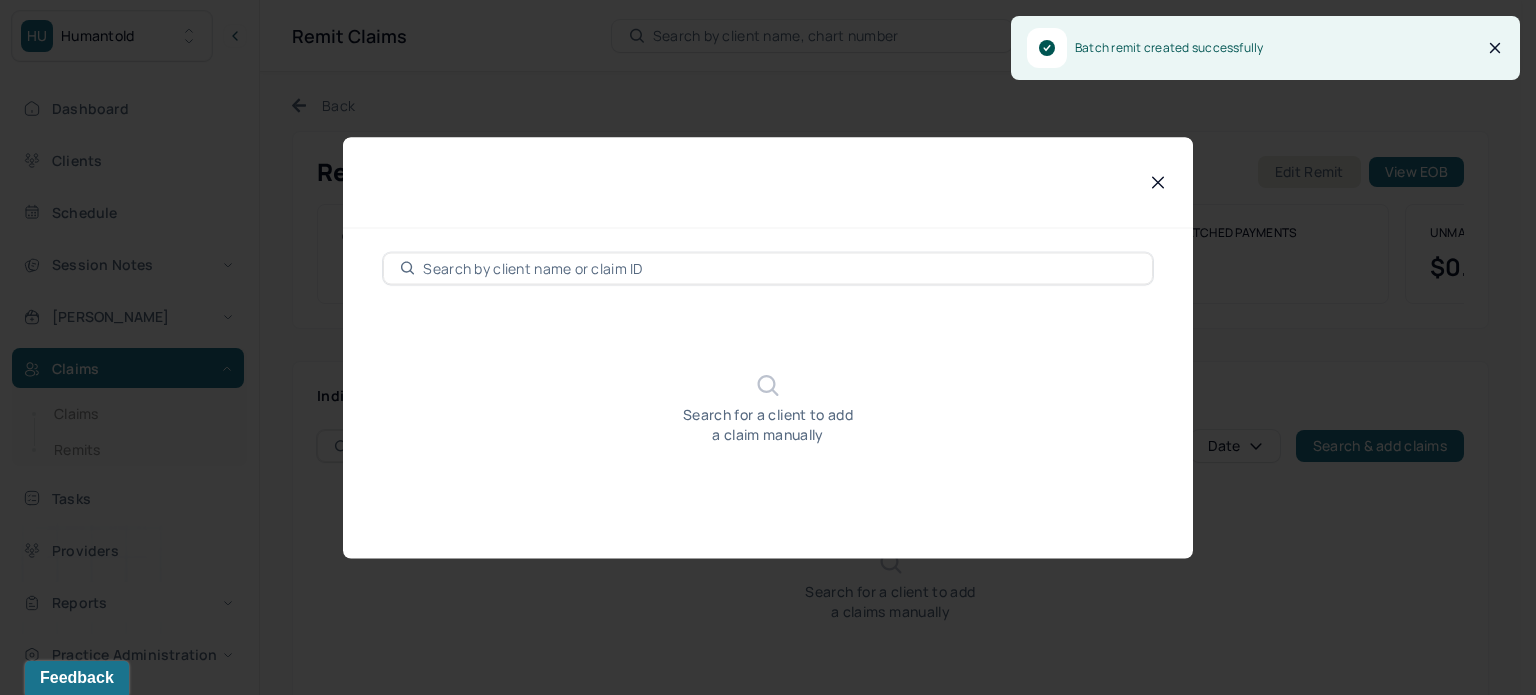 click at bounding box center (779, 268) 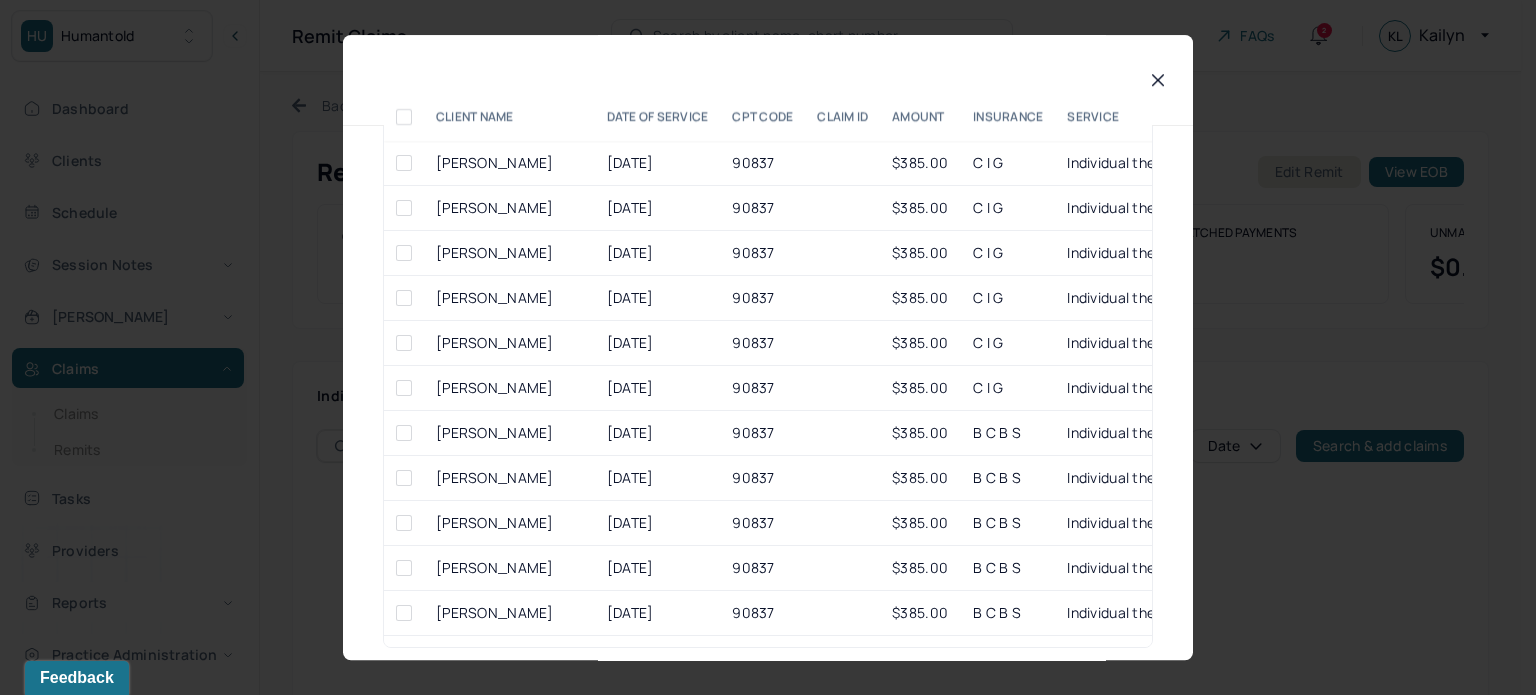 scroll, scrollTop: 160, scrollLeft: 0, axis: vertical 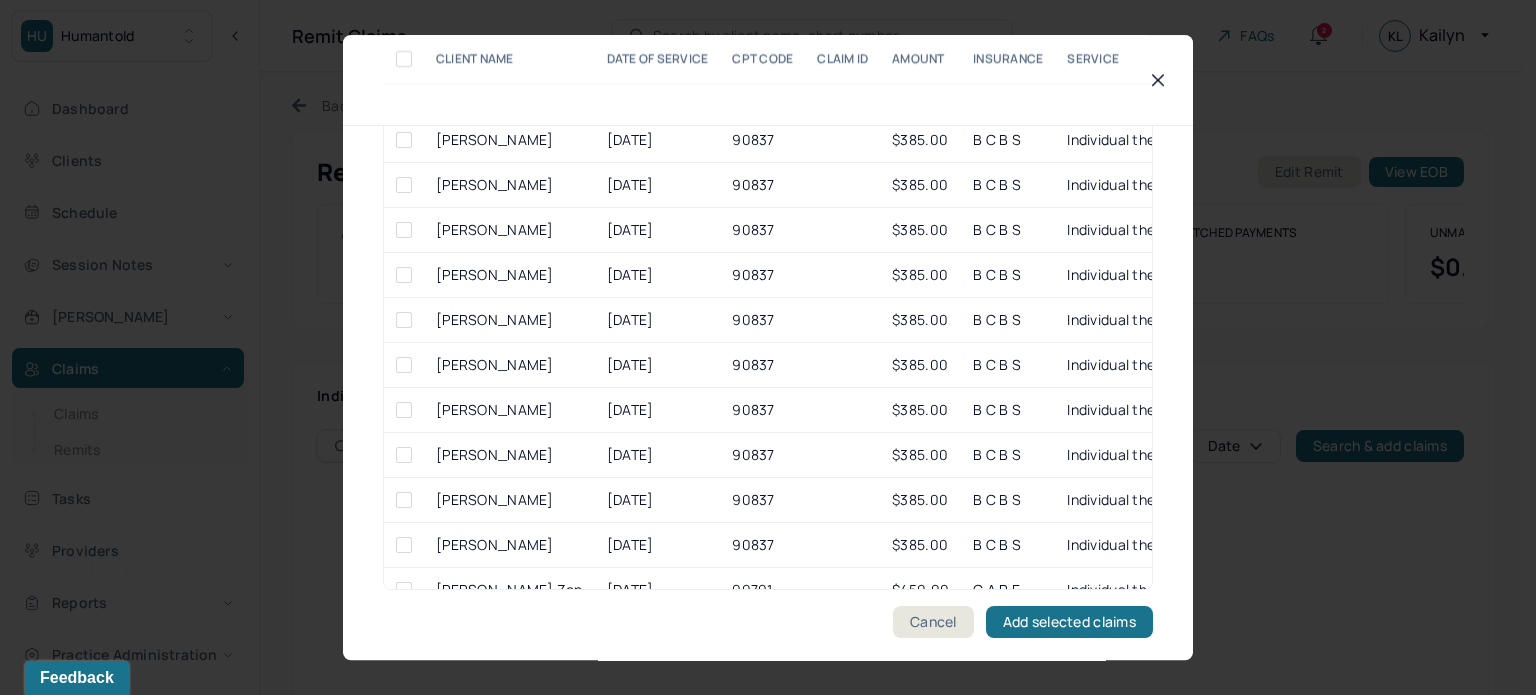 type on "PARKE" 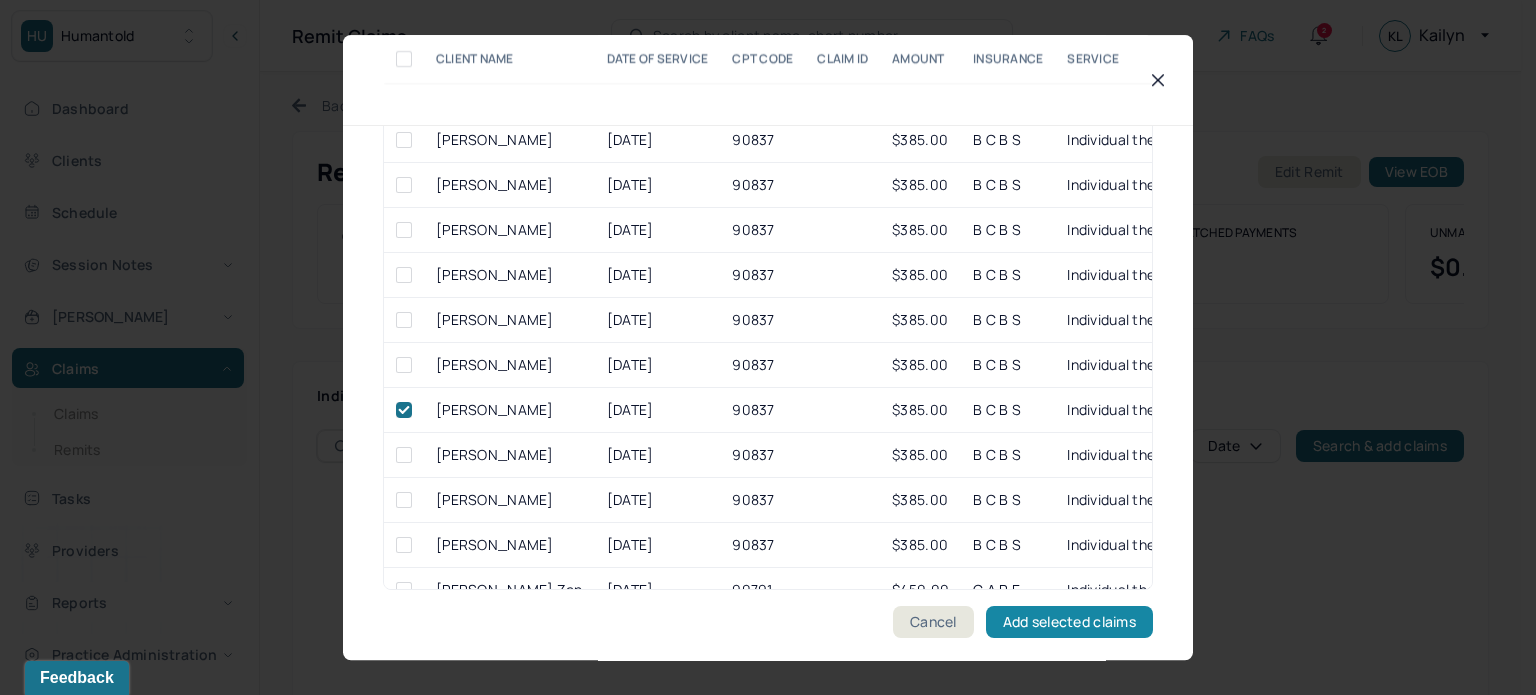 click on "Add selected claims" at bounding box center (1069, 622) 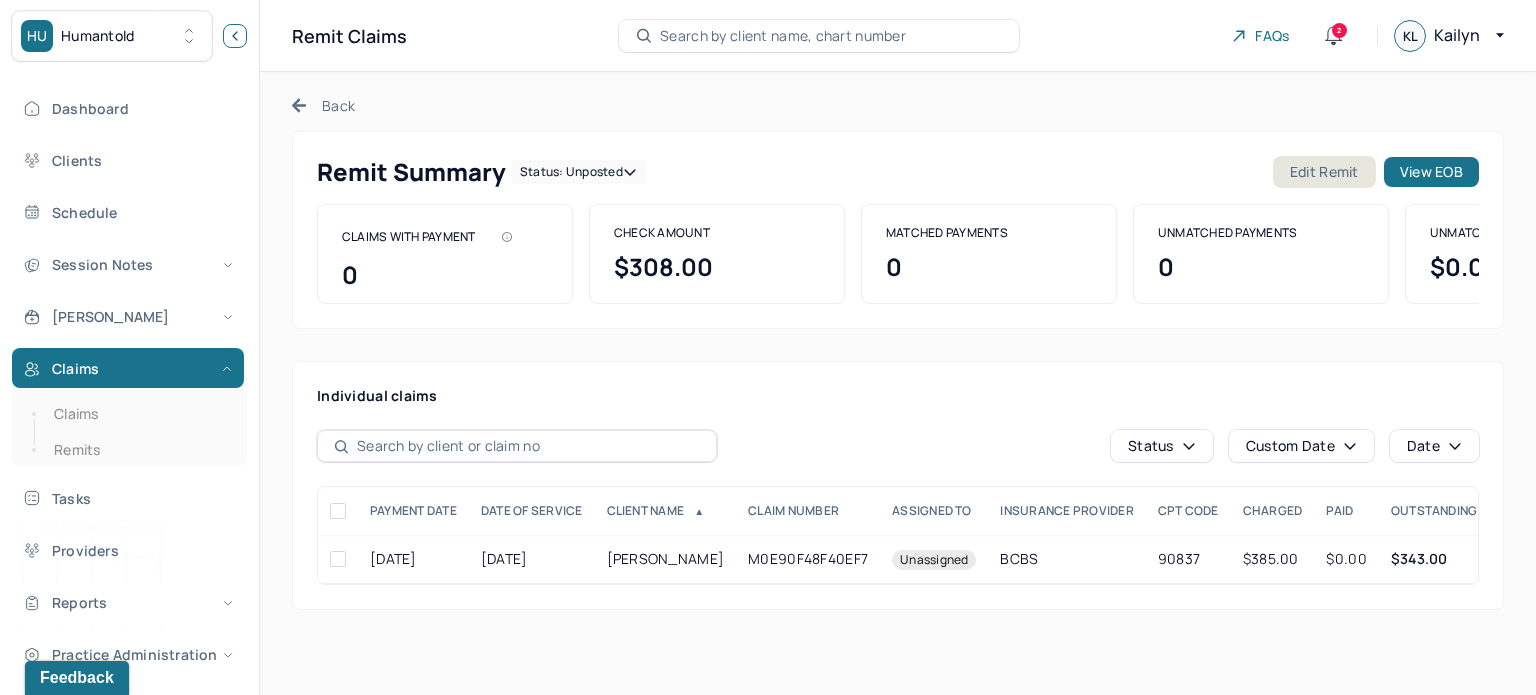 click 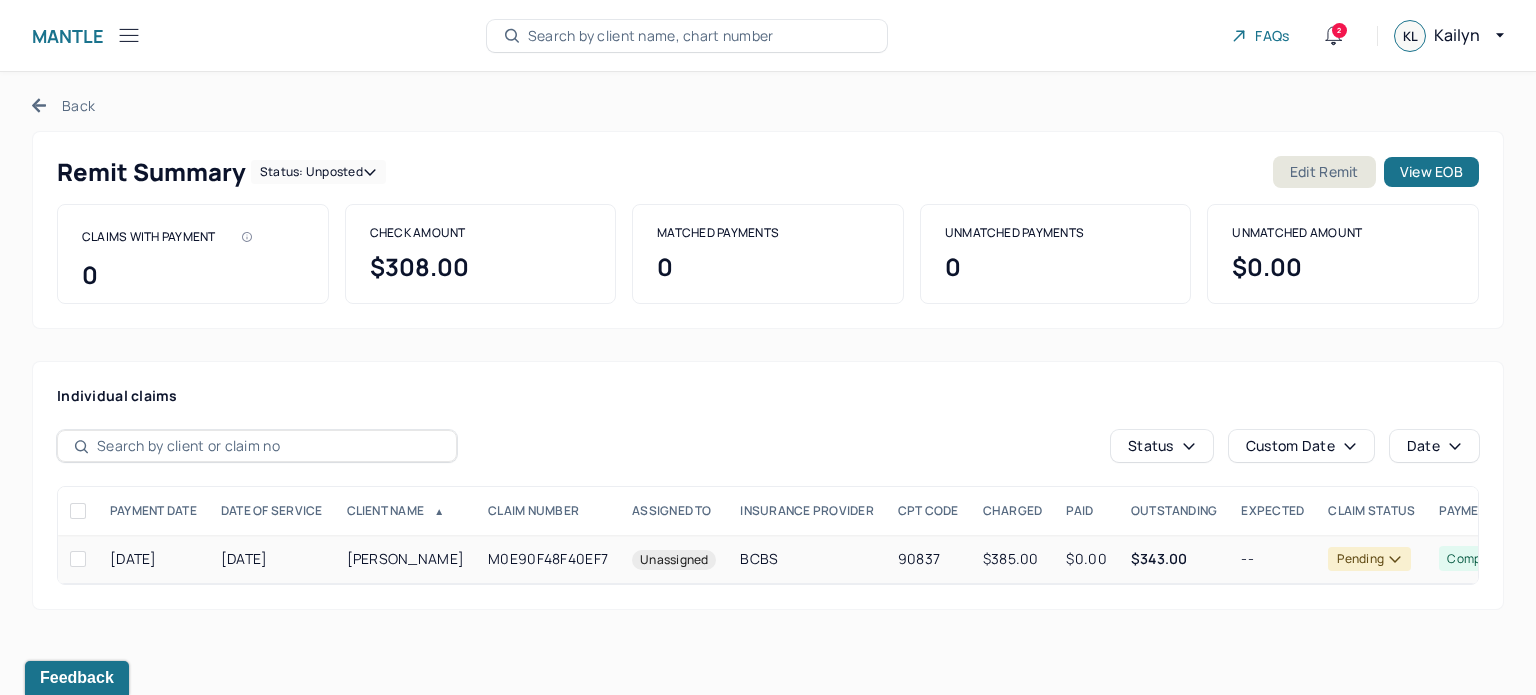 click on "M0E90F48F40EF7" at bounding box center (548, 559) 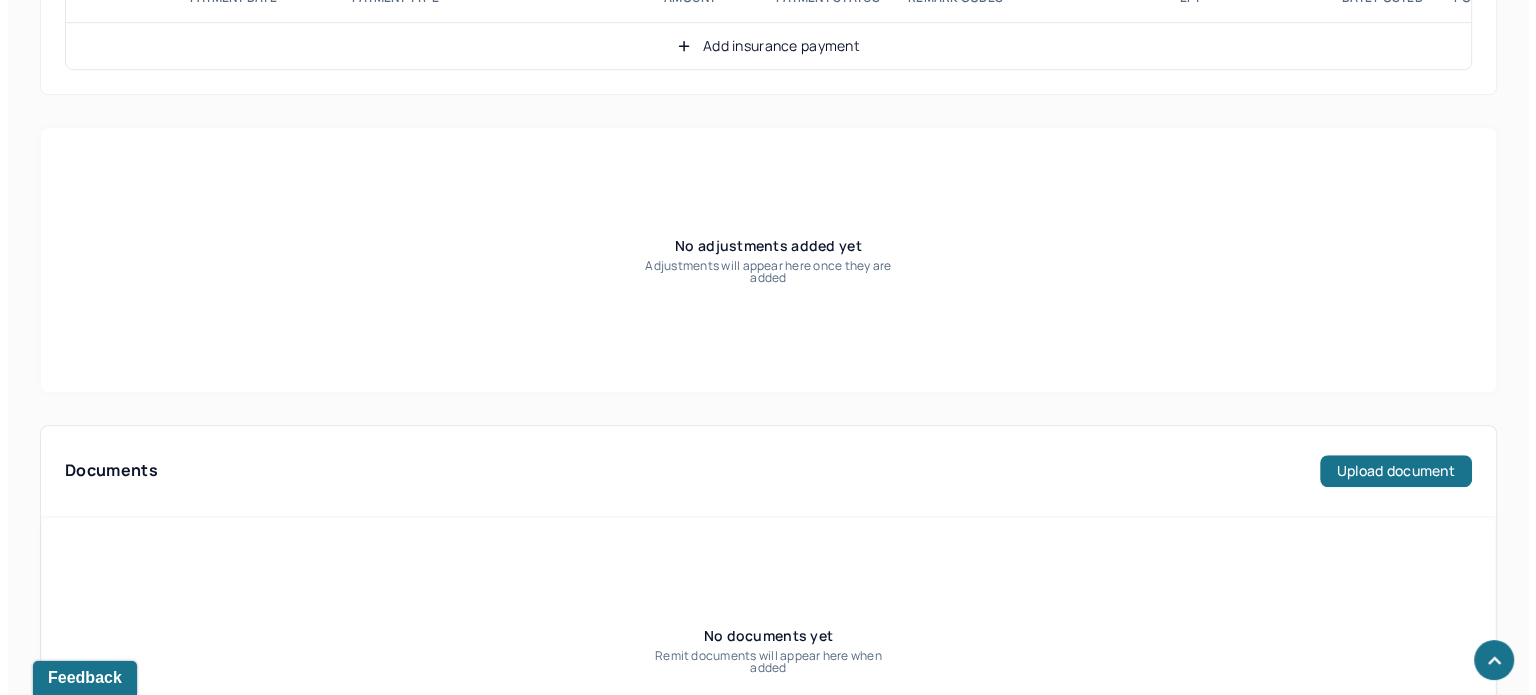 scroll, scrollTop: 1400, scrollLeft: 0, axis: vertical 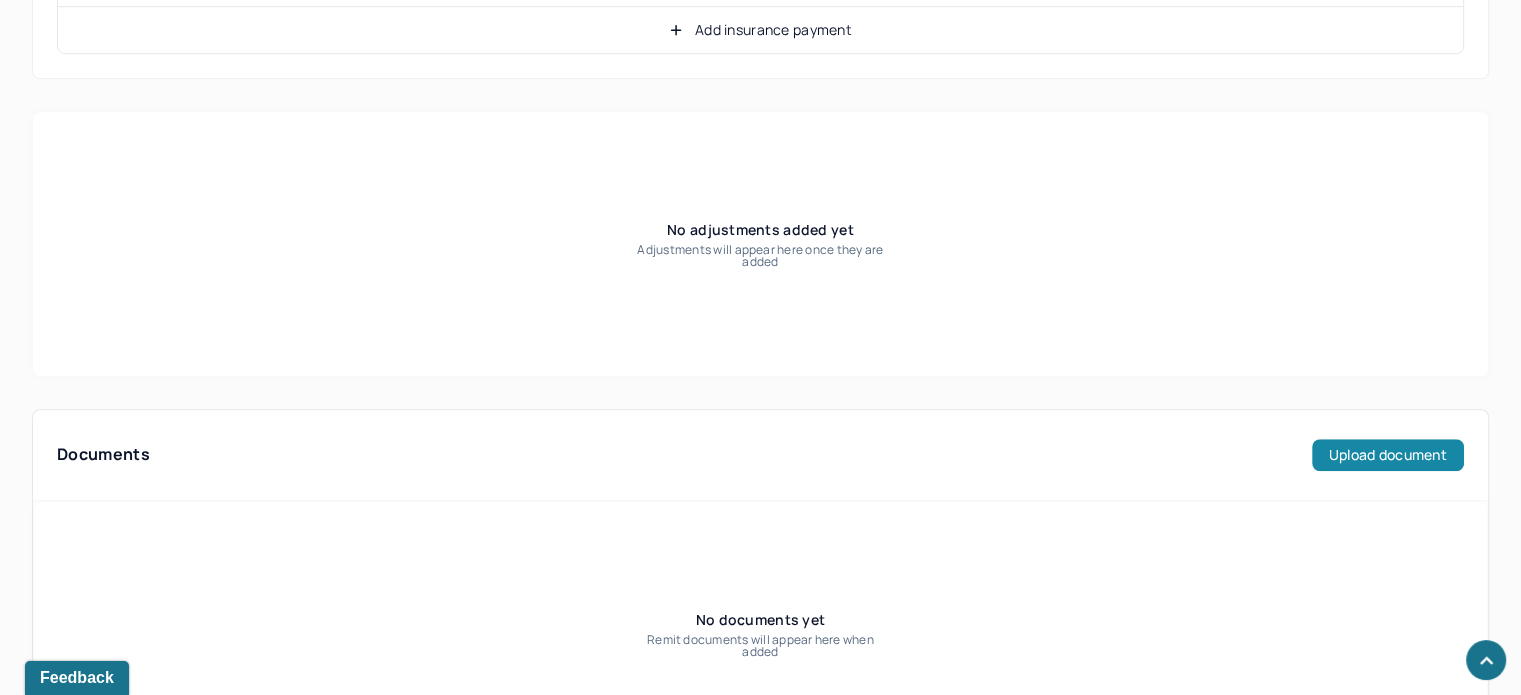 click on "Upload document" at bounding box center [1388, 455] 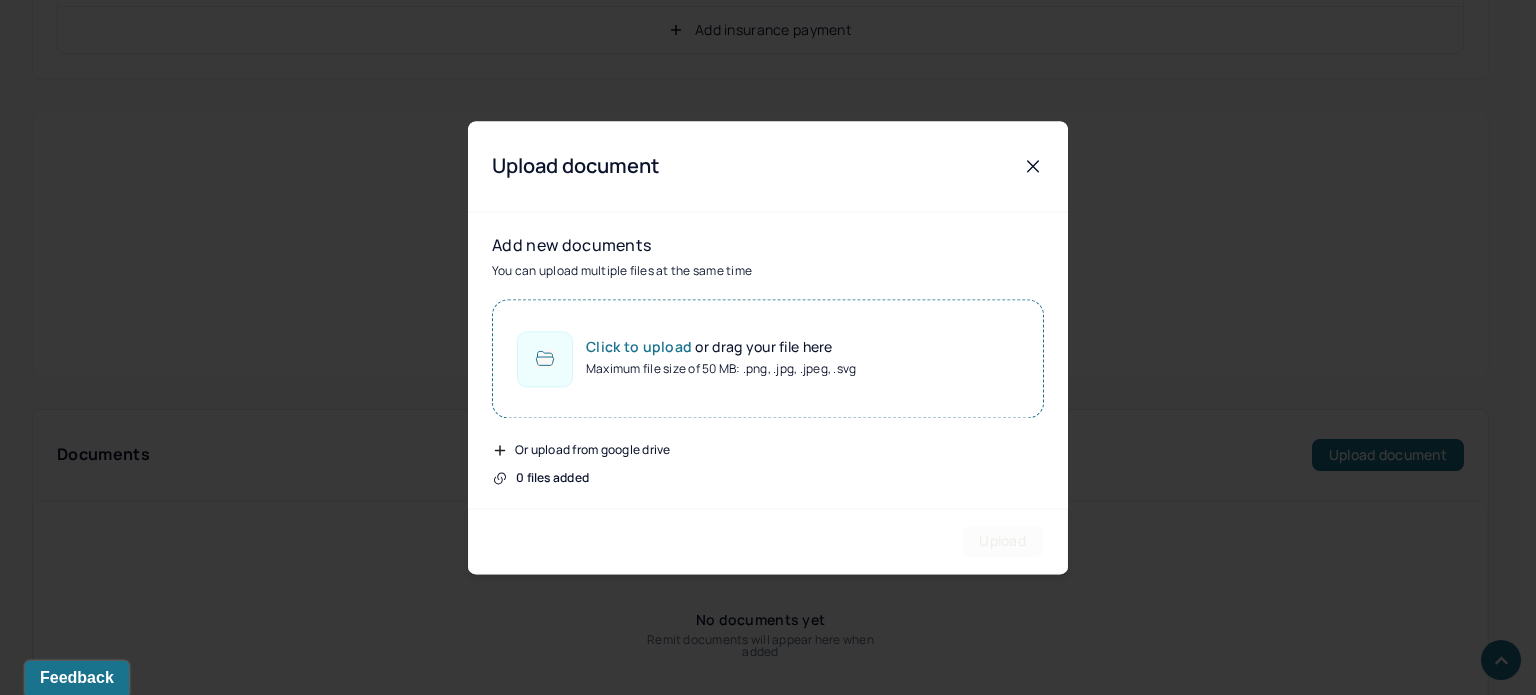 click on "Maximum file size of 50 MB: .png, .jpg, .jpeg, .svg" at bounding box center (721, 369) 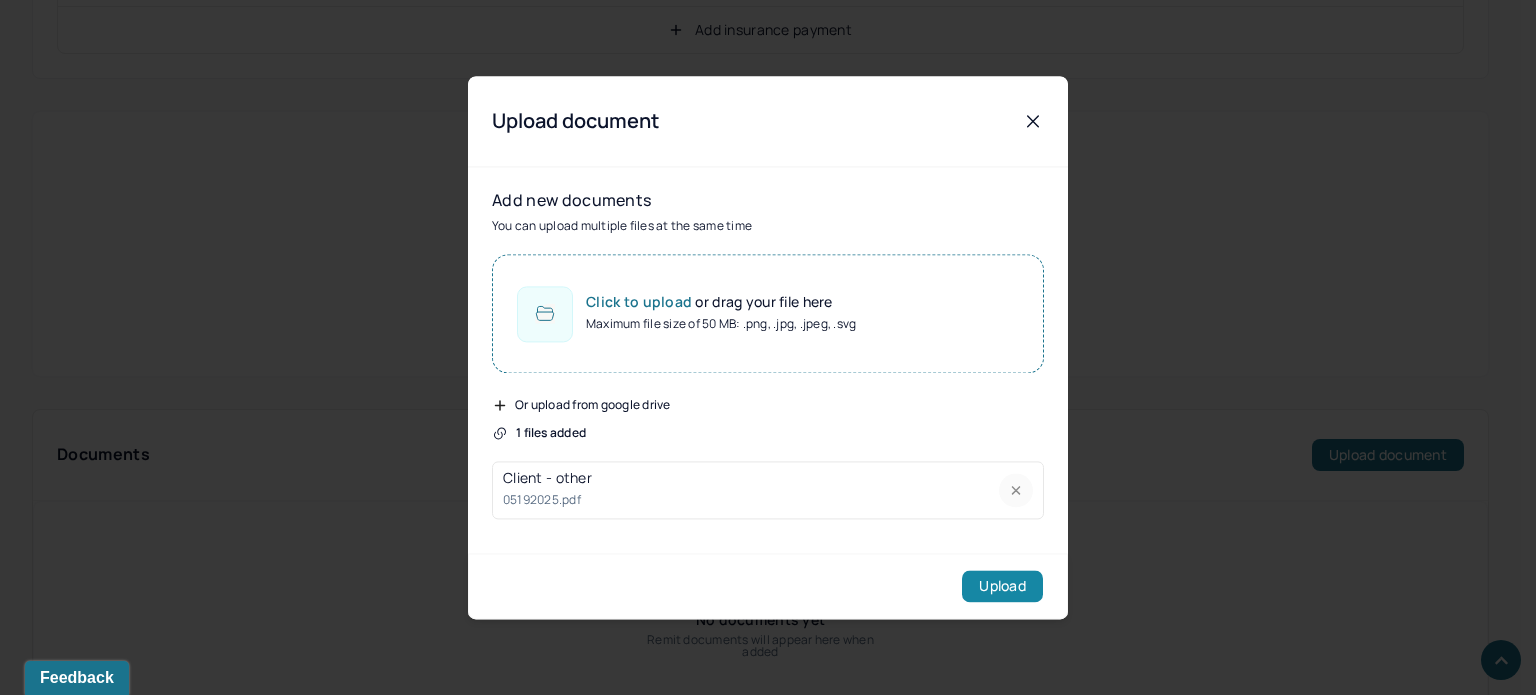drag, startPoint x: 1000, startPoint y: 584, endPoint x: 1012, endPoint y: 585, distance: 12.0415945 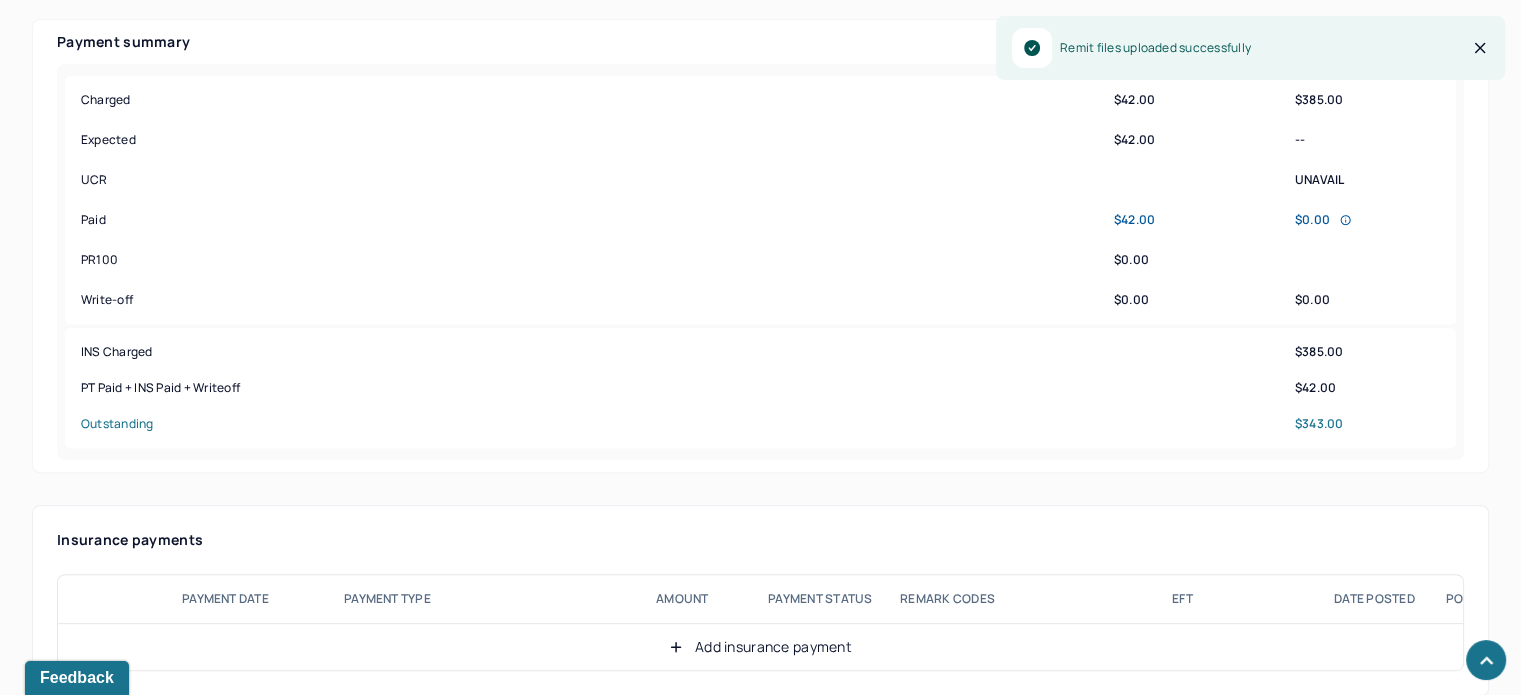 scroll, scrollTop: 900, scrollLeft: 0, axis: vertical 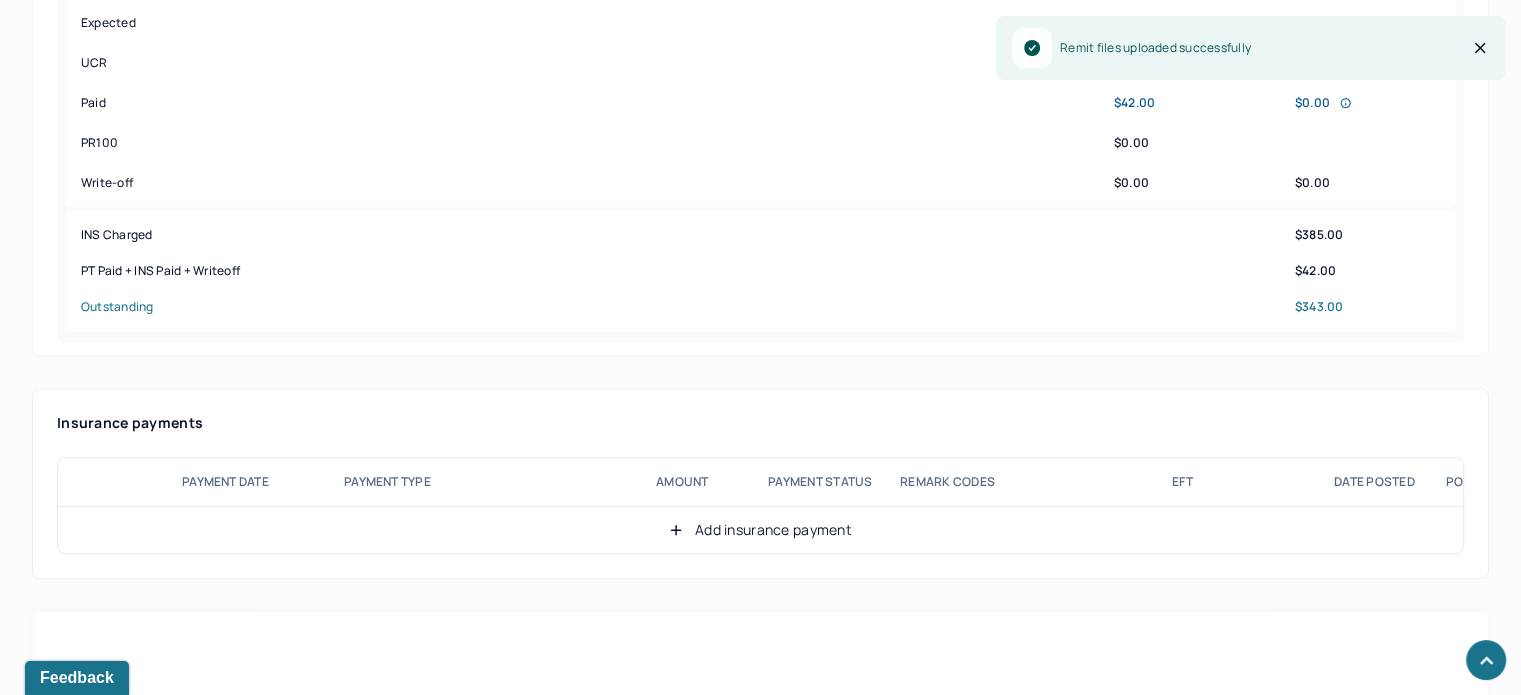 click on "Add insurance payment" at bounding box center (760, 530) 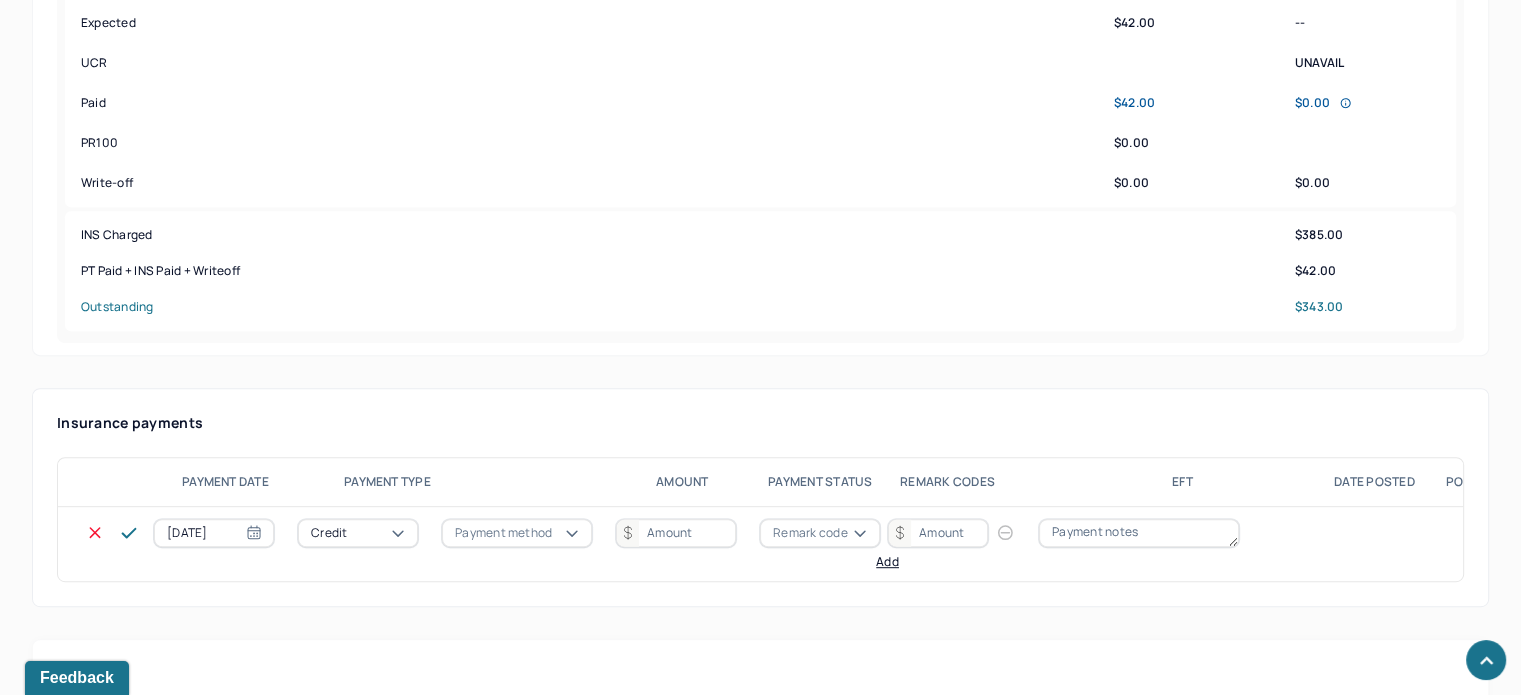 click on "Payment method" at bounding box center (503, 533) 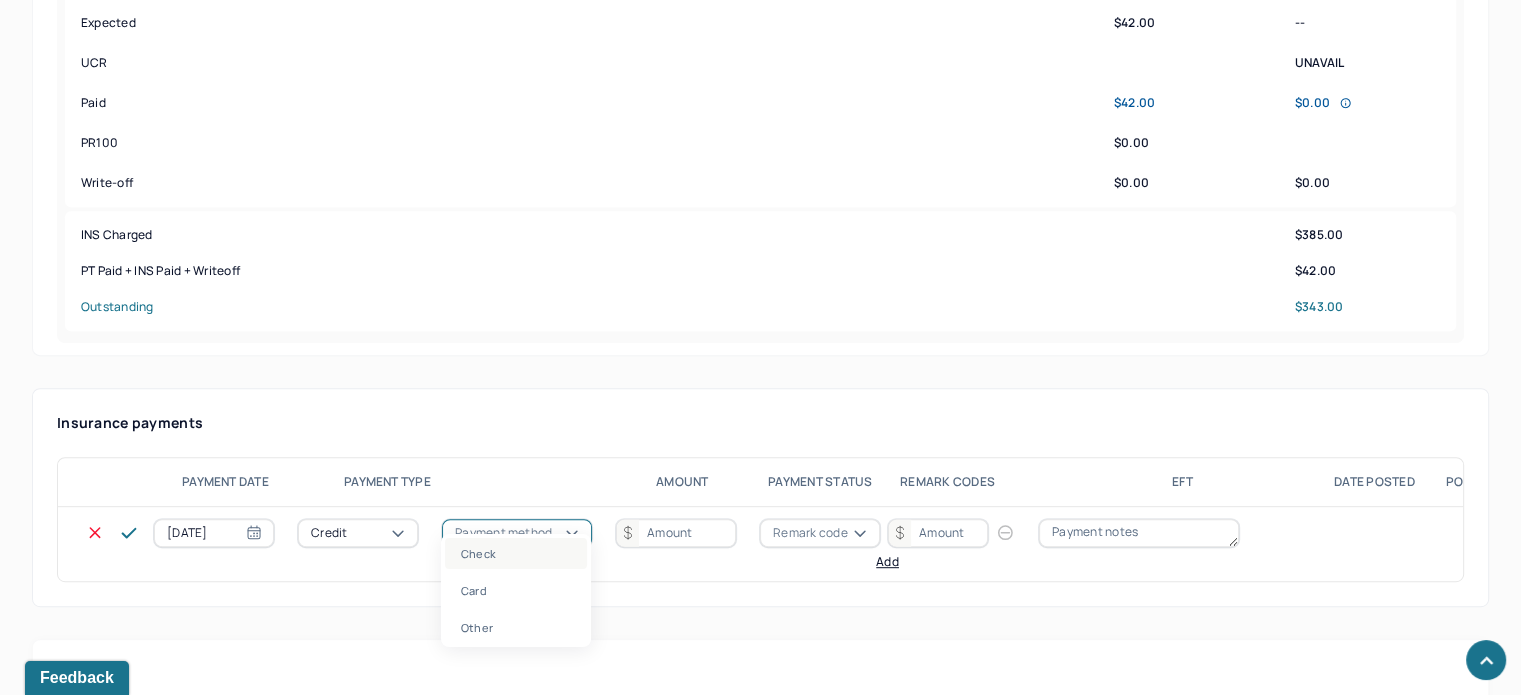 click on "Check" at bounding box center [516, 553] 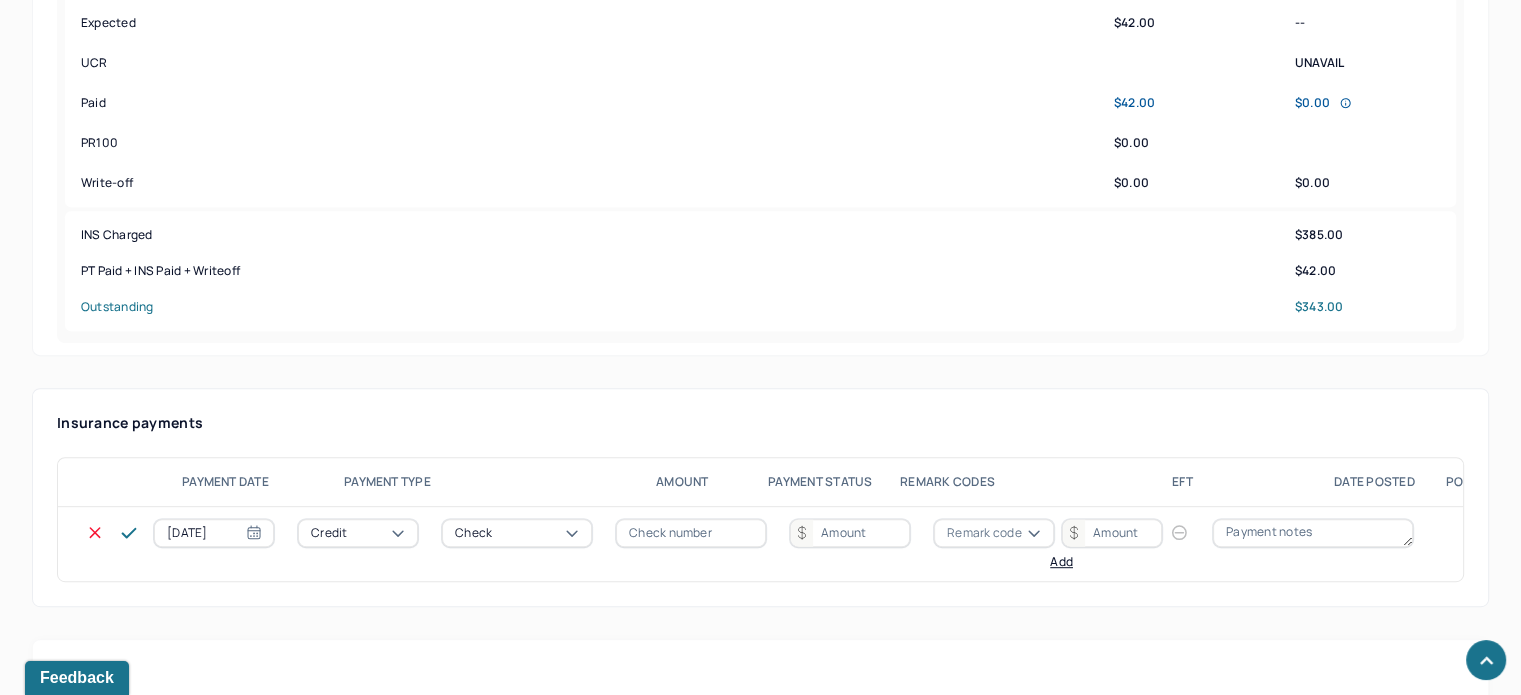 click at bounding box center (691, 533) 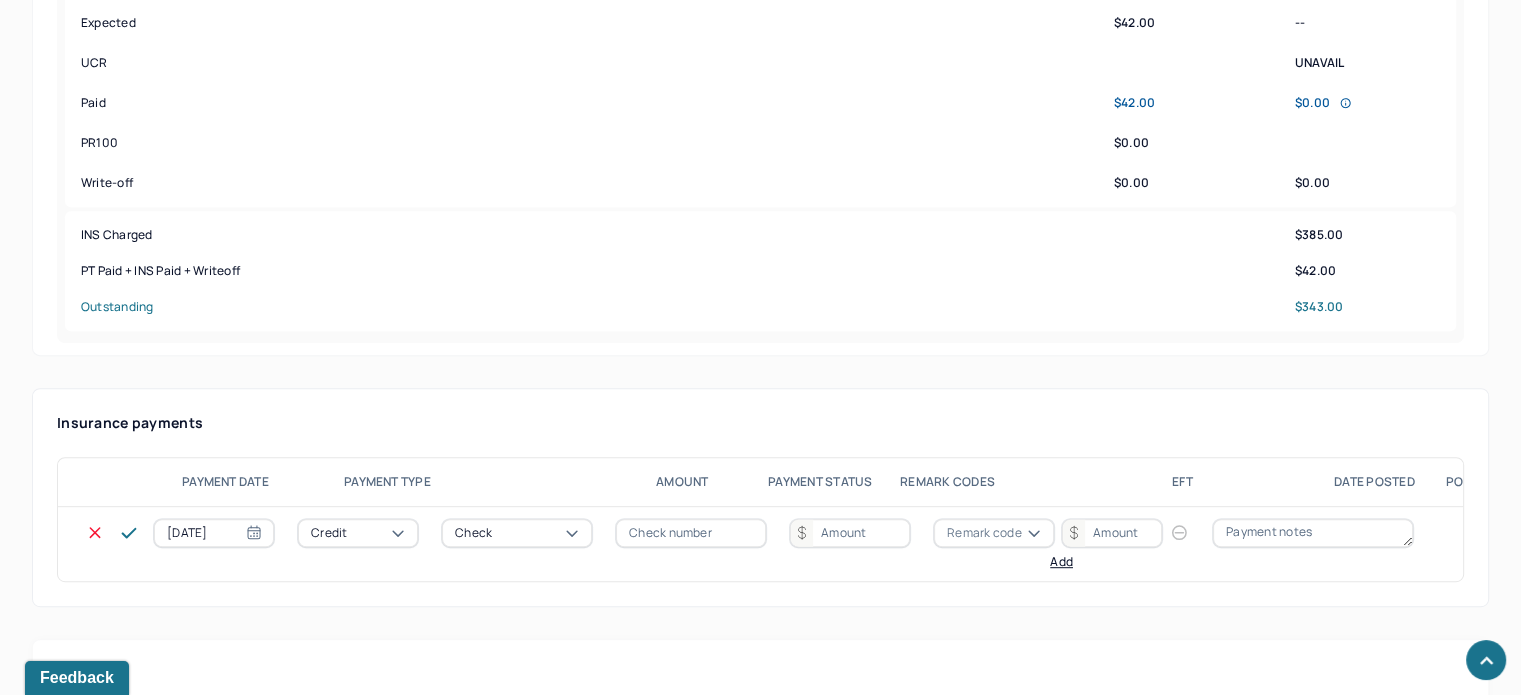 click at bounding box center [691, 533] 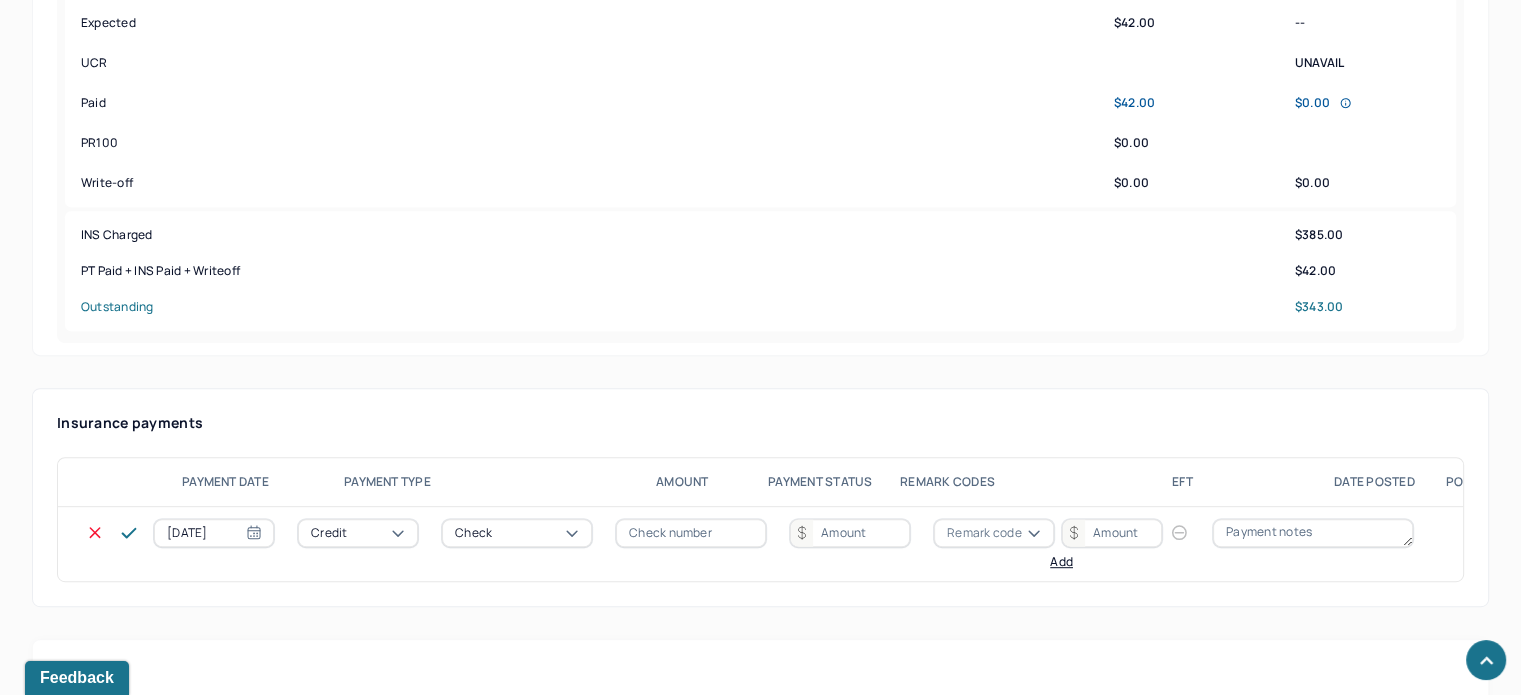 paste on "98418104" 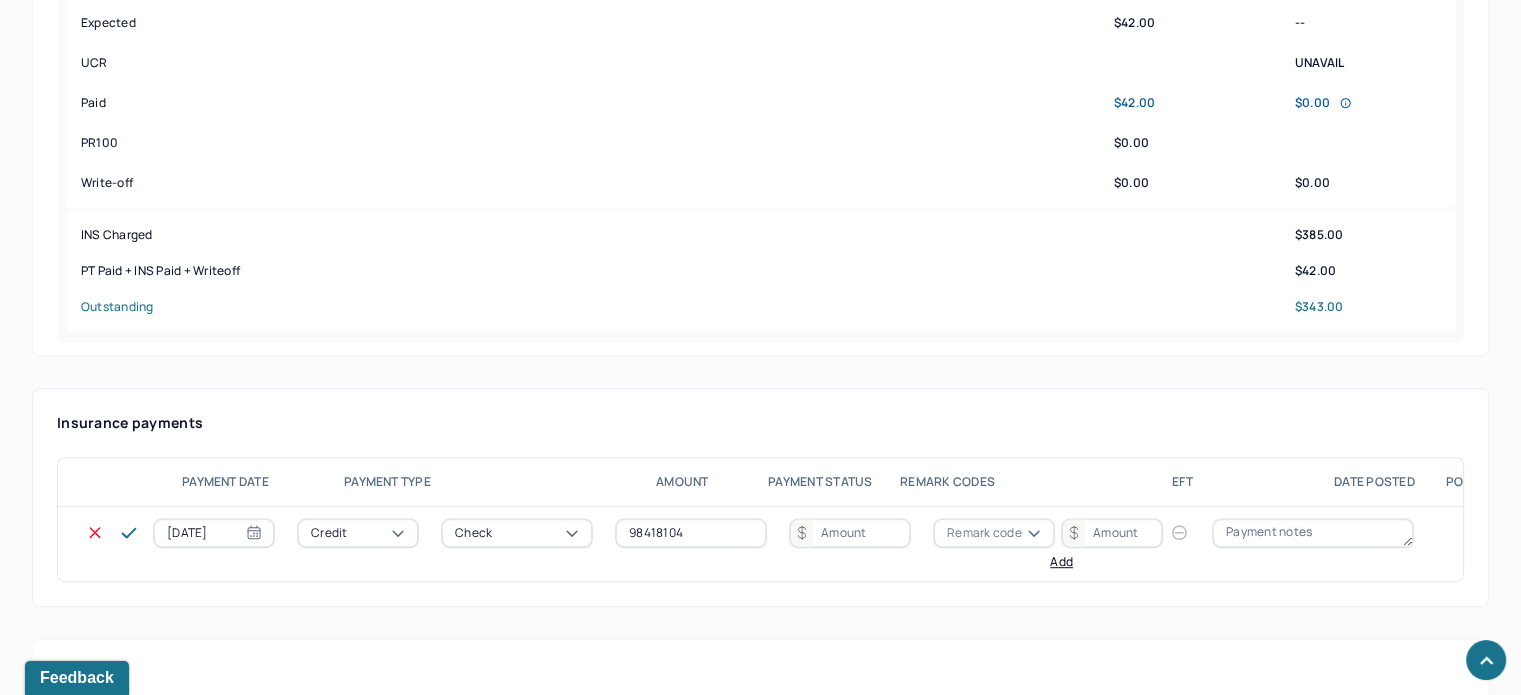 type on "98418104" 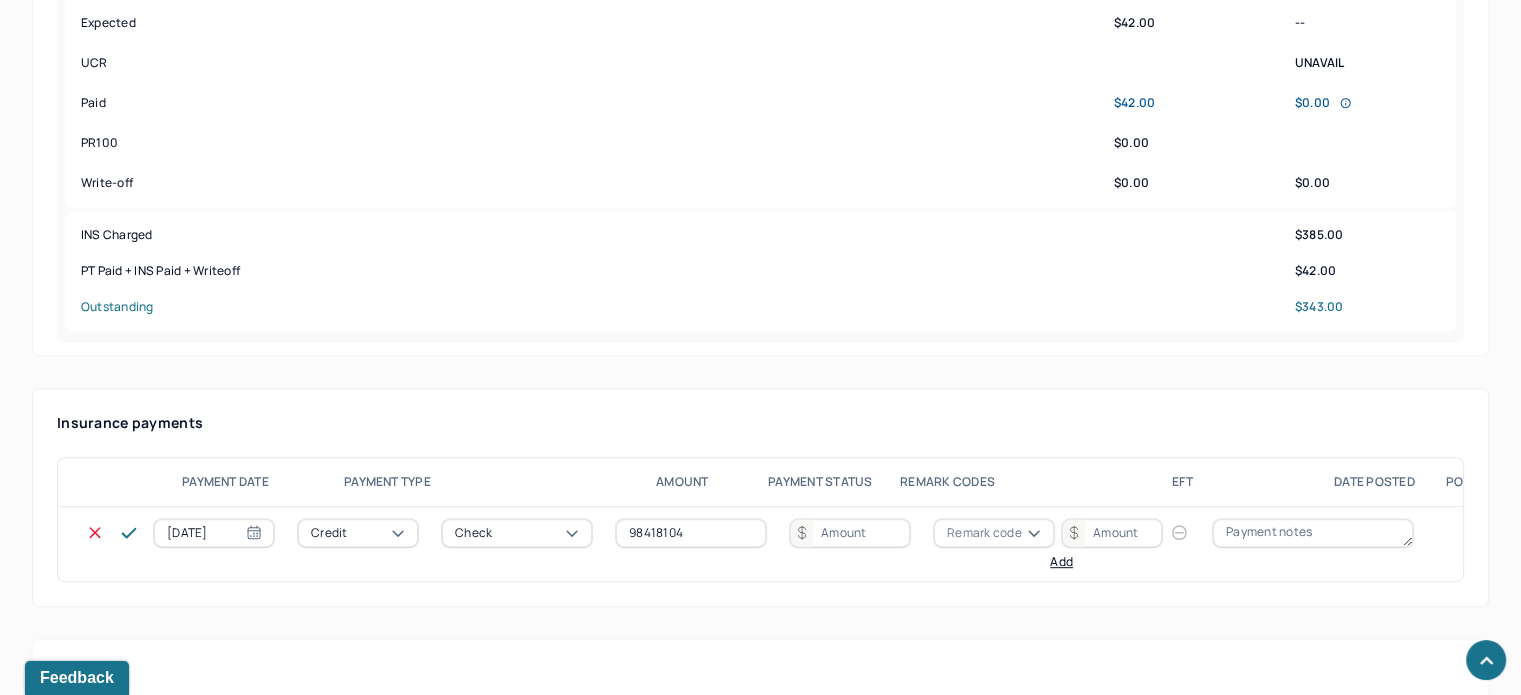 click at bounding box center (850, 533) 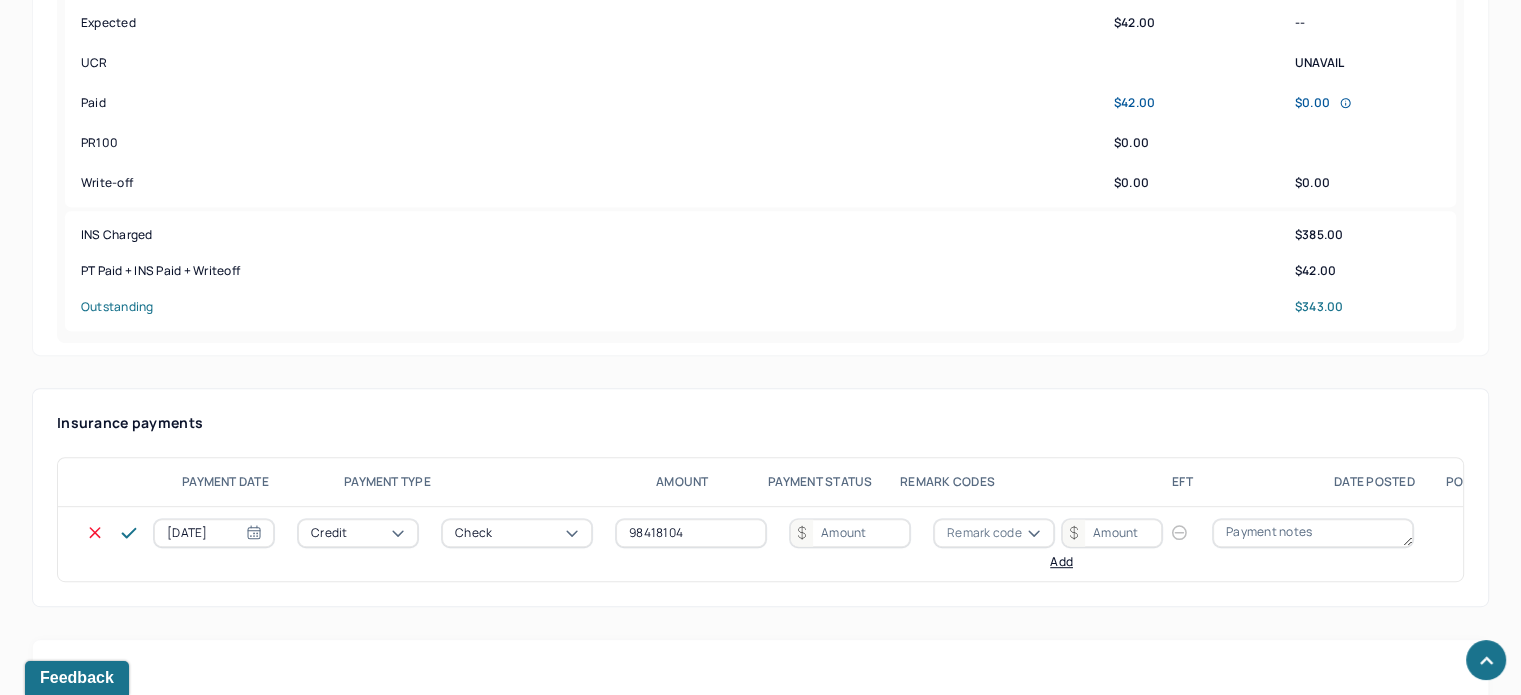 click at bounding box center (850, 533) 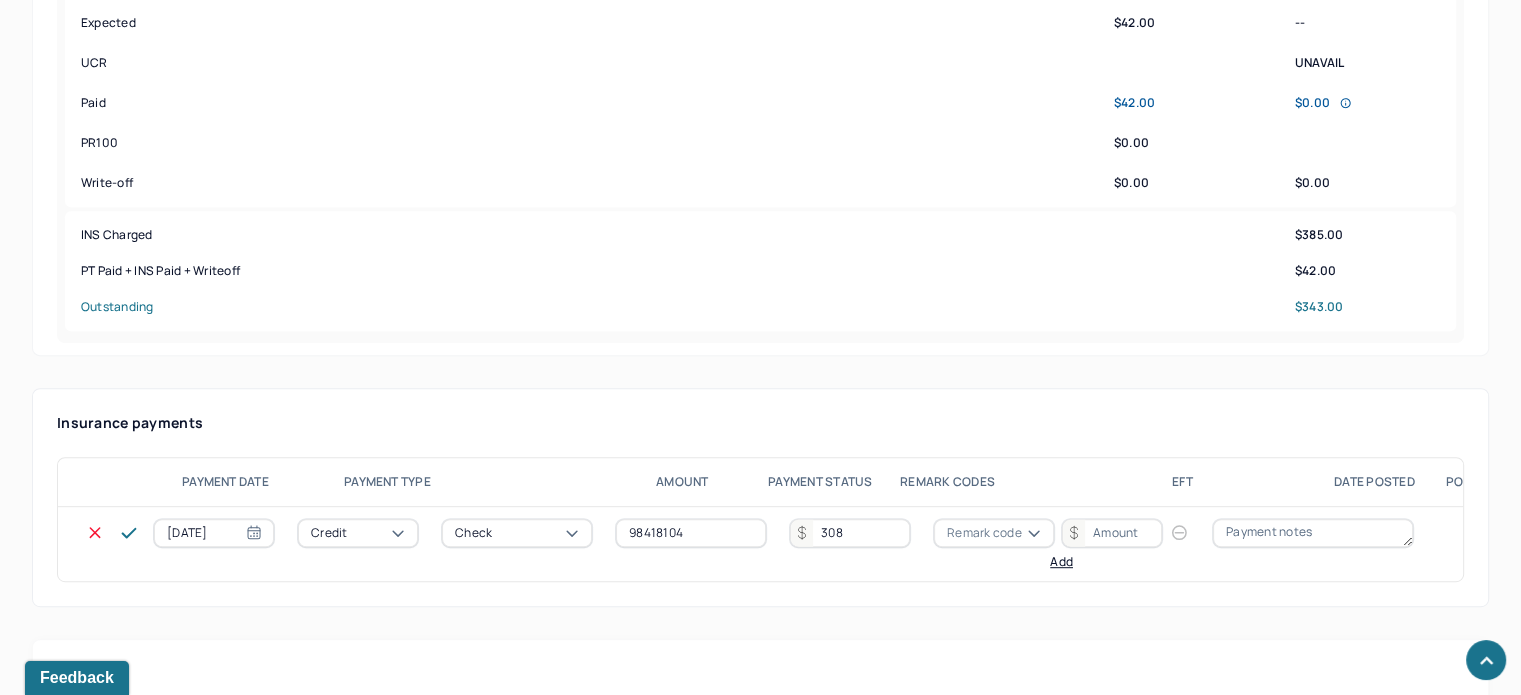 type on "308" 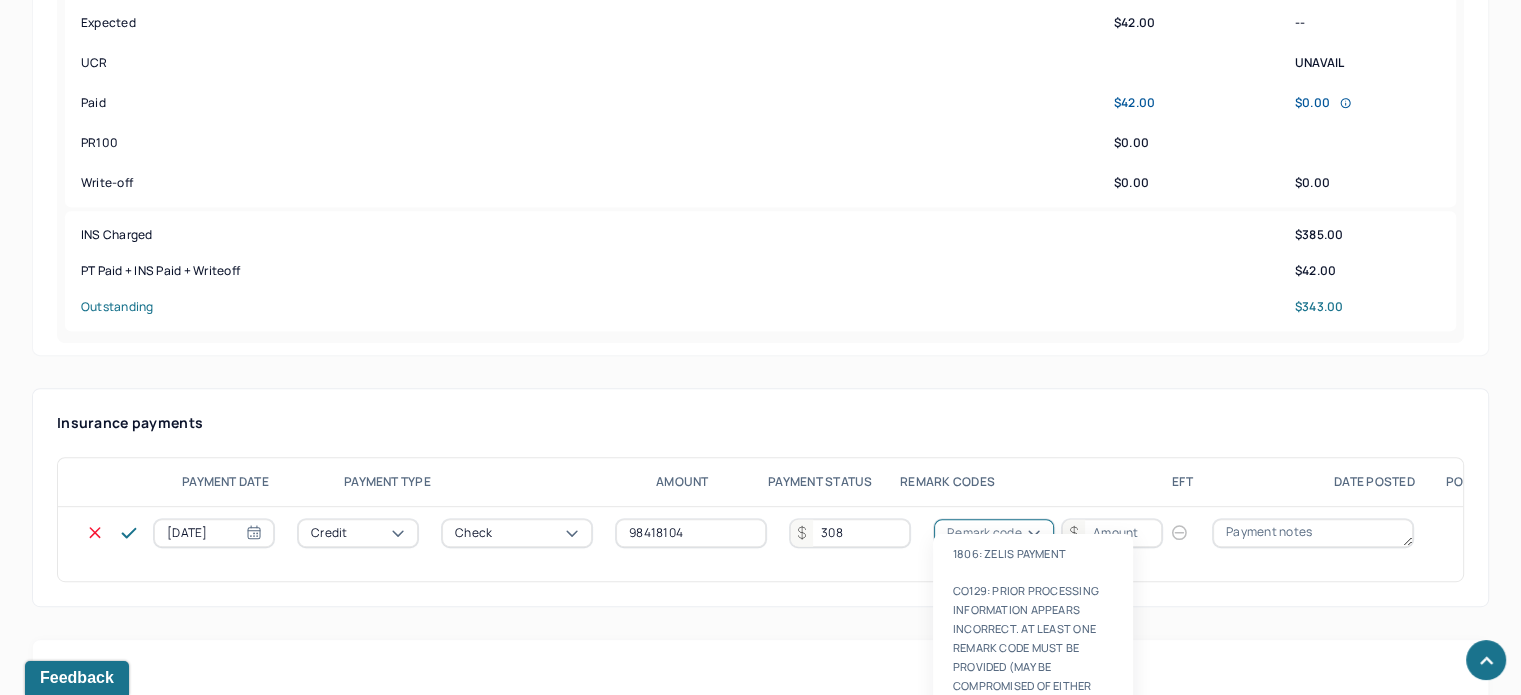 click on "Remark code" at bounding box center [984, 533] 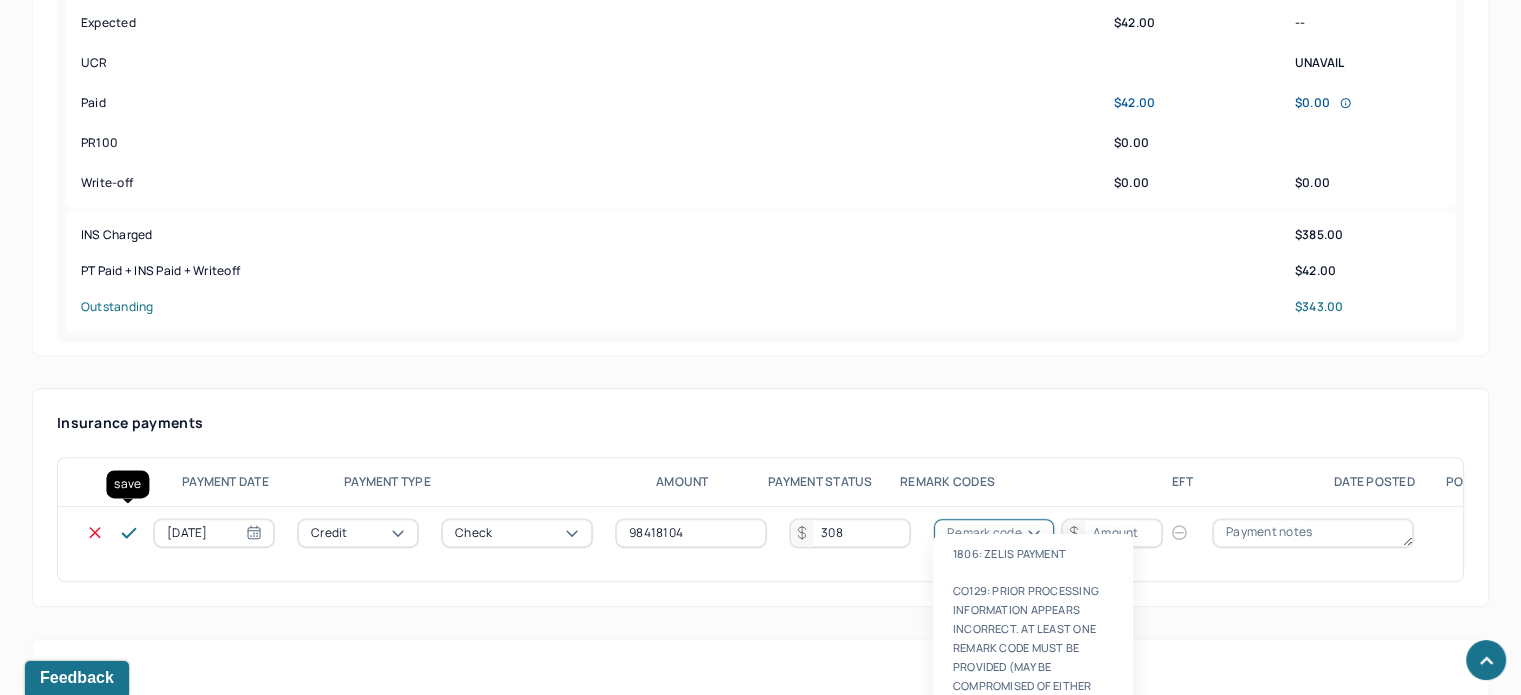 click 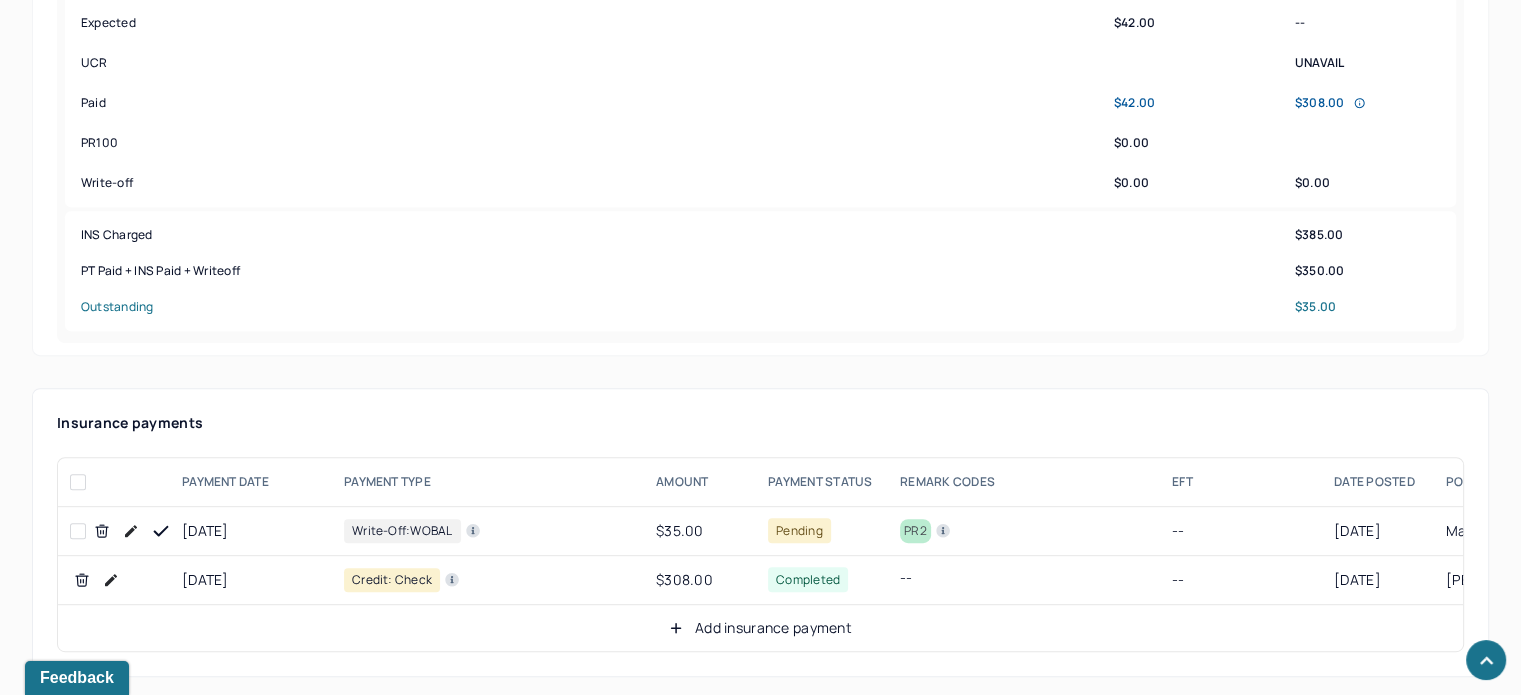 click 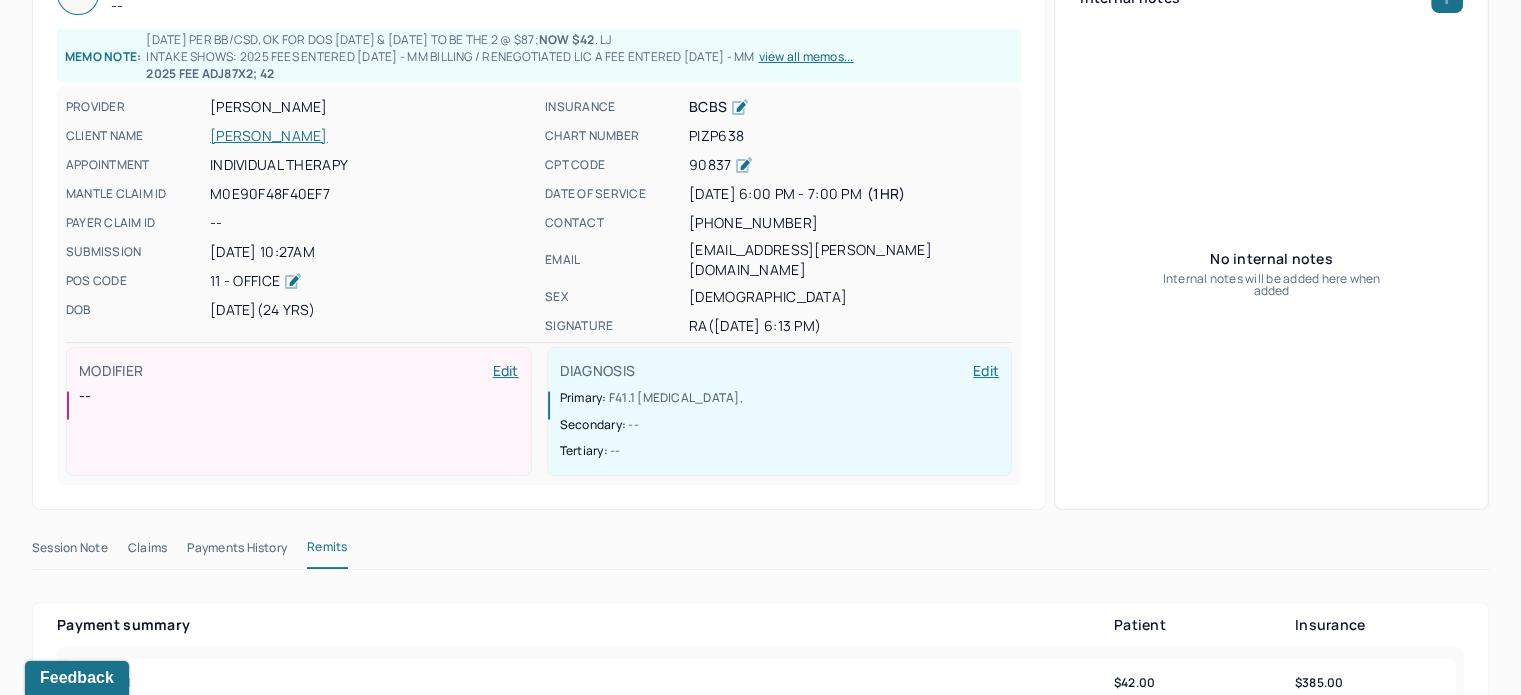 scroll, scrollTop: 0, scrollLeft: 0, axis: both 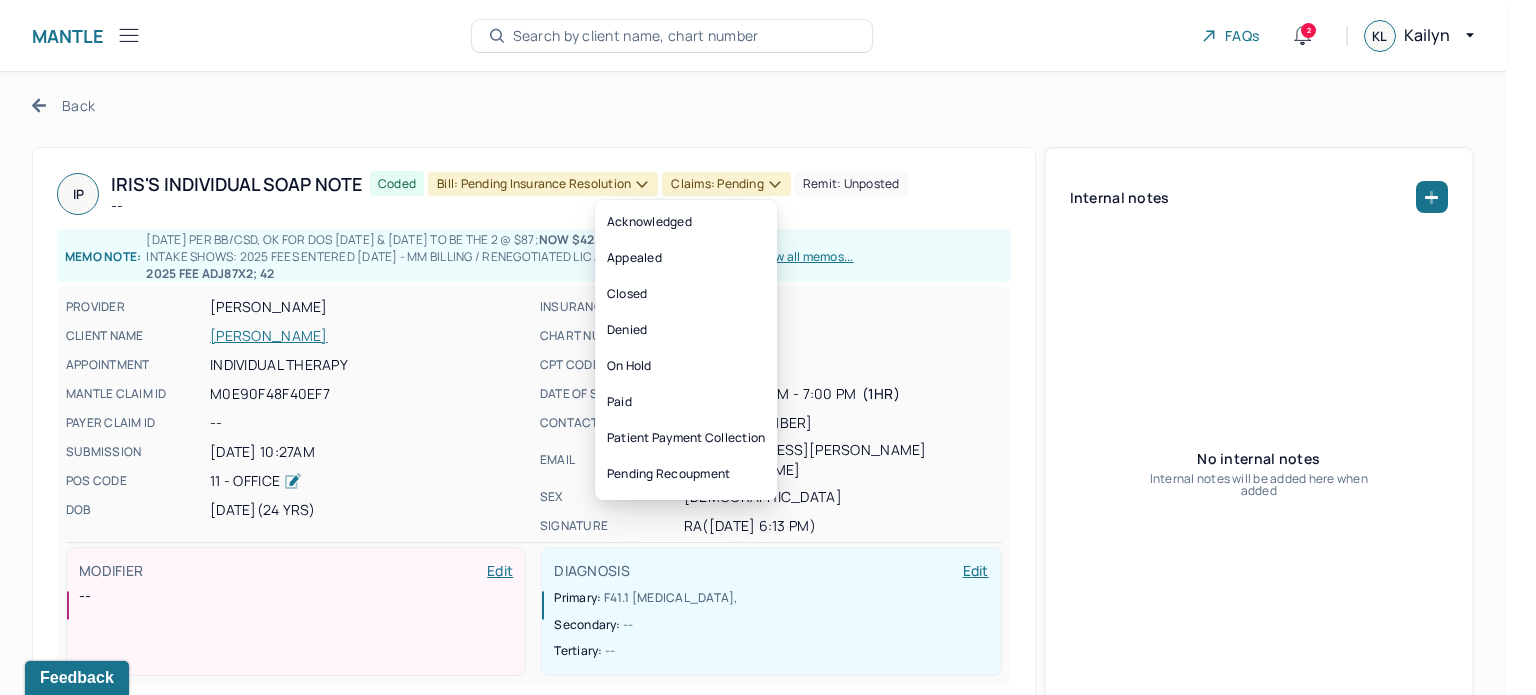 click on "Claims: pending" at bounding box center (726, 184) 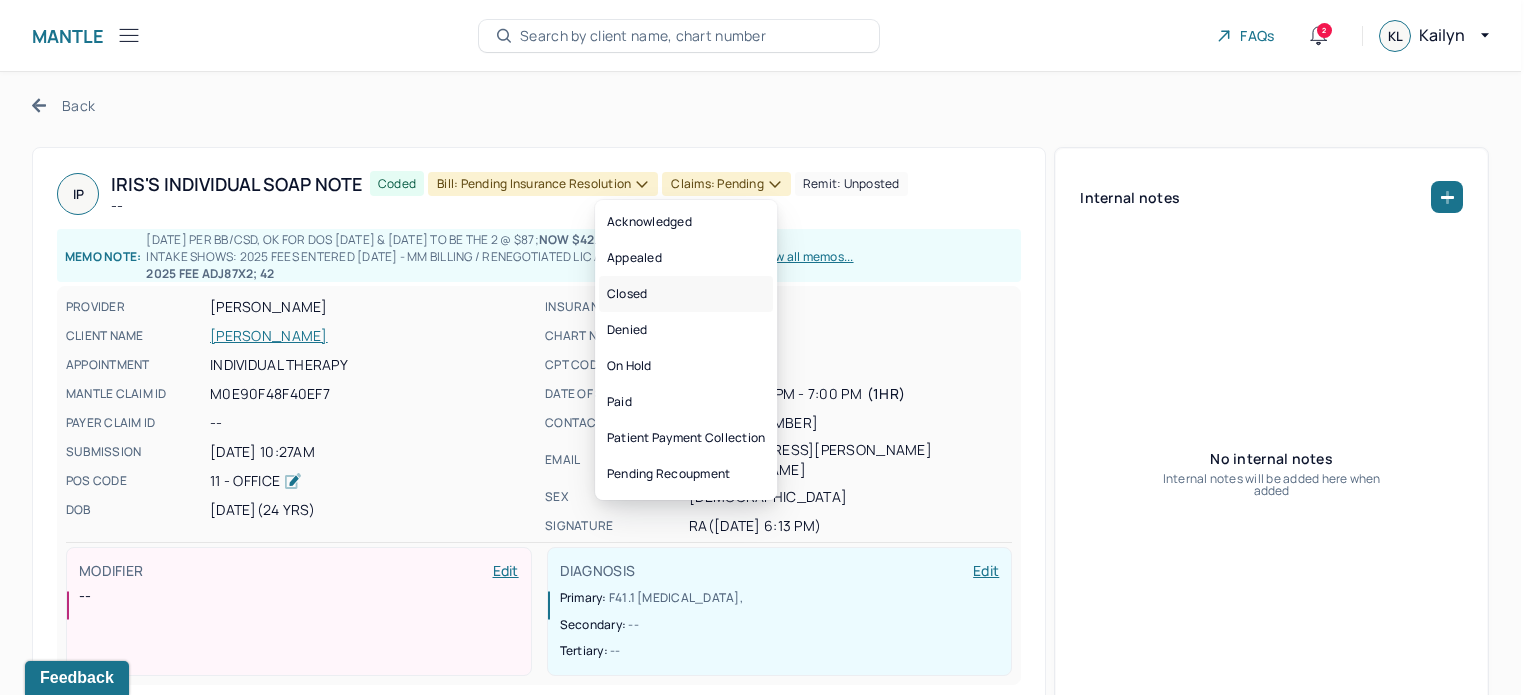click on "Closed" at bounding box center (686, 294) 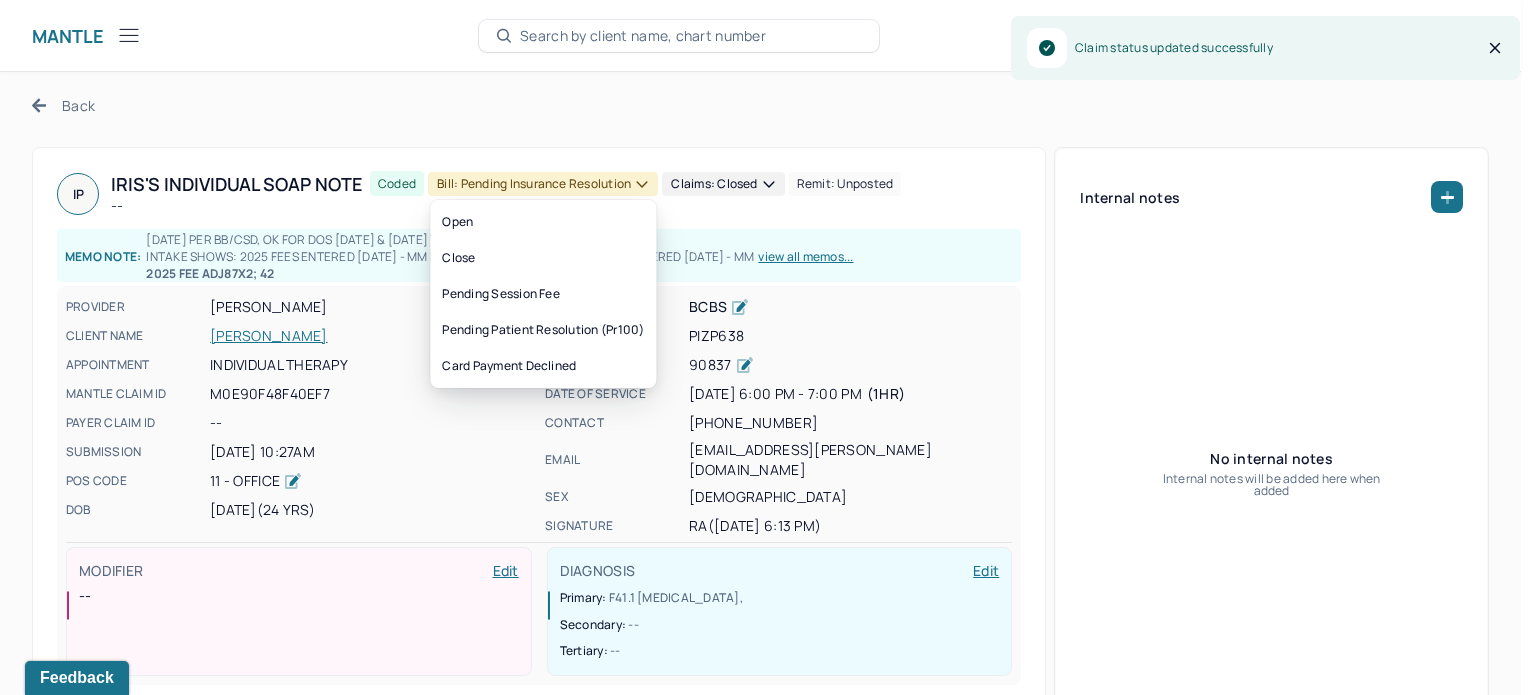 click on "Bill: Pending Insurance Resolution" at bounding box center (543, 184) 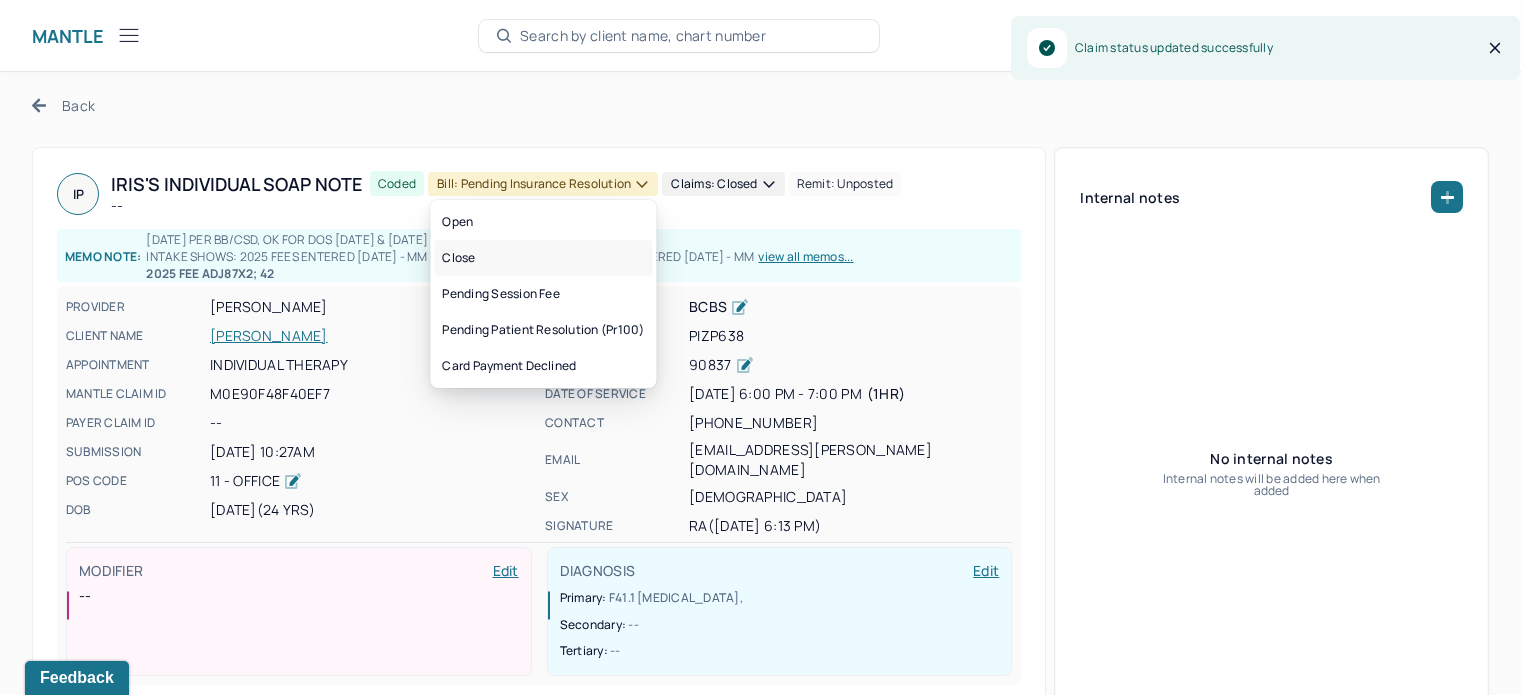click on "Close" at bounding box center [543, 258] 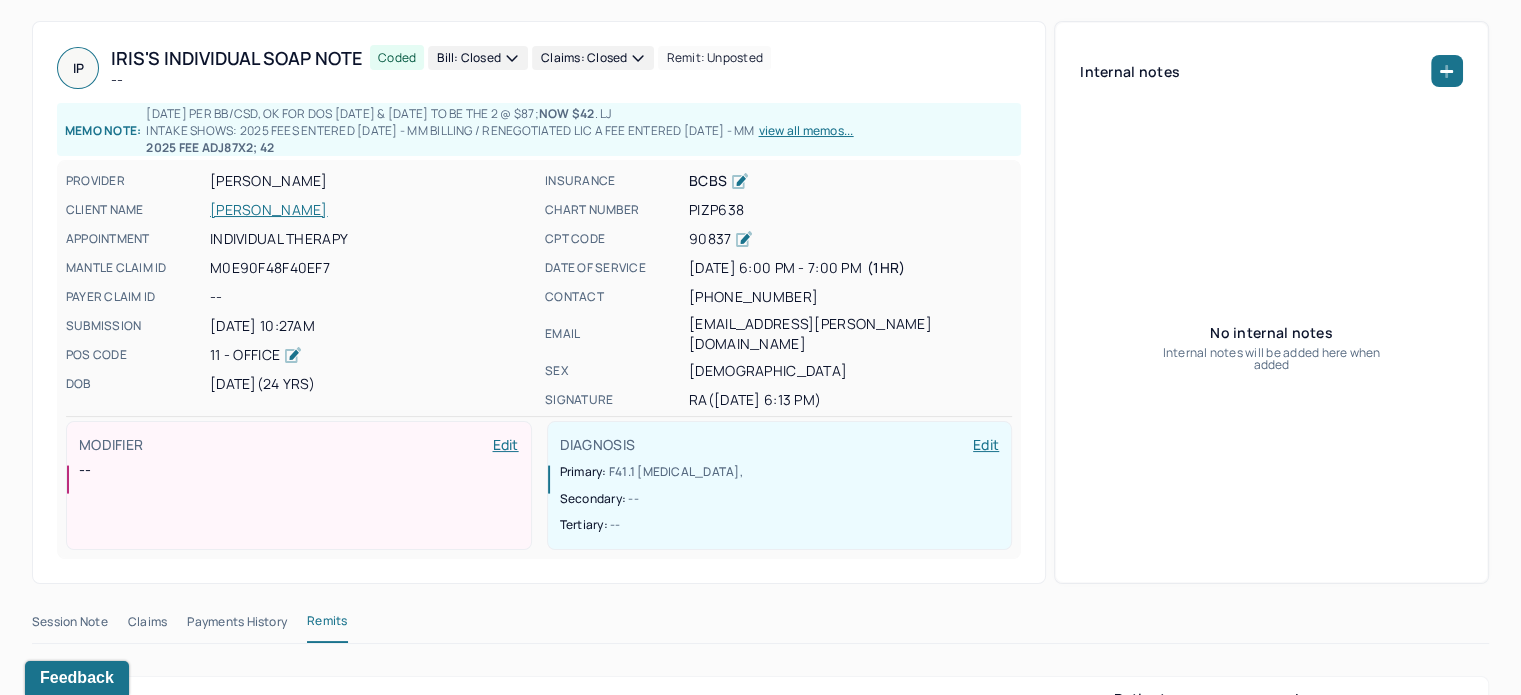 scroll, scrollTop: 0, scrollLeft: 0, axis: both 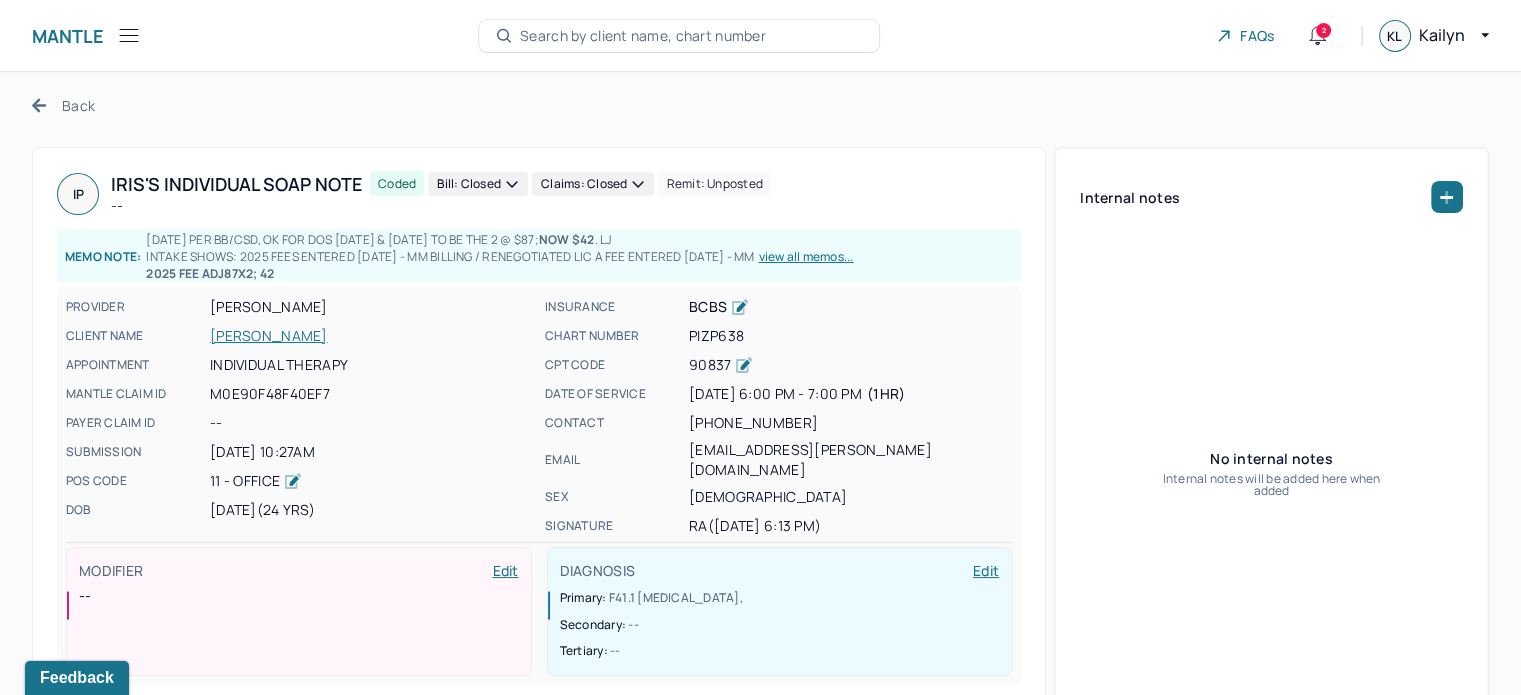 click on "Back" at bounding box center (760, 105) 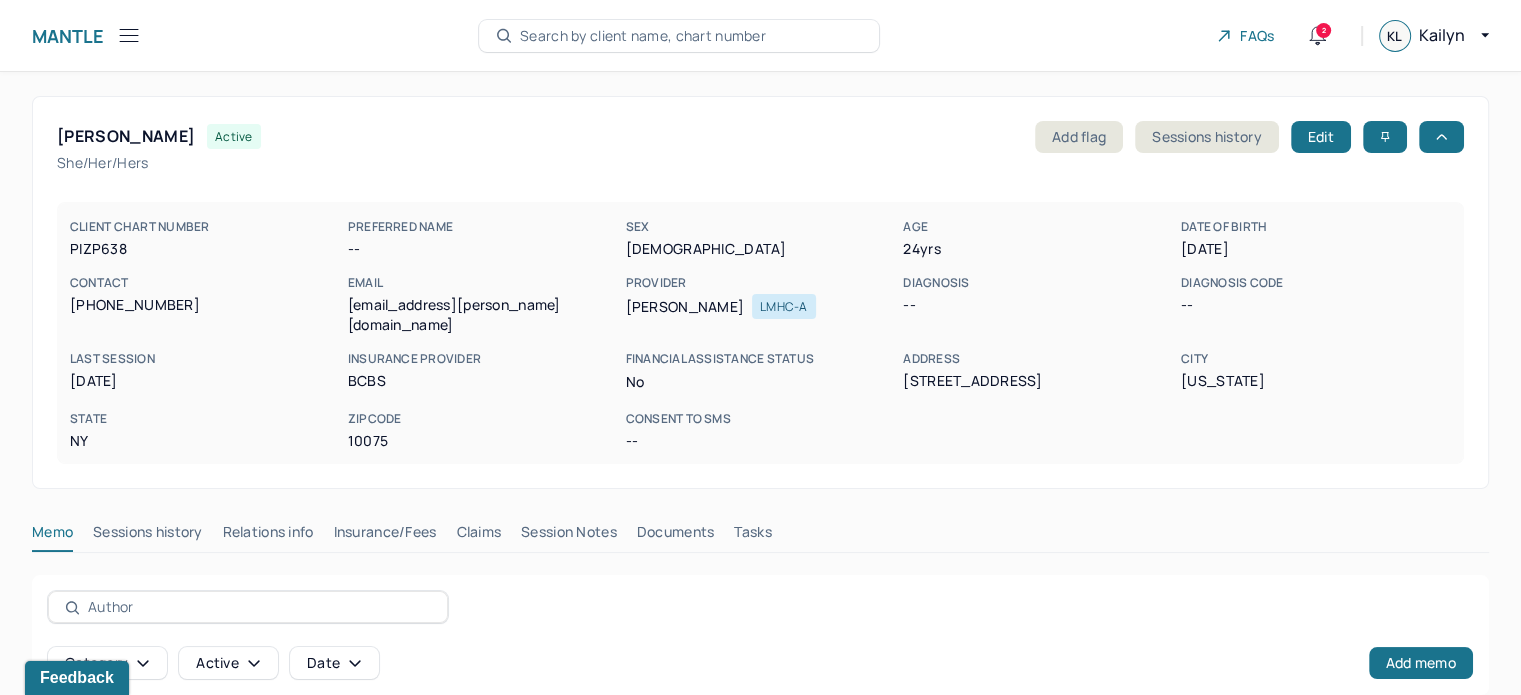 click on "Claims" at bounding box center [478, 536] 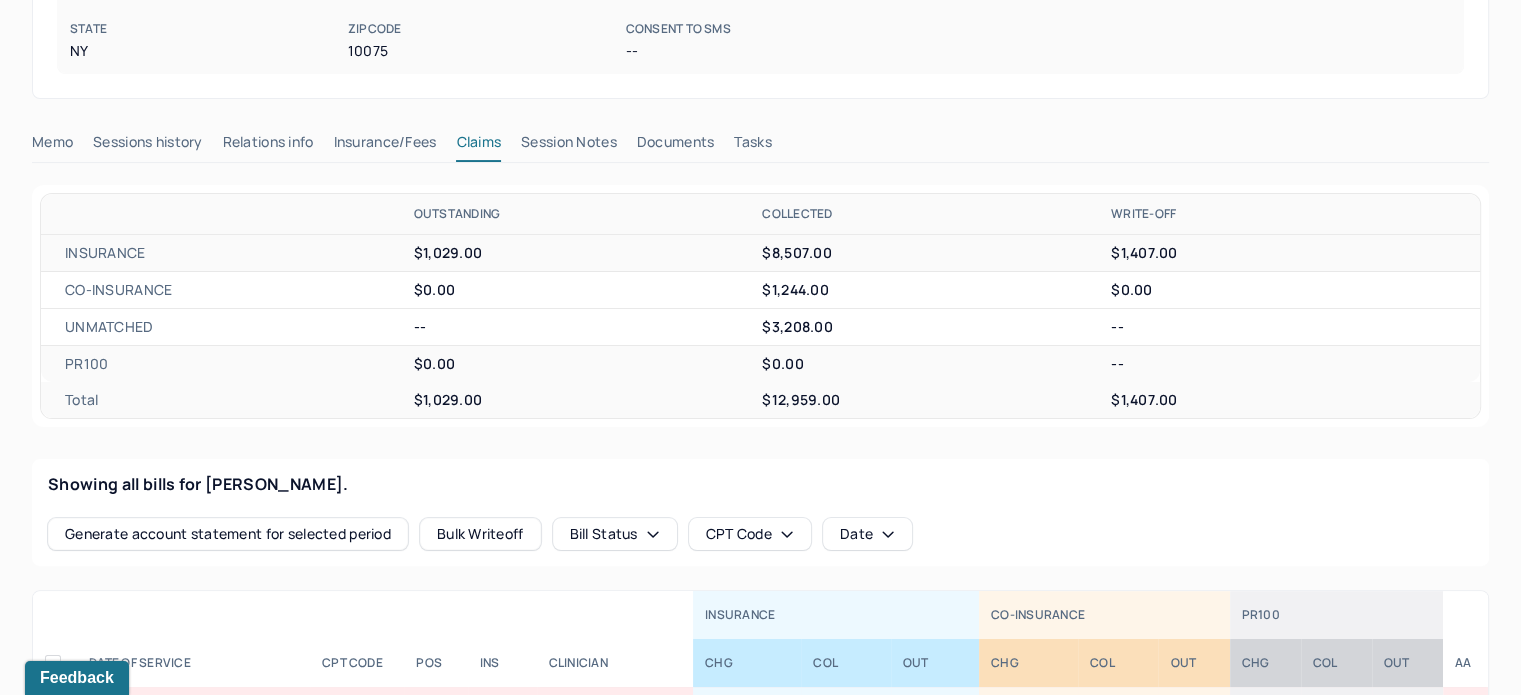 scroll, scrollTop: 500, scrollLeft: 0, axis: vertical 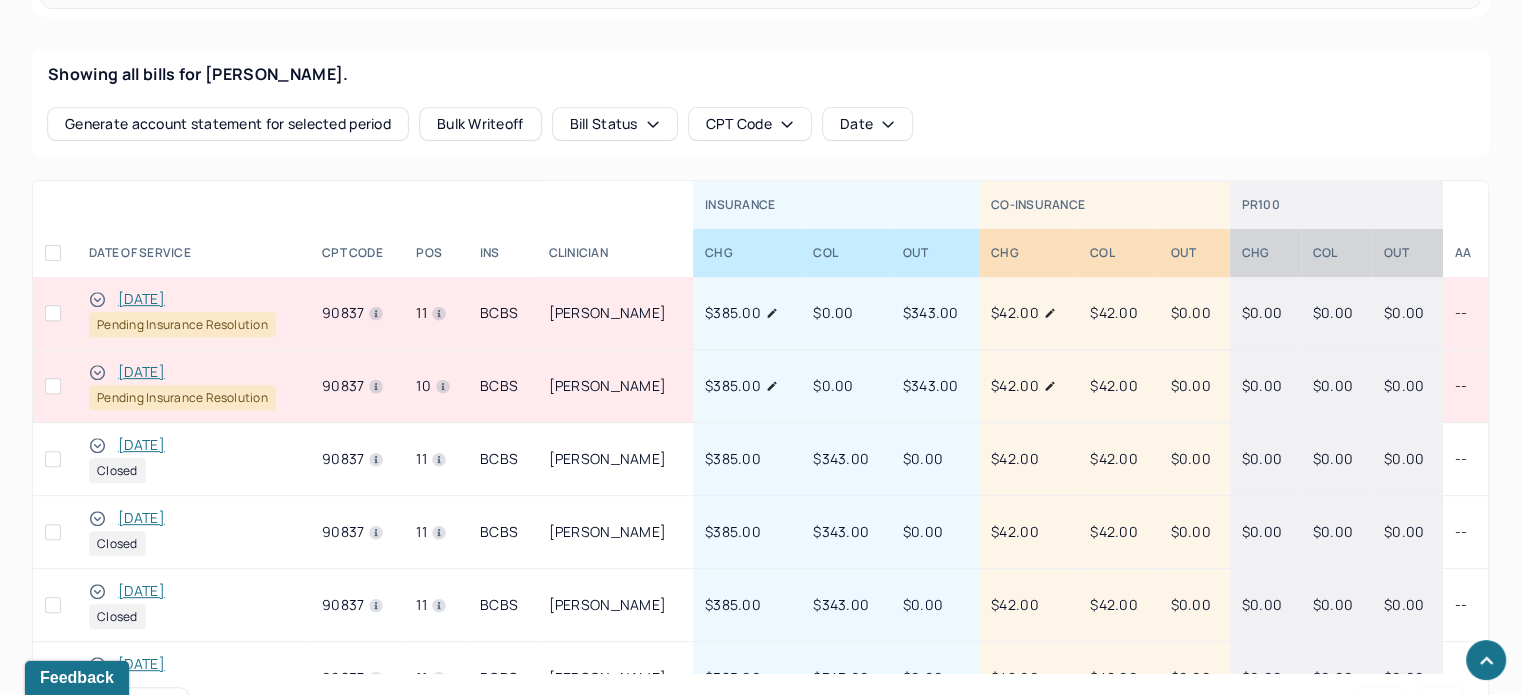 click on "06/23/2025" at bounding box center [141, 372] 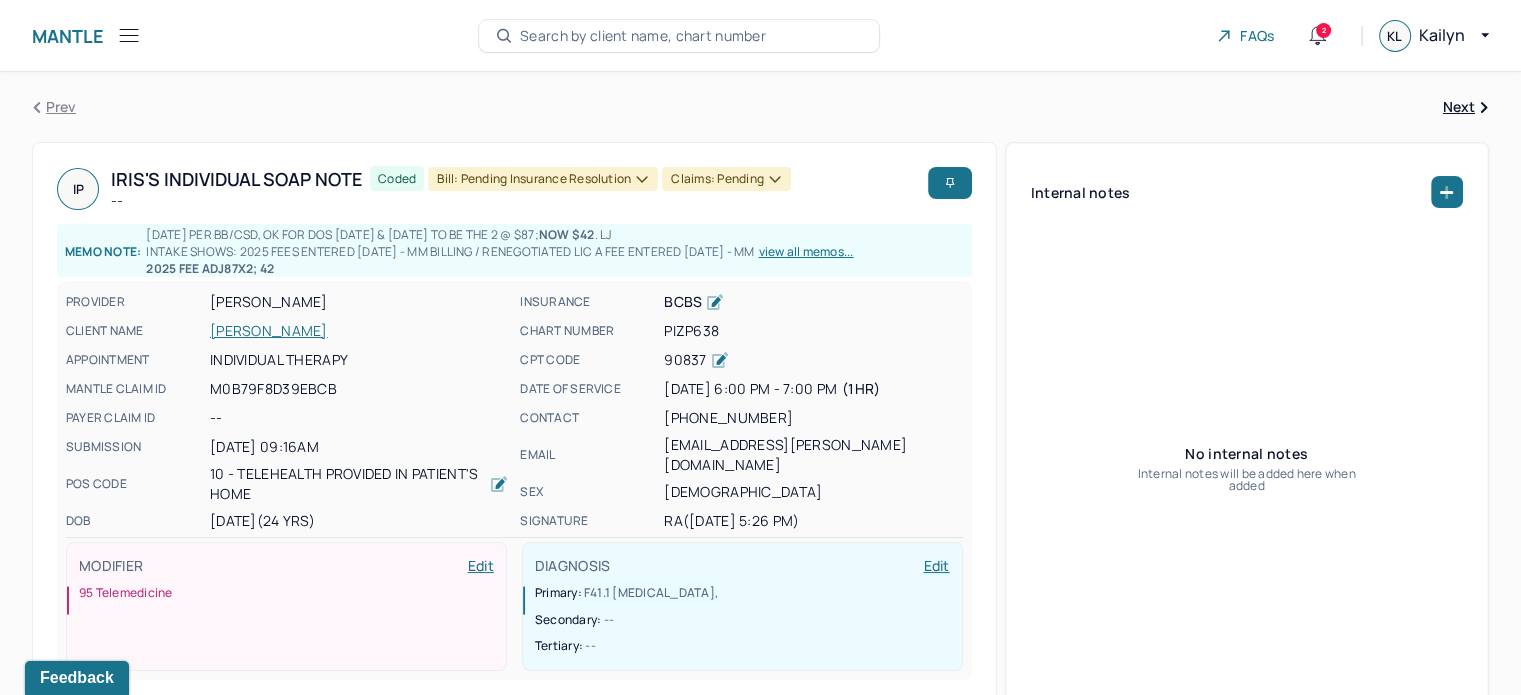 scroll, scrollTop: 300, scrollLeft: 0, axis: vertical 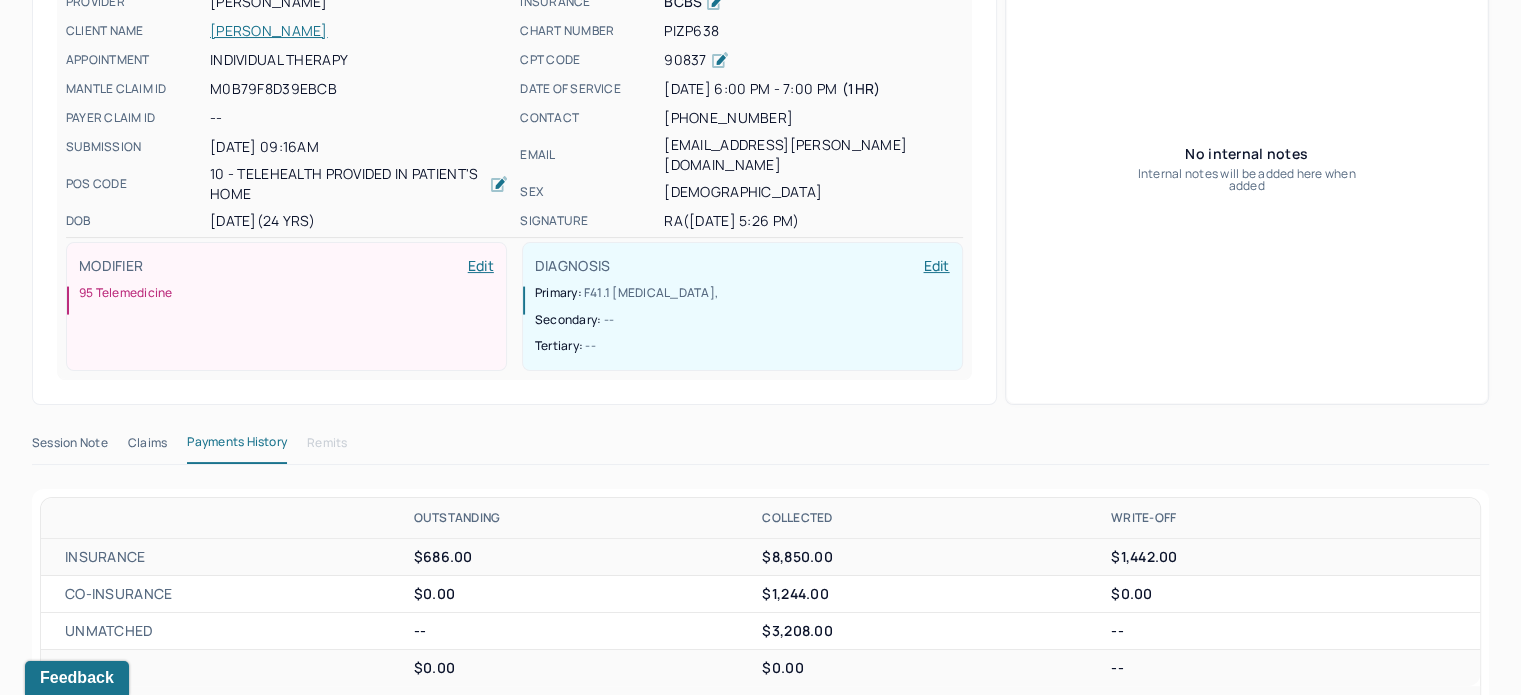 click on "Claims" at bounding box center (147, 447) 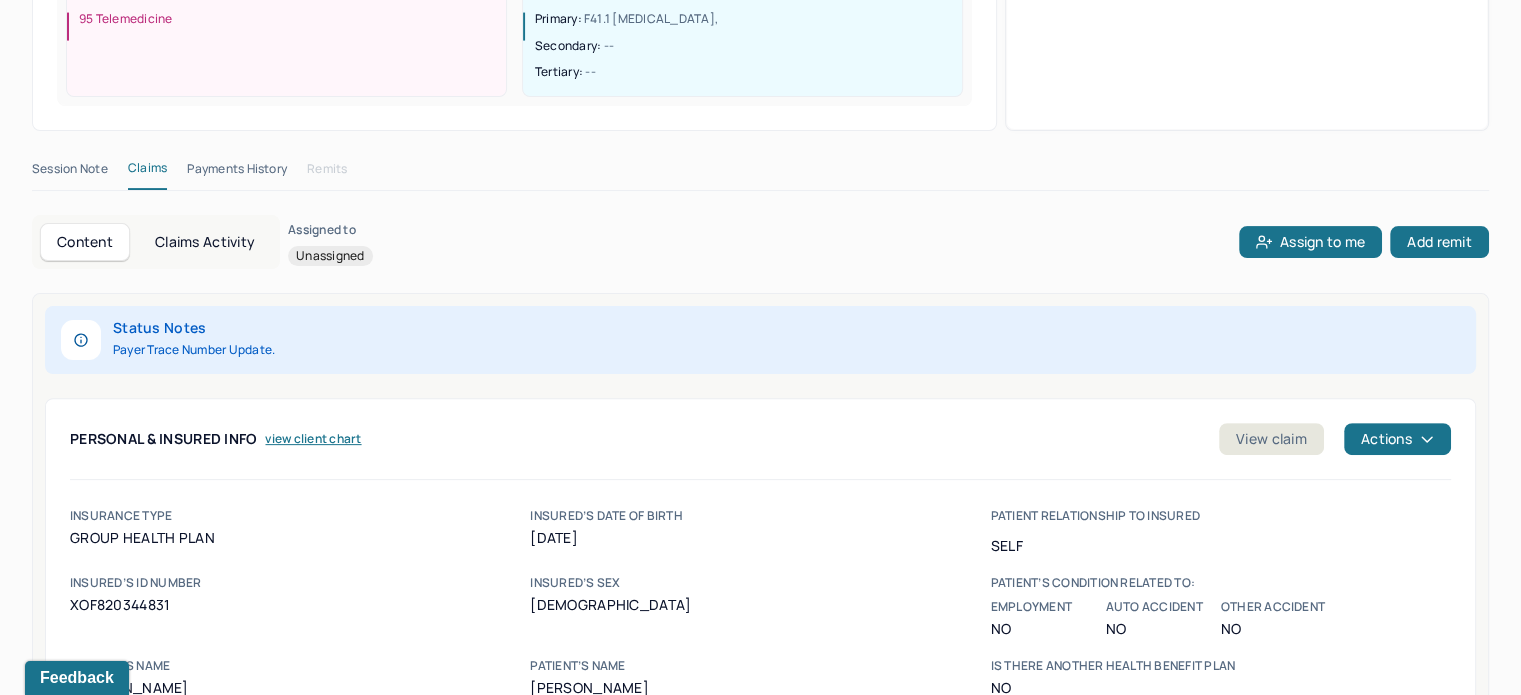 scroll, scrollTop: 600, scrollLeft: 0, axis: vertical 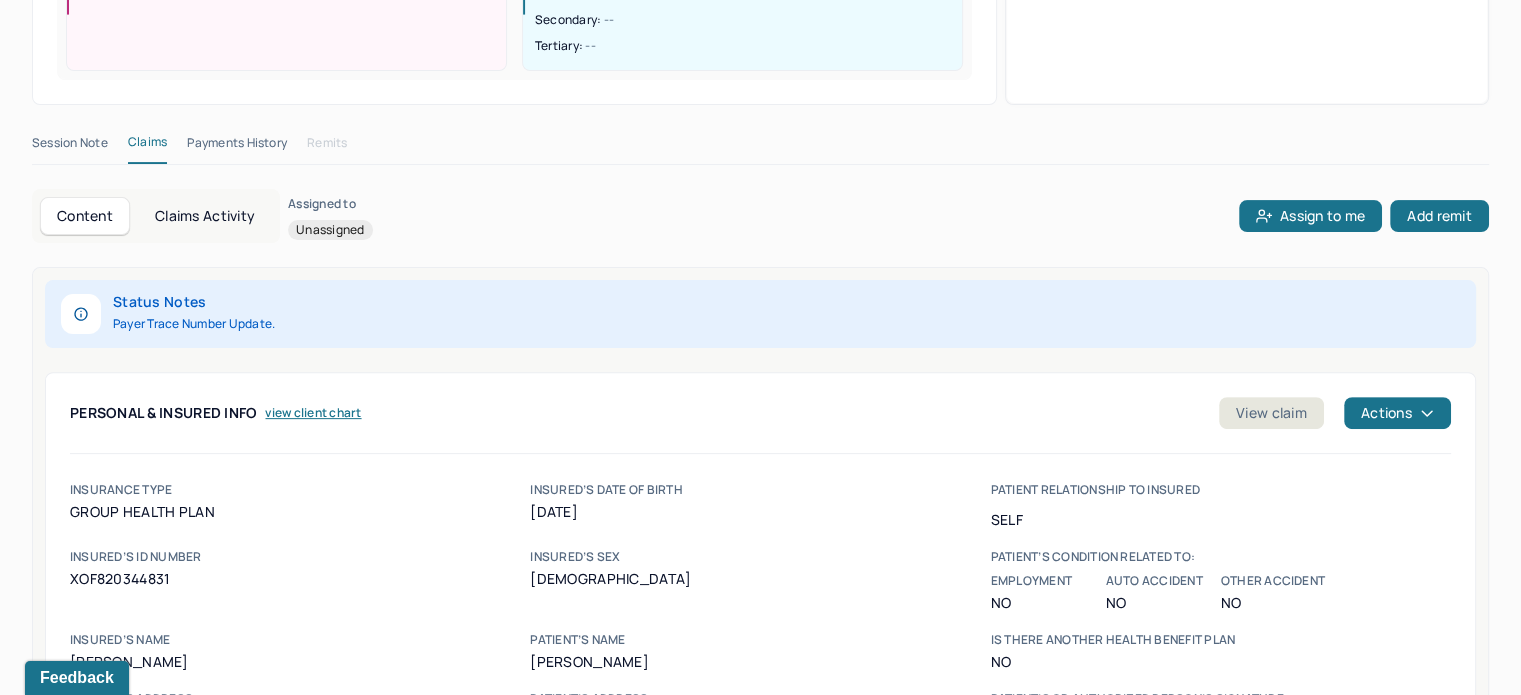 click on "XOF820344831" at bounding box center (300, 579) 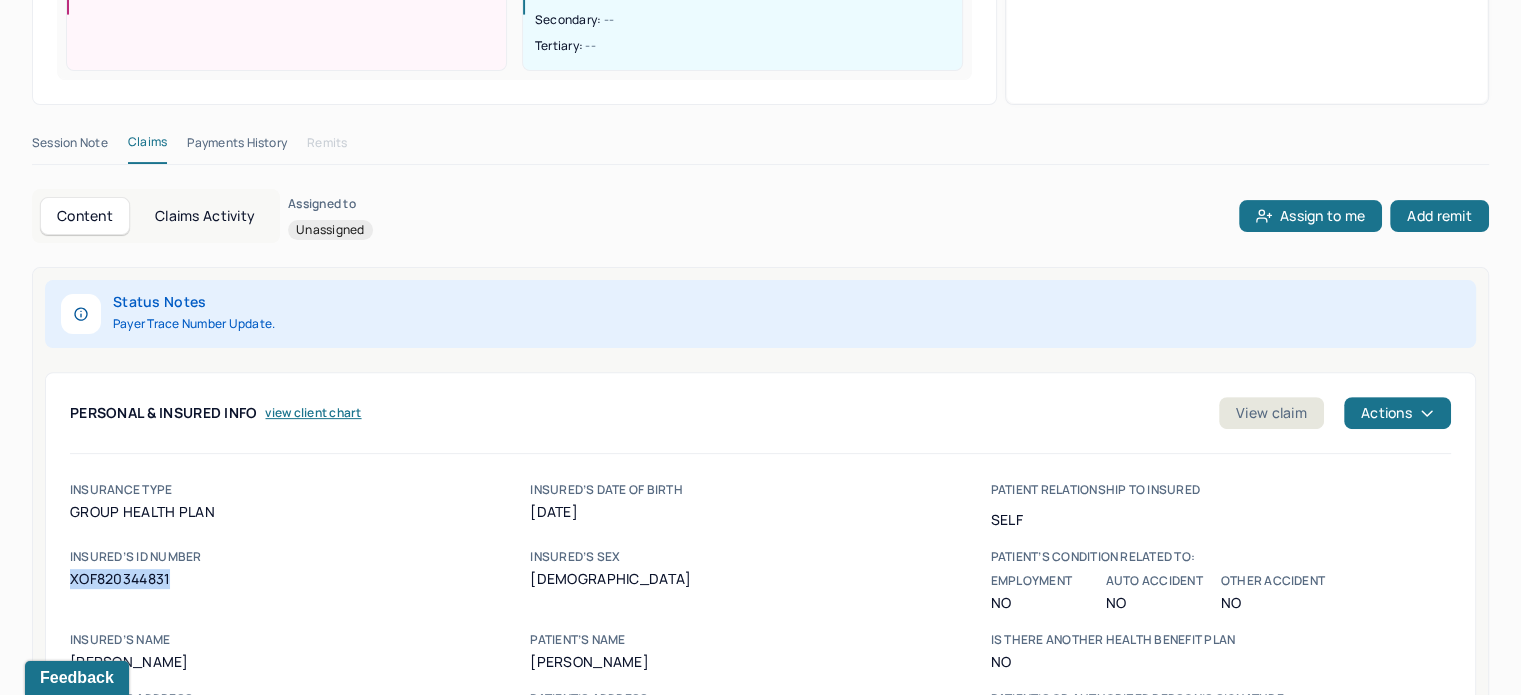 click on "XOF820344831" at bounding box center (300, 579) 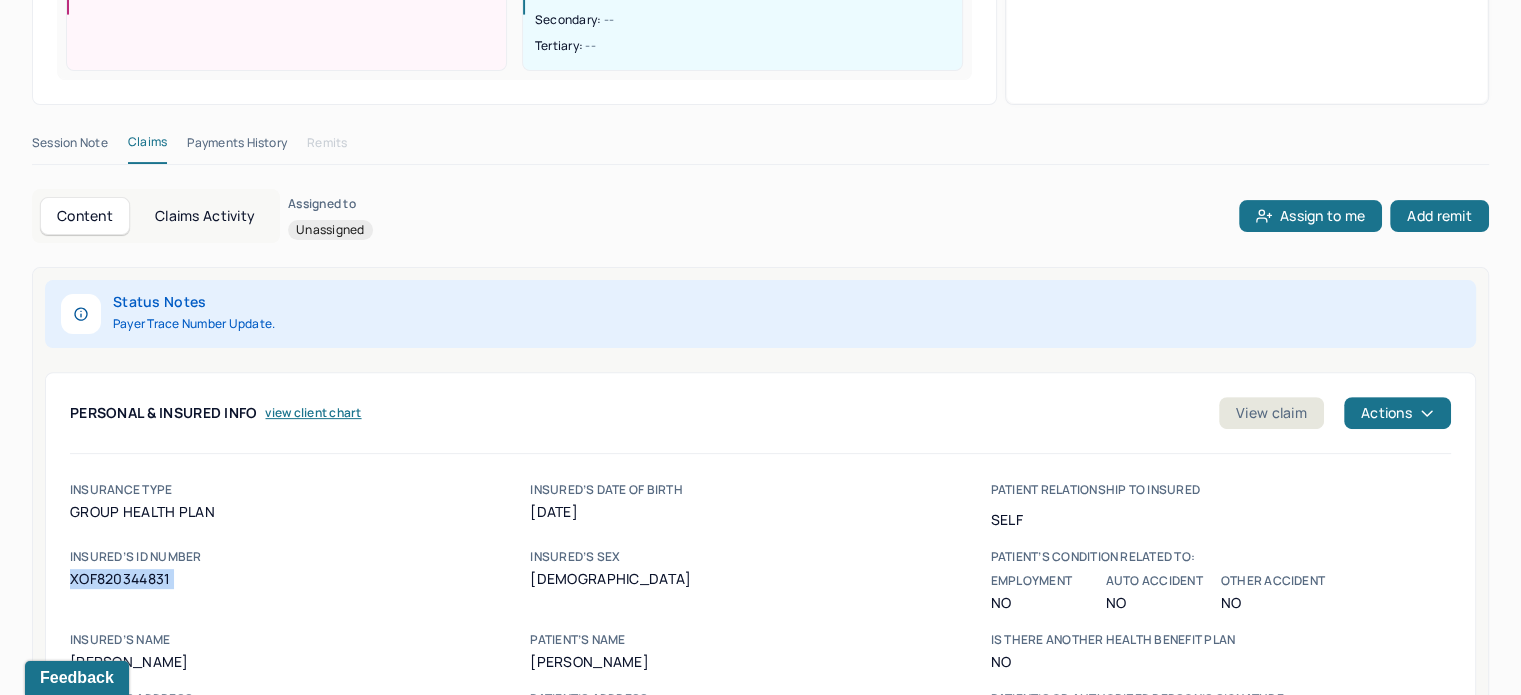 click on "XOF820344831" at bounding box center [300, 579] 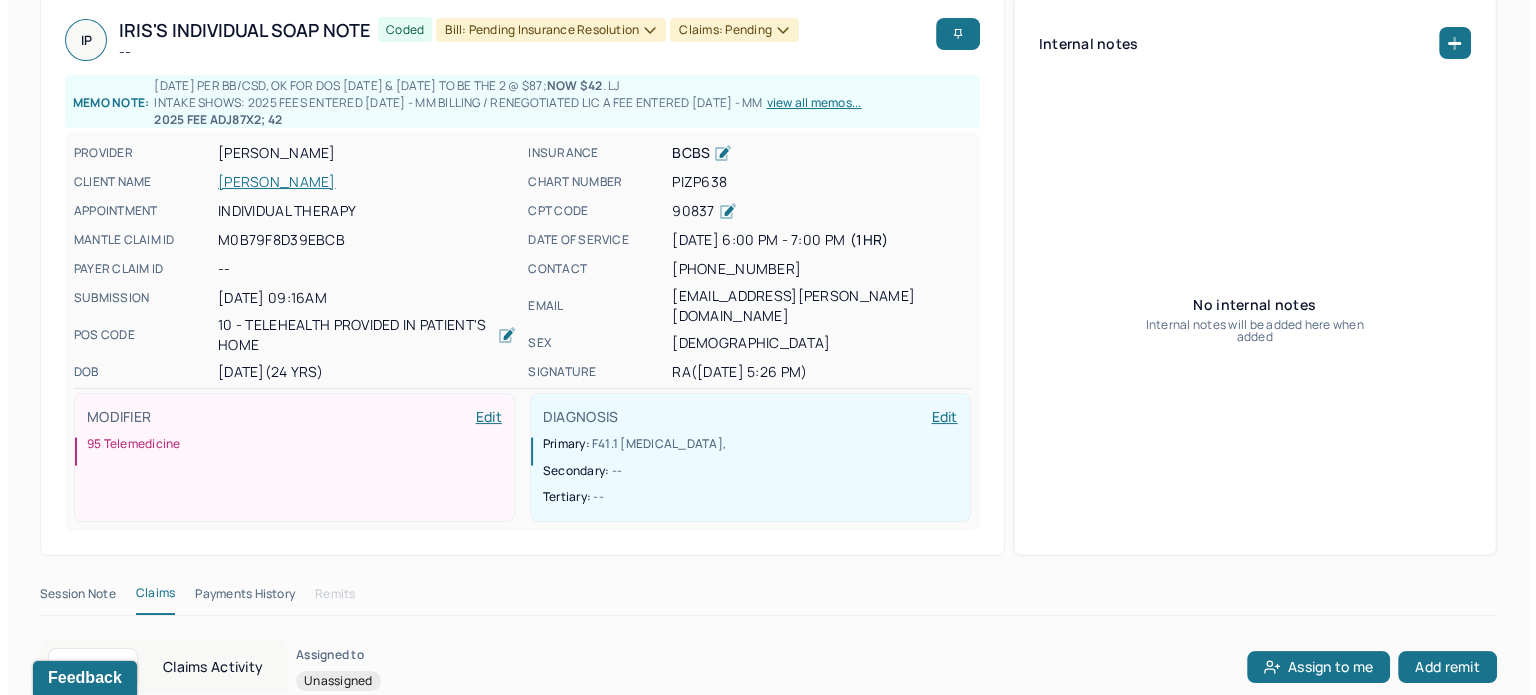 scroll, scrollTop: 0, scrollLeft: 0, axis: both 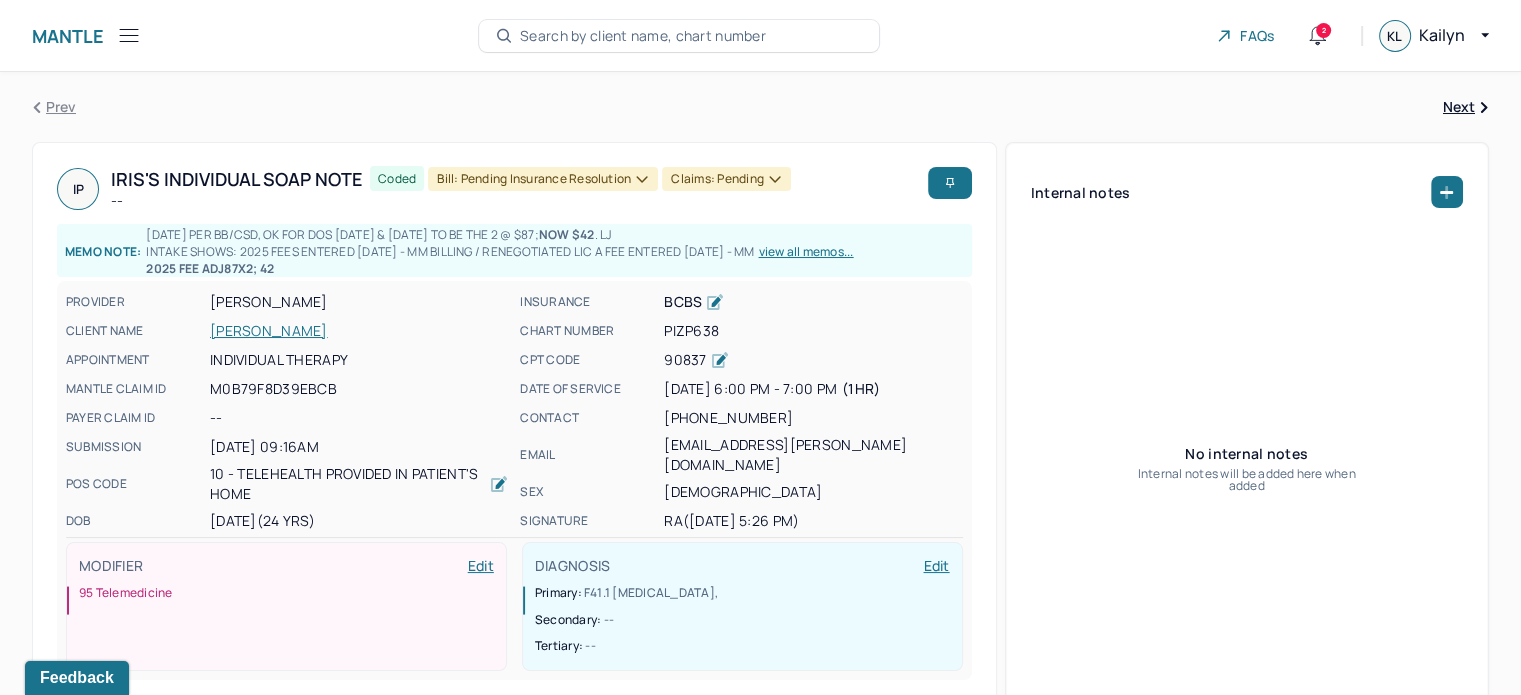 click 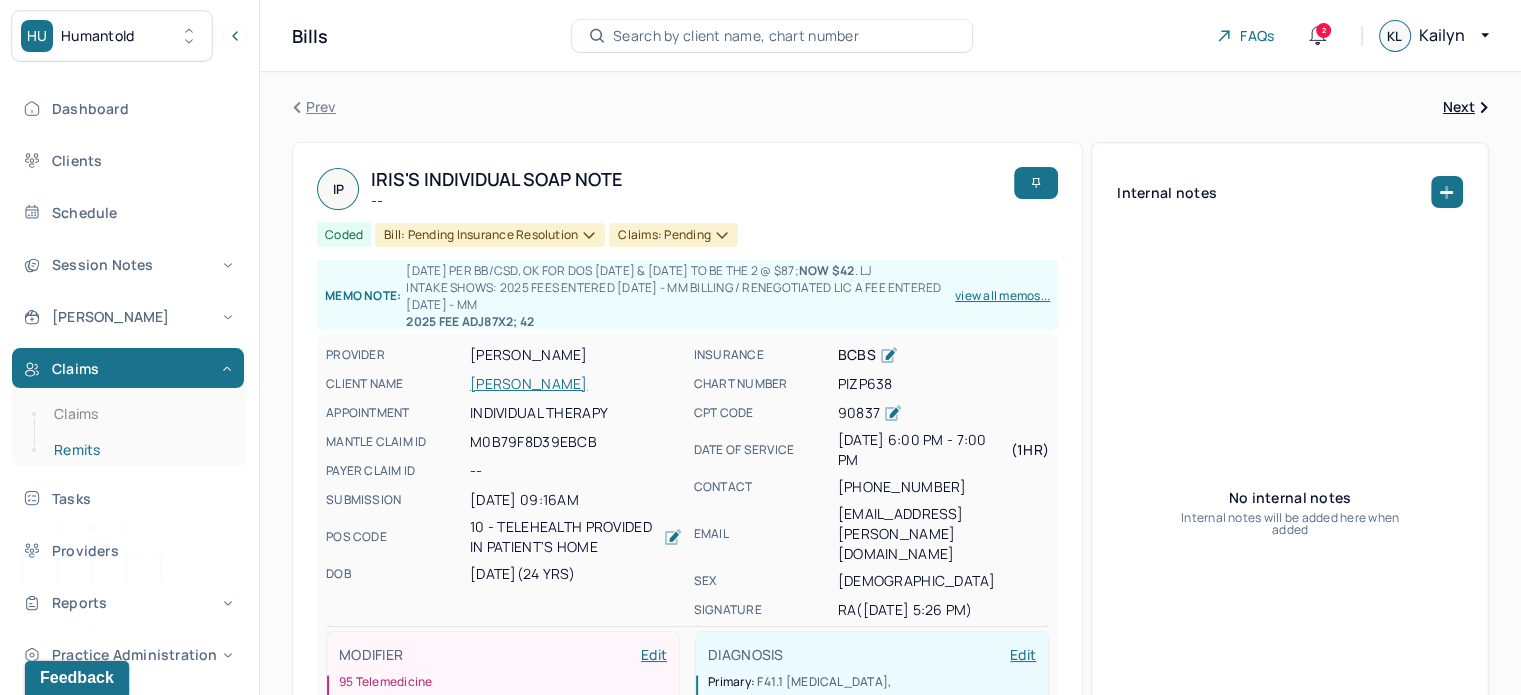 click on "Remits" at bounding box center [139, 450] 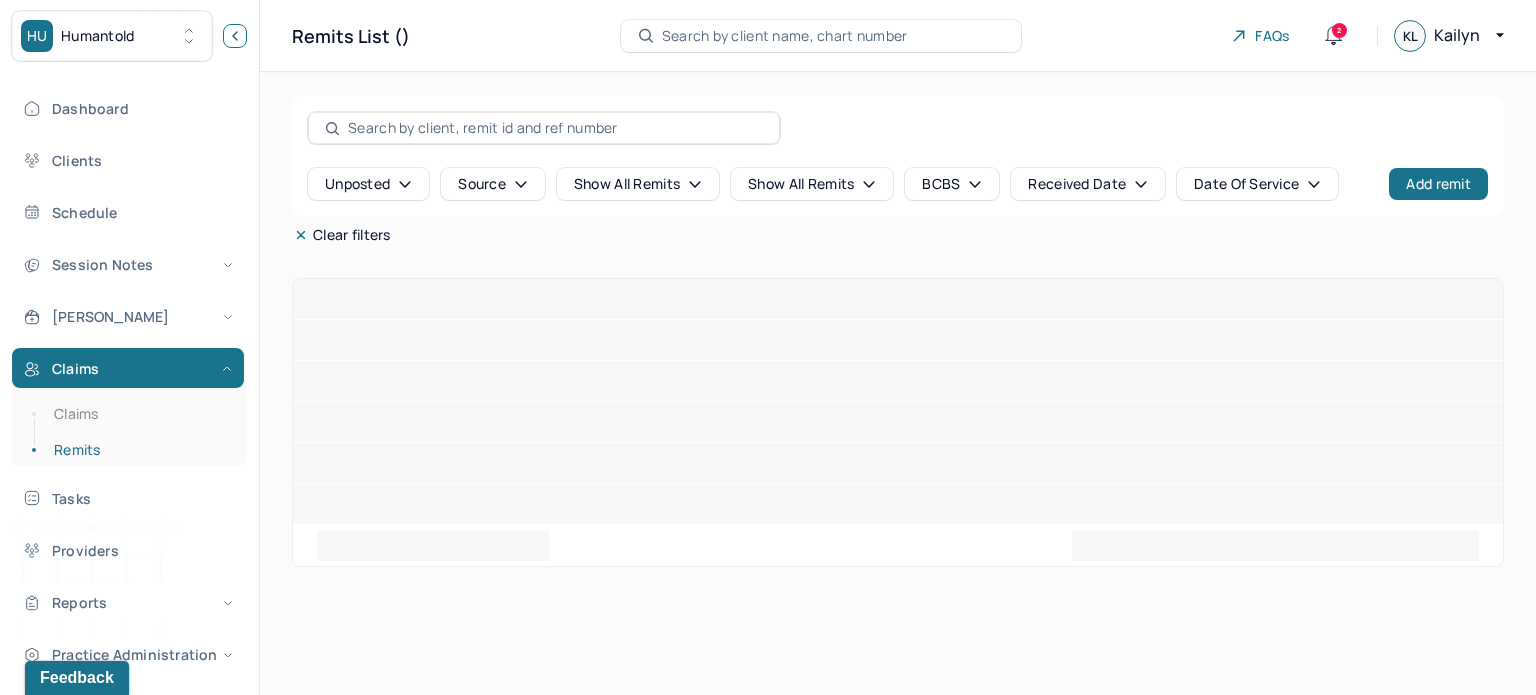 click 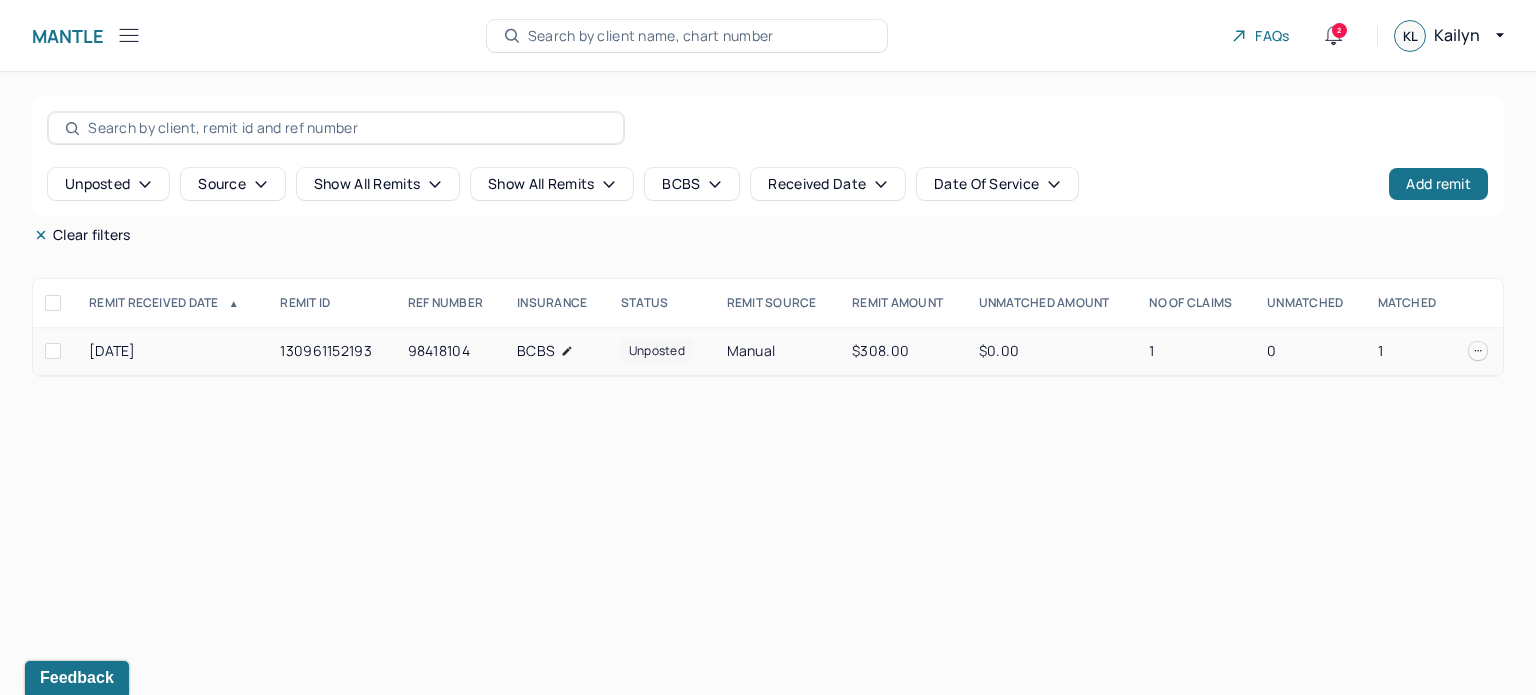 click at bounding box center [53, 351] 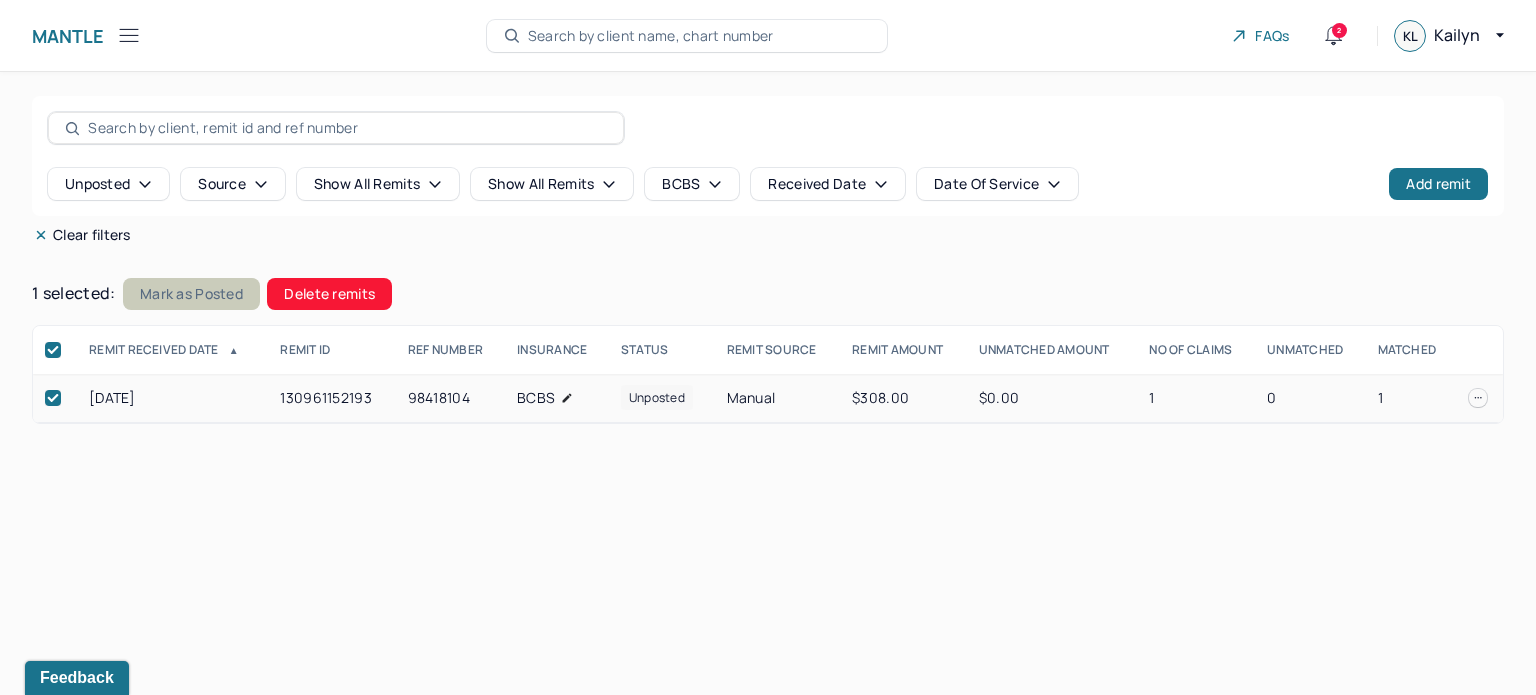 click on "Mark as Posted" at bounding box center (191, 294) 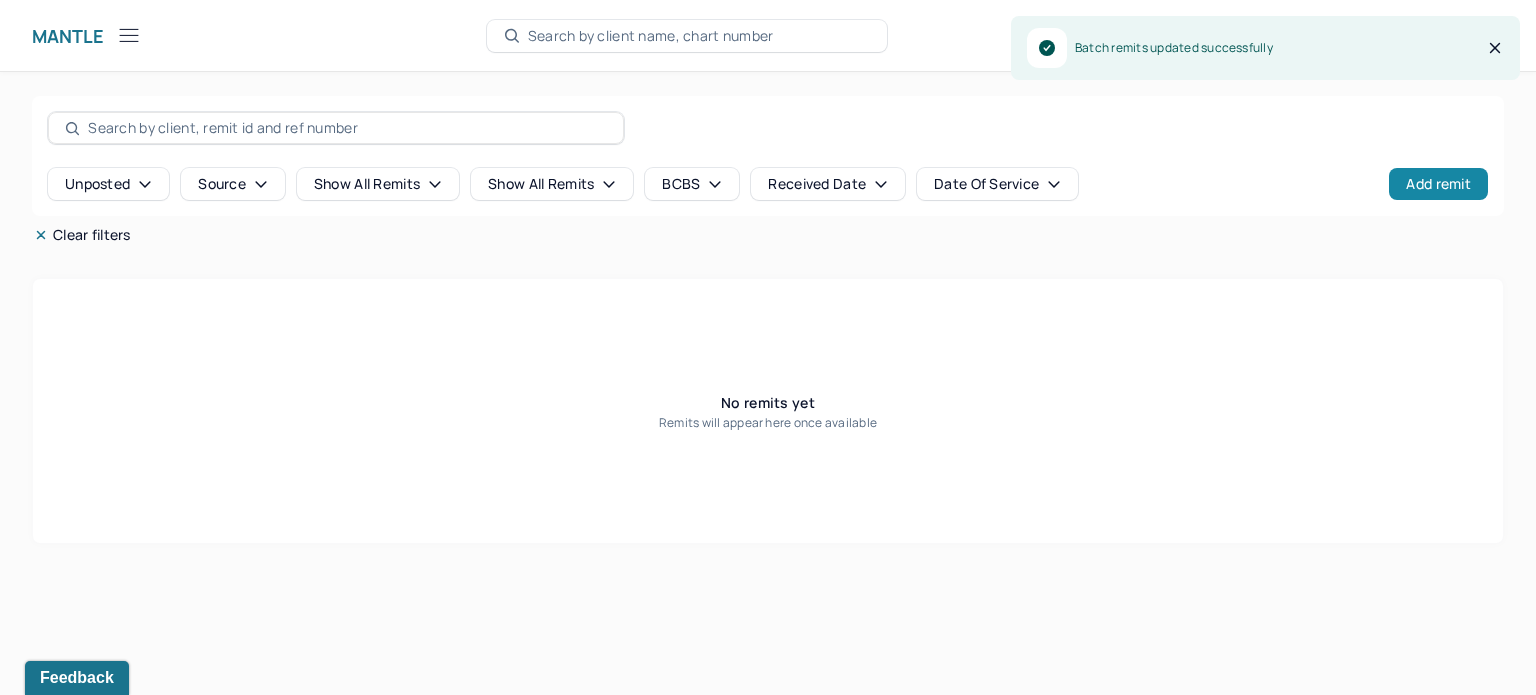 click on "Add remit" at bounding box center (1438, 184) 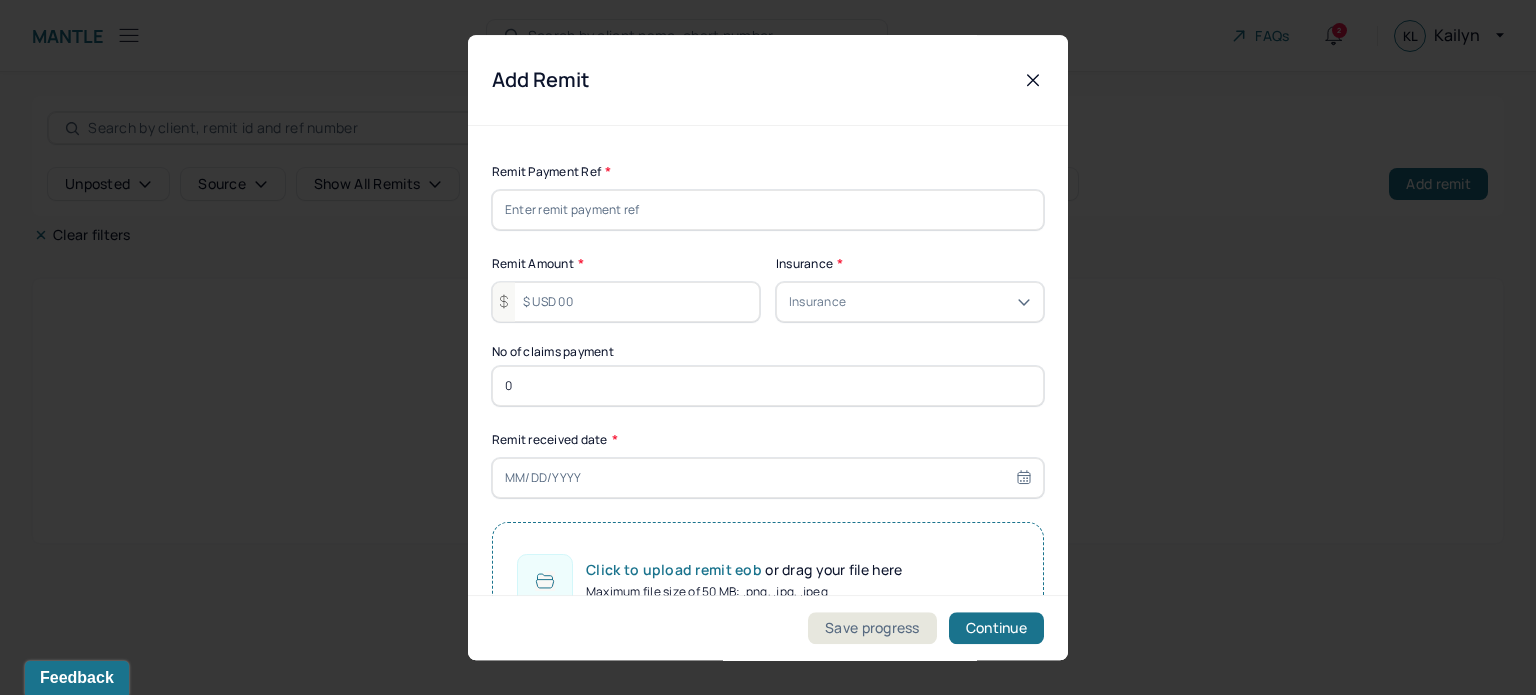 click at bounding box center [768, 210] 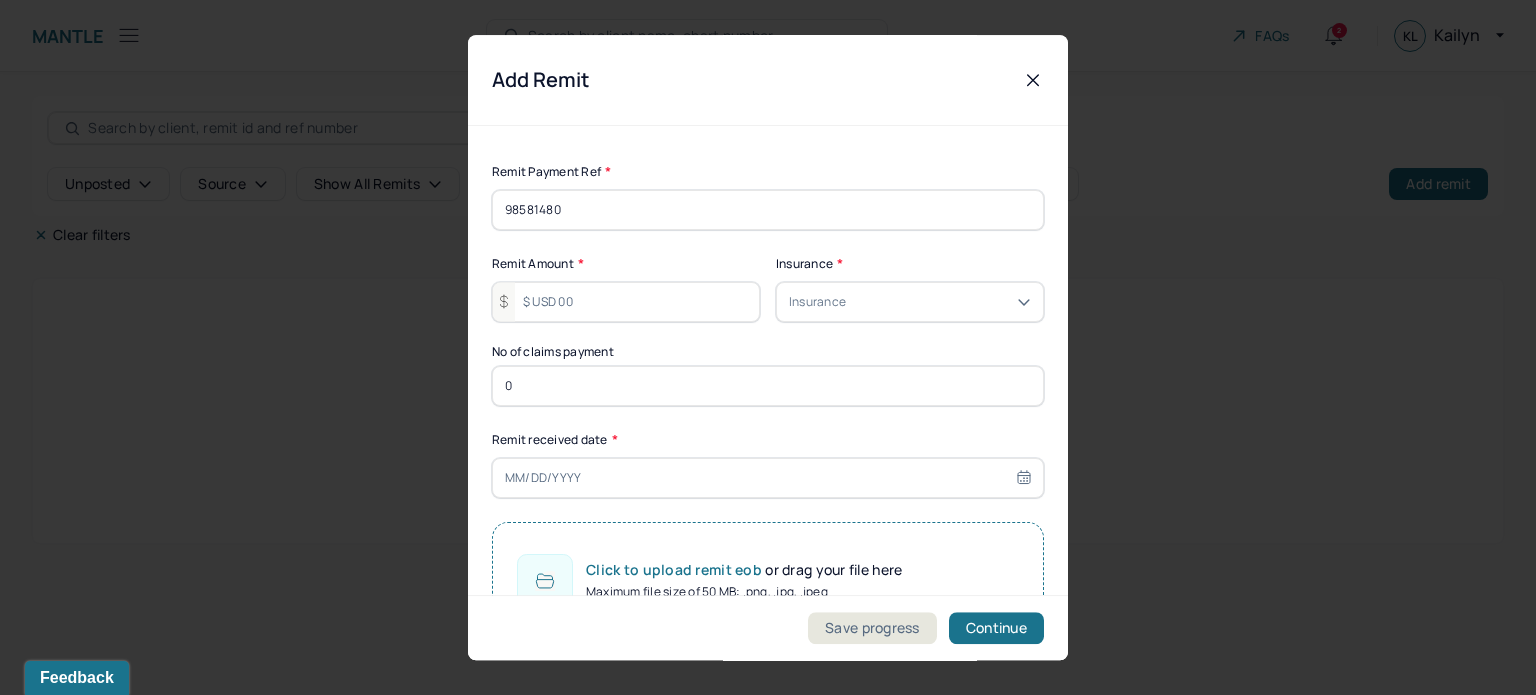 type on "98581480" 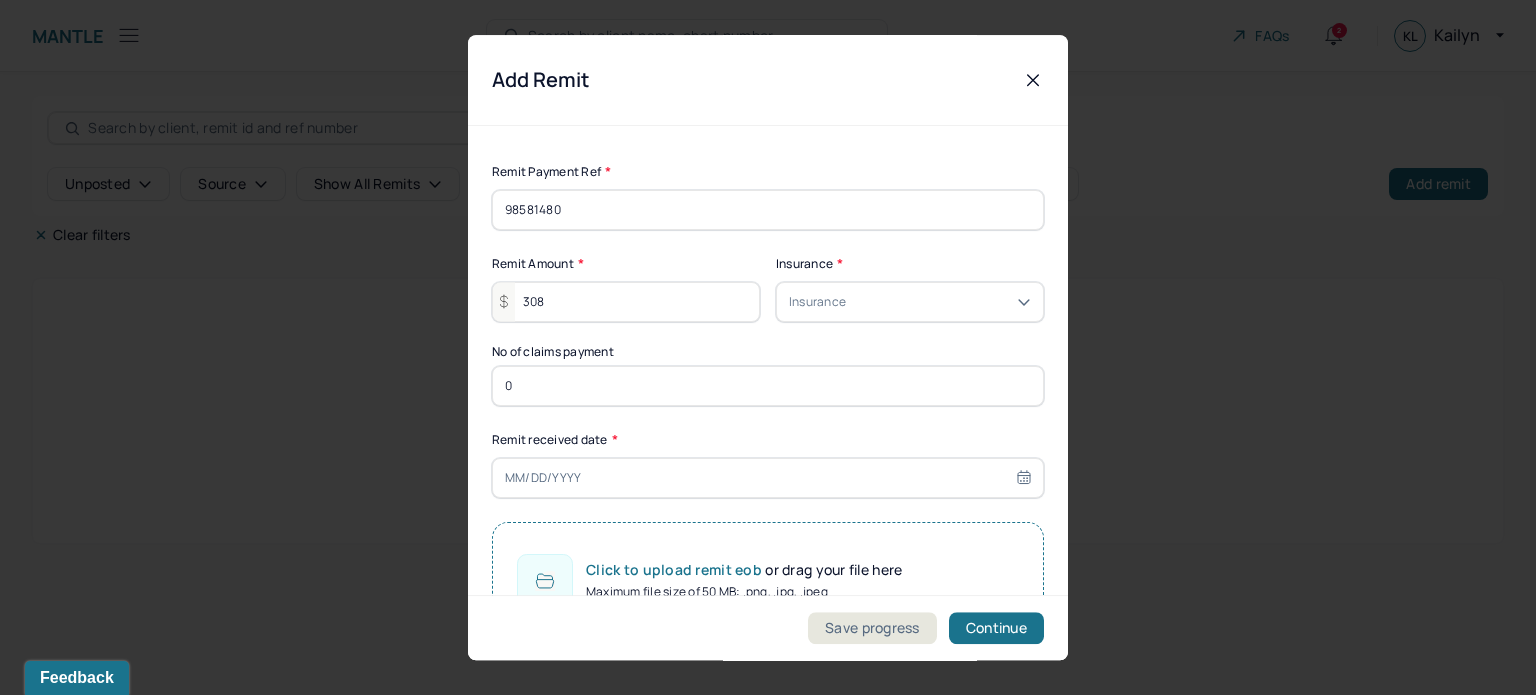 type on "308" 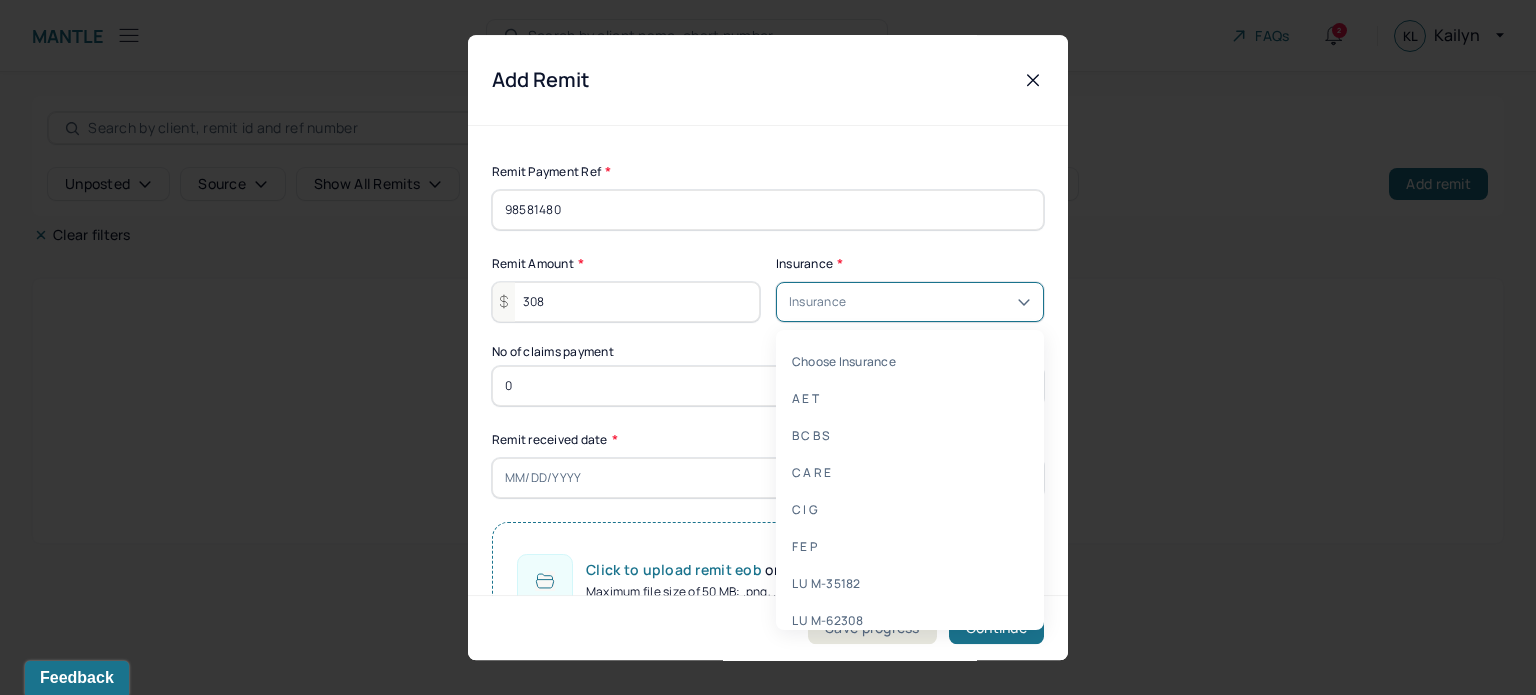 click on "Insurance" at bounding box center [910, 302] 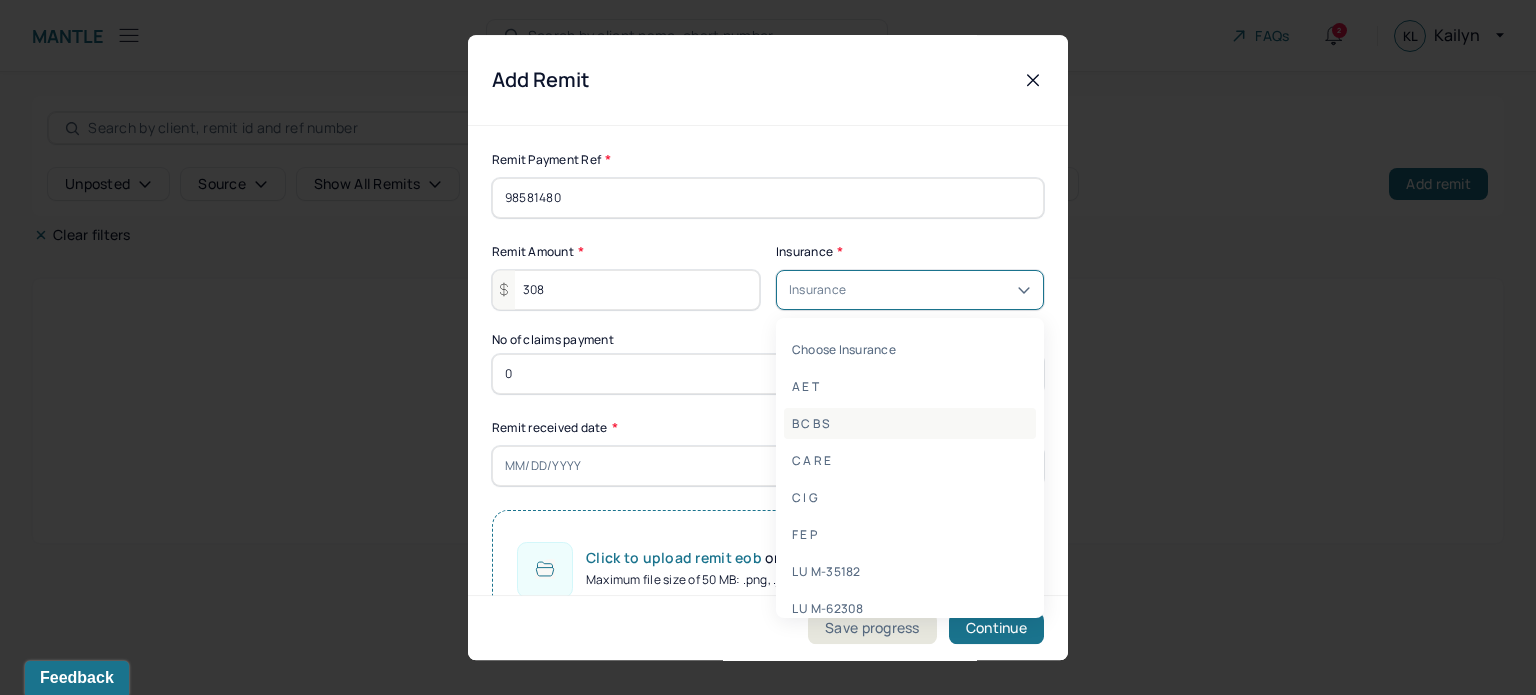 click on "B C B S" at bounding box center [910, 423] 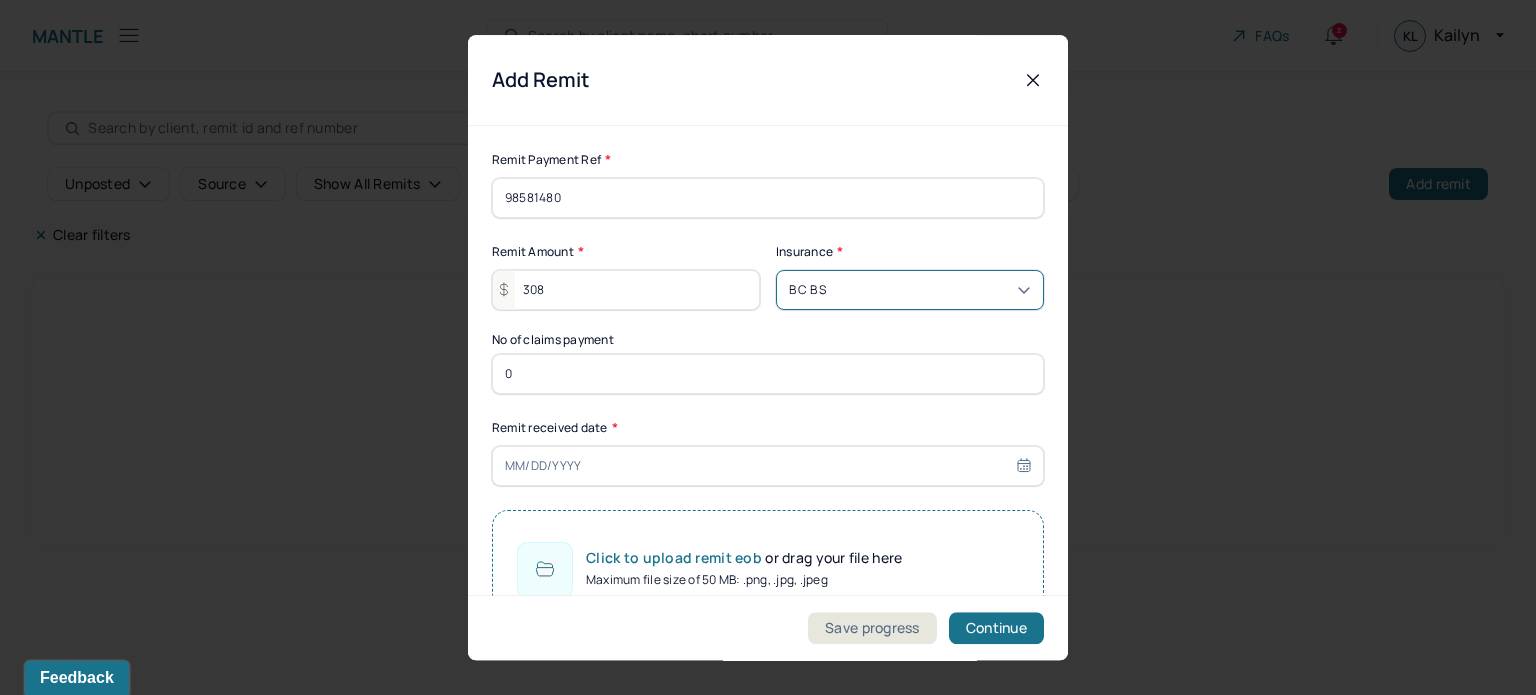 click on "0" at bounding box center (768, 374) 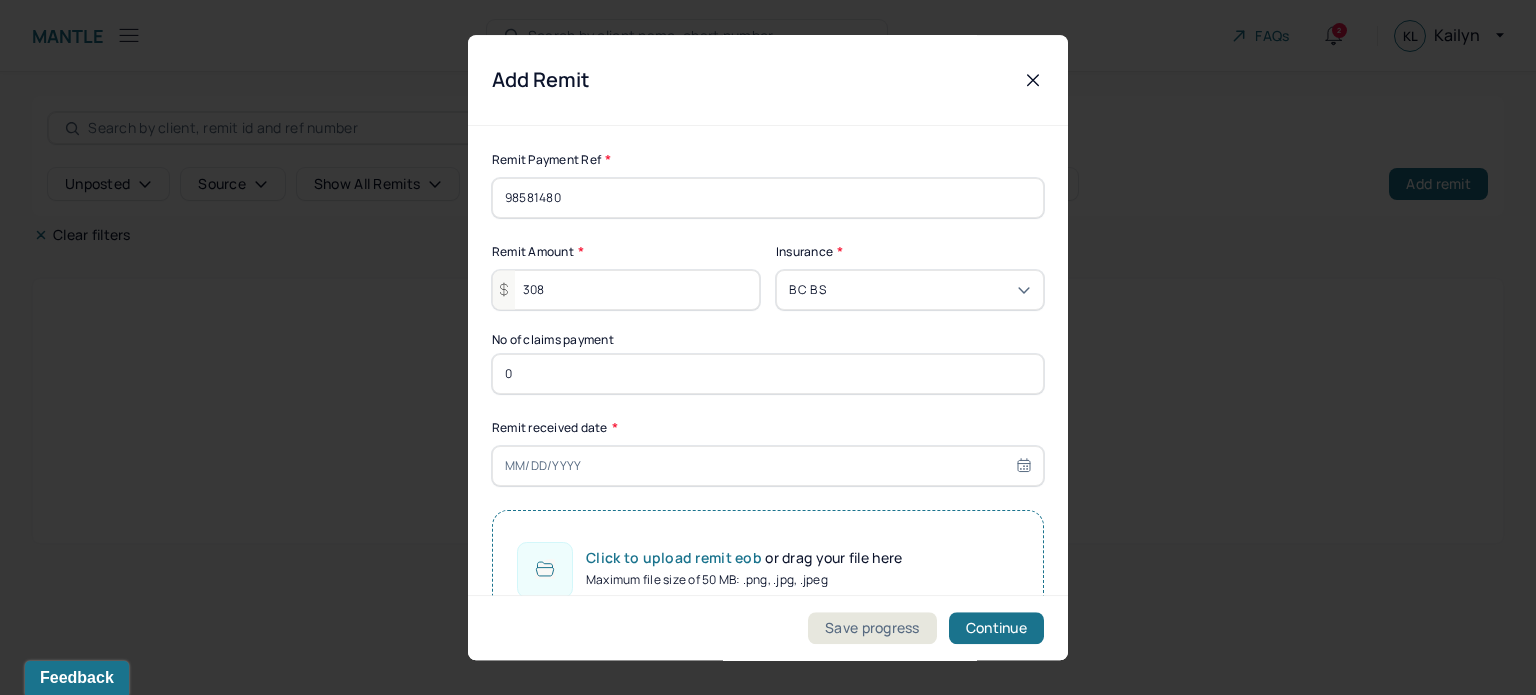 click on "0" at bounding box center (768, 374) 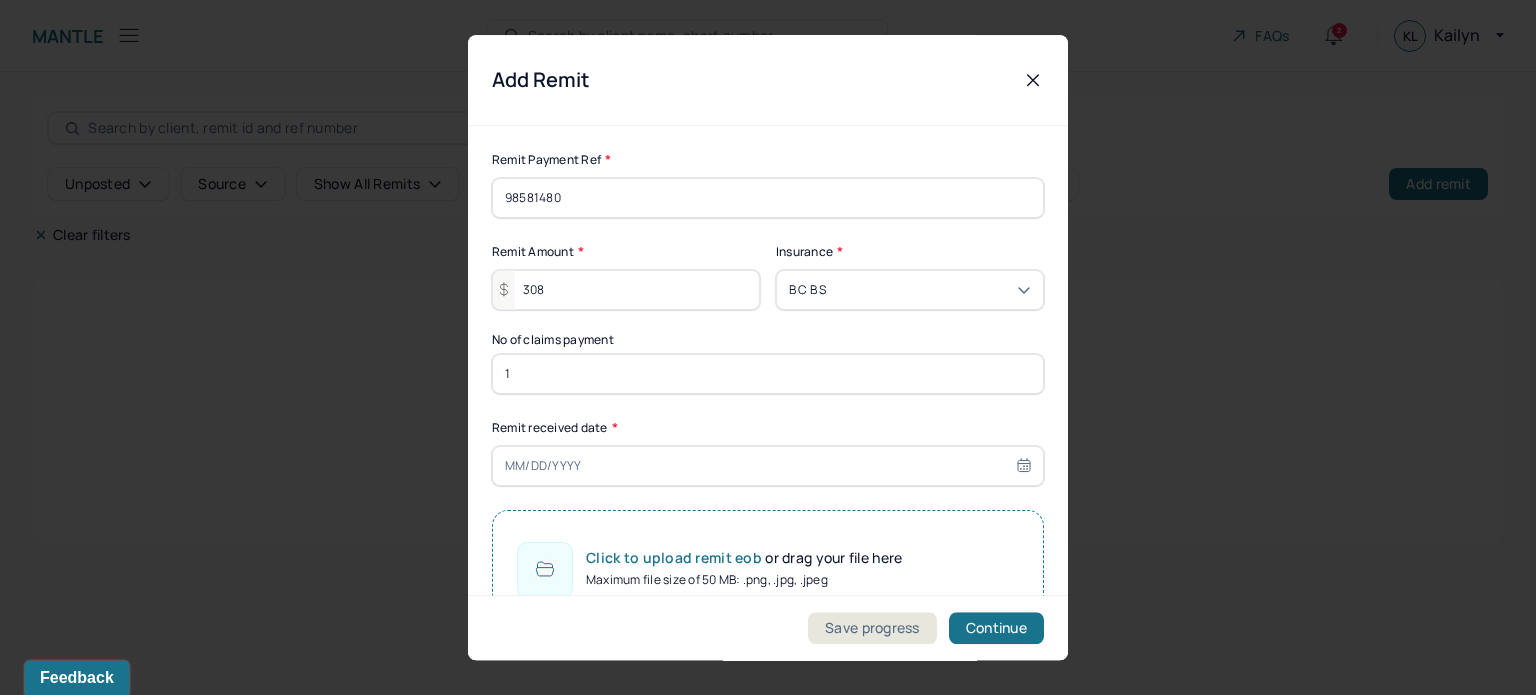 type on "1" 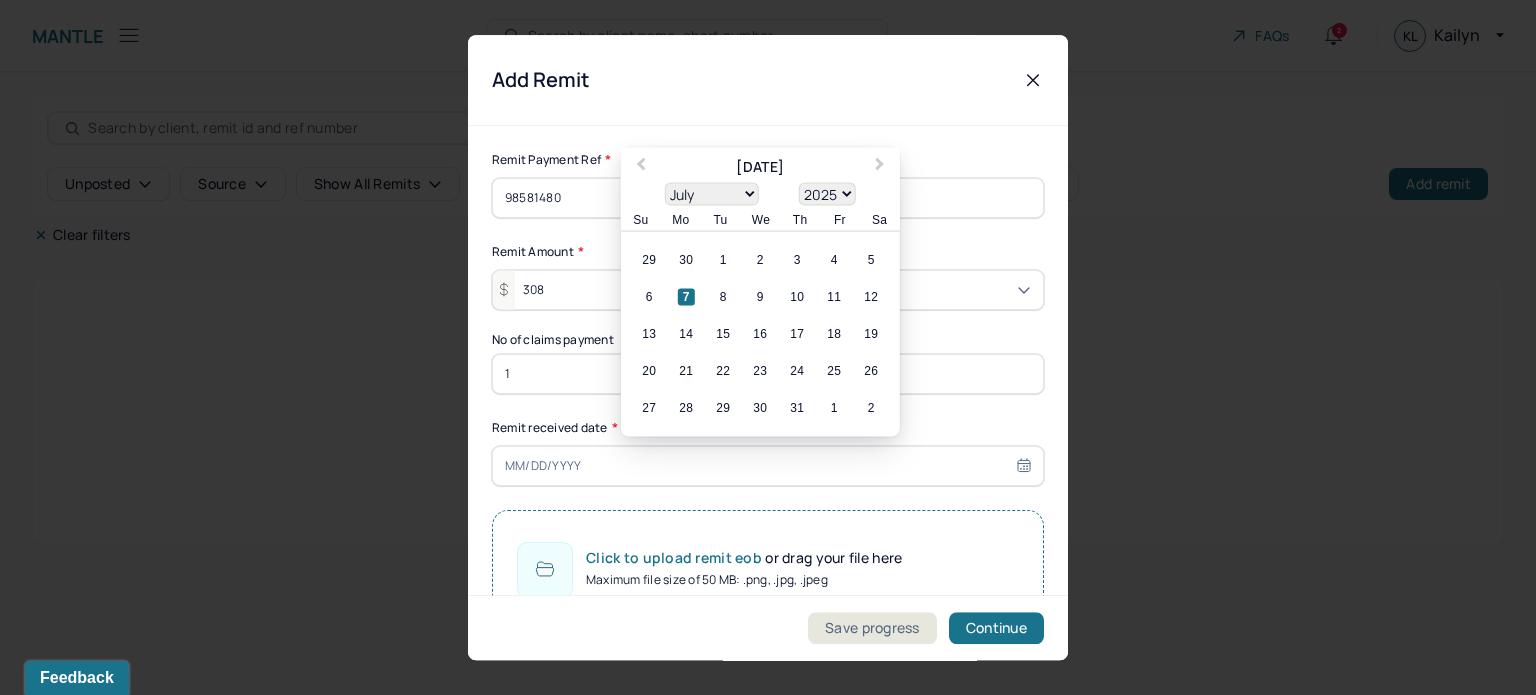 click on "7" at bounding box center (686, 297) 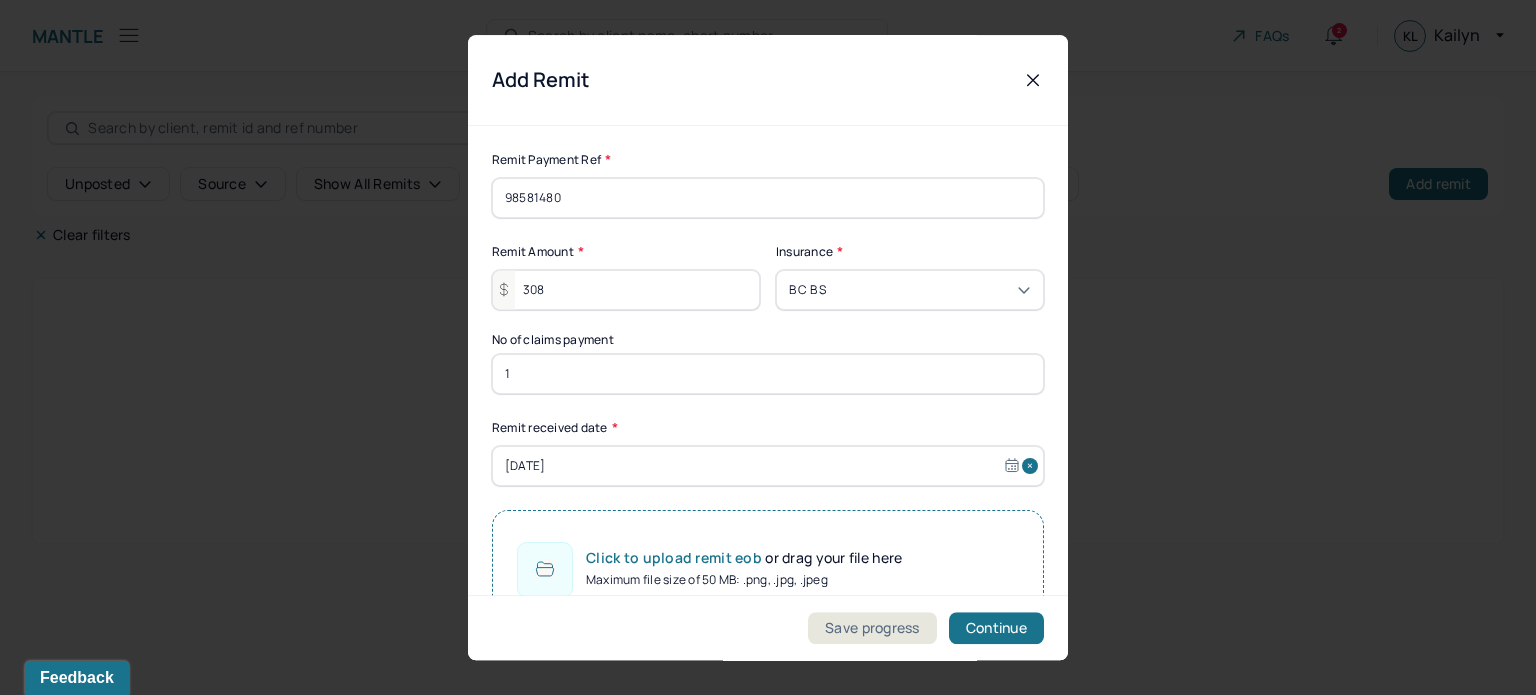 click on "Click to upload remit eob" at bounding box center [675, 557] 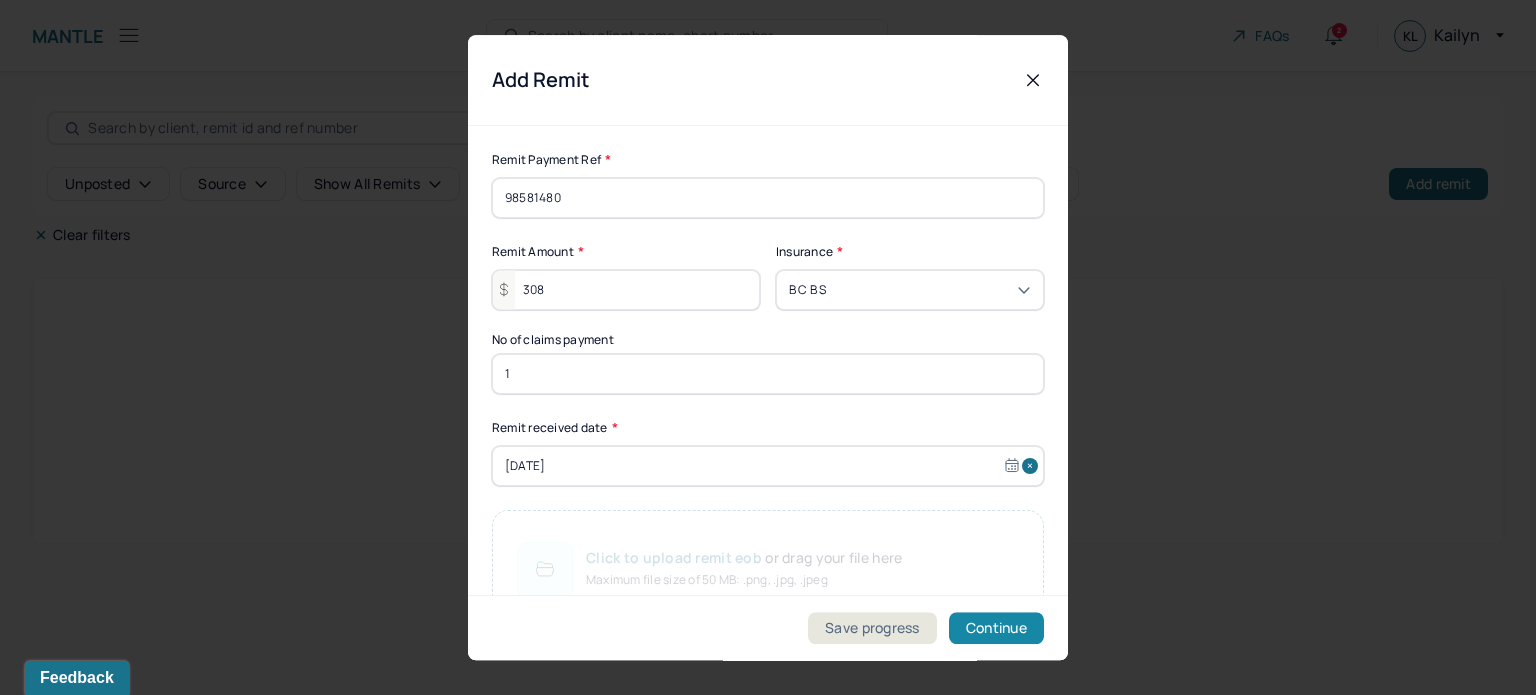 drag, startPoint x: 994, startPoint y: 630, endPoint x: 792, endPoint y: 425, distance: 287.8003 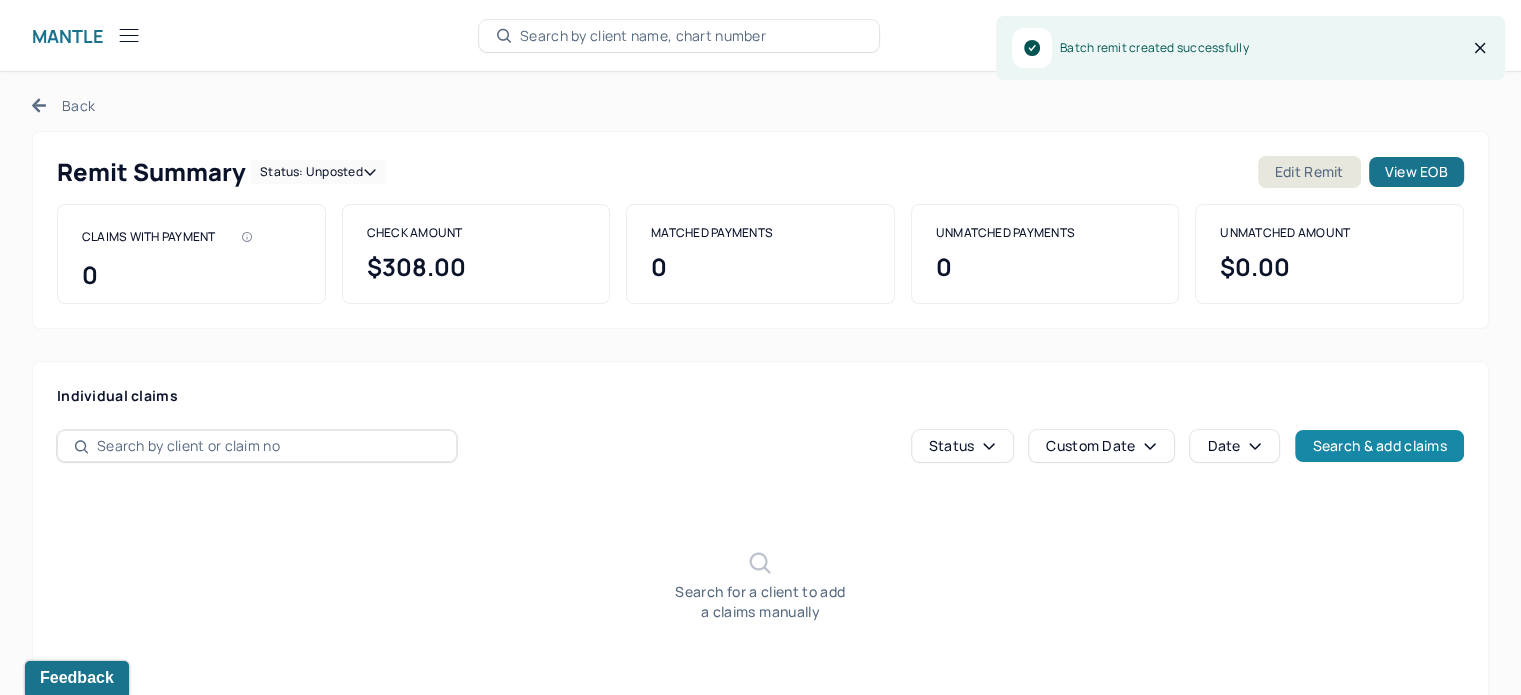 click on "Search & add claims" at bounding box center [1379, 446] 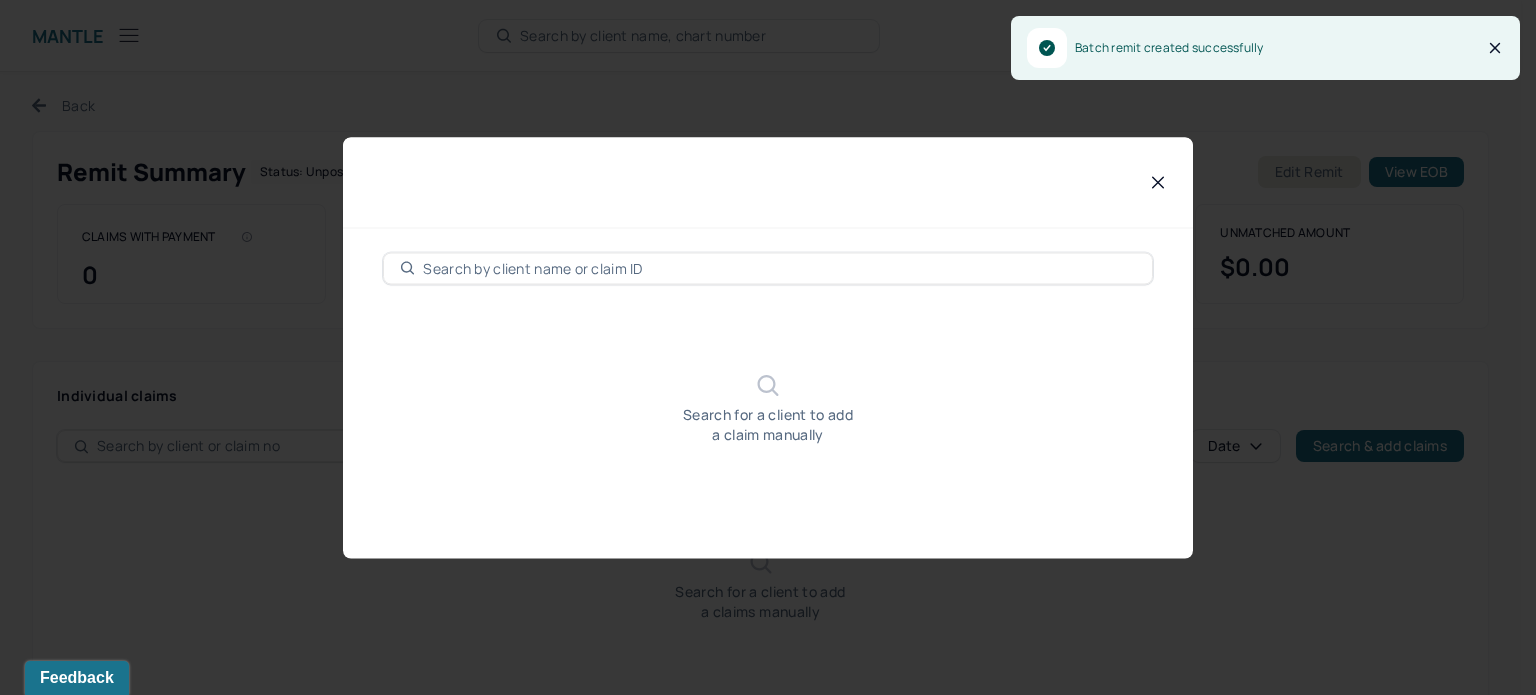 click at bounding box center [779, 268] 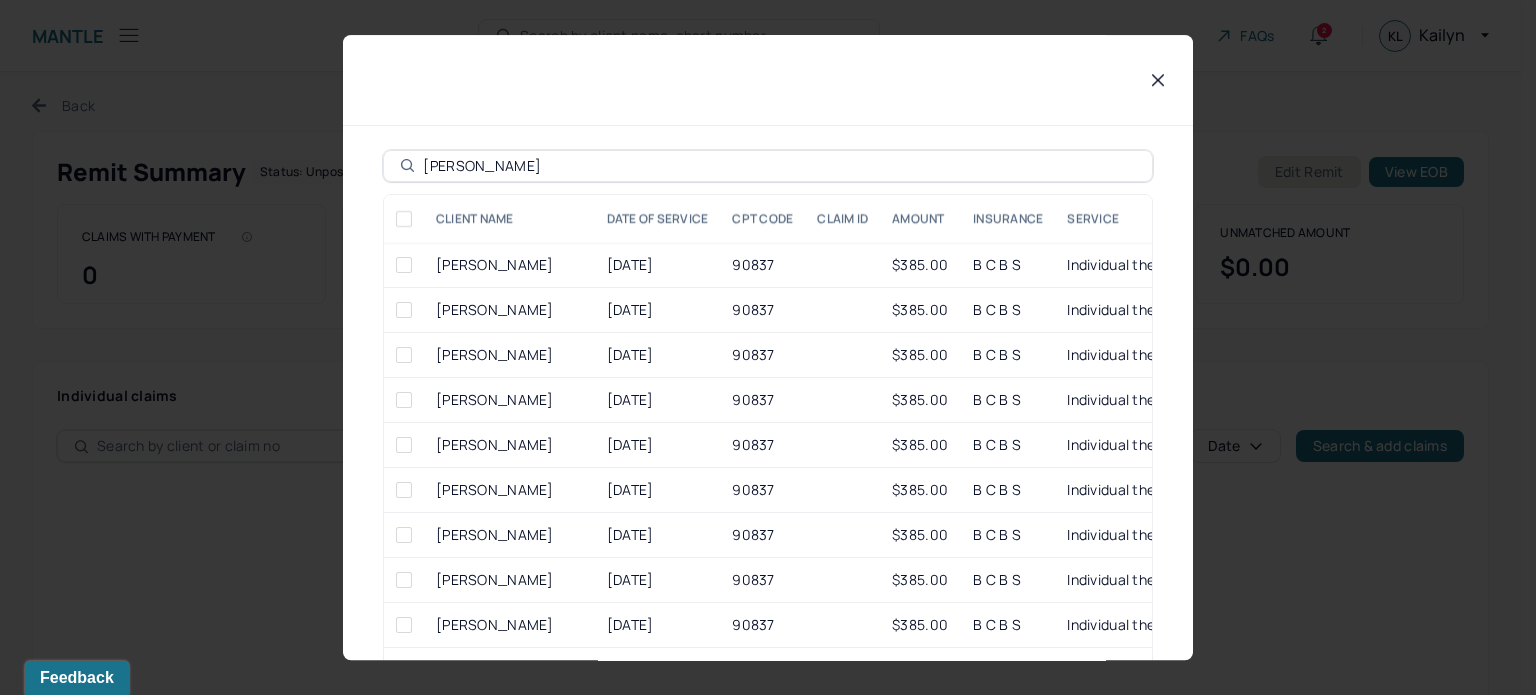 scroll, scrollTop: 1166, scrollLeft: 0, axis: vertical 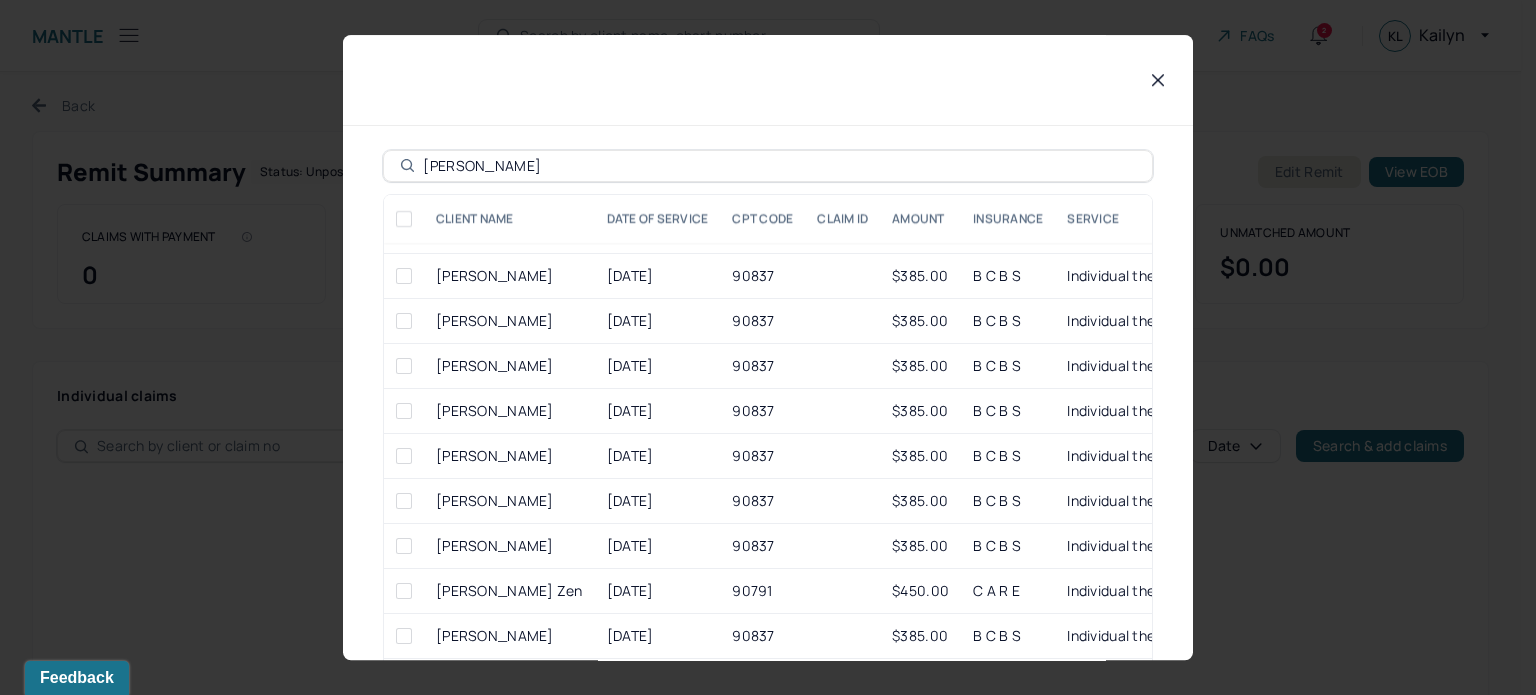type on "PARKE" 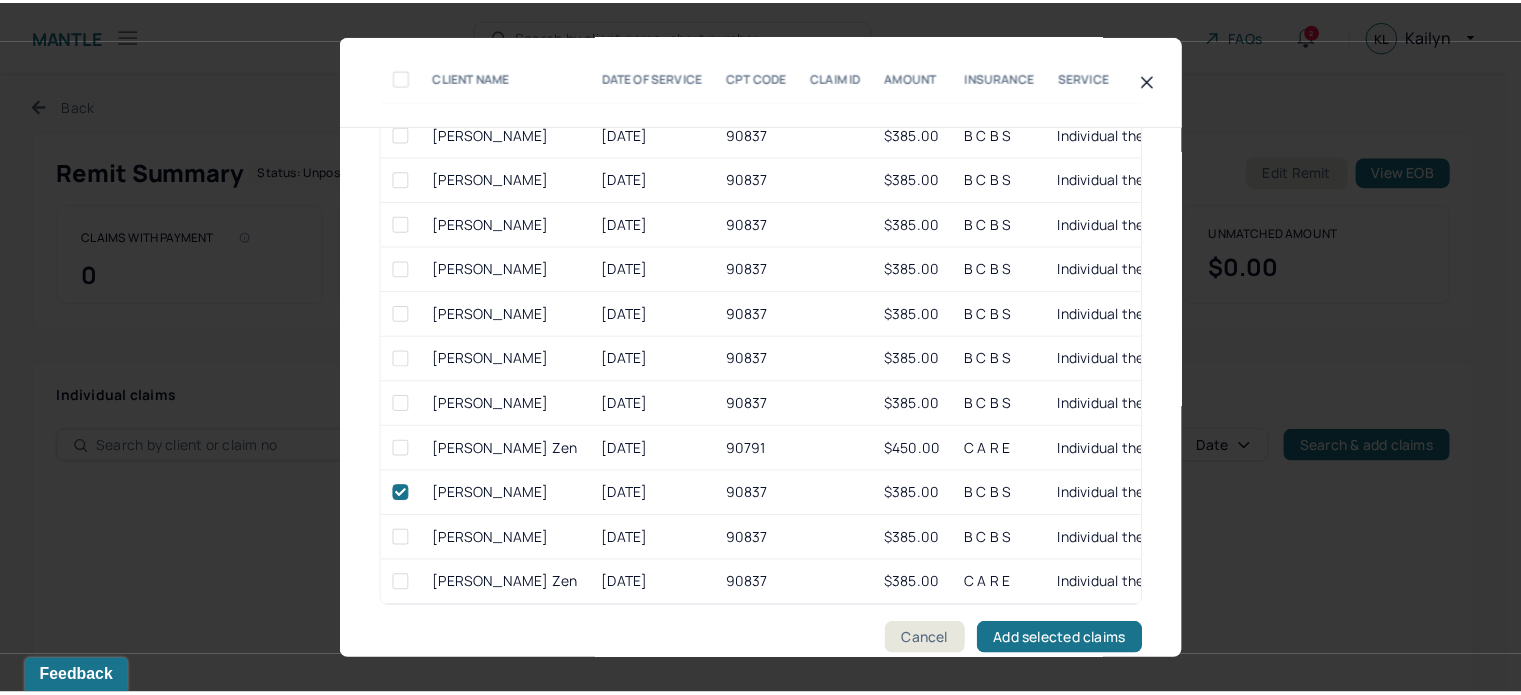 scroll, scrollTop: 160, scrollLeft: 0, axis: vertical 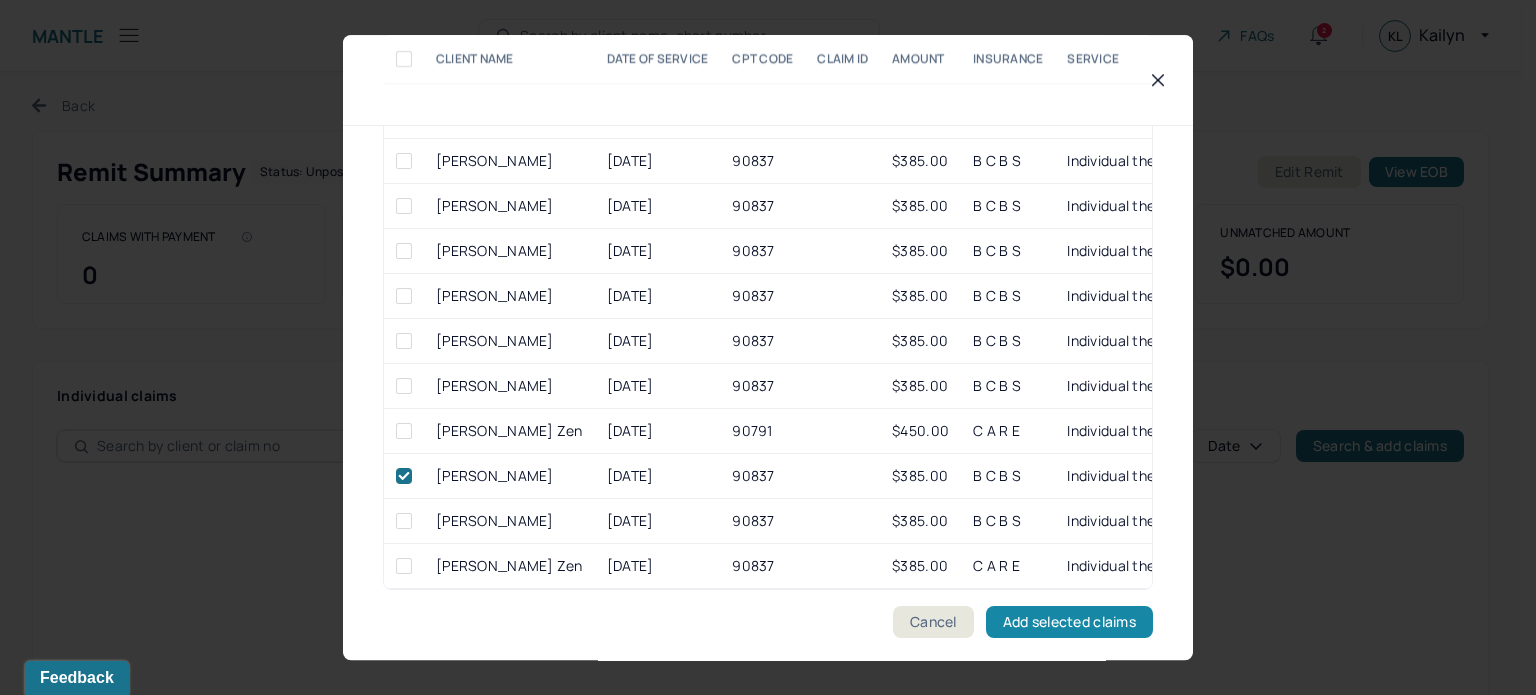 click on "Add selected claims" at bounding box center (1069, 622) 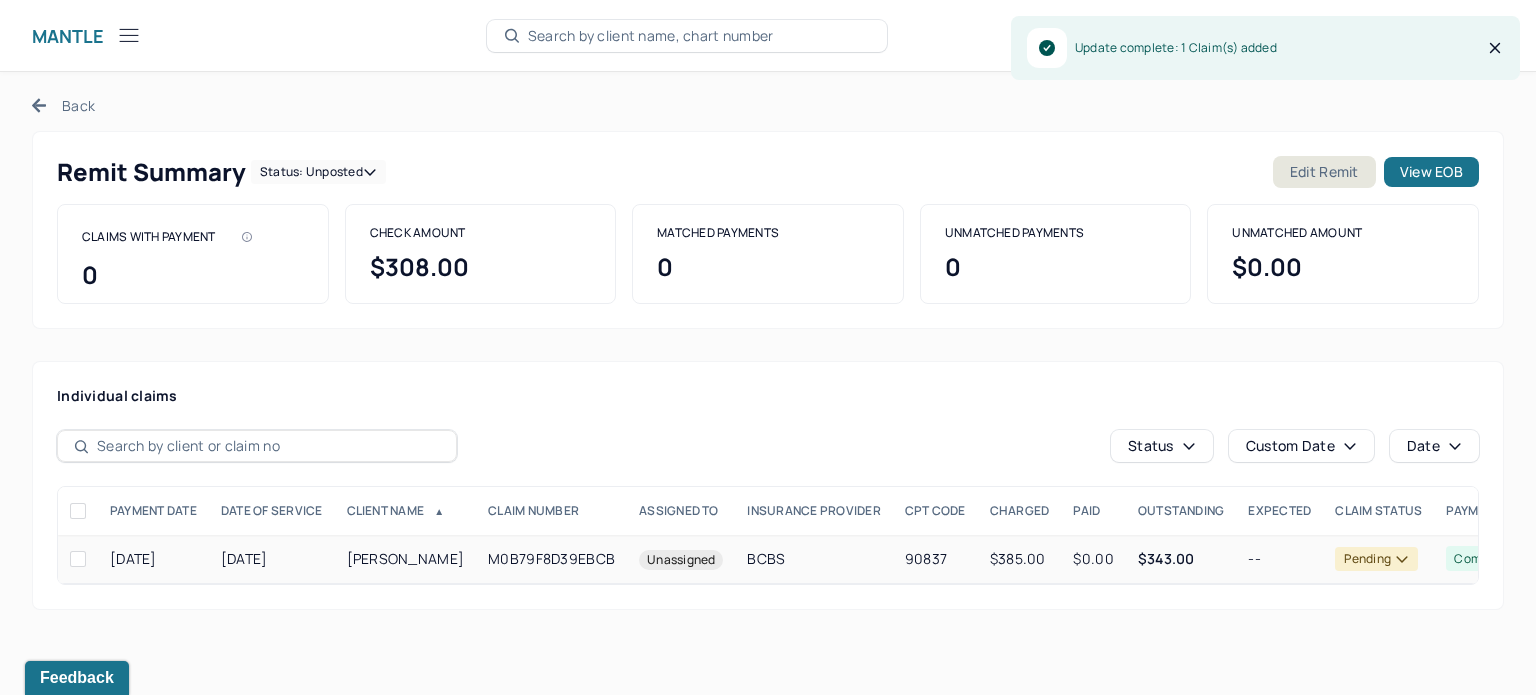 click on "BCBS" at bounding box center [766, 558] 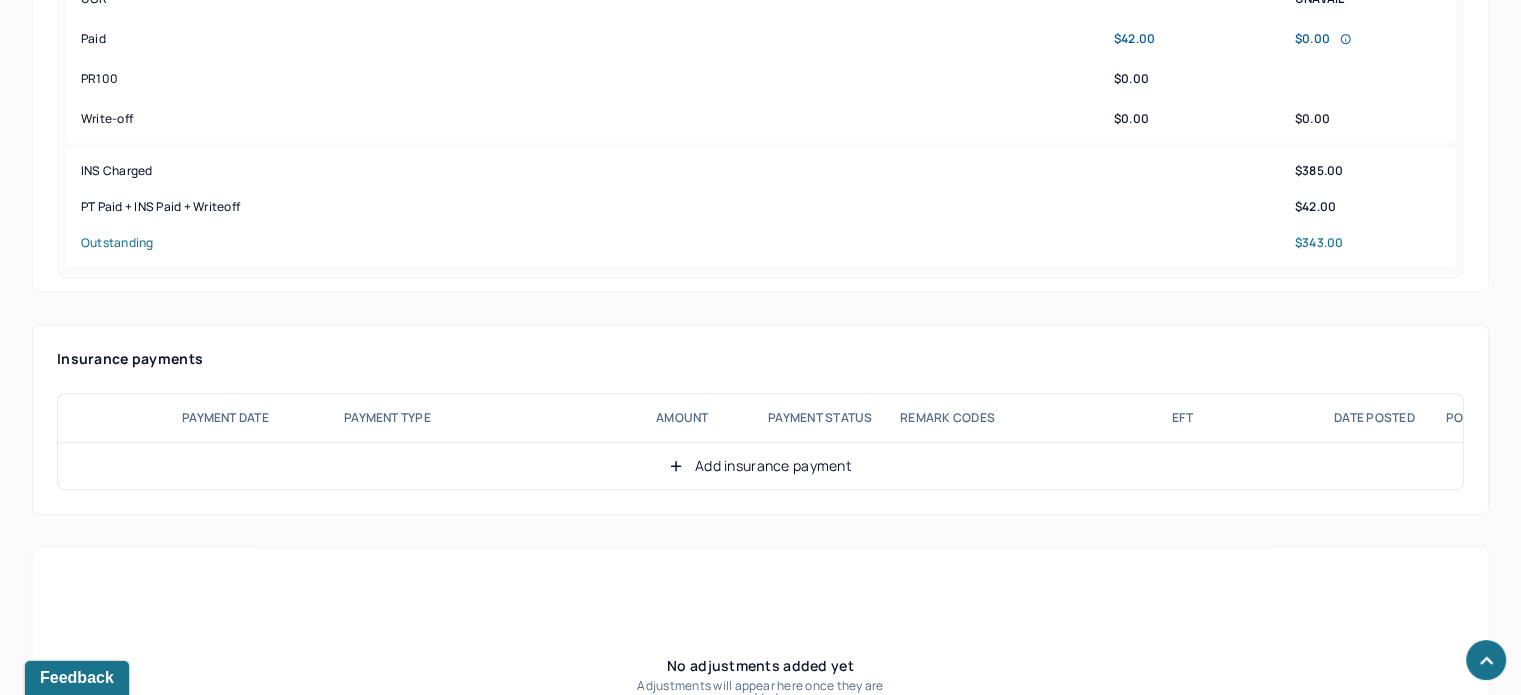 scroll, scrollTop: 1000, scrollLeft: 0, axis: vertical 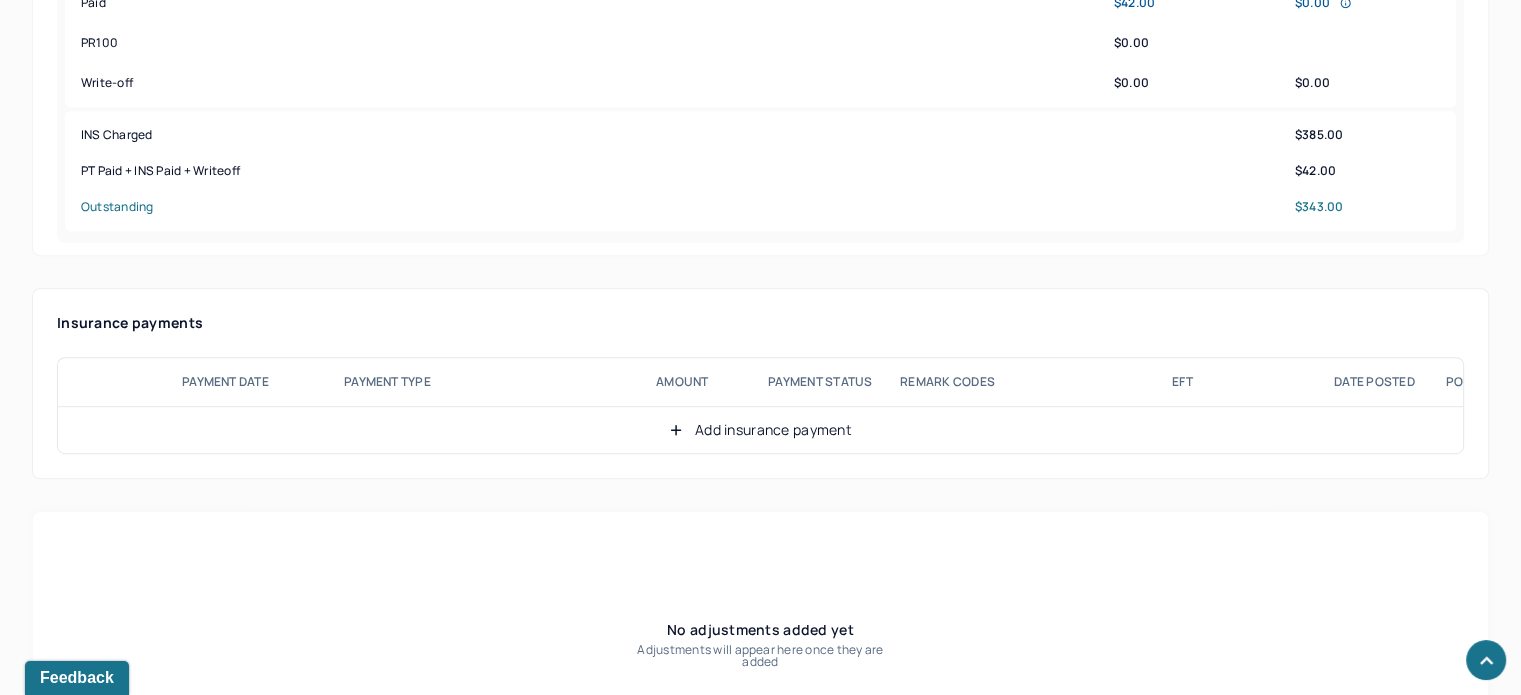 click on "Add insurance payment" at bounding box center [760, 430] 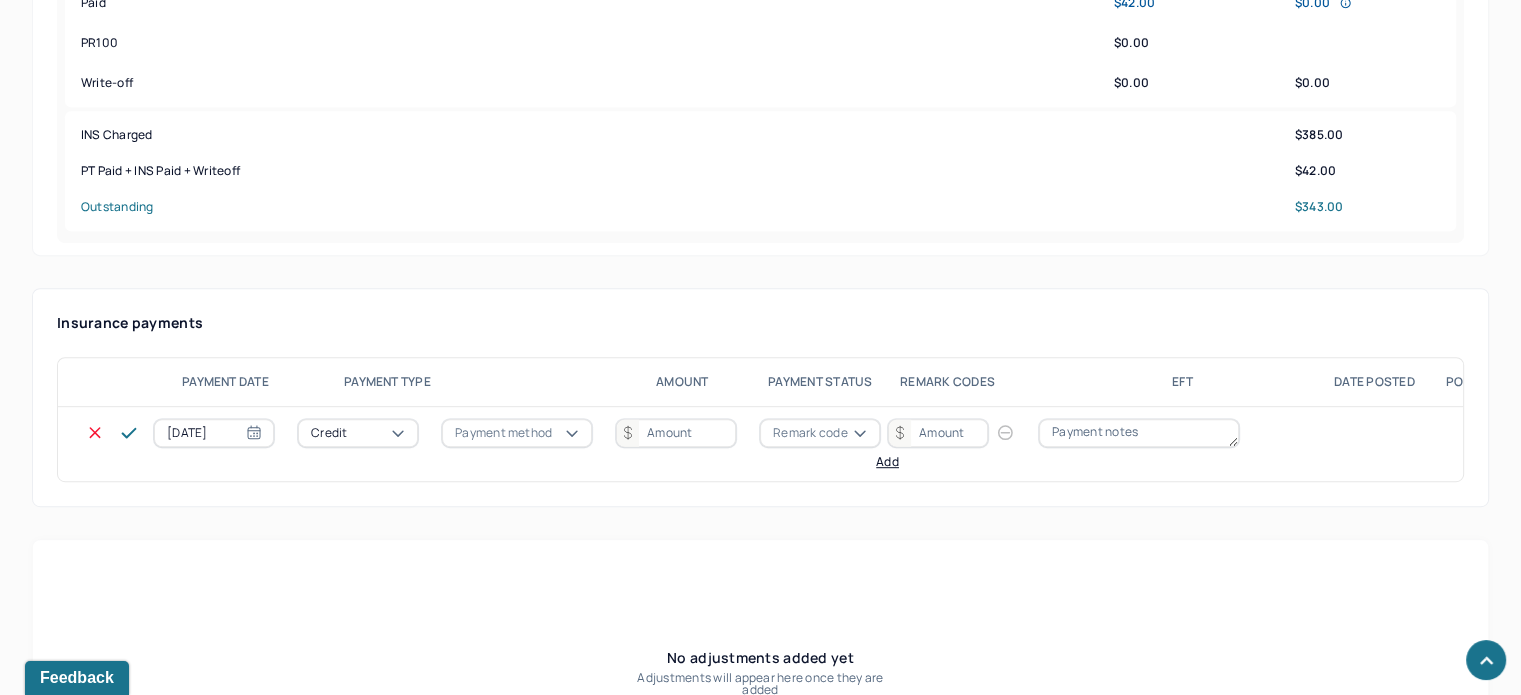 click on "Credit" at bounding box center (358, 433) 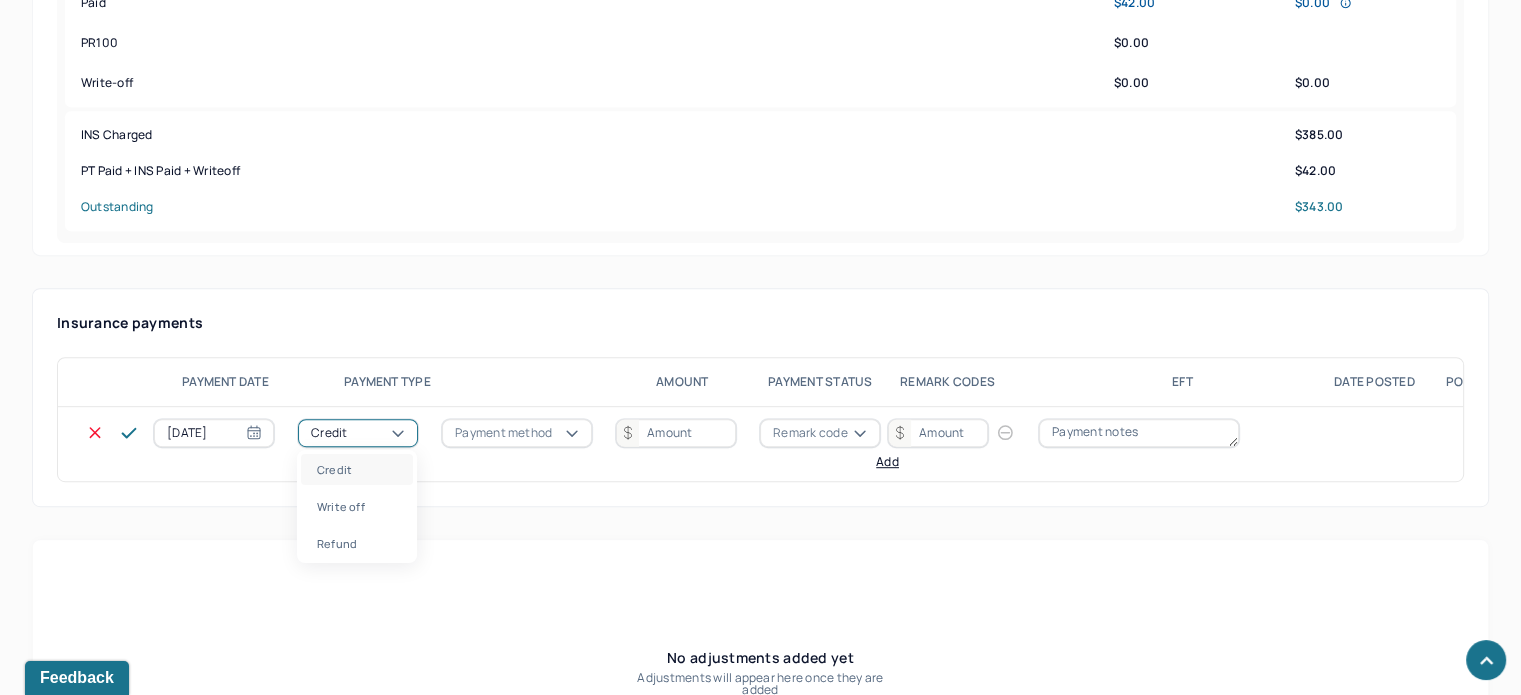 click on "Payment method" at bounding box center (503, 433) 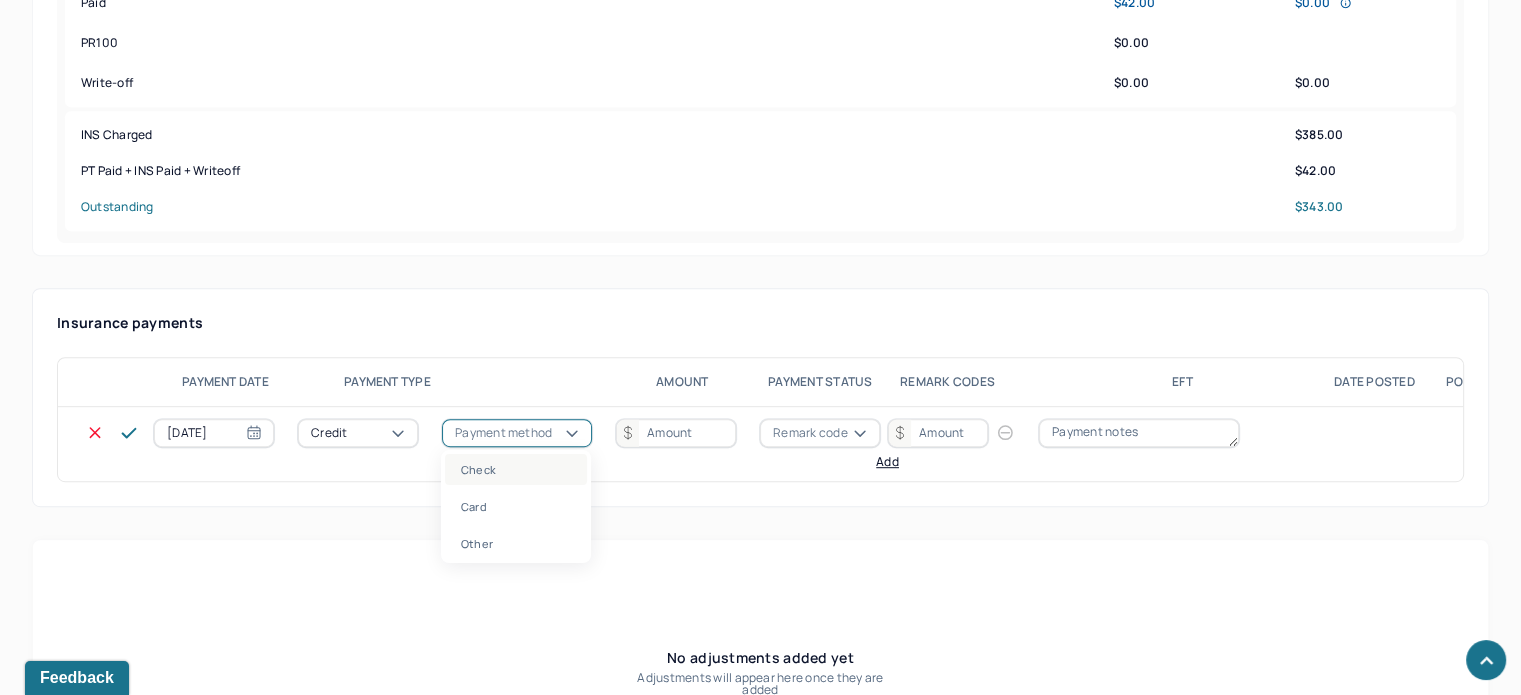 click on "Check" at bounding box center (516, 469) 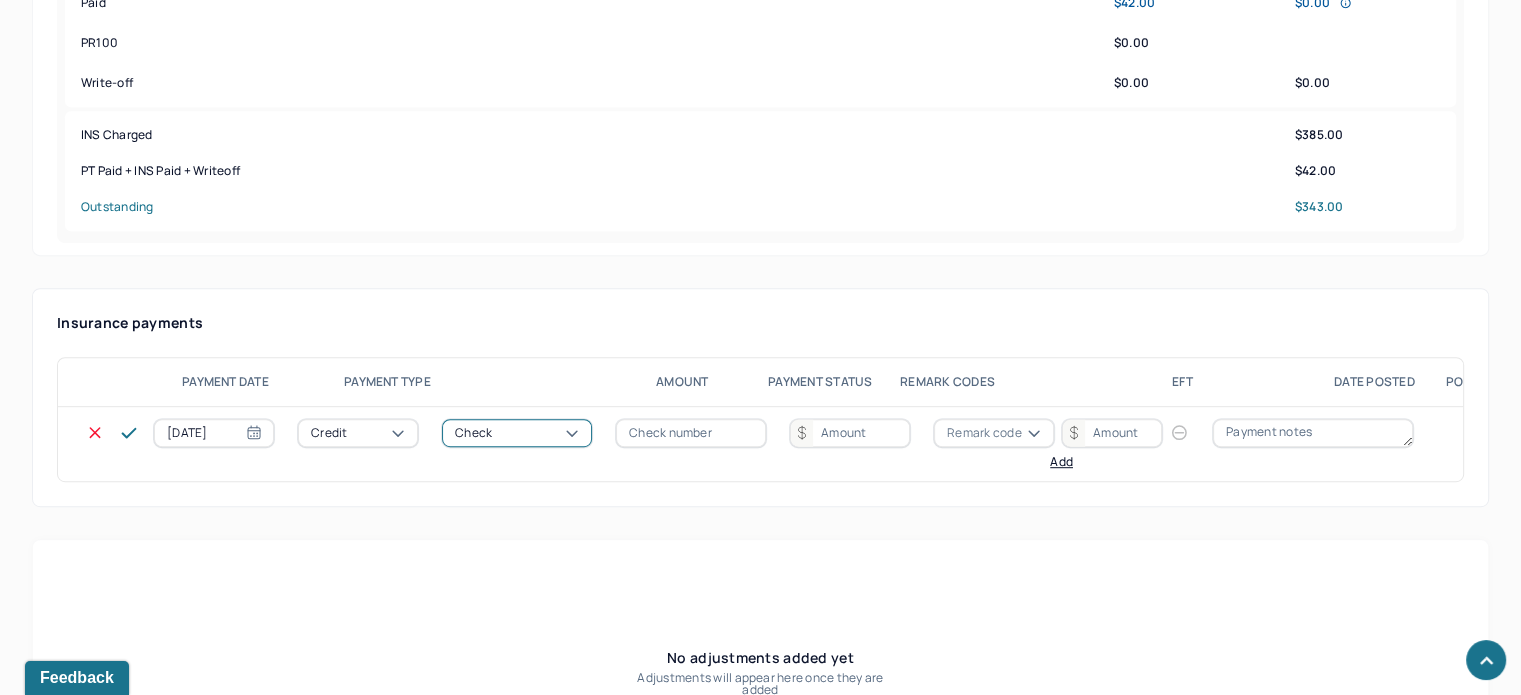 click at bounding box center (691, 433) 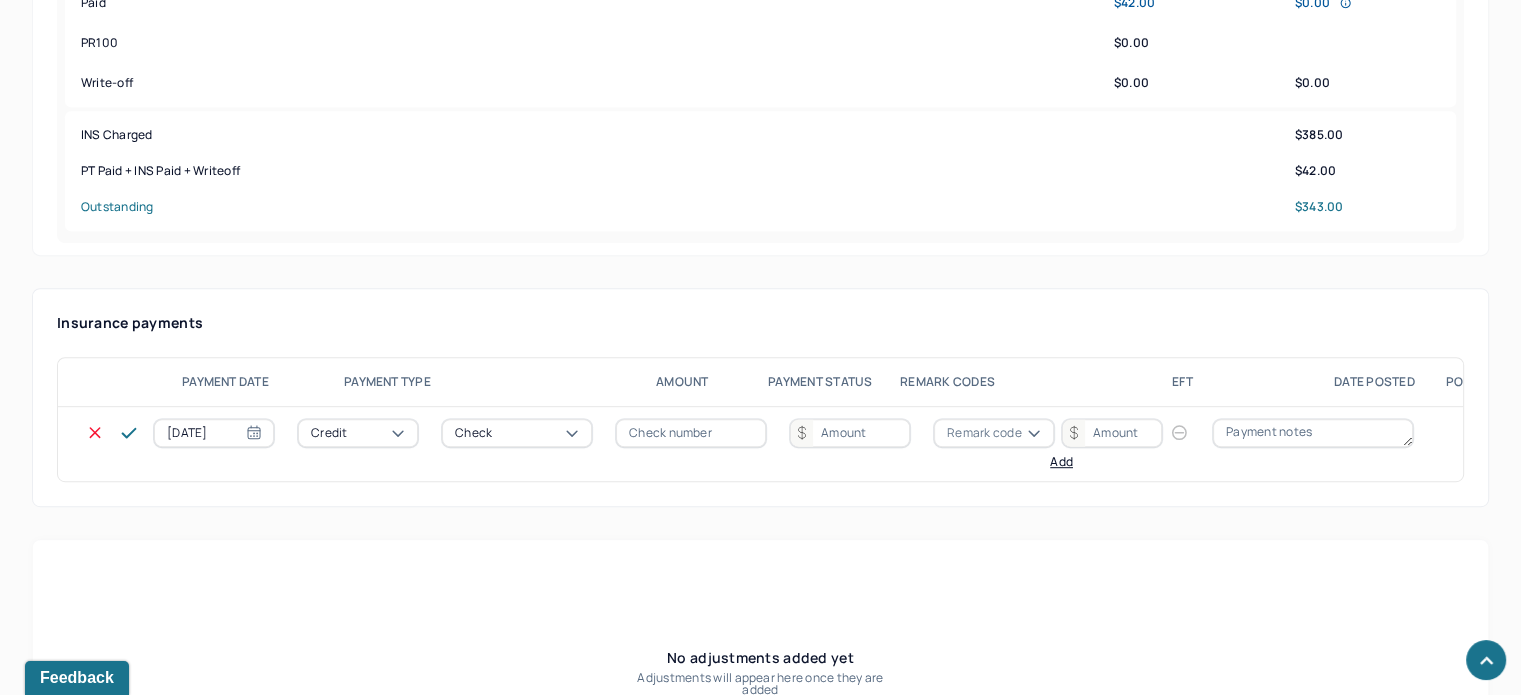 paste on "98581480" 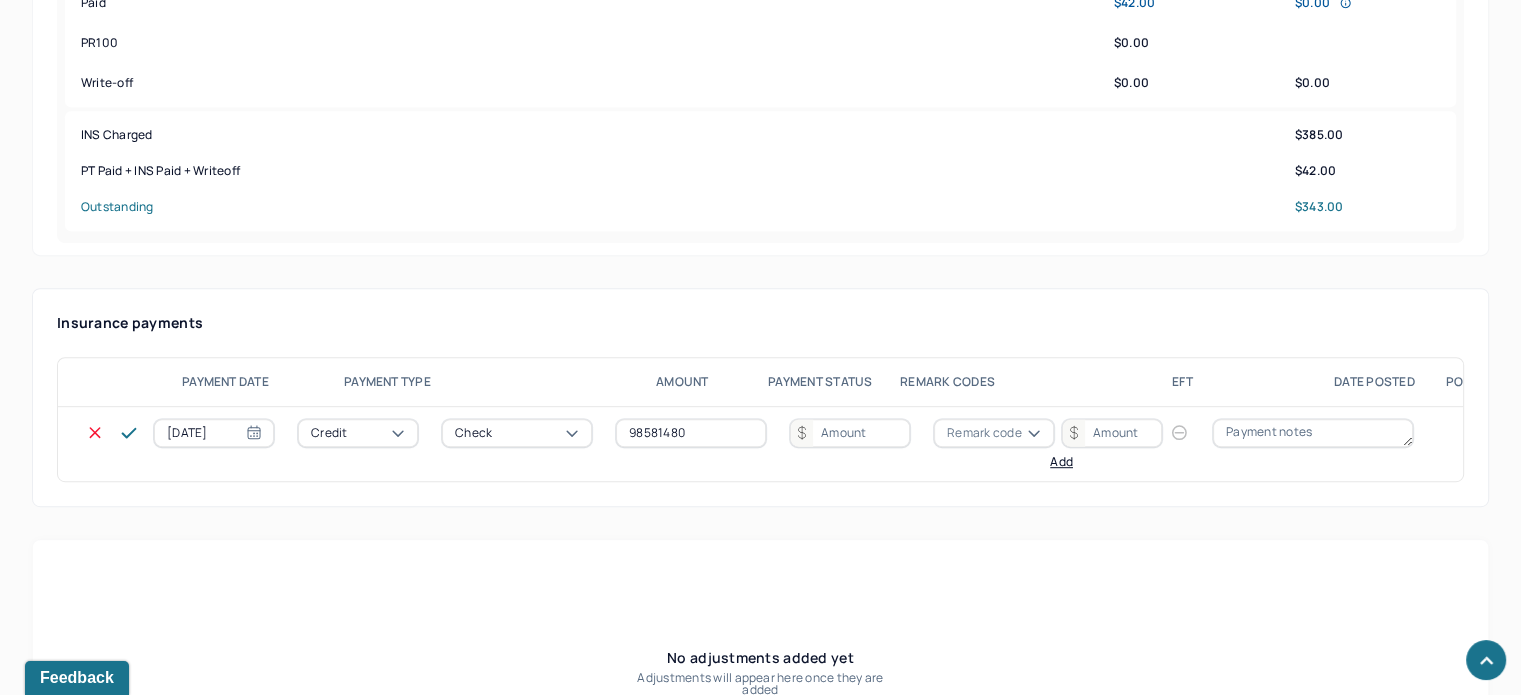 type on "98581480" 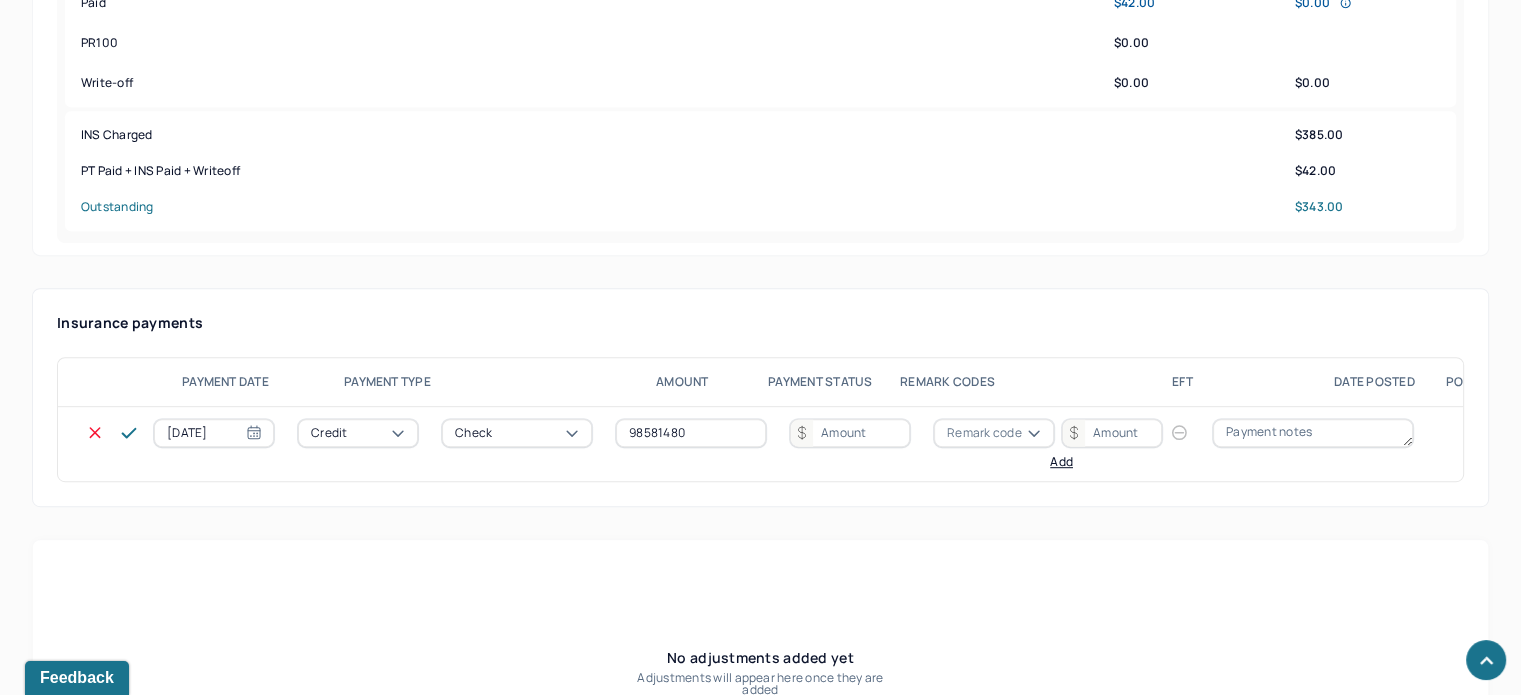 click at bounding box center [850, 433] 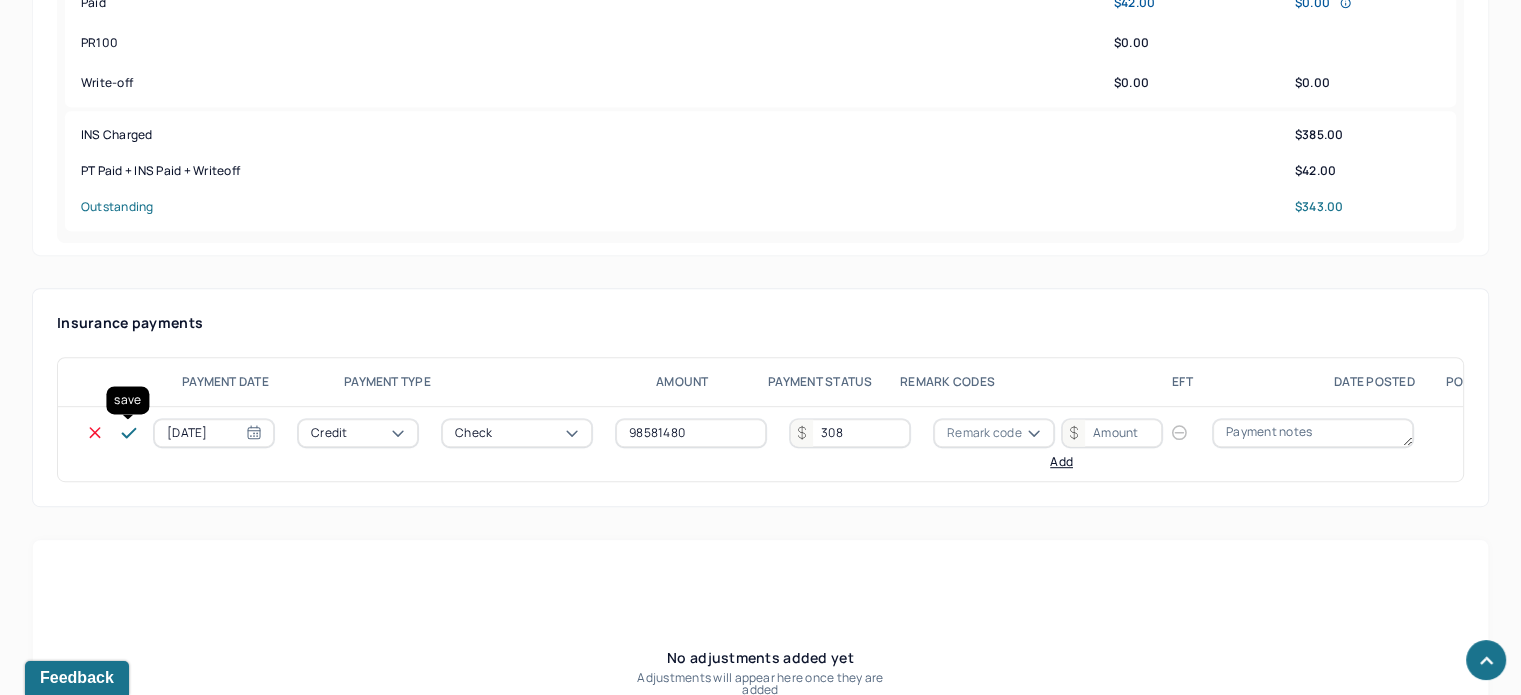 type on "308" 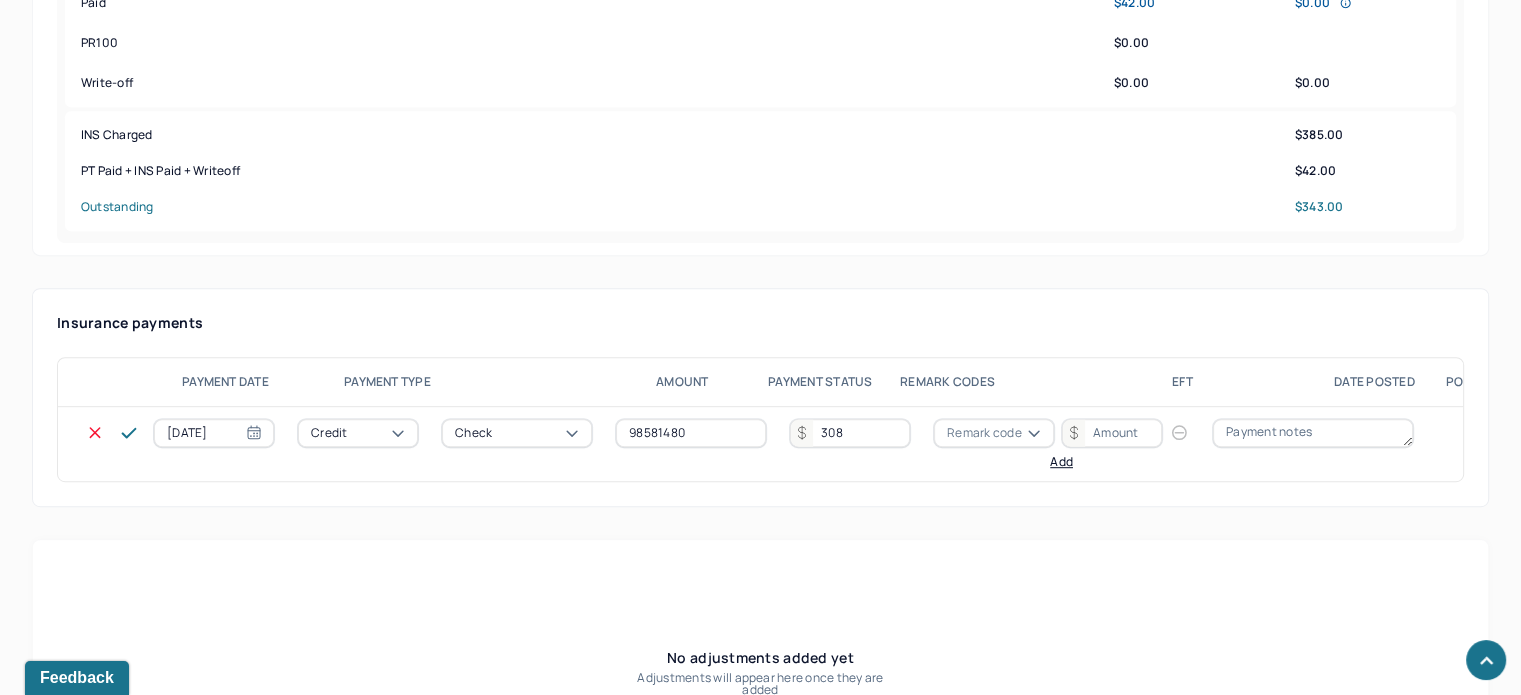 click at bounding box center [129, 433] 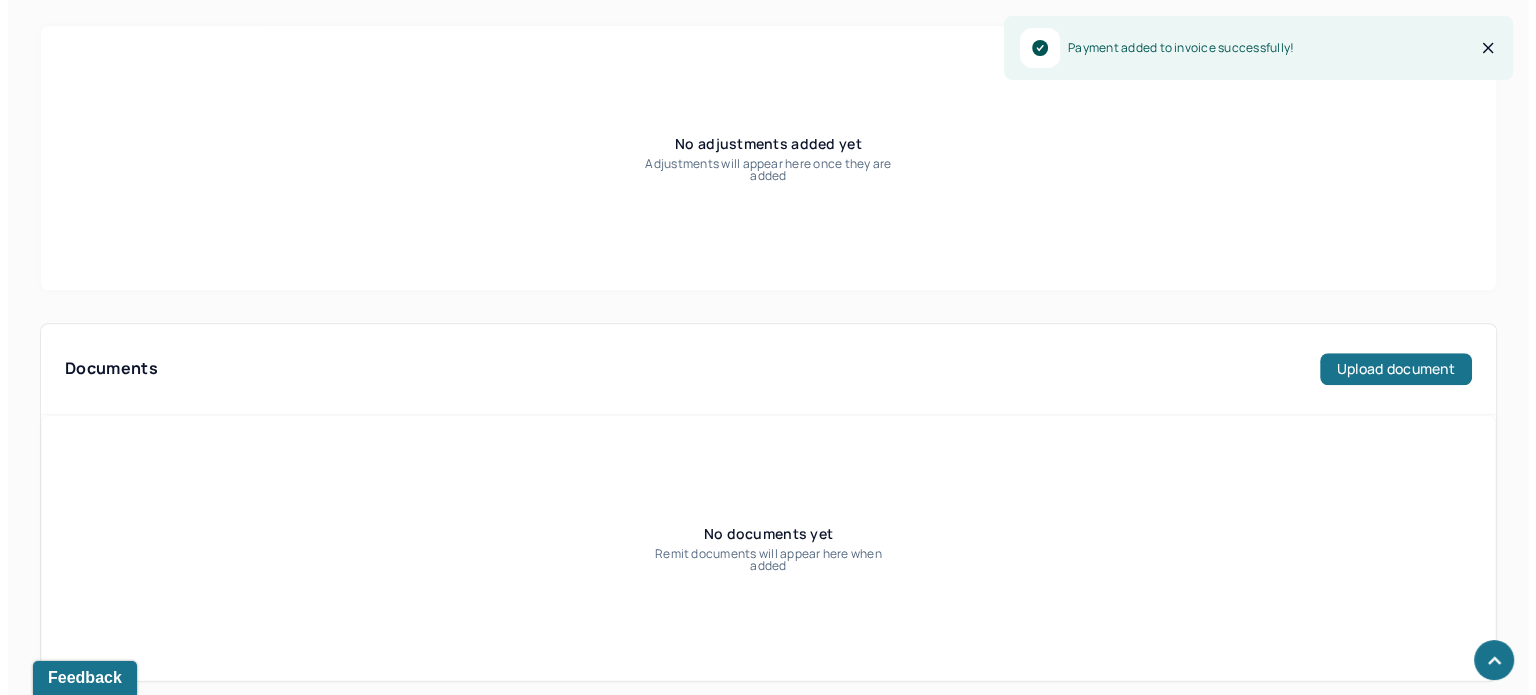 scroll, scrollTop: 1500, scrollLeft: 0, axis: vertical 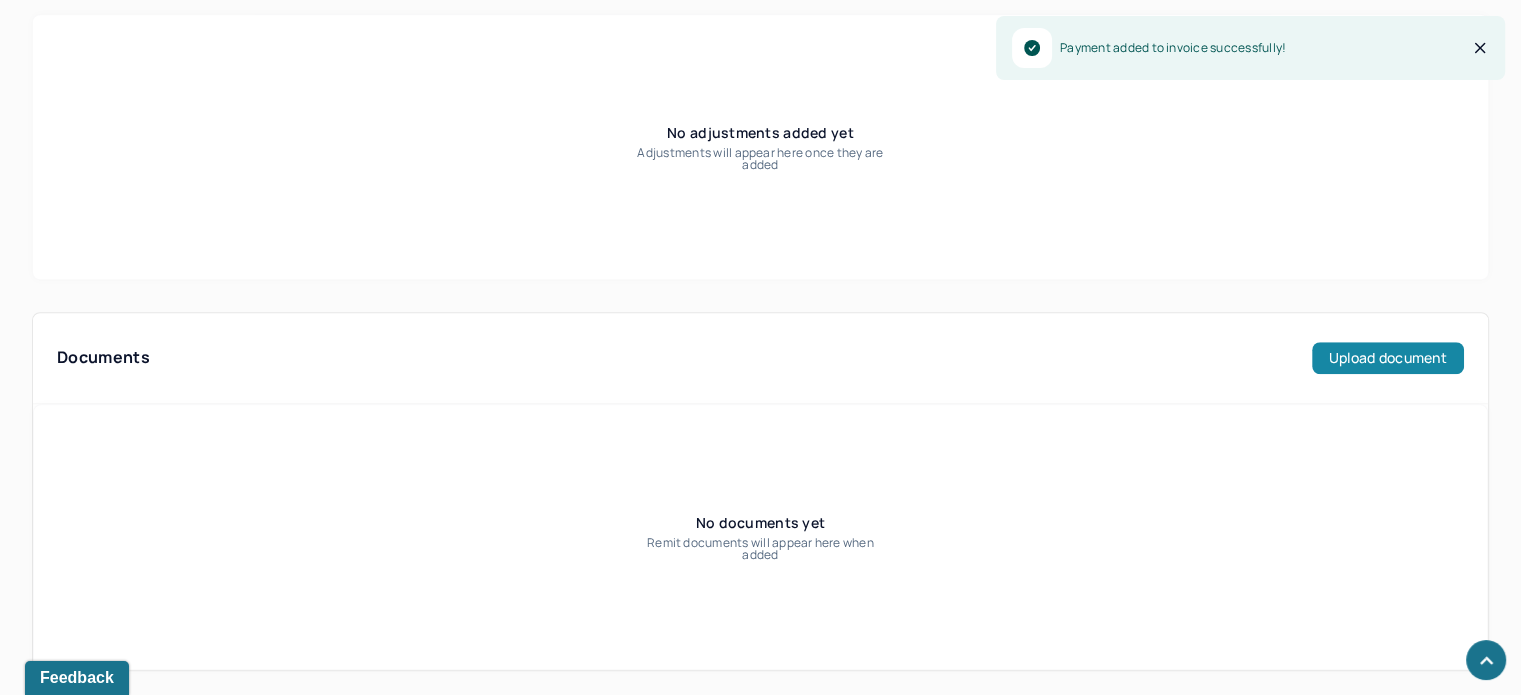 click on "Upload document" at bounding box center [1388, 358] 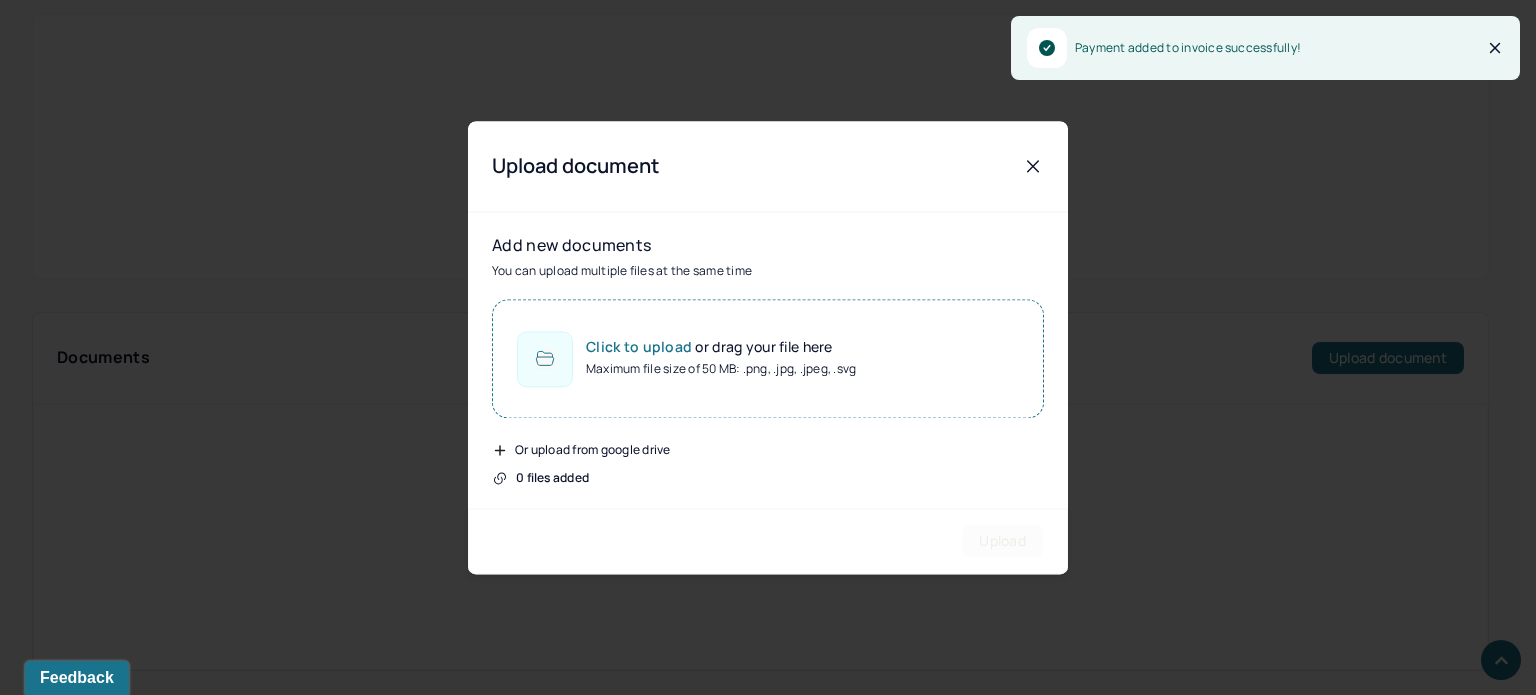 click on "Click to upload   or drag your file here Maximum file size of 50 MB: .png, .jpg, .jpeg, .svg" at bounding box center [768, 358] 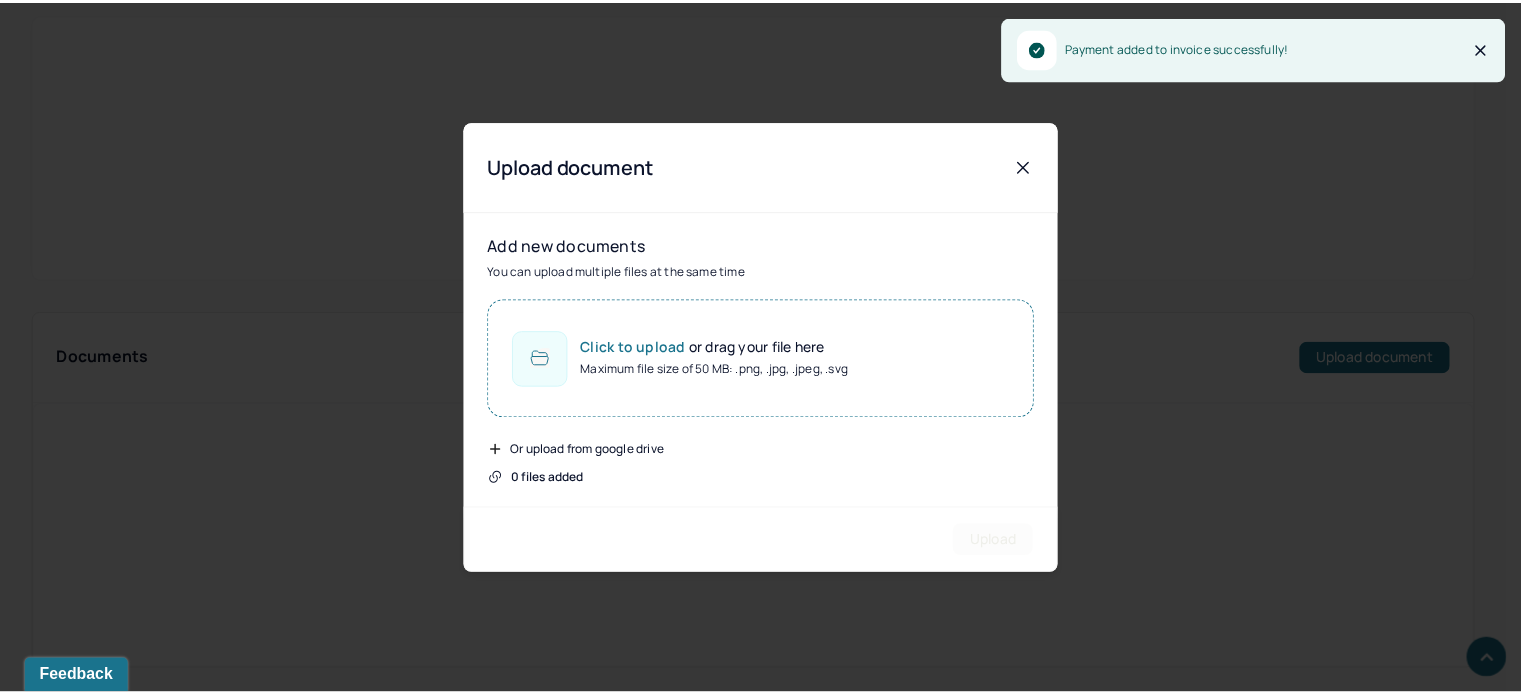 scroll, scrollTop: 1597, scrollLeft: 0, axis: vertical 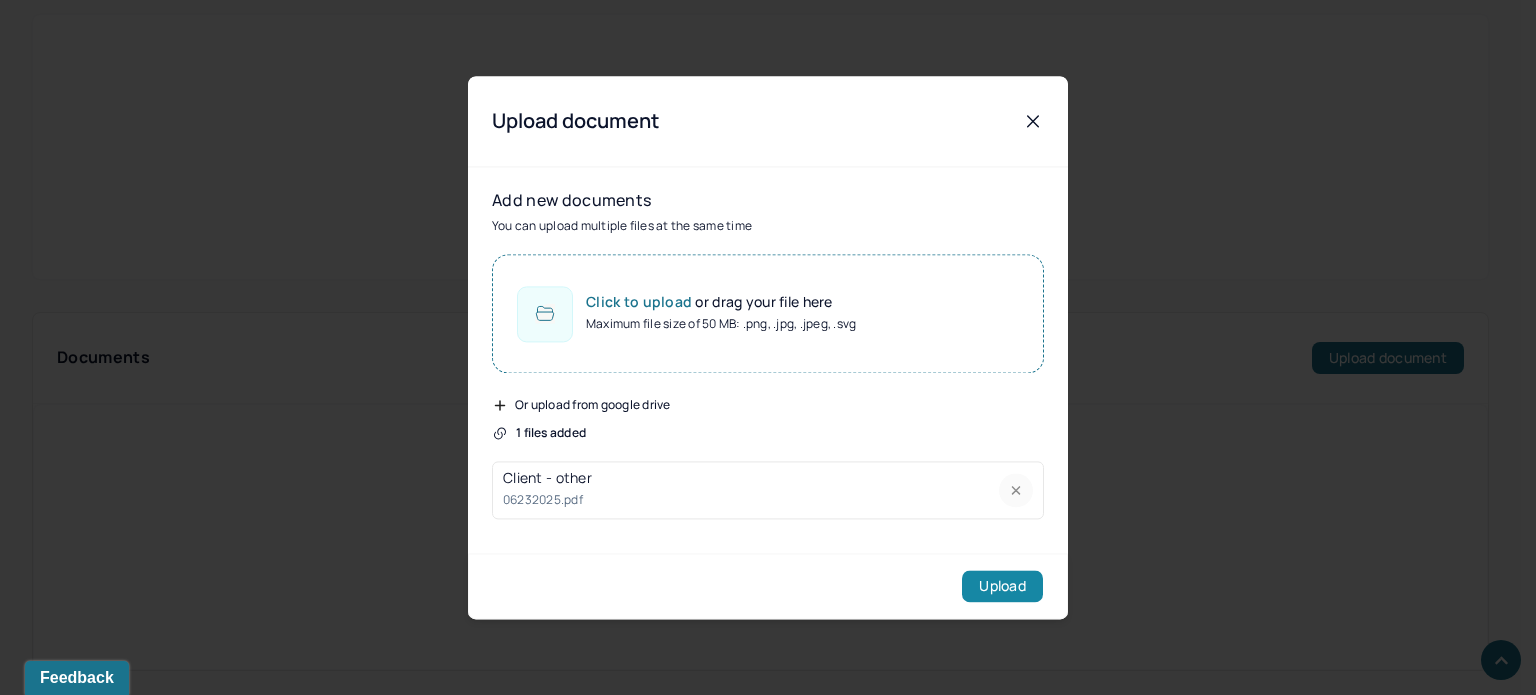 click on "Upload" at bounding box center [1002, 586] 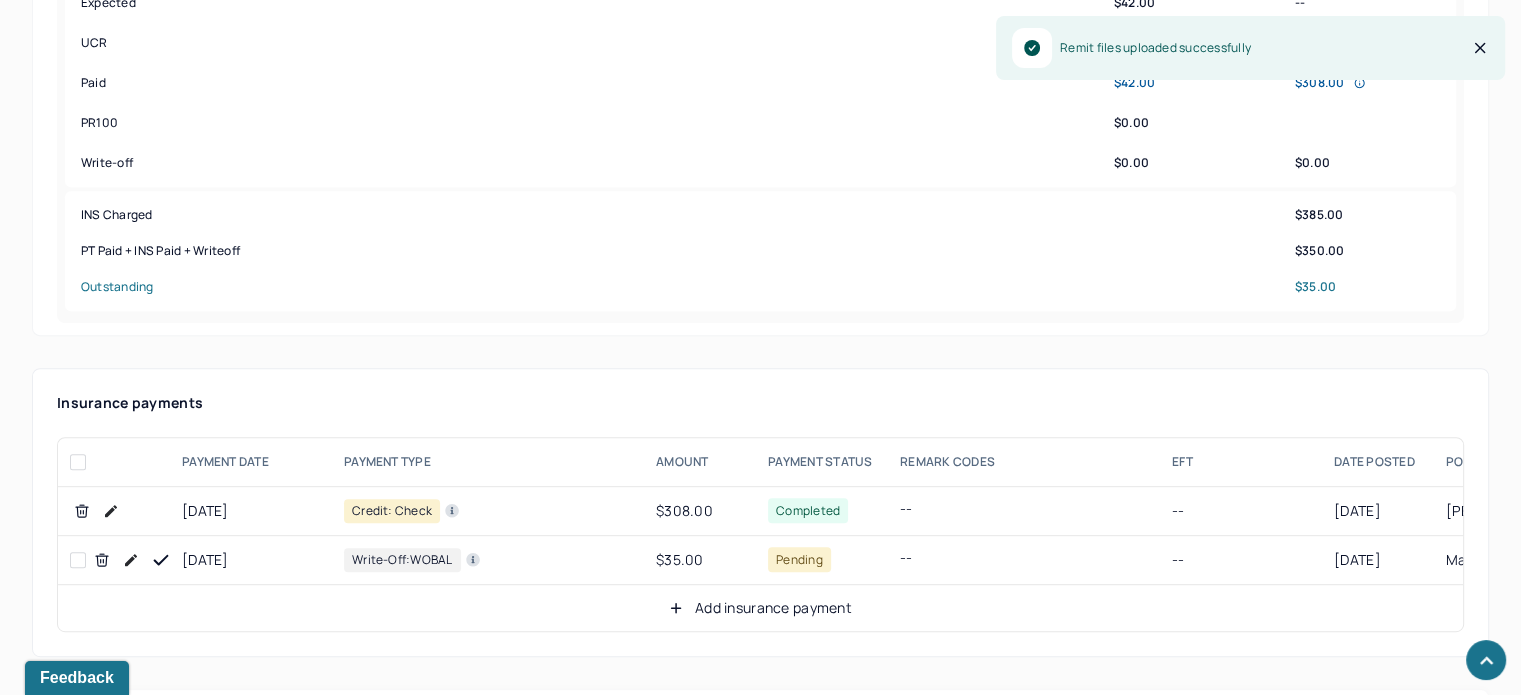 scroll, scrollTop: 920, scrollLeft: 0, axis: vertical 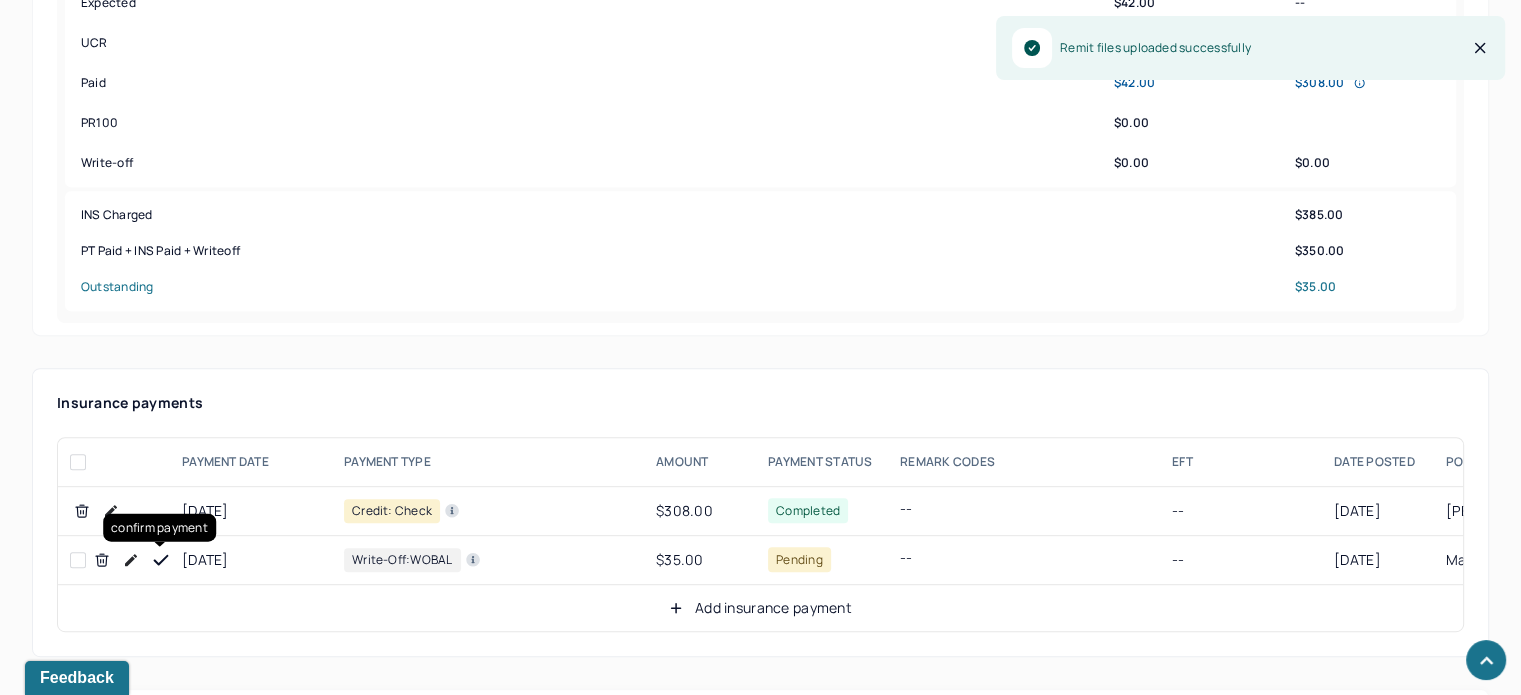 click 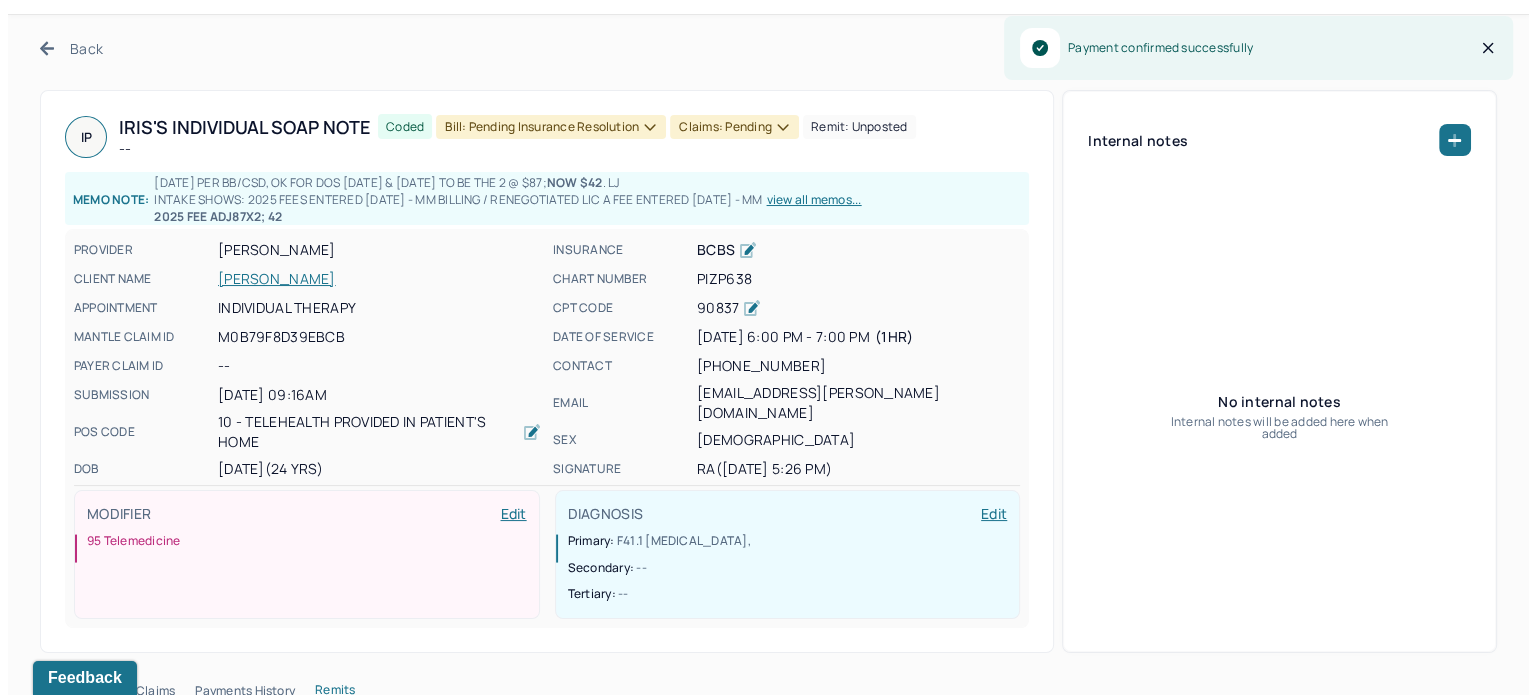 scroll, scrollTop: 0, scrollLeft: 0, axis: both 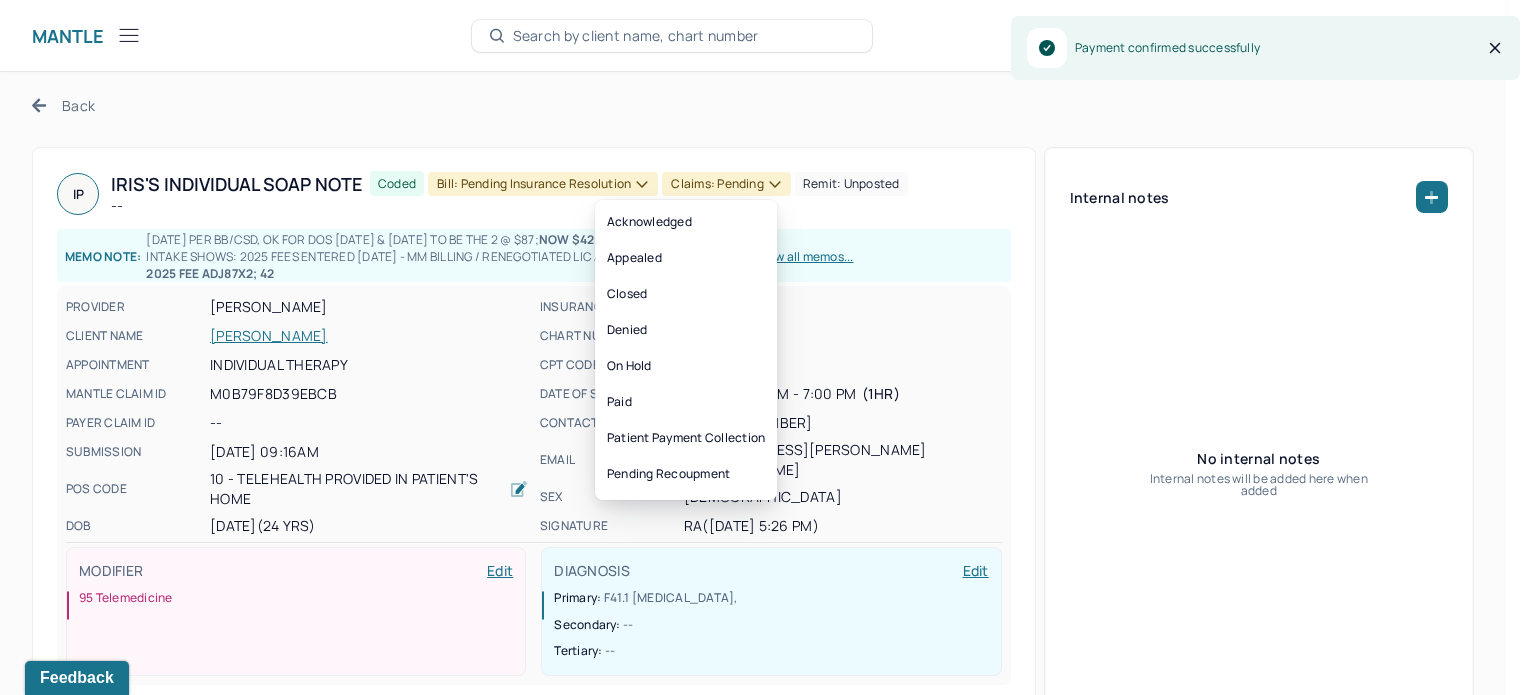 click on "Claims: pending" at bounding box center (726, 184) 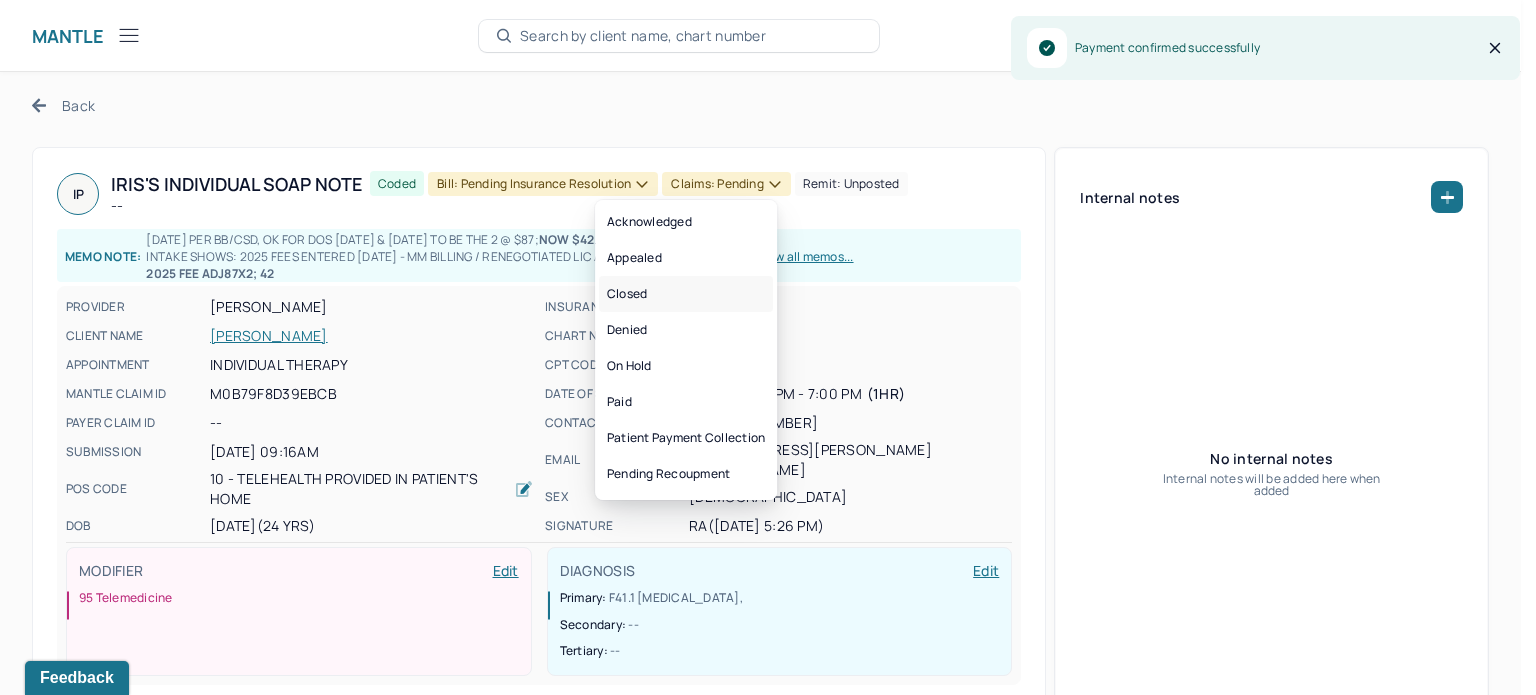 click on "Closed" at bounding box center [686, 294] 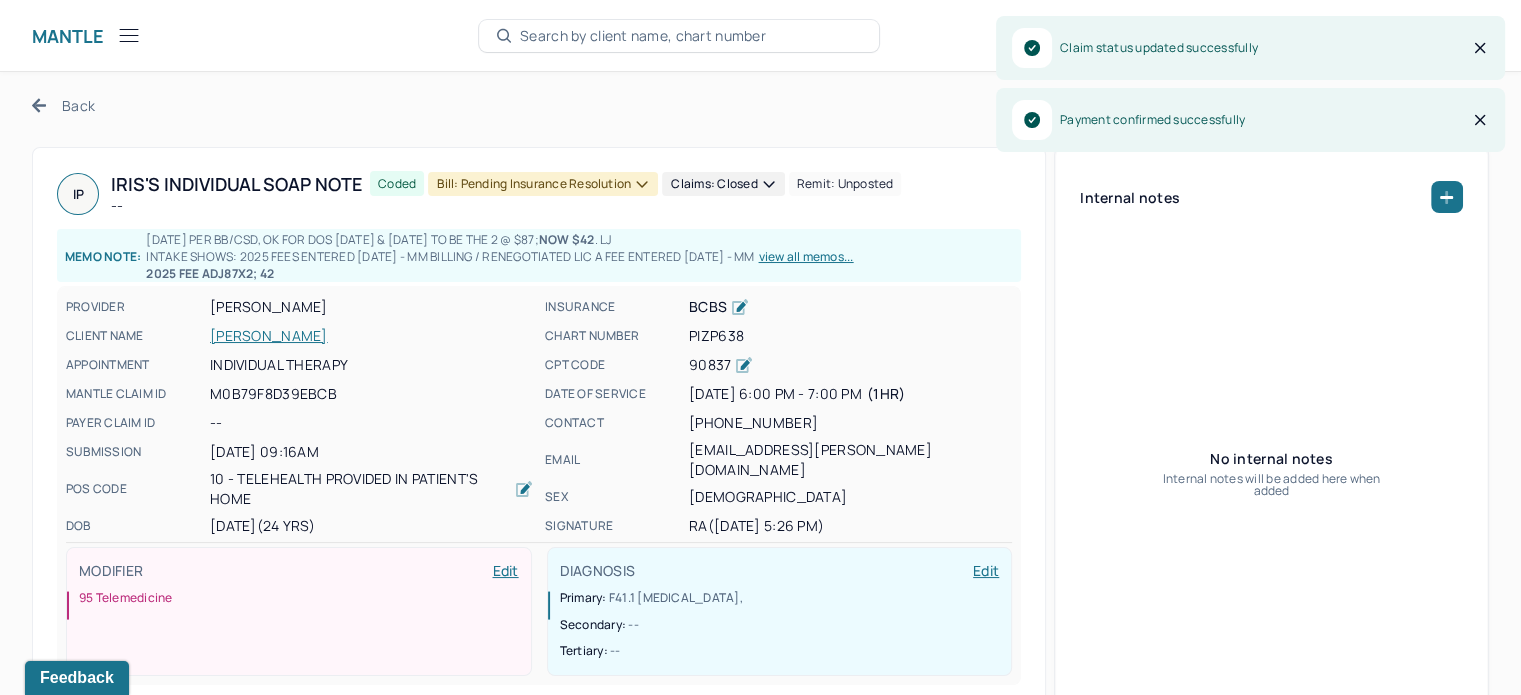 click on "Bill: Pending Insurance Resolution" at bounding box center [543, 184] 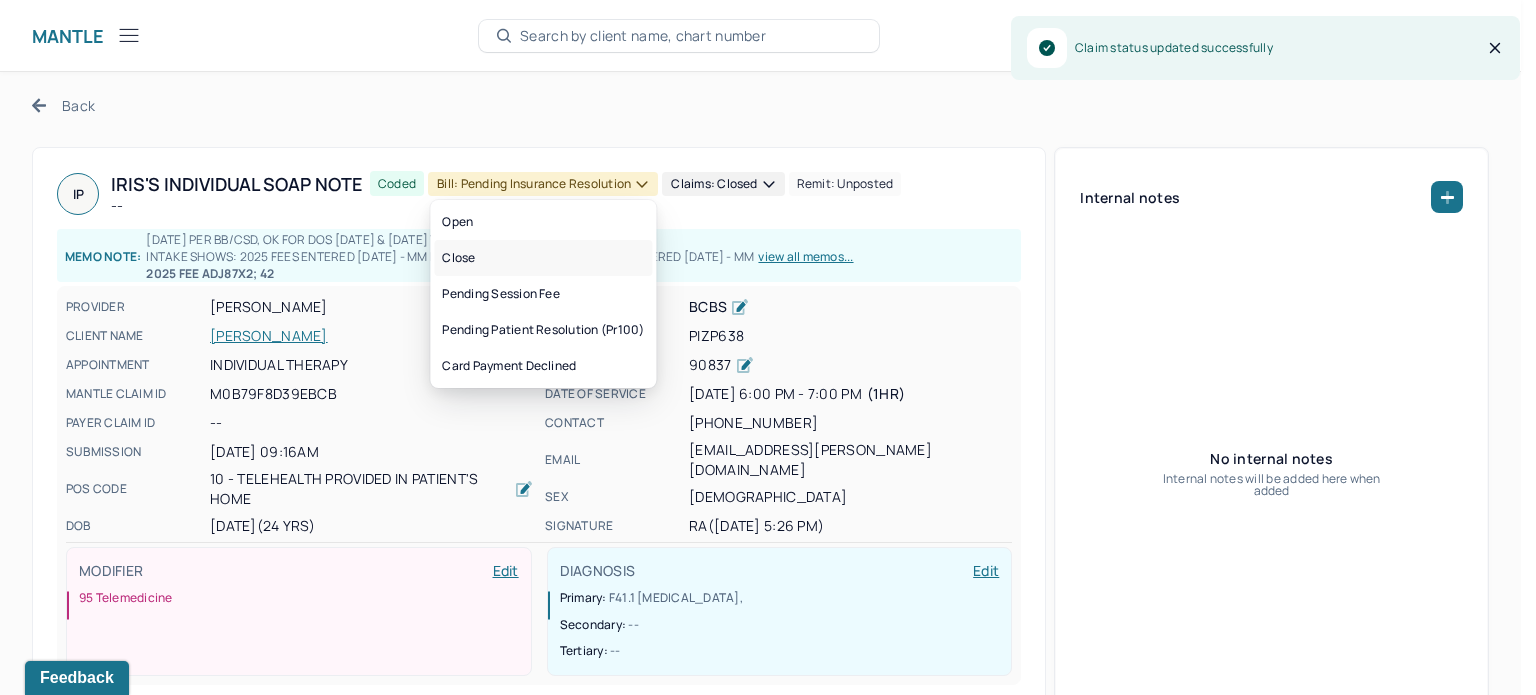 click on "Close" at bounding box center [543, 258] 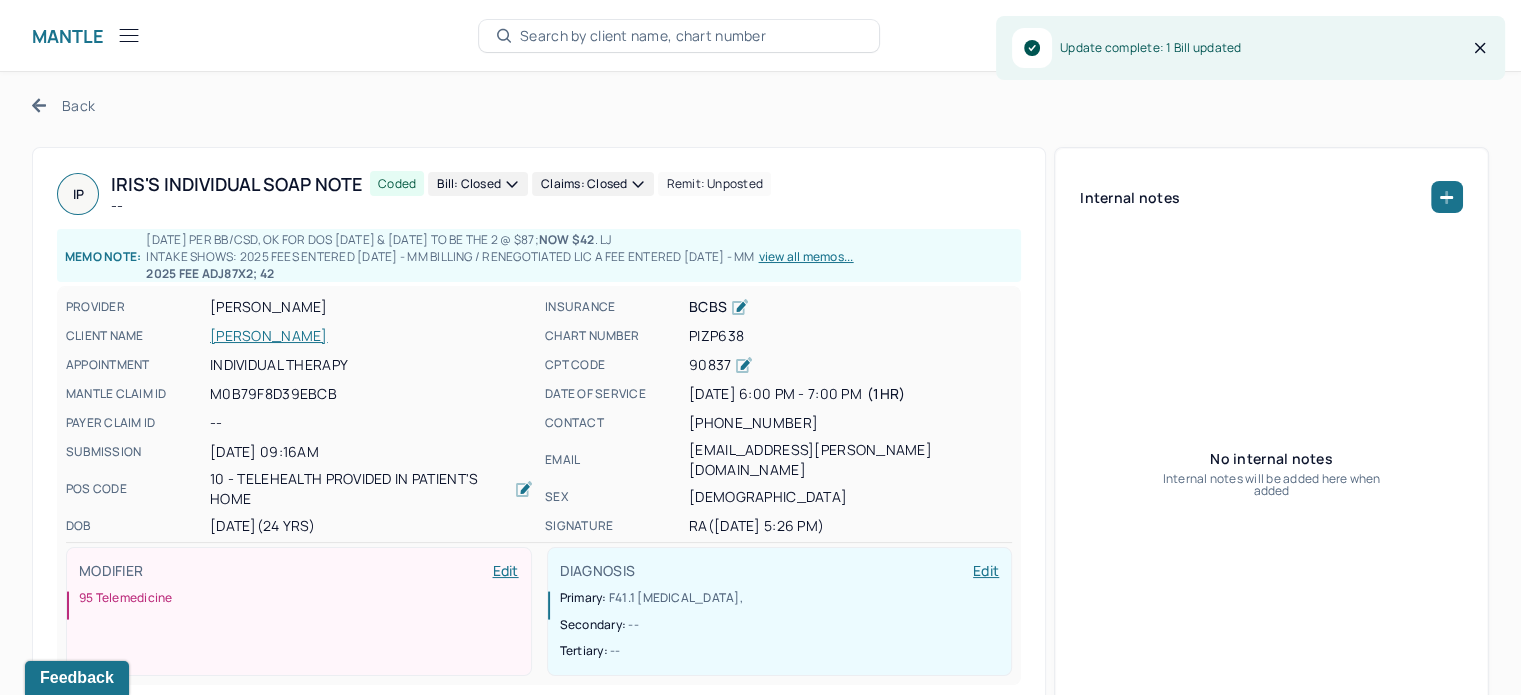 click on "Back" at bounding box center (63, 105) 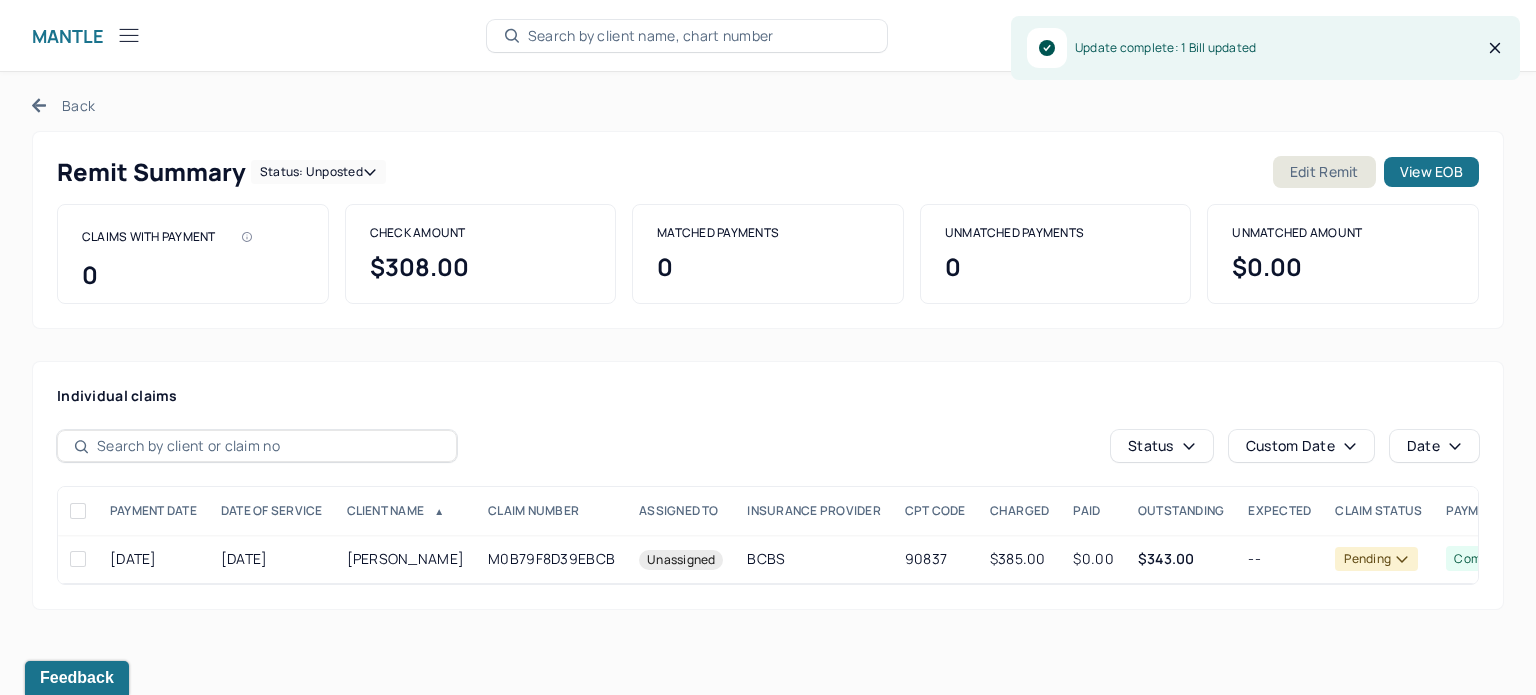 click on "Remit Summary   Status: unposted" at bounding box center (221, 172) 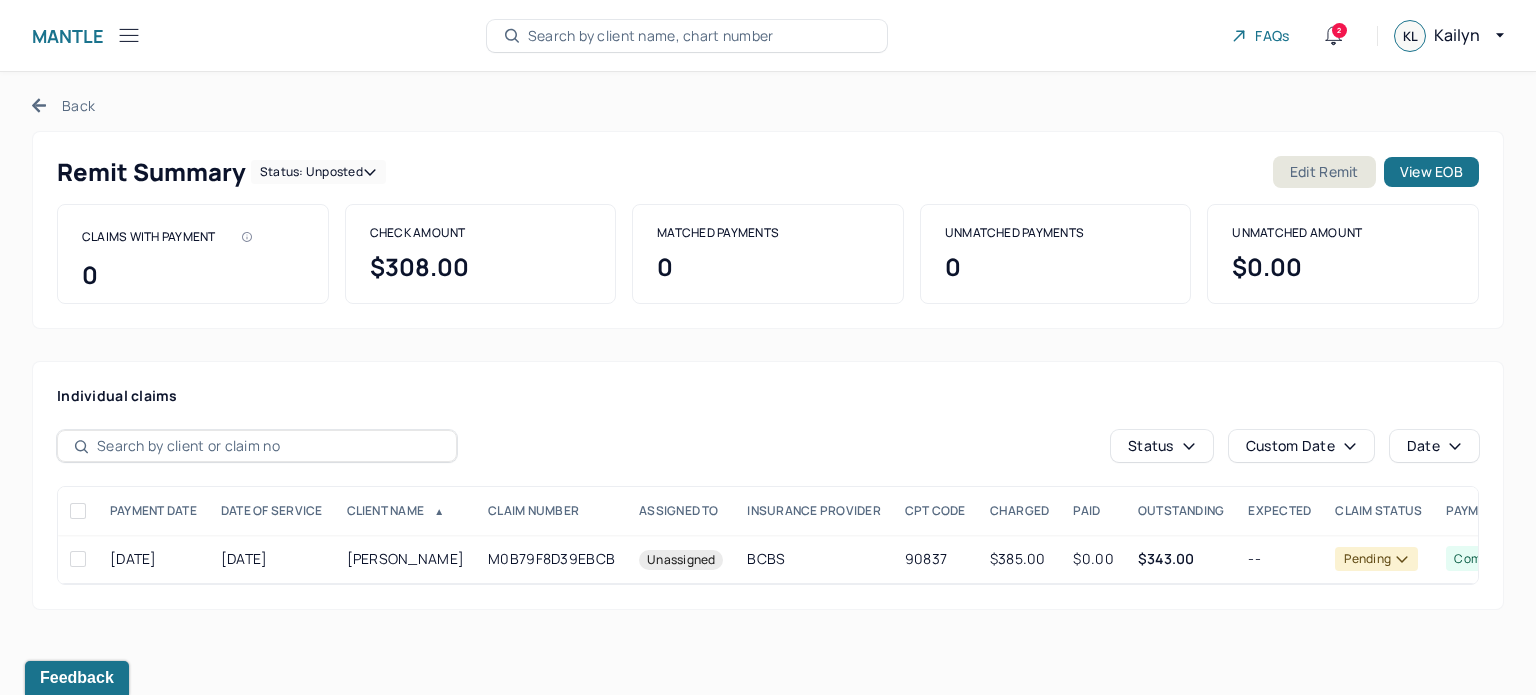 click on "Status: unposted" at bounding box center (318, 172) 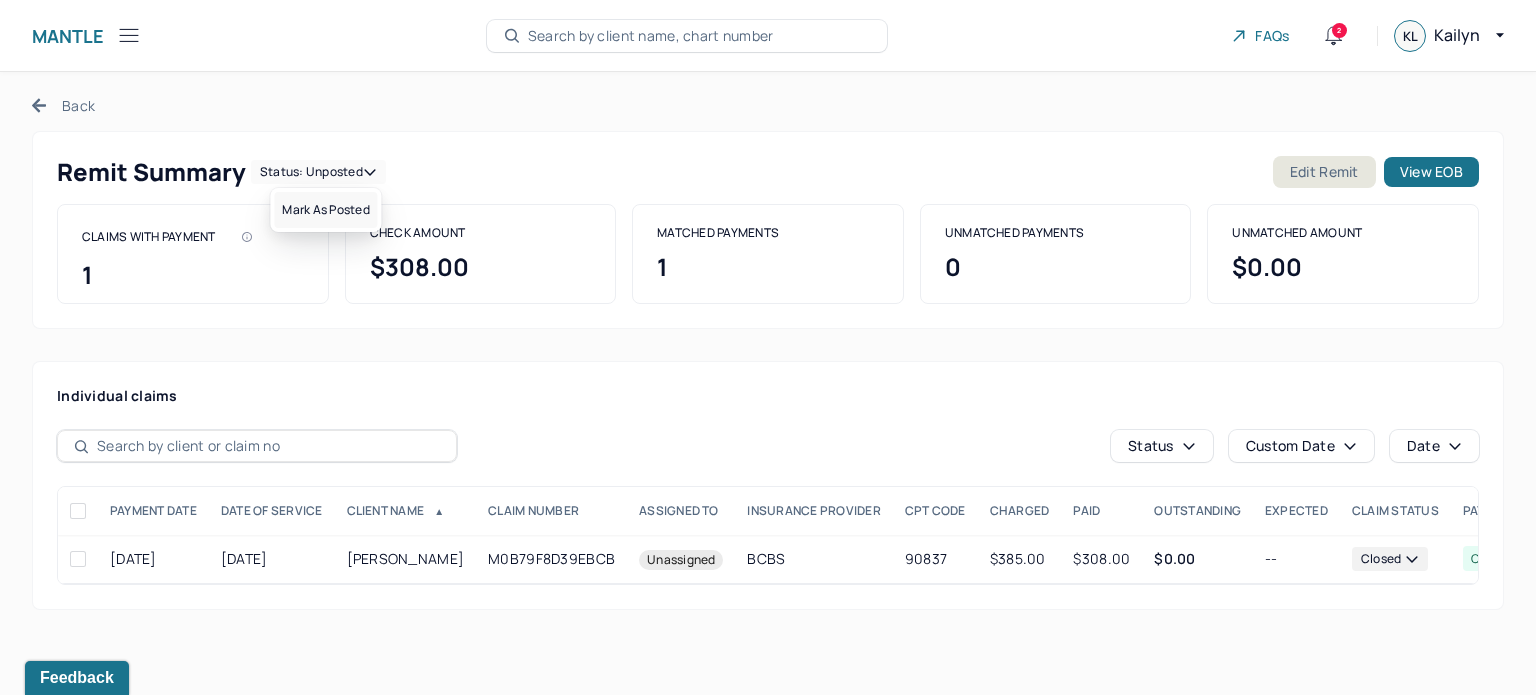 click on "Mark as Posted" at bounding box center [325, 210] 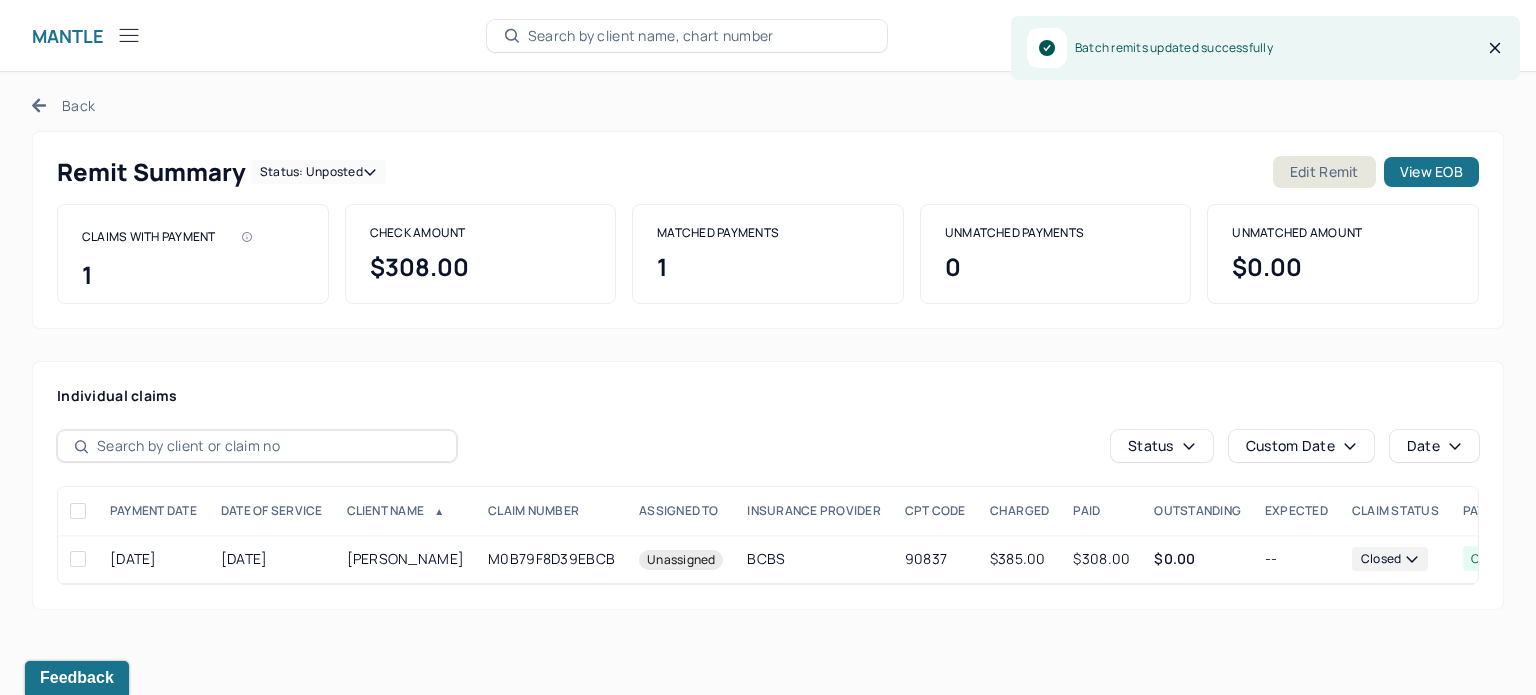 click on "Back" at bounding box center (63, 105) 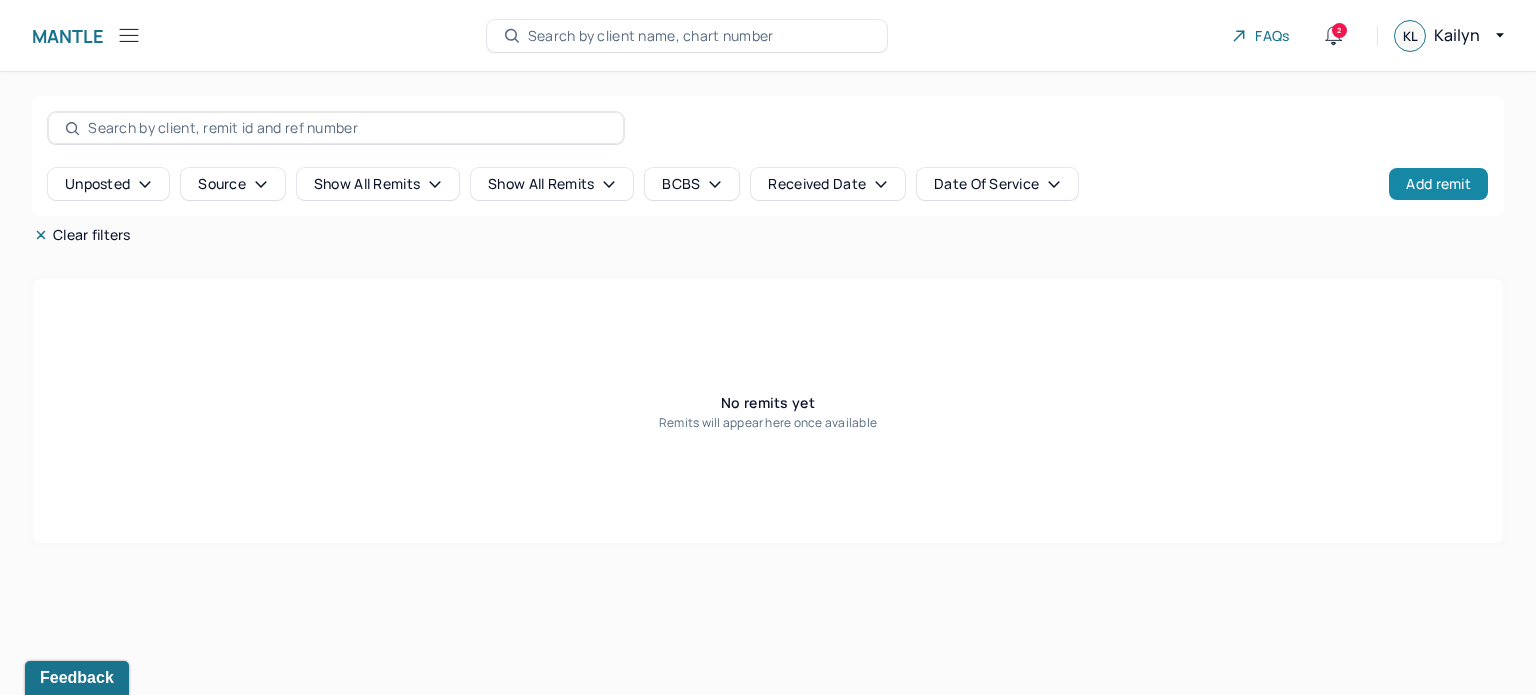 click on "Add remit" at bounding box center [1438, 184] 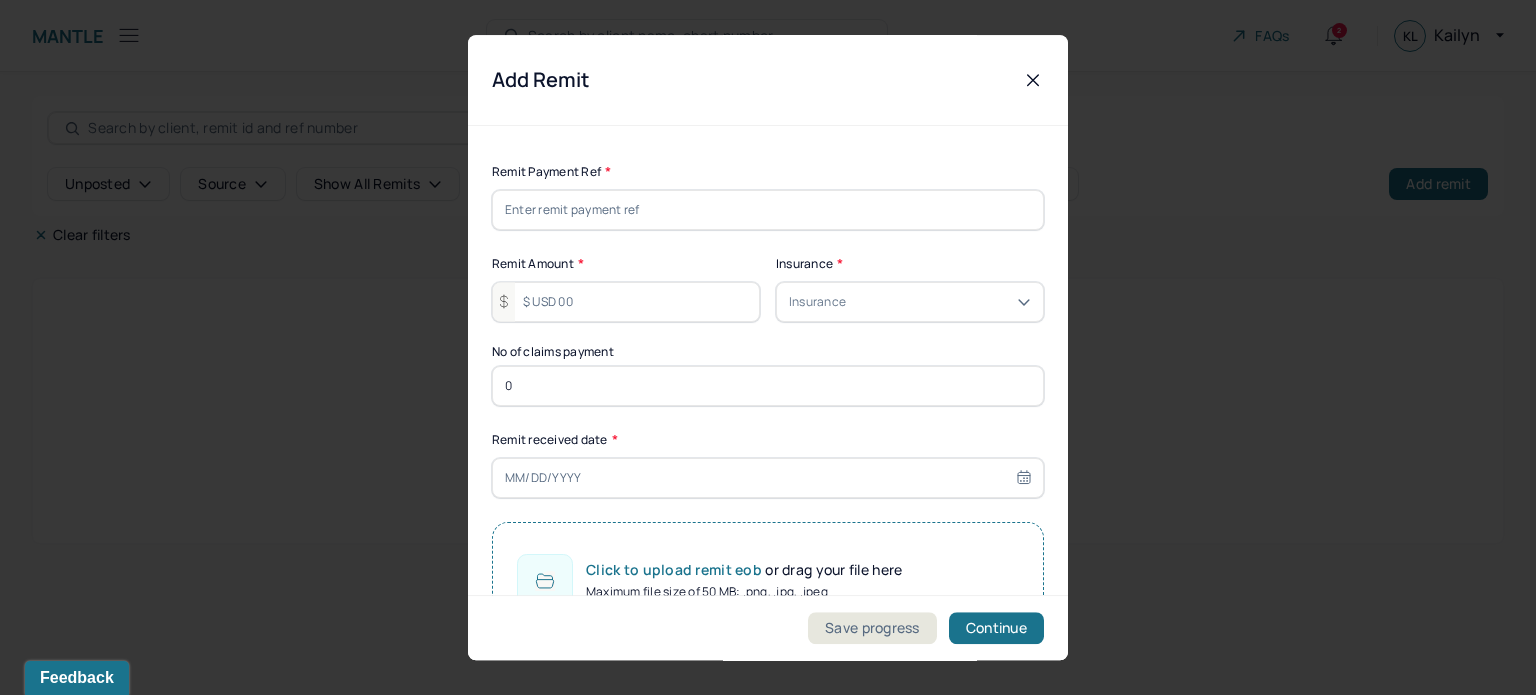 click at bounding box center (768, 210) 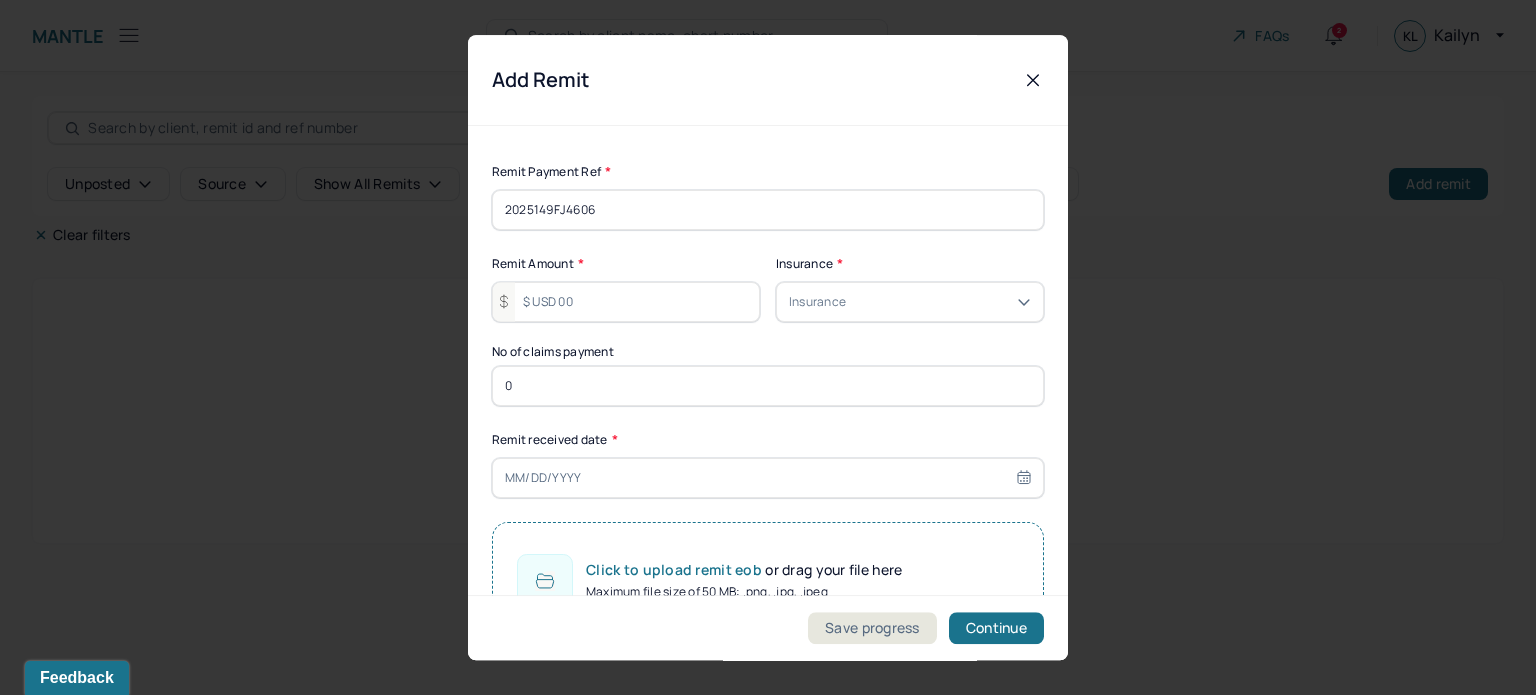 type on "2025149FJ4606" 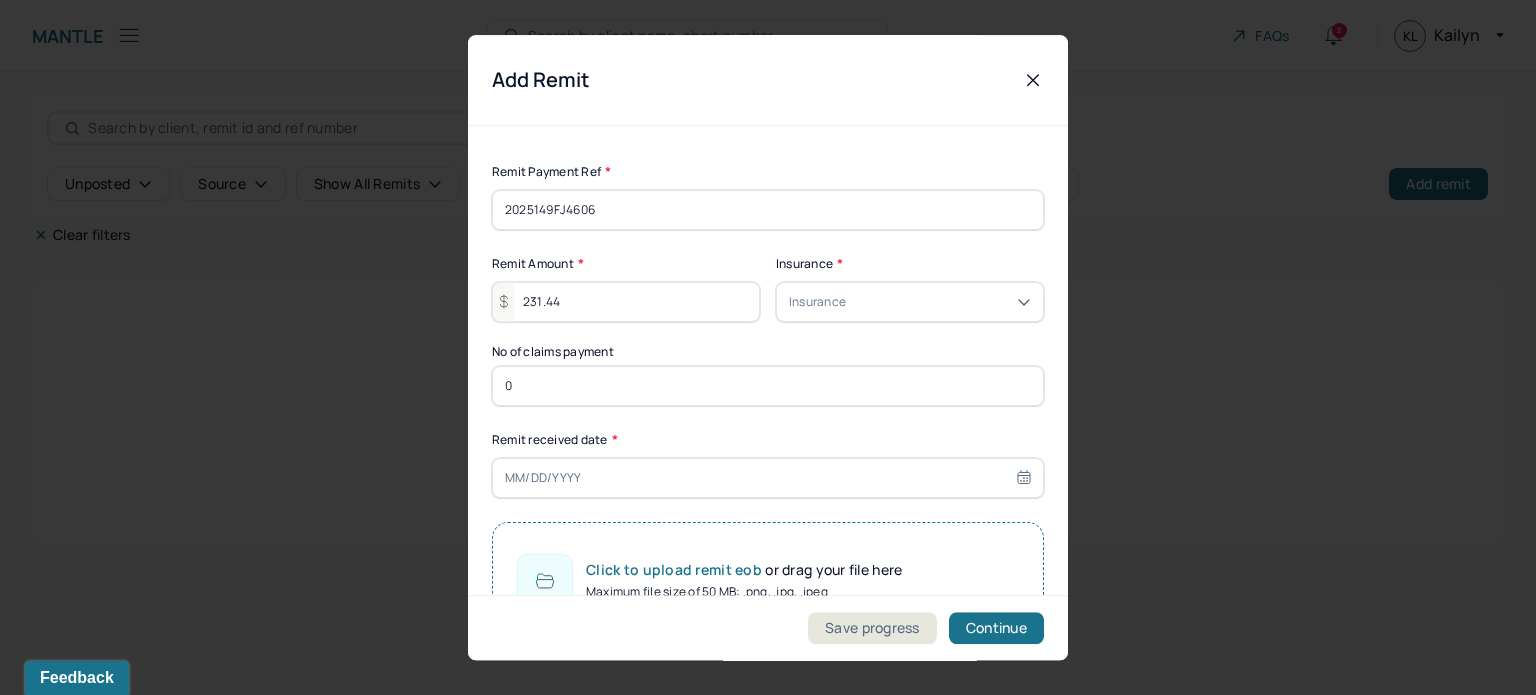 type on "231.44" 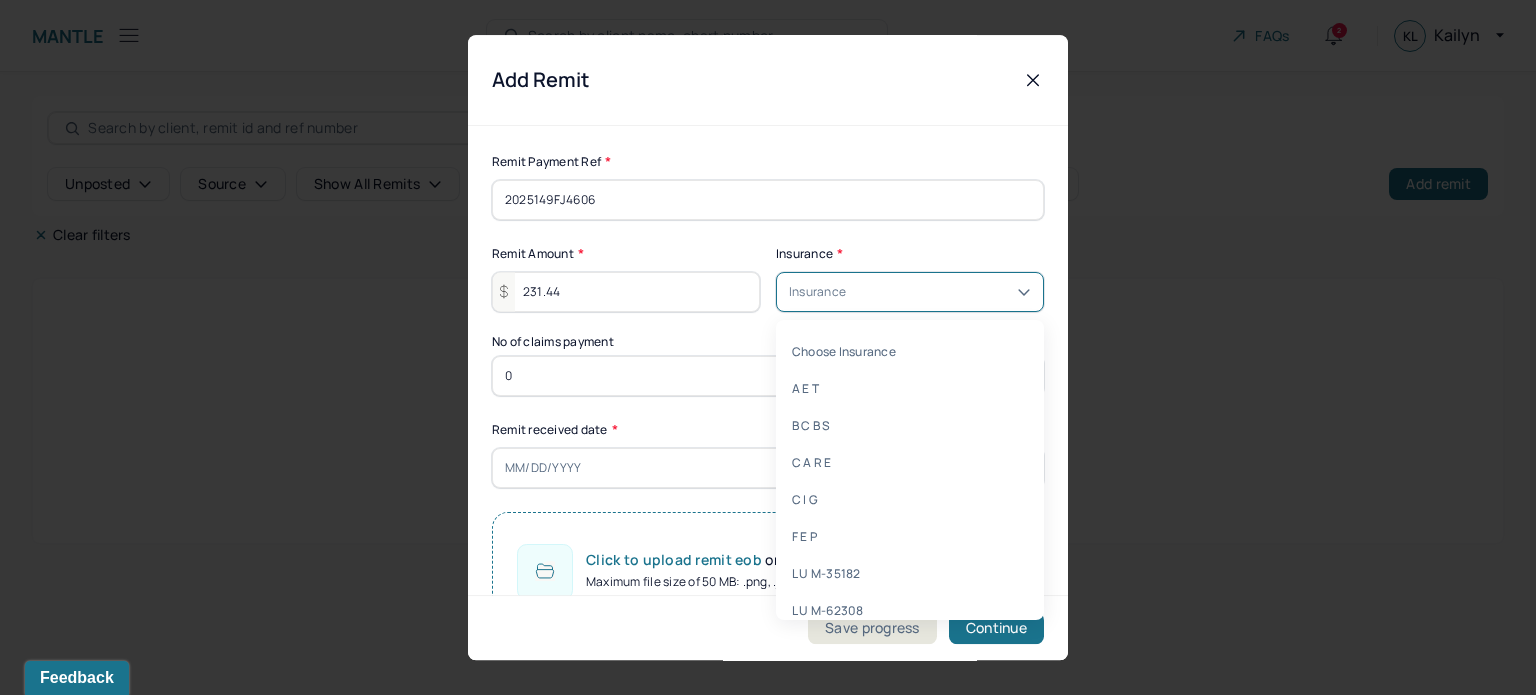 scroll, scrollTop: 12, scrollLeft: 0, axis: vertical 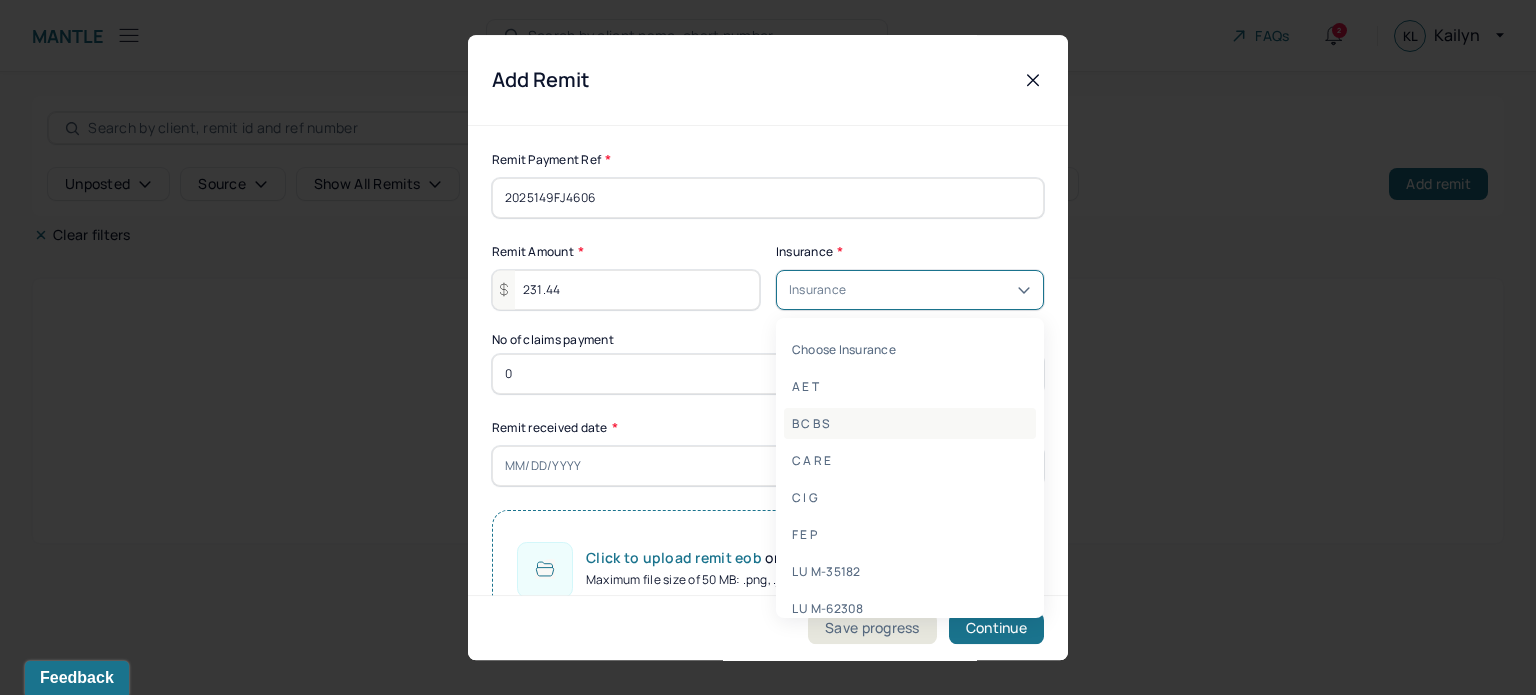 click on "B C B S" at bounding box center (910, 423) 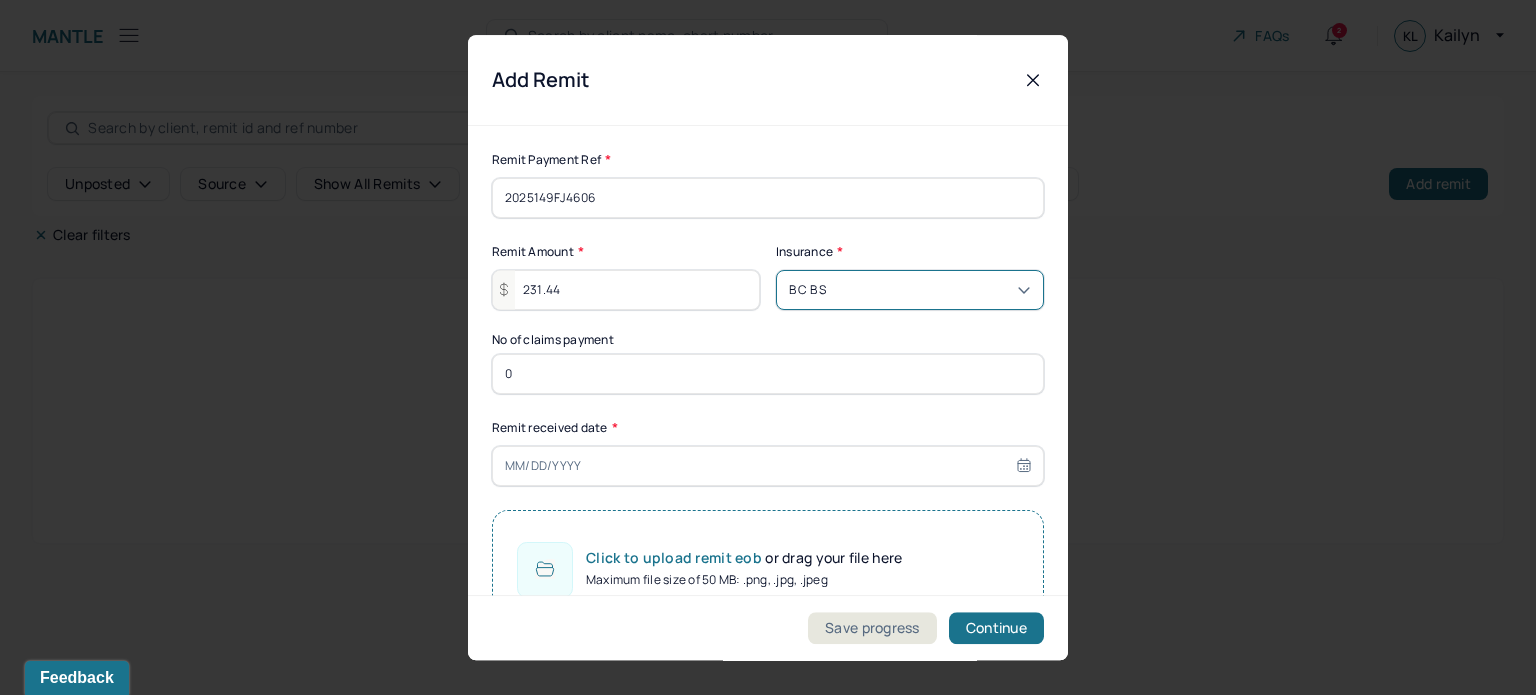 click on "0" at bounding box center (768, 374) 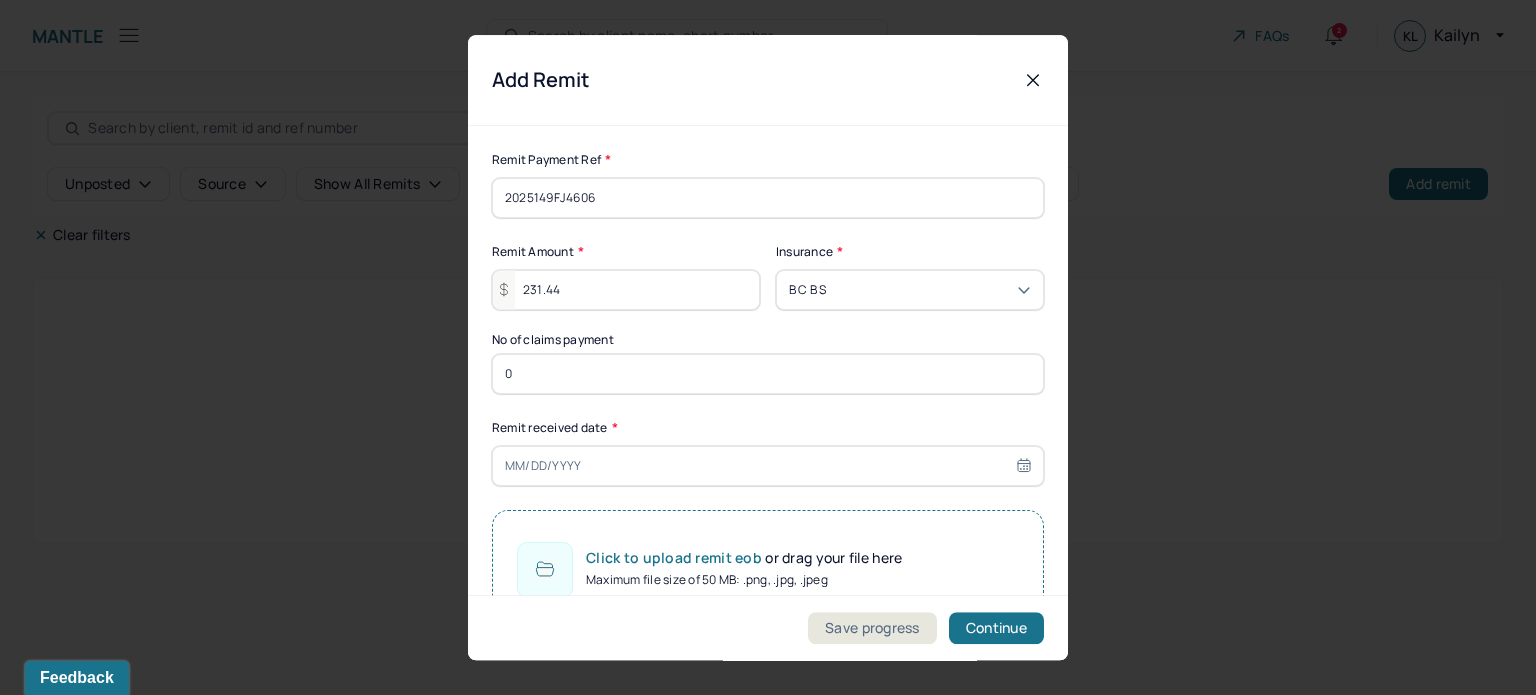 click on "0" at bounding box center (768, 374) 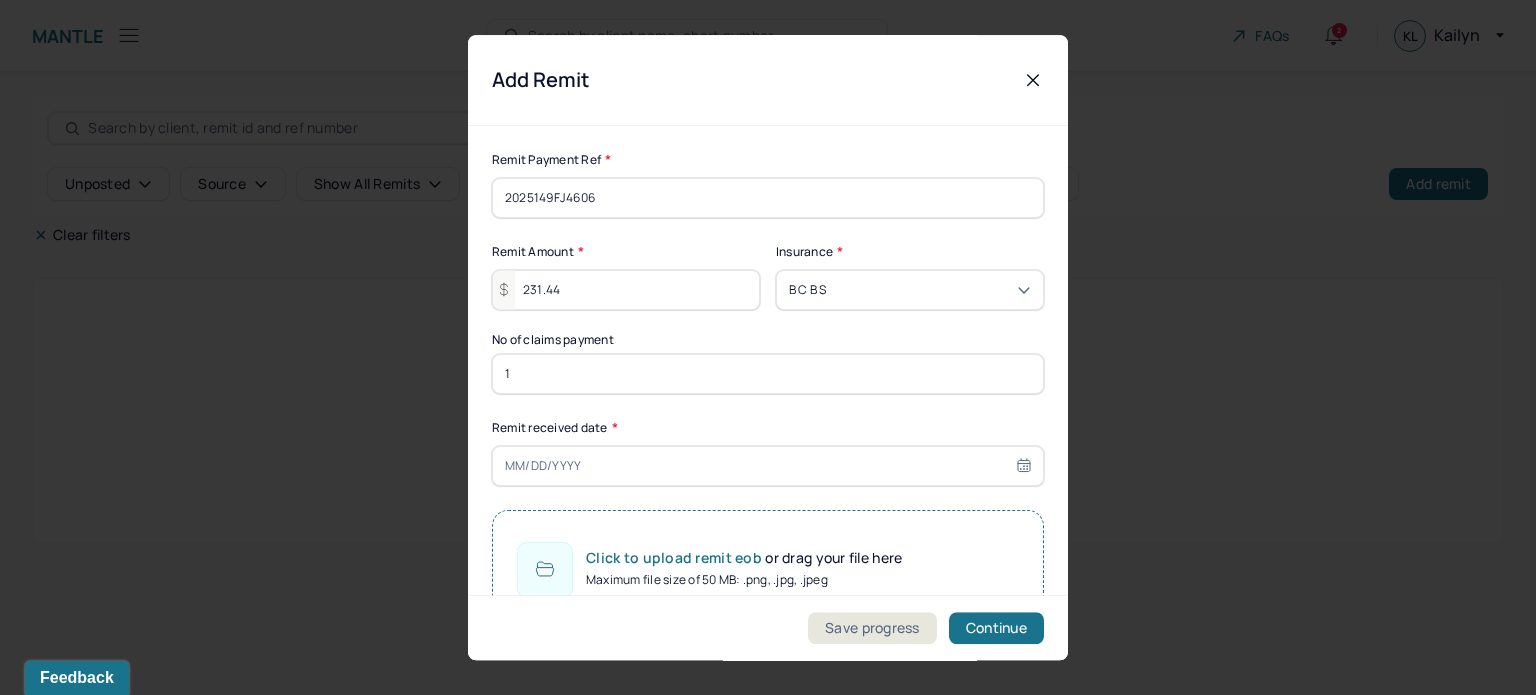 type on "1" 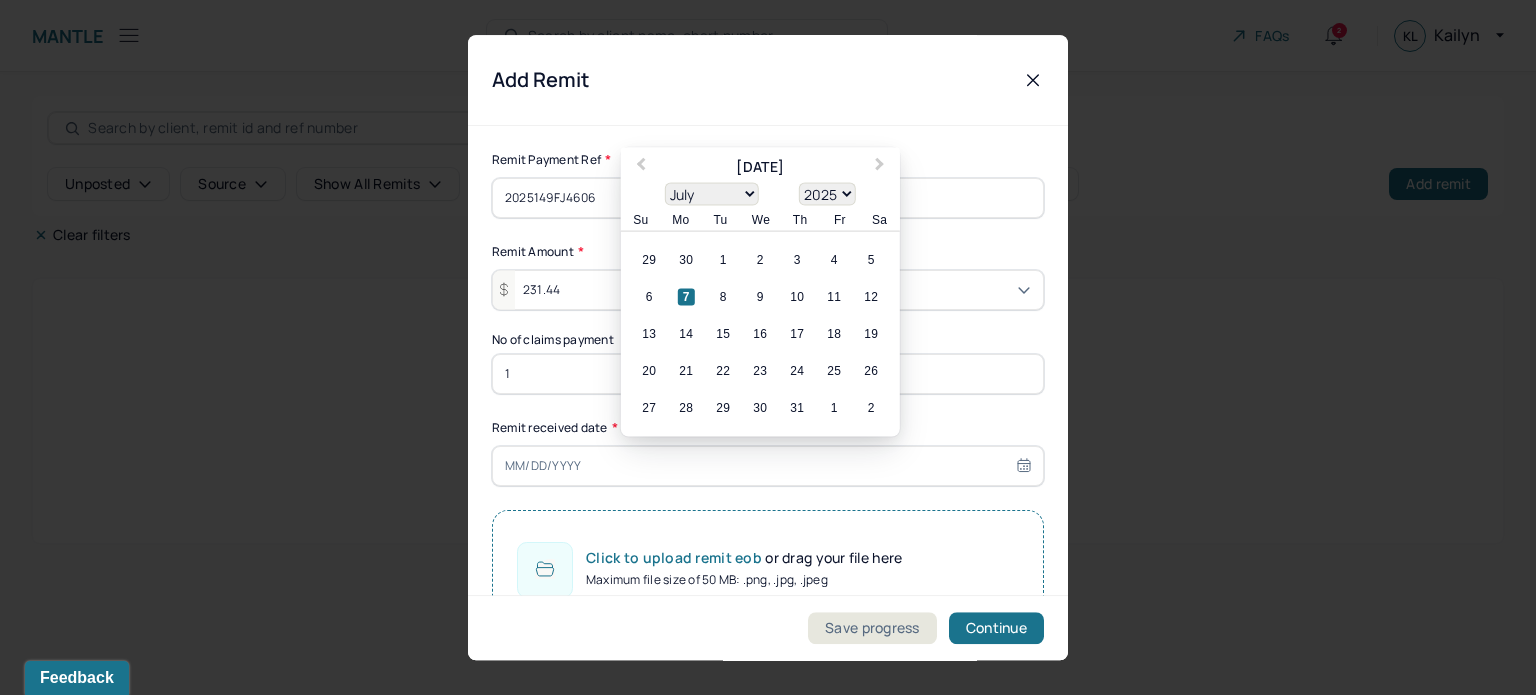 click on "7" at bounding box center (686, 297) 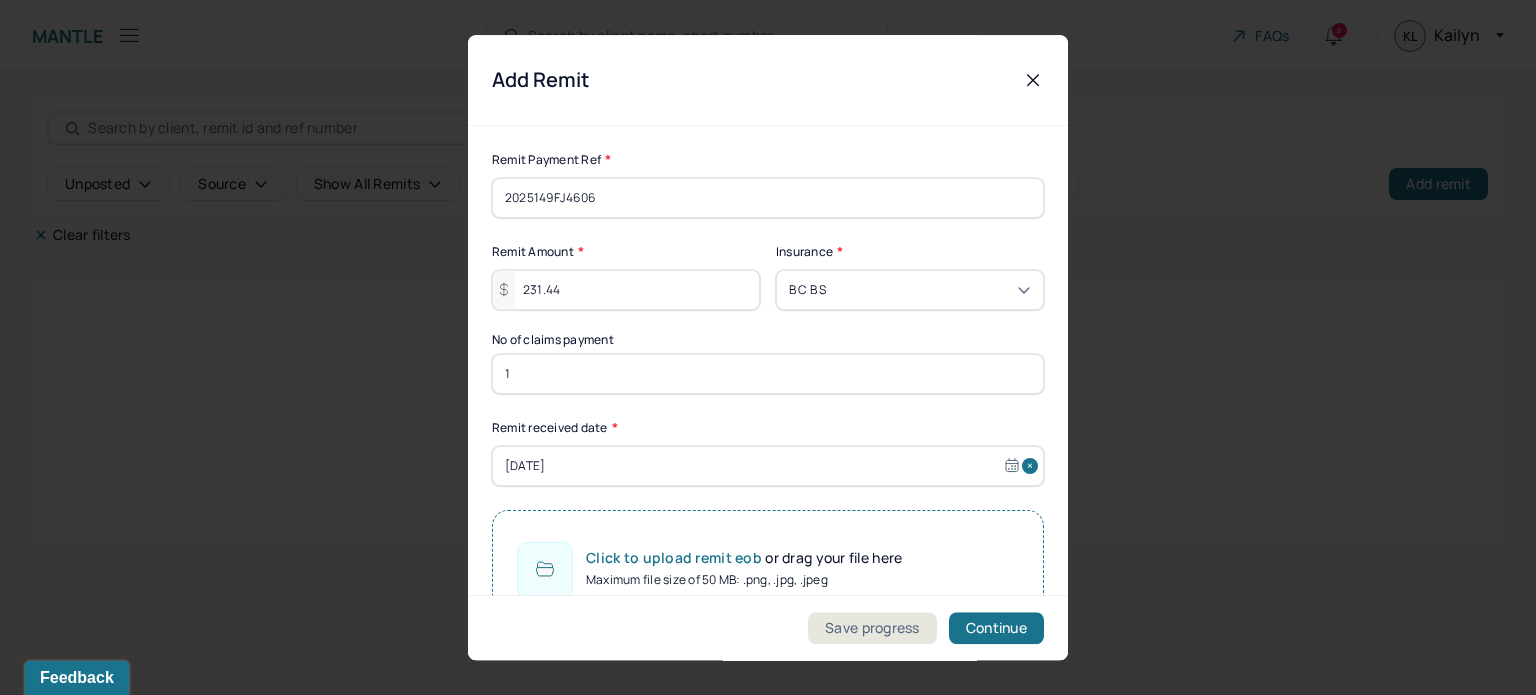 click on "Click to upload remit eob   or drag your file here Maximum file size of 50 MB: .png, .jpg, .jpeg" at bounding box center (768, 569) 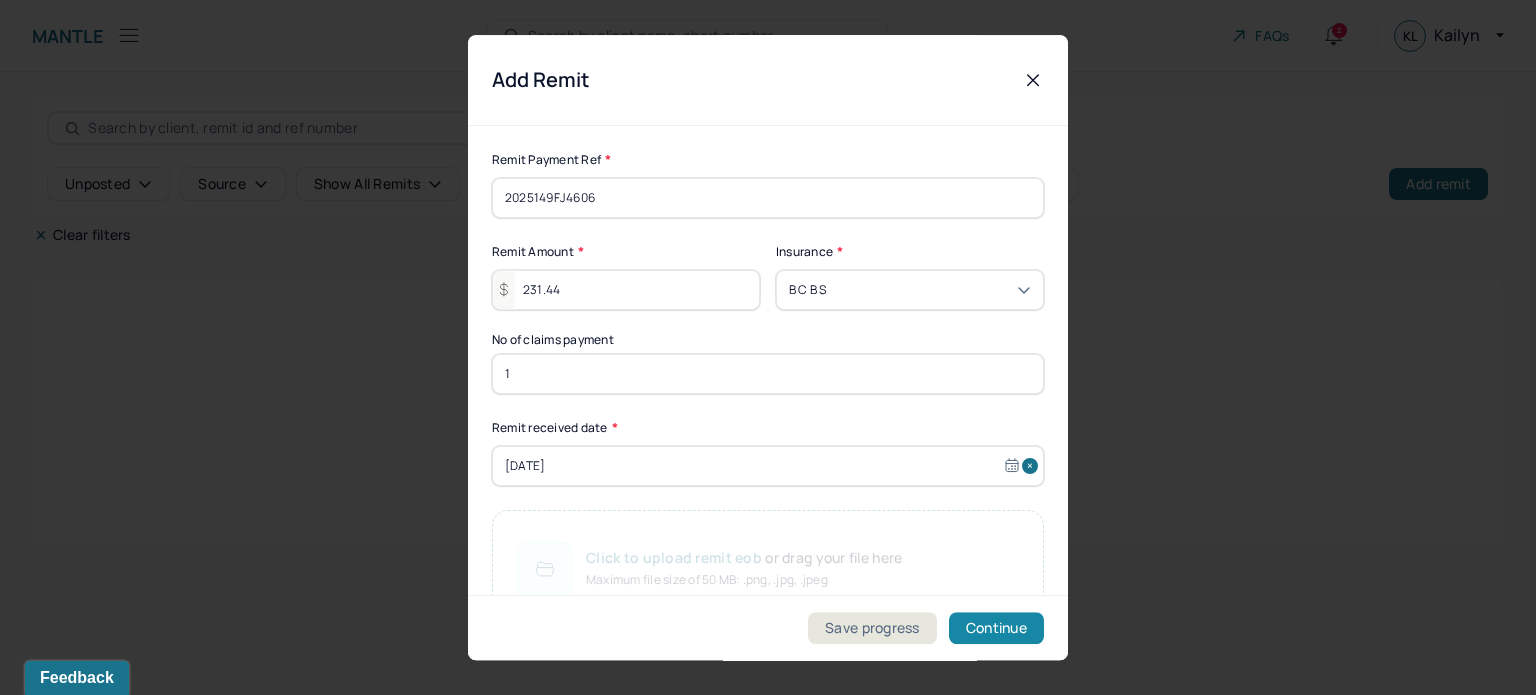 click on "Continue" at bounding box center (996, 628) 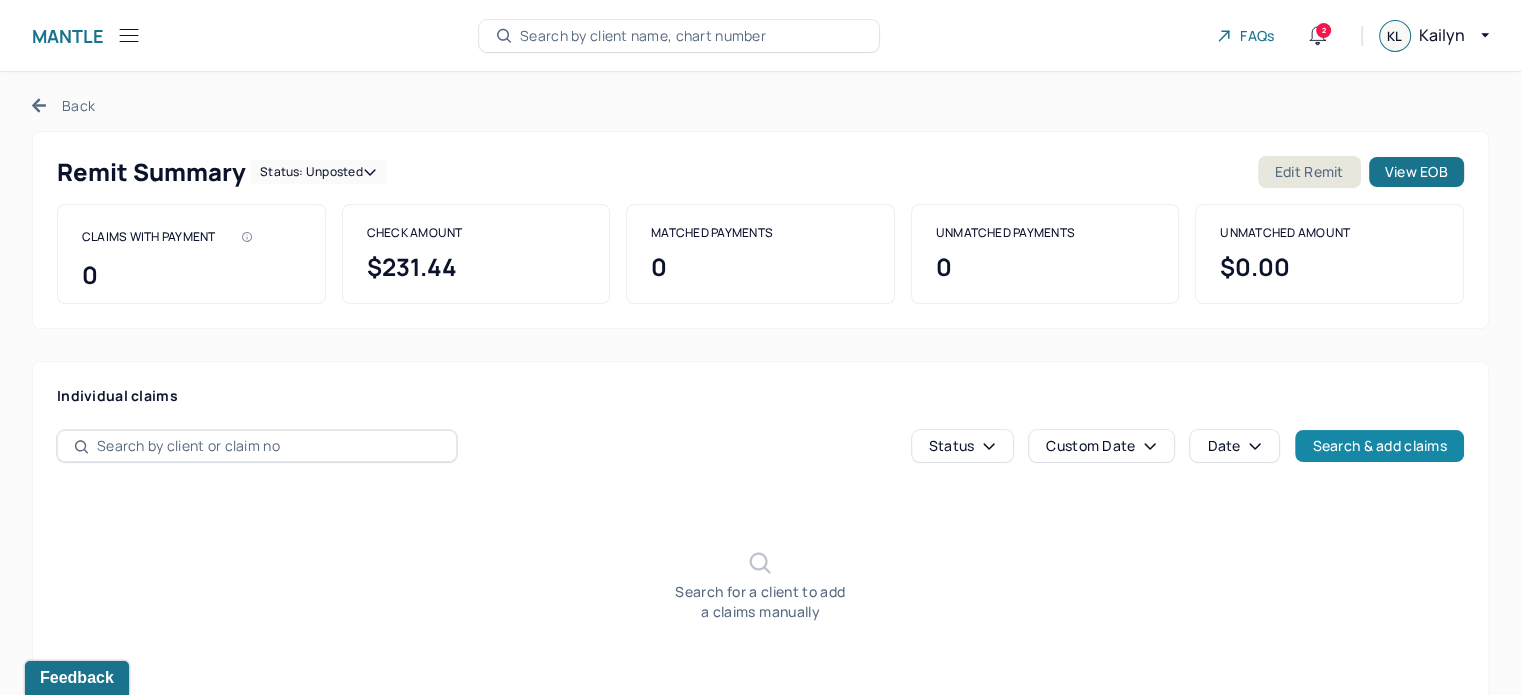 click on "Search & add claims" at bounding box center (1379, 446) 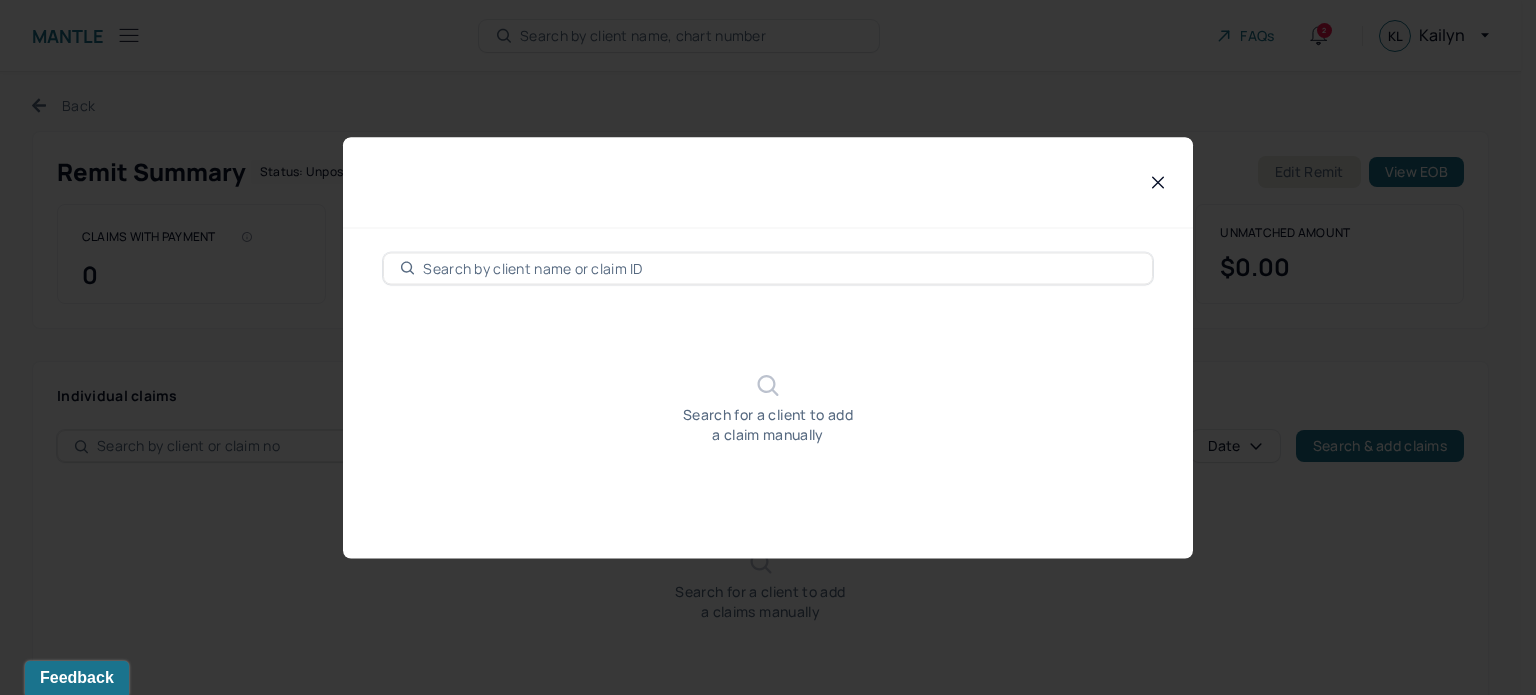 click on "Search for a client to add a claim manually" at bounding box center (768, 348) 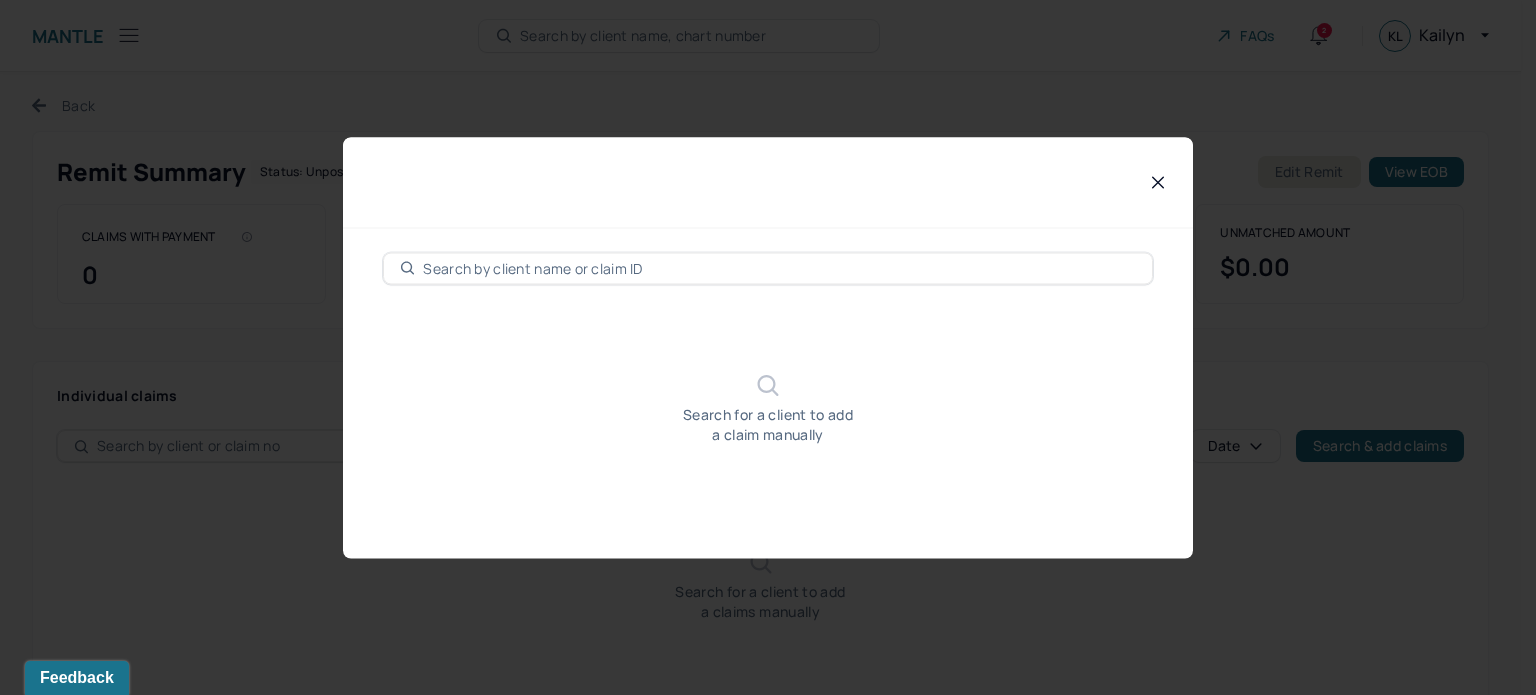click at bounding box center [779, 268] 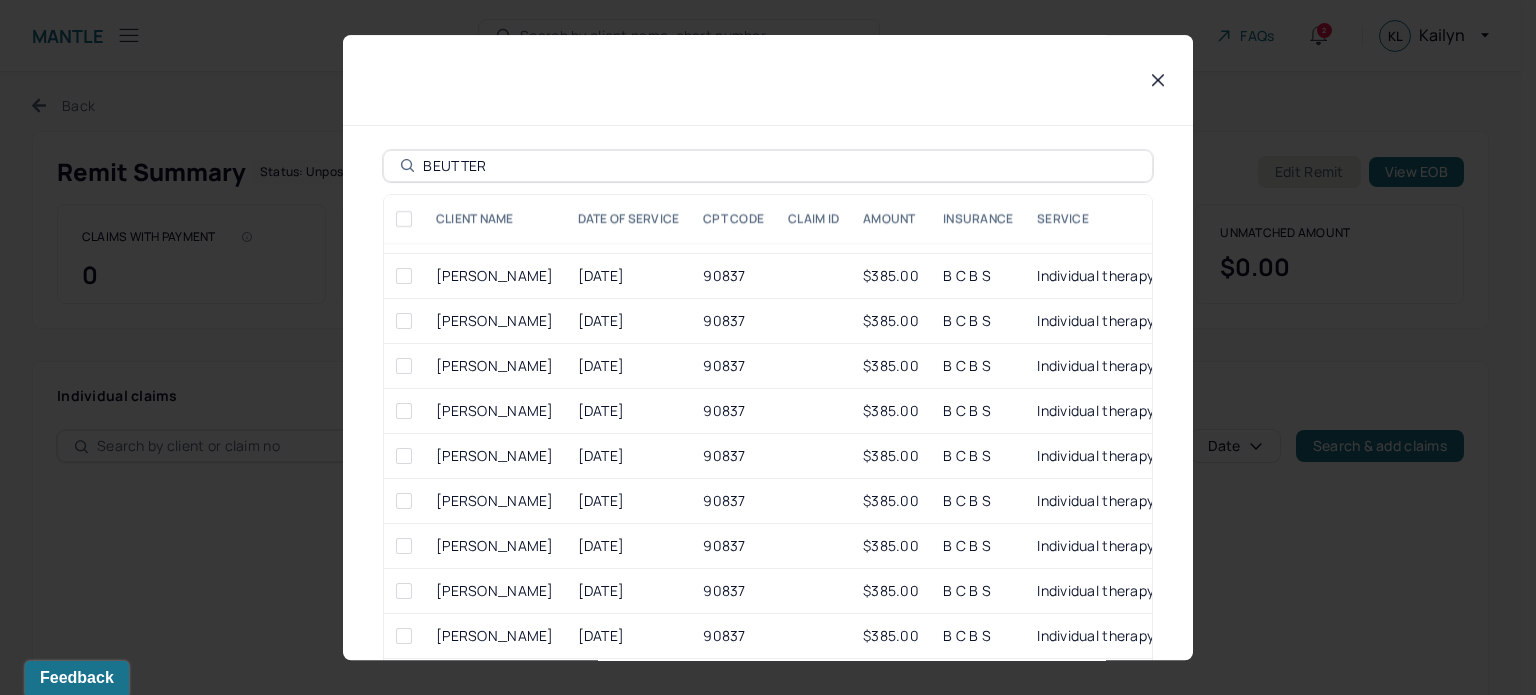 scroll, scrollTop: 136, scrollLeft: 0, axis: vertical 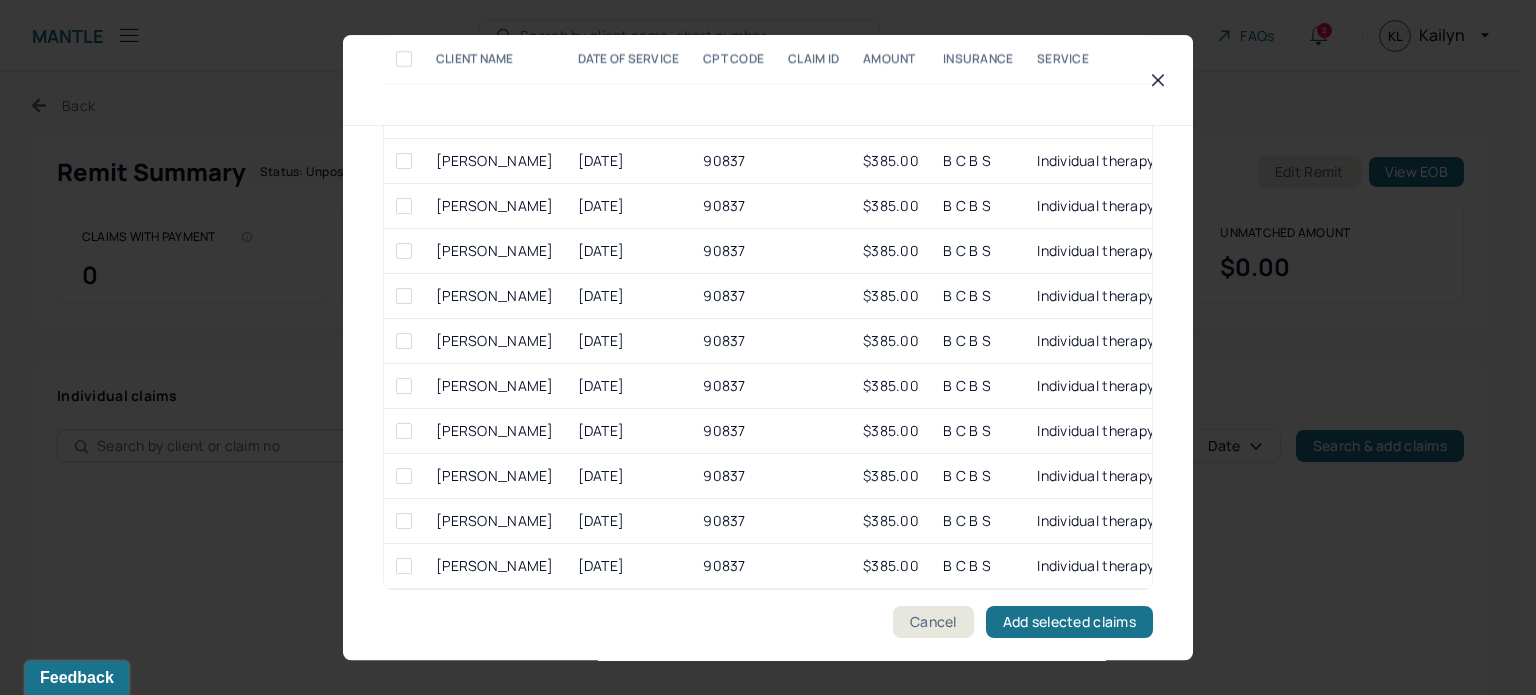 type on "BEUTTER" 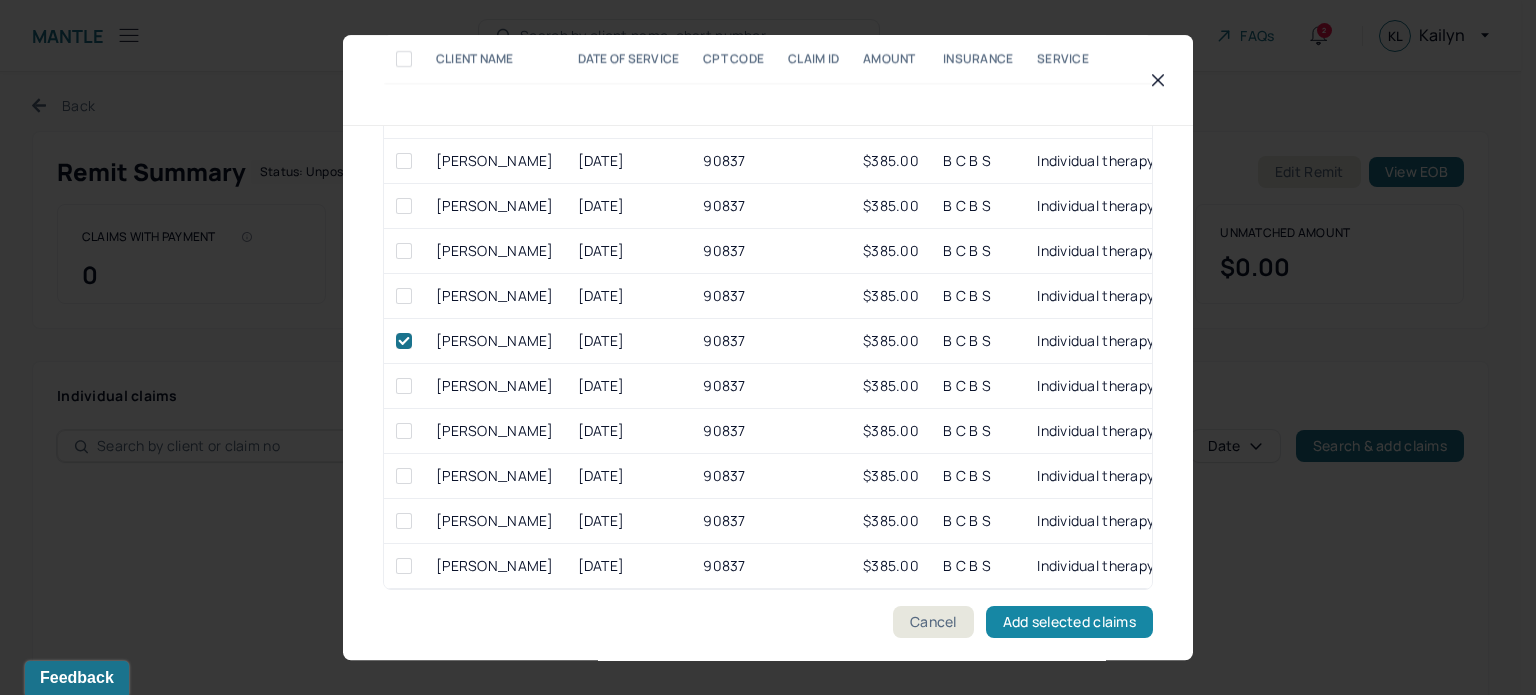 click on "Add selected claims" at bounding box center [1069, 622] 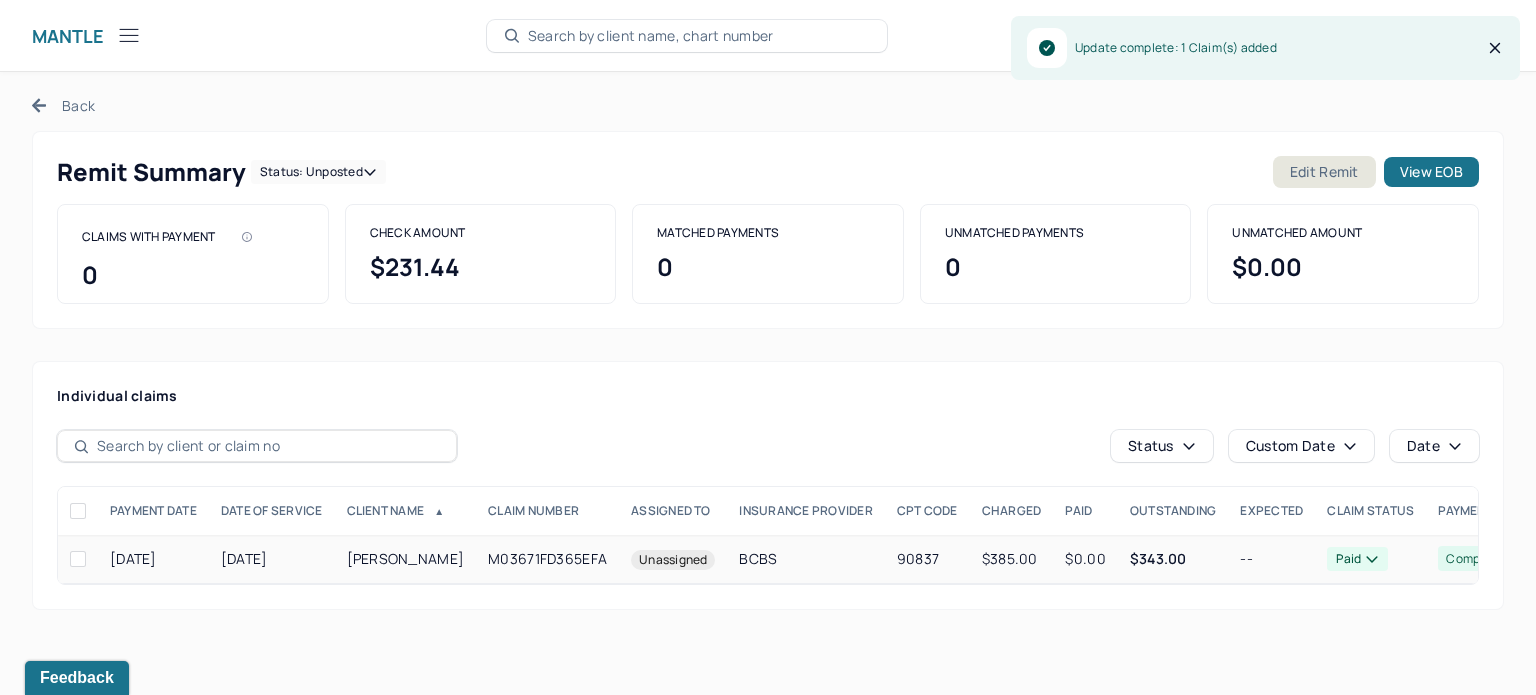 click on "$0.00" at bounding box center [1085, 559] 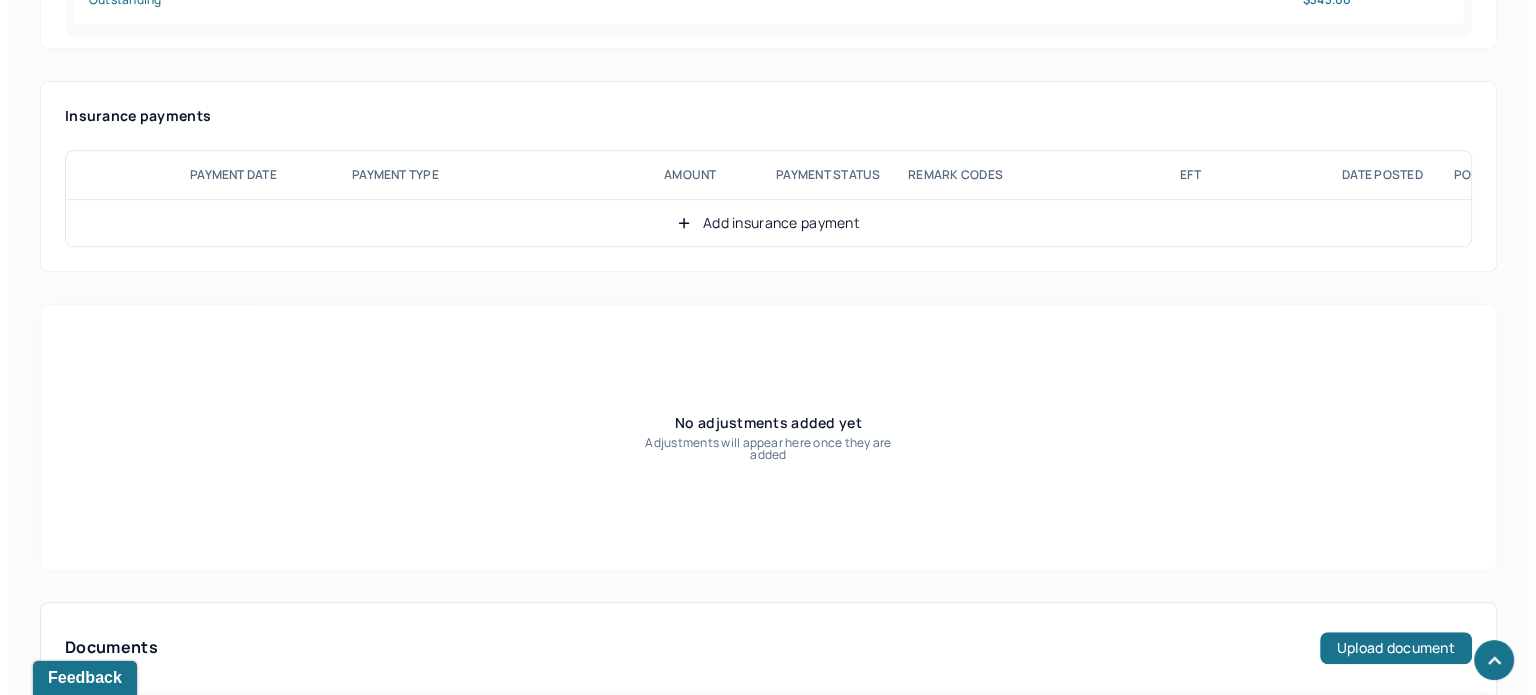 scroll, scrollTop: 1200, scrollLeft: 0, axis: vertical 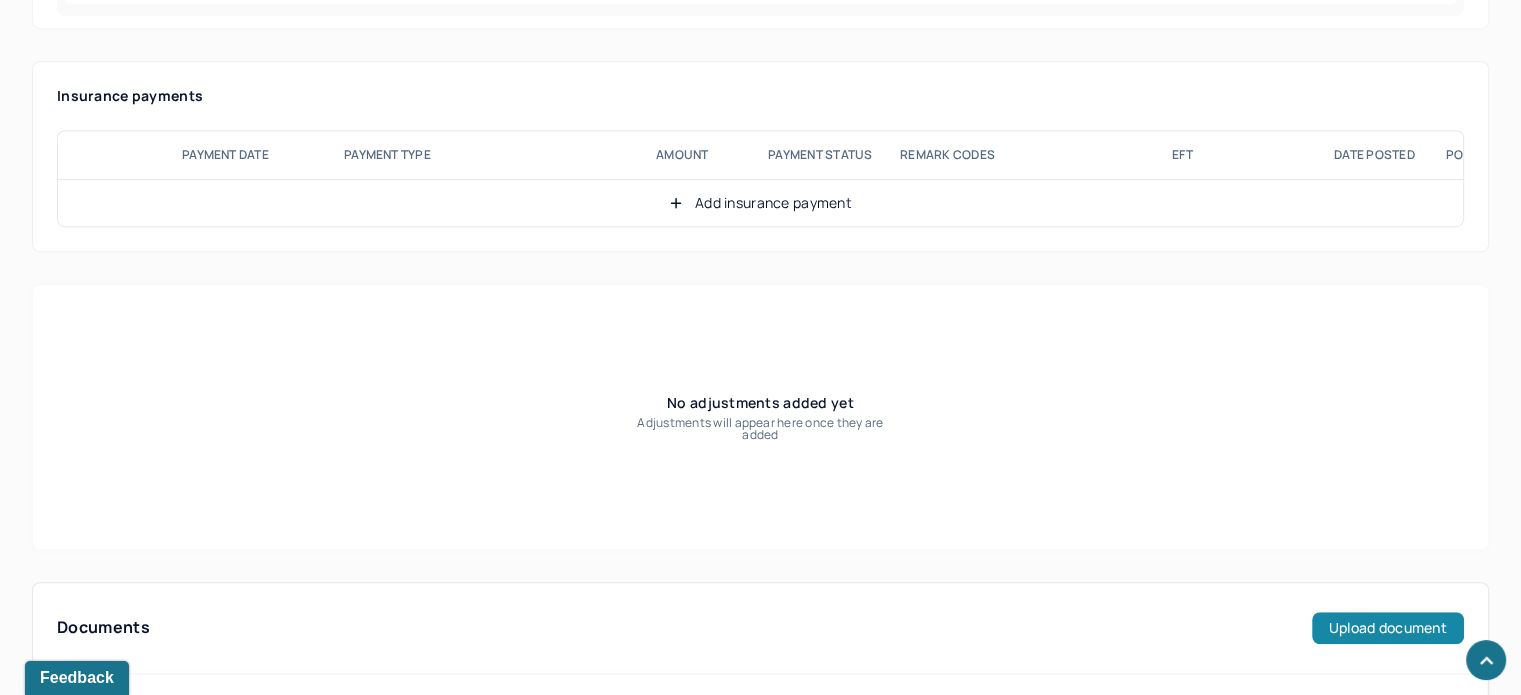 click on "Upload document" at bounding box center (1388, 628) 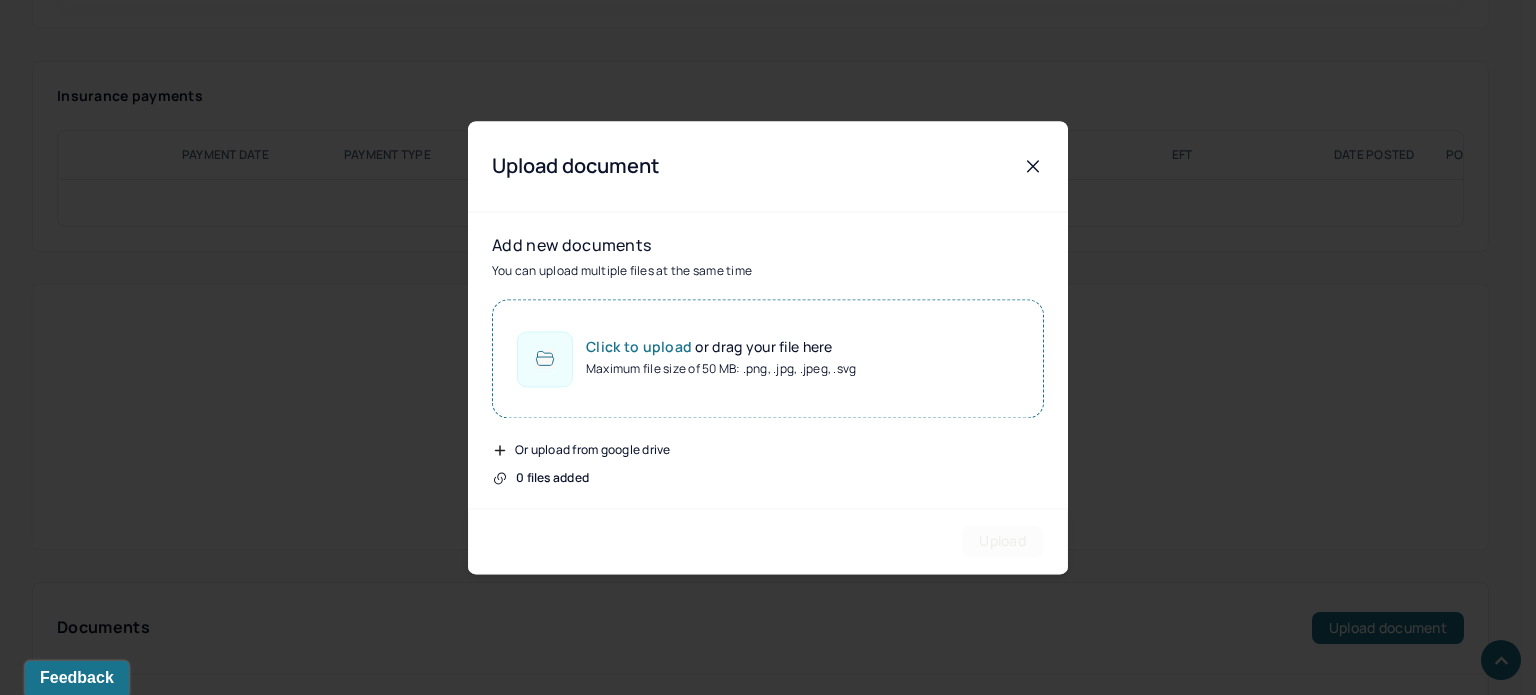 click on "Click to upload   or drag your file here Maximum file size of 50 MB: .png, .jpg, .jpeg, .svg" at bounding box center [768, 358] 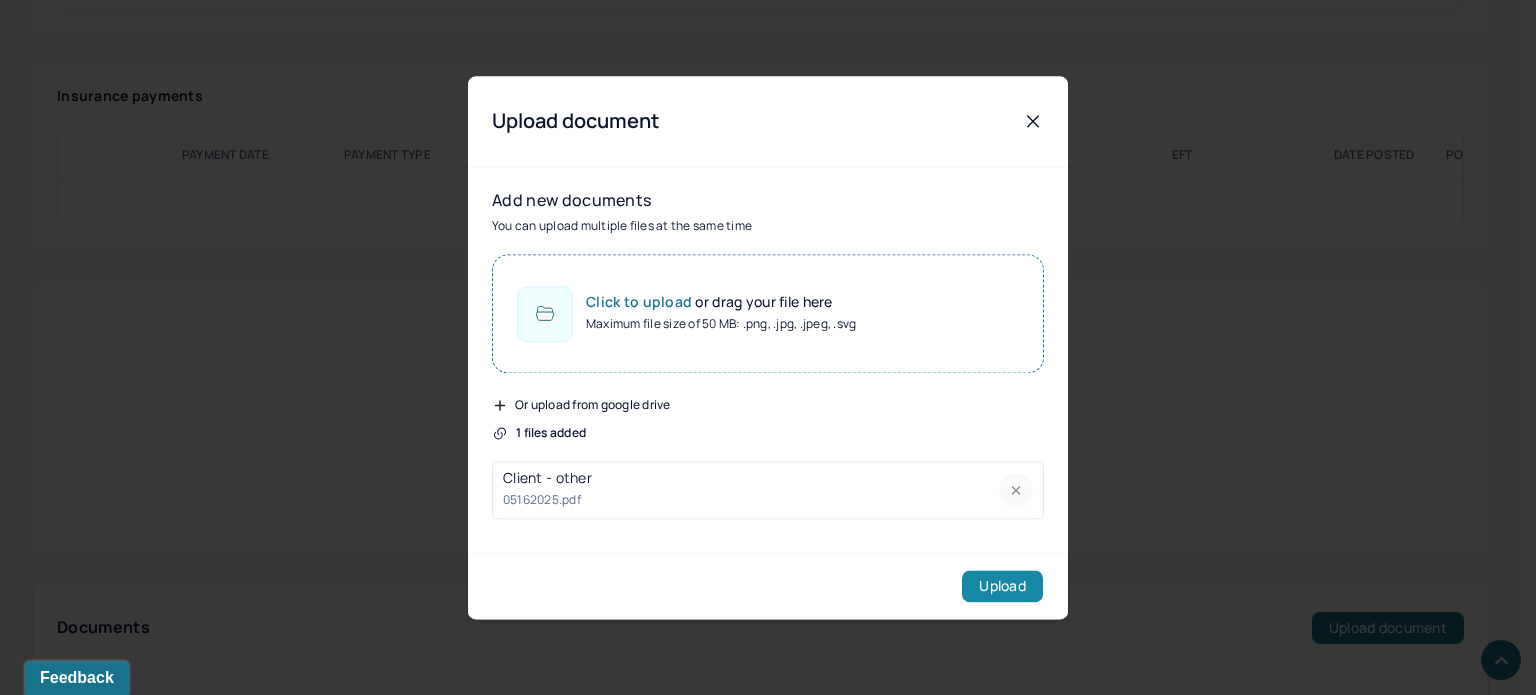 click on "Upload" at bounding box center [1002, 586] 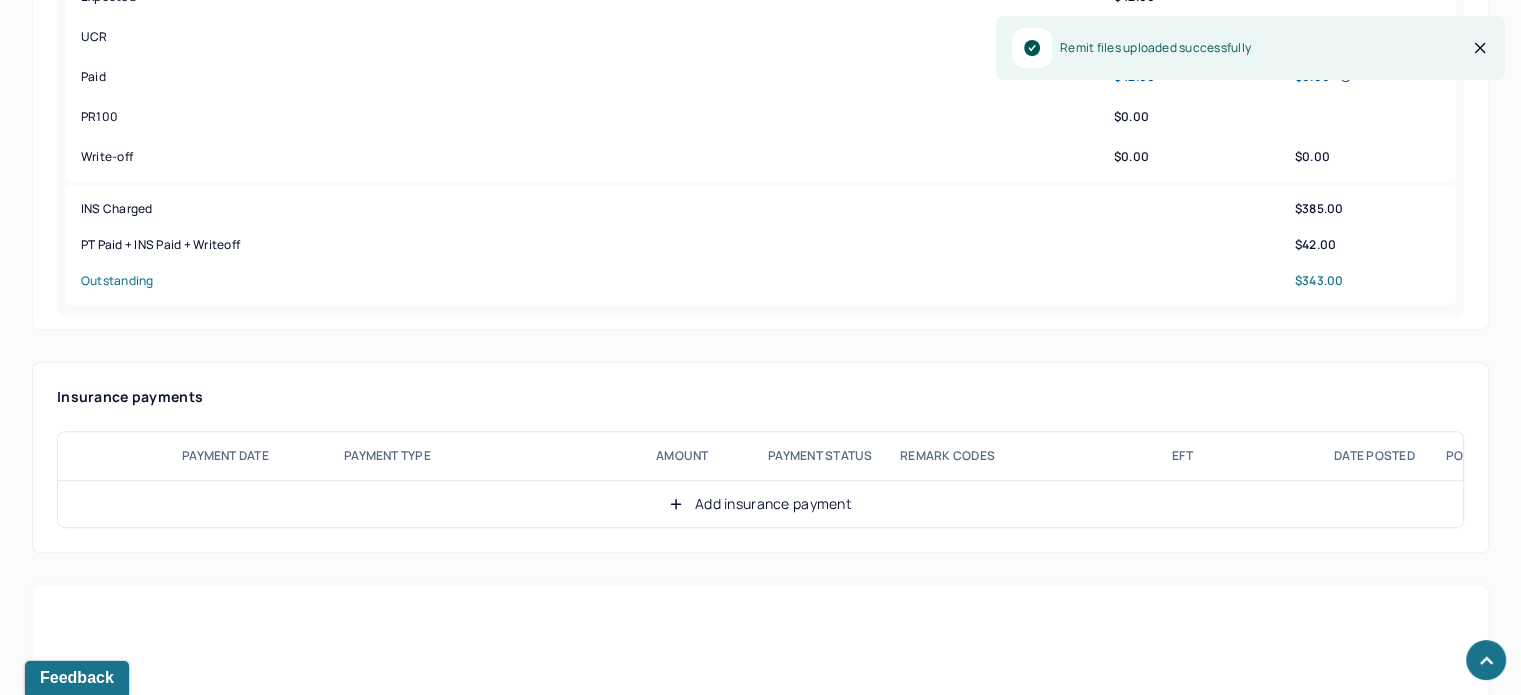 scroll, scrollTop: 900, scrollLeft: 0, axis: vertical 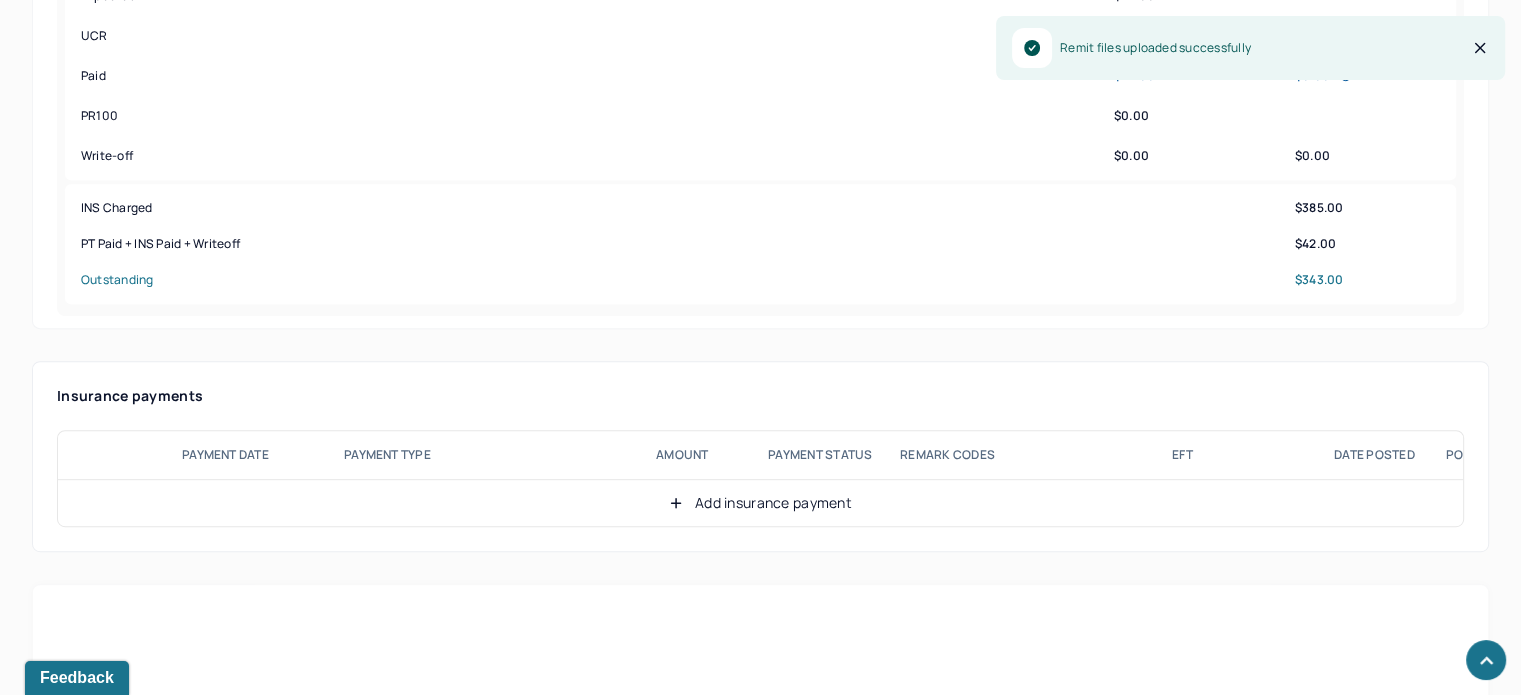 click on "Add insurance payment" at bounding box center [760, 503] 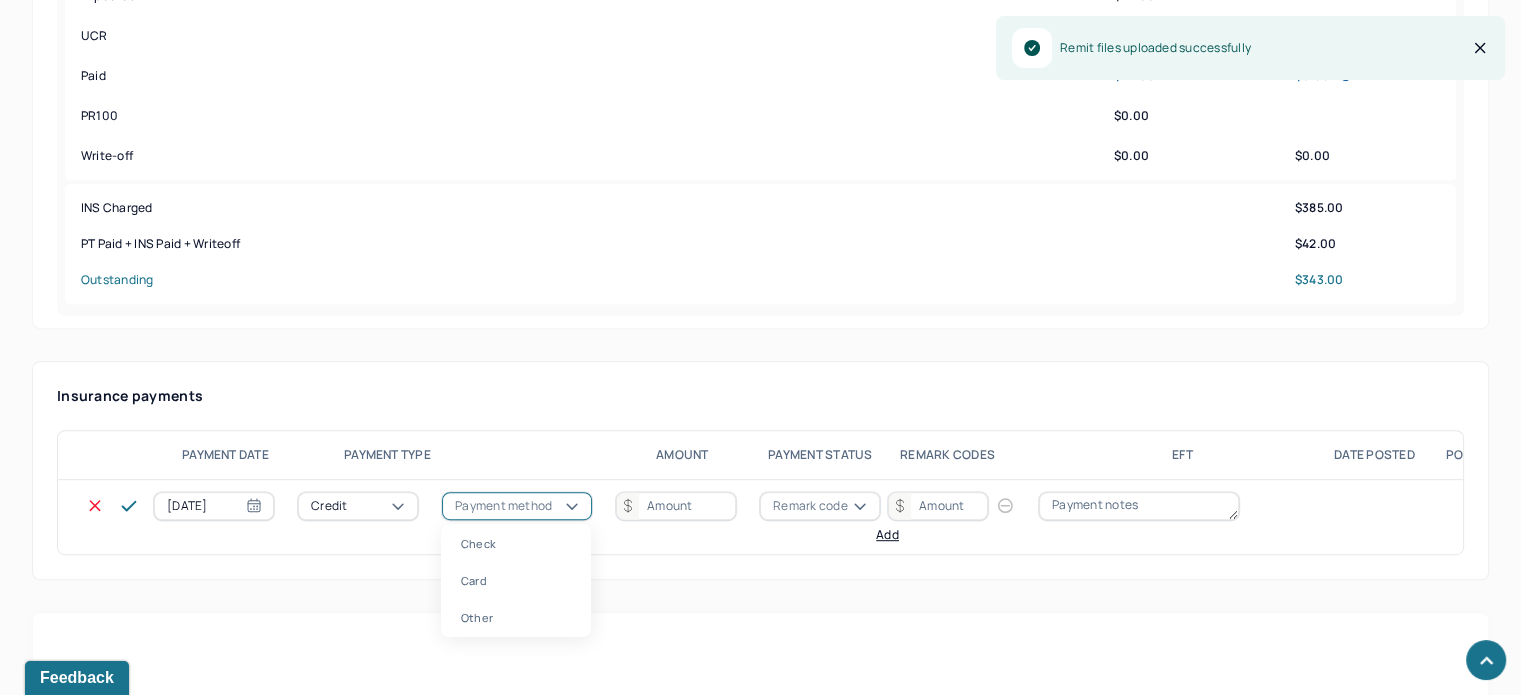click on "Payment method" at bounding box center [503, 506] 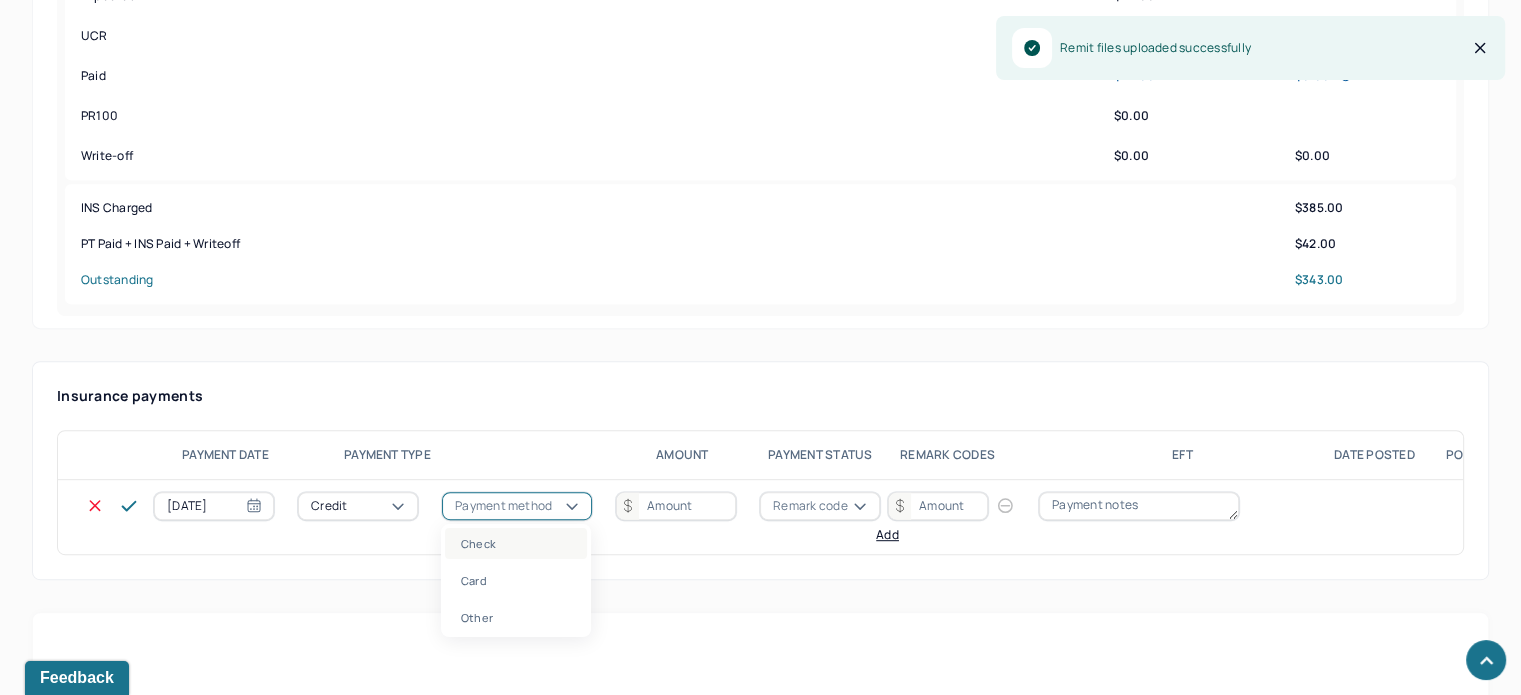click on "Check" at bounding box center (516, 543) 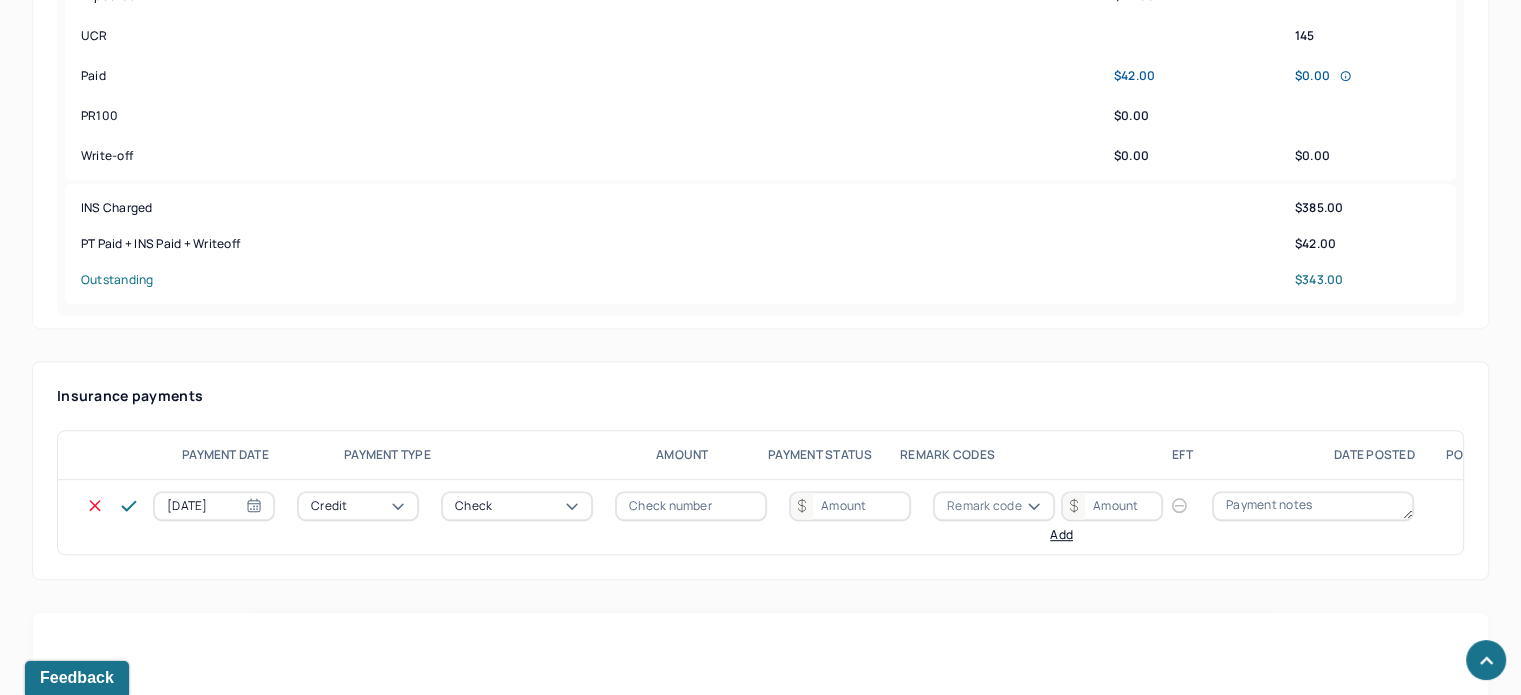 click at bounding box center (691, 506) 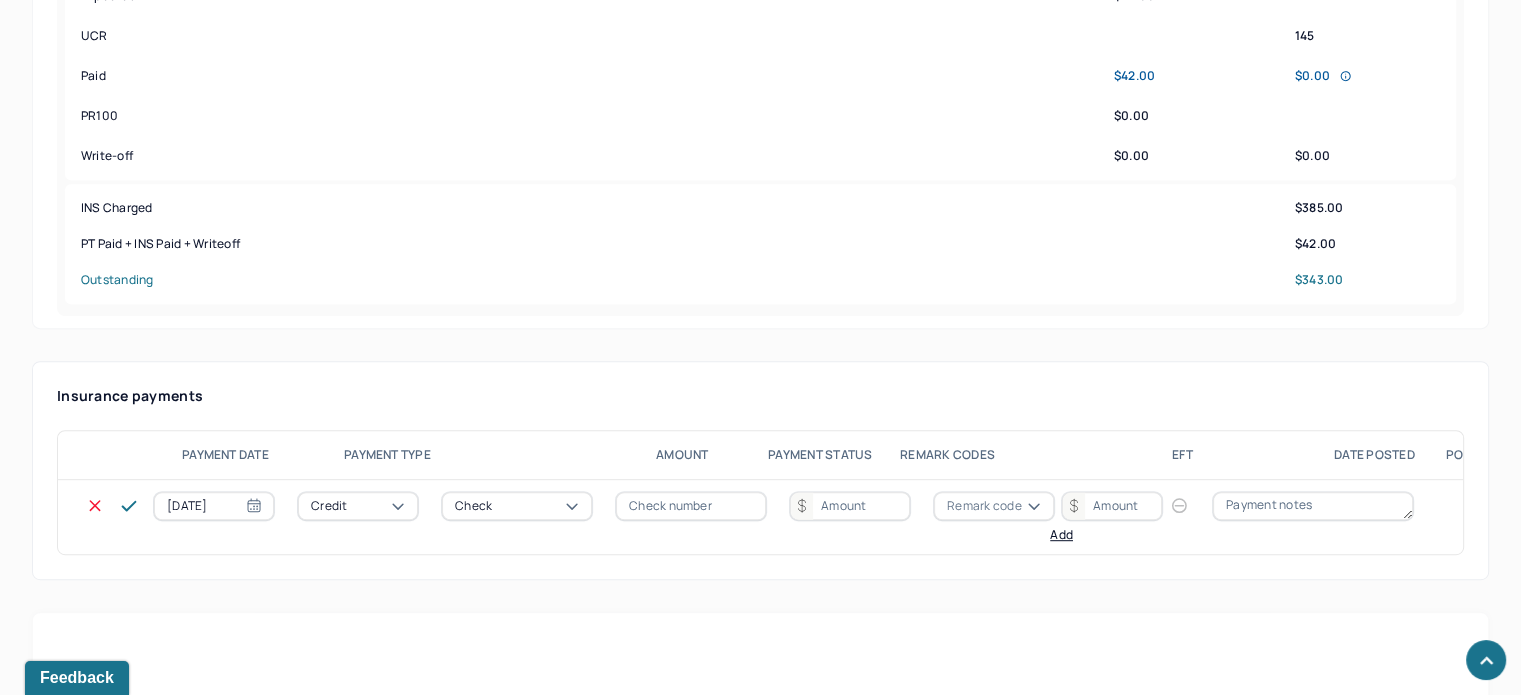 type on "N/A" 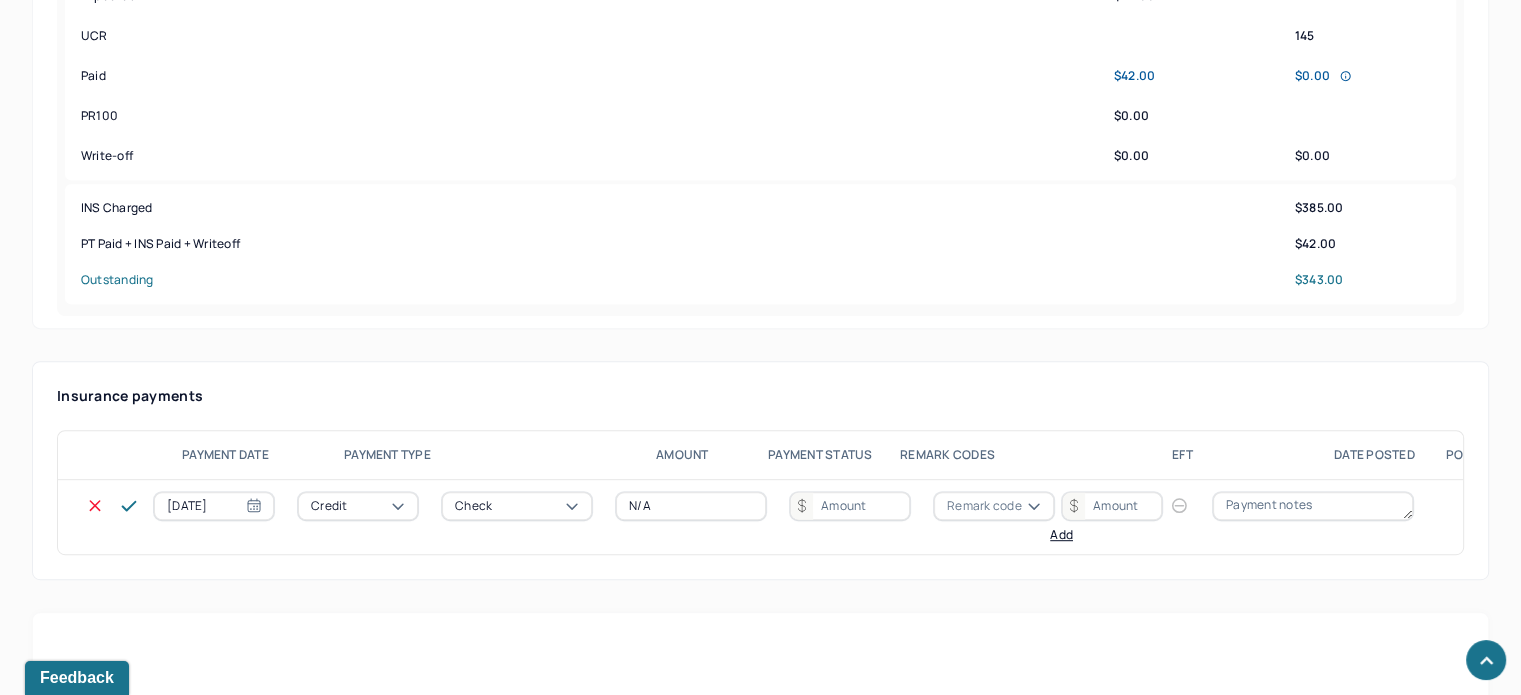 click at bounding box center (850, 506) 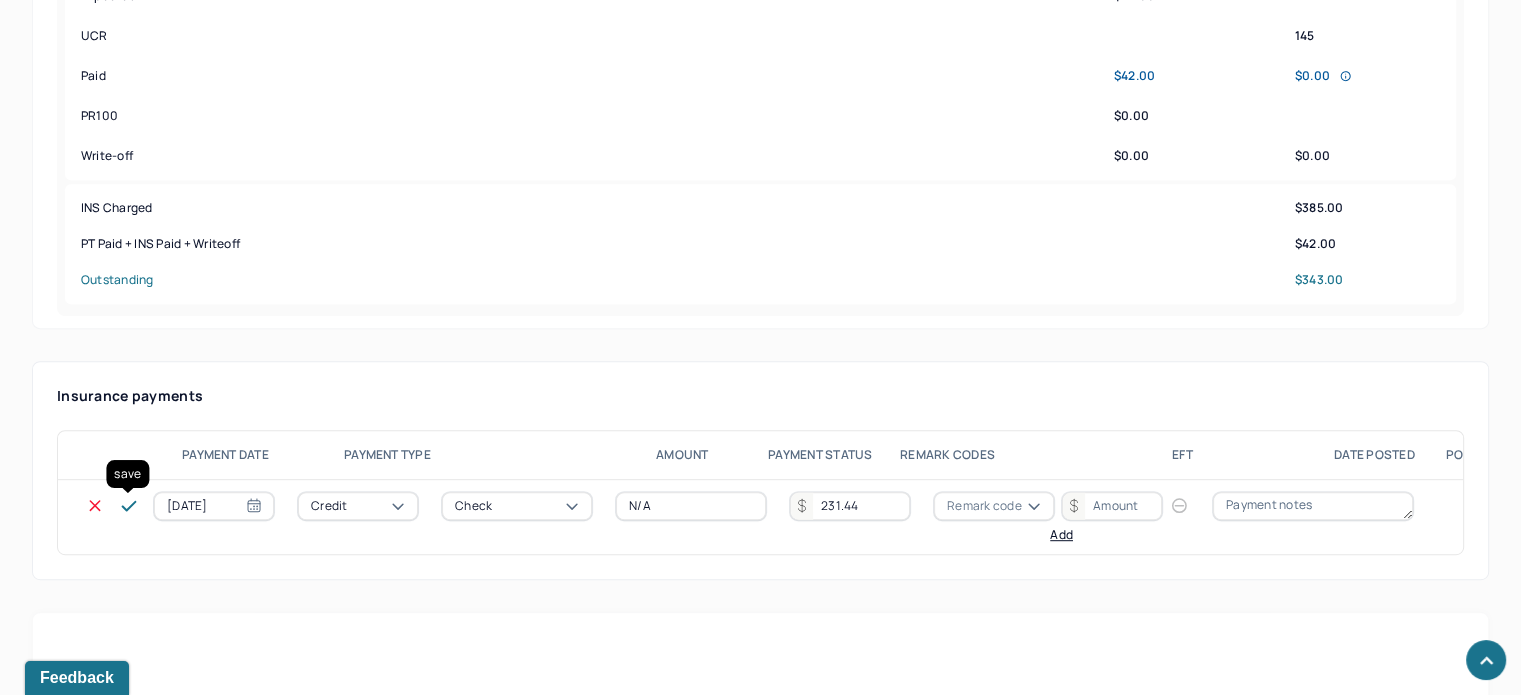 type on "231.44" 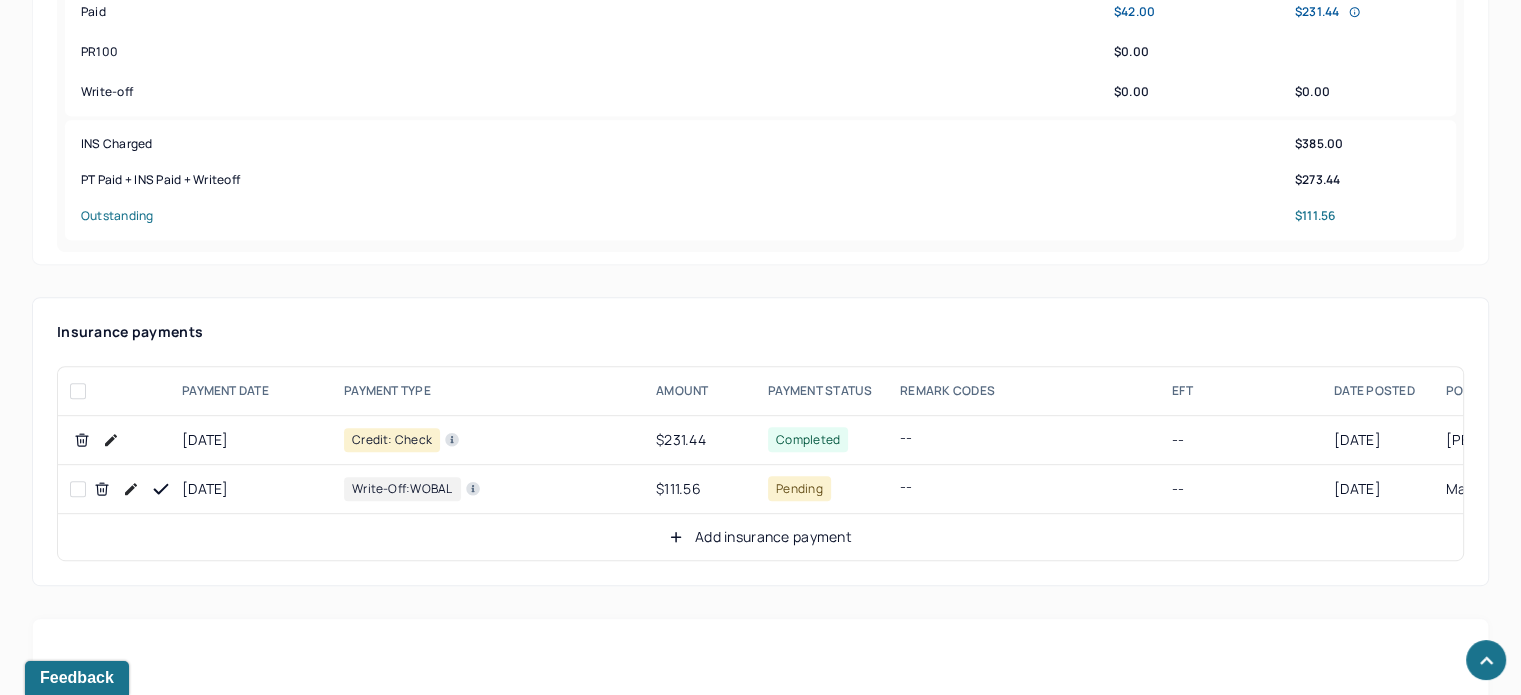 scroll, scrollTop: 1100, scrollLeft: 0, axis: vertical 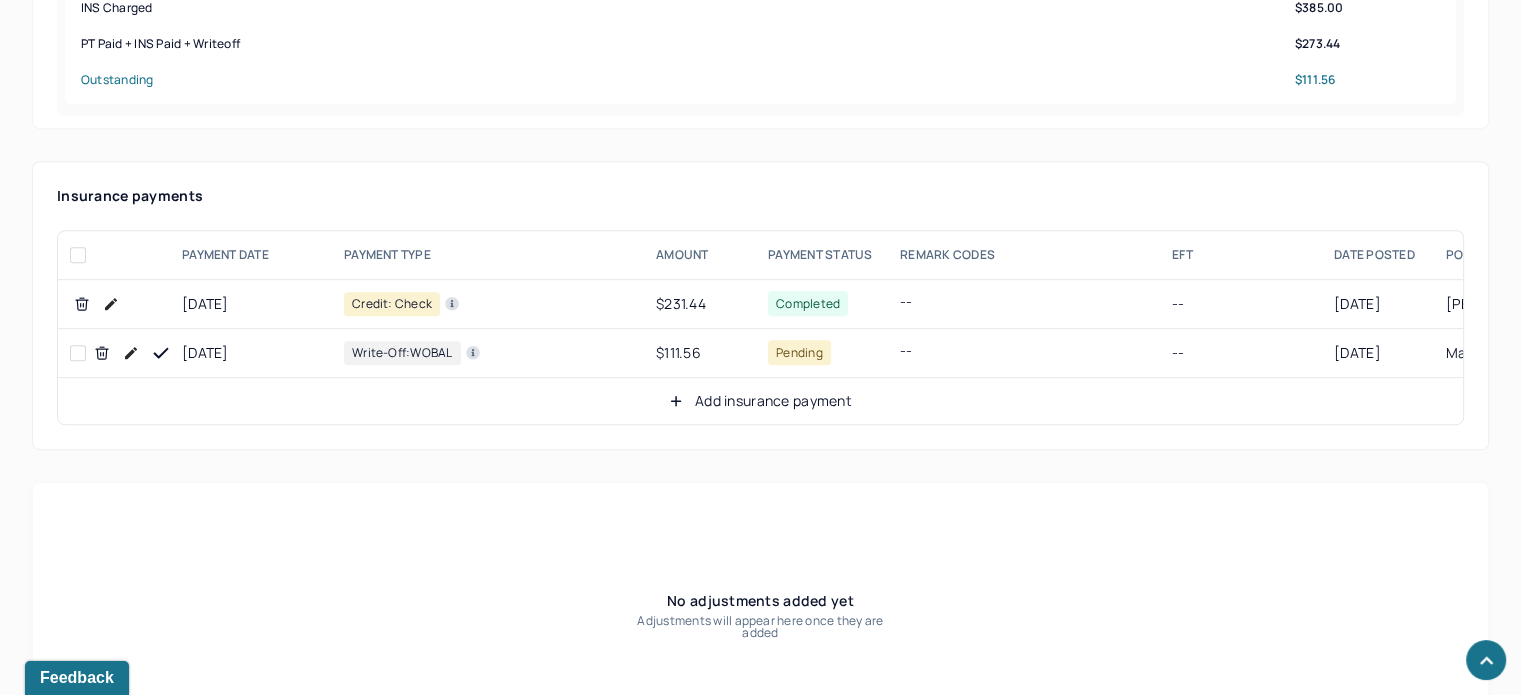 click 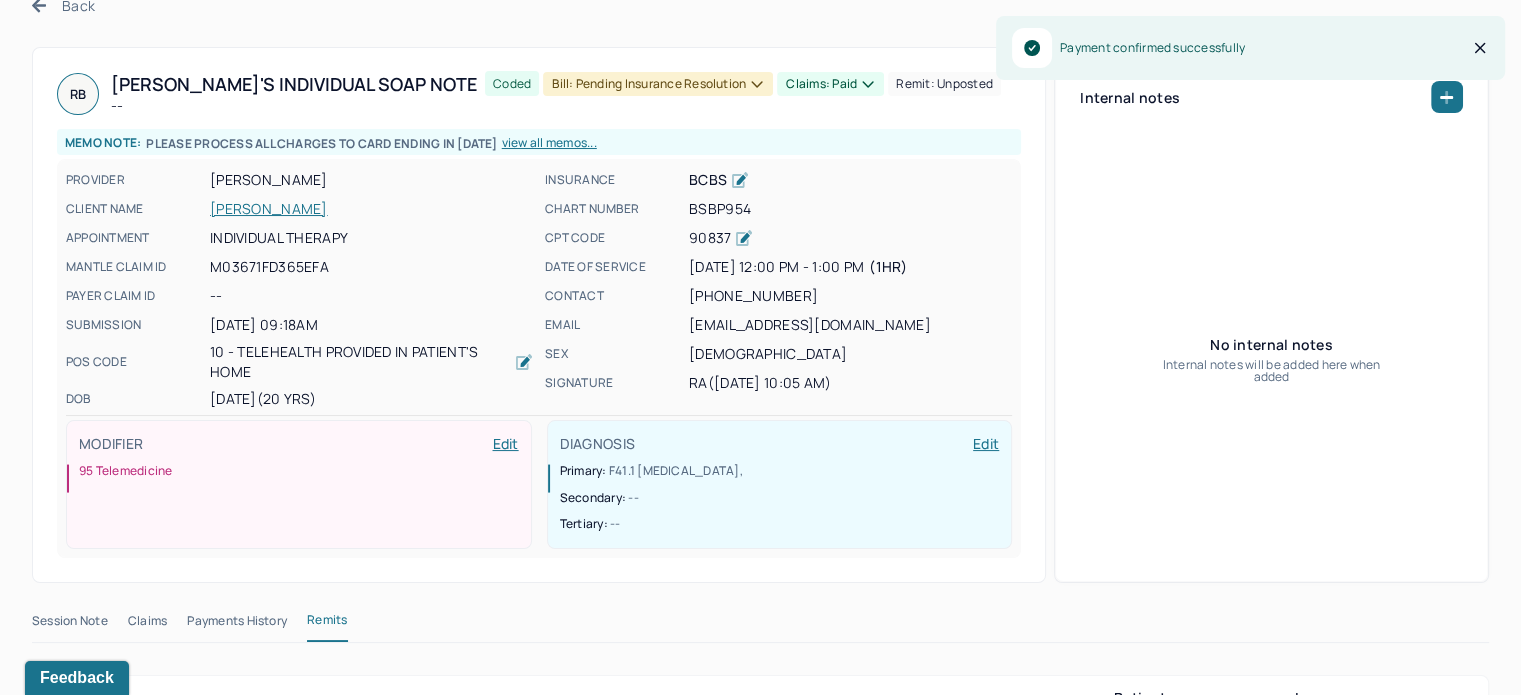 scroll, scrollTop: 0, scrollLeft: 0, axis: both 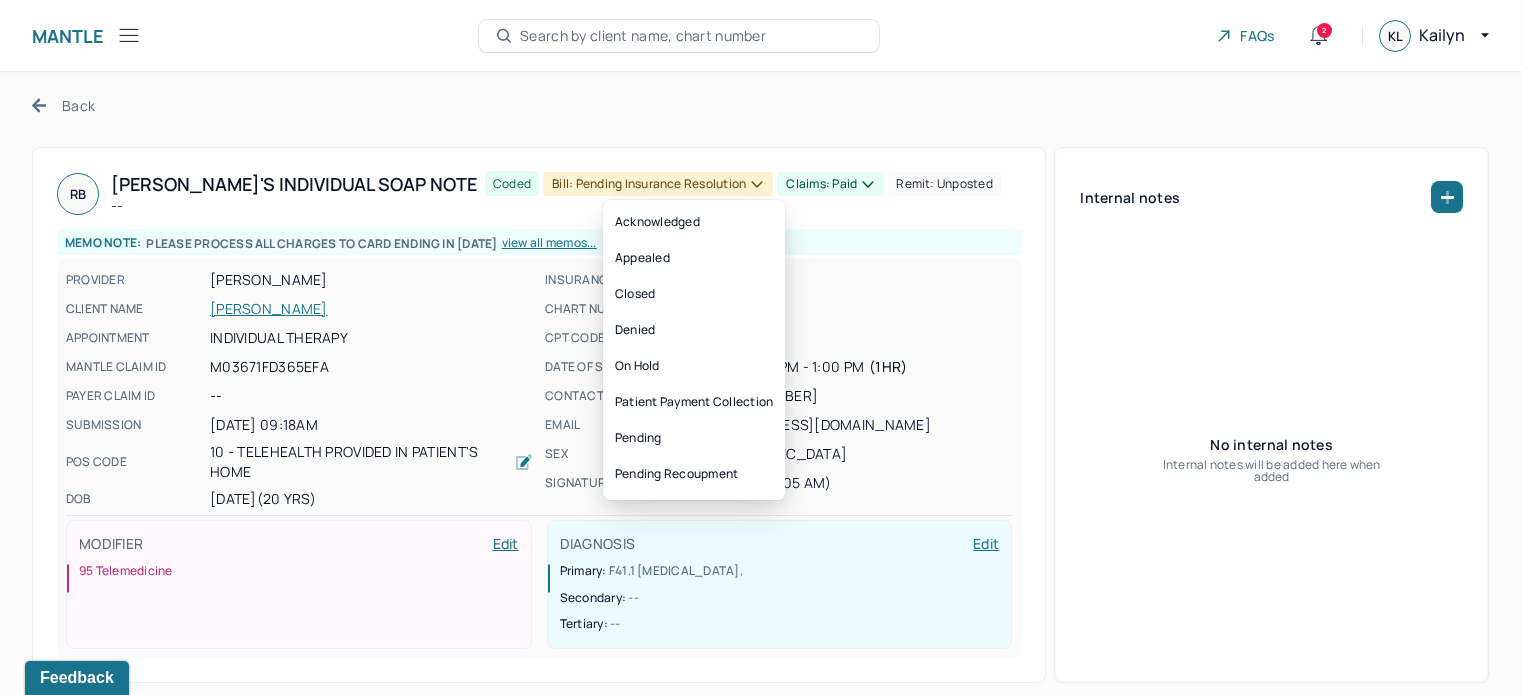 click on "Claims: paid" at bounding box center (830, 184) 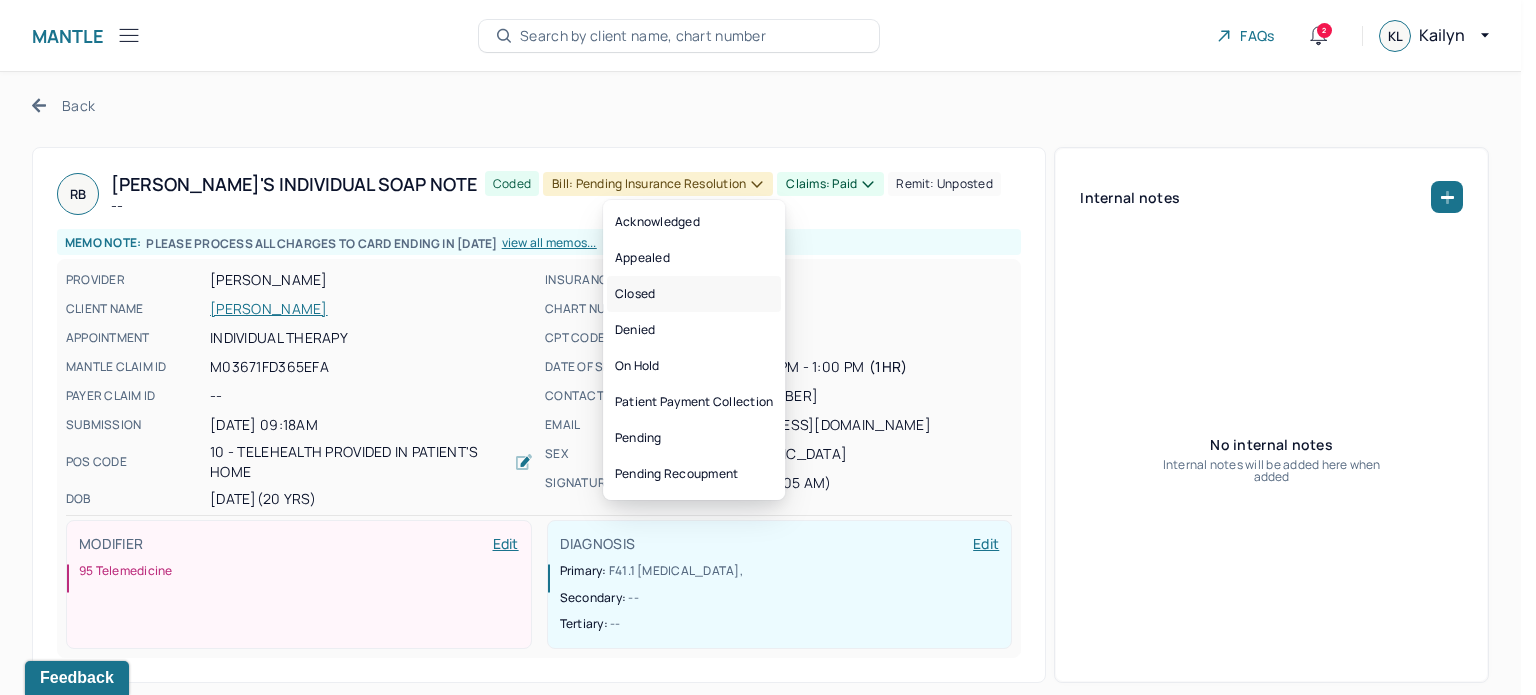 click on "Closed" at bounding box center (694, 294) 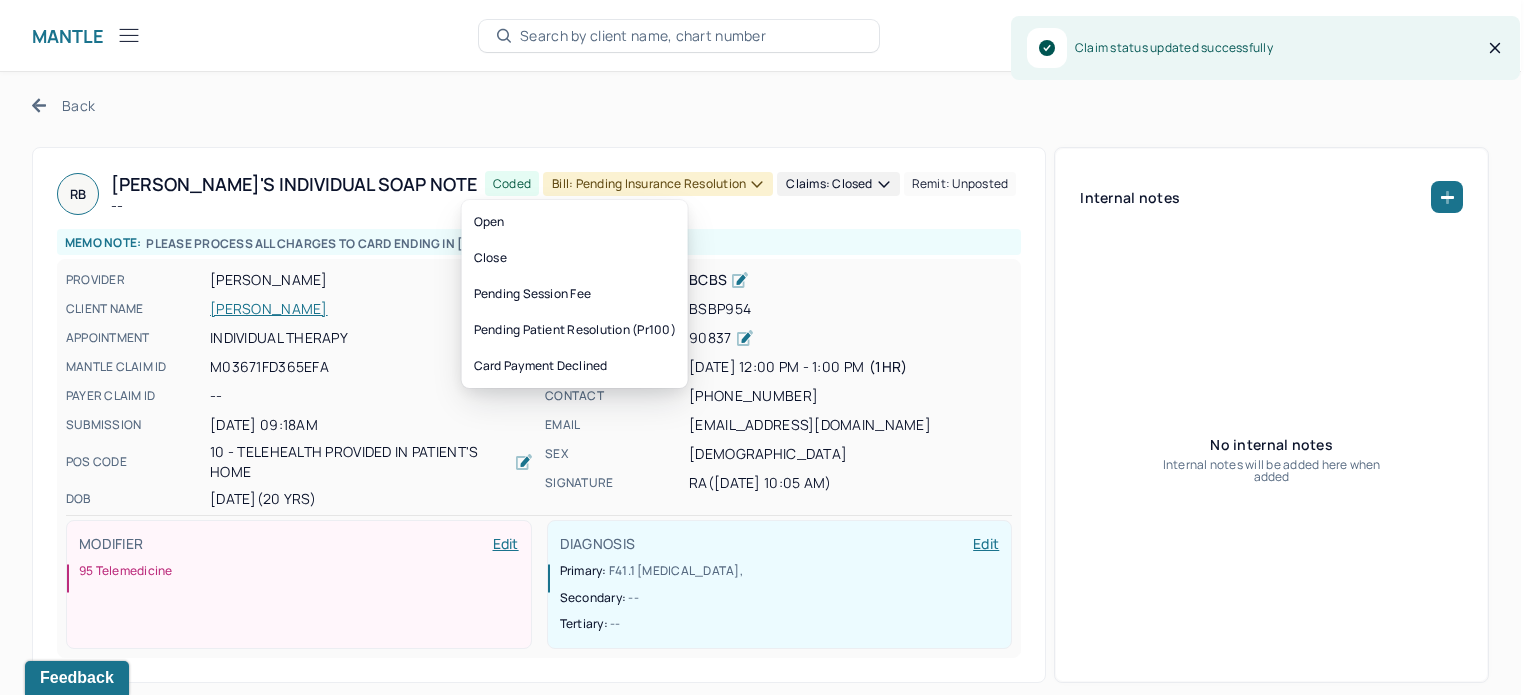 click on "Bill: Pending Insurance Resolution" at bounding box center (658, 184) 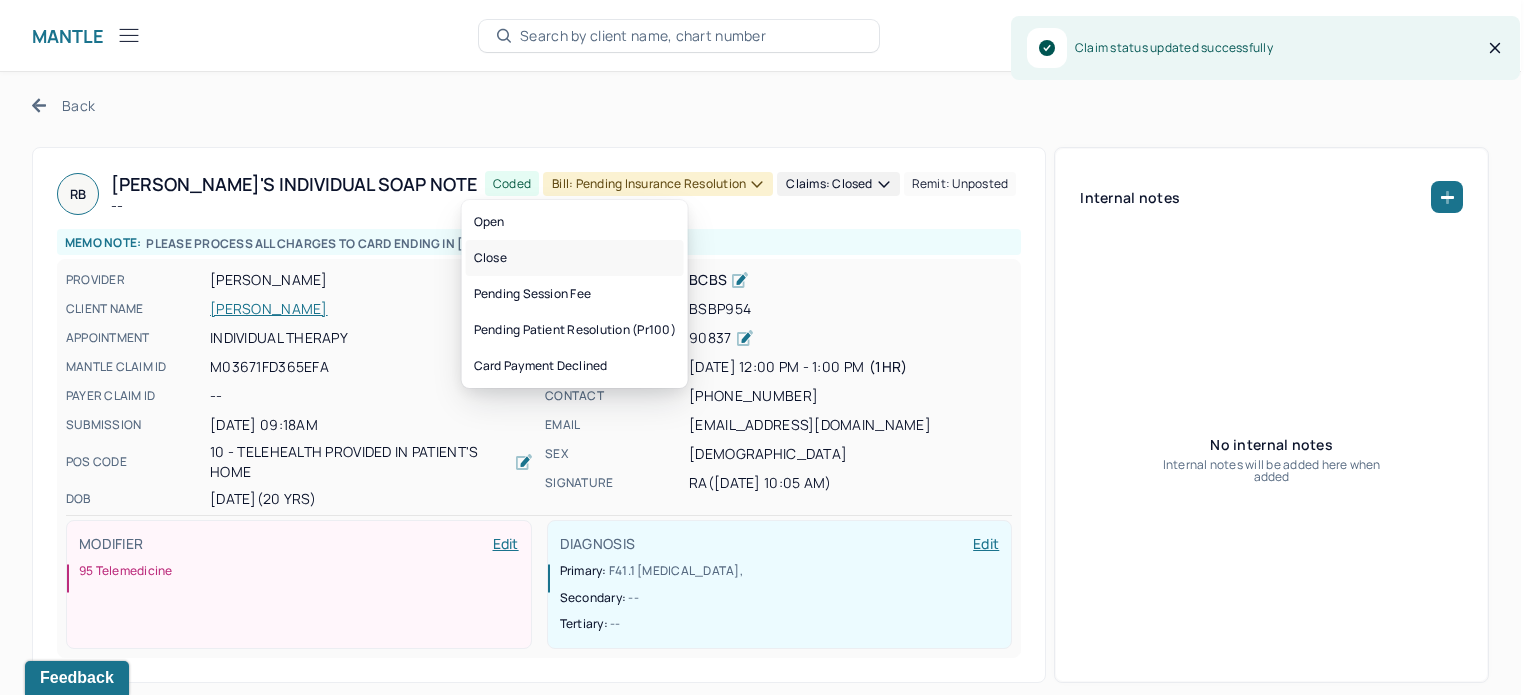 click on "Close" at bounding box center (575, 258) 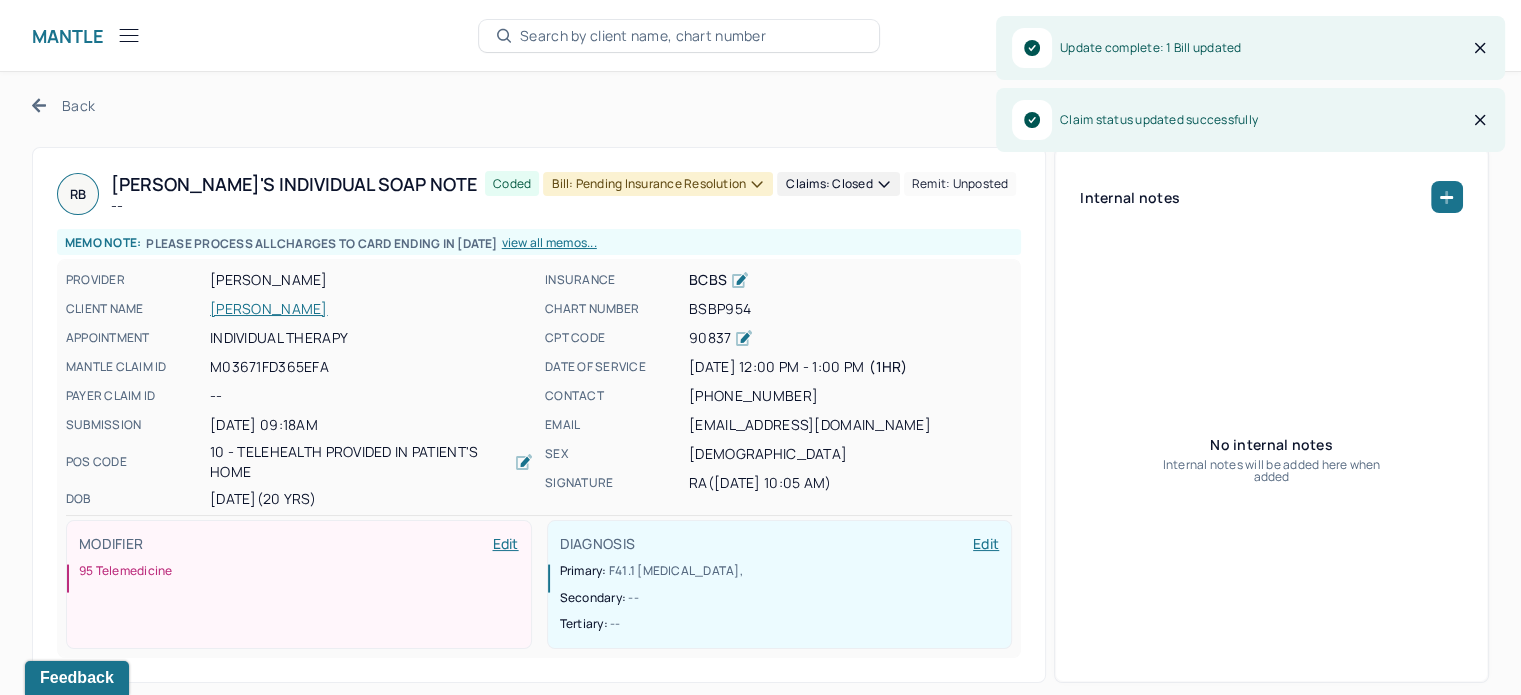 click on "BEUTTER, ROMEO" at bounding box center [371, 309] 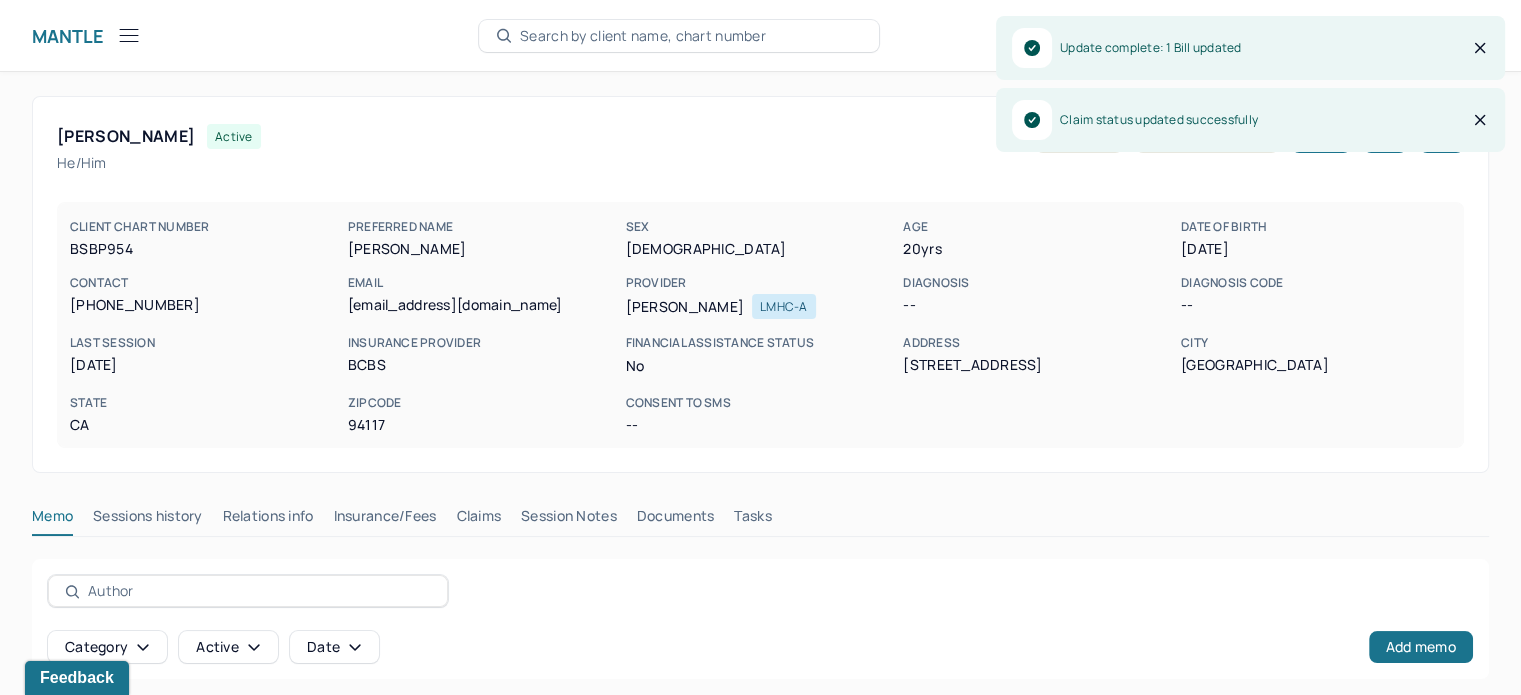 click on "Claims" at bounding box center (478, 520) 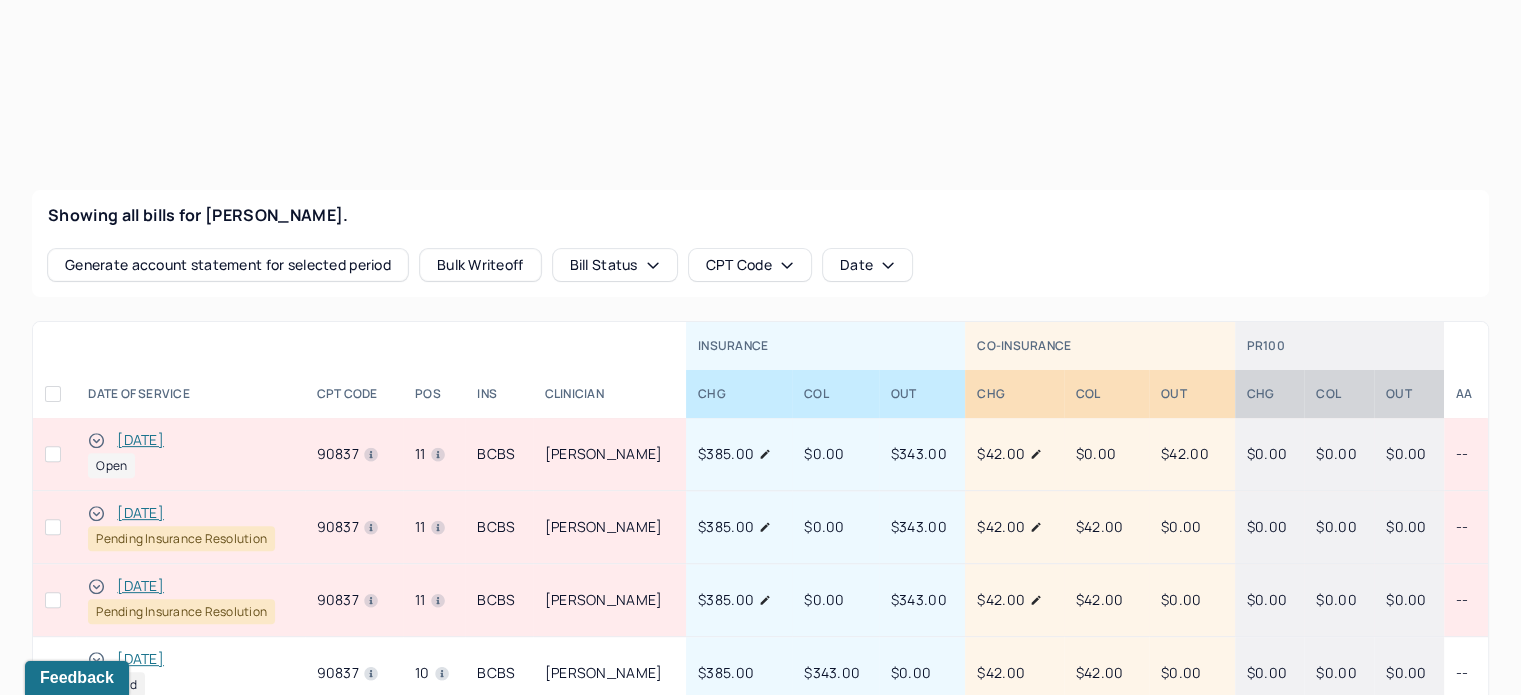scroll, scrollTop: 641, scrollLeft: 0, axis: vertical 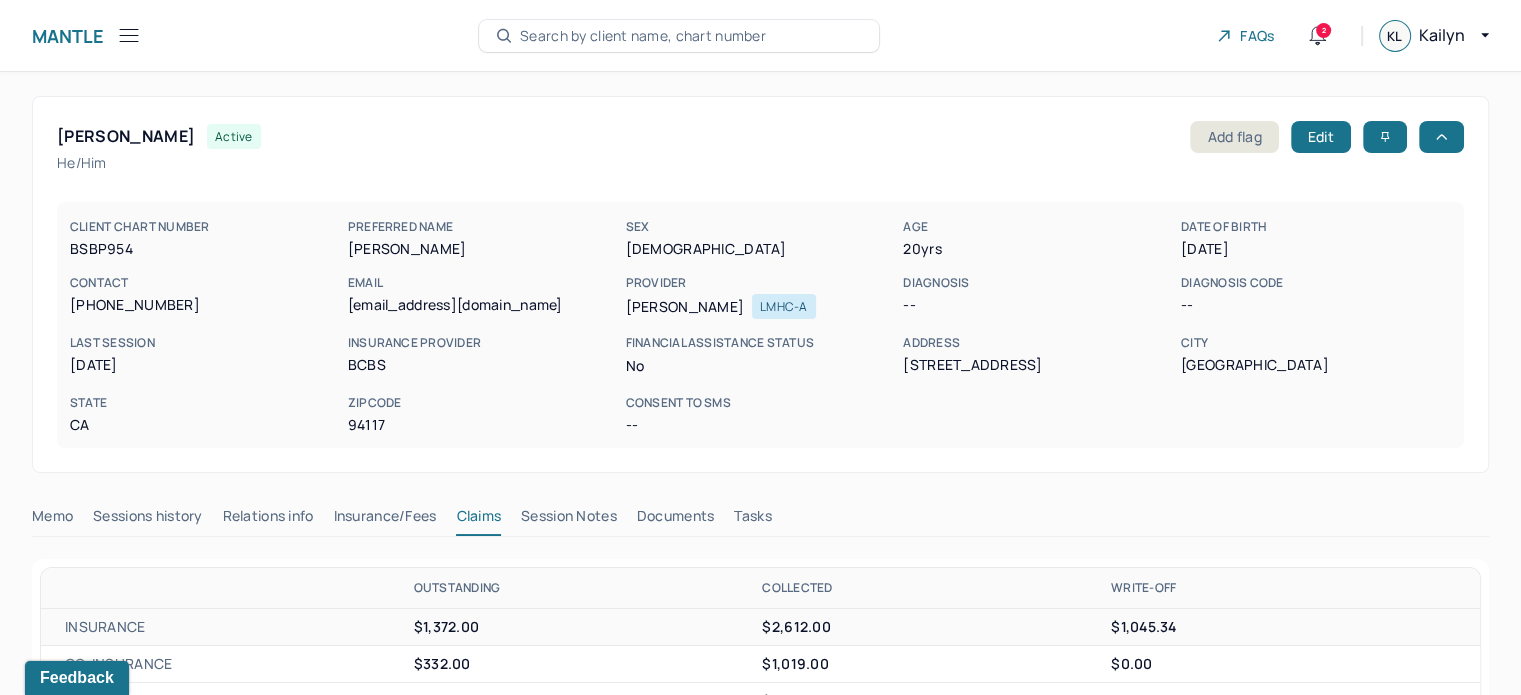 click on "BSBP954" at bounding box center (205, 249) 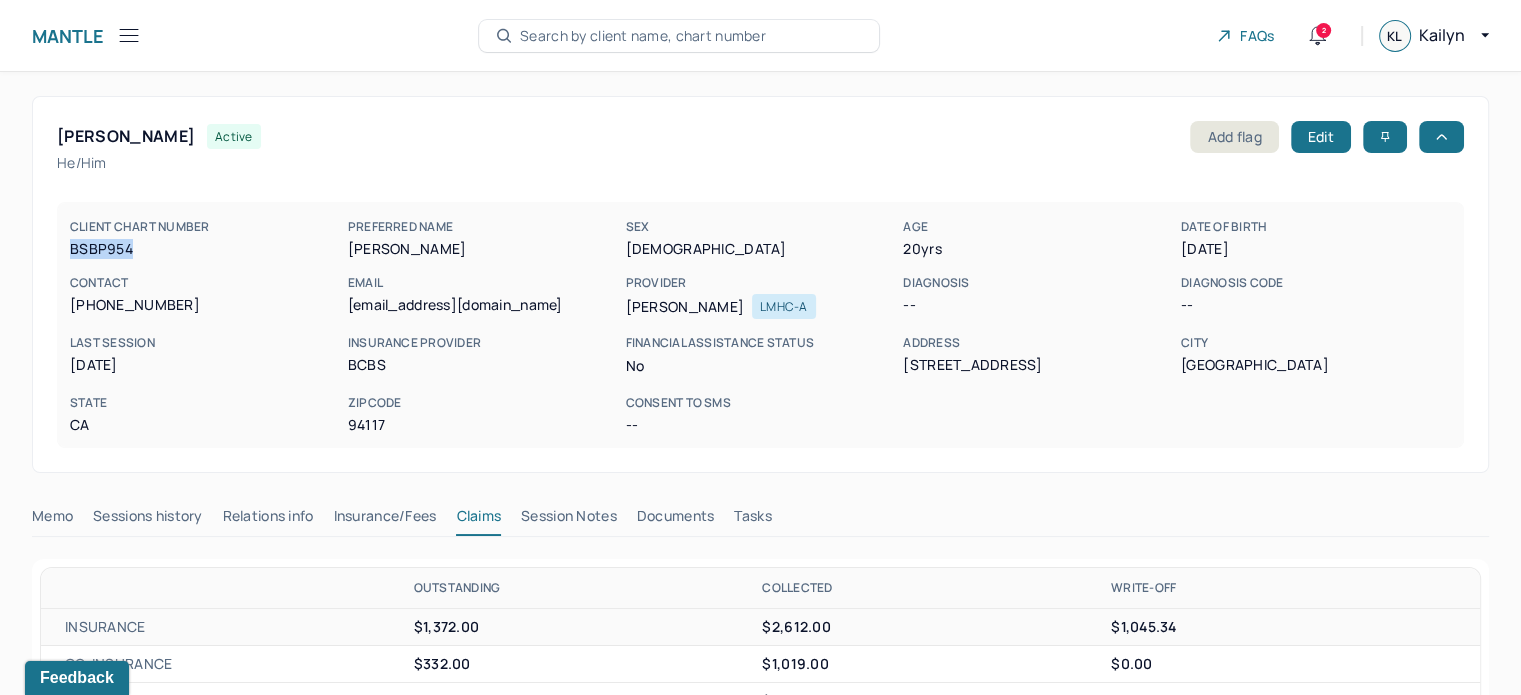 click on "BSBP954" at bounding box center [205, 249] 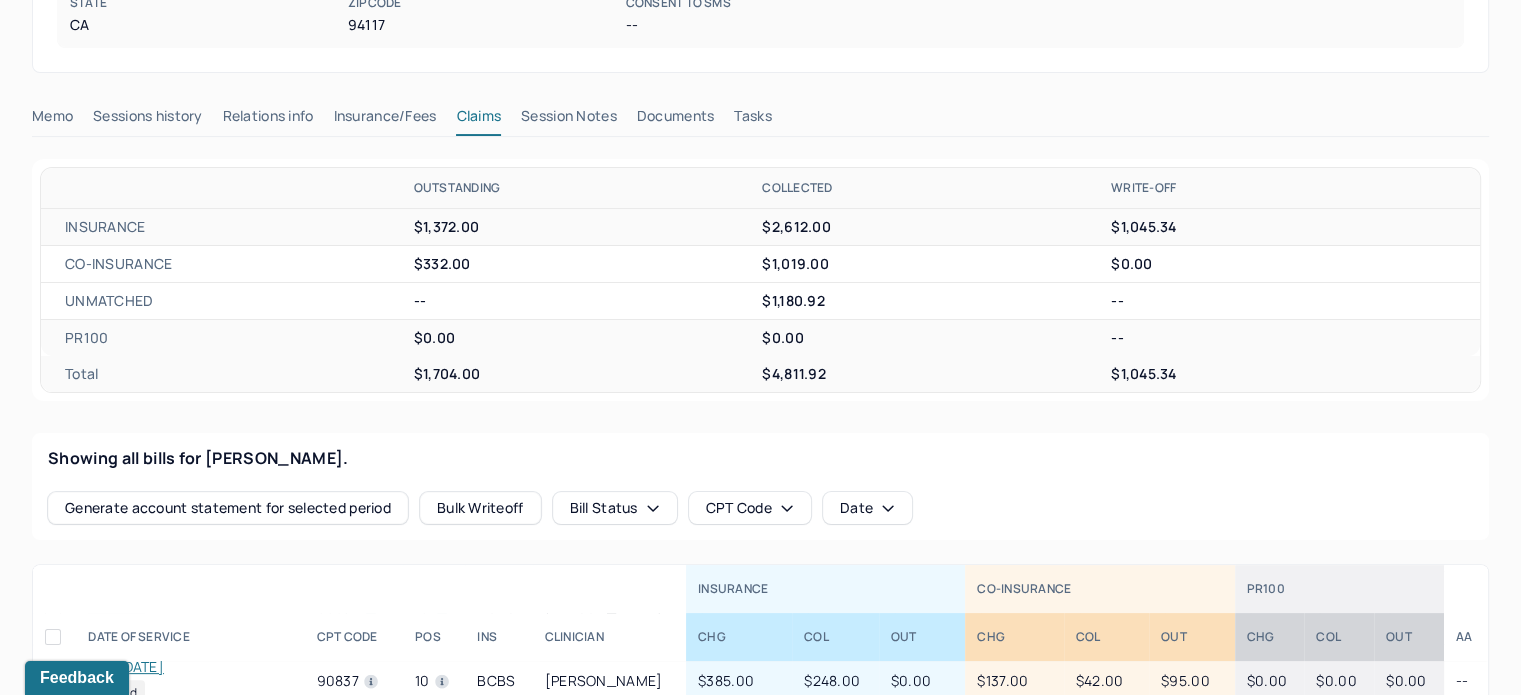 scroll, scrollTop: 700, scrollLeft: 0, axis: vertical 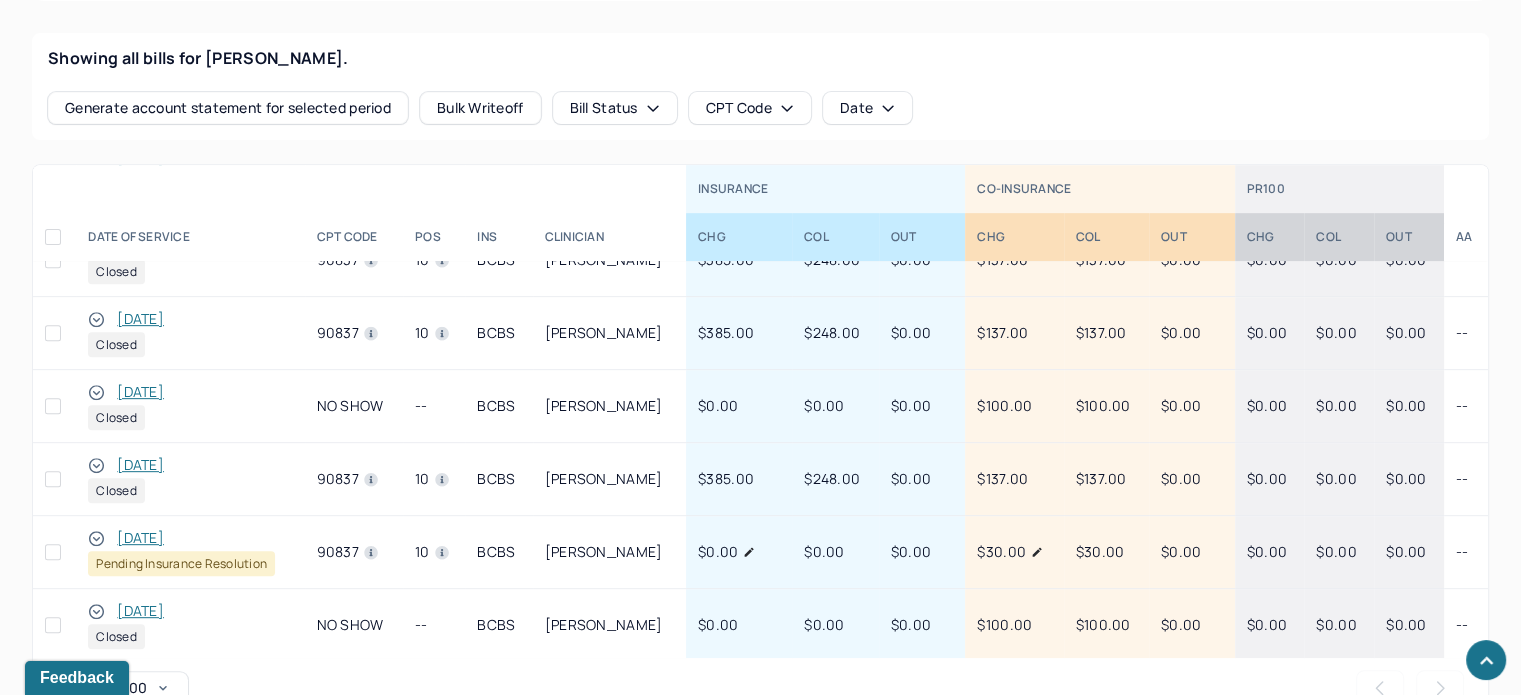 click 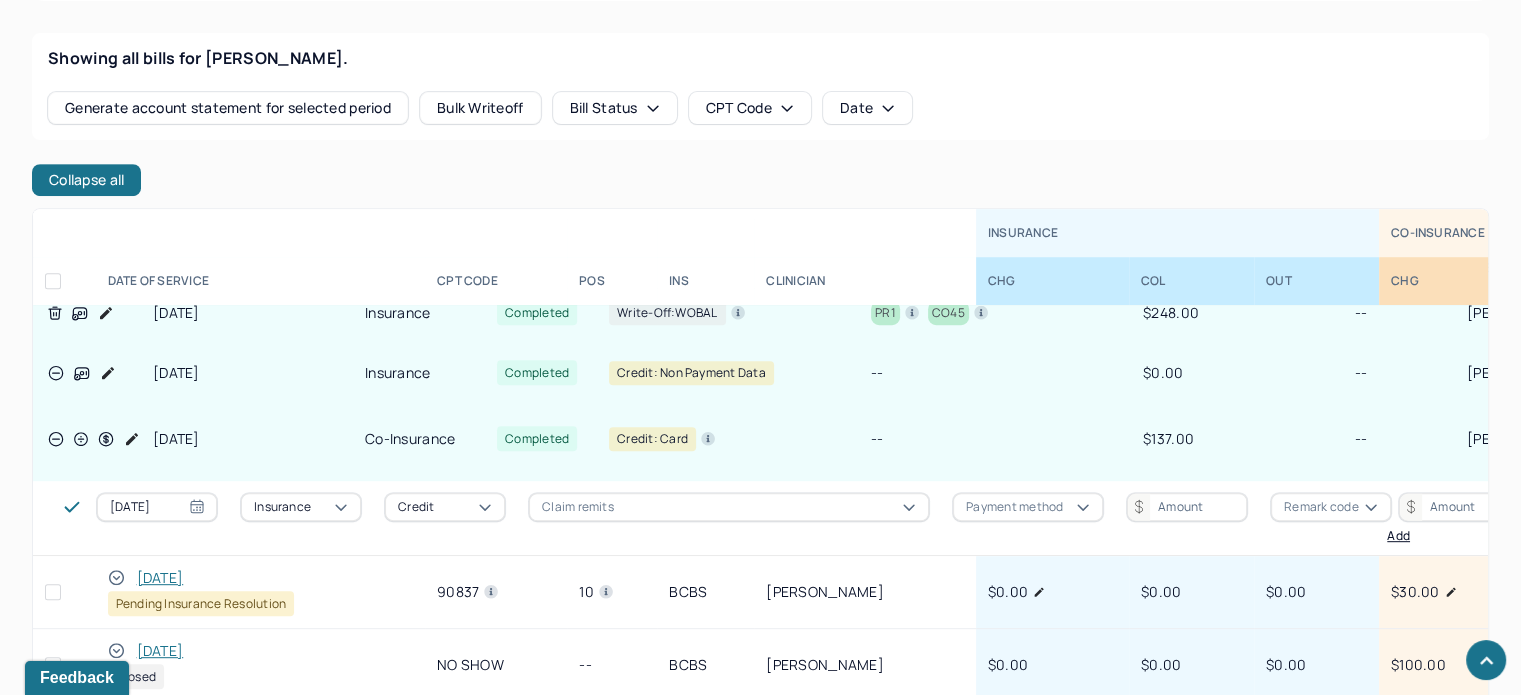 scroll, scrollTop: 1189, scrollLeft: 0, axis: vertical 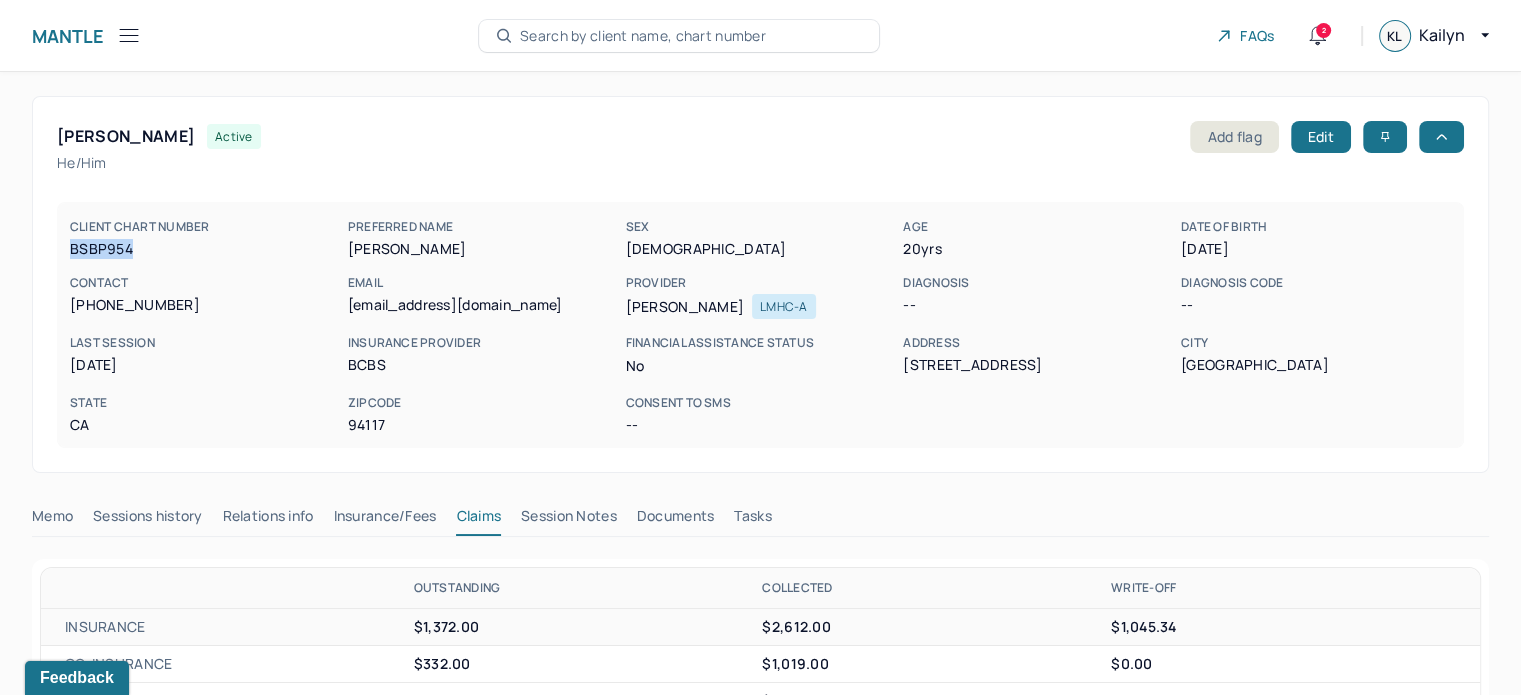 click 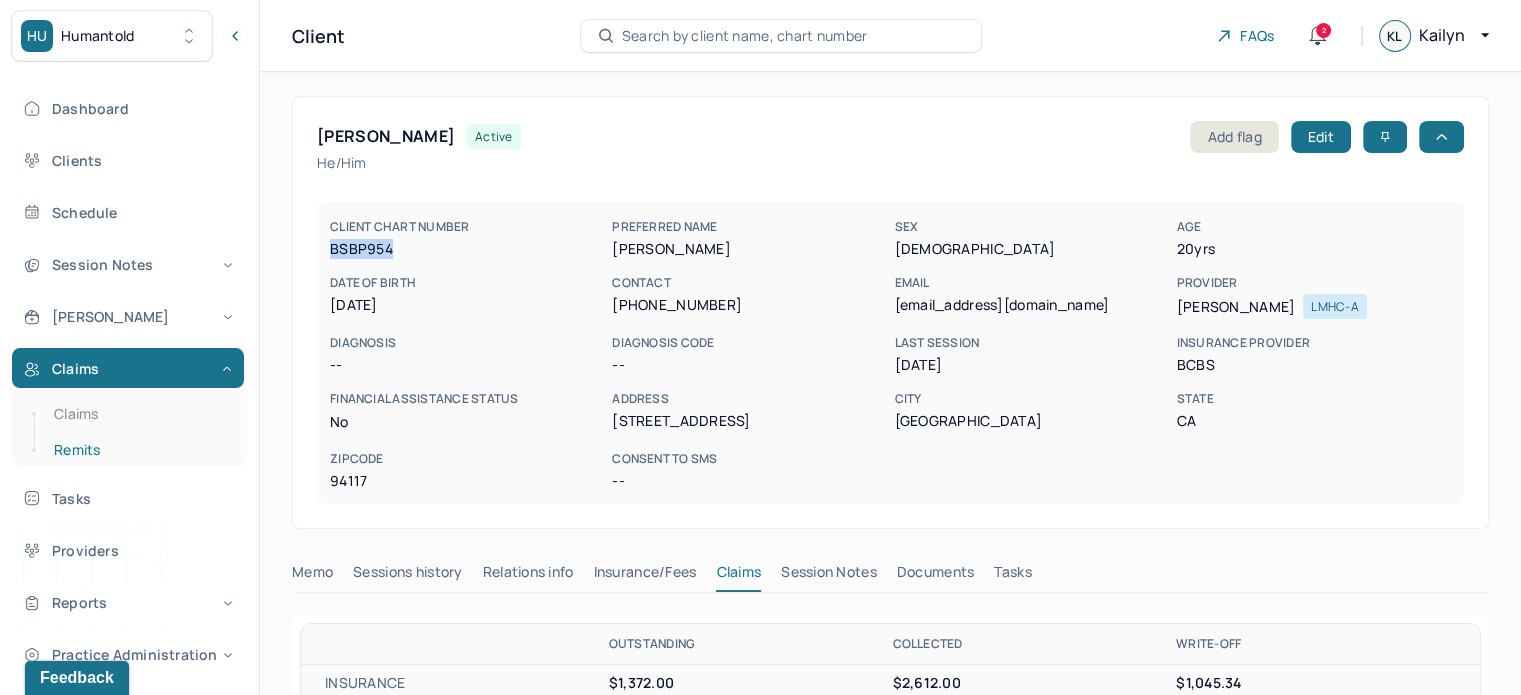 click on "Remits" at bounding box center [139, 450] 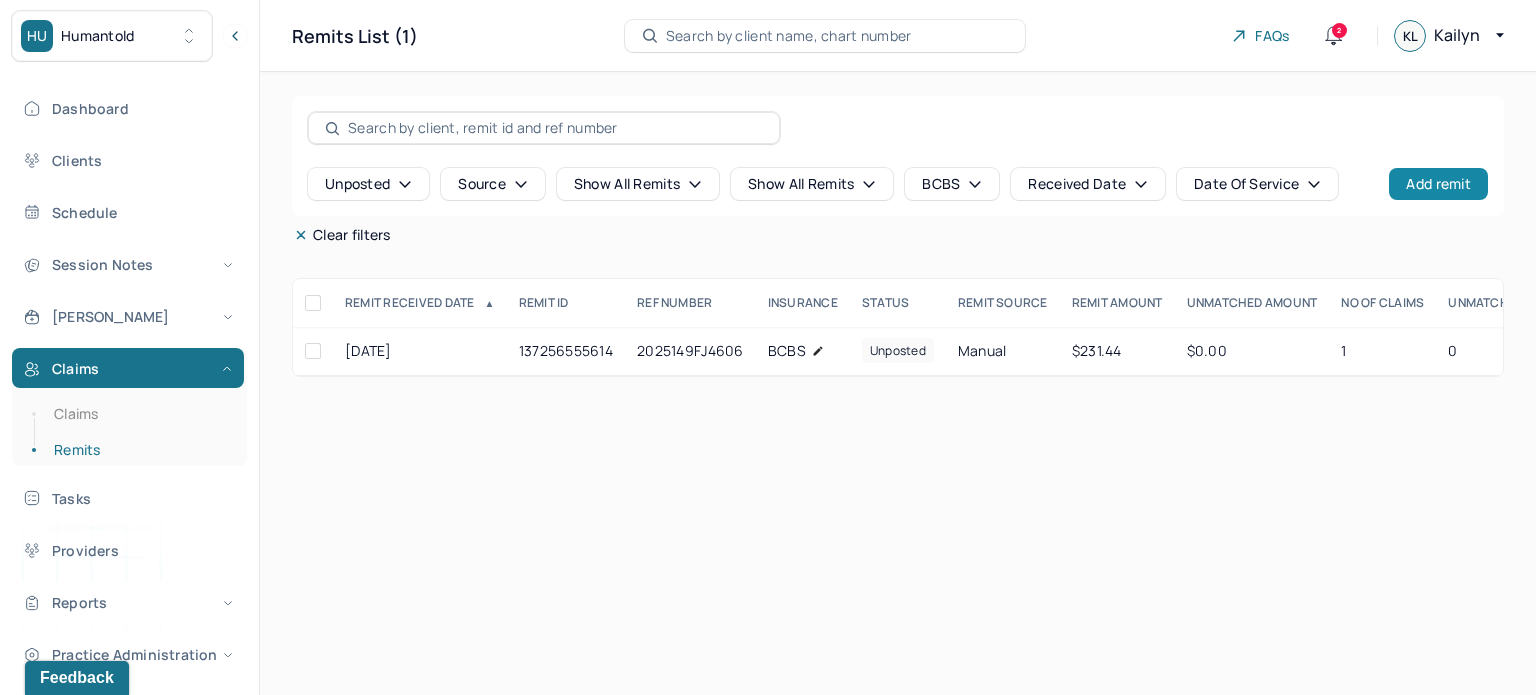 click on "Add remit" at bounding box center (1438, 184) 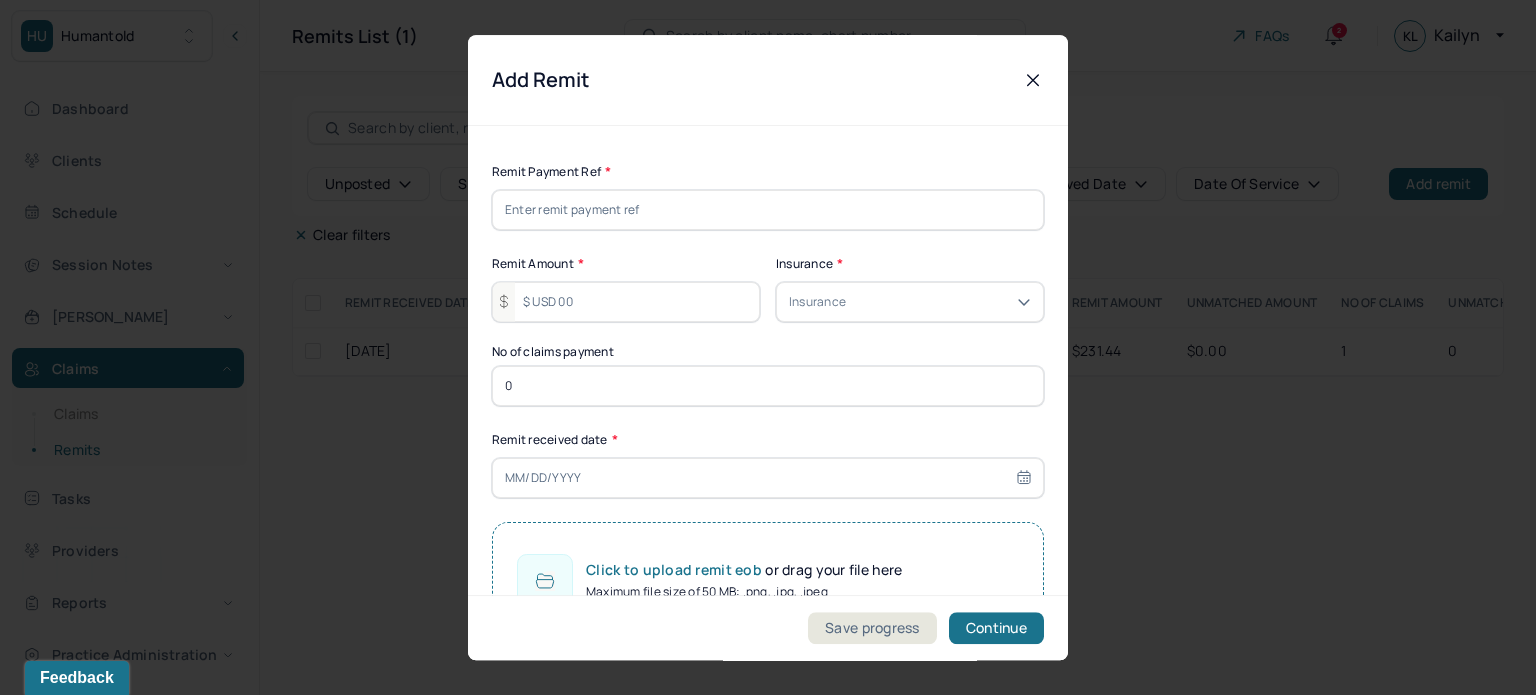 click at bounding box center [768, 210] 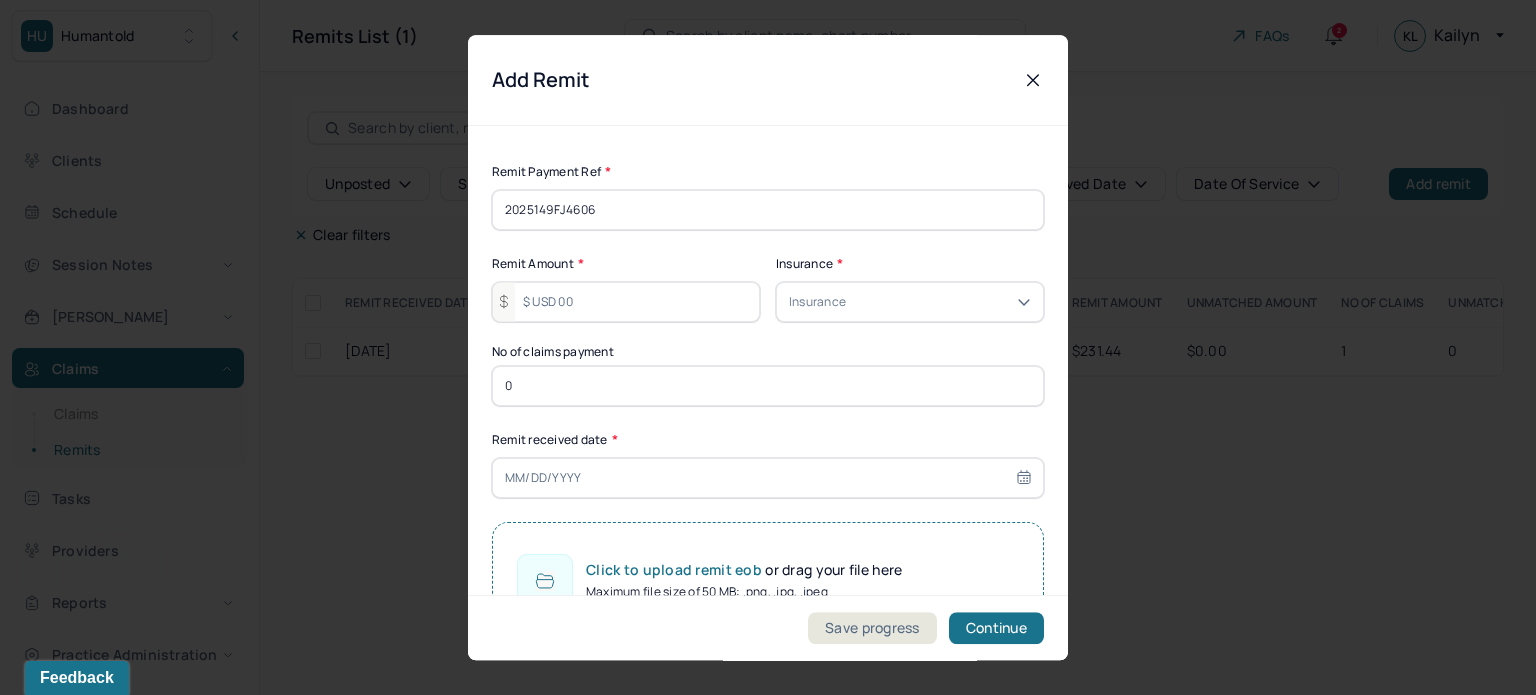 type on "2025149FJ4606" 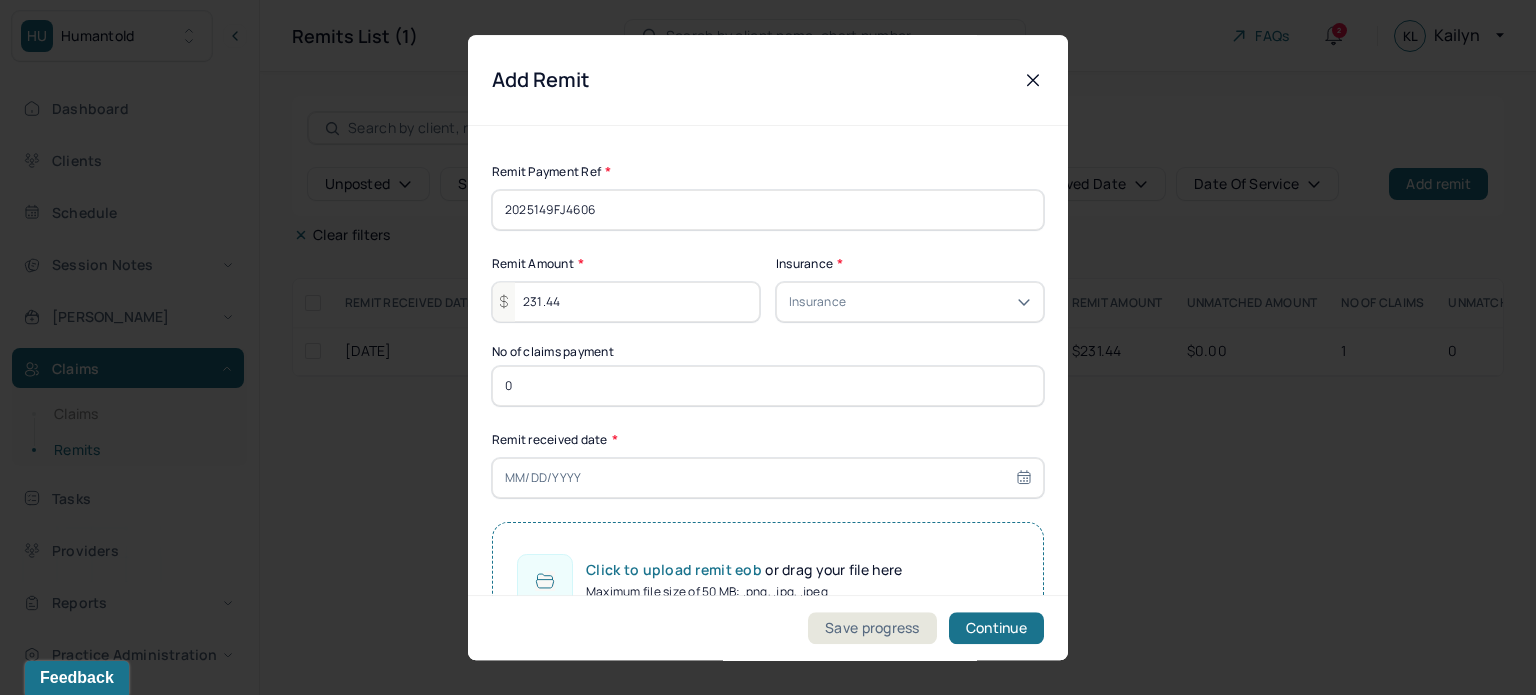 scroll, scrollTop: 84, scrollLeft: 0, axis: vertical 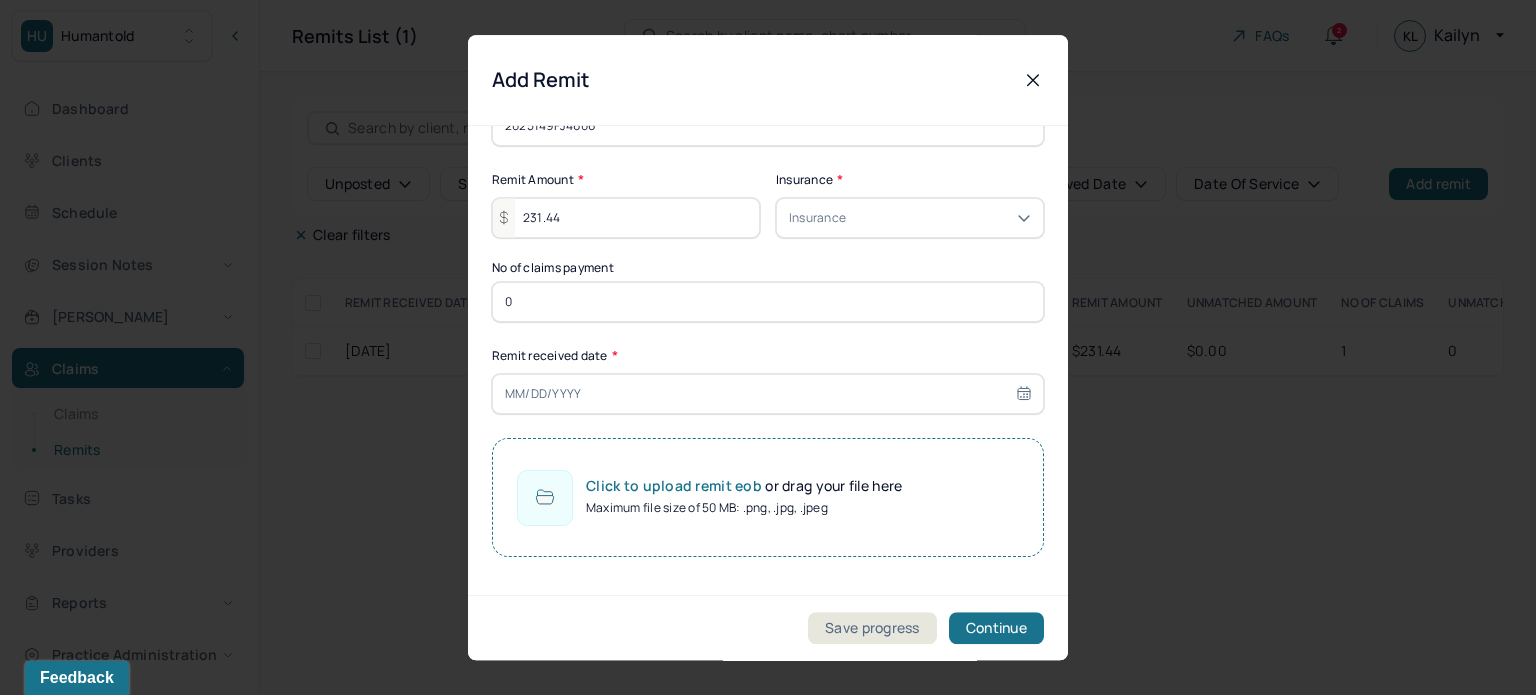 type on "231.44" 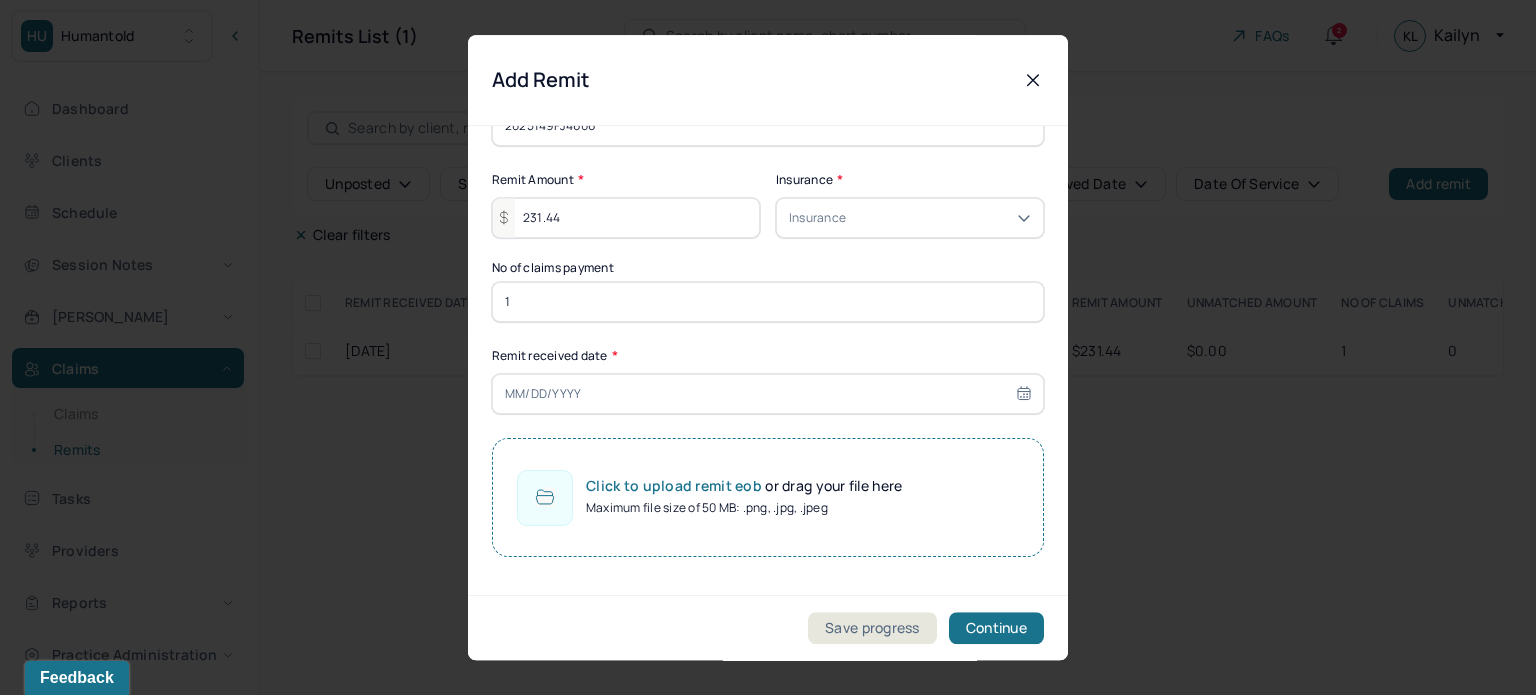 type on "1" 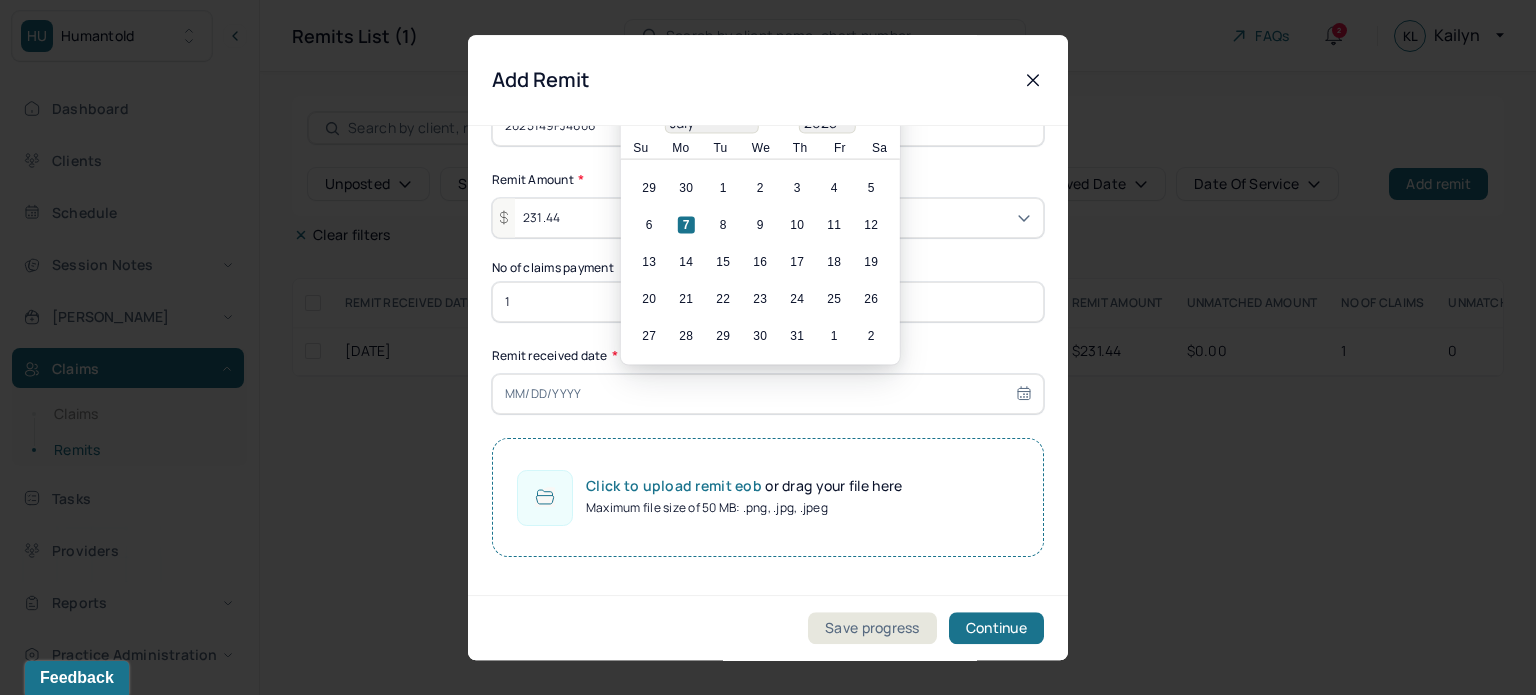 click at bounding box center [768, 394] 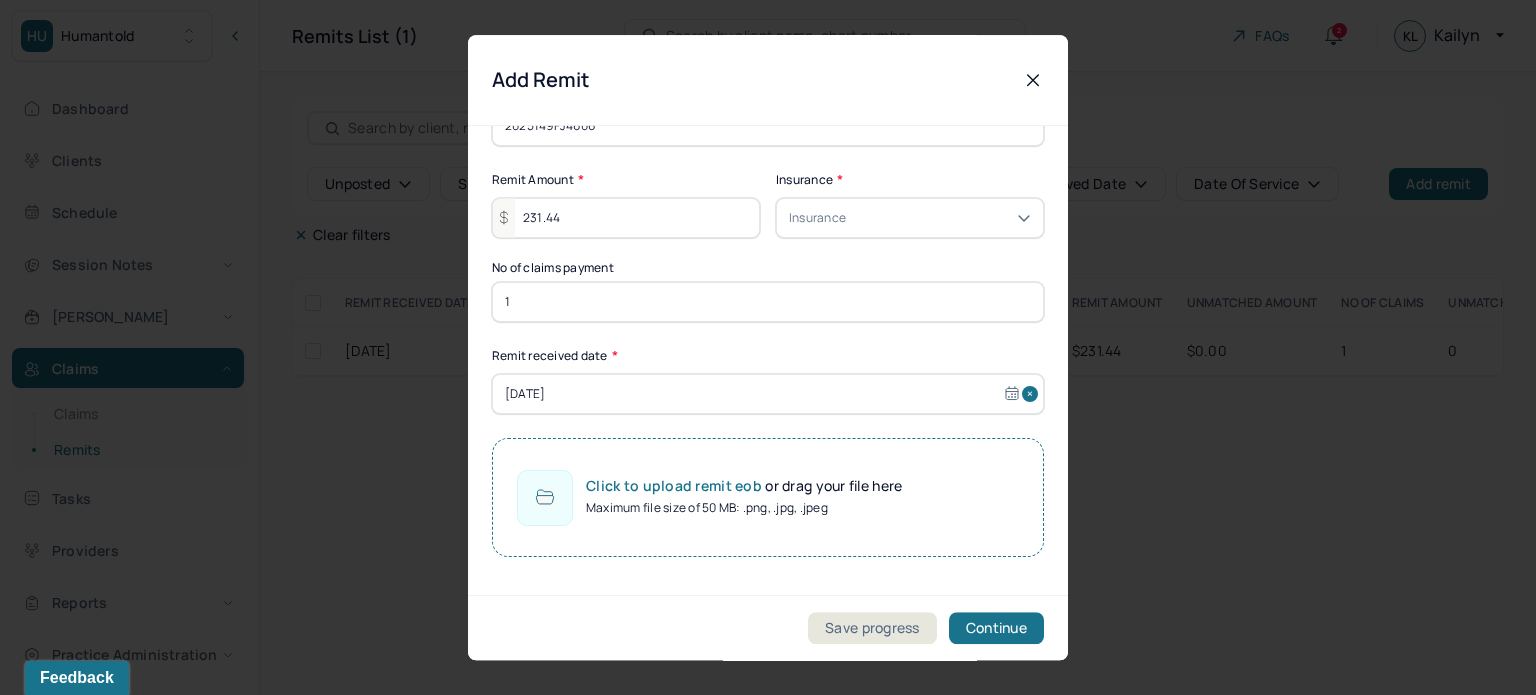 click on "Maximum file size of 50 MB: .png, .jpg, .jpeg" at bounding box center [744, 508] 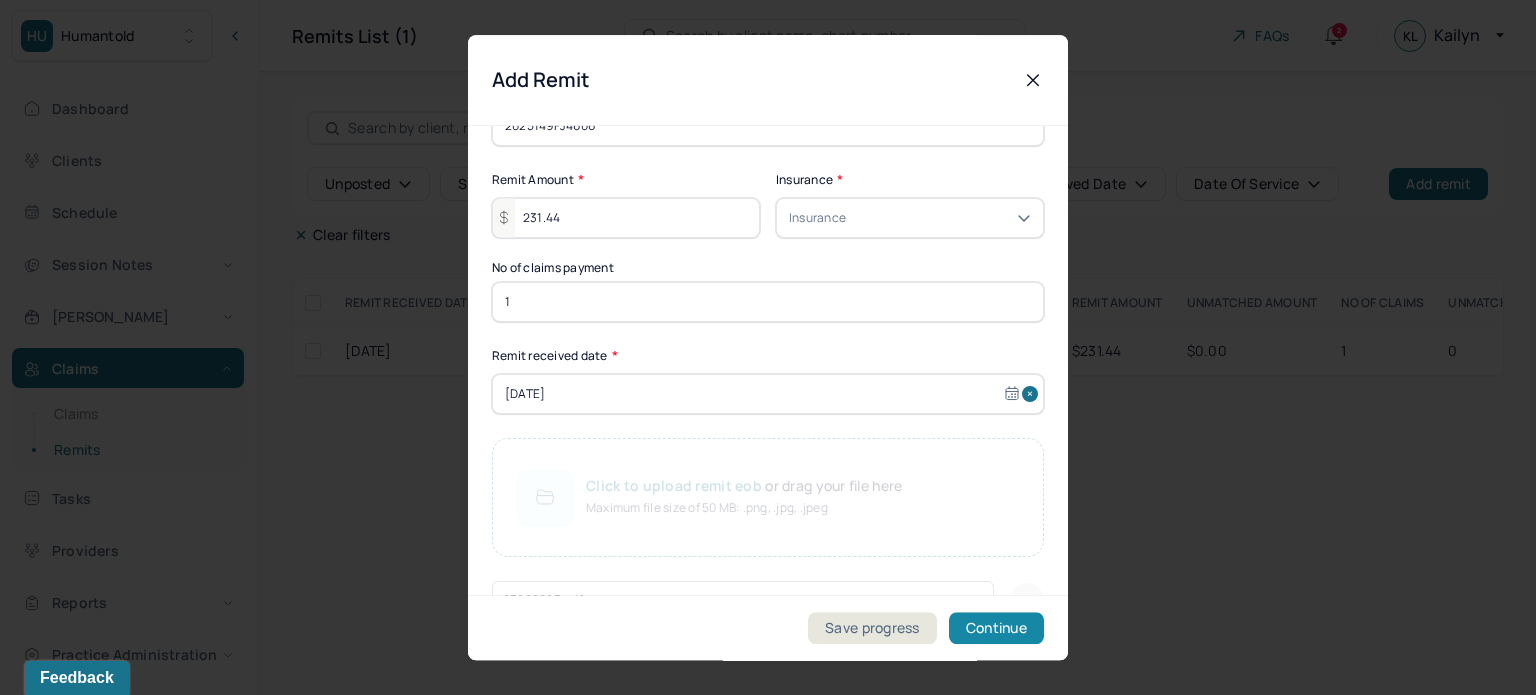 click on "Continue" at bounding box center [996, 628] 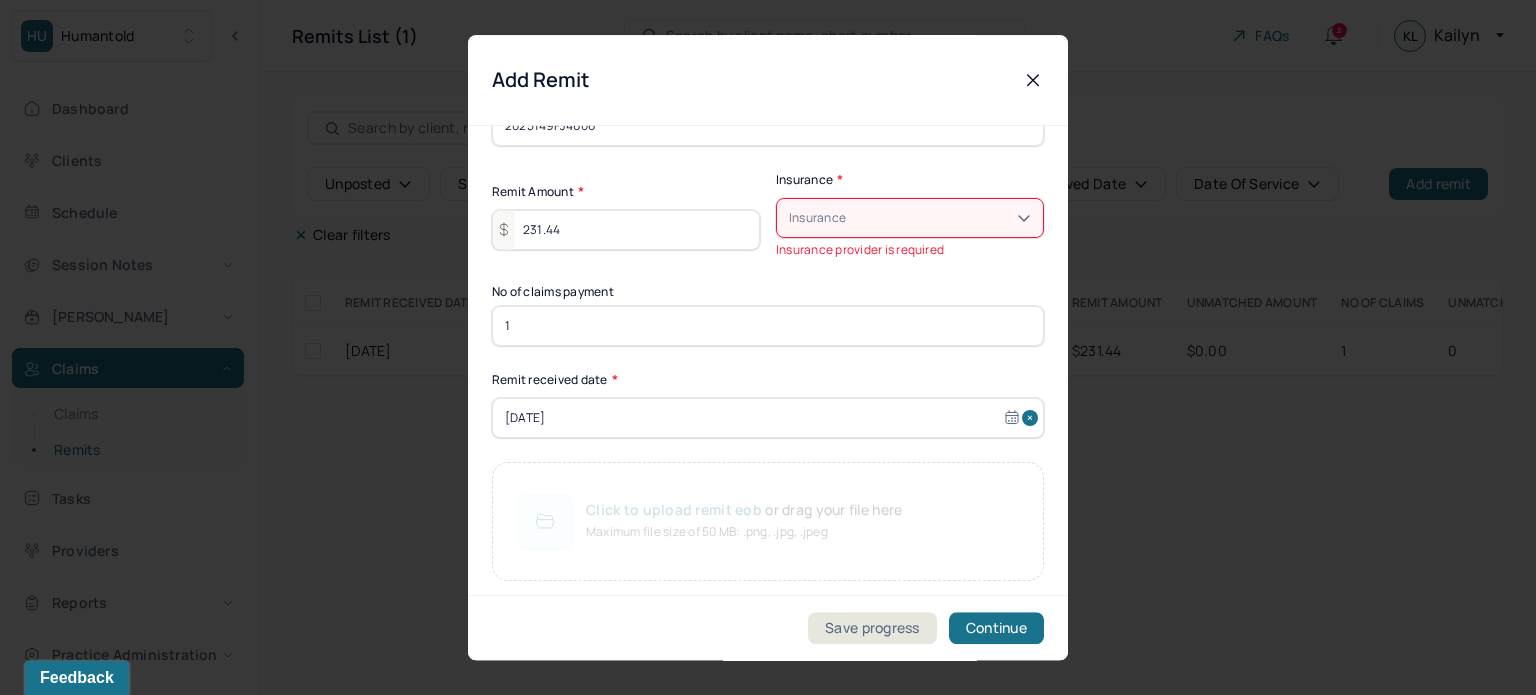 click at bounding box center (940, 218) 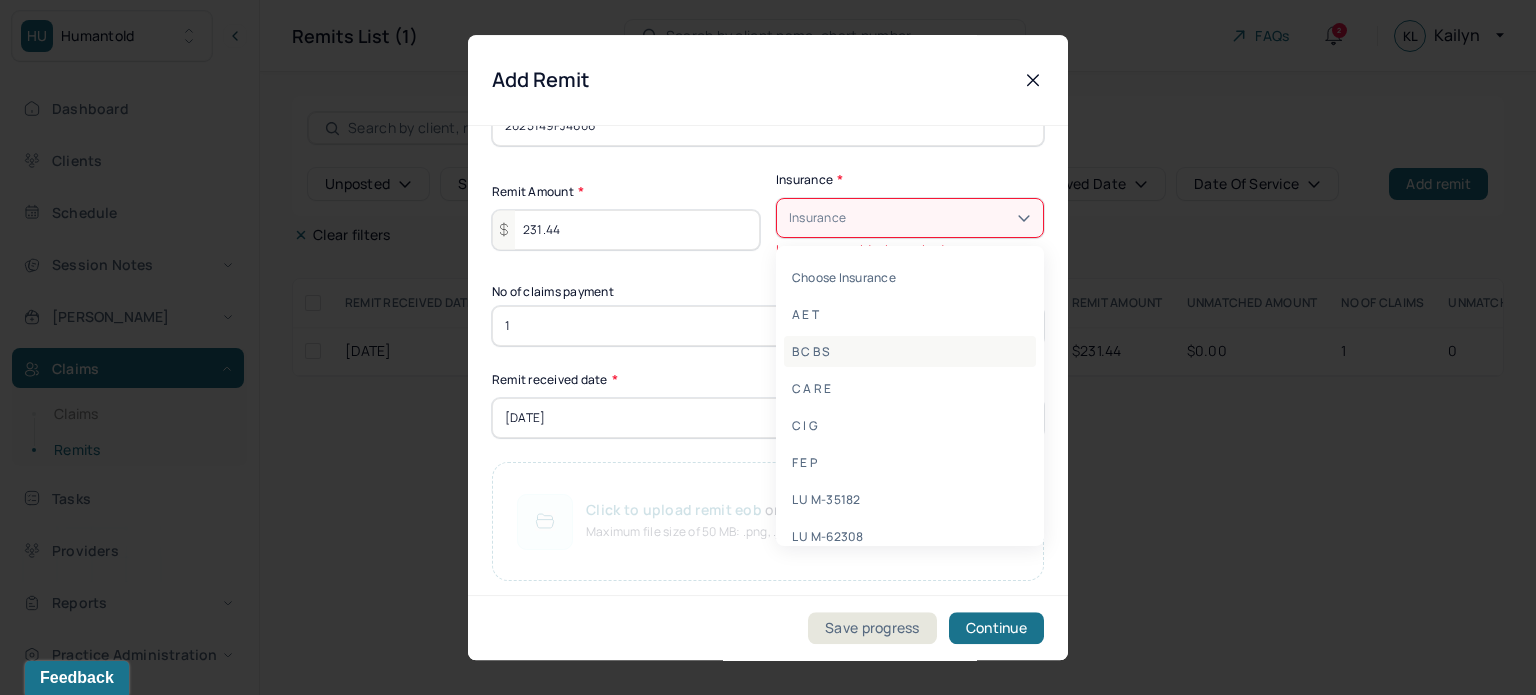 click on "B C B S" at bounding box center (910, 351) 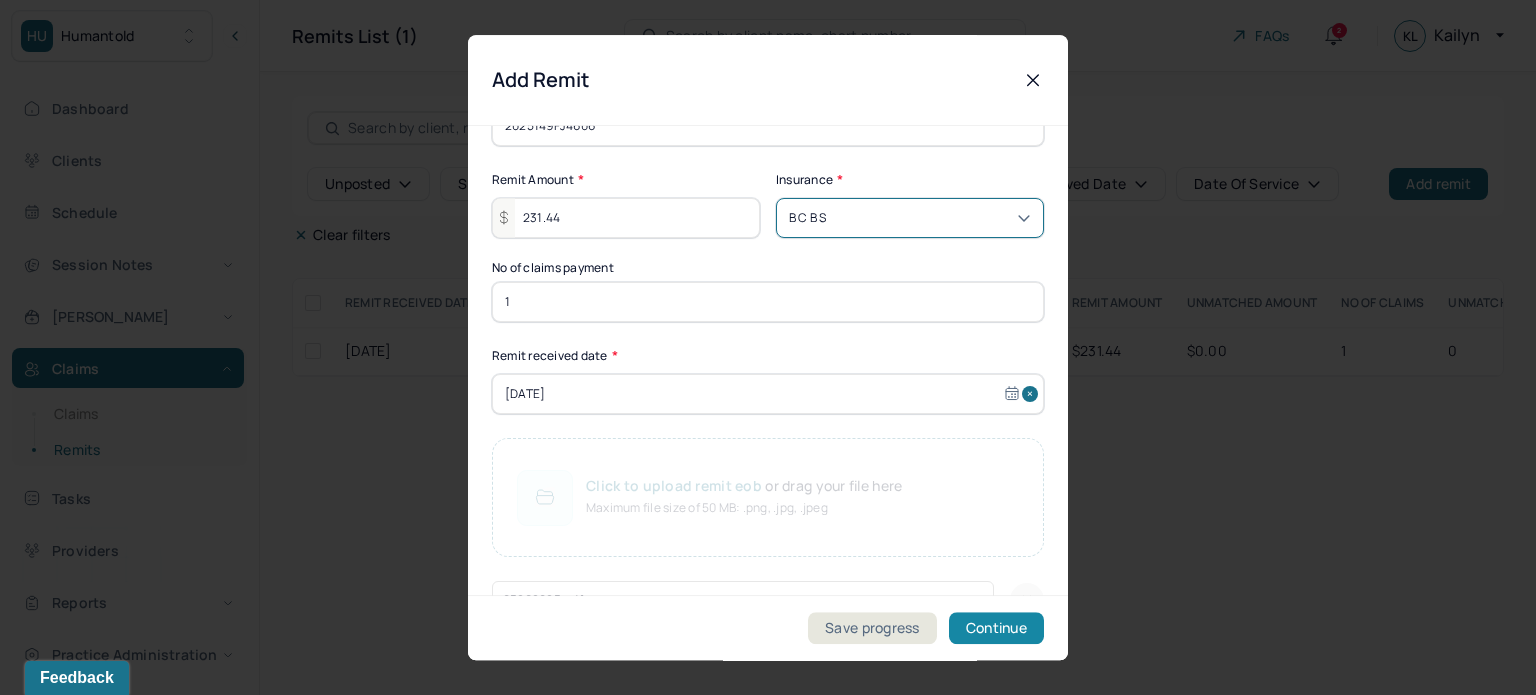 click on "Continue" at bounding box center (996, 628) 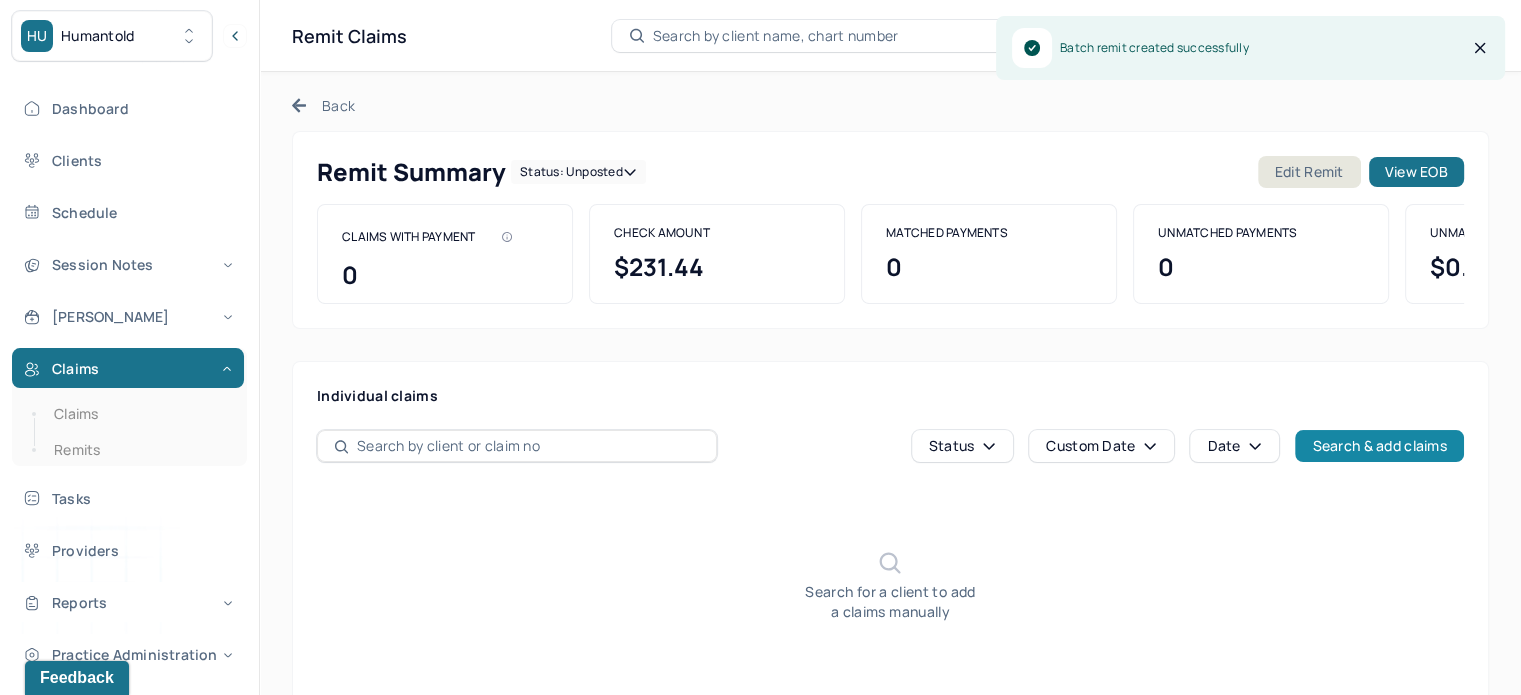 click on "Search & add claims" at bounding box center [1379, 446] 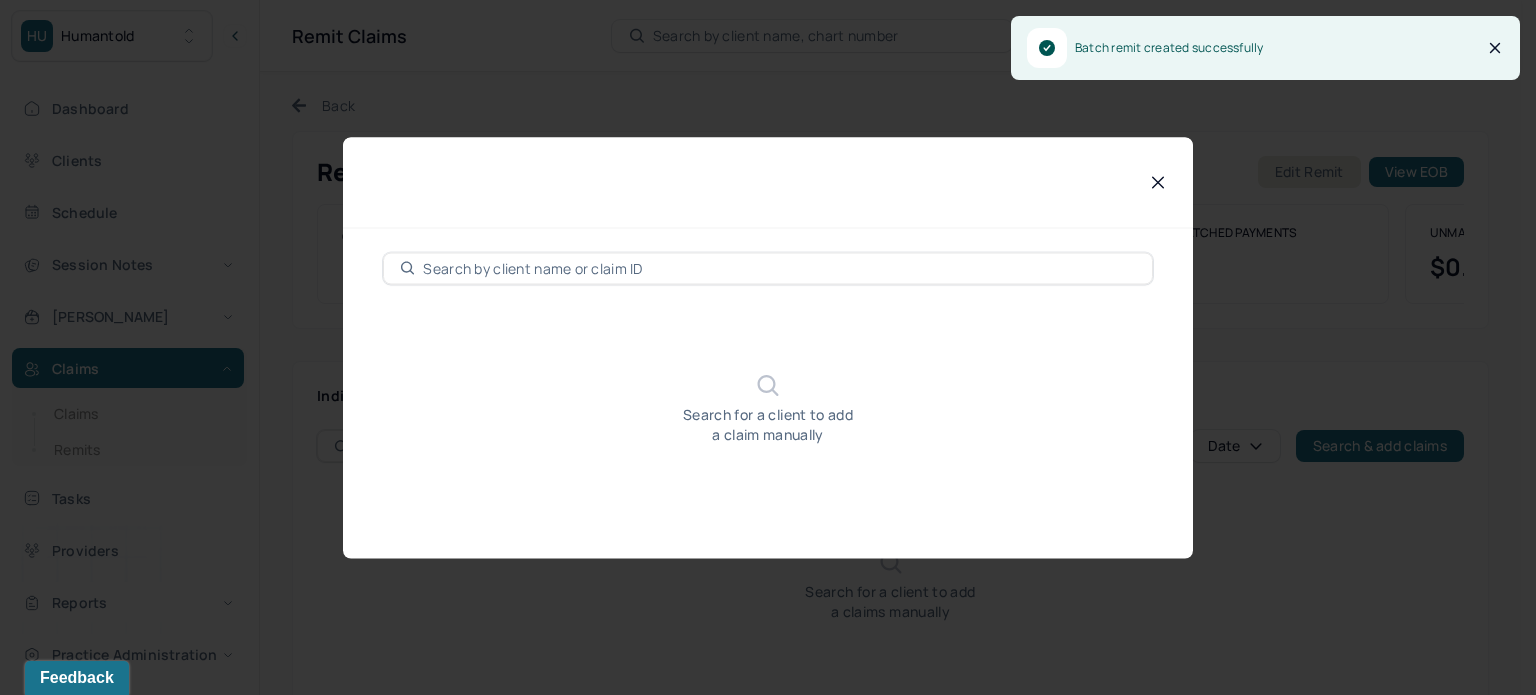 click at bounding box center [779, 268] 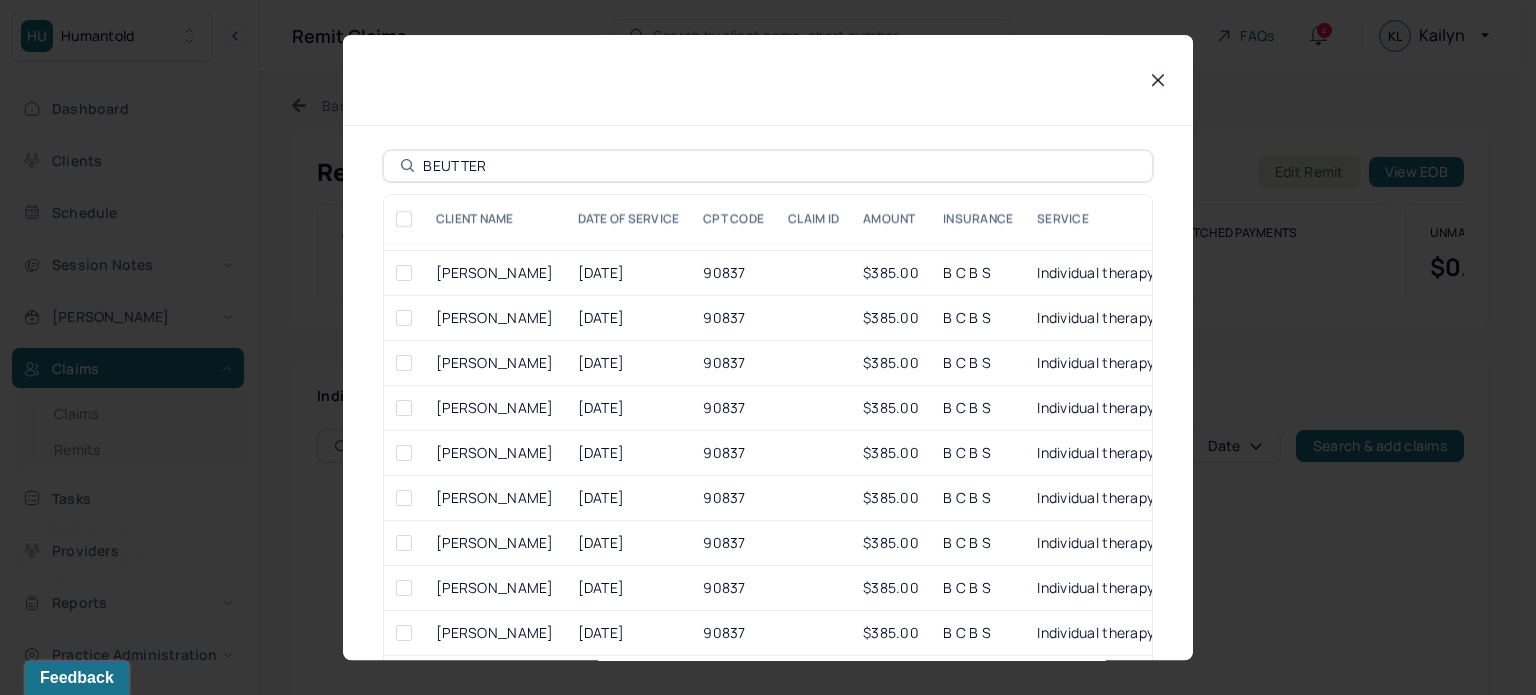 scroll, scrollTop: 136, scrollLeft: 0, axis: vertical 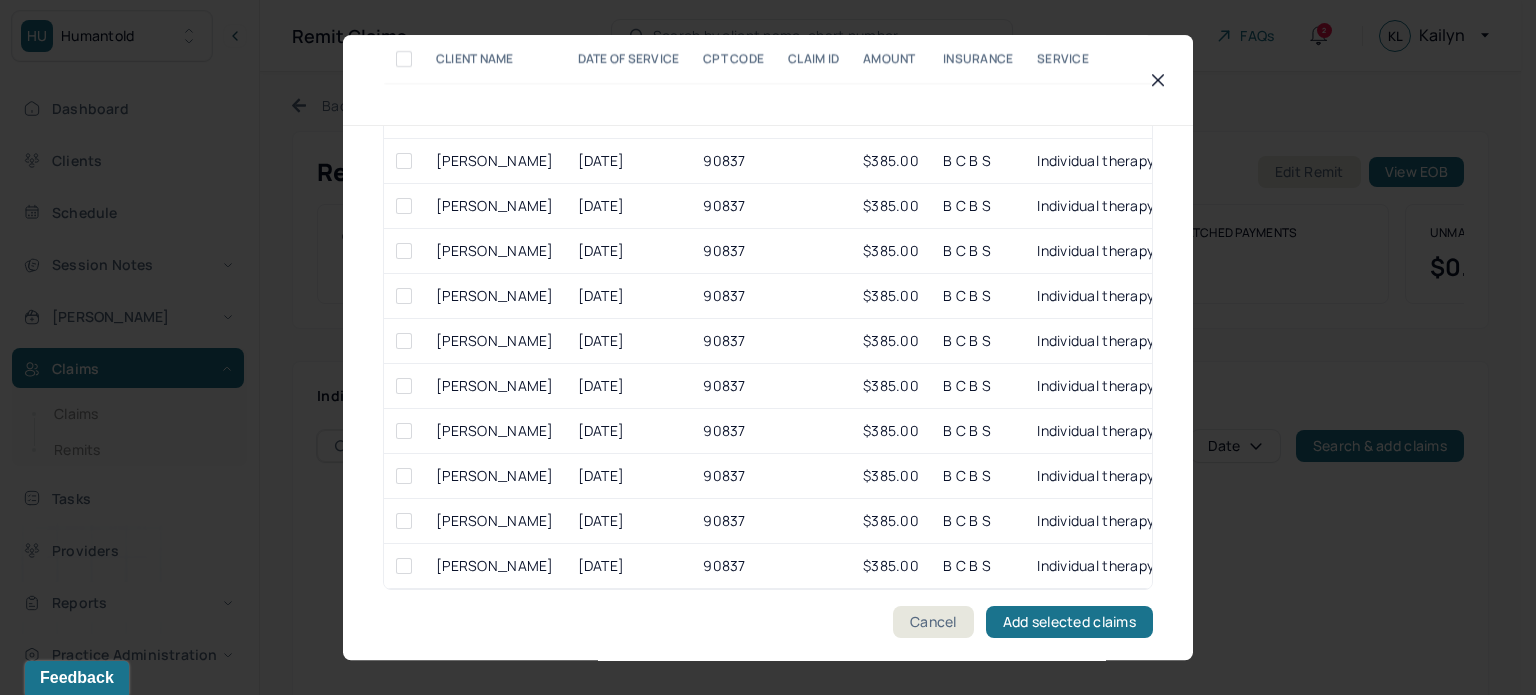 type on "BEUTTER" 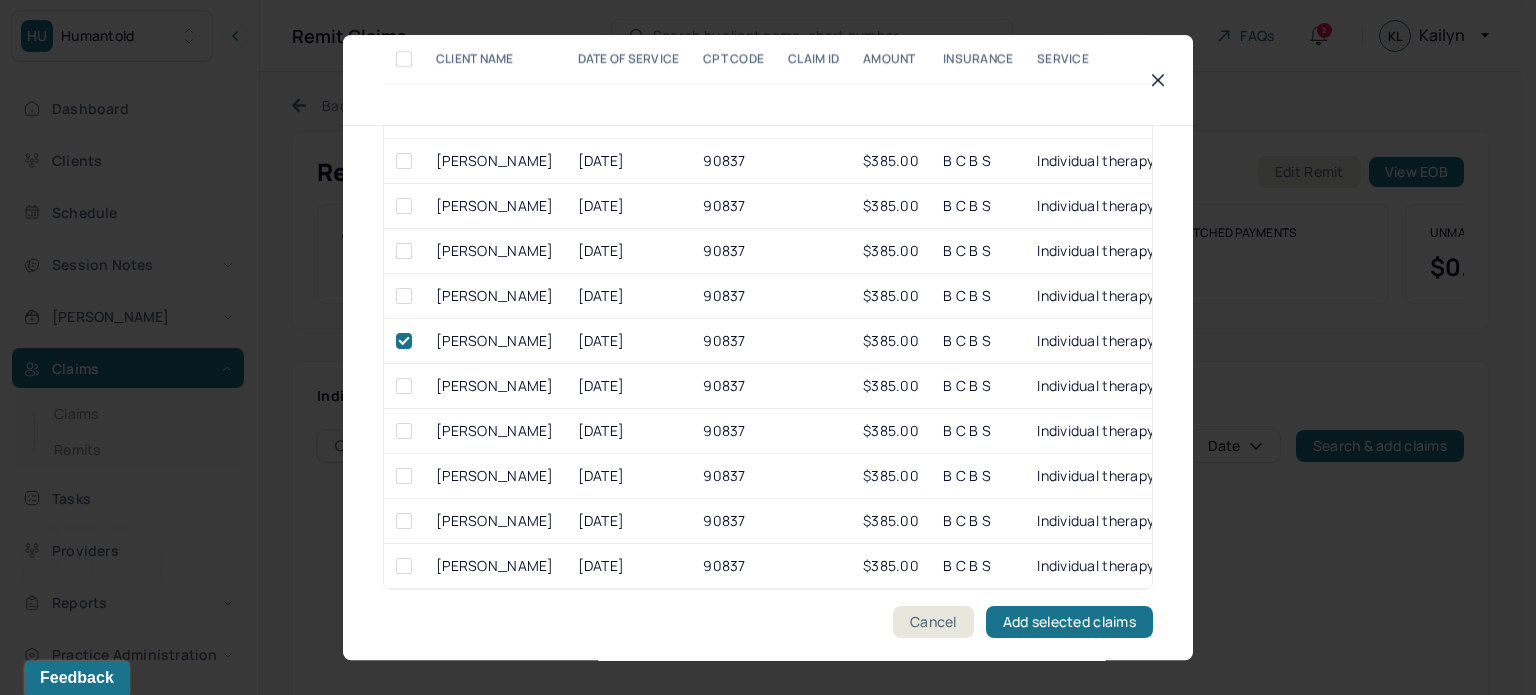 click 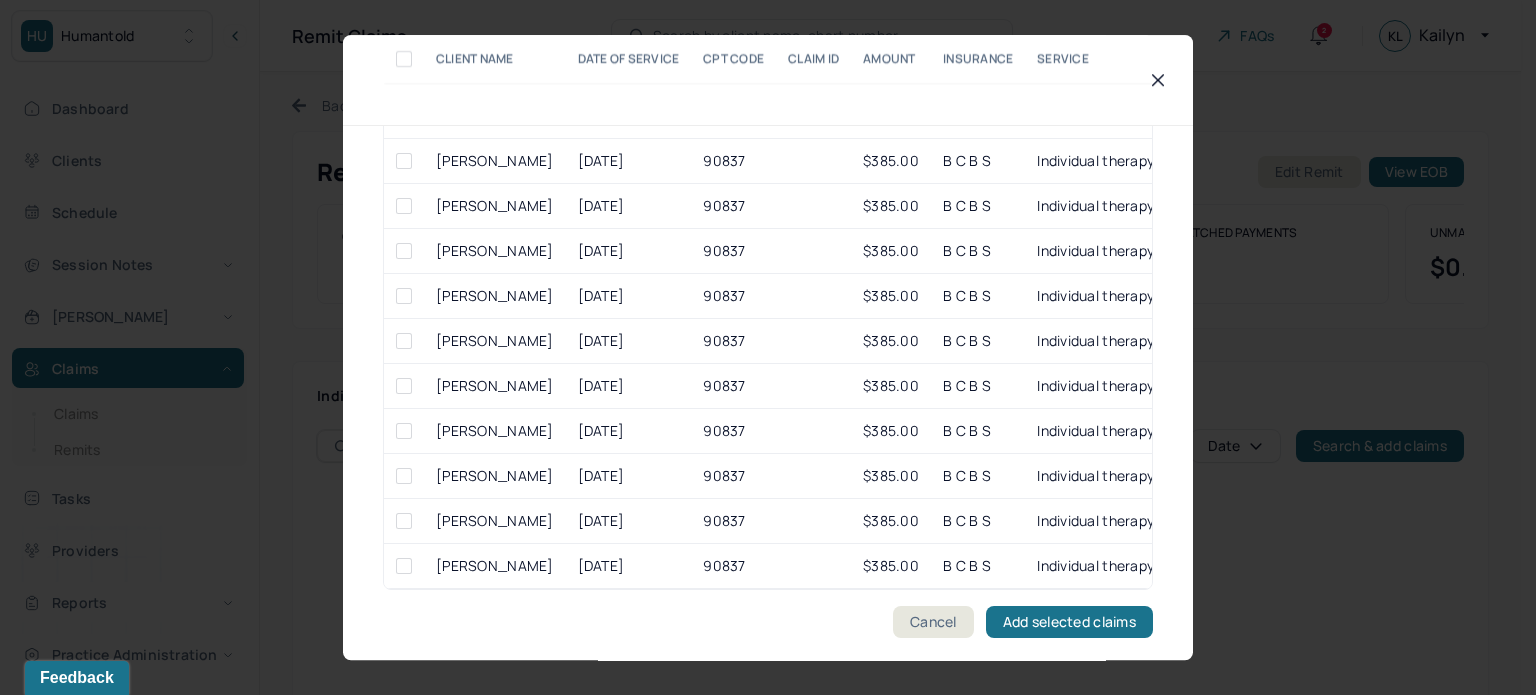click at bounding box center [404, 386] 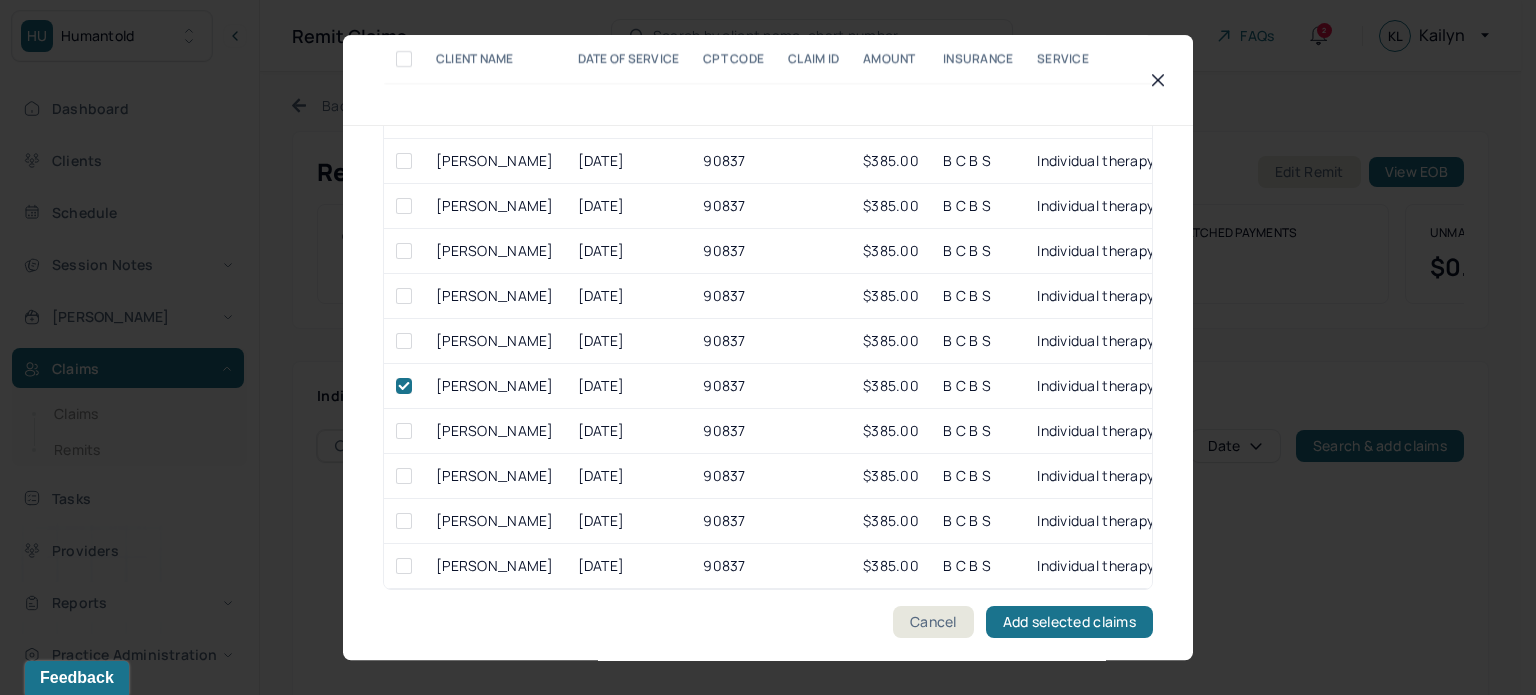 click 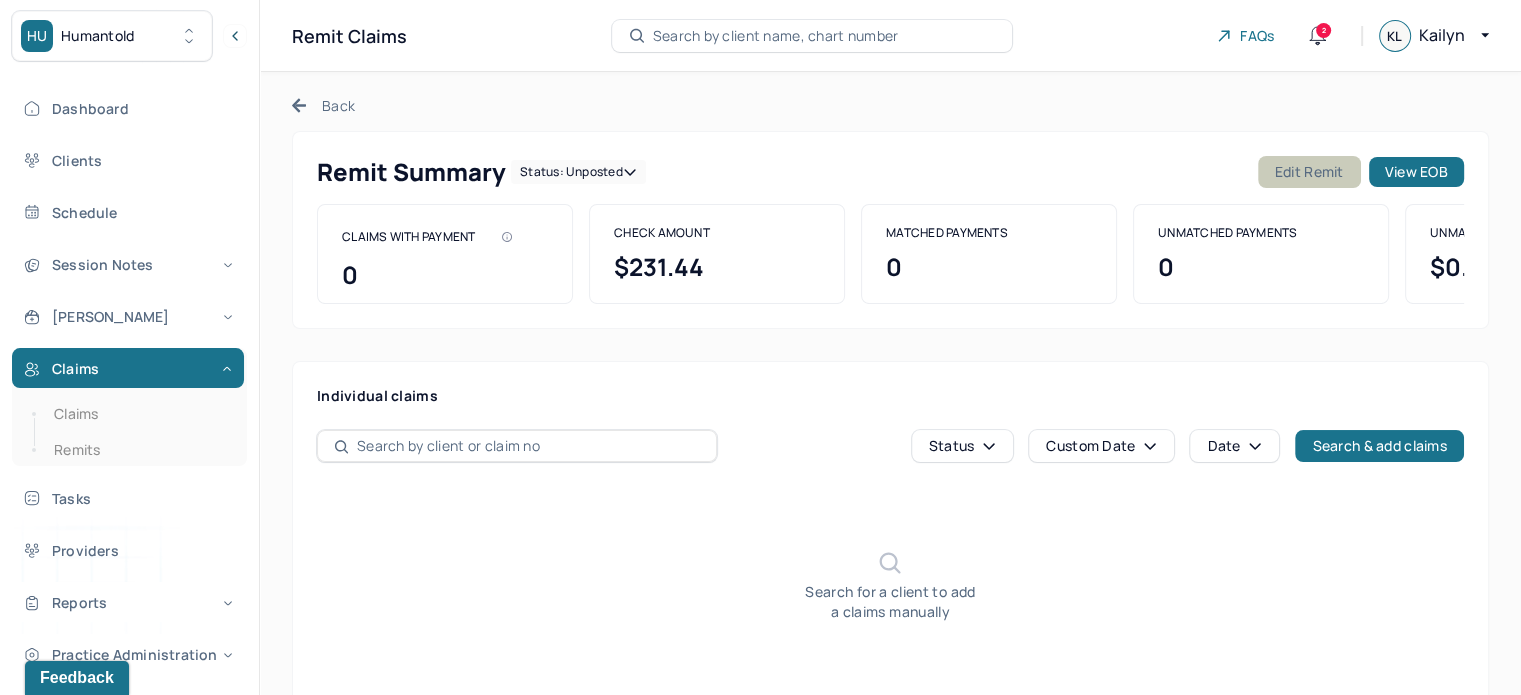 click on "Edit Remit" at bounding box center (1309, 172) 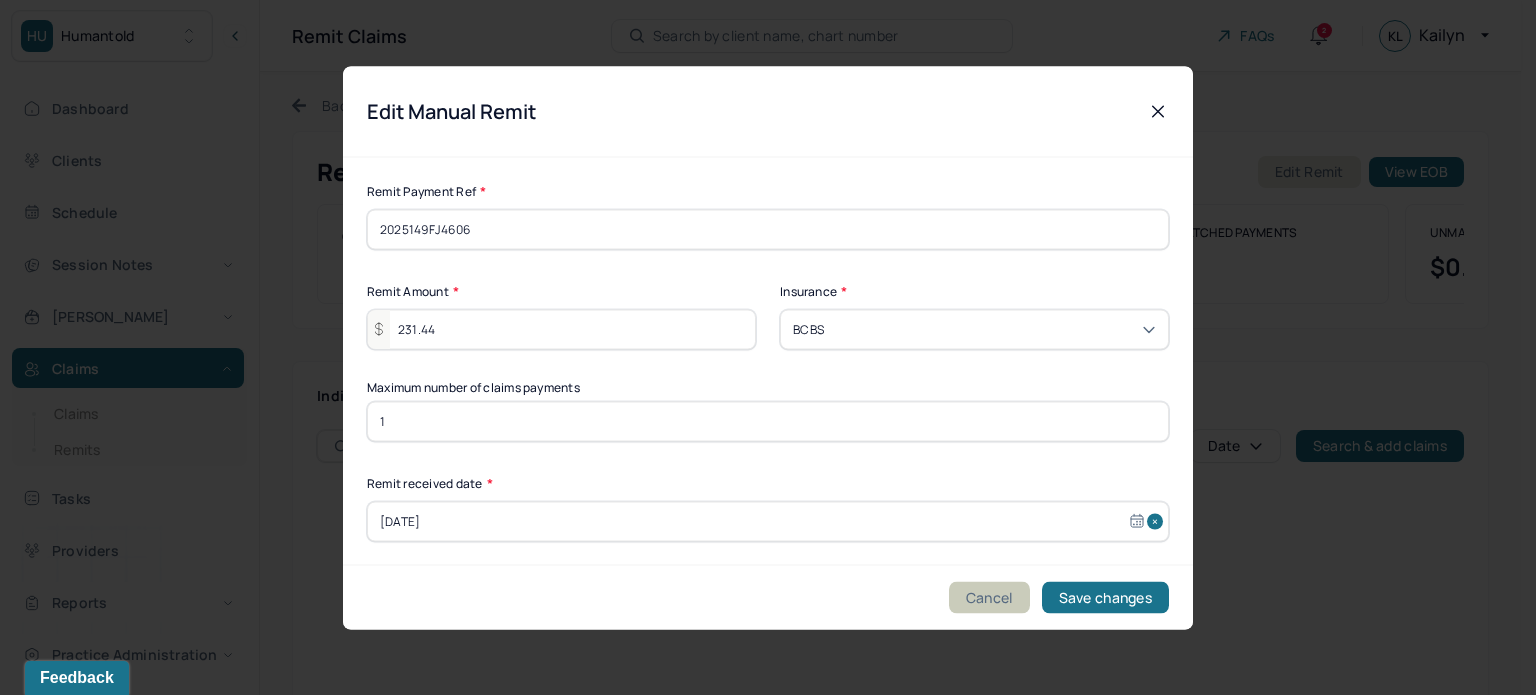 click on "Cancel" at bounding box center (989, 597) 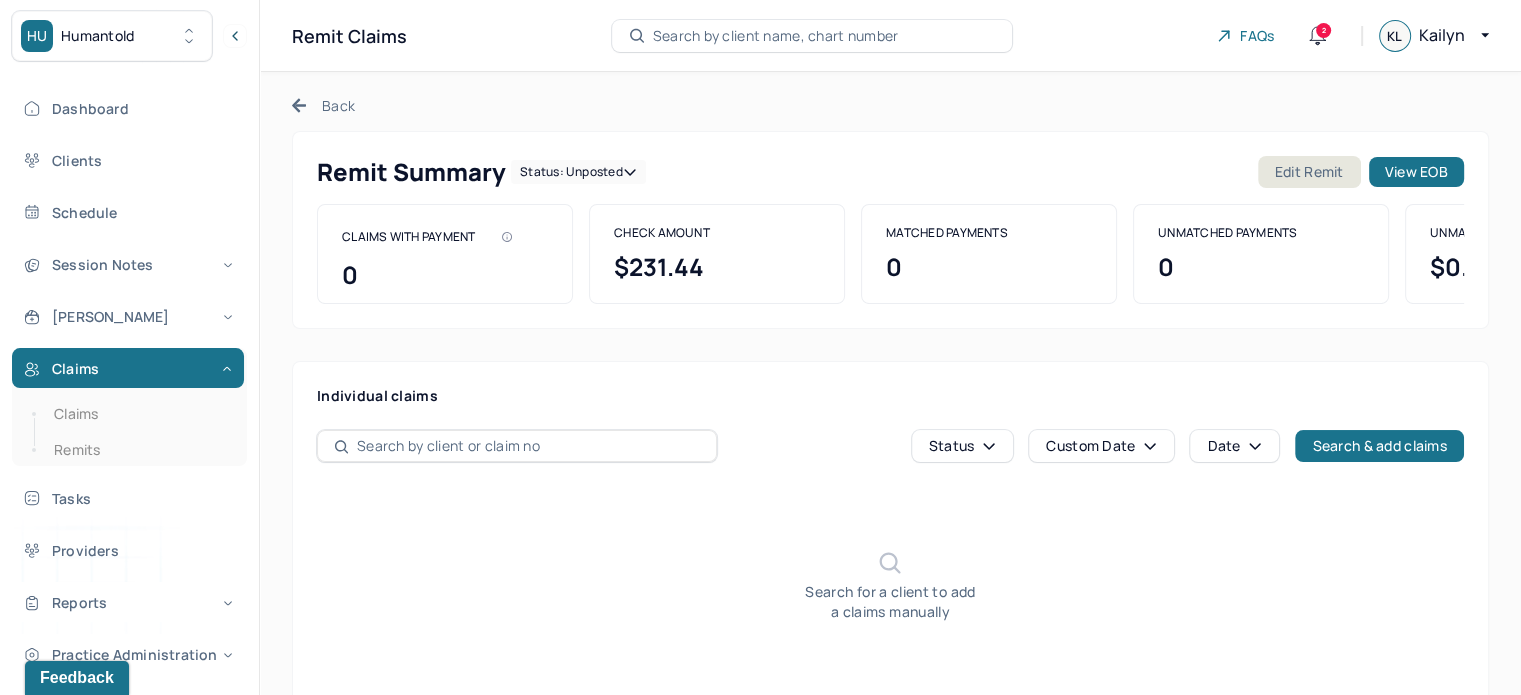 click on "View EOB" at bounding box center (1416, 172) 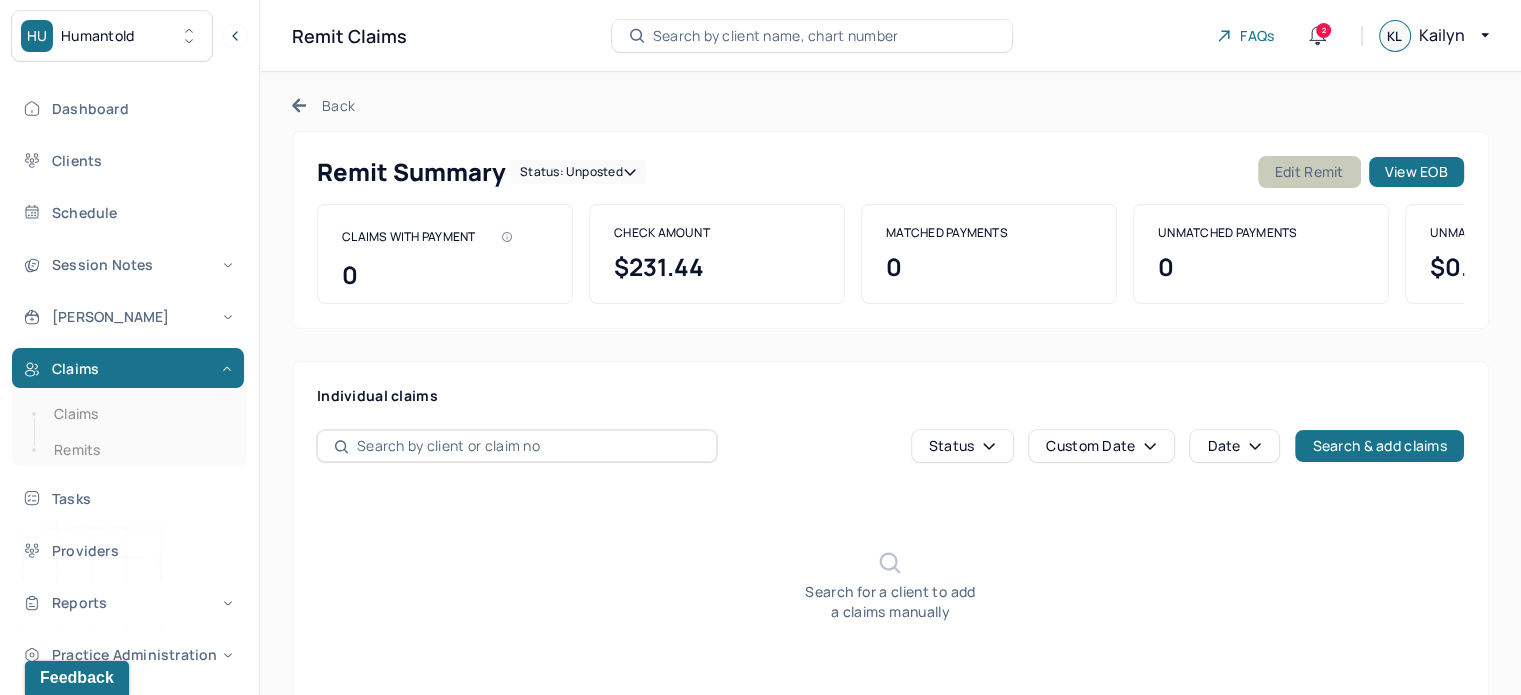 click on "Edit Remit" at bounding box center (1309, 172) 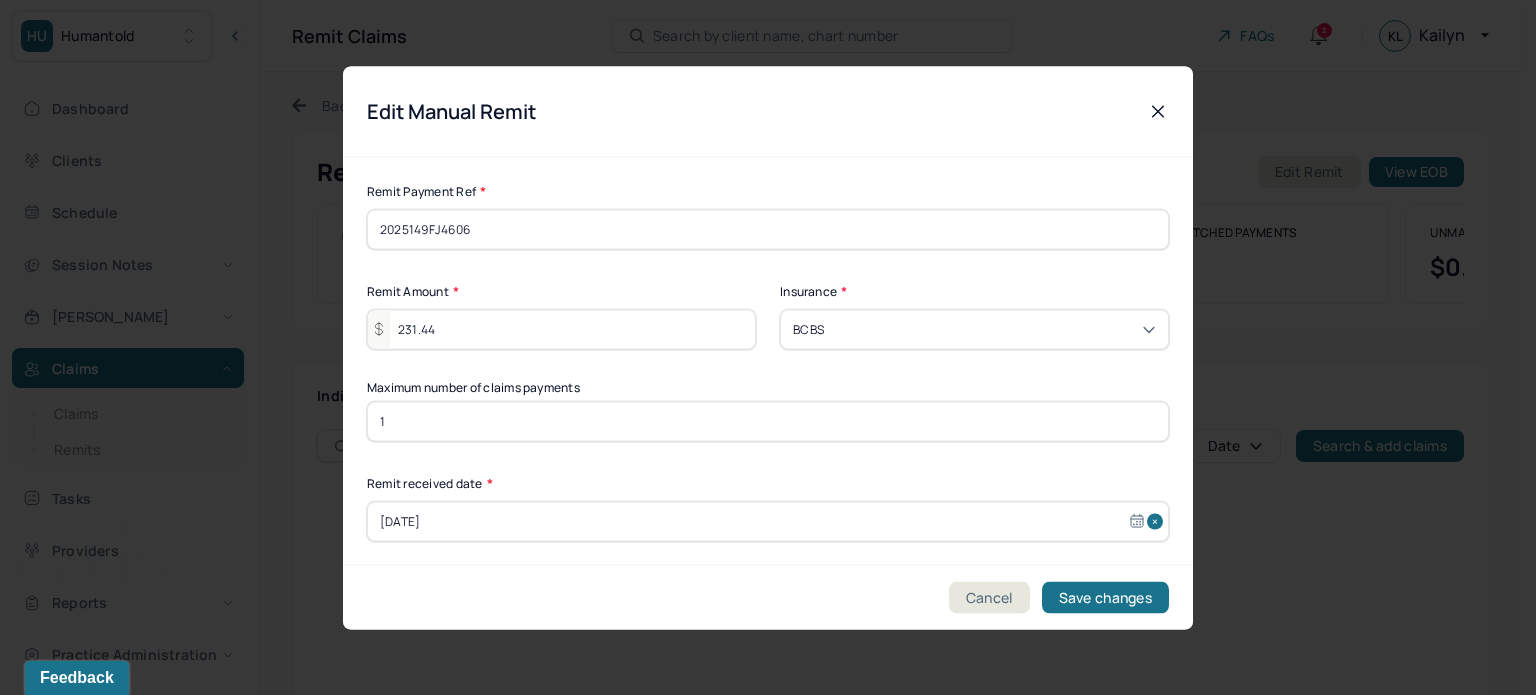 click on "1" at bounding box center (768, 421) 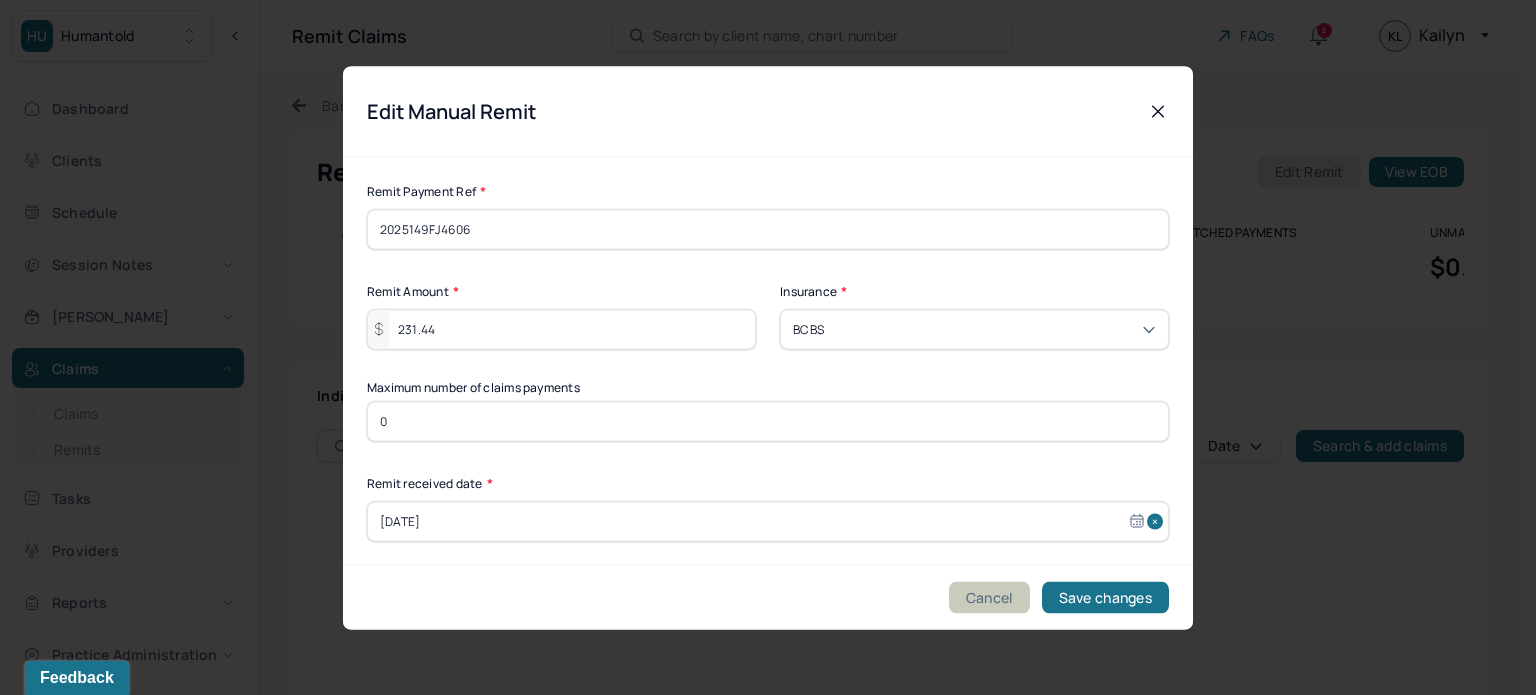 type on "0" 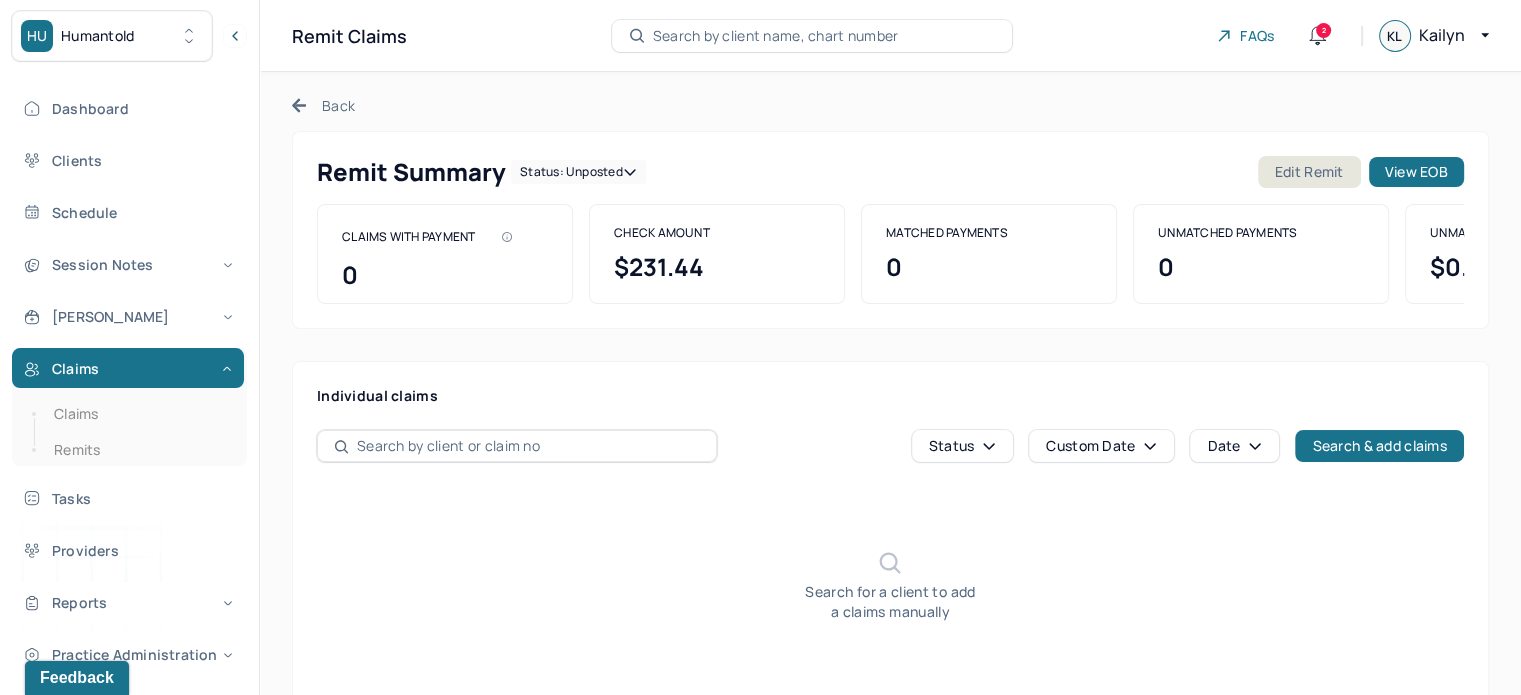 click on "View EOB" at bounding box center [1416, 172] 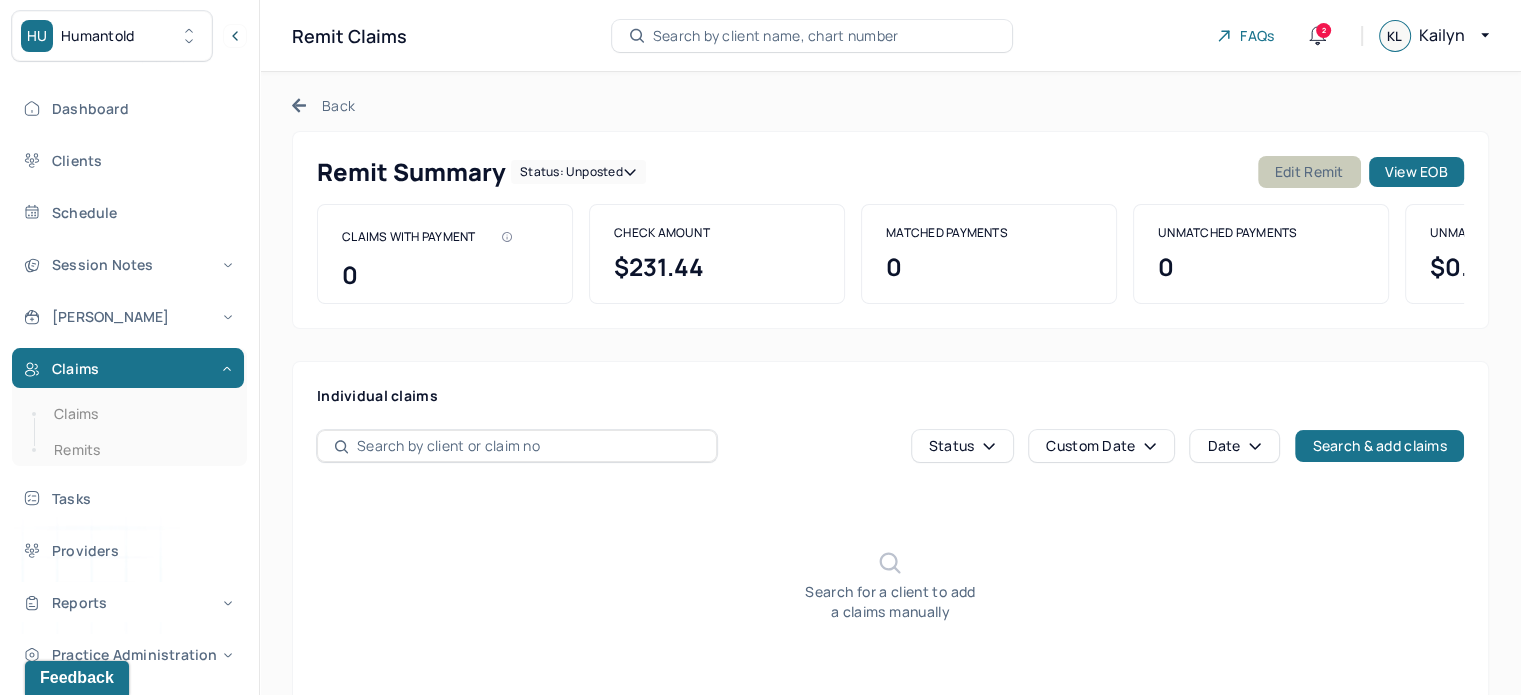 click on "Edit Remit" at bounding box center (1309, 172) 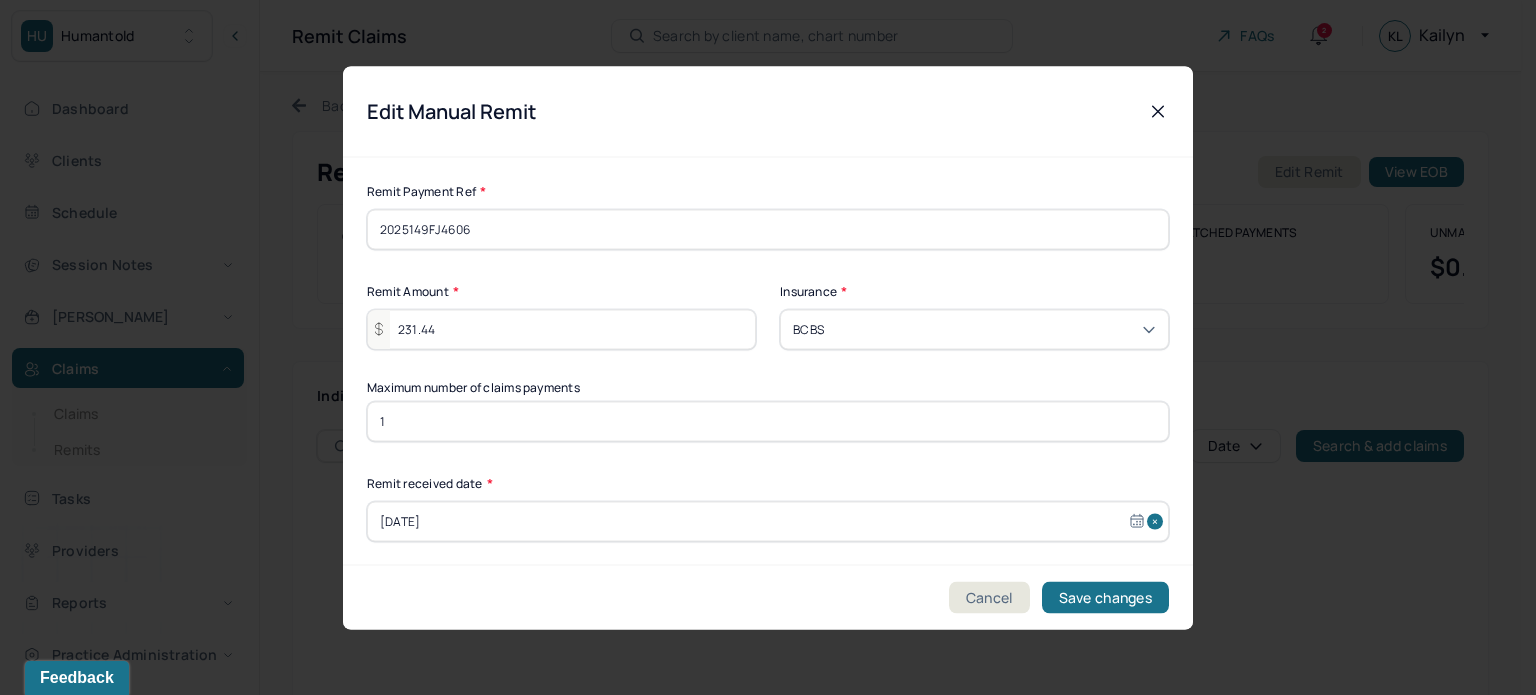 drag, startPoint x: 486, startPoint y: 330, endPoint x: 325, endPoint y: 331, distance: 161.00311 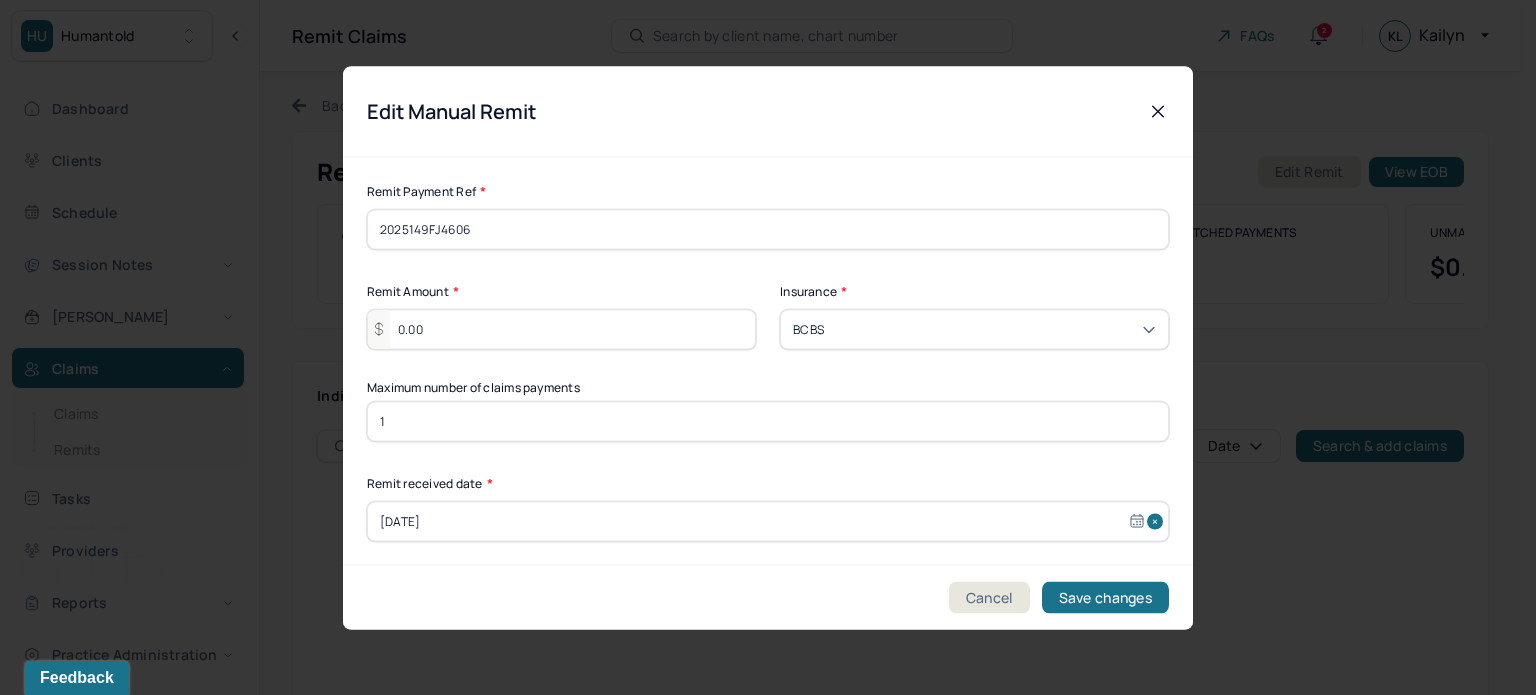 type on "0.00" 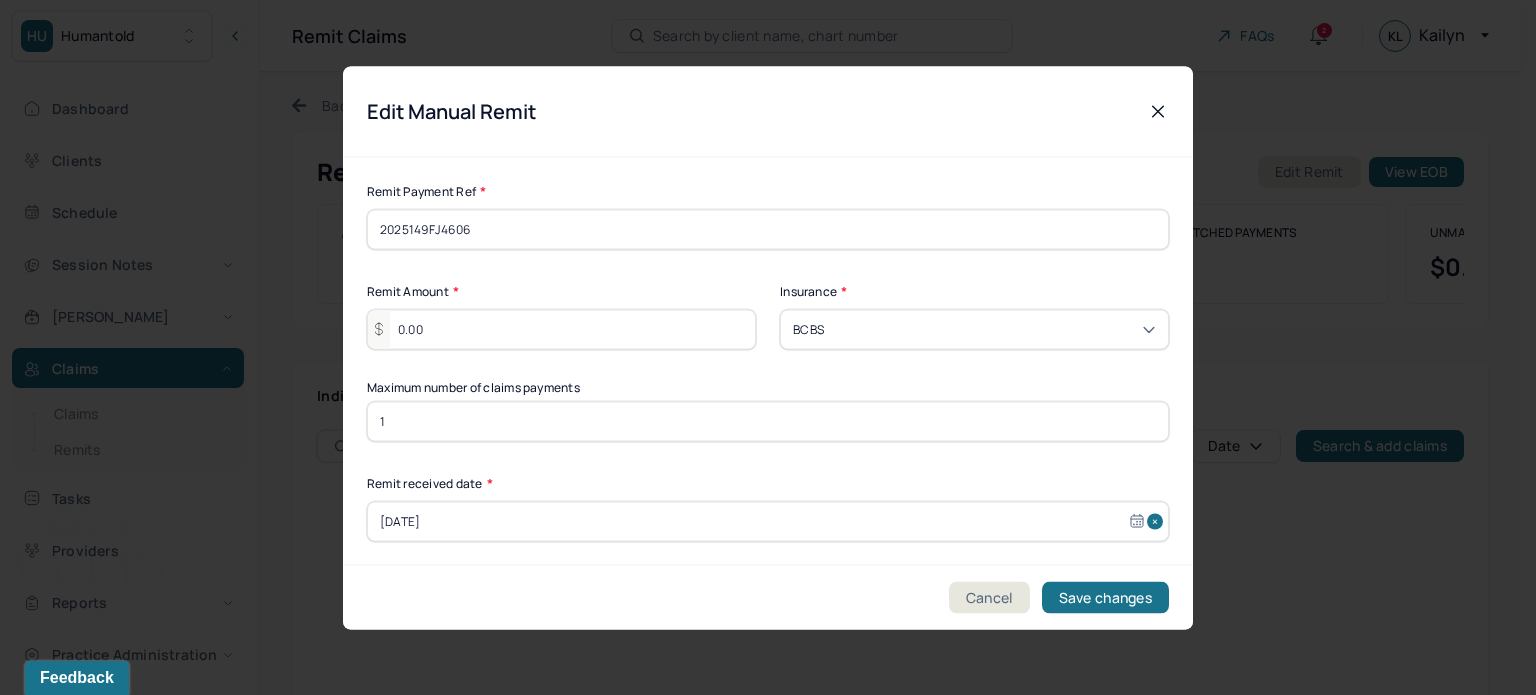 drag, startPoint x: 548, startPoint y: 207, endPoint x: 476, endPoint y: 215, distance: 72.443085 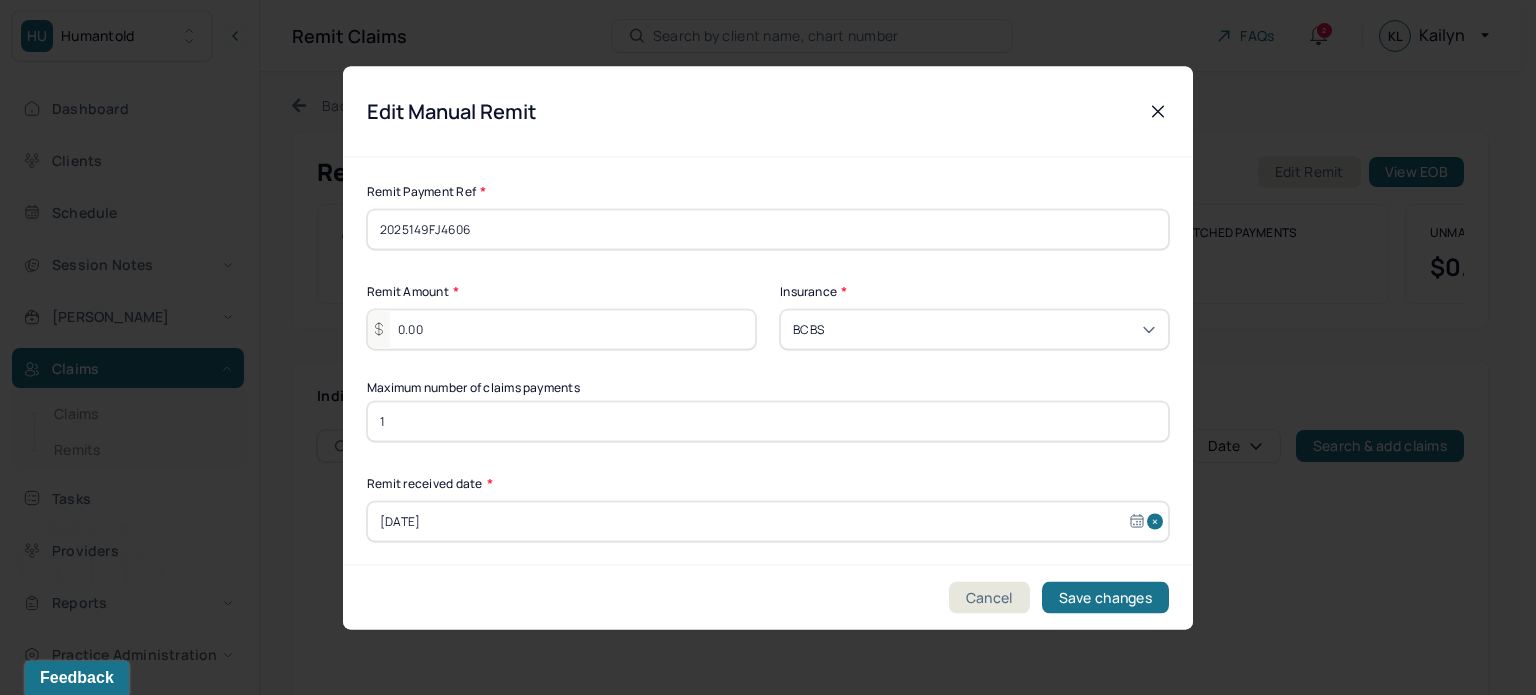 drag, startPoint x: 481, startPoint y: 225, endPoint x: 192, endPoint y: 229, distance: 289.02768 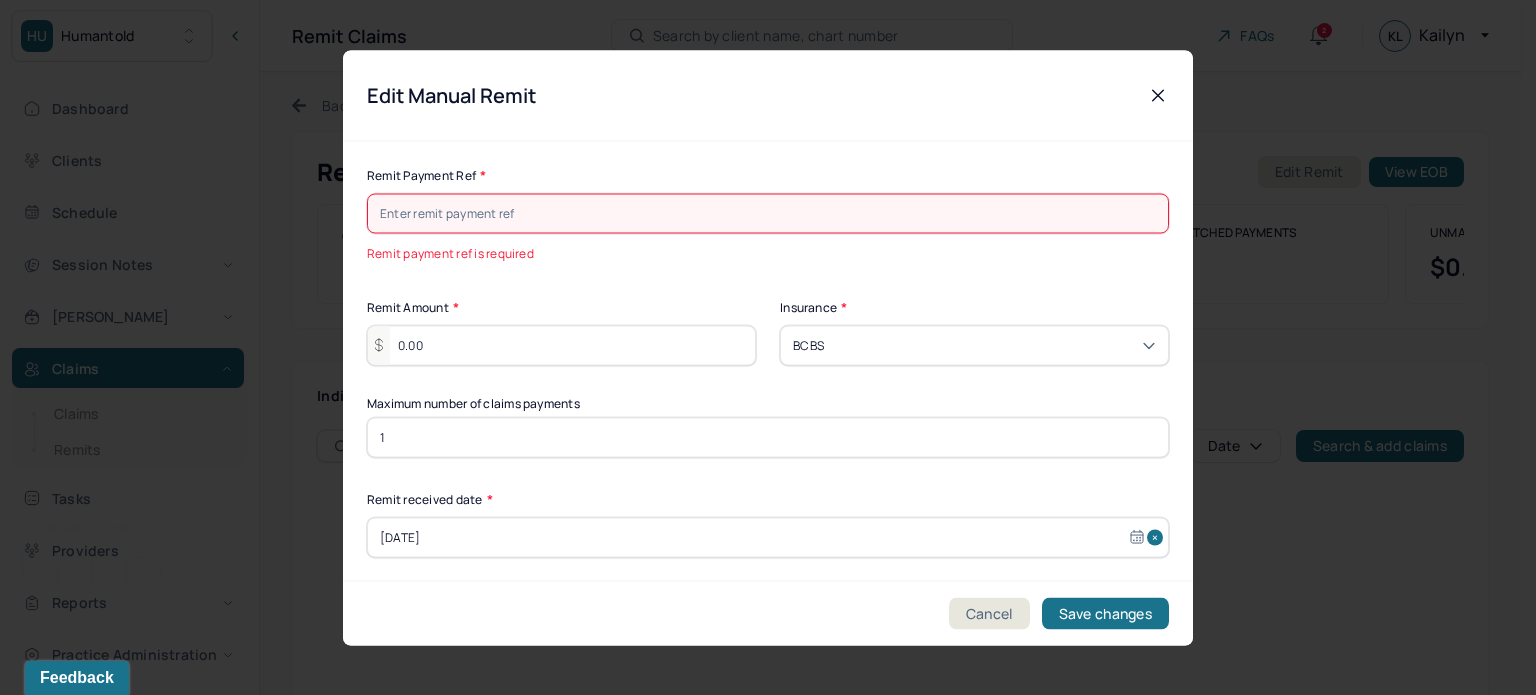 type on "0" 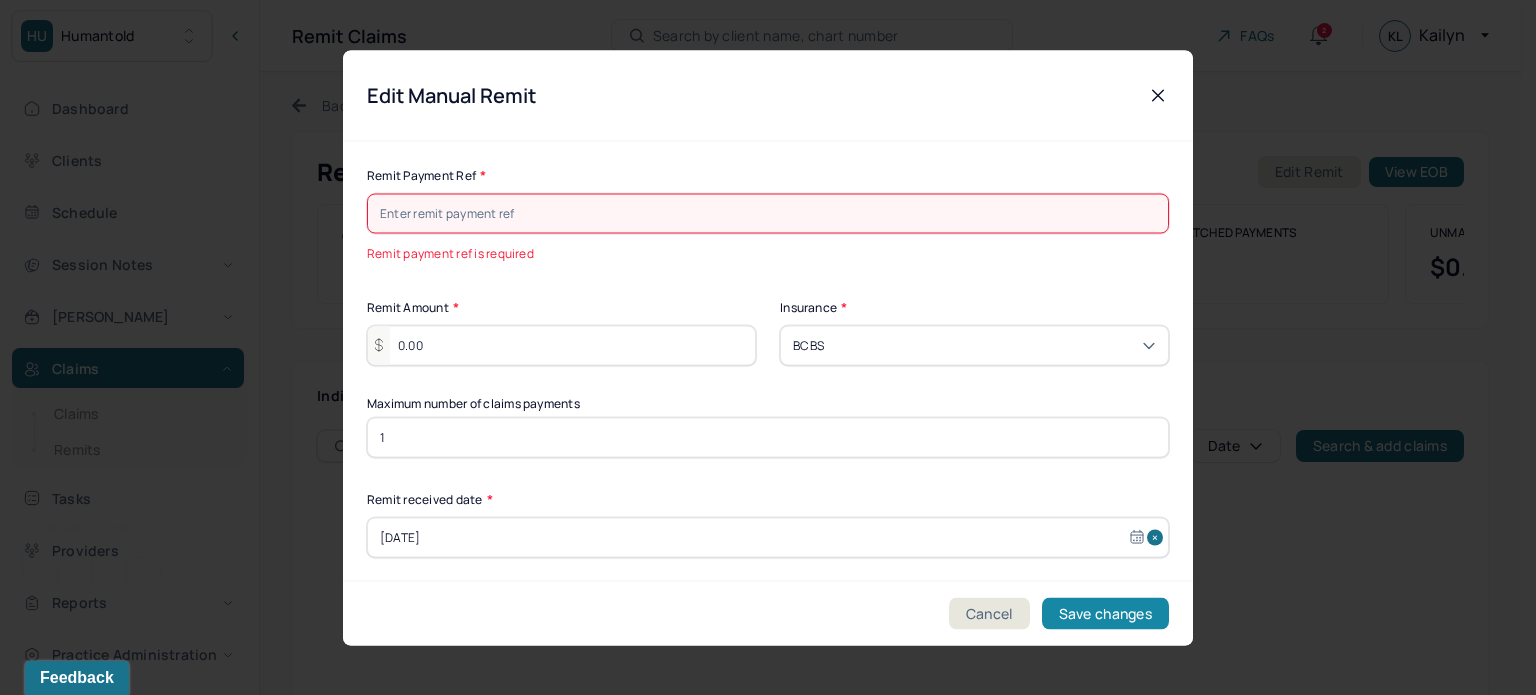click on "Save changes" at bounding box center (1105, 613) 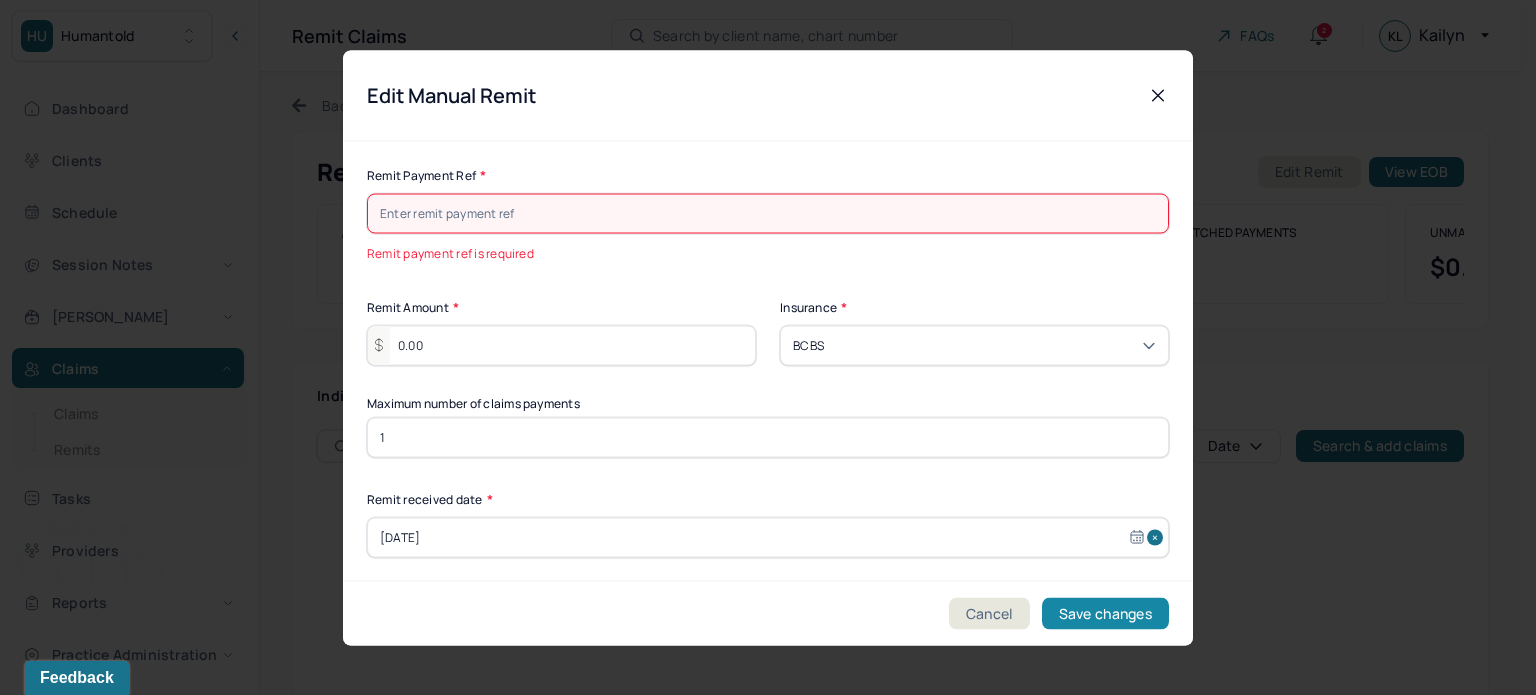 click on "Save changes" at bounding box center [1105, 613] 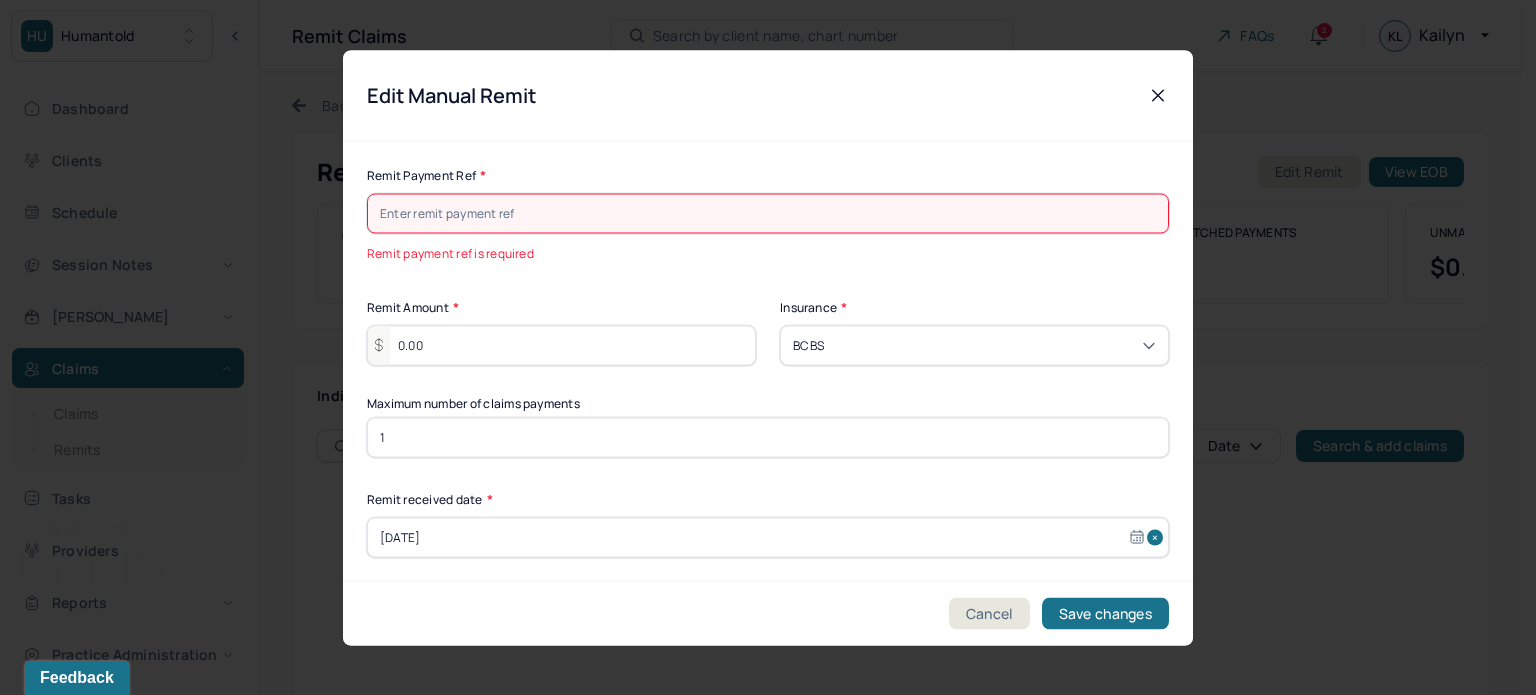 type on "0" 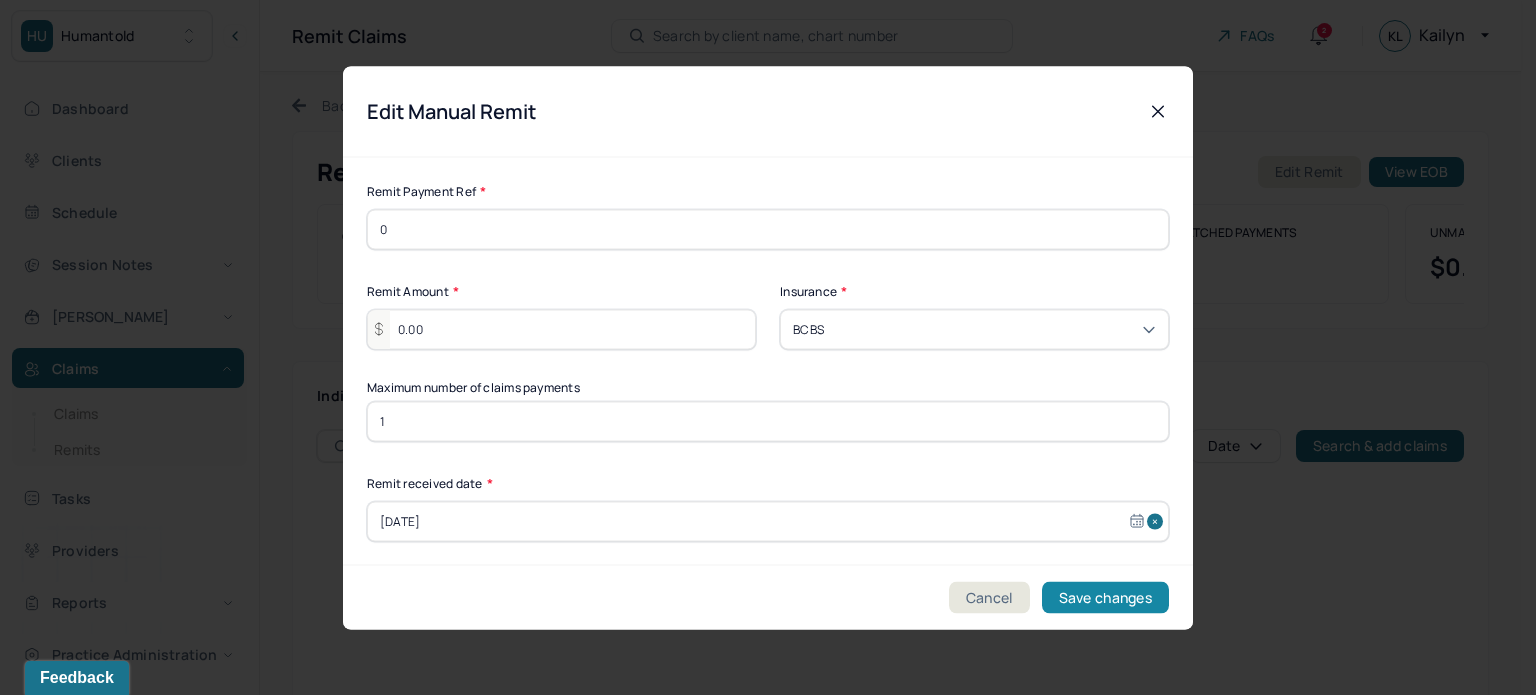 type on "0" 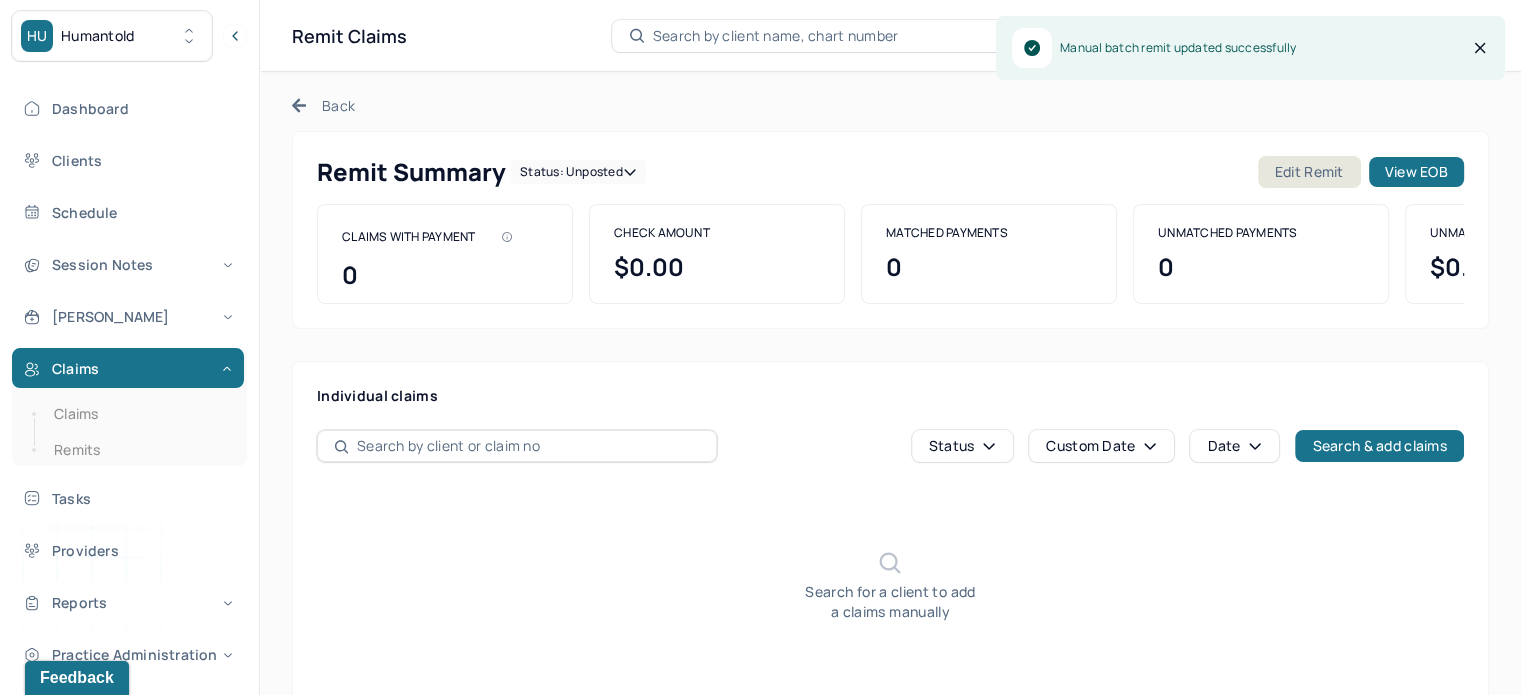 click on "Back" at bounding box center [323, 105] 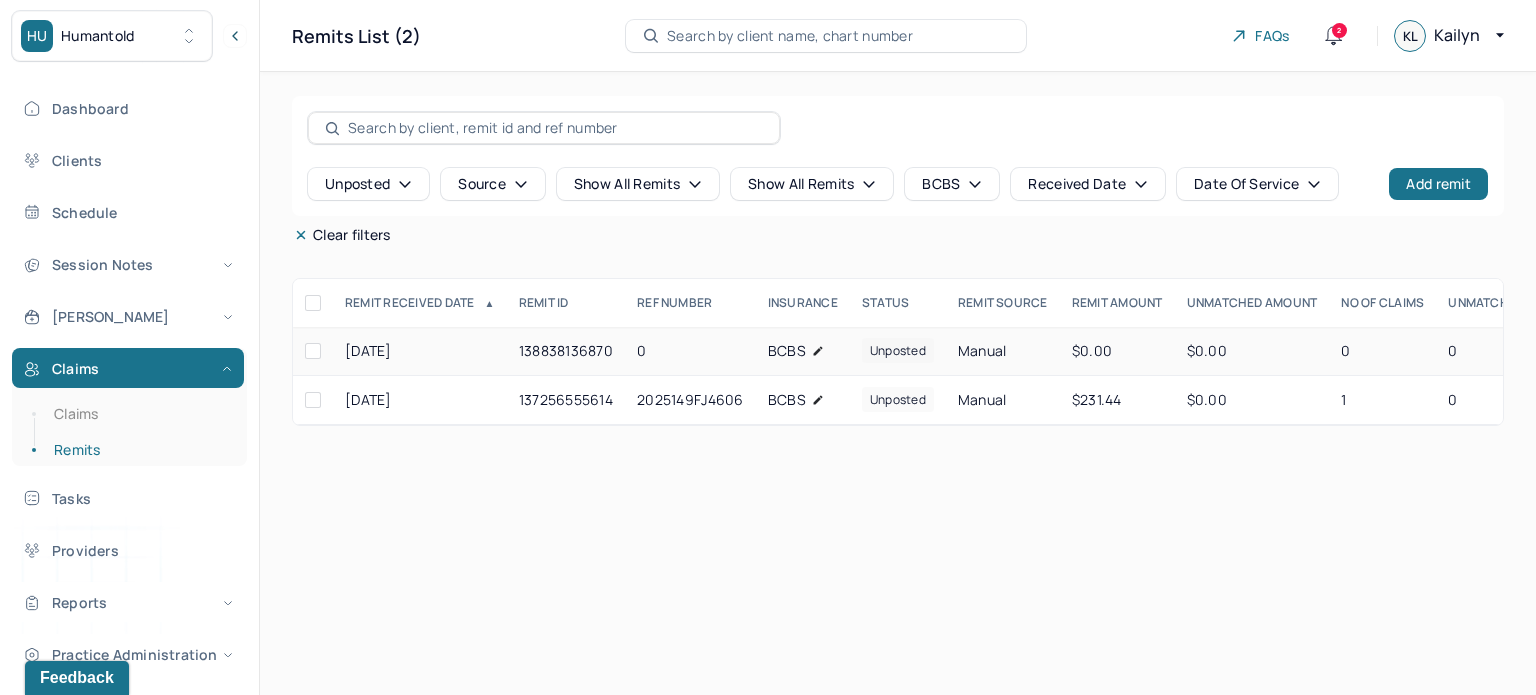 click at bounding box center (313, 351) 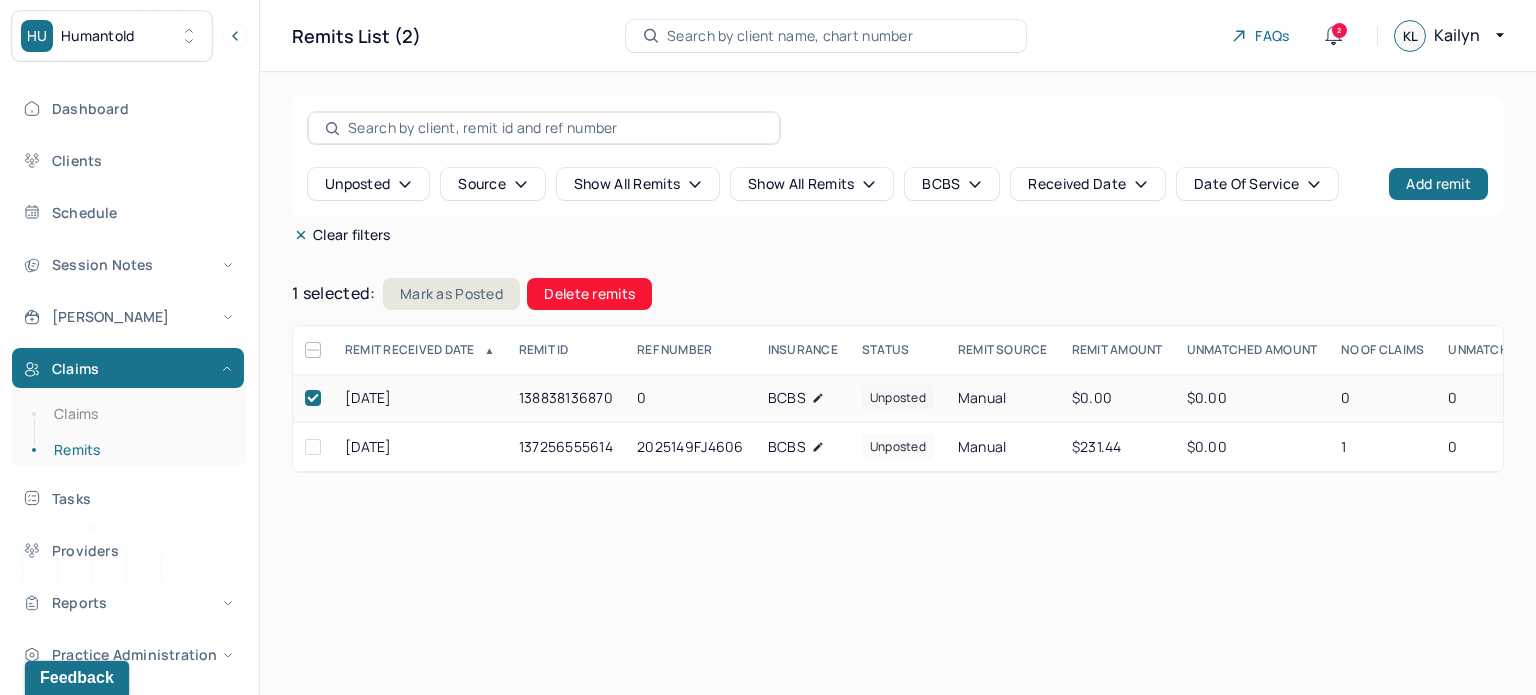 click on "Delete remits" at bounding box center (589, 294) 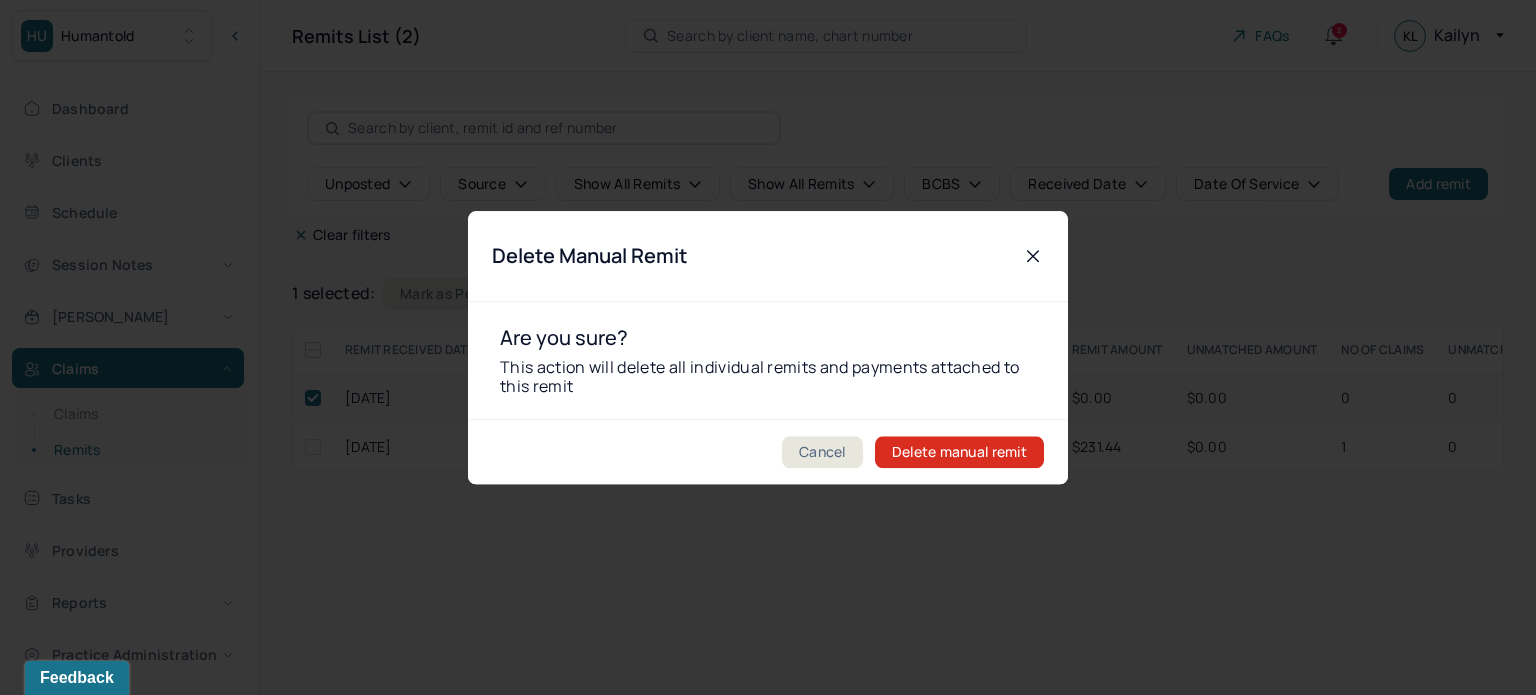 click on "Delete manual remit" at bounding box center [959, 452] 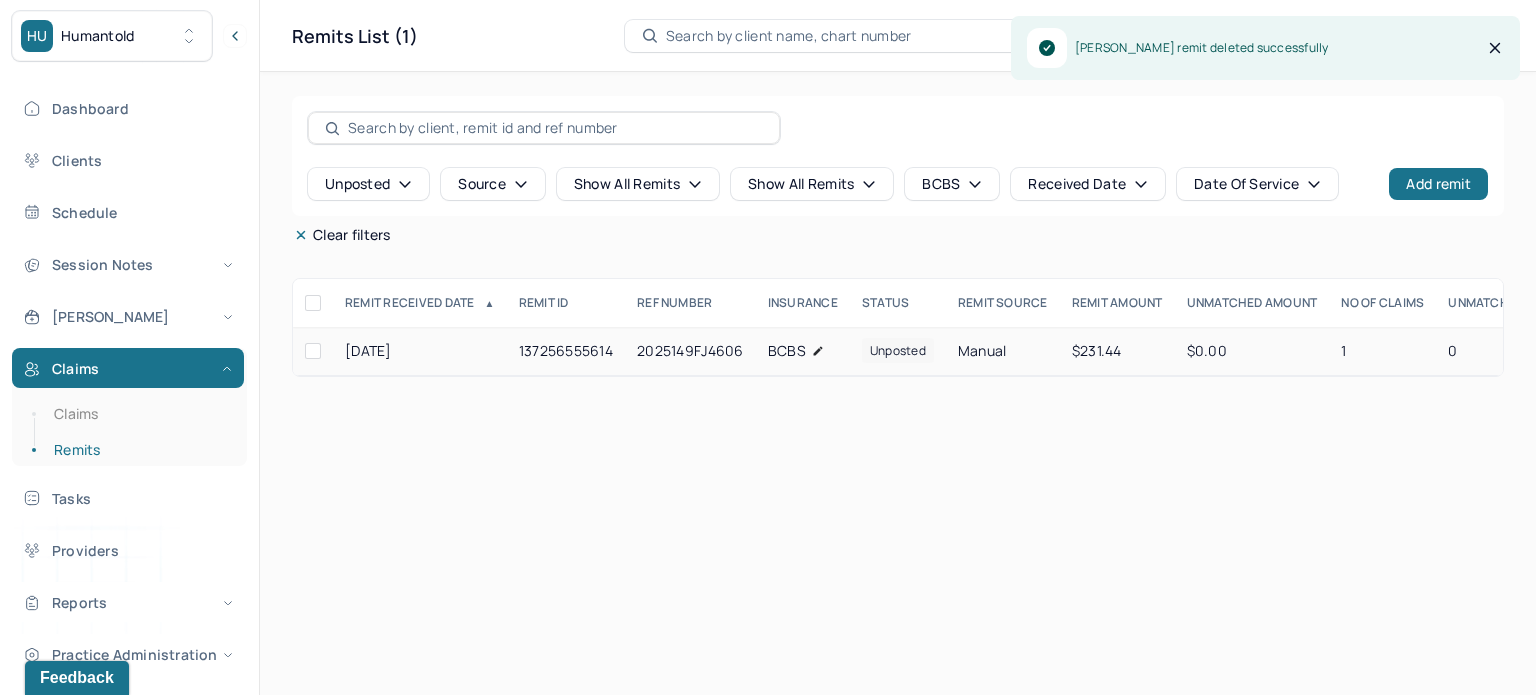click at bounding box center (313, 351) 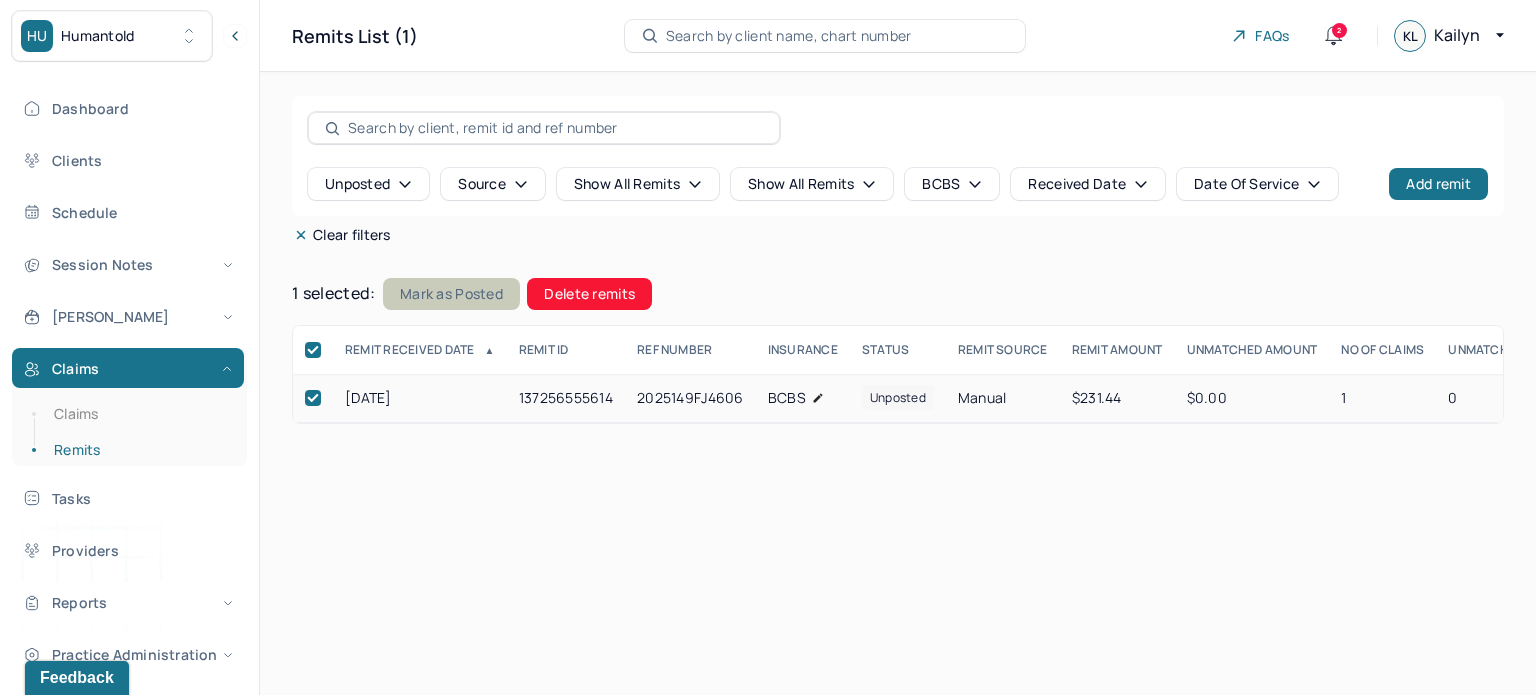 click on "Mark as Posted" at bounding box center [451, 294] 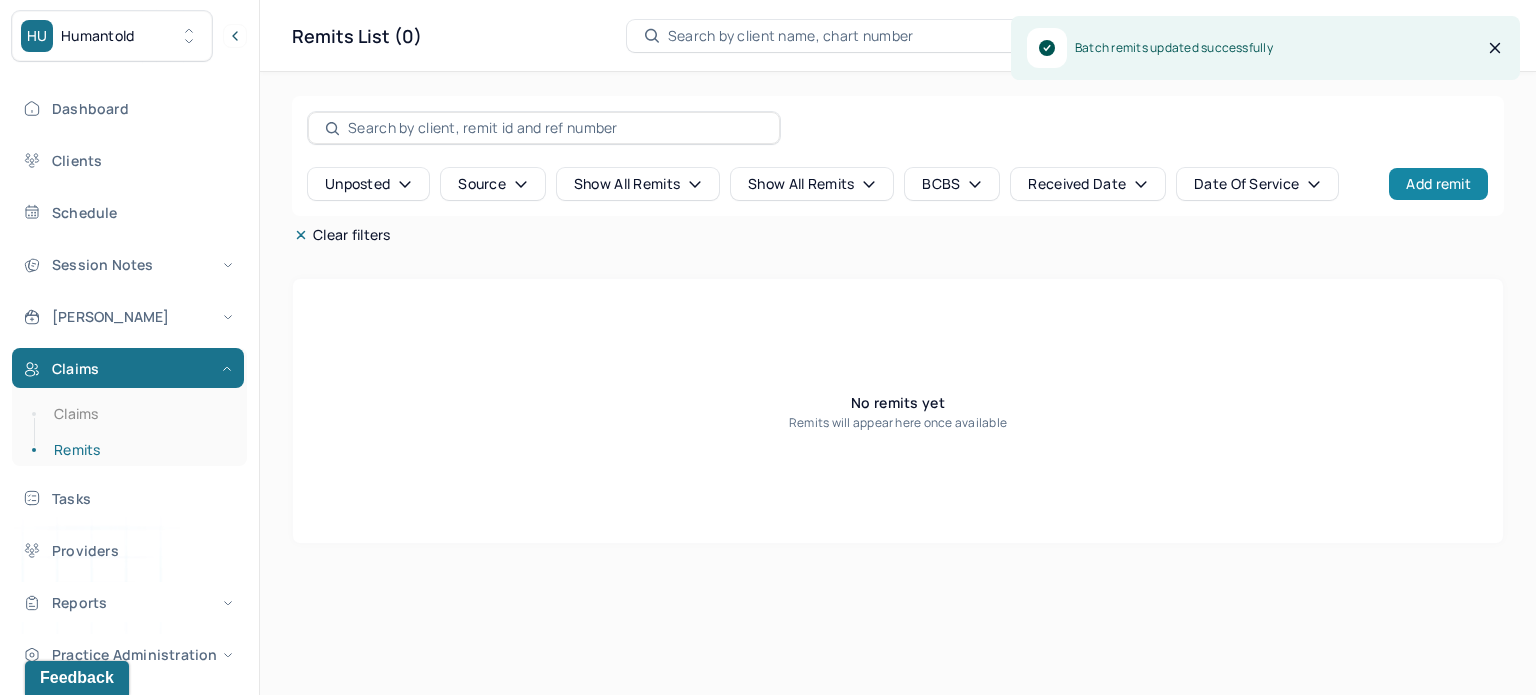 click on "Add remit" at bounding box center (1438, 184) 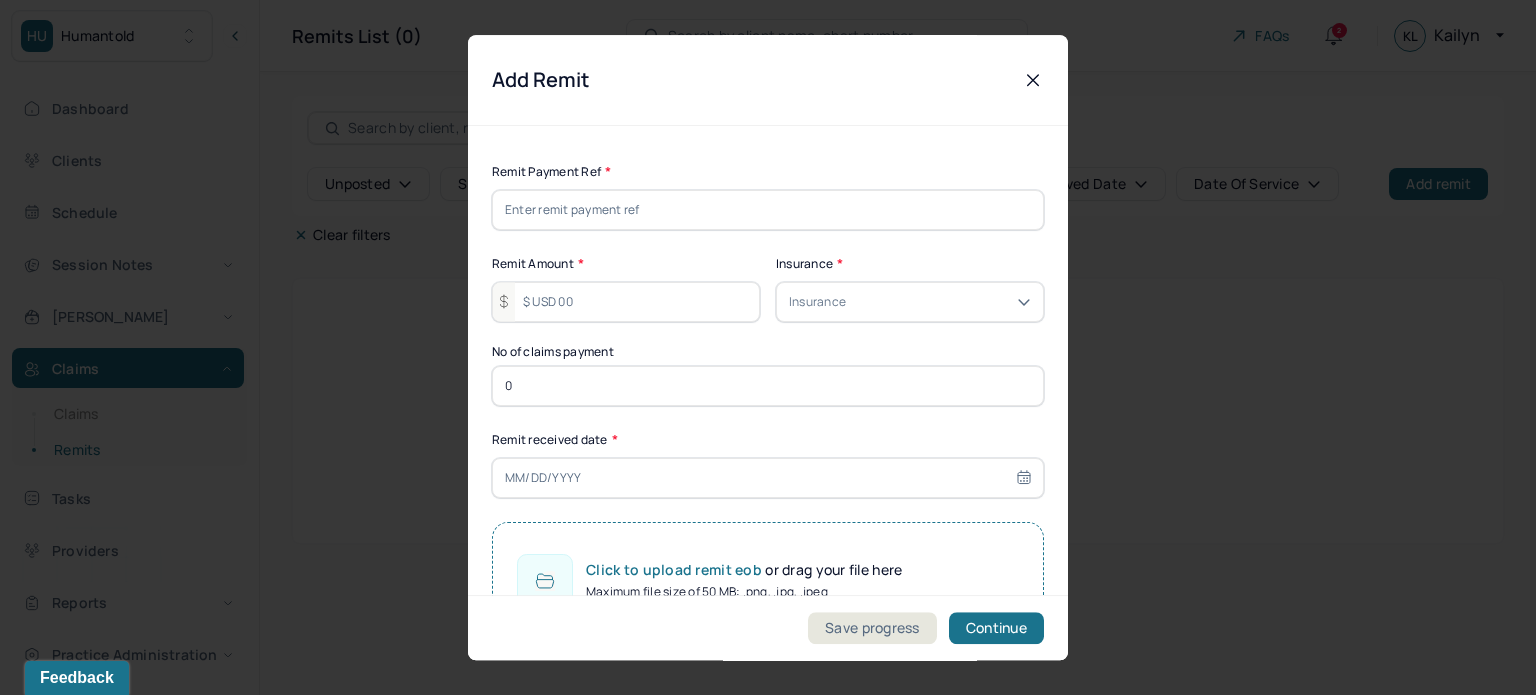 click at bounding box center [768, 210] 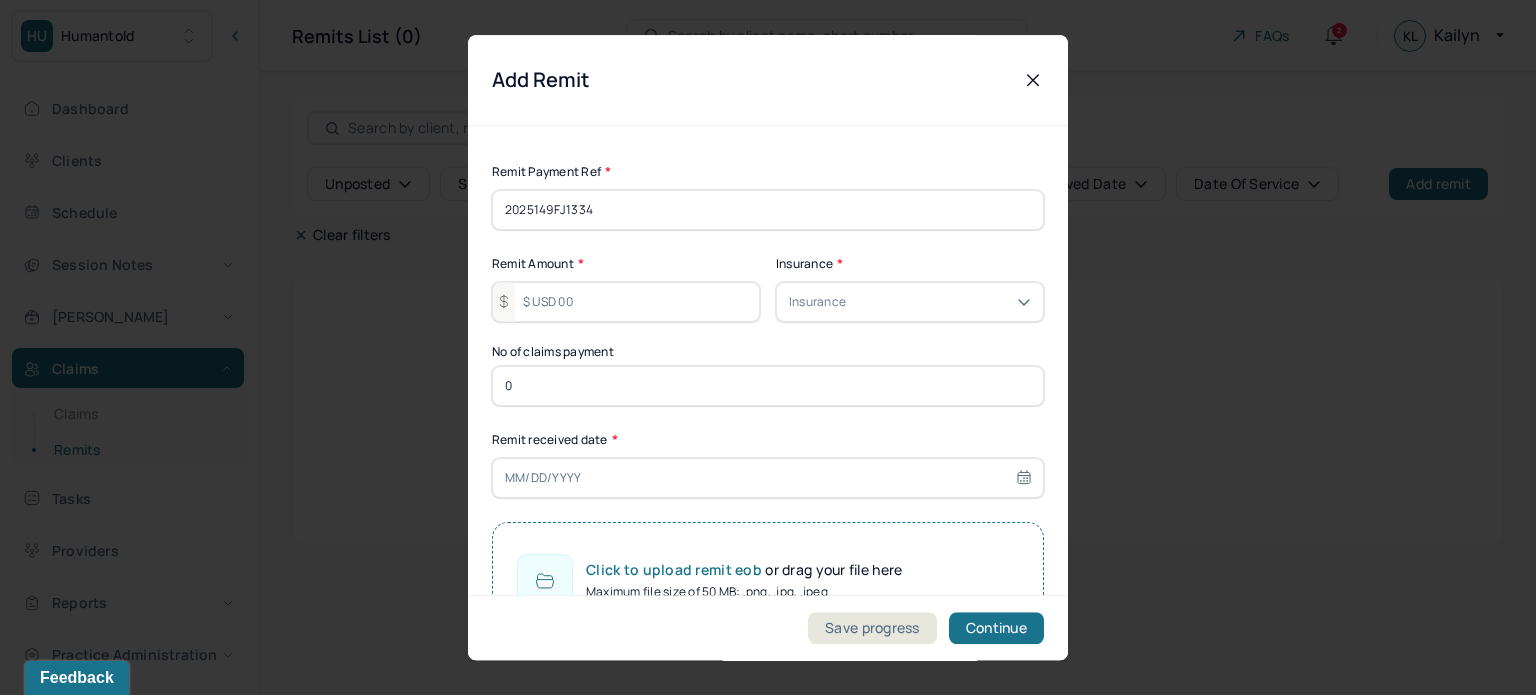 type on "2025149FJ1334" 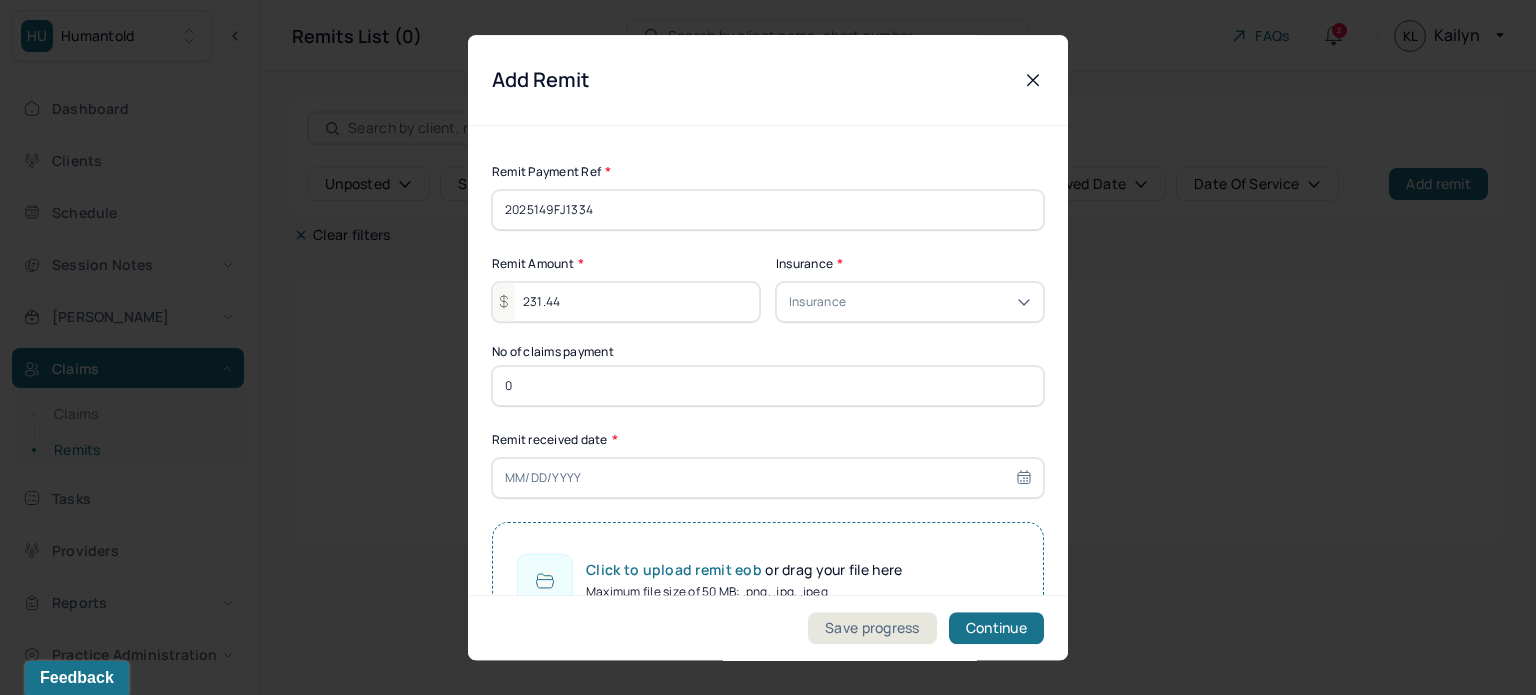 type on "231.44" 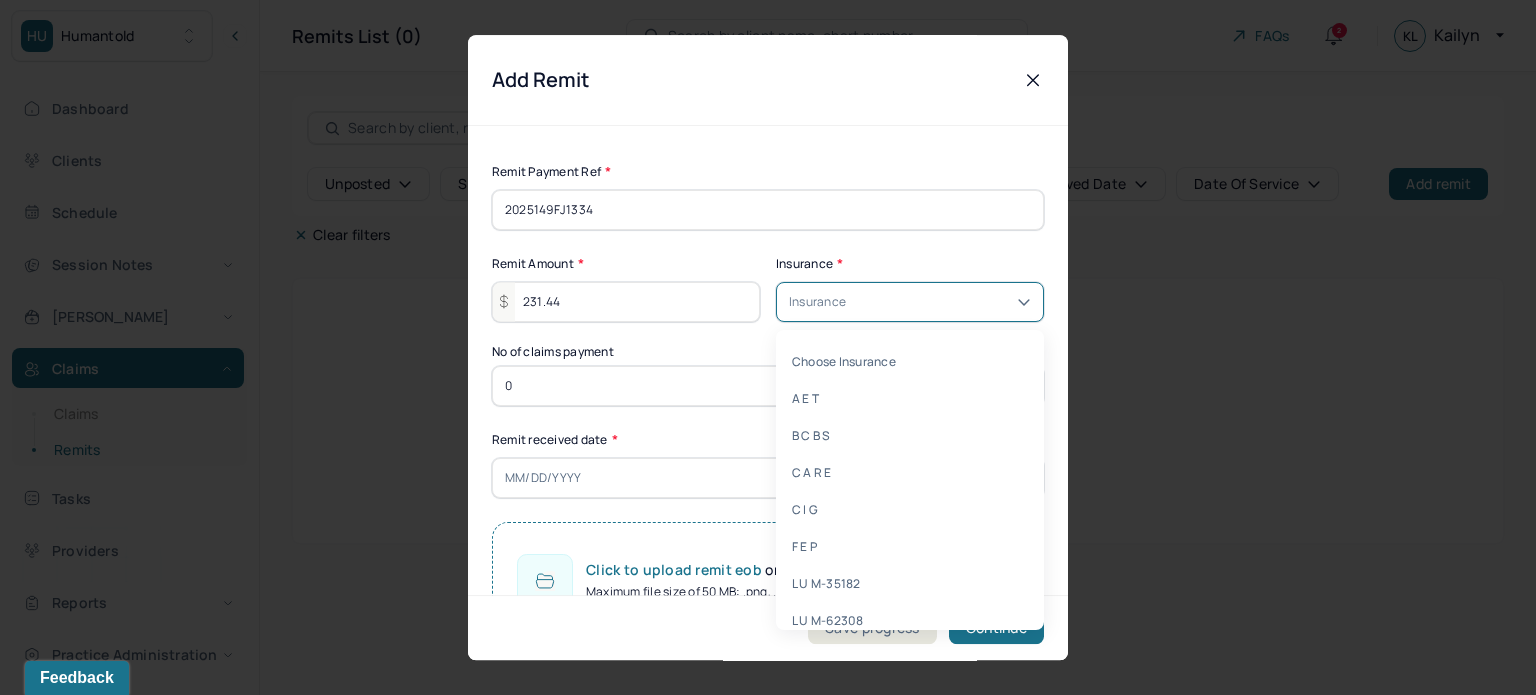 click at bounding box center [853, 302] 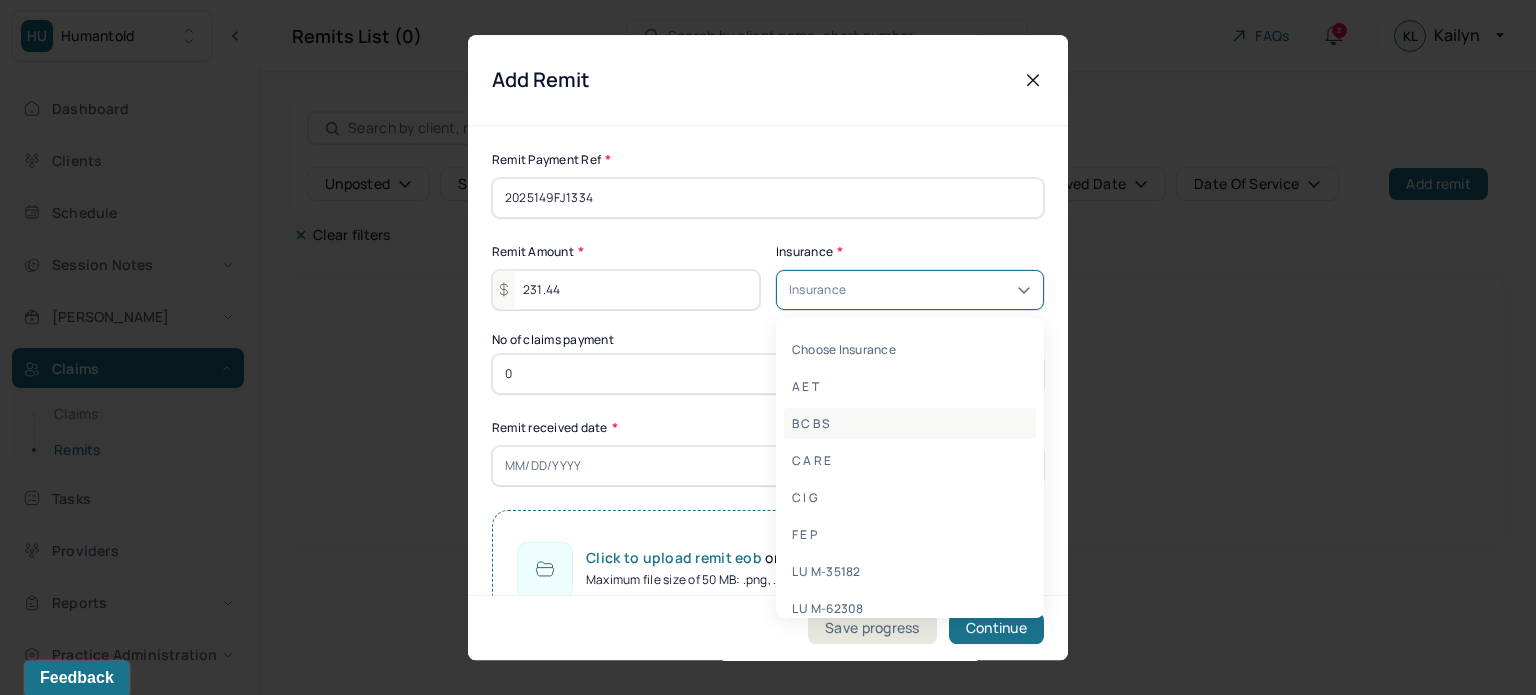 click on "B C B S" at bounding box center (910, 423) 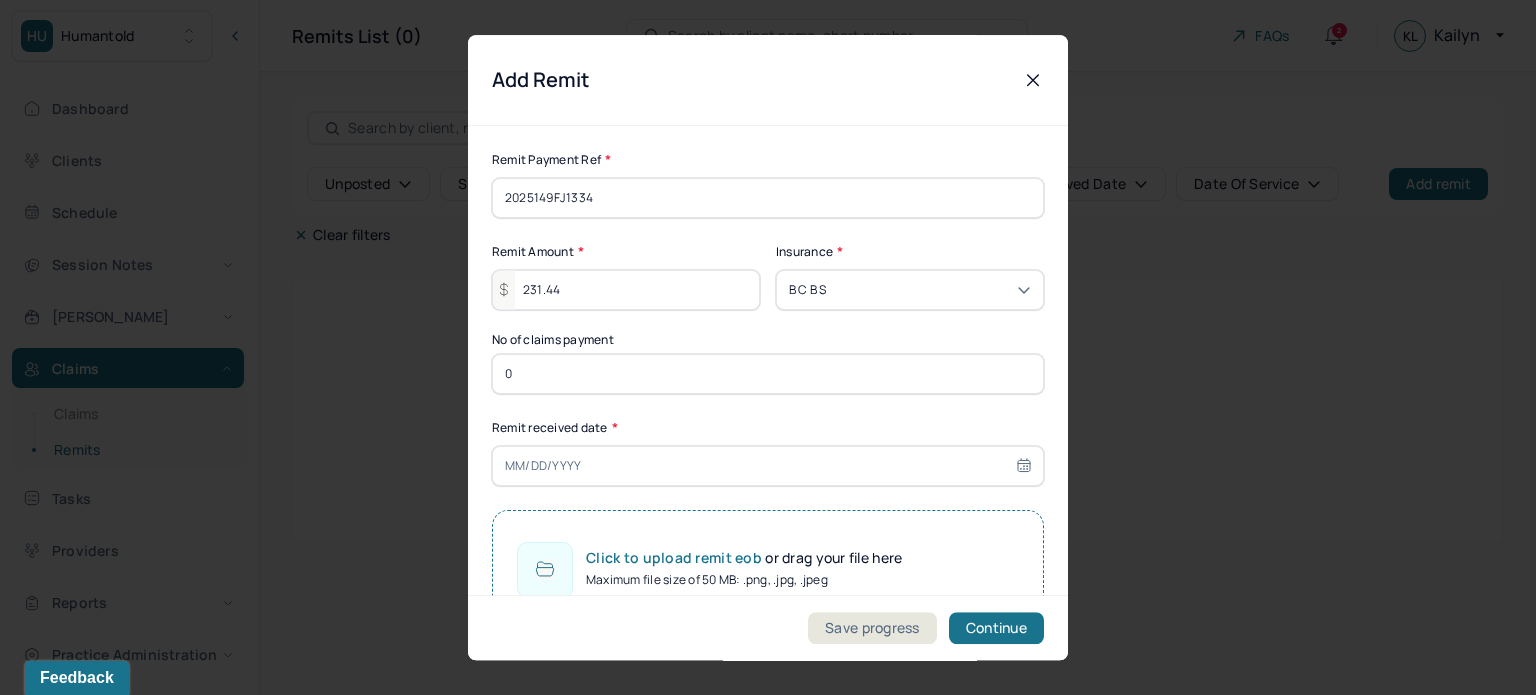 click on "0" at bounding box center [768, 374] 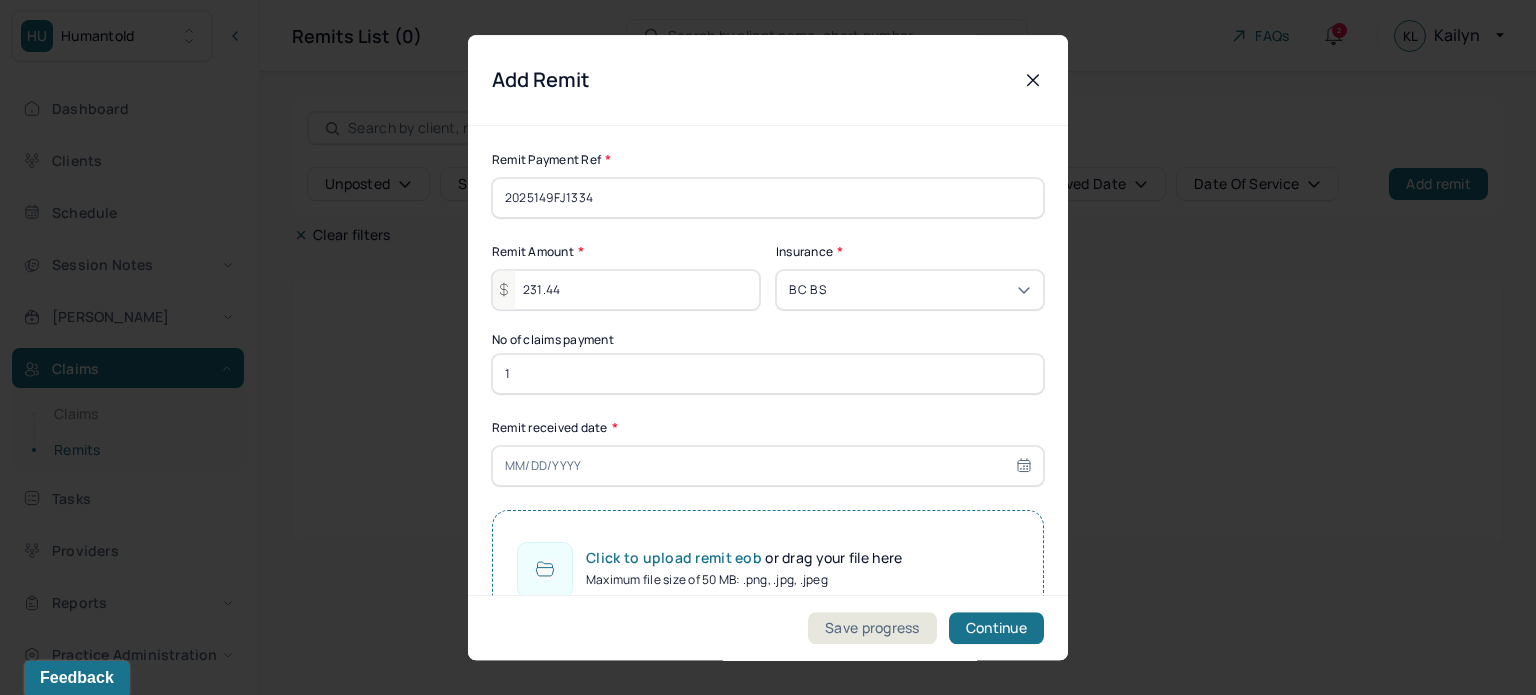 type on "1" 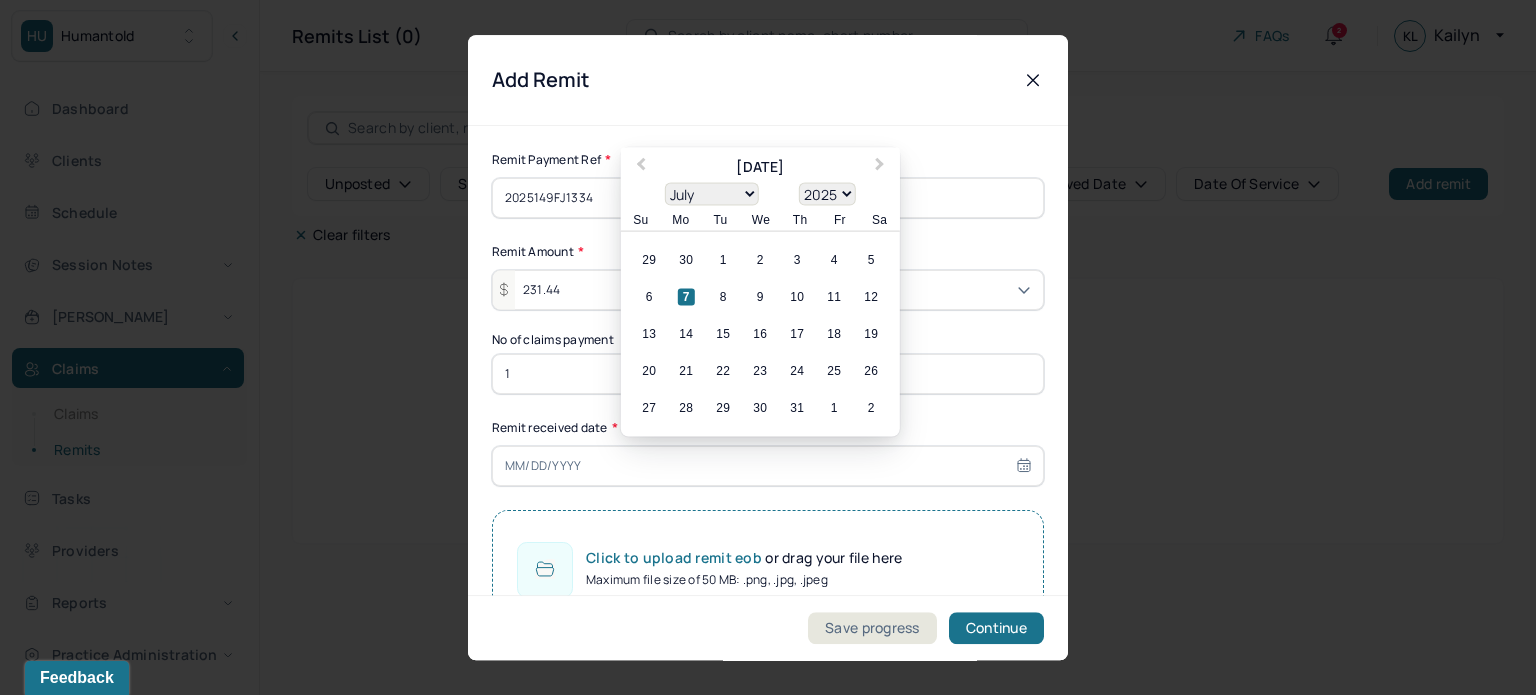 click on "7" at bounding box center (686, 297) 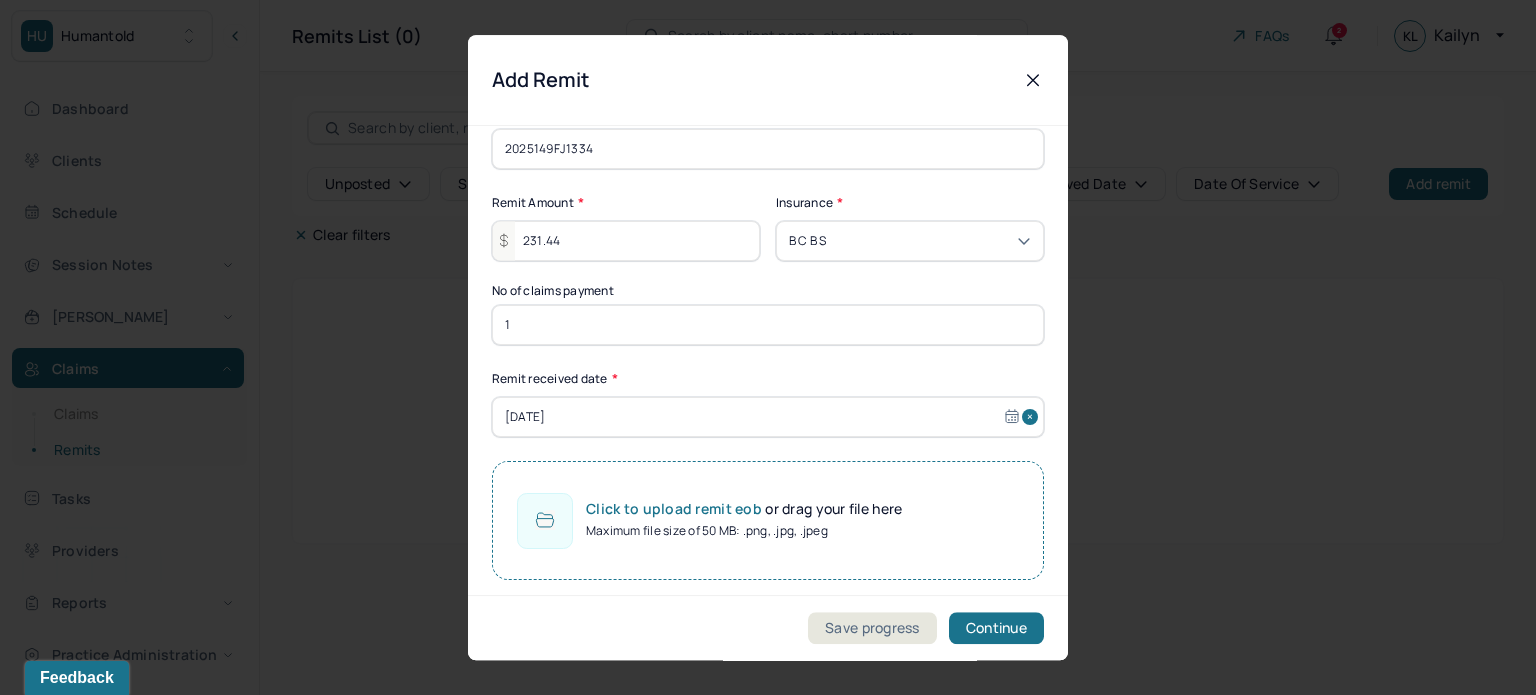 scroll, scrollTop: 84, scrollLeft: 0, axis: vertical 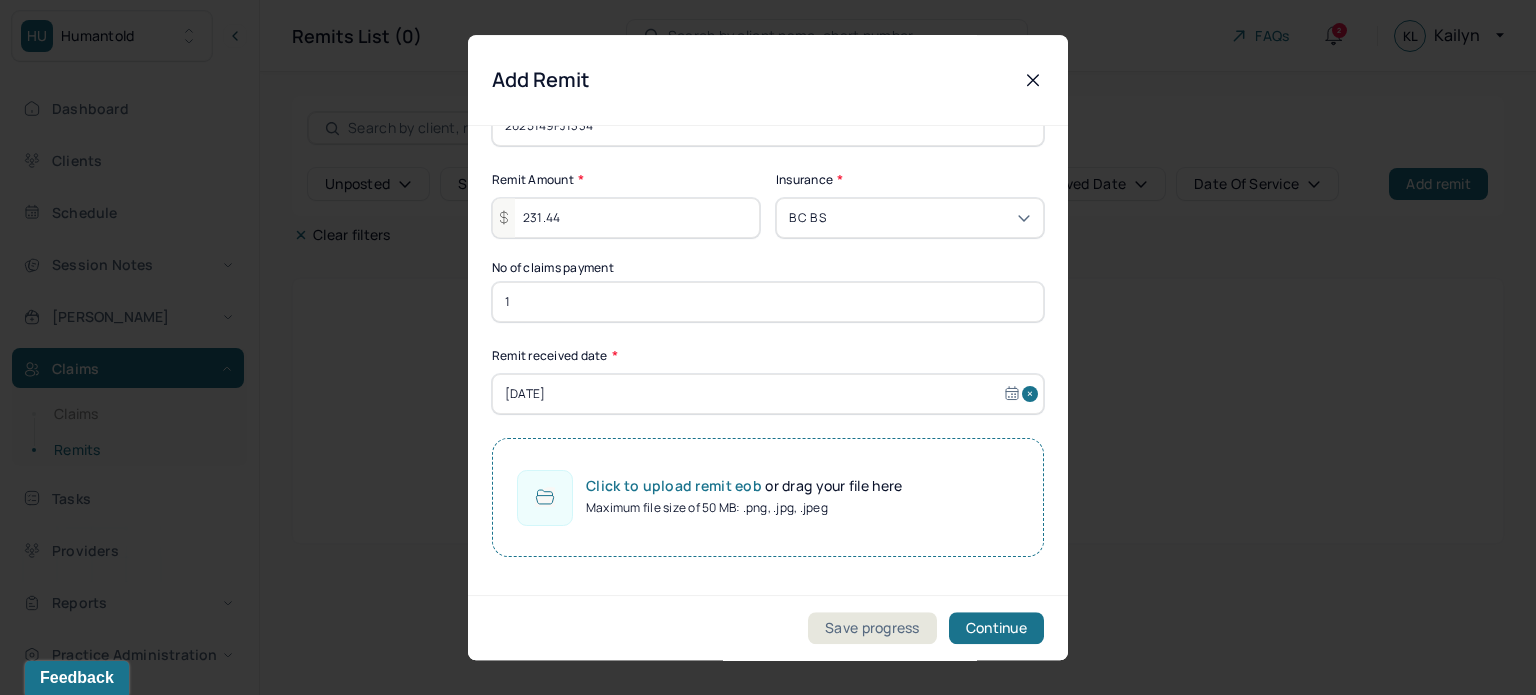 click on "Maximum file size of 50 MB: .png, .jpg, .jpeg" at bounding box center [744, 508] 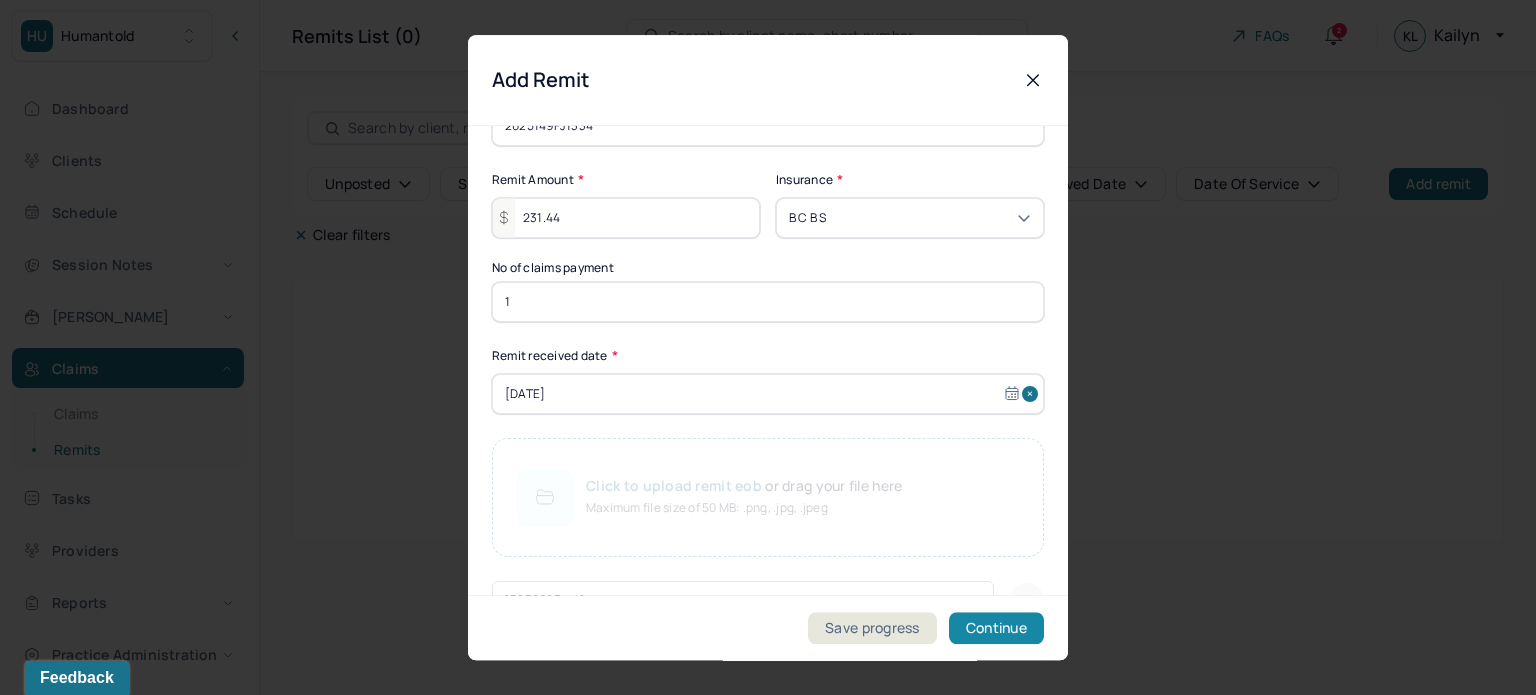 click on "Continue" at bounding box center (996, 628) 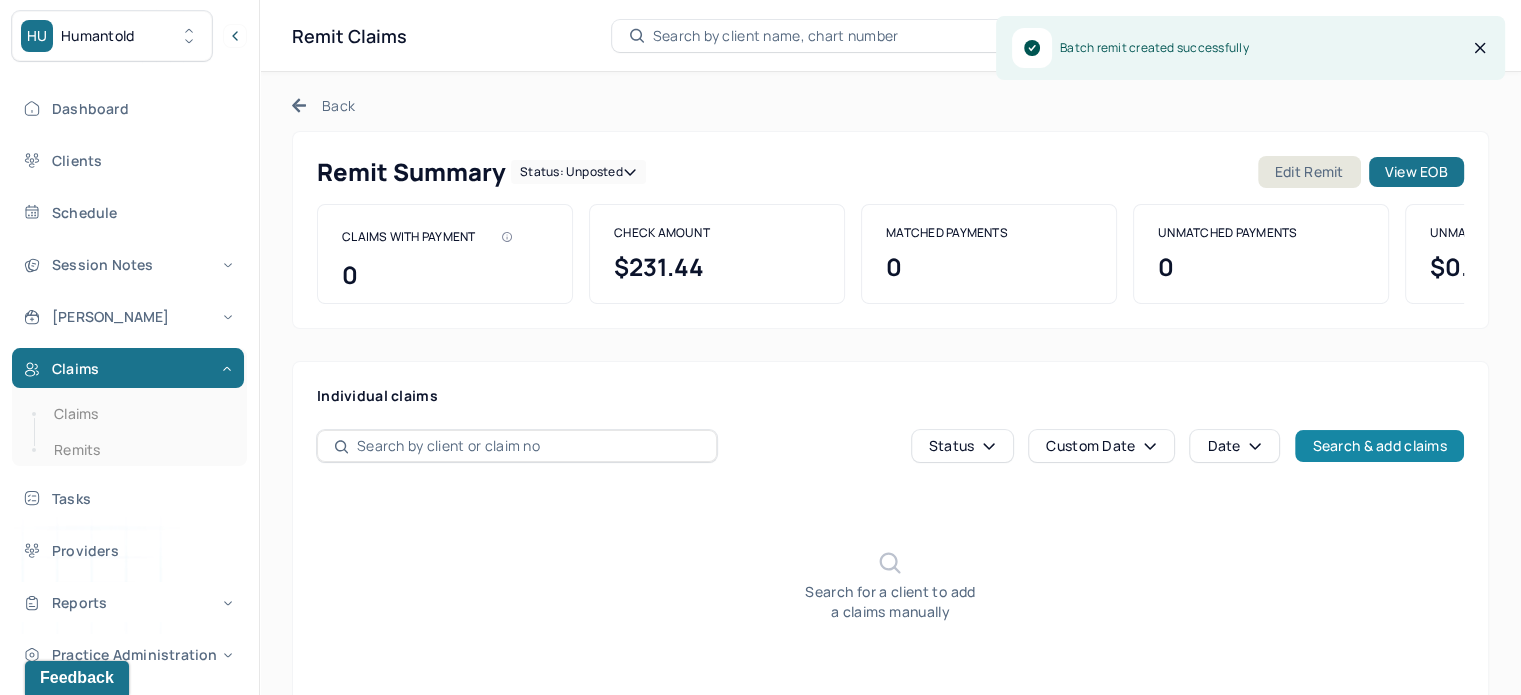 click on "Search & add claims" at bounding box center (1379, 446) 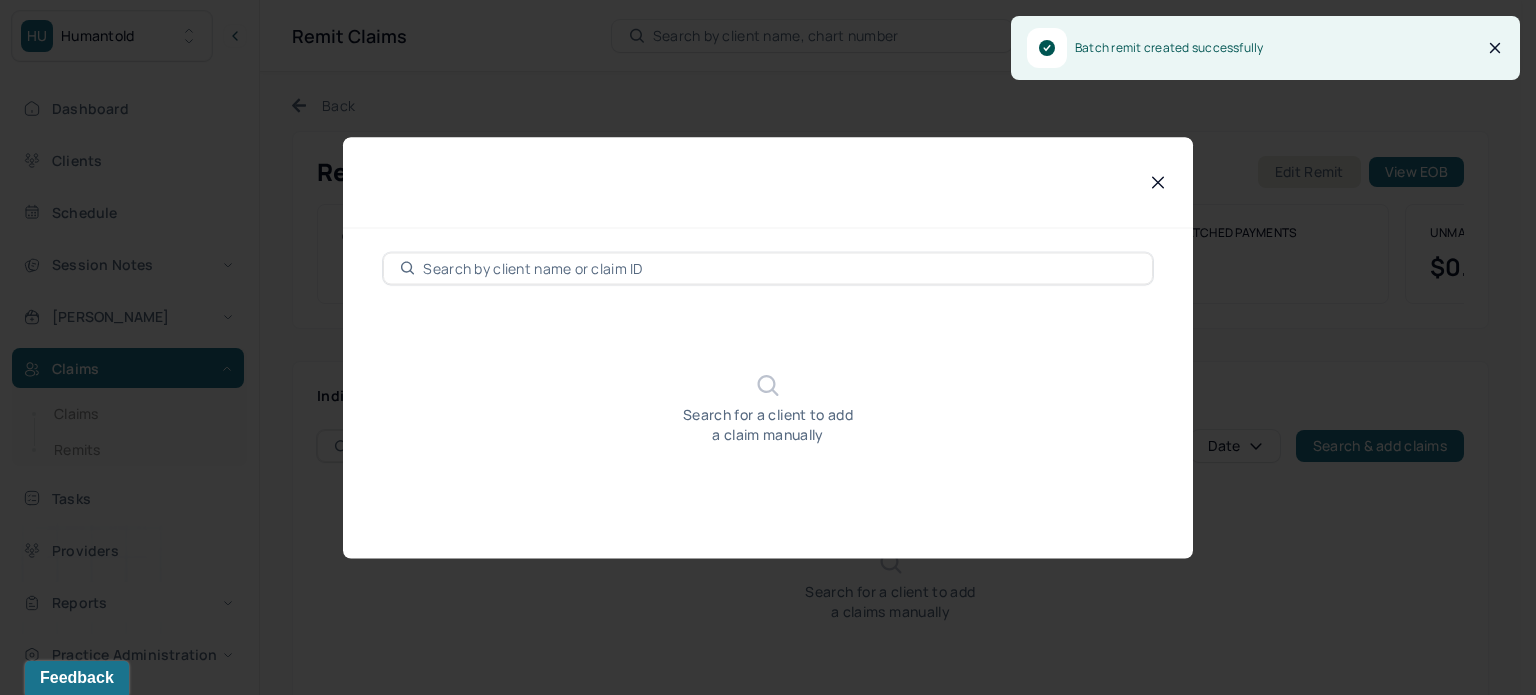 click at bounding box center (768, 268) 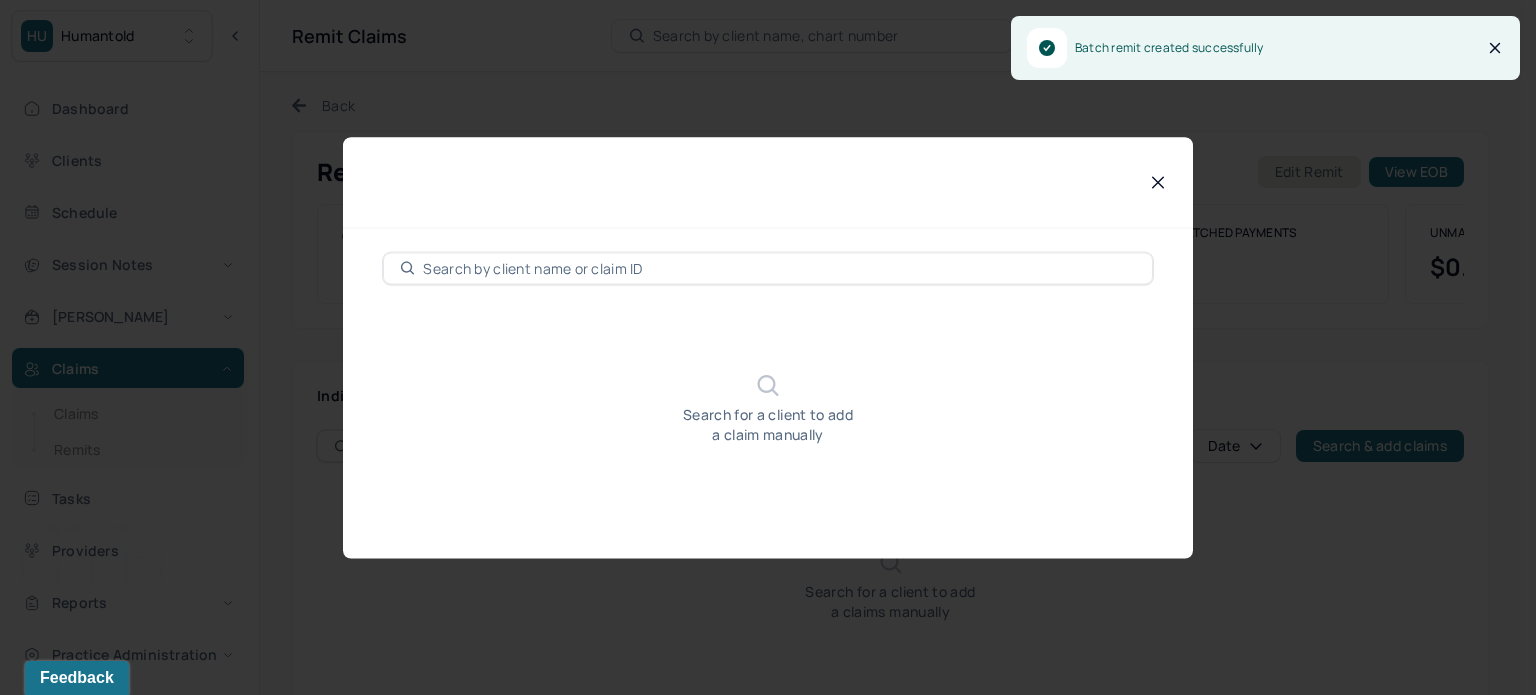 click at bounding box center [779, 268] 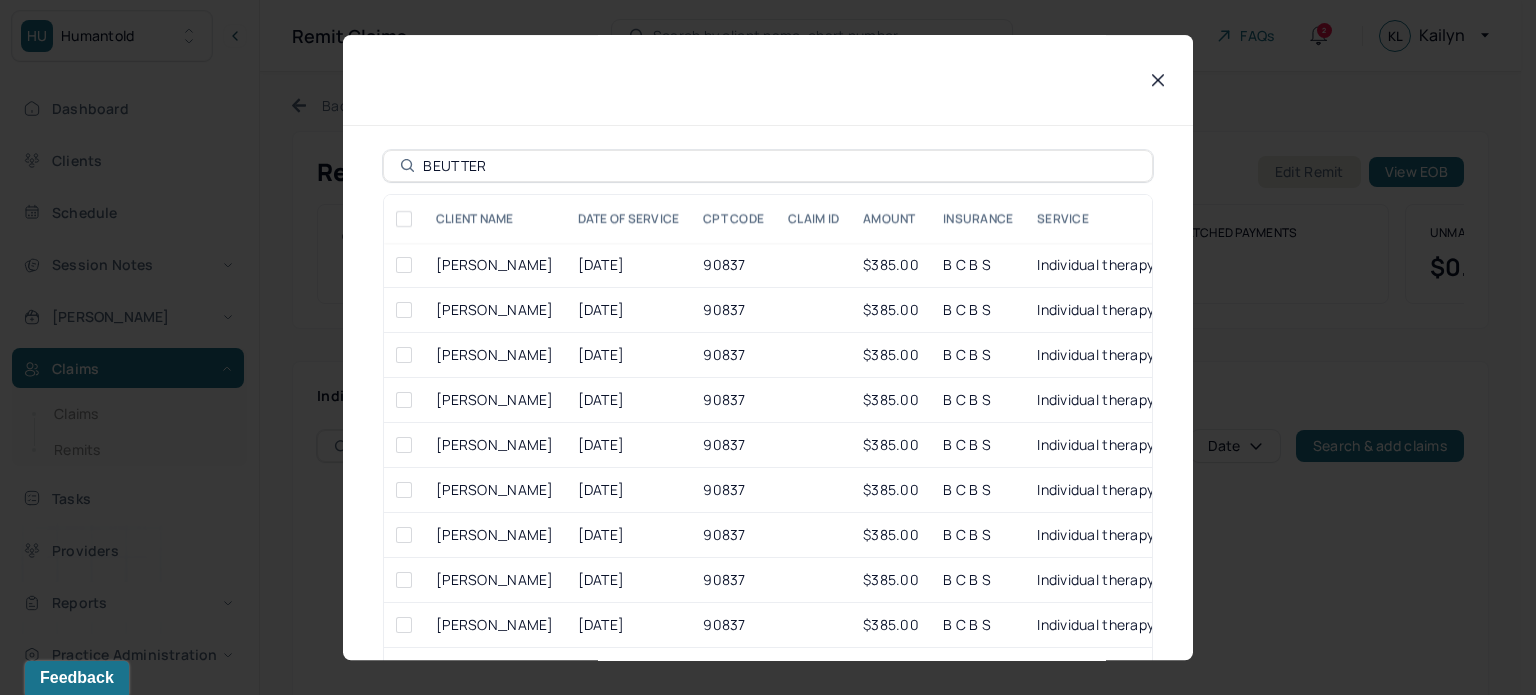 scroll, scrollTop: 100, scrollLeft: 0, axis: vertical 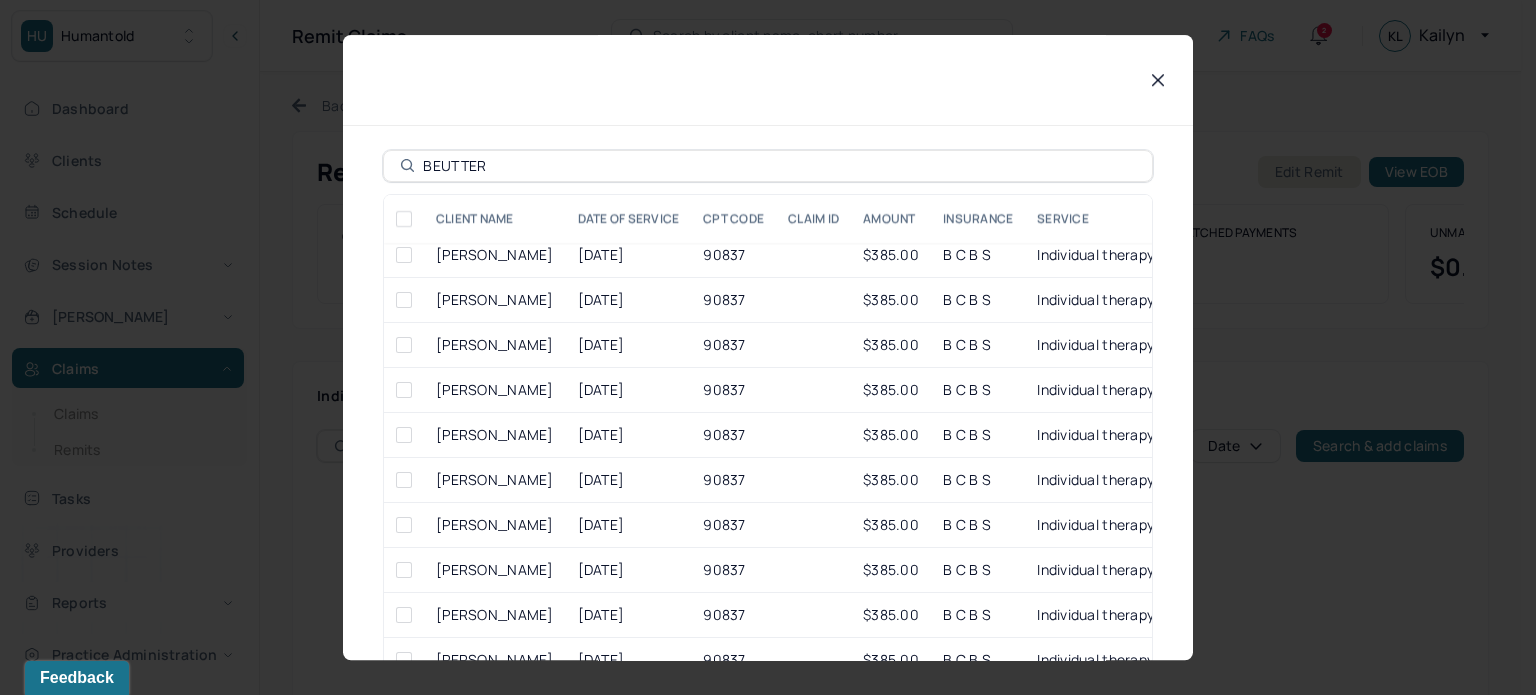 type on "BEUTTER" 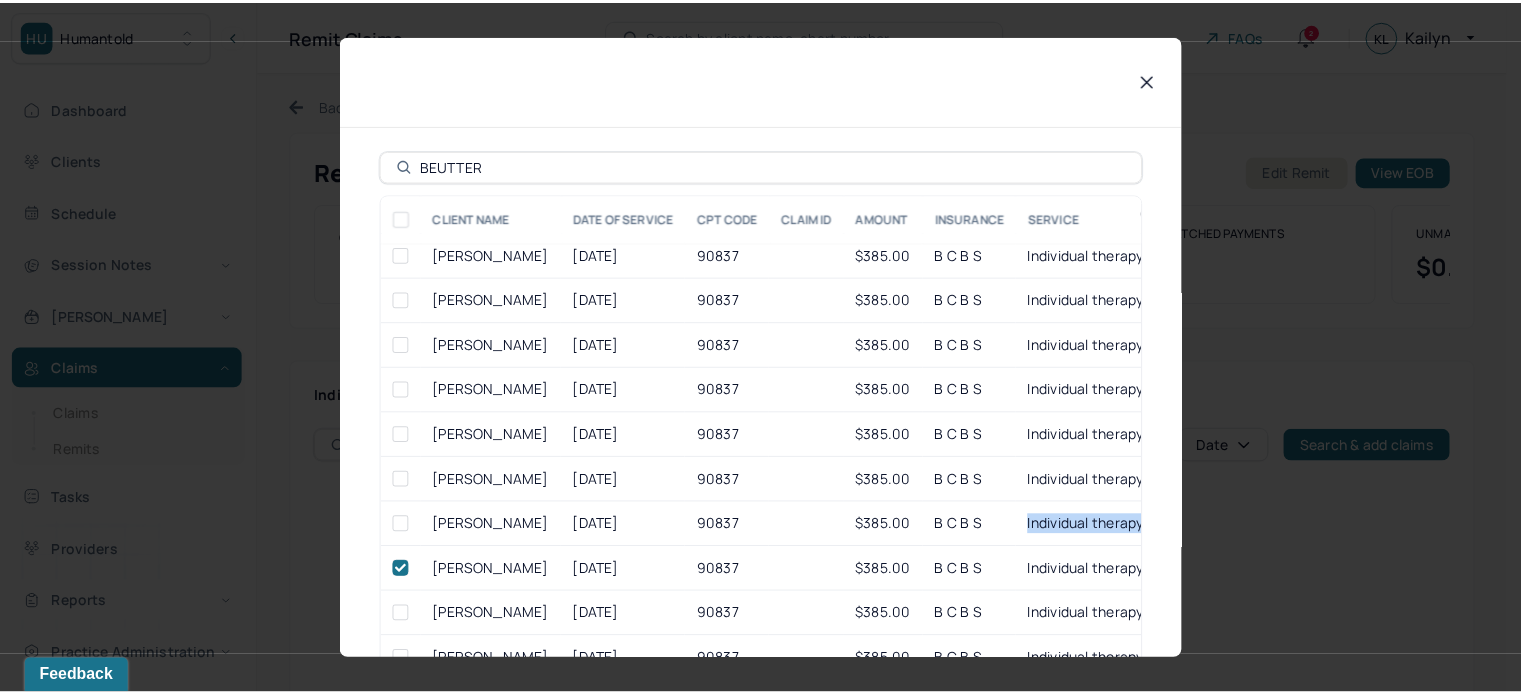 scroll, scrollTop: 160, scrollLeft: 0, axis: vertical 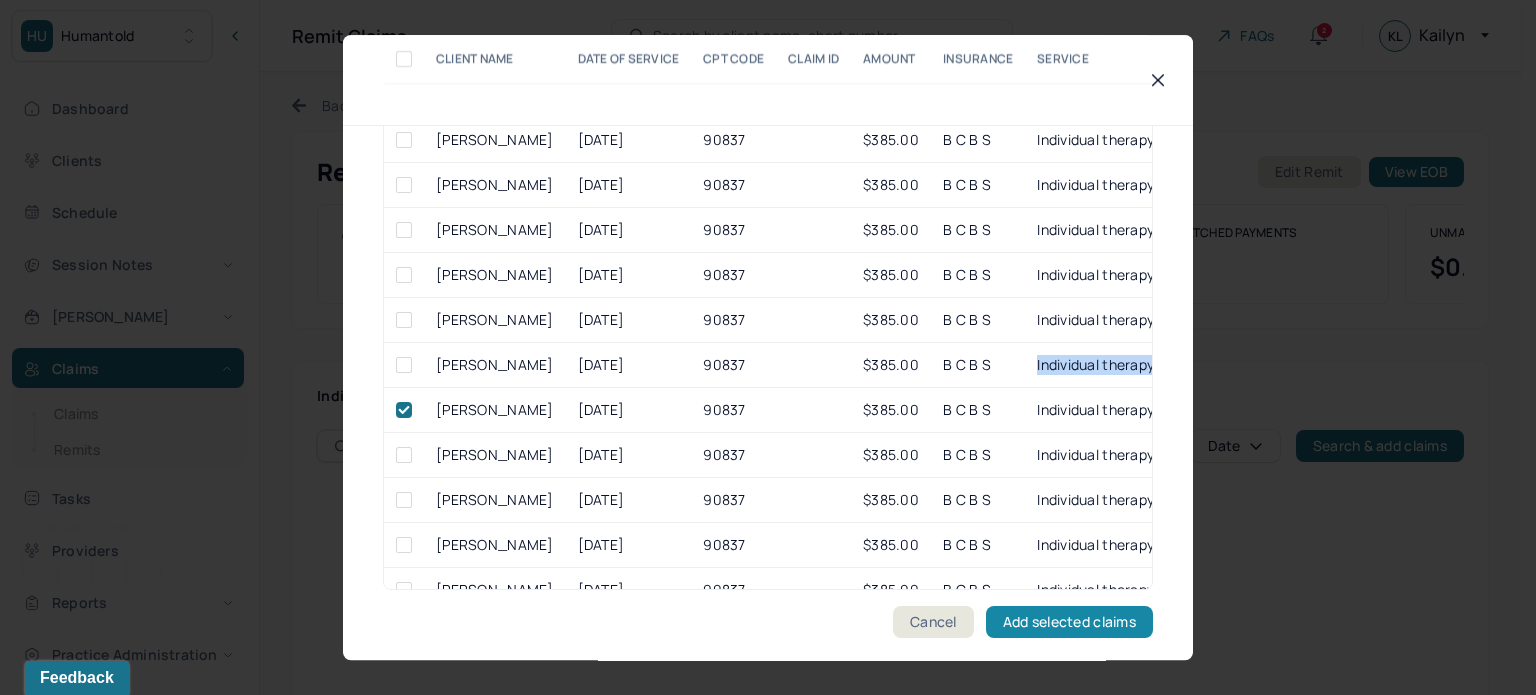 click on "Add selected claims" at bounding box center [1069, 622] 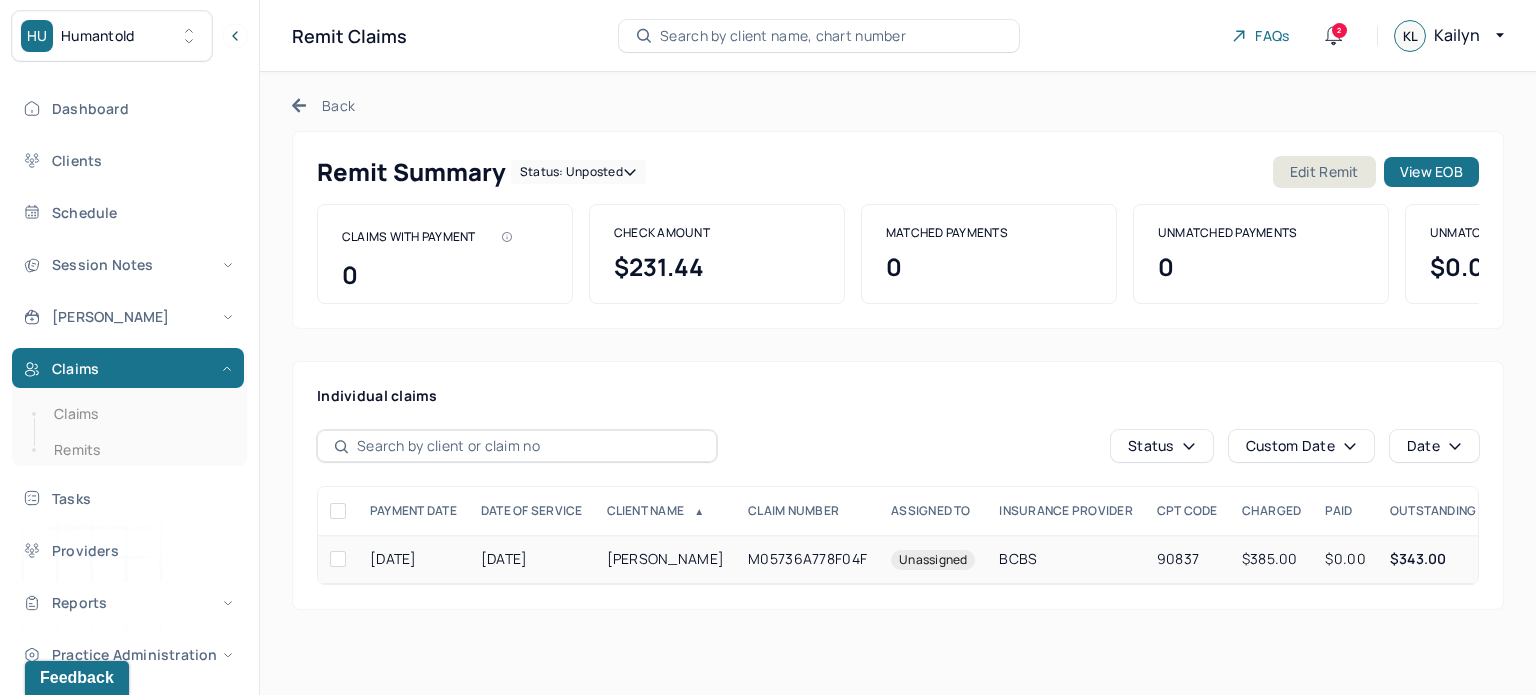 click on "BCBS" at bounding box center [1065, 559] 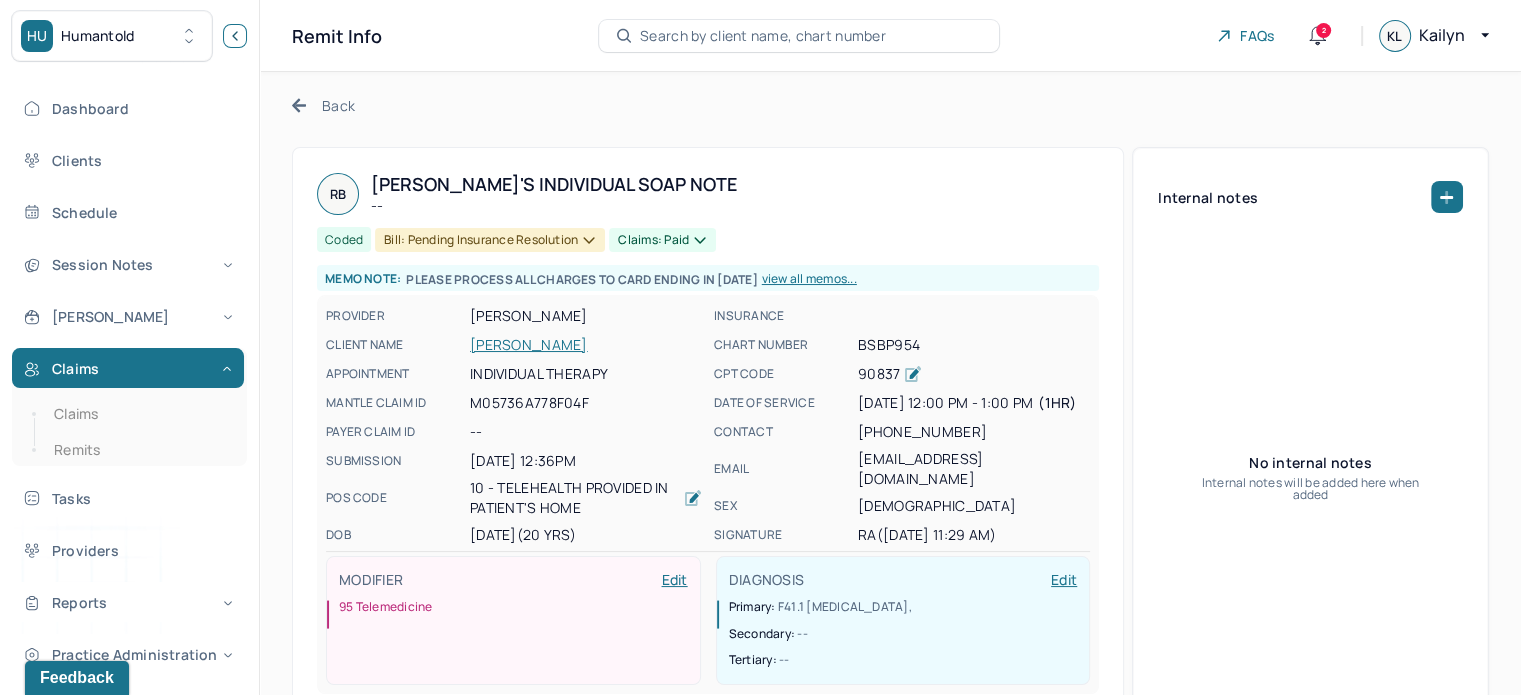 click at bounding box center (235, 36) 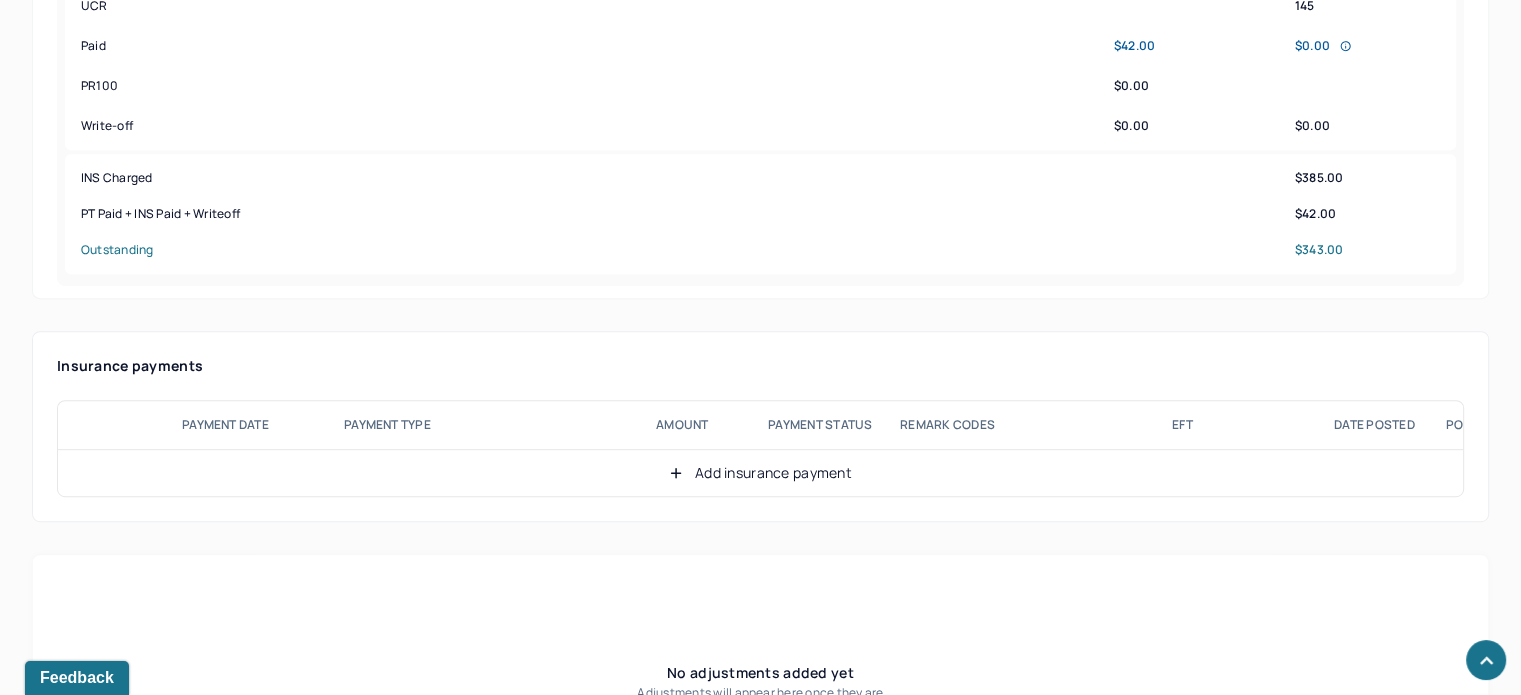 scroll, scrollTop: 1000, scrollLeft: 0, axis: vertical 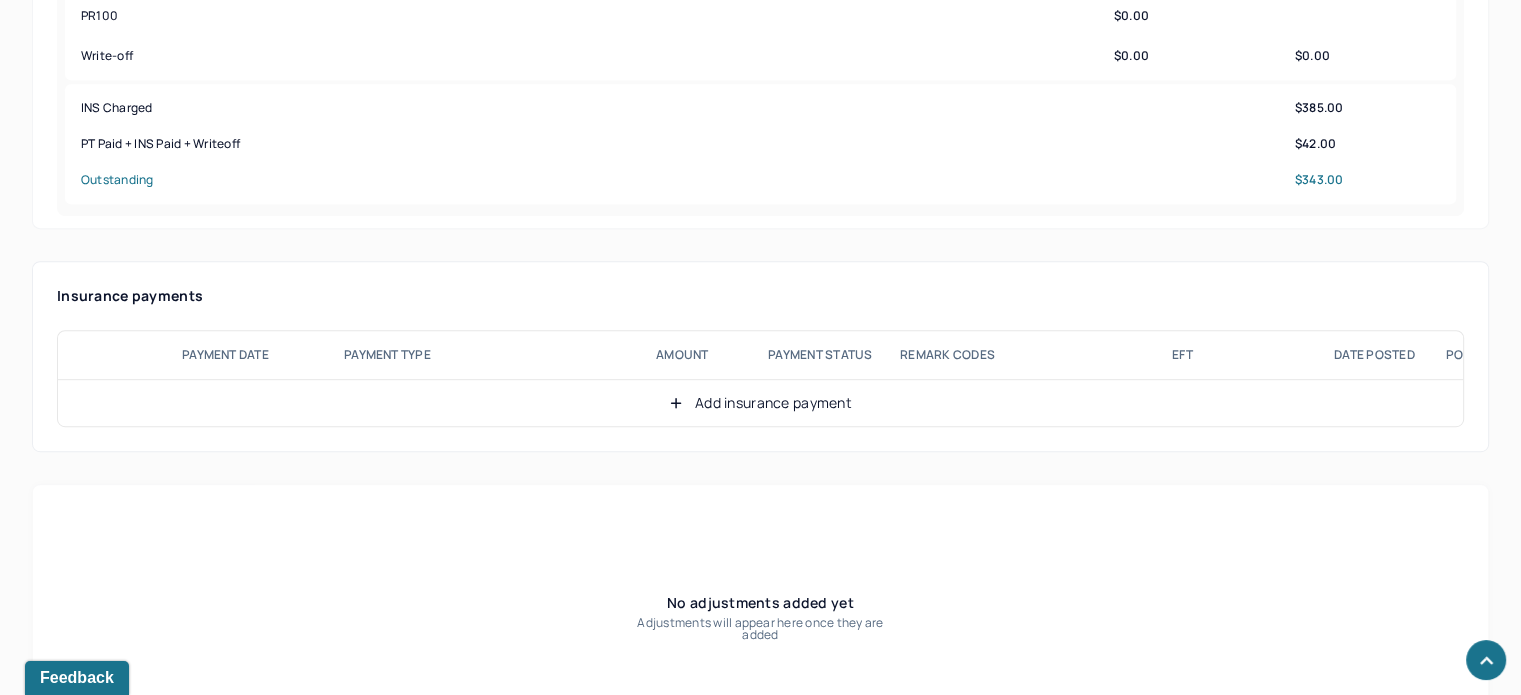 click on "Add insurance payment" at bounding box center (760, 403) 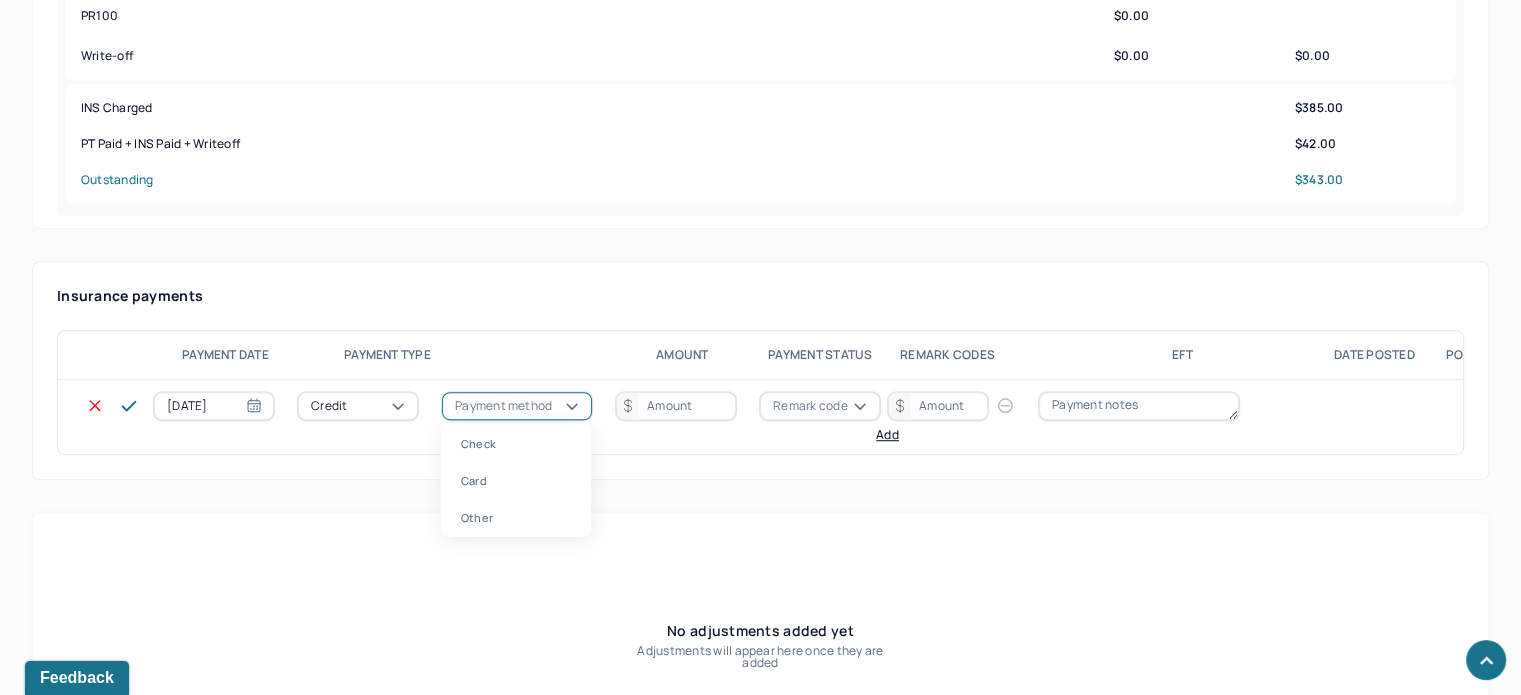 click on "Payment method" at bounding box center (503, 406) 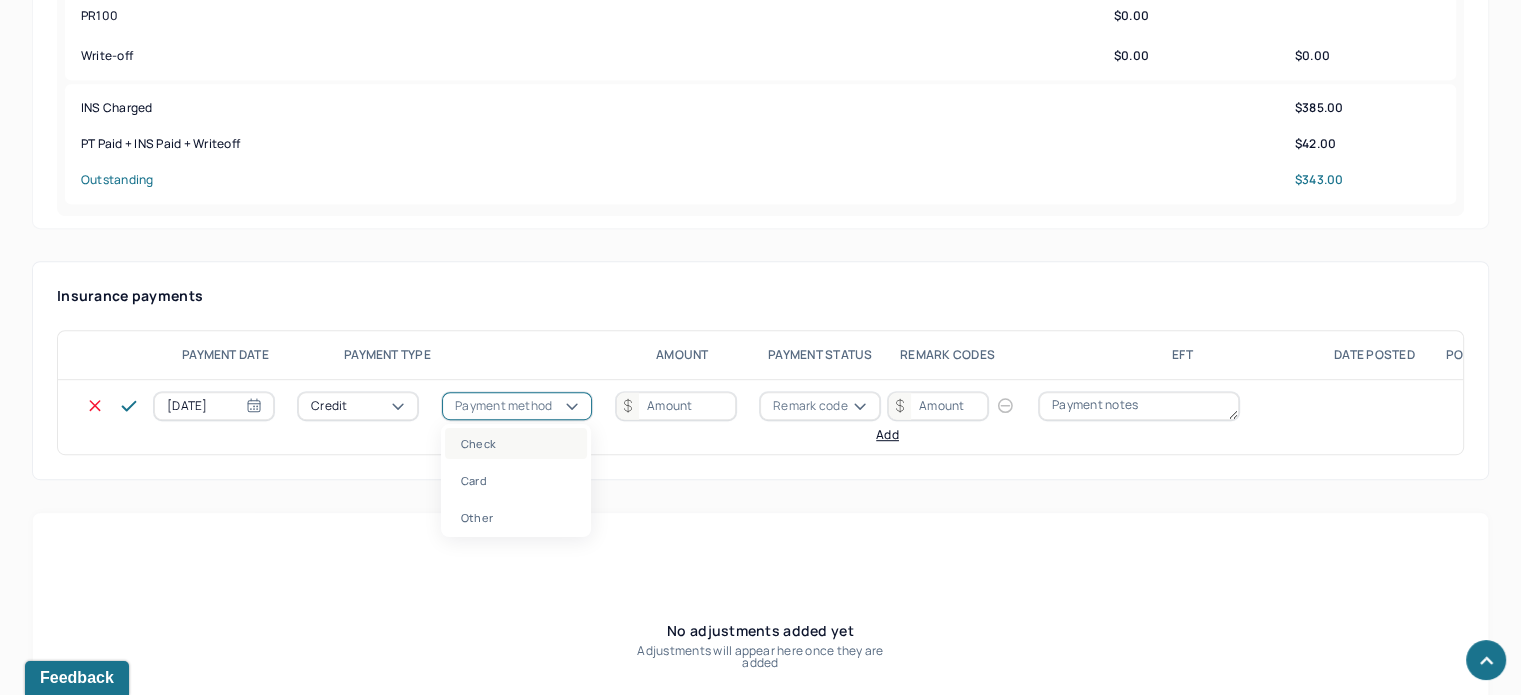 click on "Check" at bounding box center [516, 443] 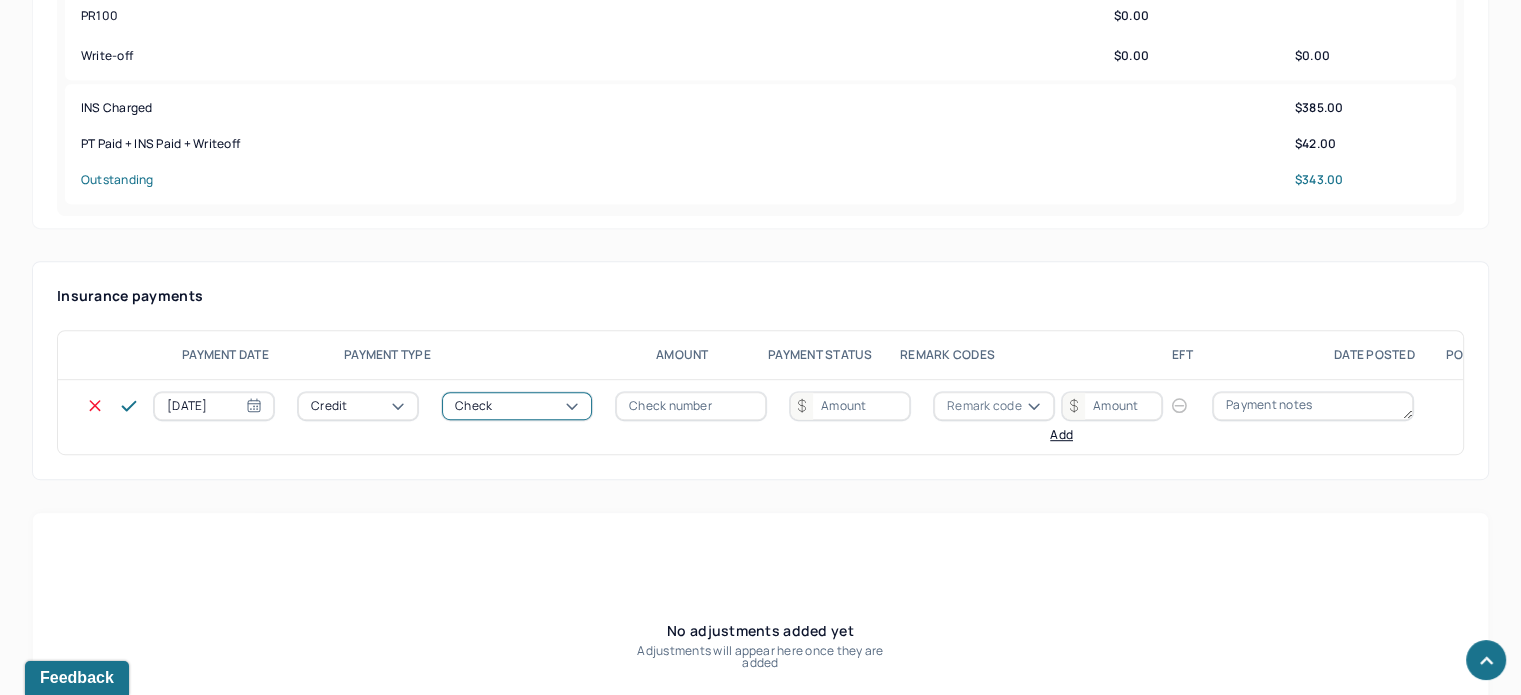 click at bounding box center [691, 406] 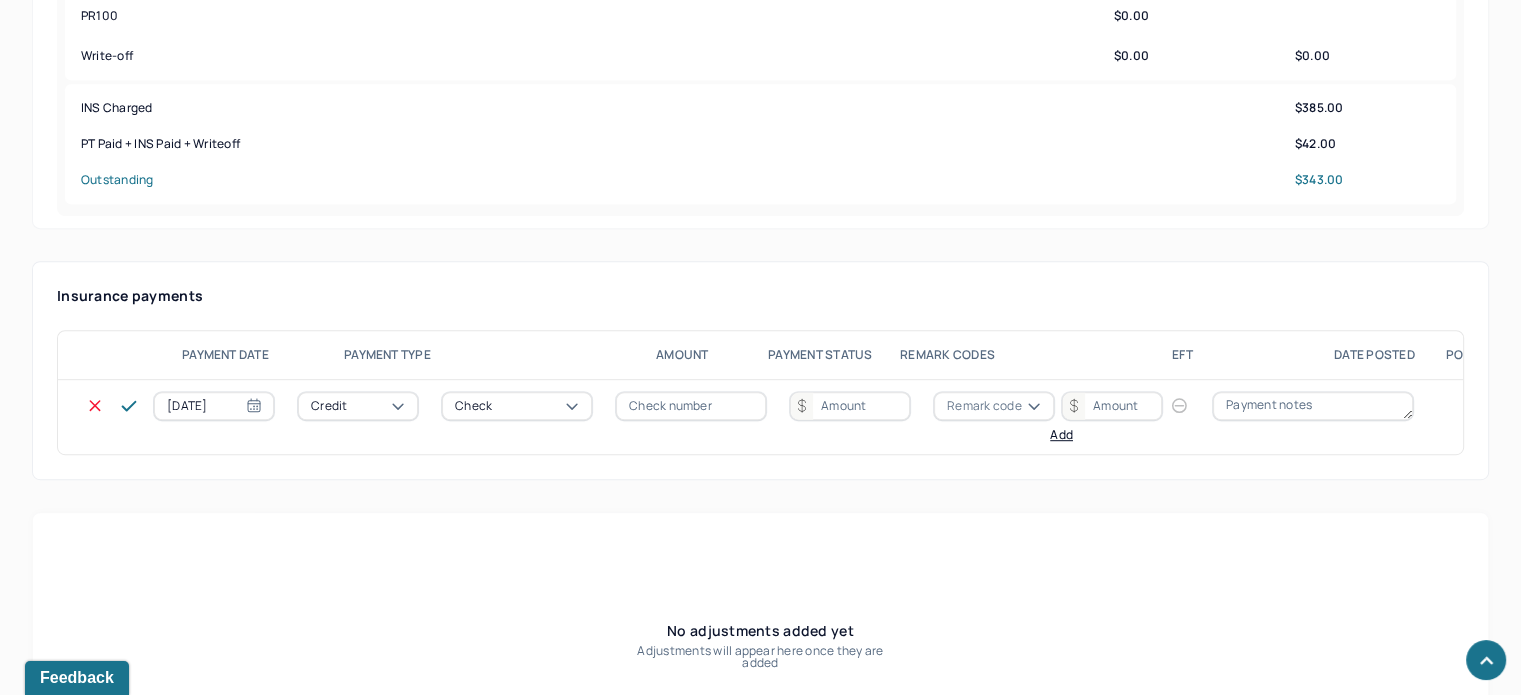 type on "N/A" 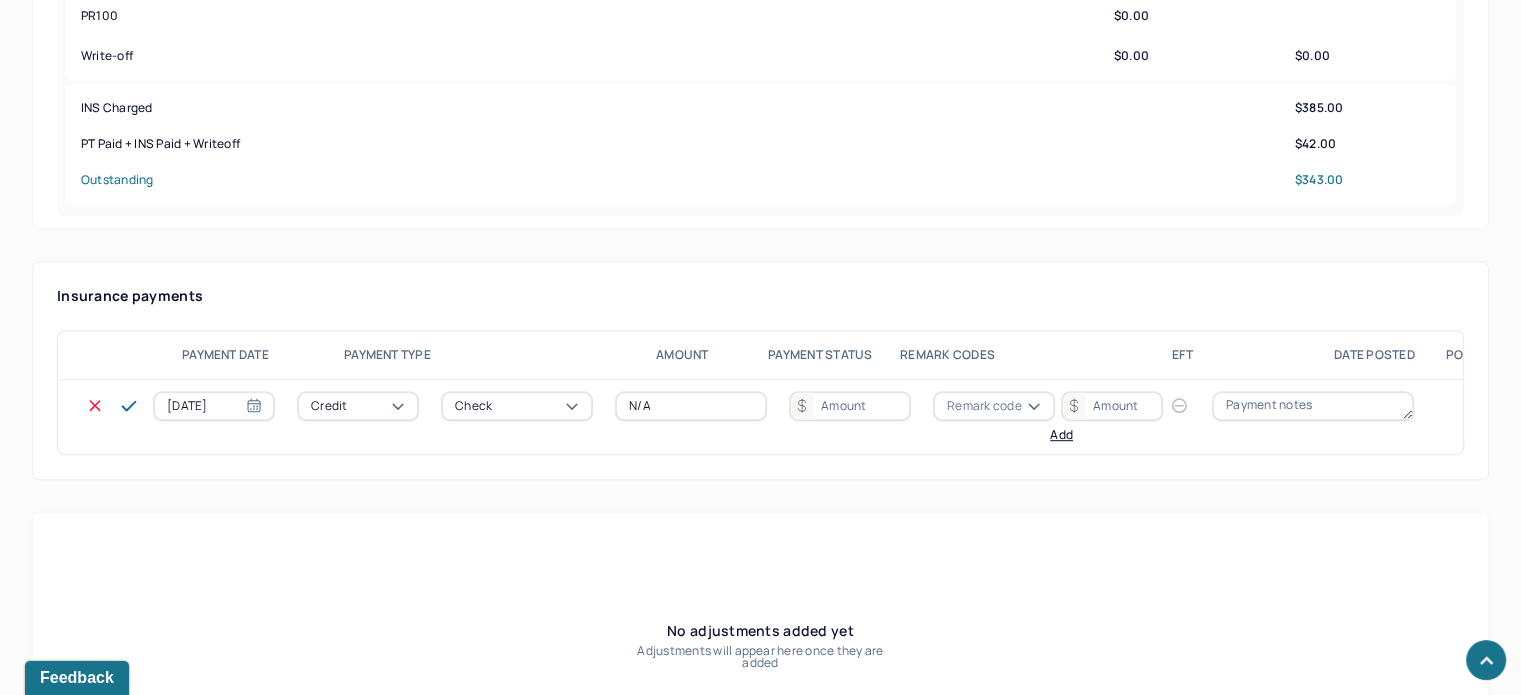 click at bounding box center (850, 406) 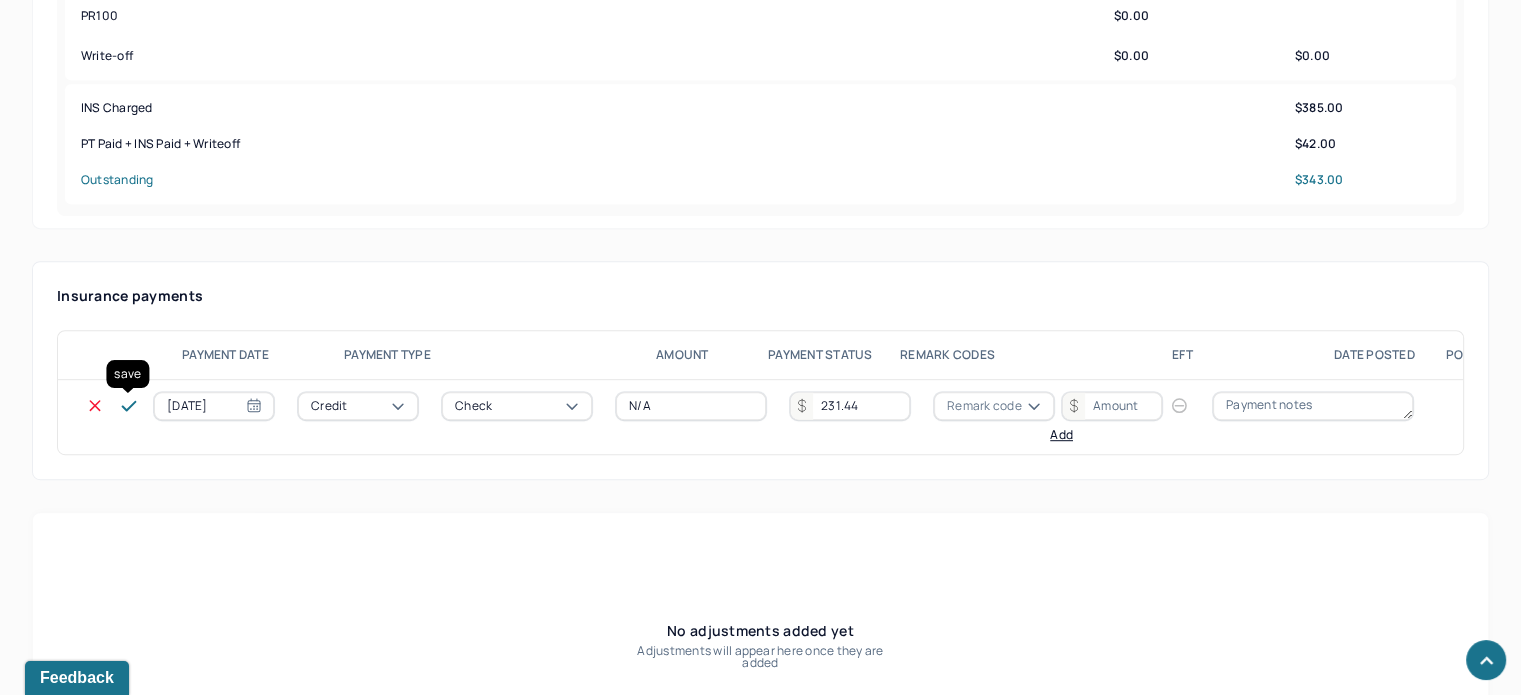 type on "231.44" 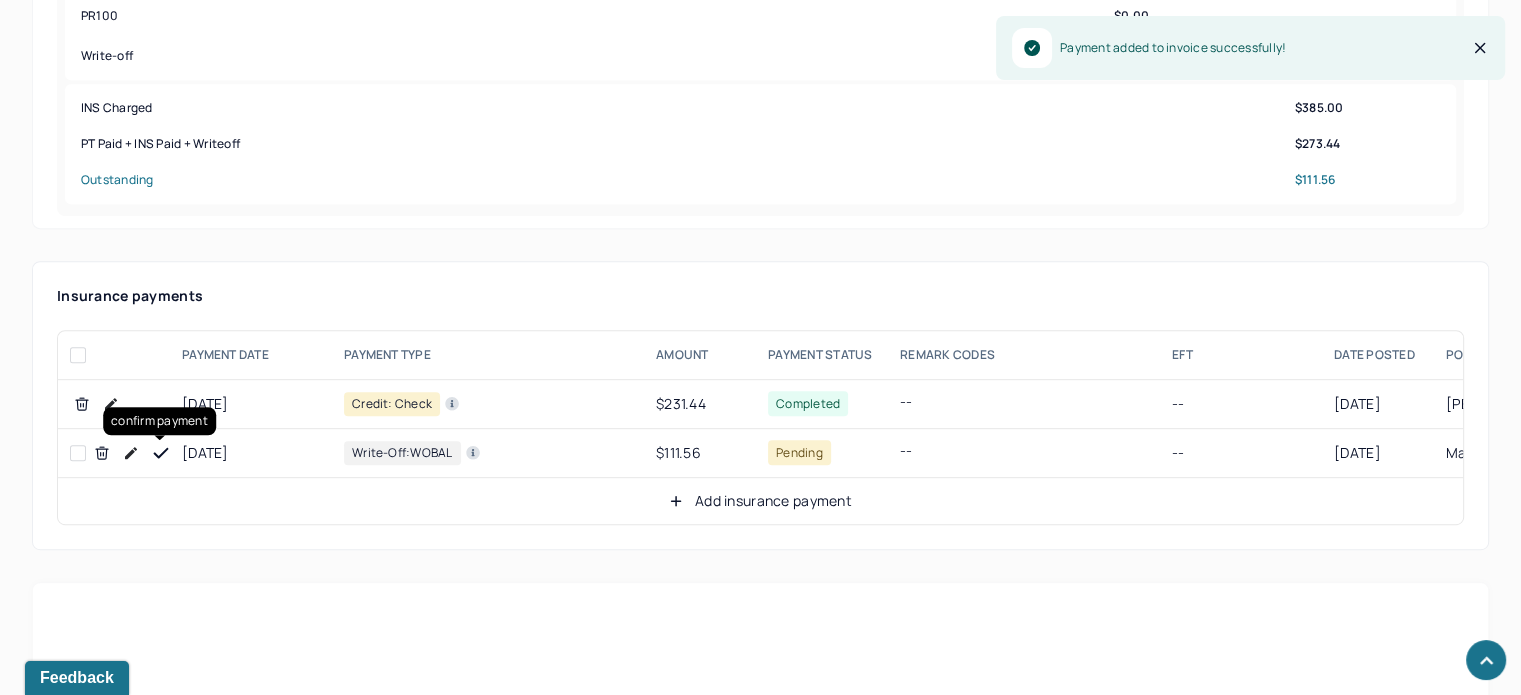 click 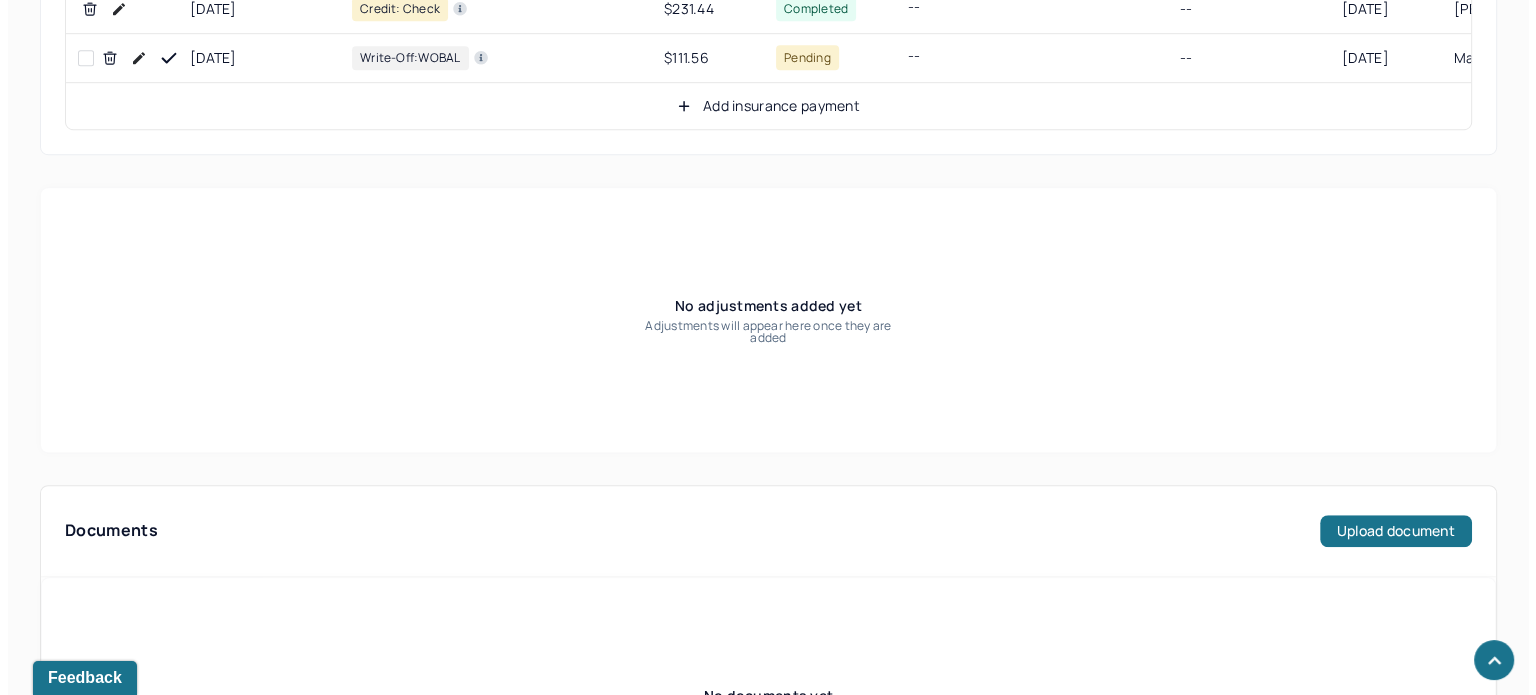 scroll, scrollTop: 1500, scrollLeft: 0, axis: vertical 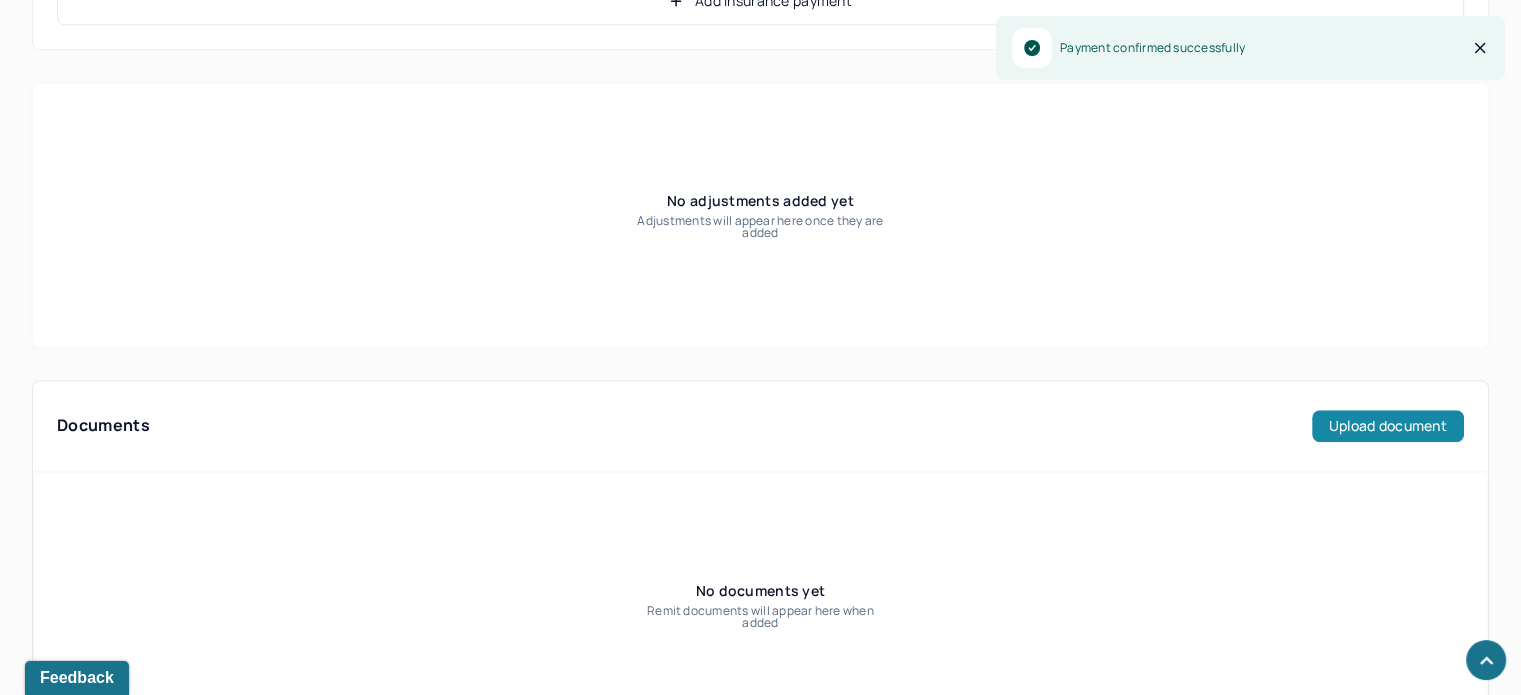 click on "Upload document" at bounding box center [1388, 426] 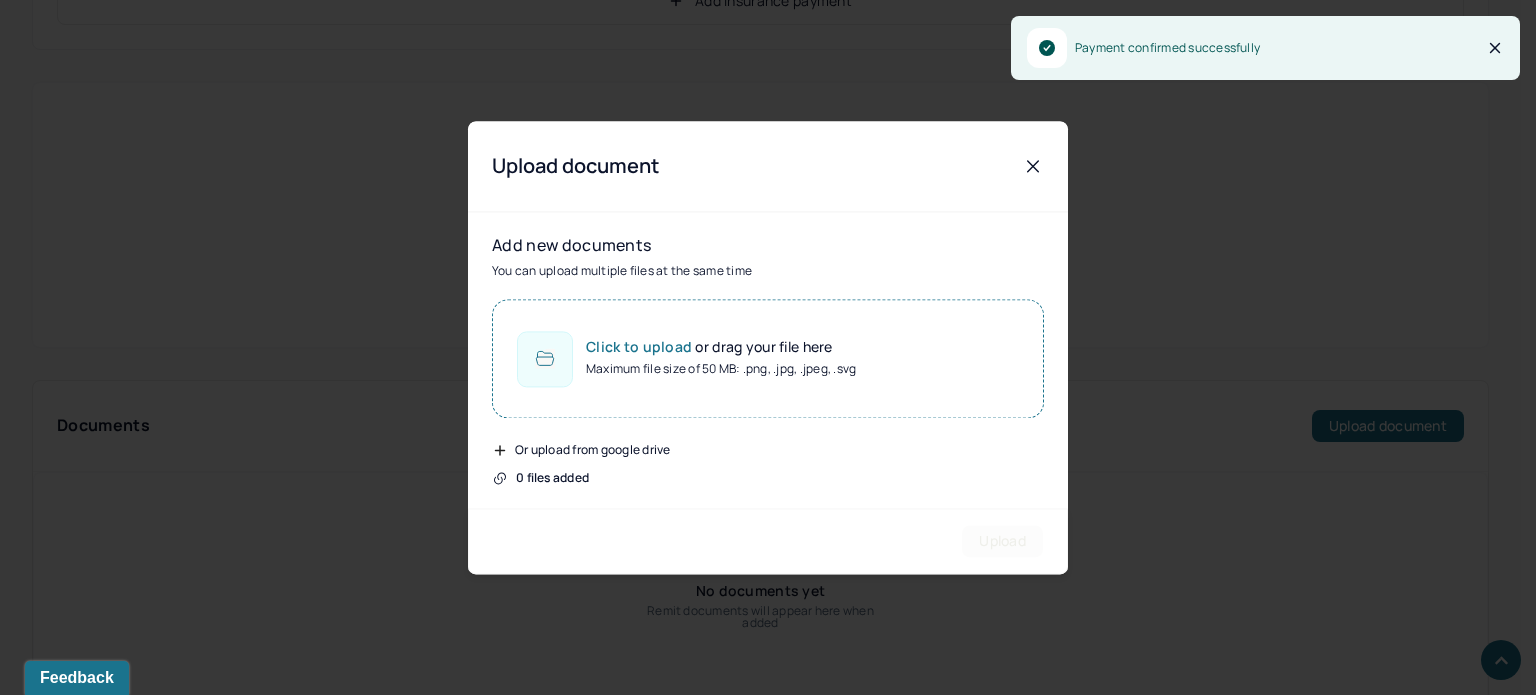 click on "Click to upload   or drag your file here Maximum file size of 50 MB: .png, .jpg, .jpeg, .svg" at bounding box center (768, 358) 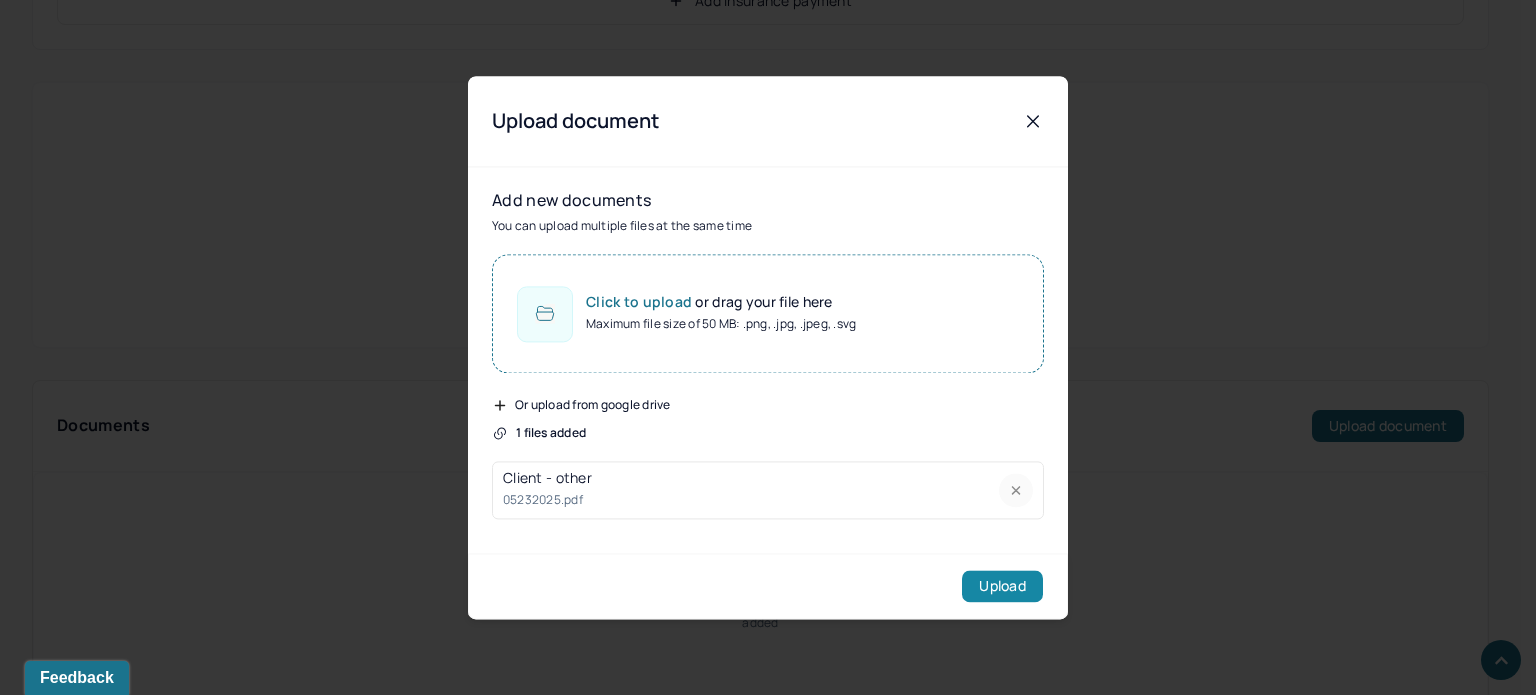 click on "Upload" at bounding box center [1002, 586] 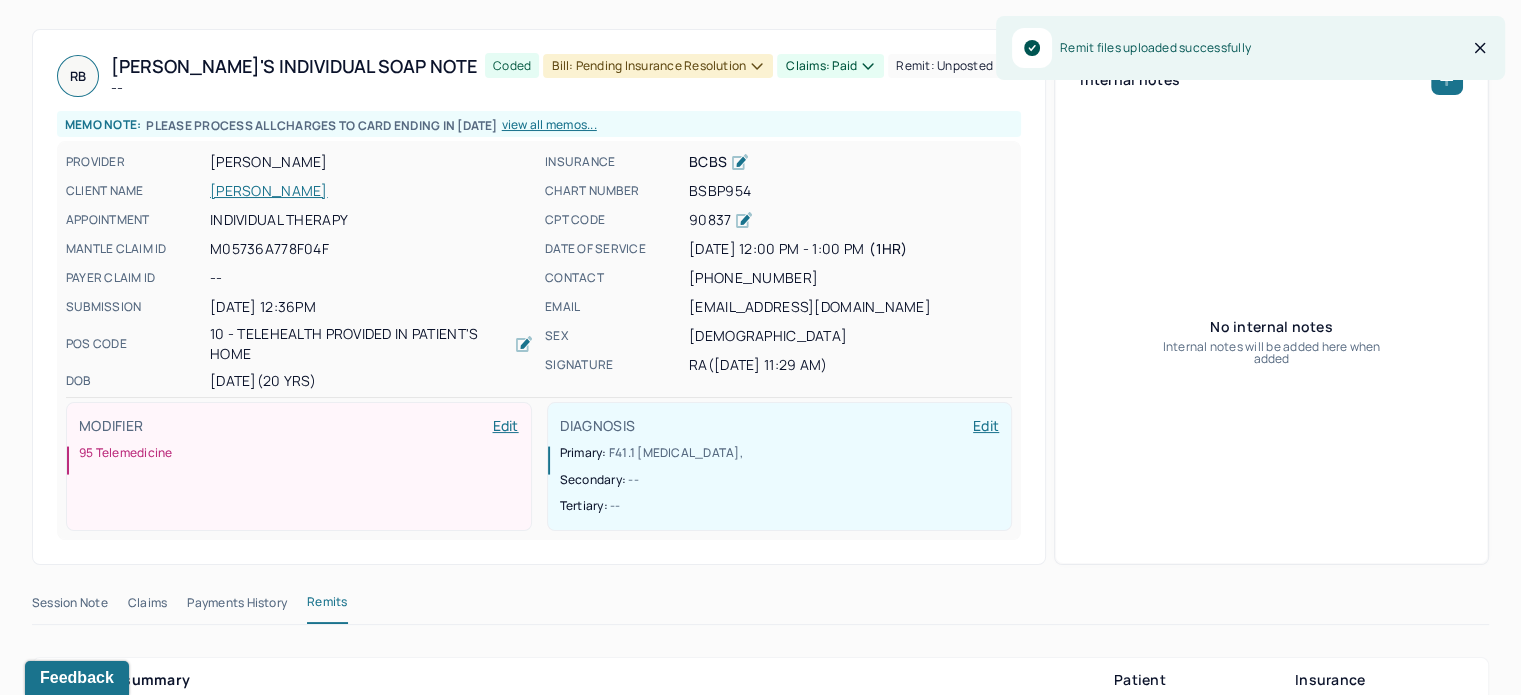 scroll, scrollTop: 0, scrollLeft: 0, axis: both 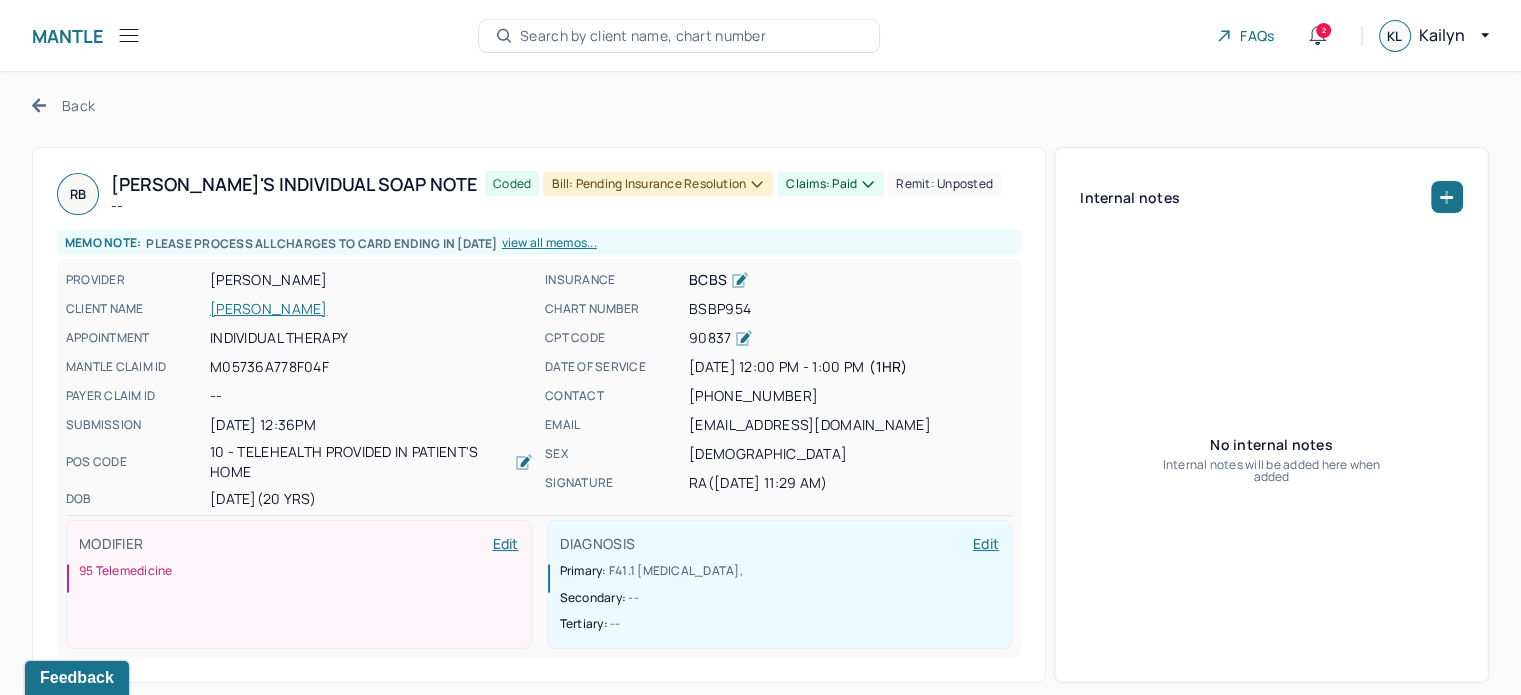 click on "Claims: paid" at bounding box center (830, 184) 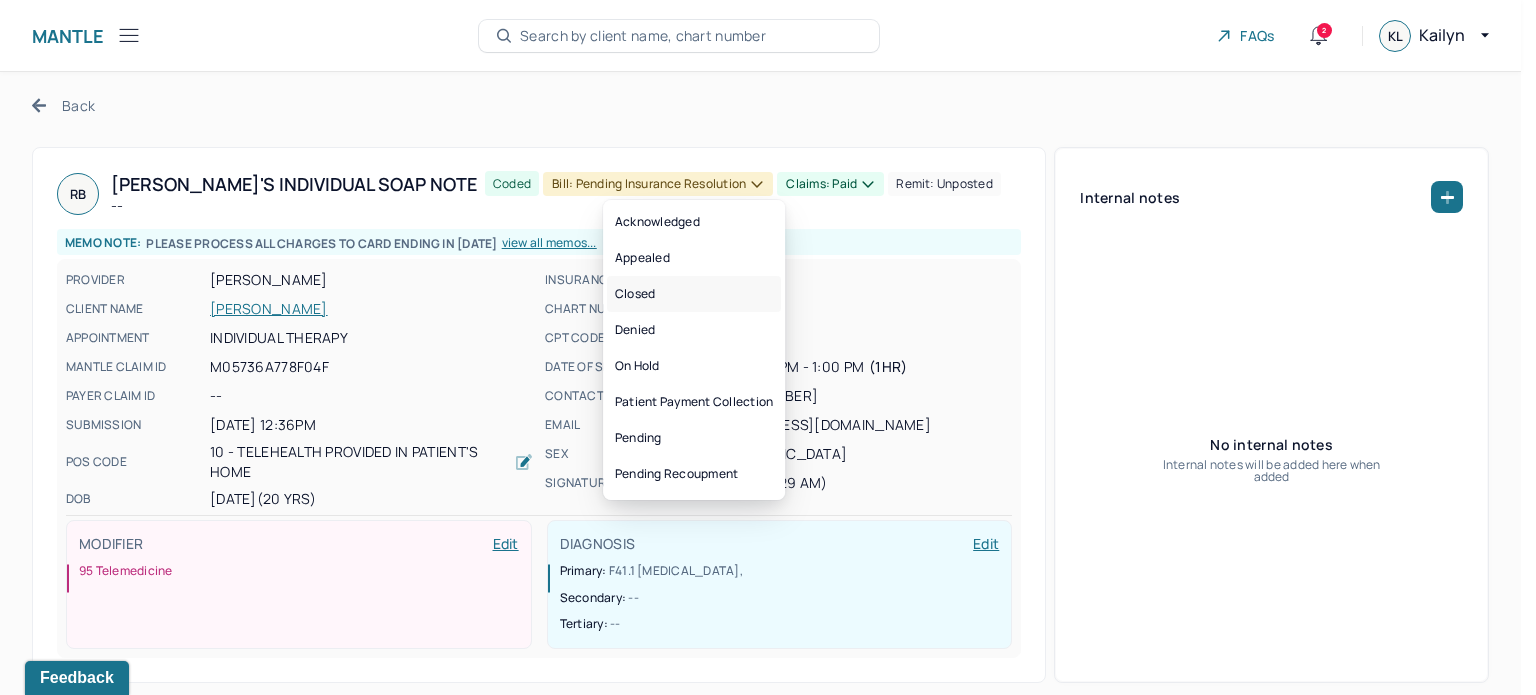 click on "Closed" at bounding box center (694, 294) 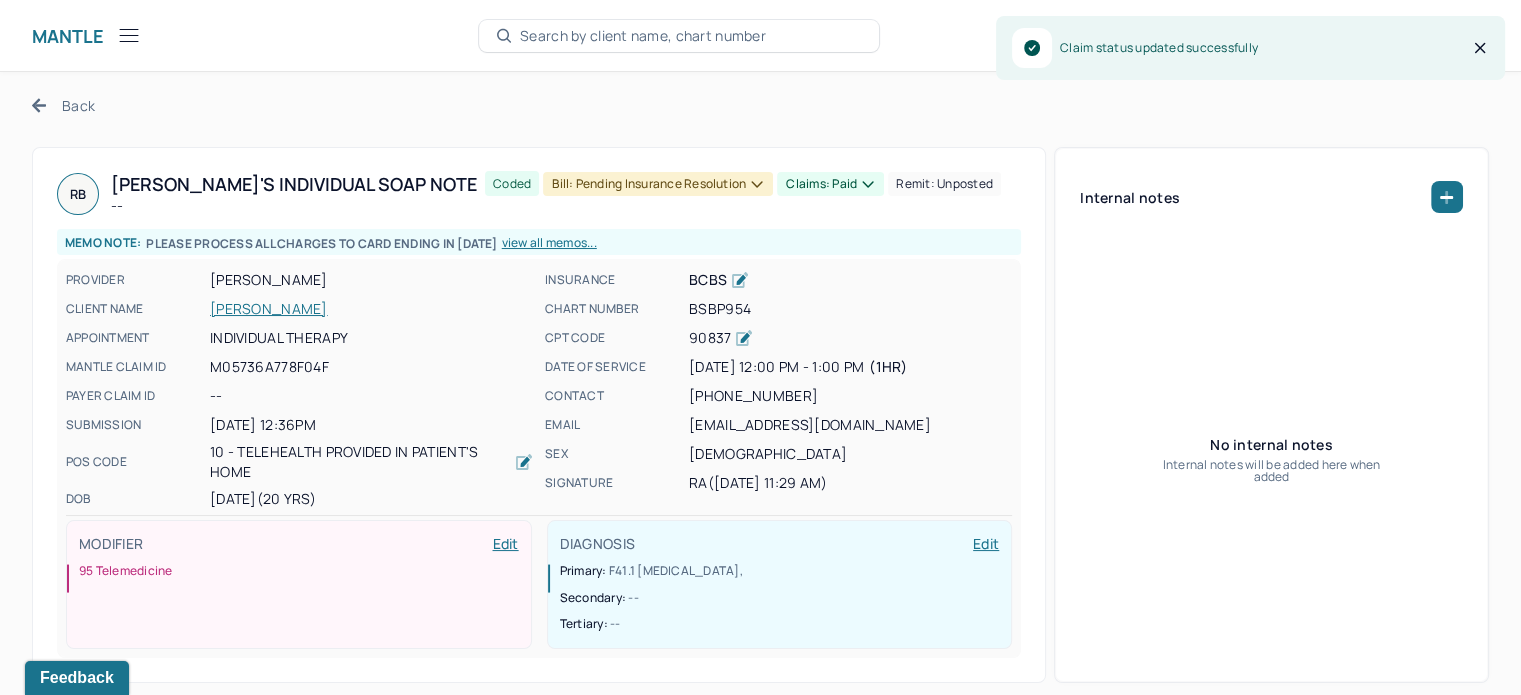 click on "Bill: Pending Insurance Resolution" at bounding box center (658, 184) 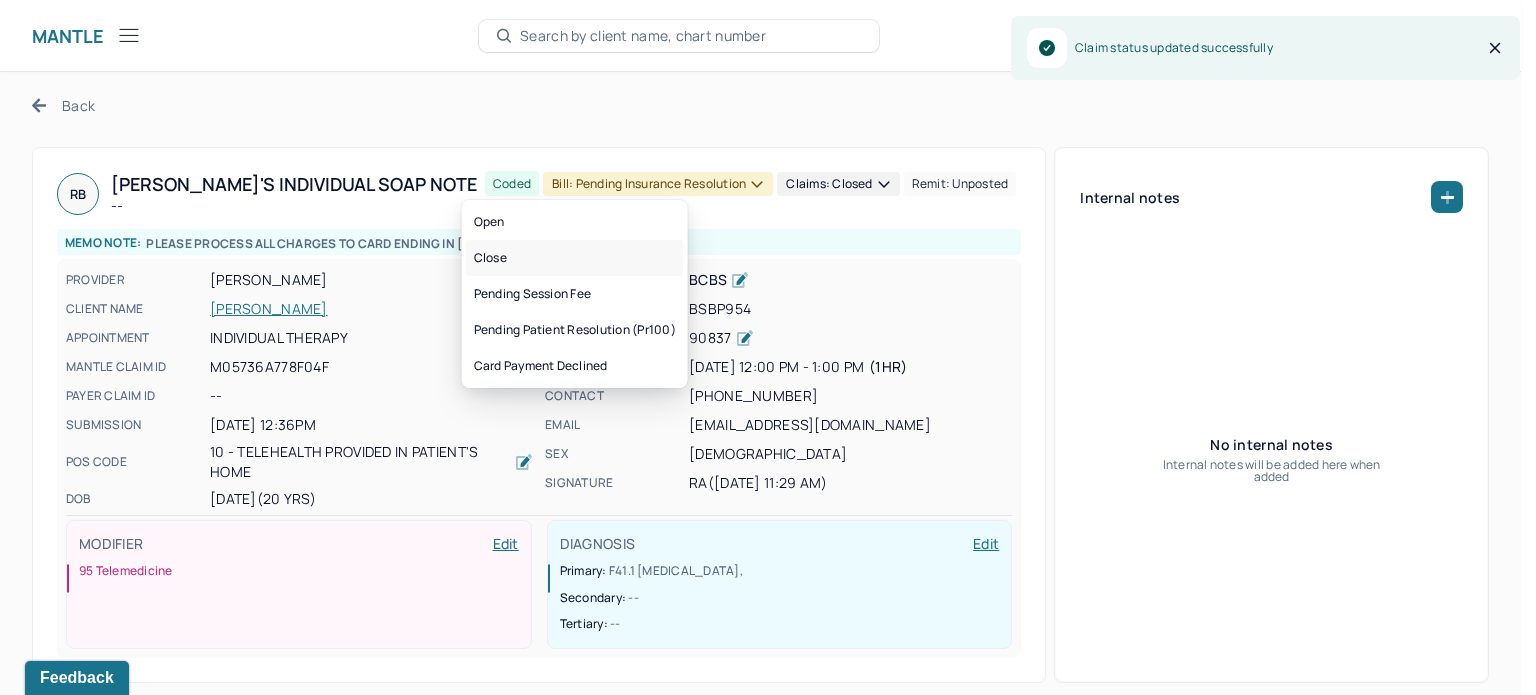click on "Close" at bounding box center (575, 258) 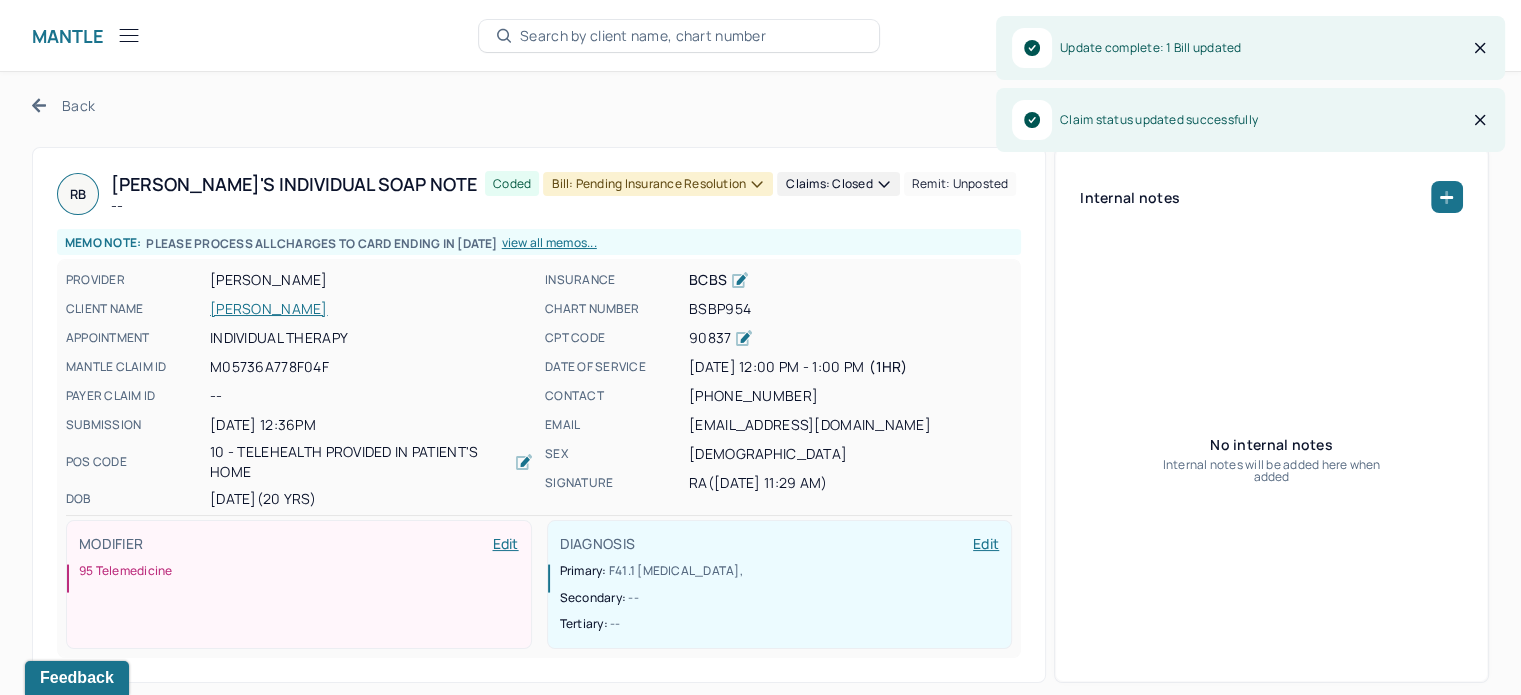 click on "Back" at bounding box center [63, 105] 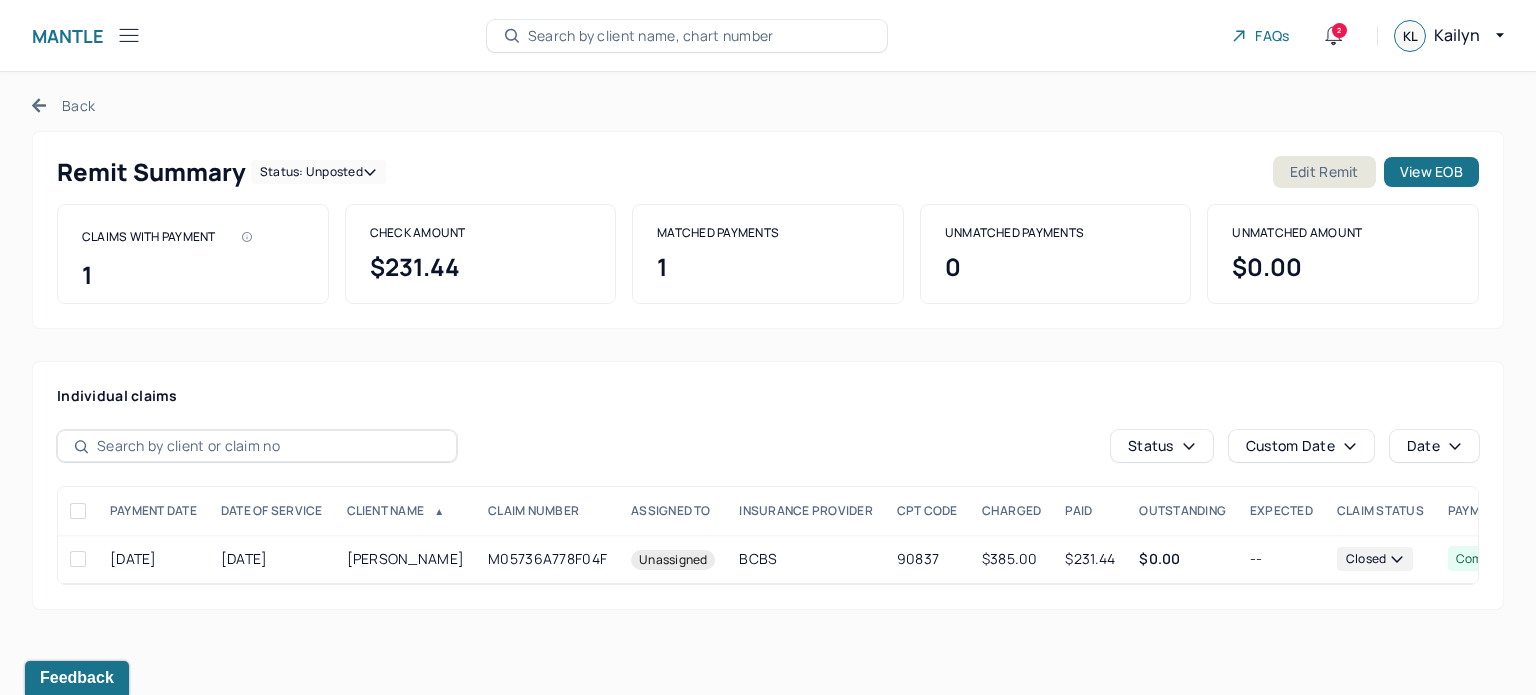click on "Back" at bounding box center (63, 105) 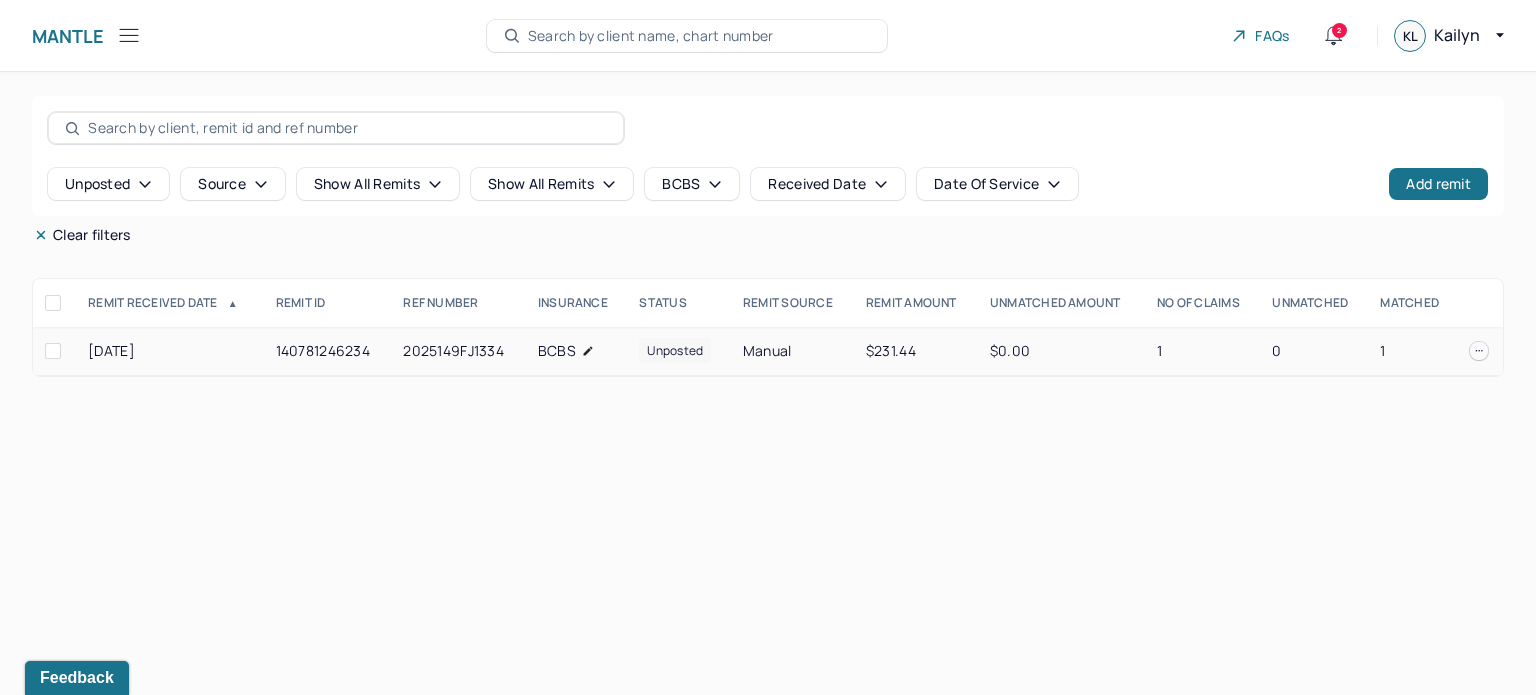 click at bounding box center (53, 351) 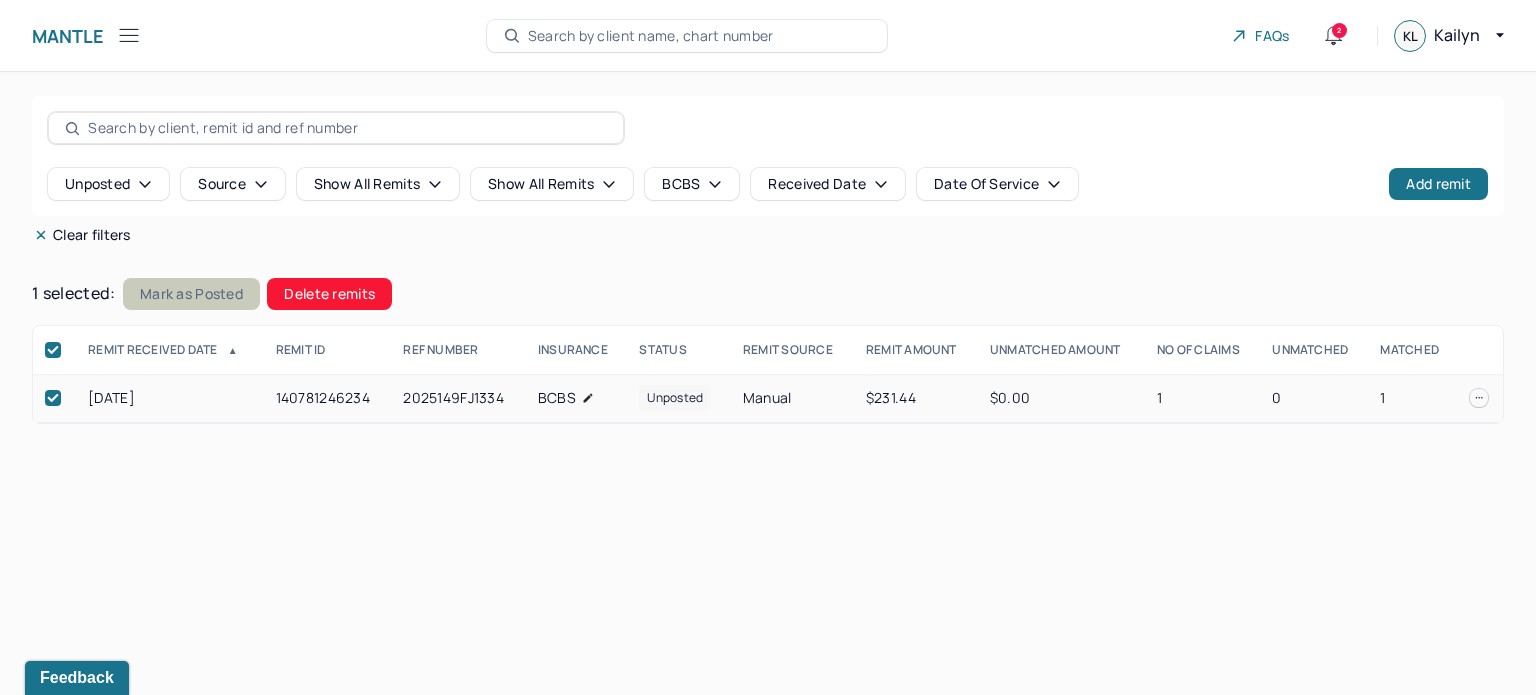 click on "Mark as Posted" at bounding box center (191, 294) 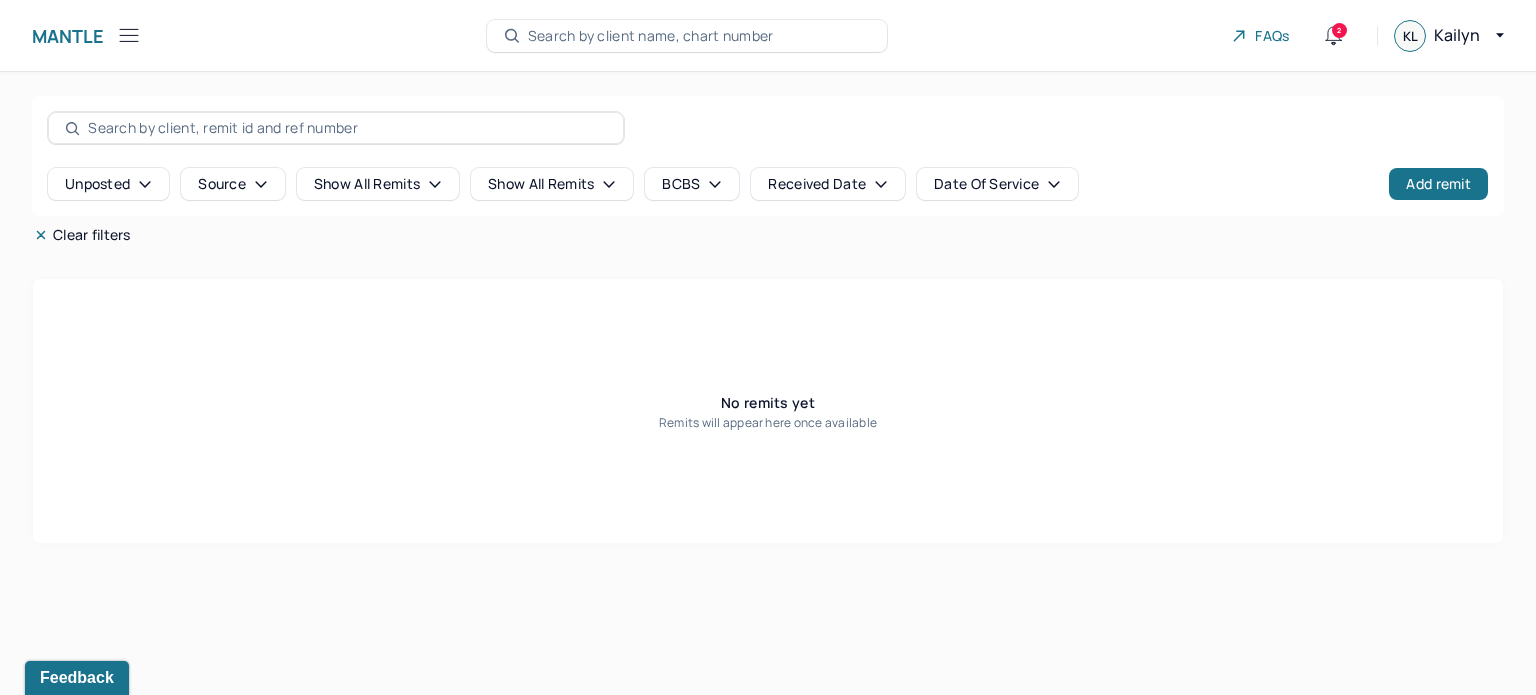 click 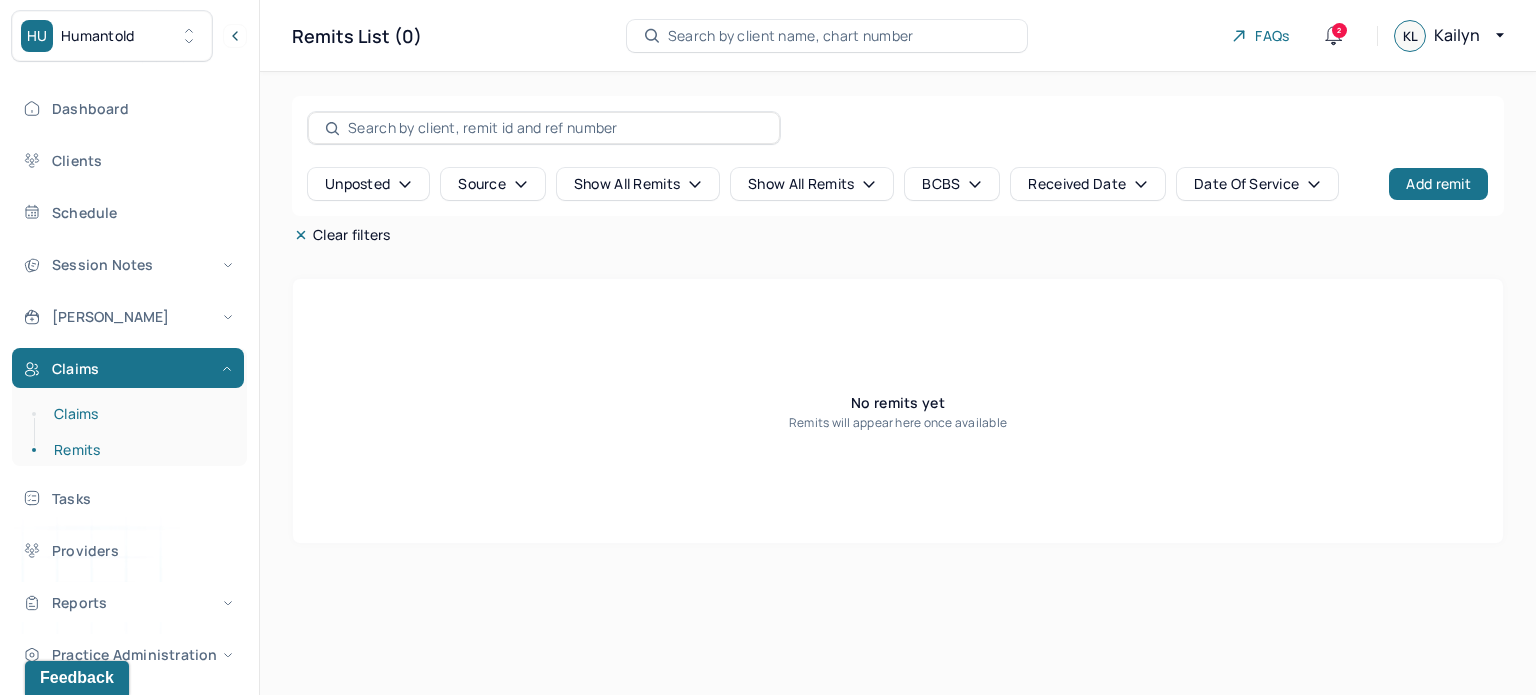 click on "Claims" at bounding box center [139, 414] 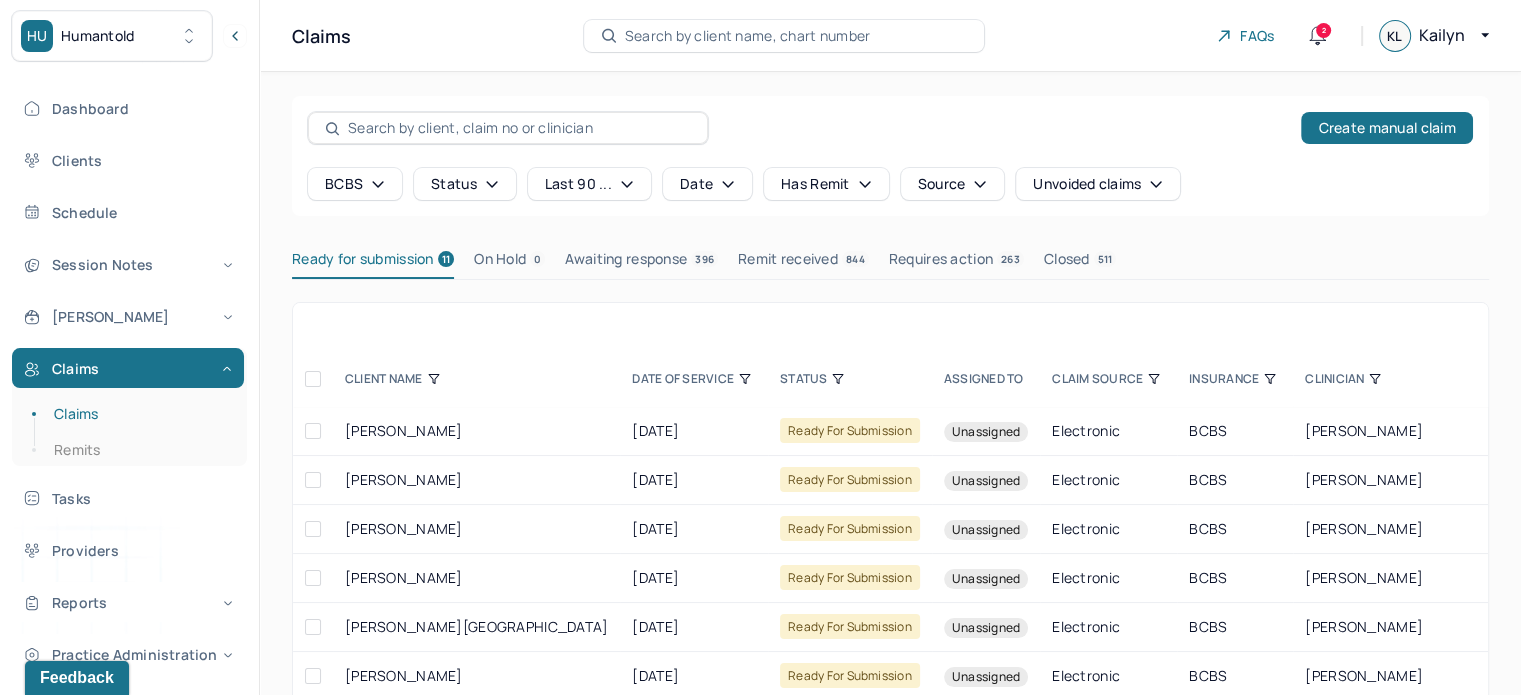 click at bounding box center [313, 379] 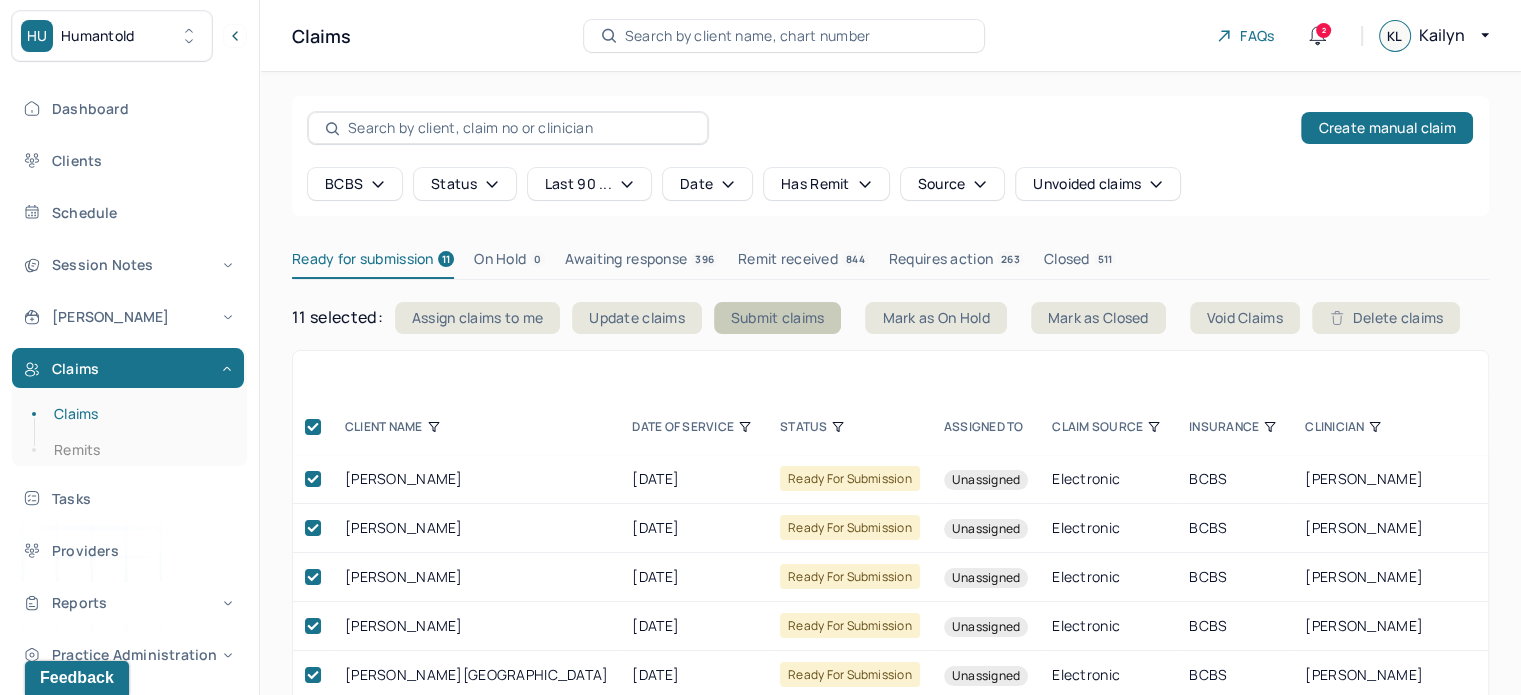 click on "Submit claims" at bounding box center [778, 318] 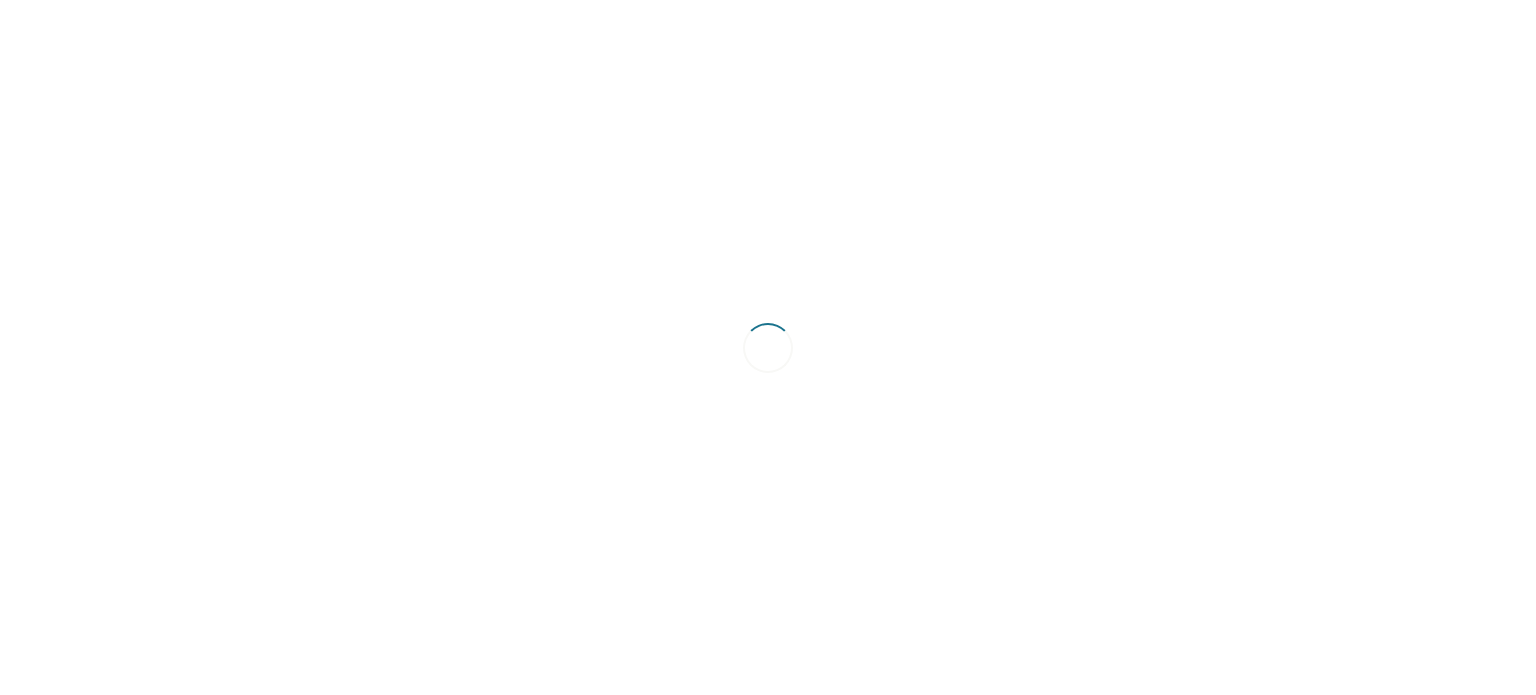 scroll, scrollTop: 0, scrollLeft: 0, axis: both 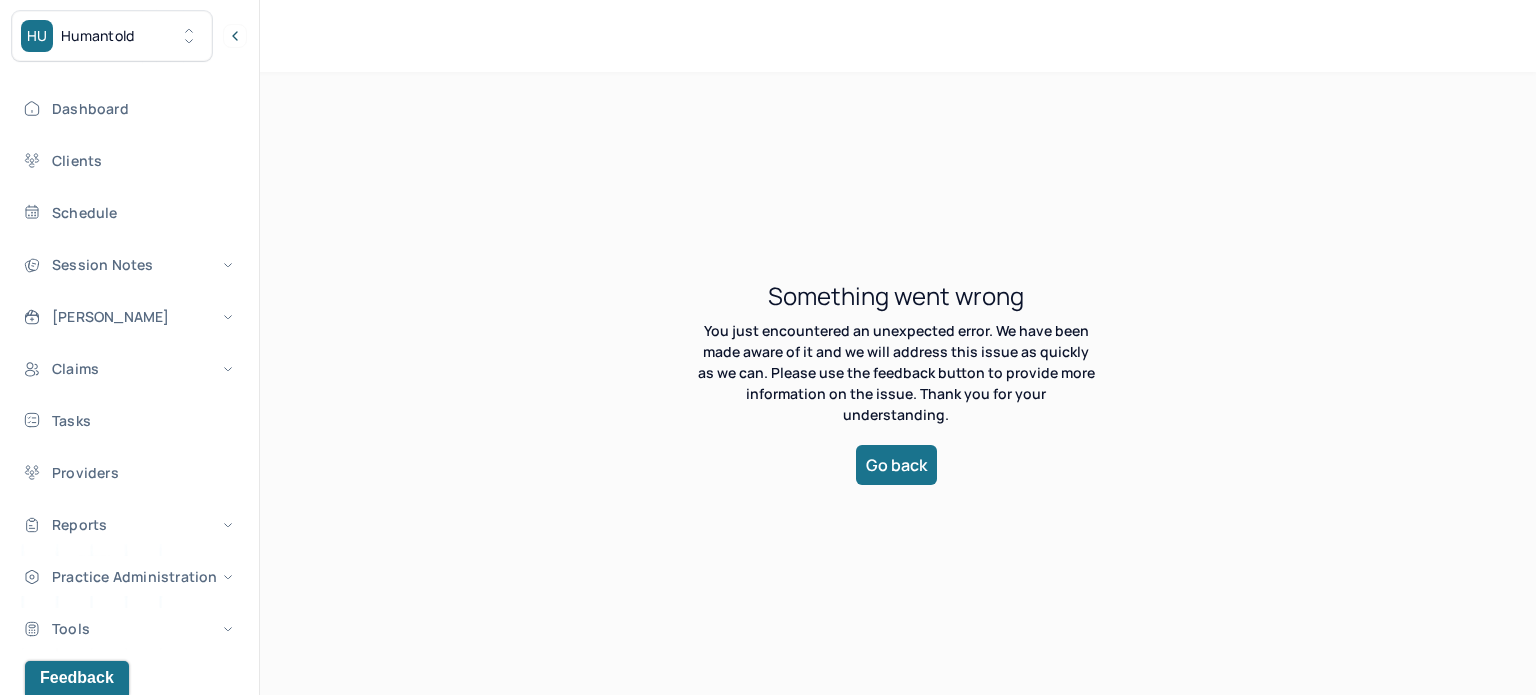 click on "Go back" at bounding box center (896, 465) 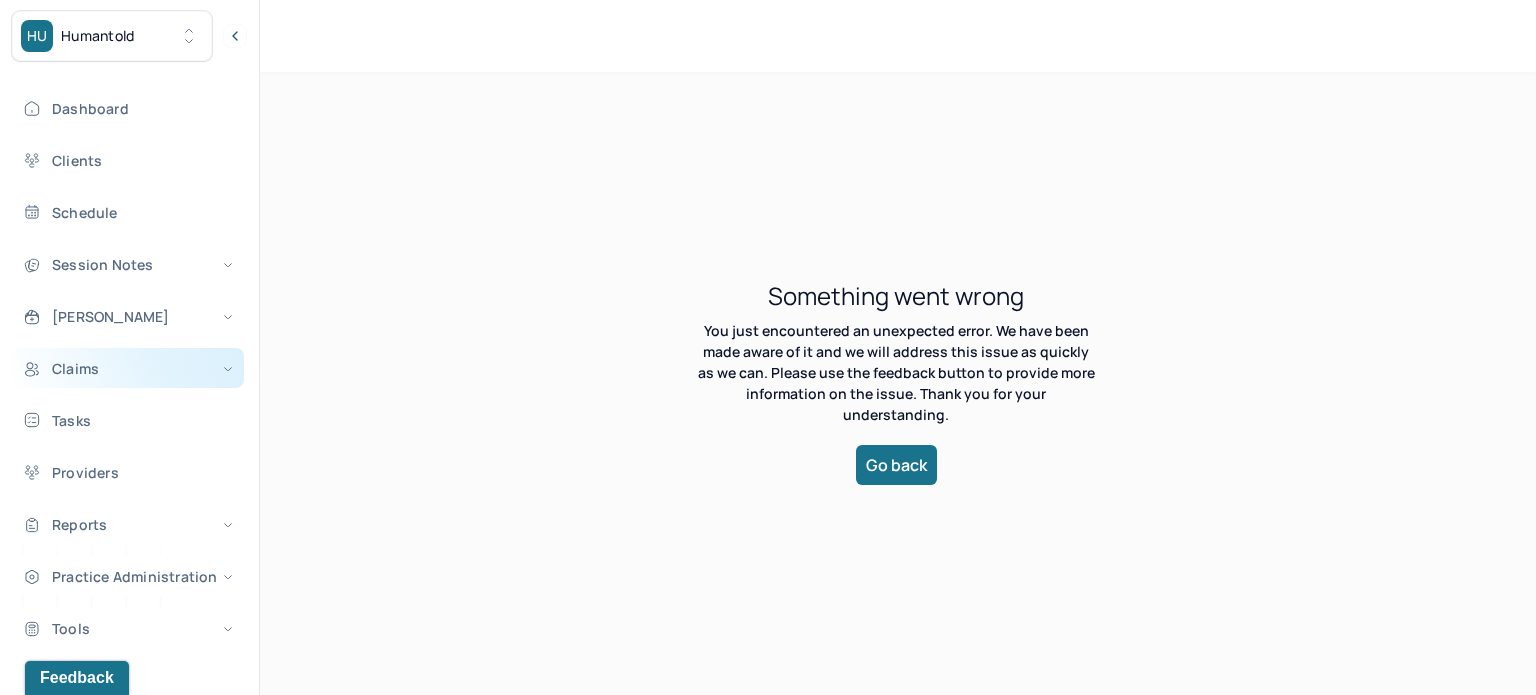 click on "Claims" at bounding box center (128, 368) 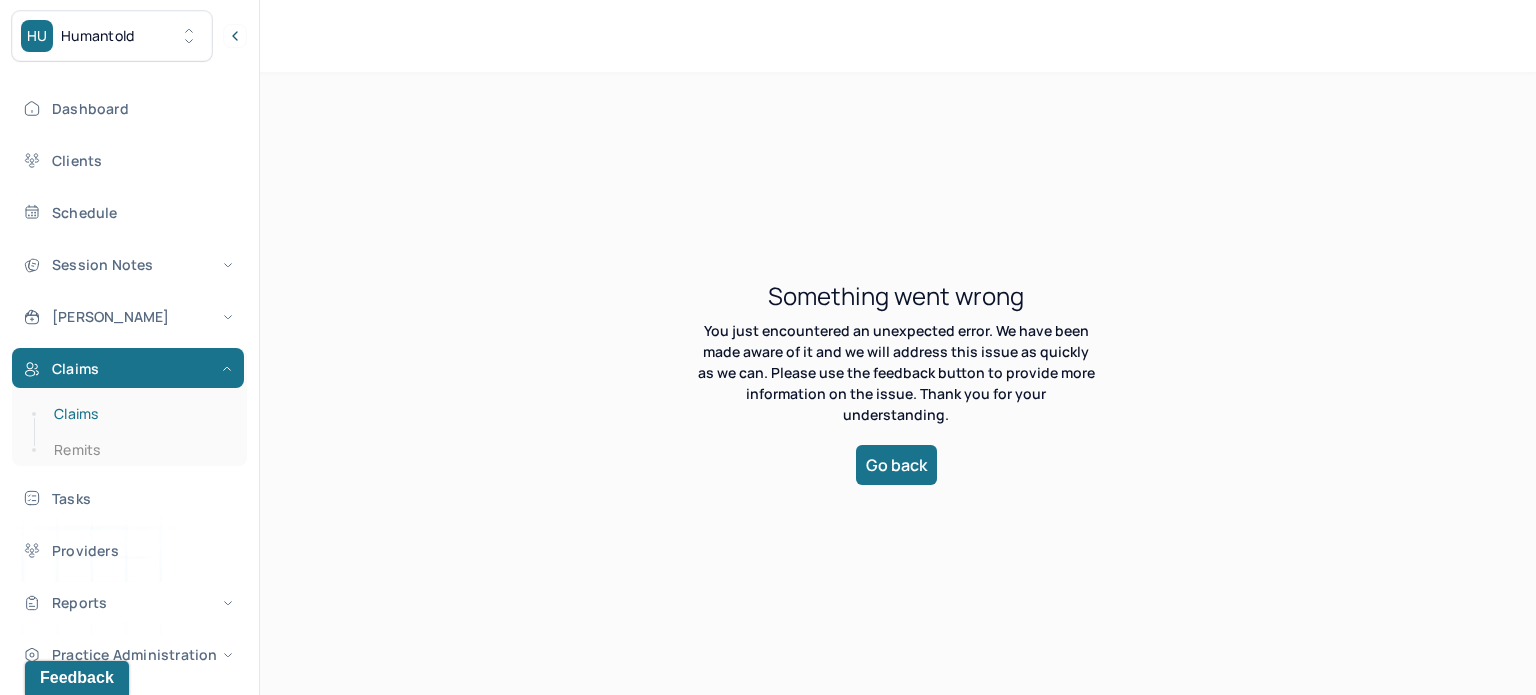 click on "Claims" at bounding box center [139, 414] 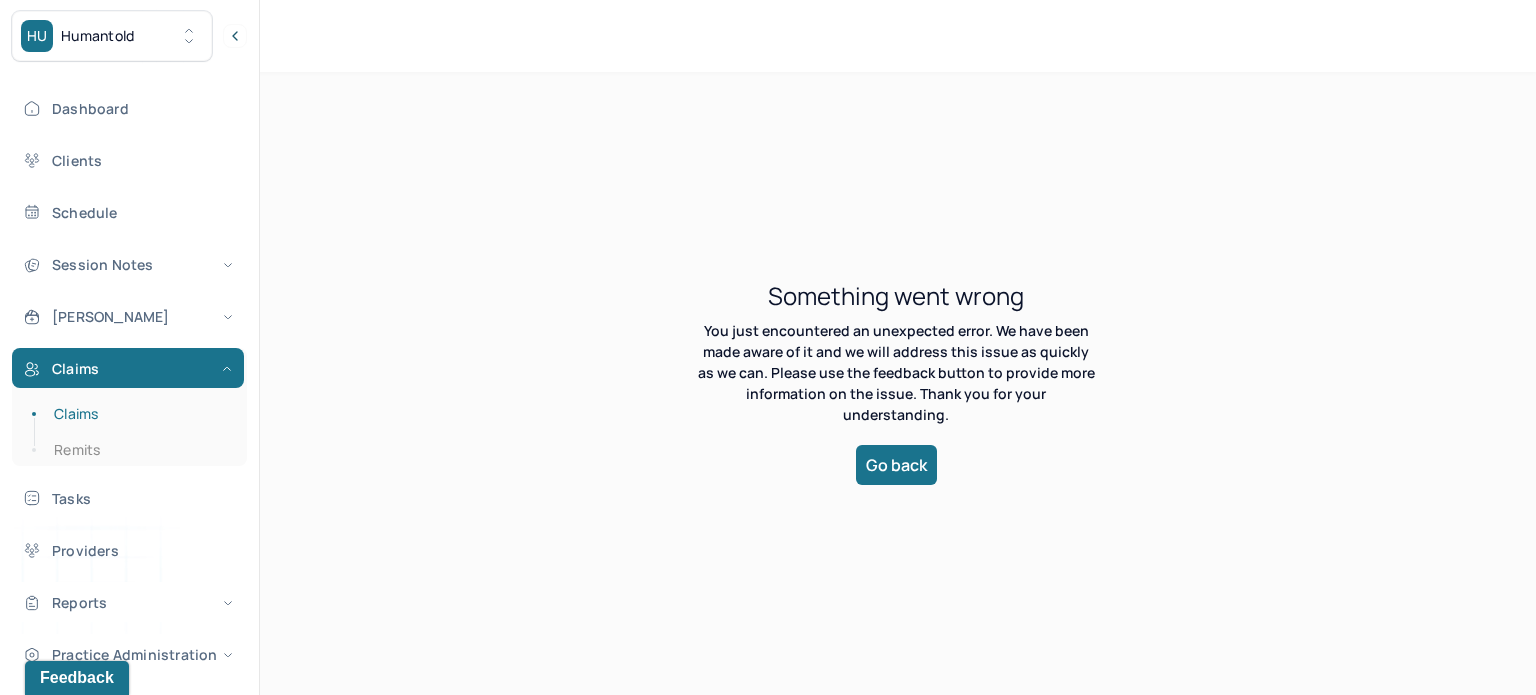 click on "Go back" at bounding box center (896, 465) 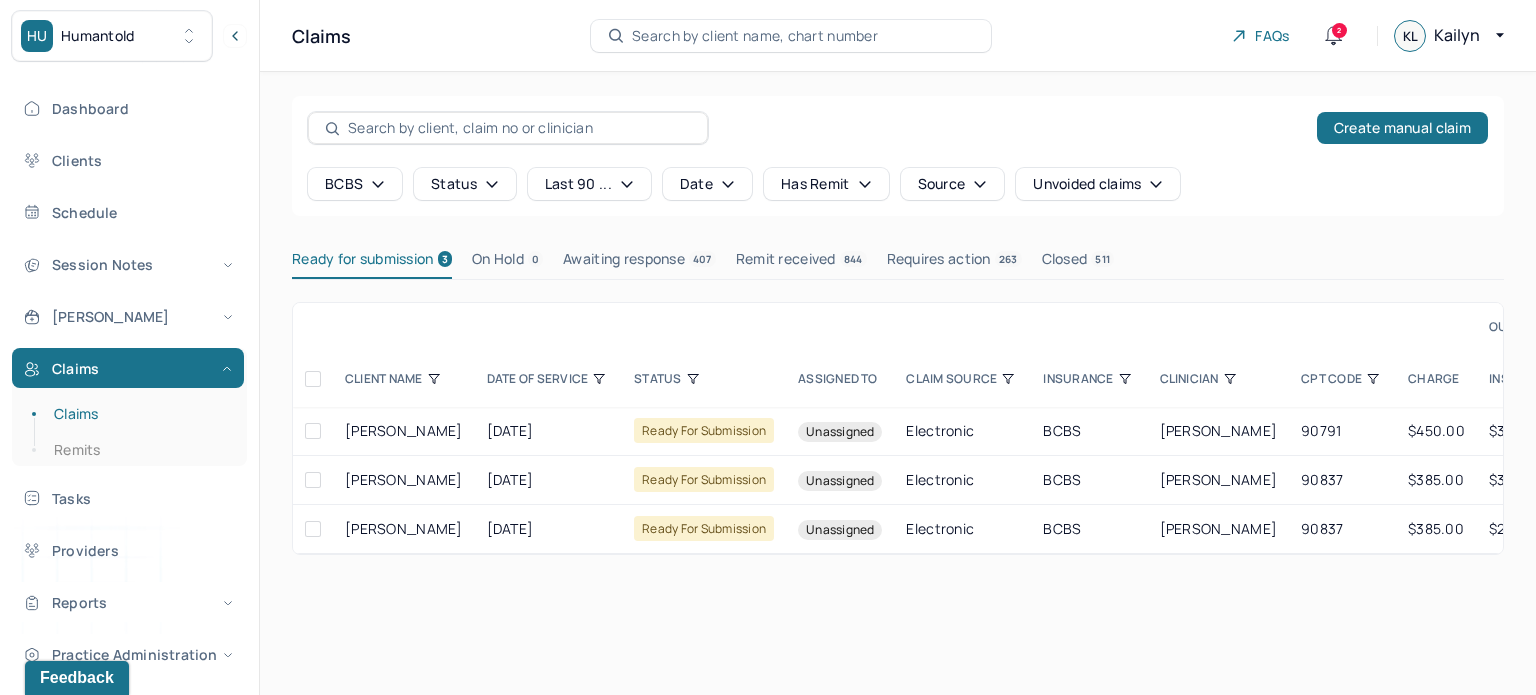 click at bounding box center (313, 379) 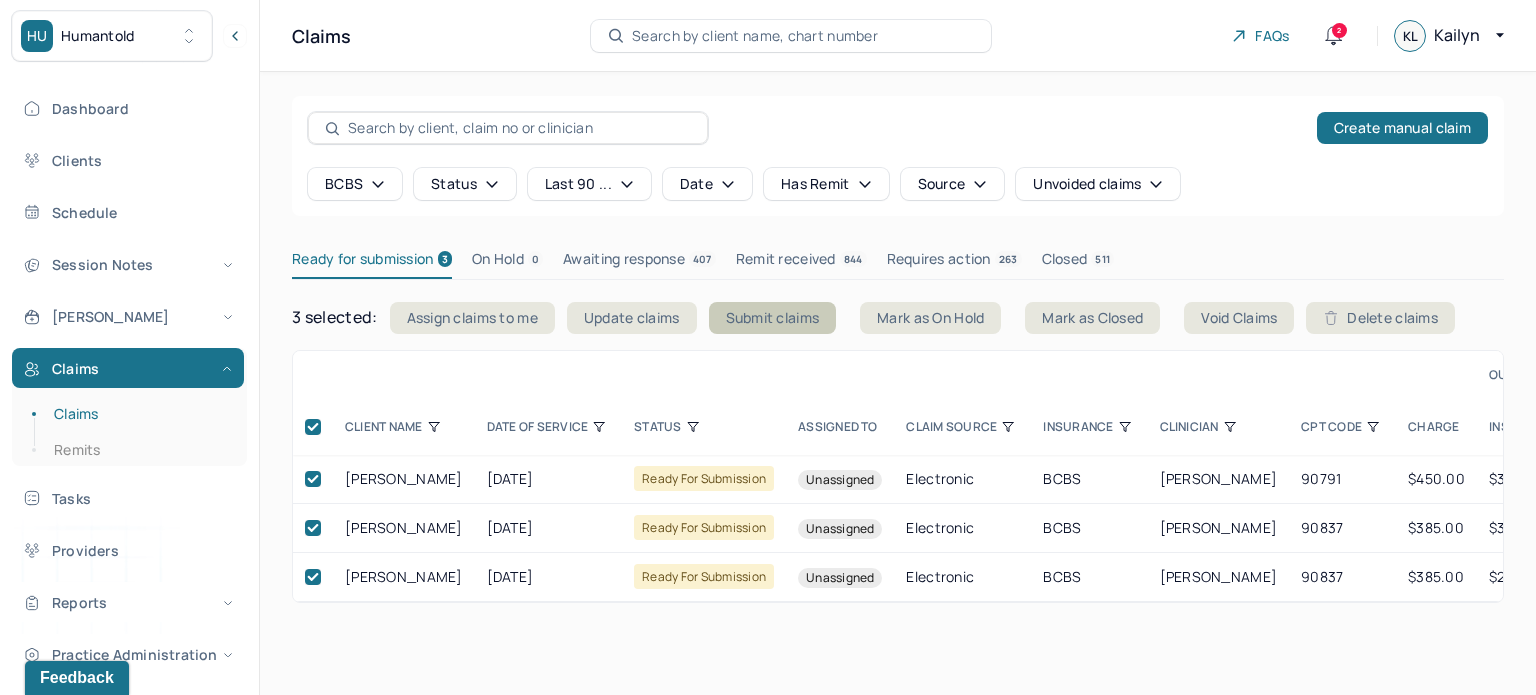click on "Submit claims" at bounding box center (773, 318) 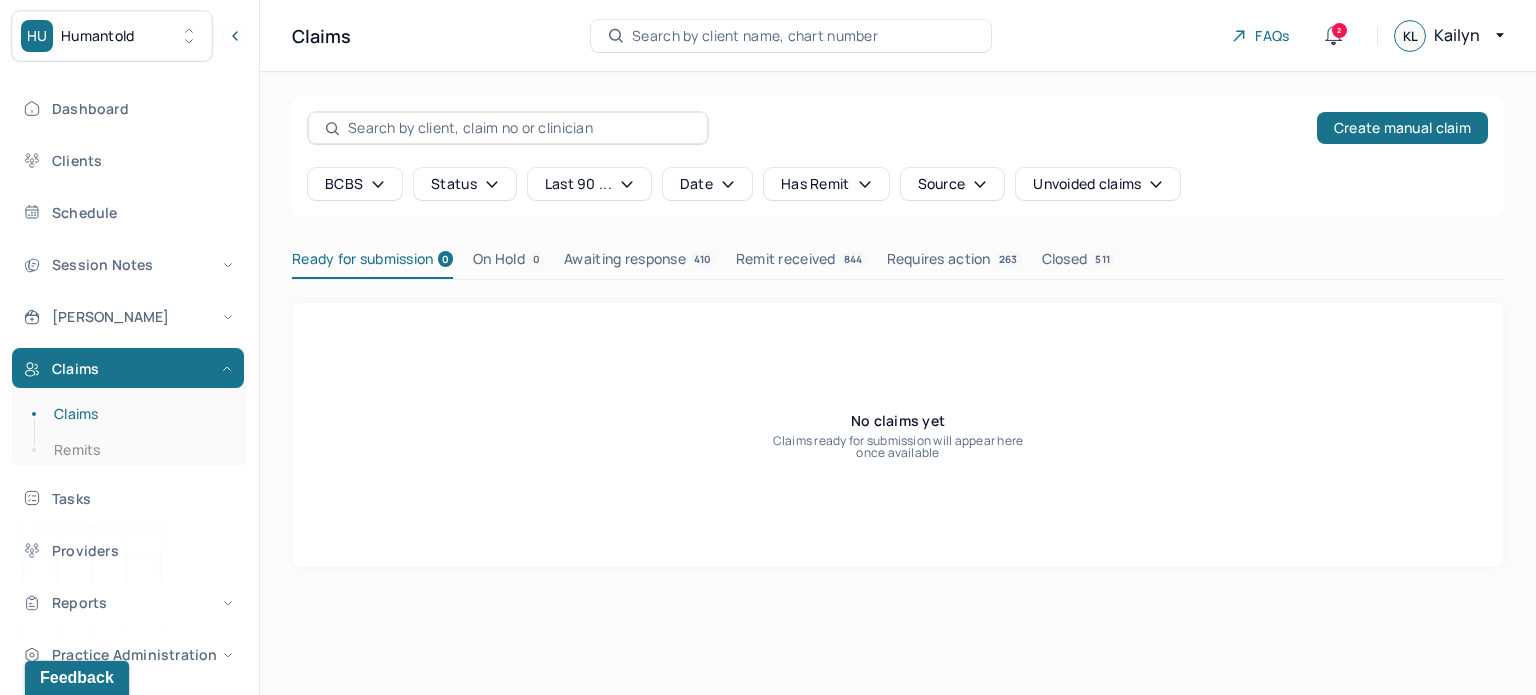 click on "Search by client name, chart number" at bounding box center [755, 36] 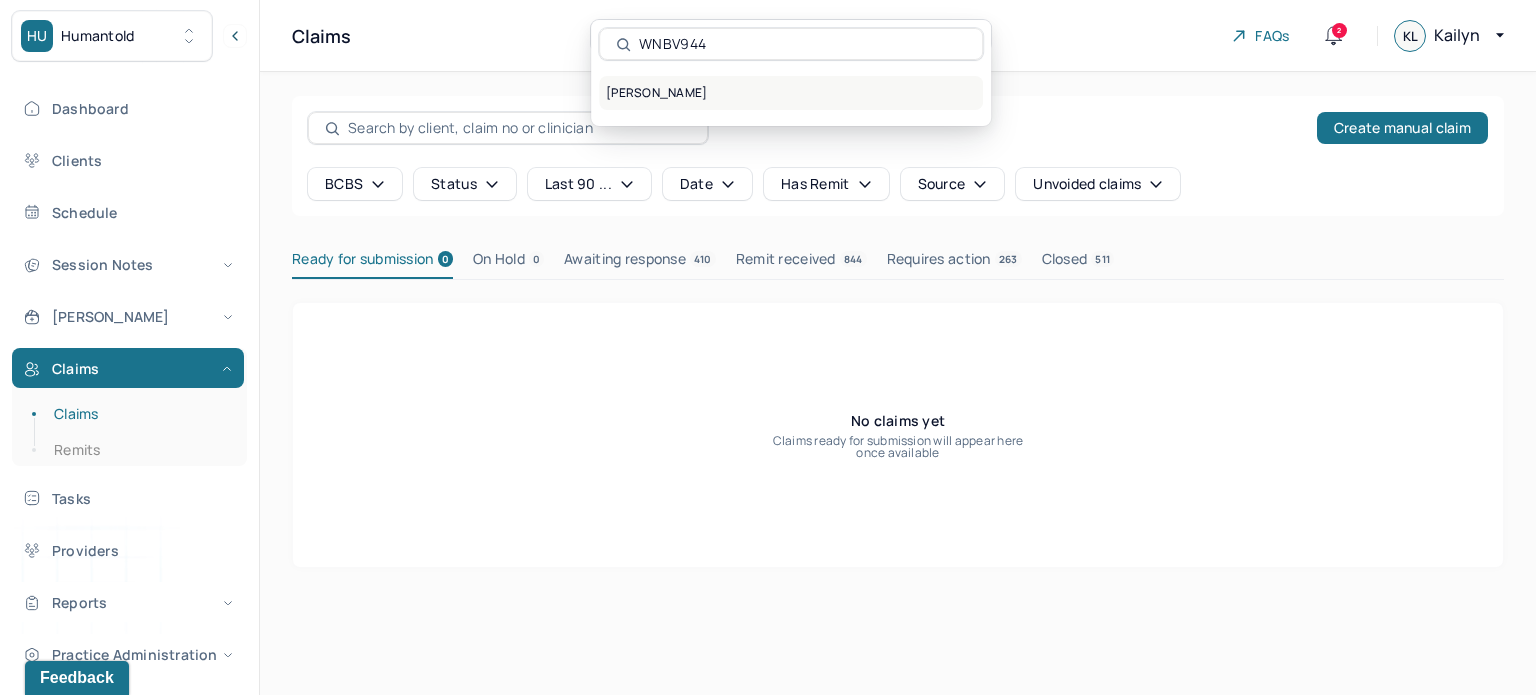 type on "WNBV944" 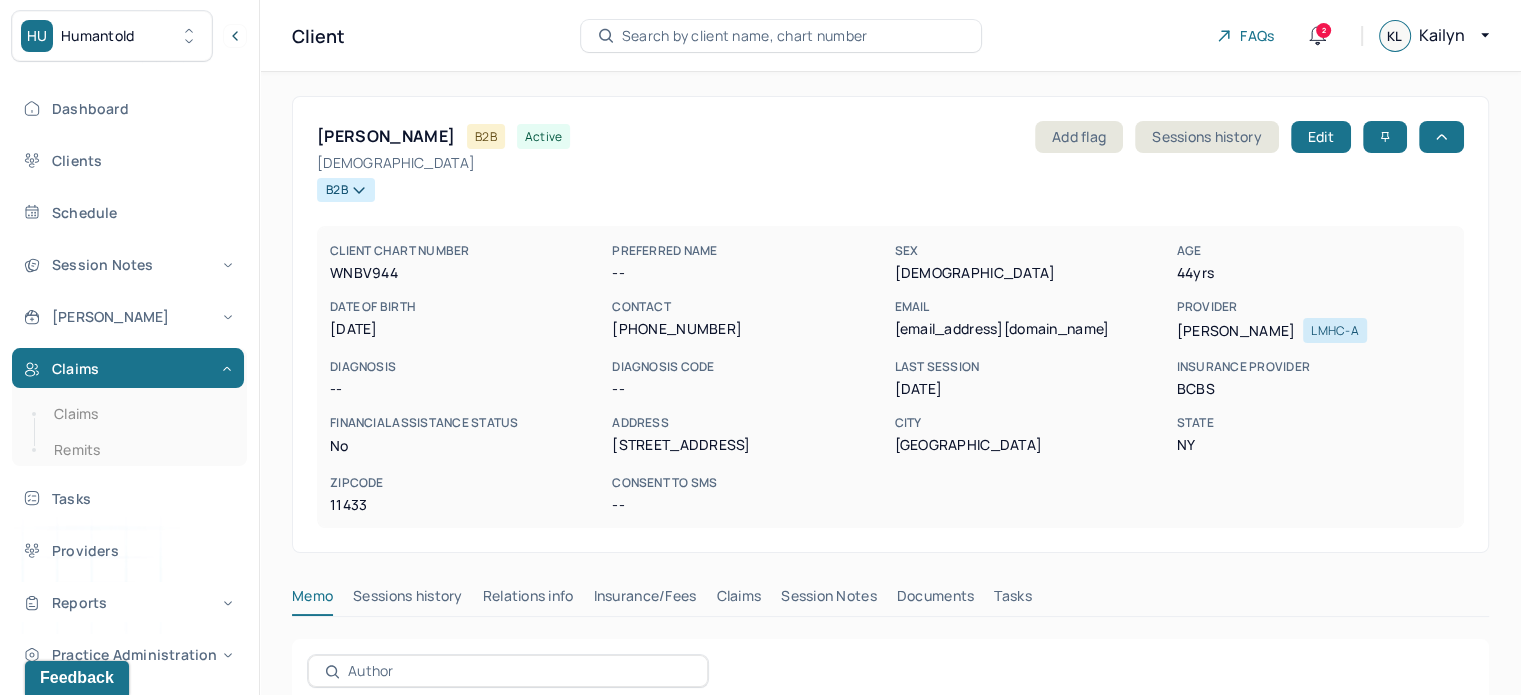 click on "Claims" at bounding box center (738, 600) 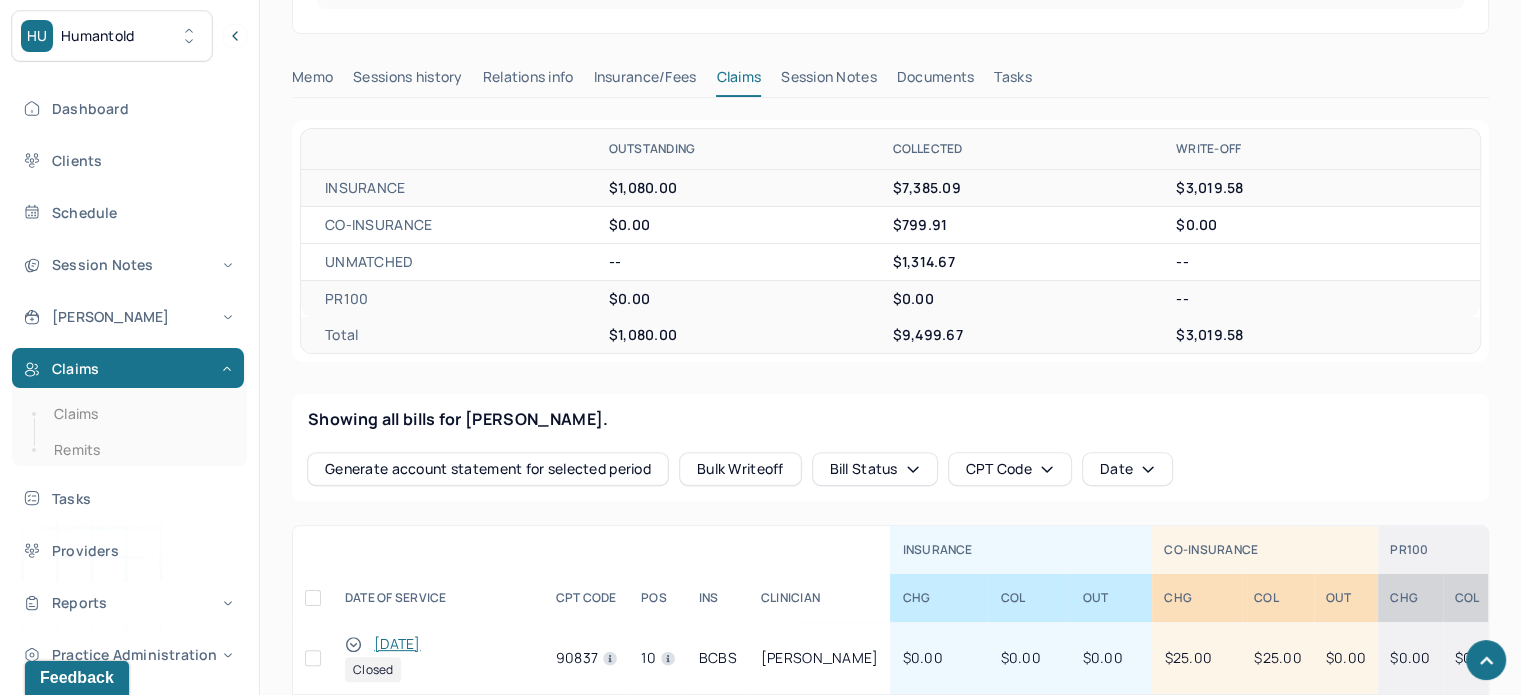 scroll, scrollTop: 700, scrollLeft: 0, axis: vertical 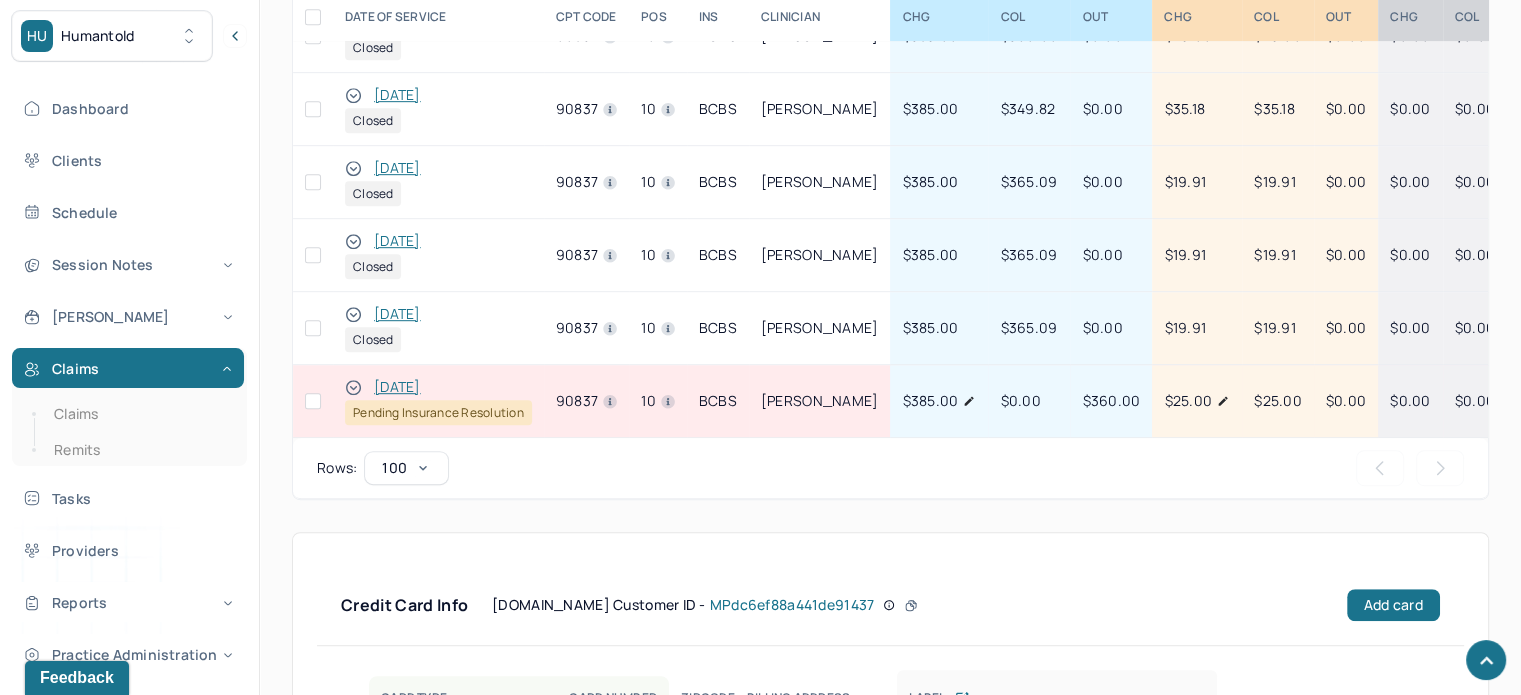 click on "12/04/2024" at bounding box center (397, 387) 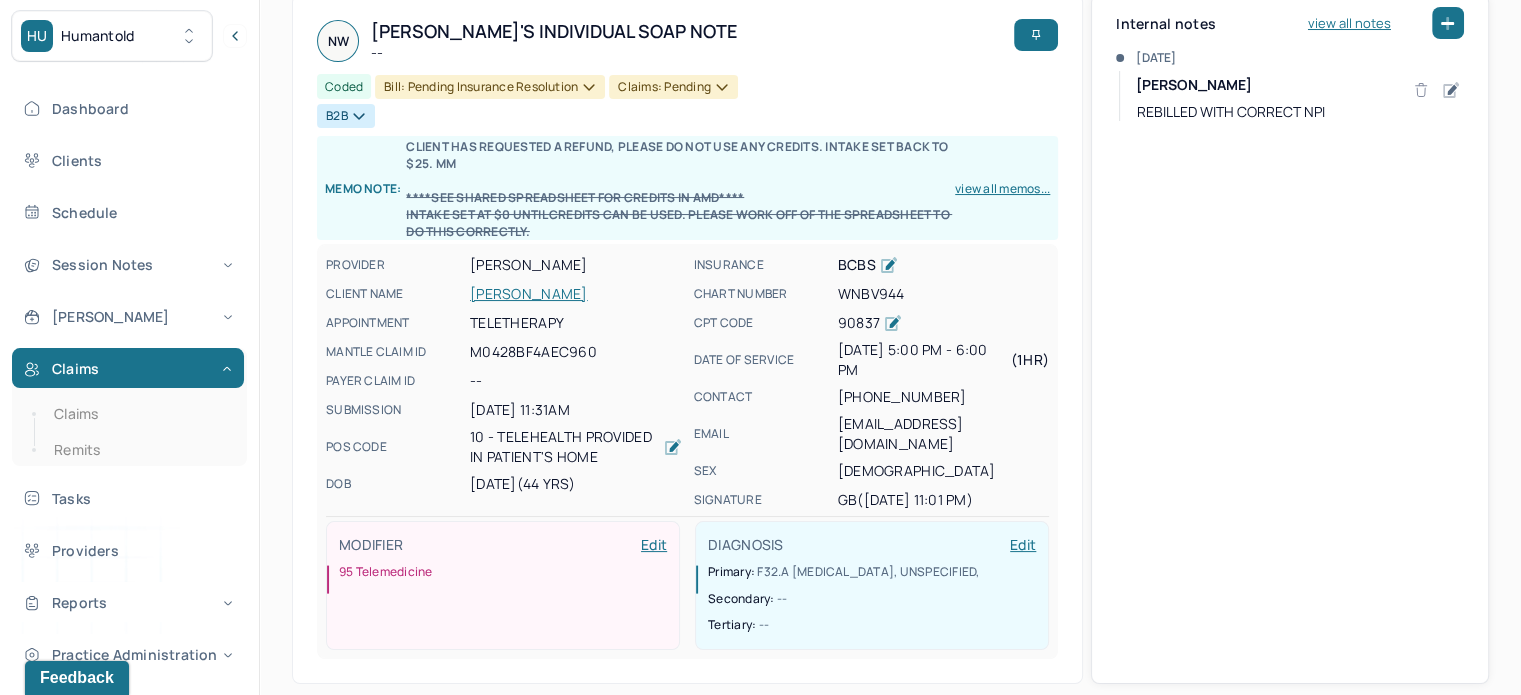 scroll, scrollTop: 400, scrollLeft: 0, axis: vertical 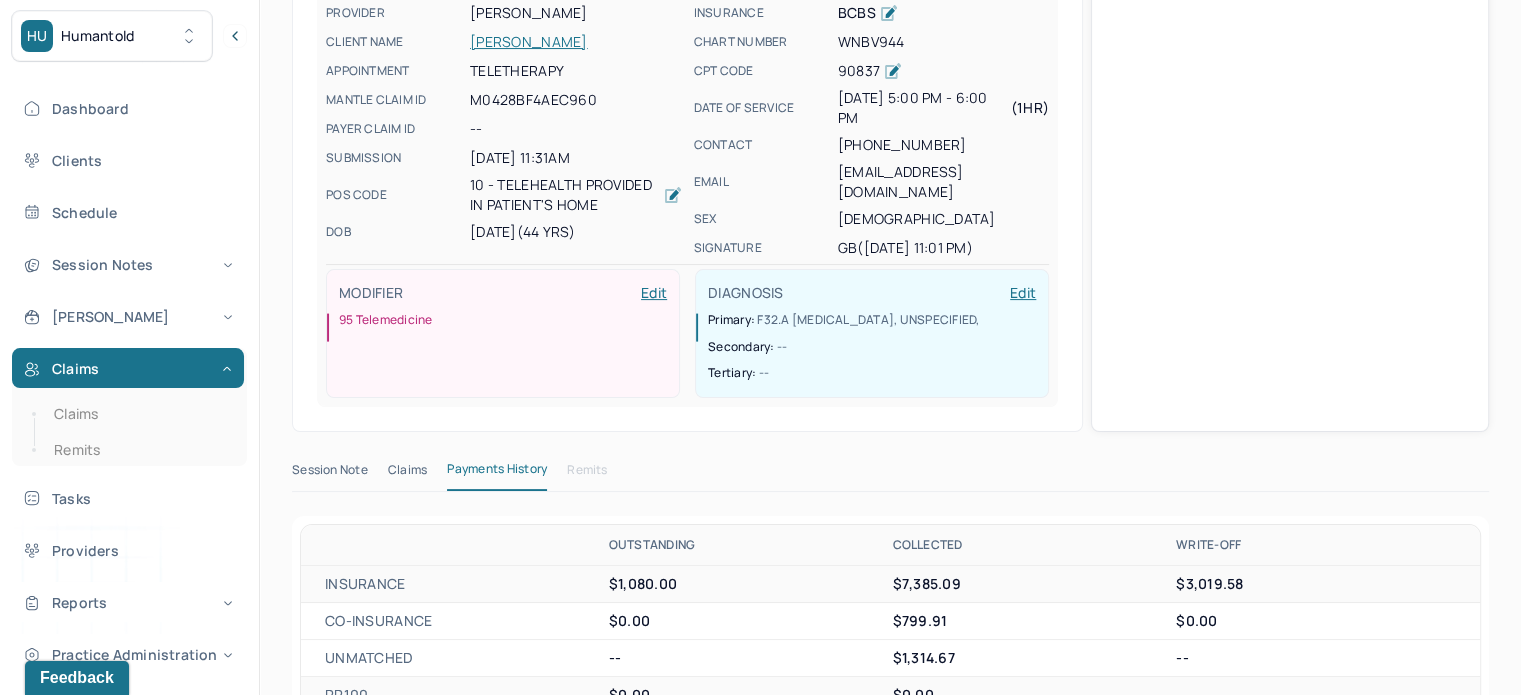 click on "Claims" at bounding box center [407, 474] 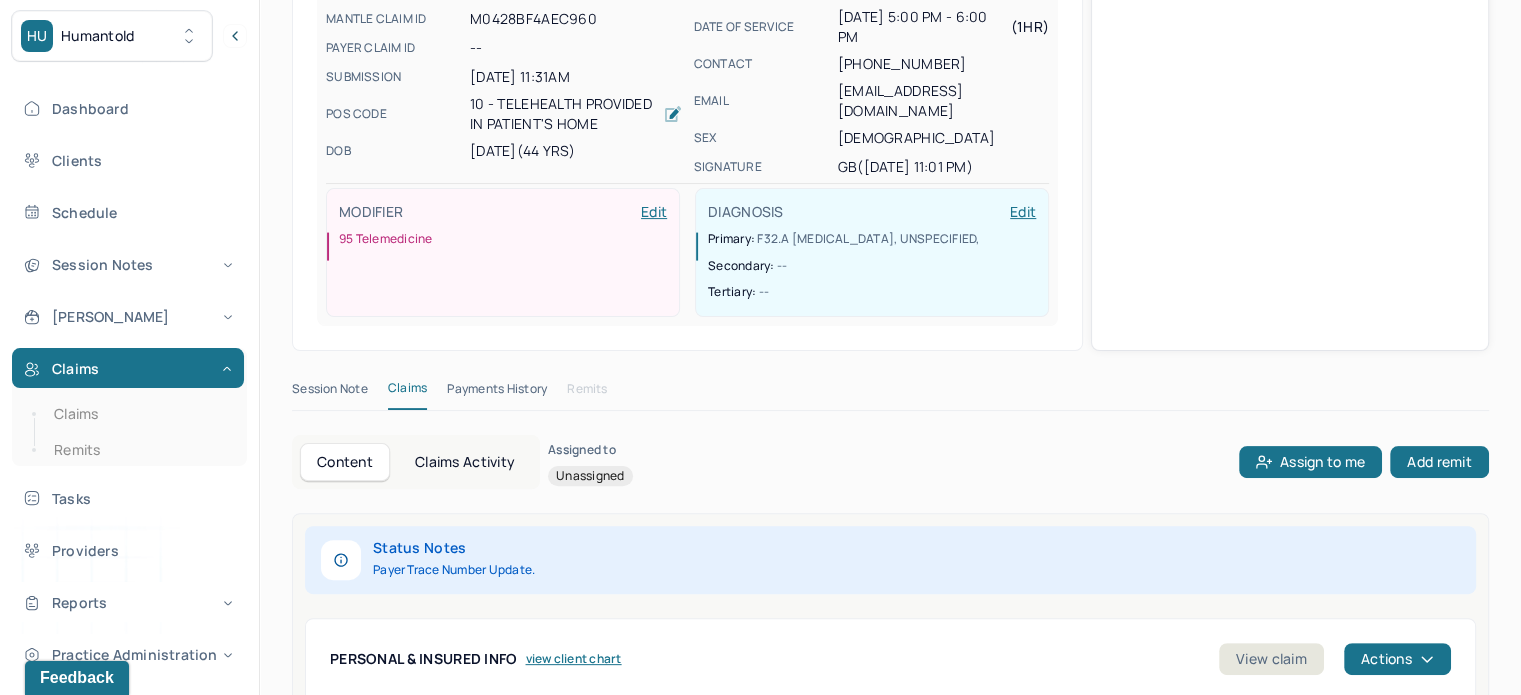 scroll, scrollTop: 700, scrollLeft: 0, axis: vertical 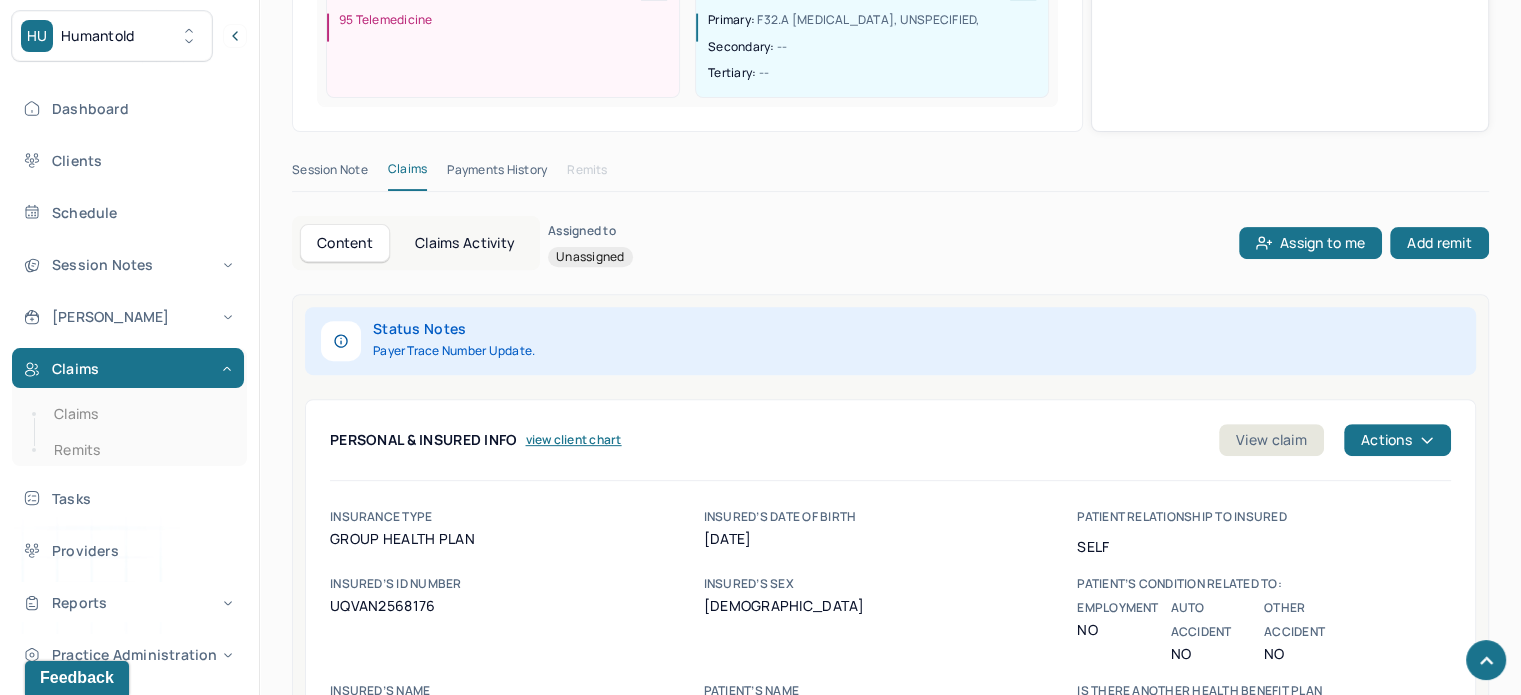 click on "Claims Activity" at bounding box center [465, 243] 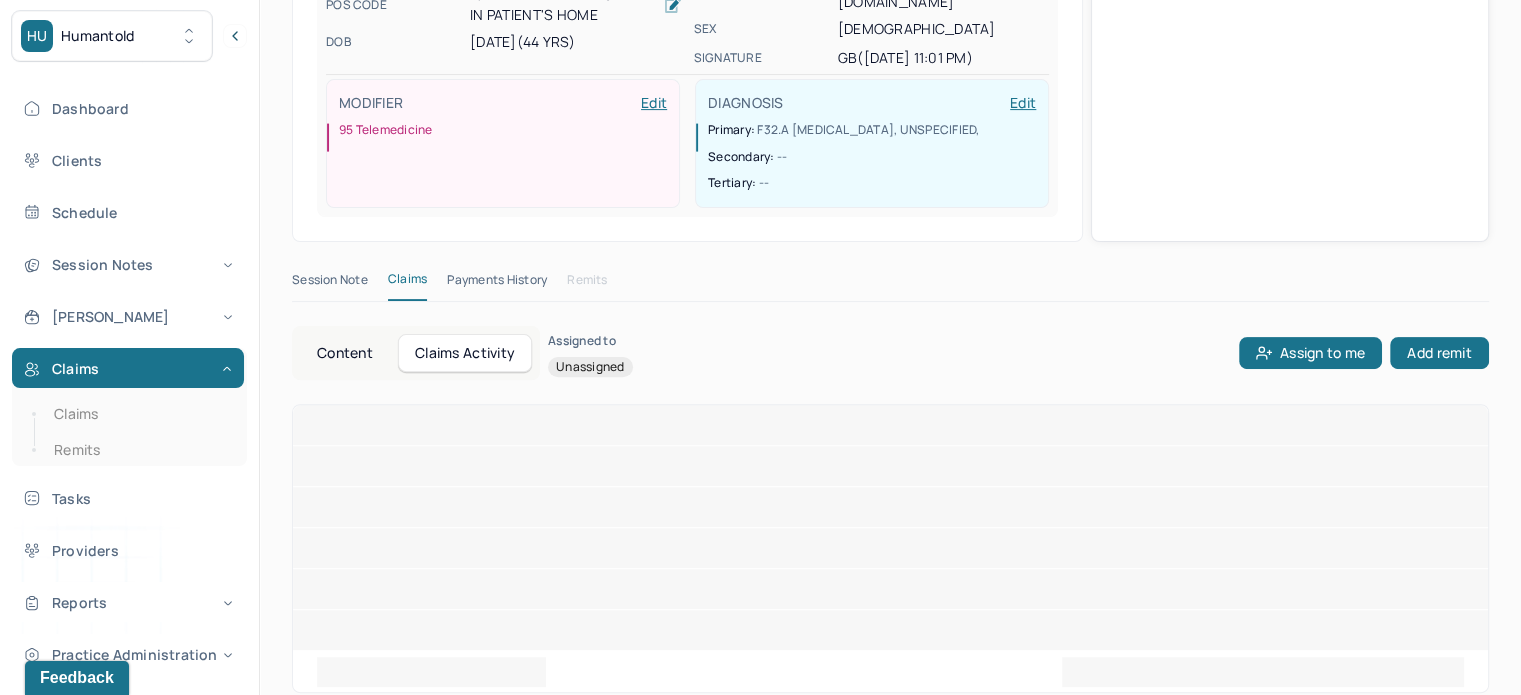 scroll, scrollTop: 700, scrollLeft: 0, axis: vertical 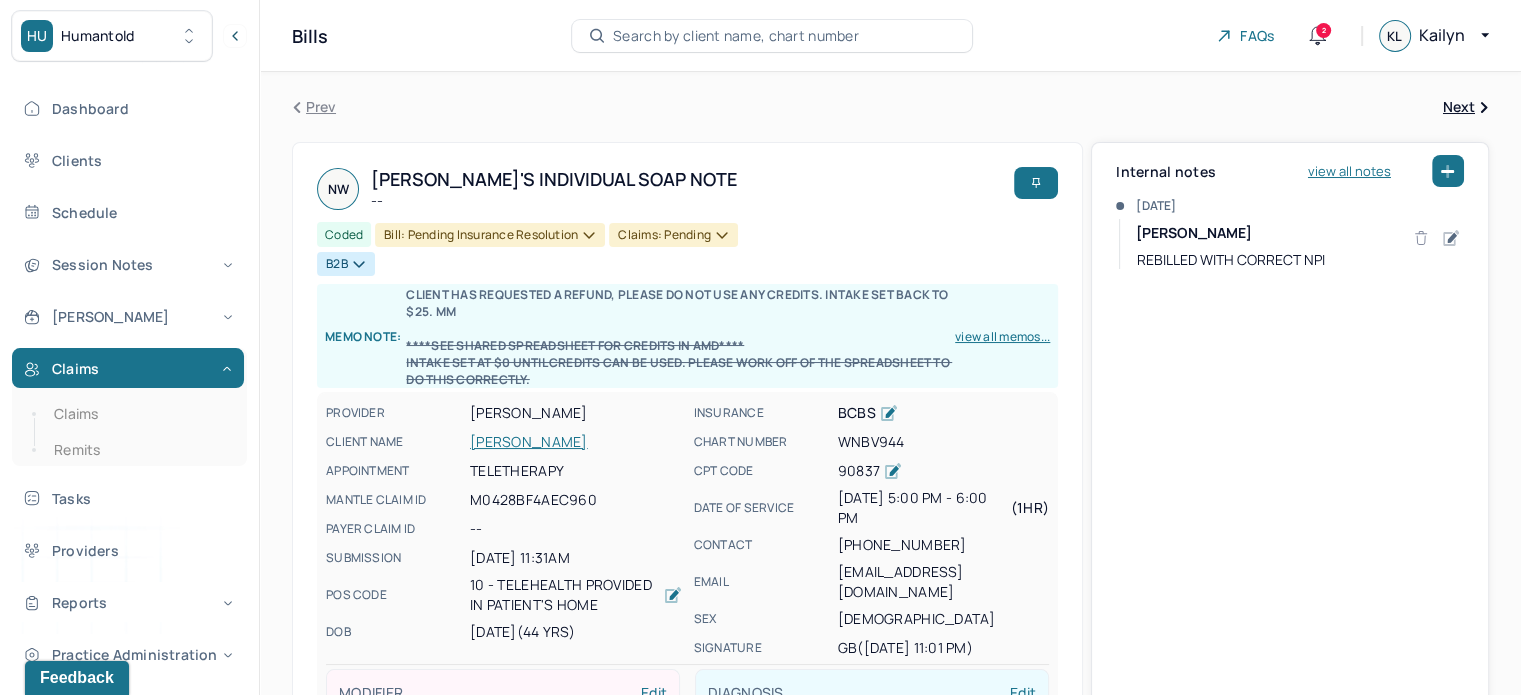 click on "Search by client name, chart number" at bounding box center [736, 36] 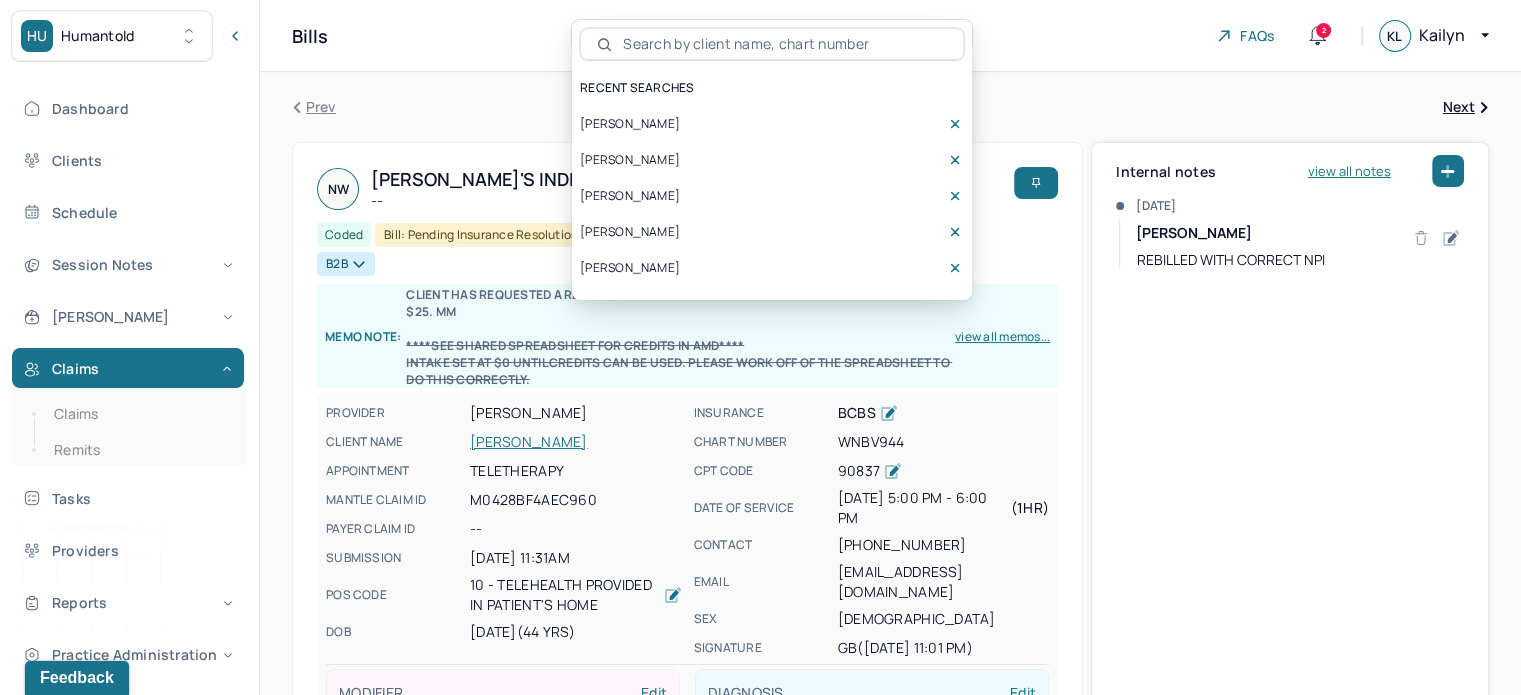 drag, startPoint x: 721, startPoint y: 32, endPoint x: 657, endPoint y: 42, distance: 64.77654 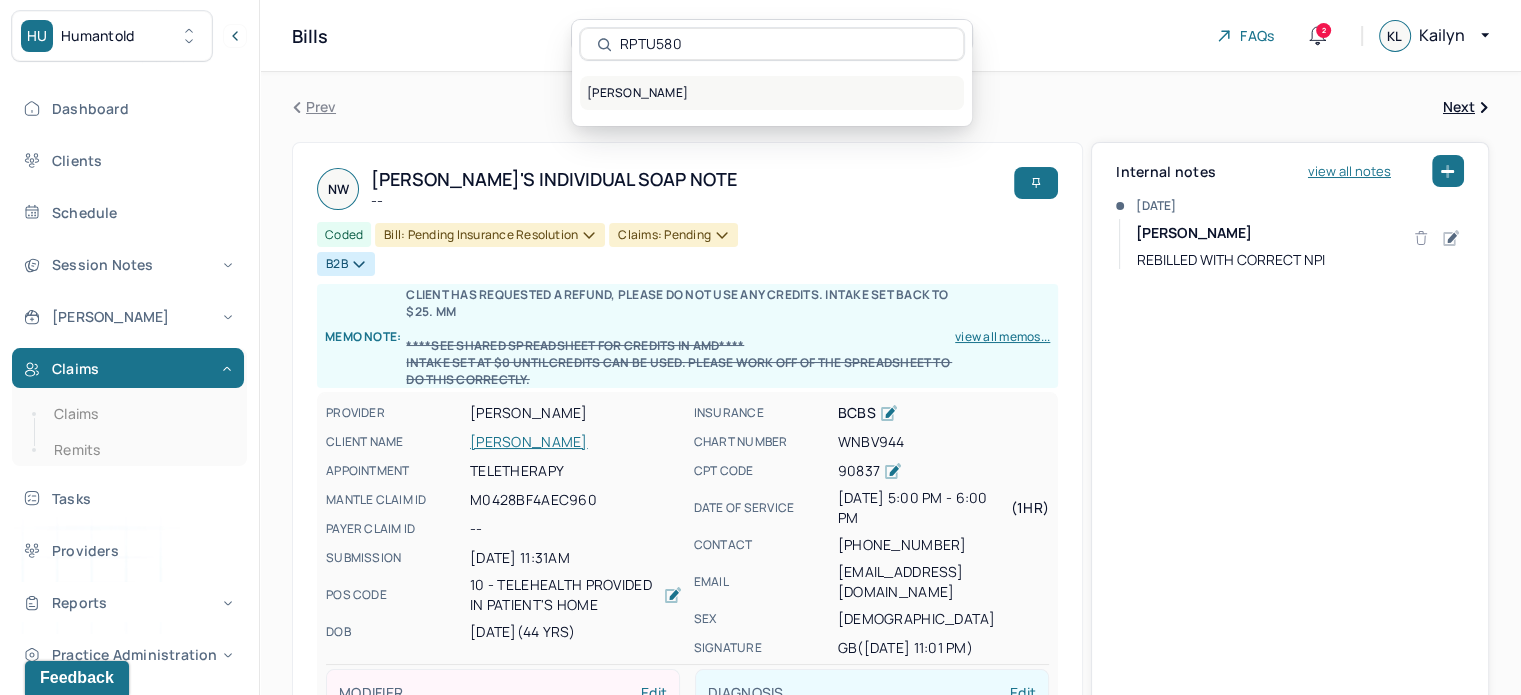 type on "RPTU580" 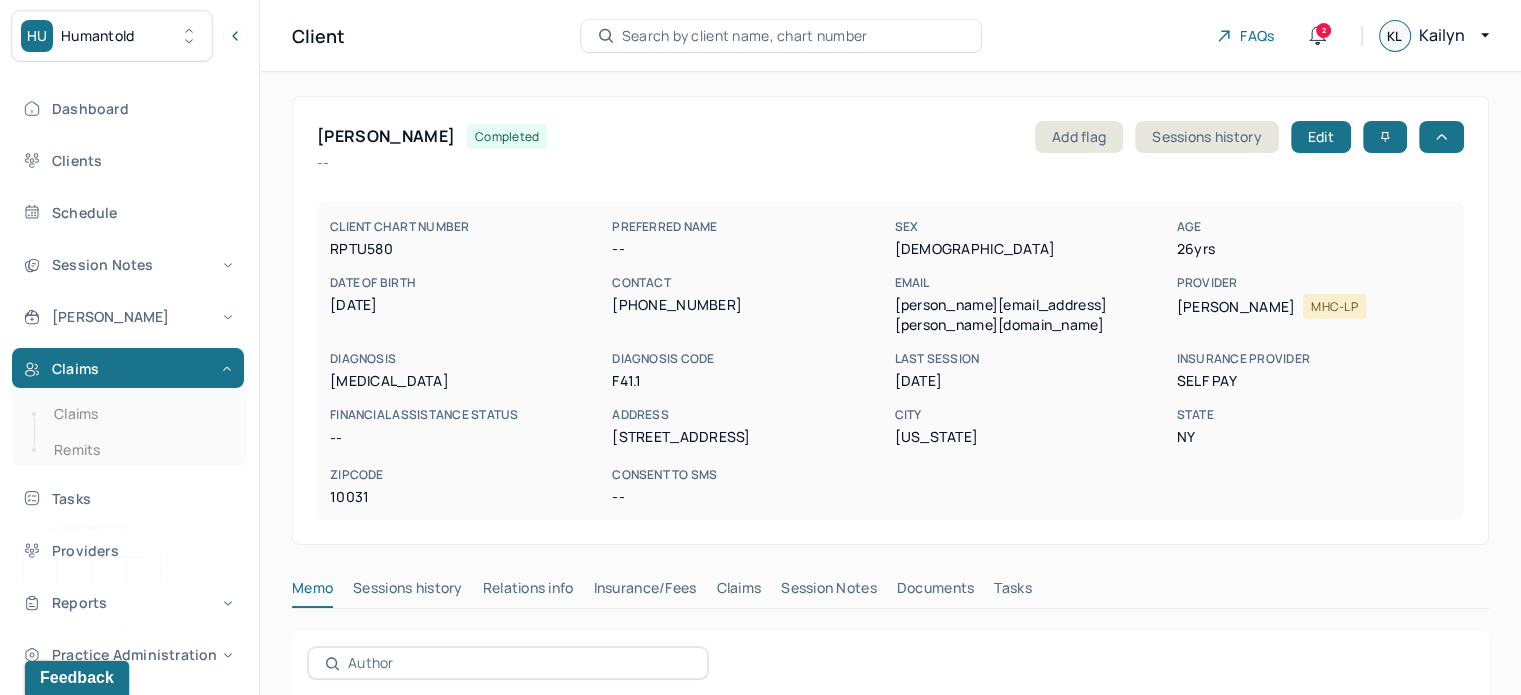 click on "Claims" at bounding box center (738, 592) 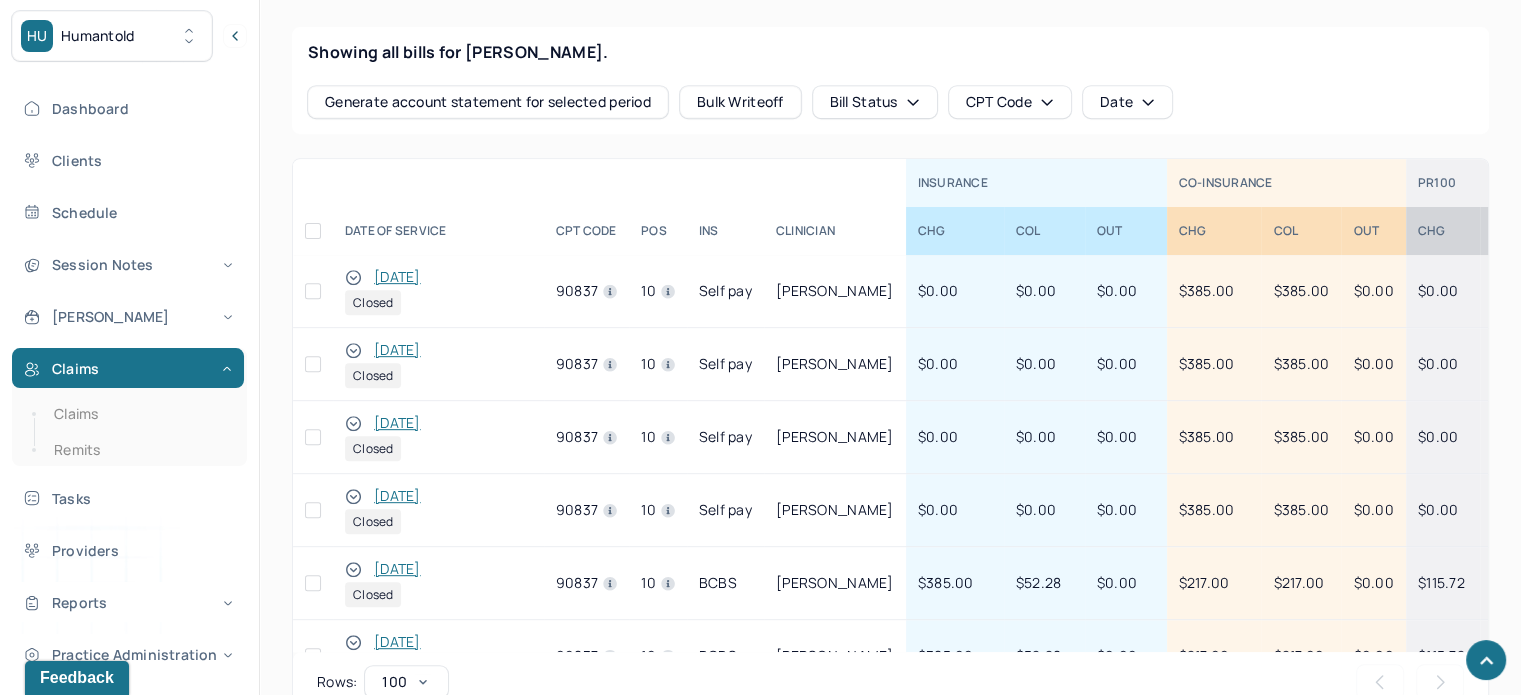 scroll, scrollTop: 900, scrollLeft: 0, axis: vertical 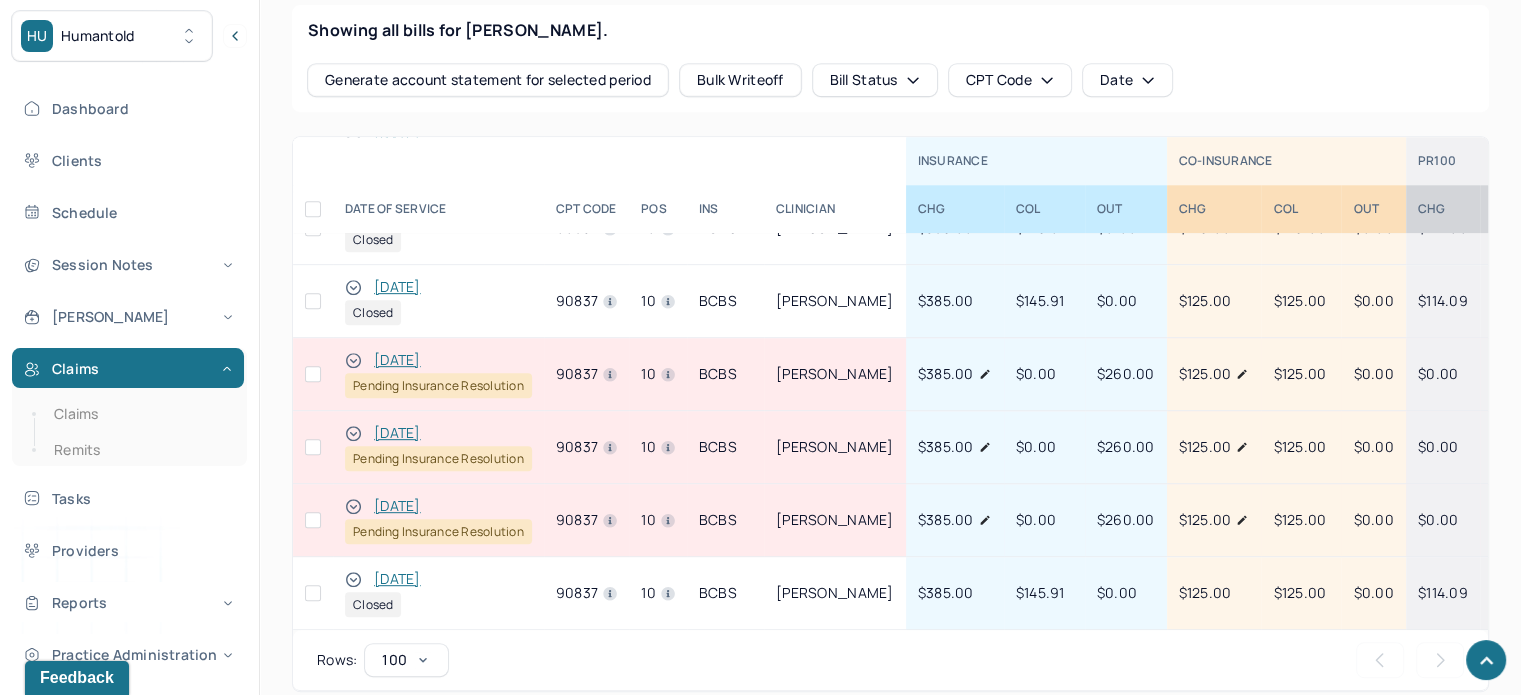 click on "12/05/2024" at bounding box center [397, 506] 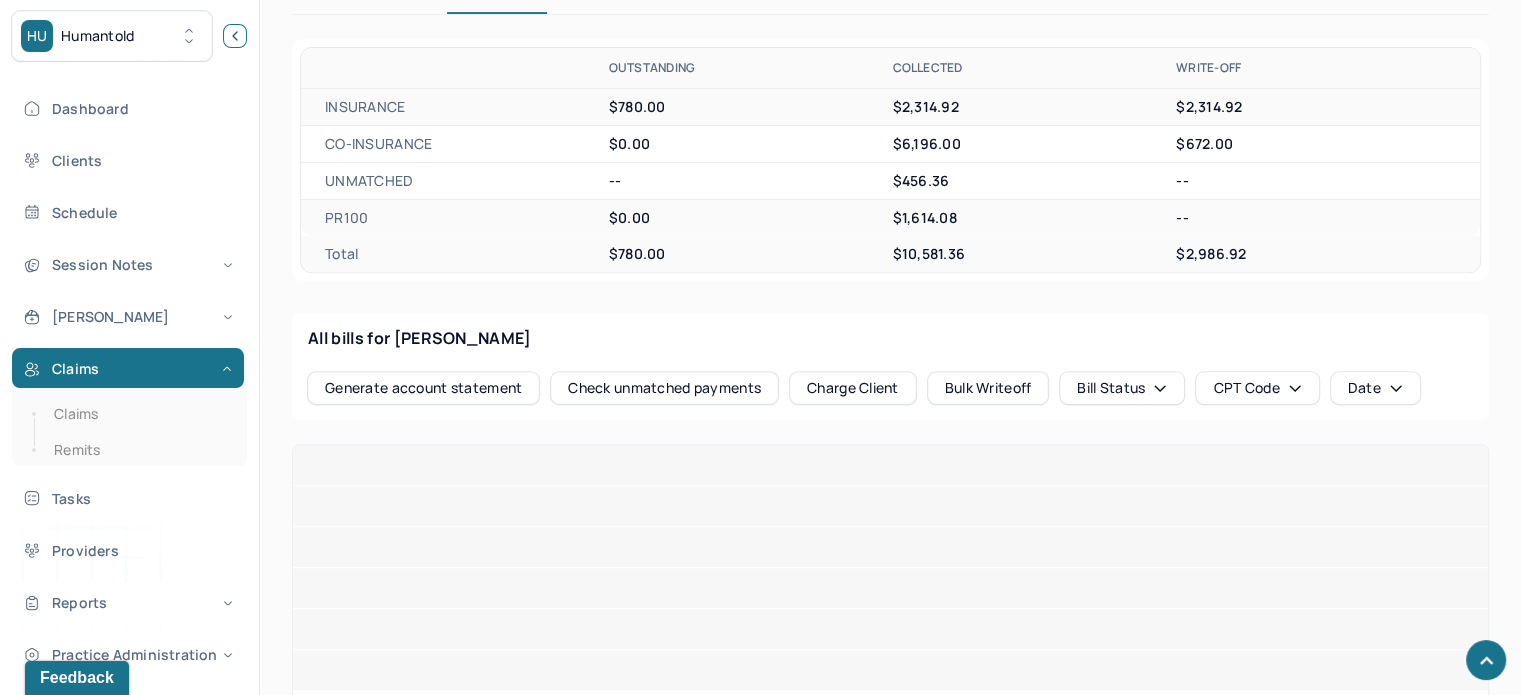 click 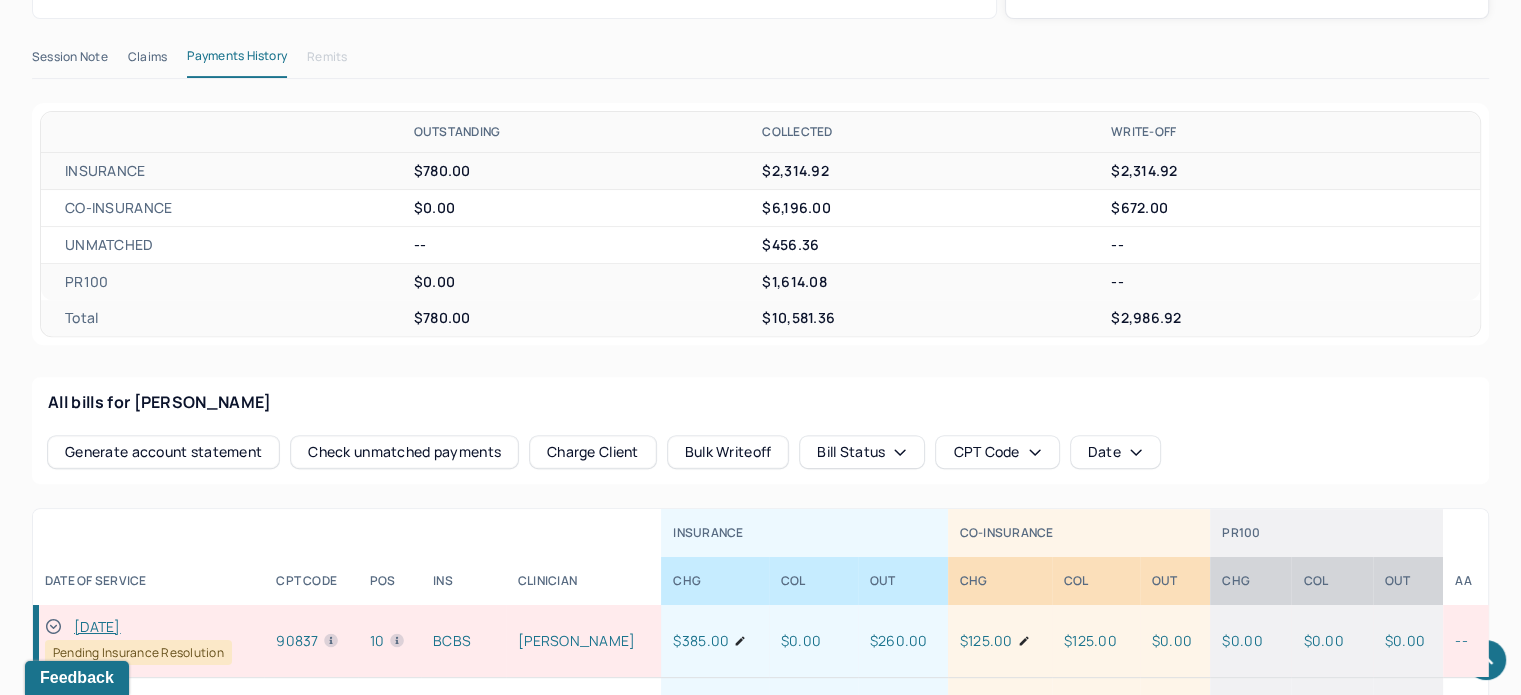 scroll, scrollTop: 591, scrollLeft: 0, axis: vertical 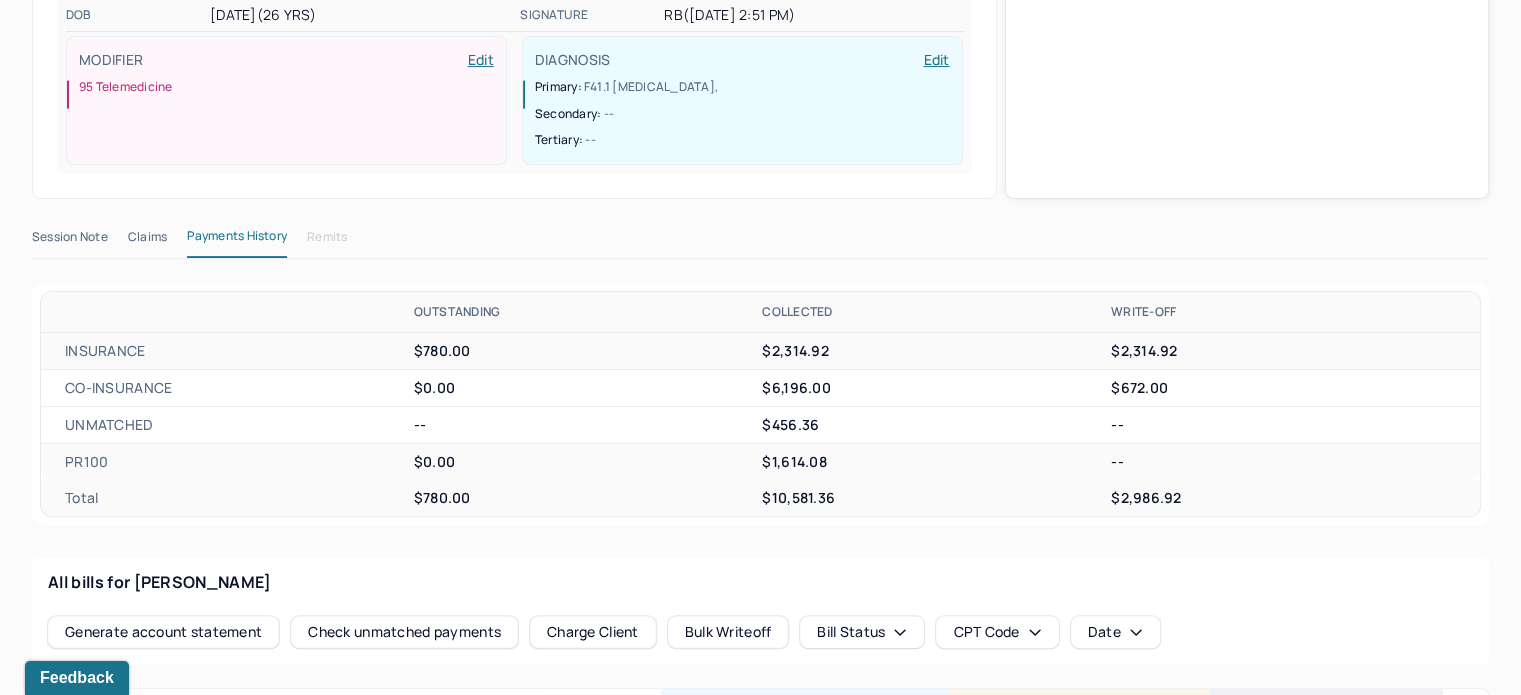 click on "Session Note     Claims     Payments History     Remits" at bounding box center [760, 241] 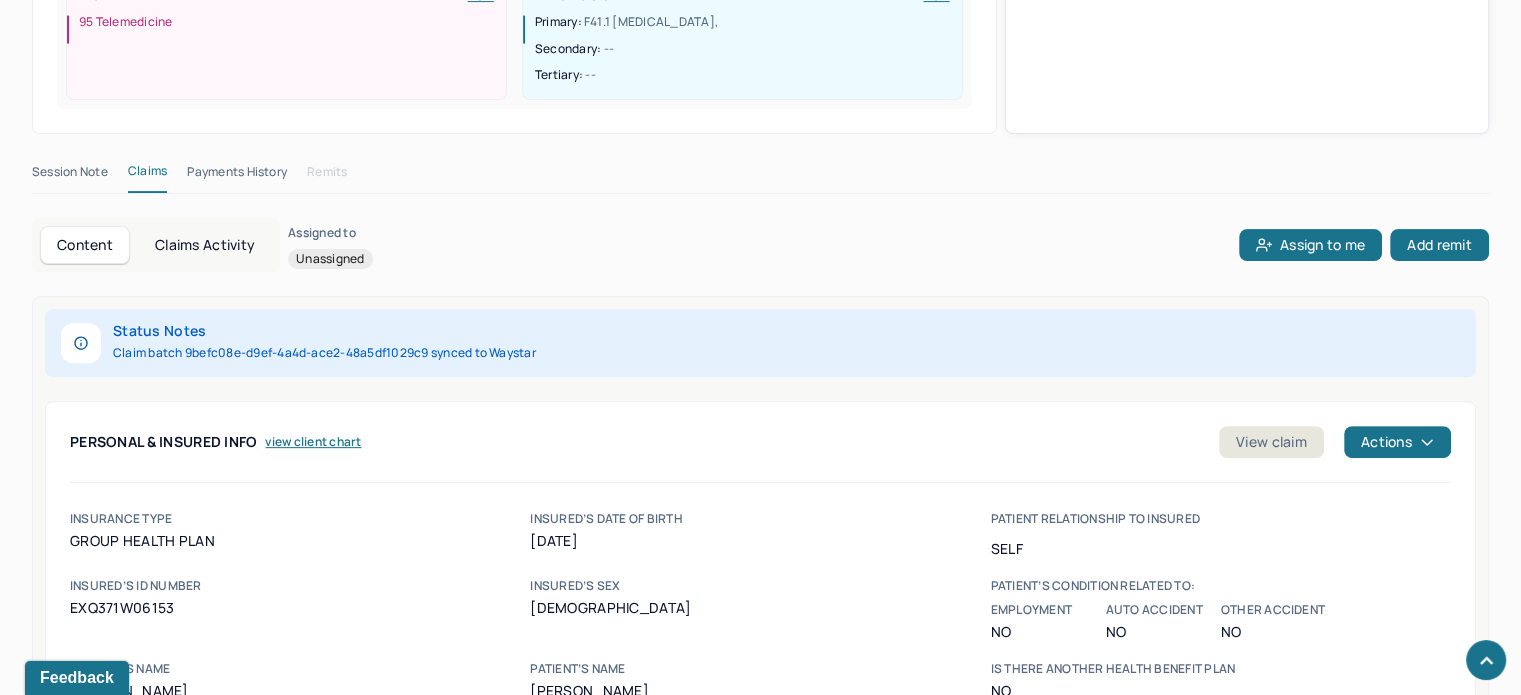 scroll, scrollTop: 691, scrollLeft: 0, axis: vertical 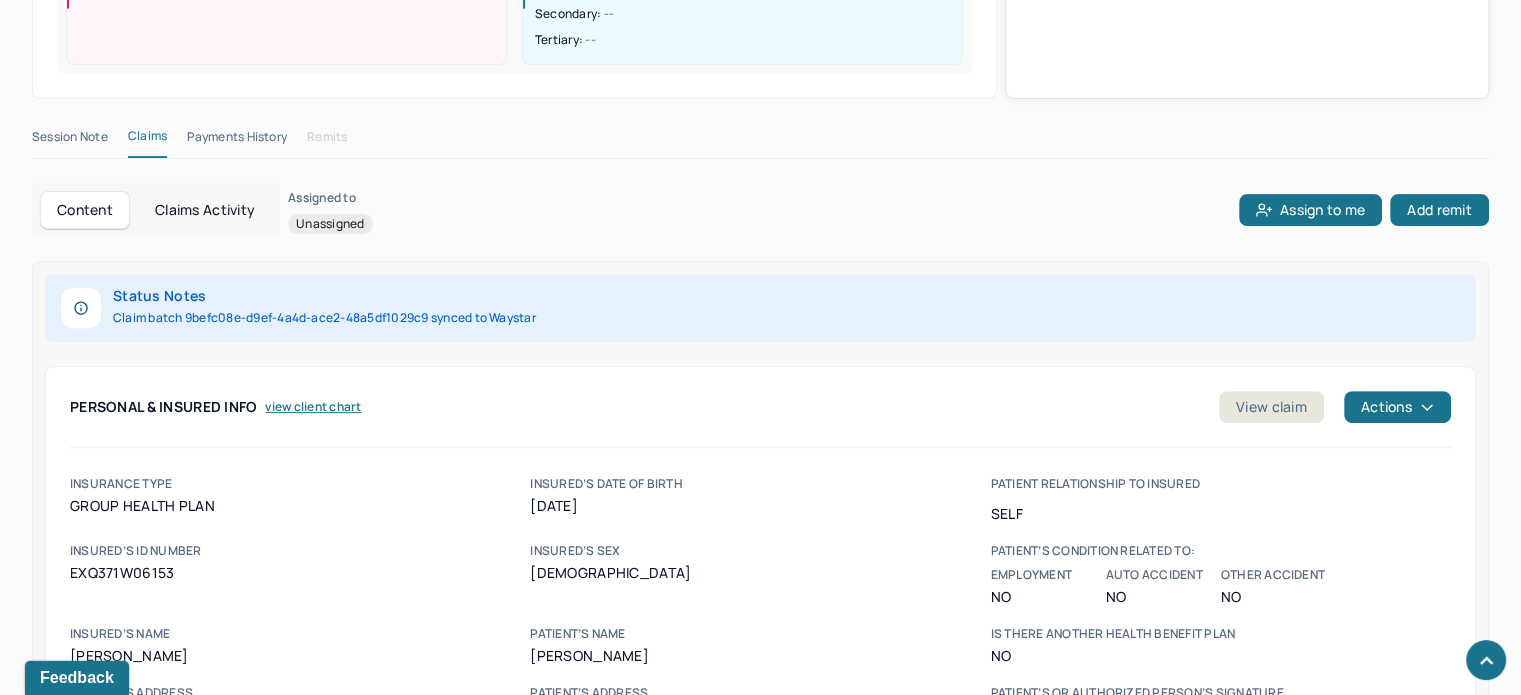 click on "EXQ371W06153" at bounding box center [300, 573] 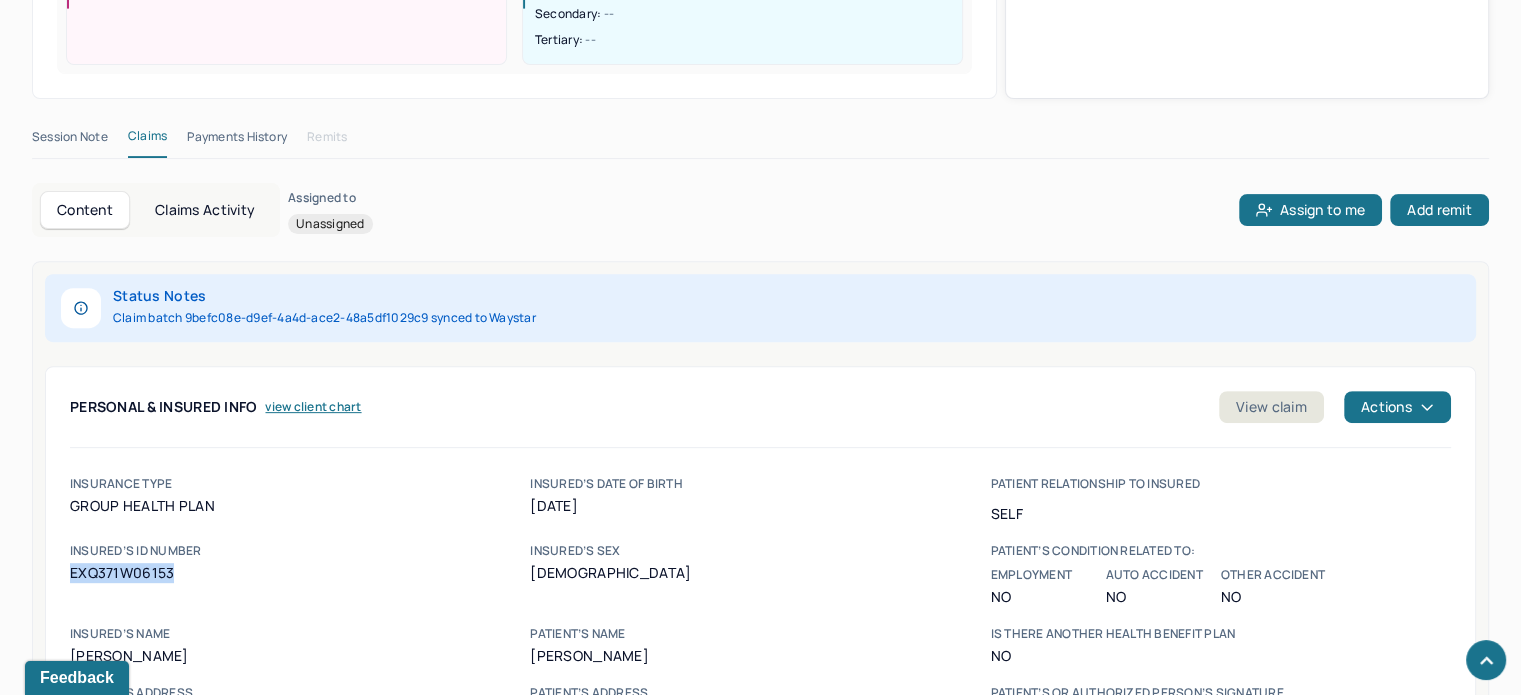 click on "EXQ371W06153" at bounding box center (300, 573) 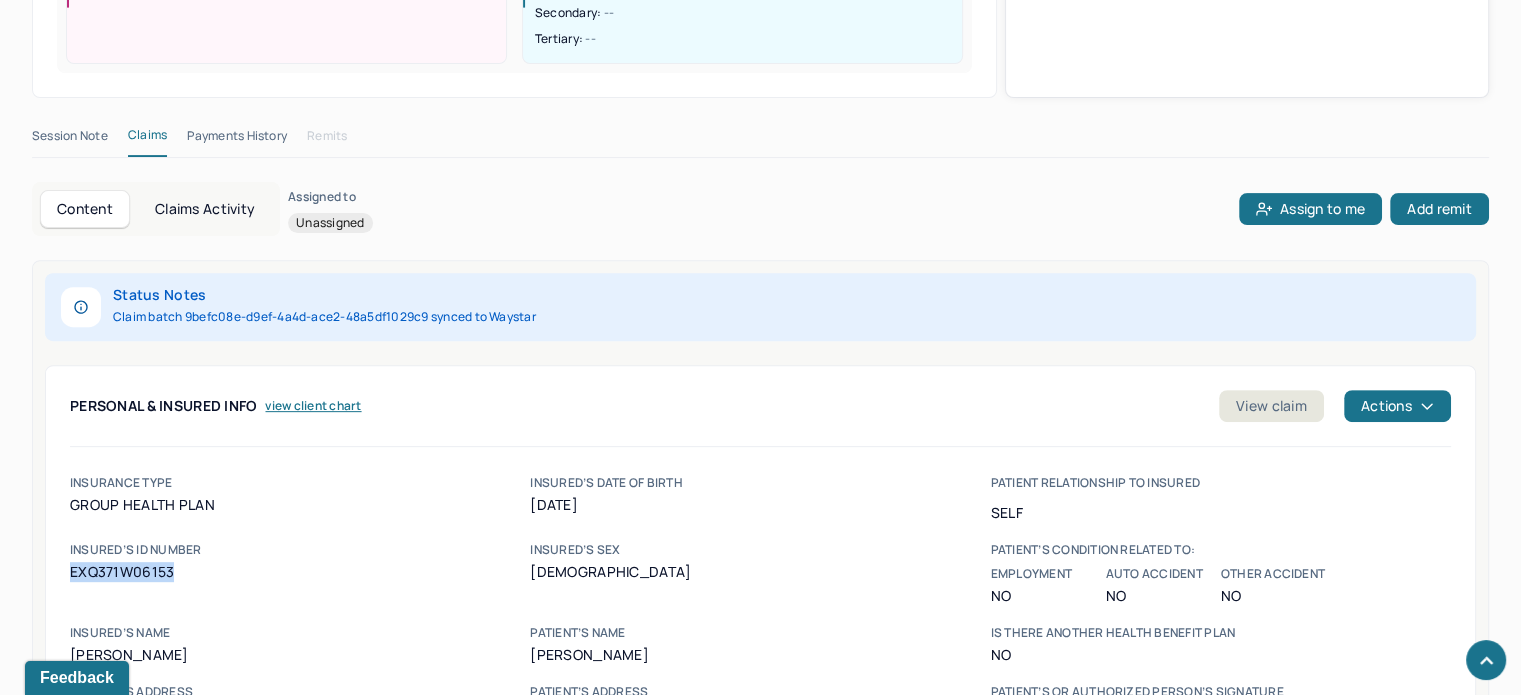 copy on "EXQ371W06153" 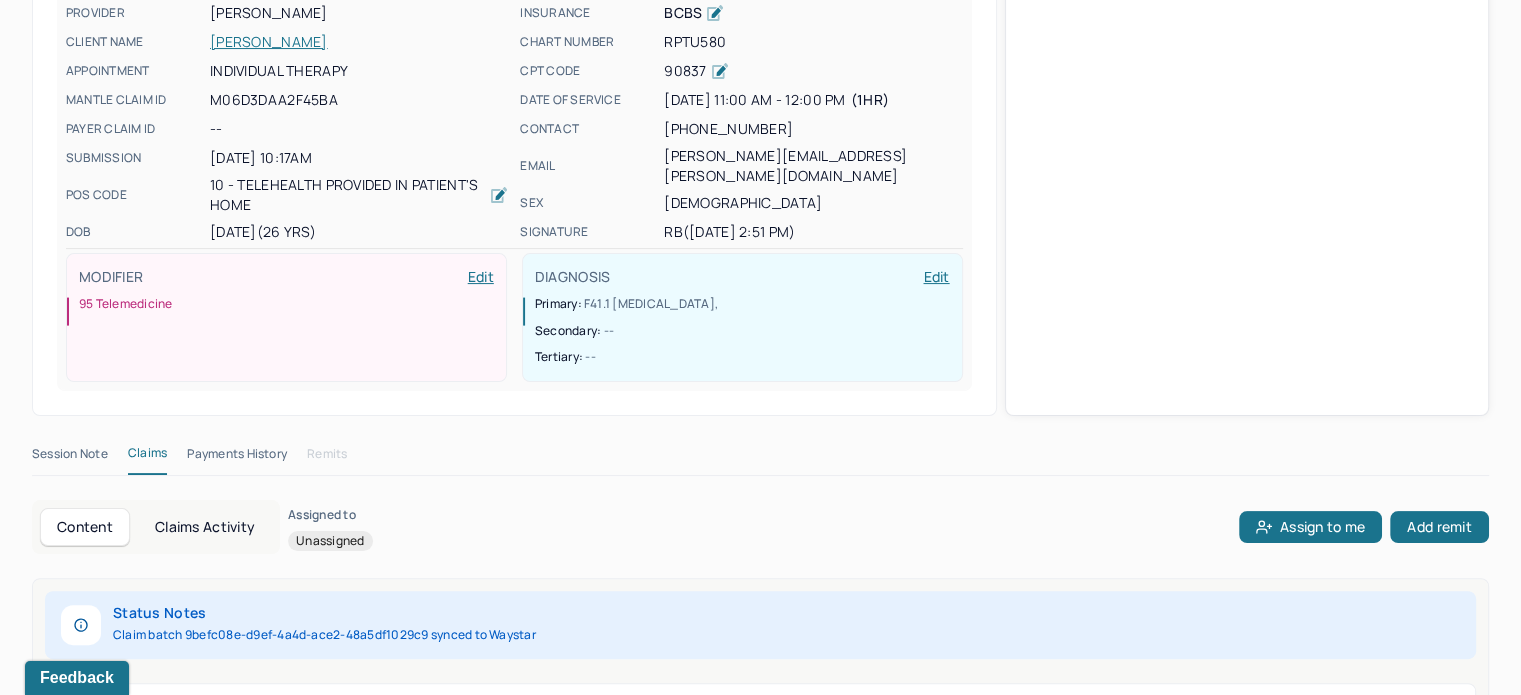 scroll, scrollTop: 192, scrollLeft: 0, axis: vertical 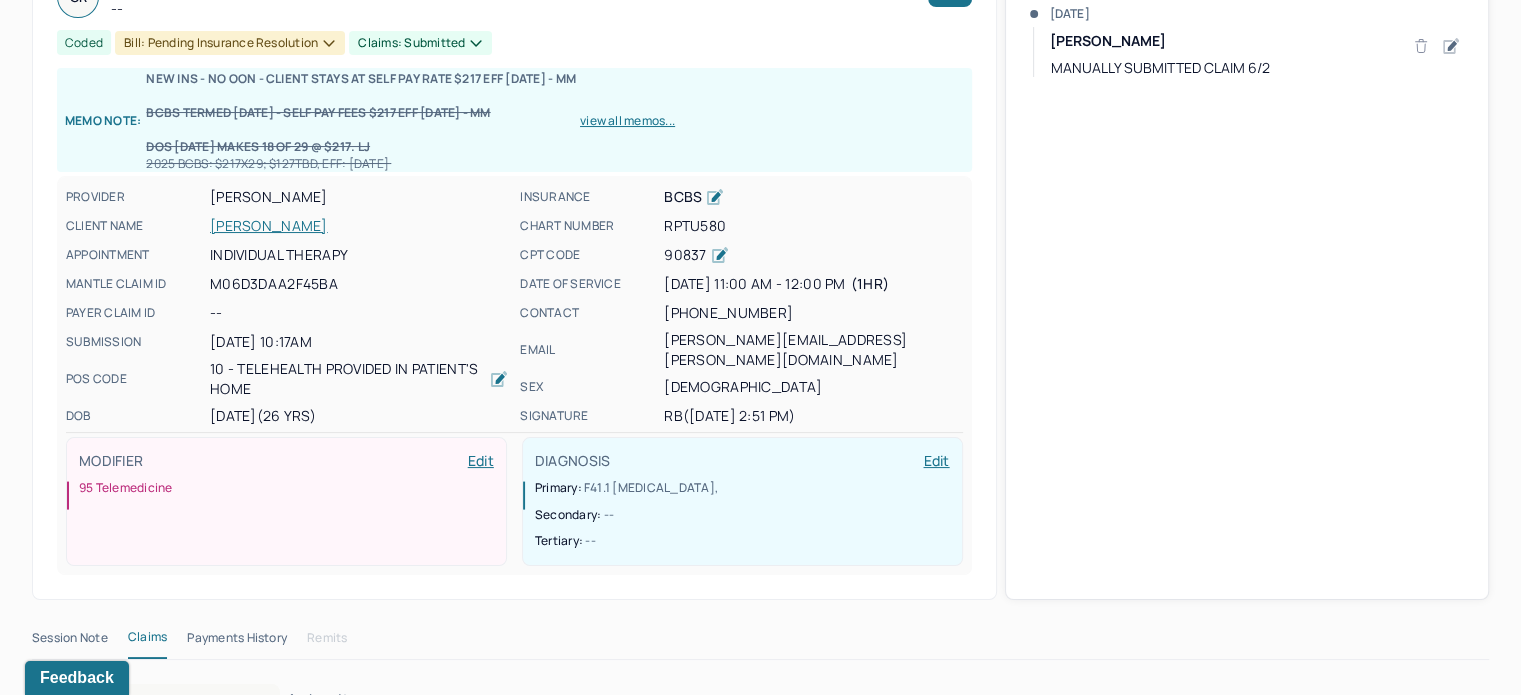 click on "REIS, CAMILA" at bounding box center (359, 226) 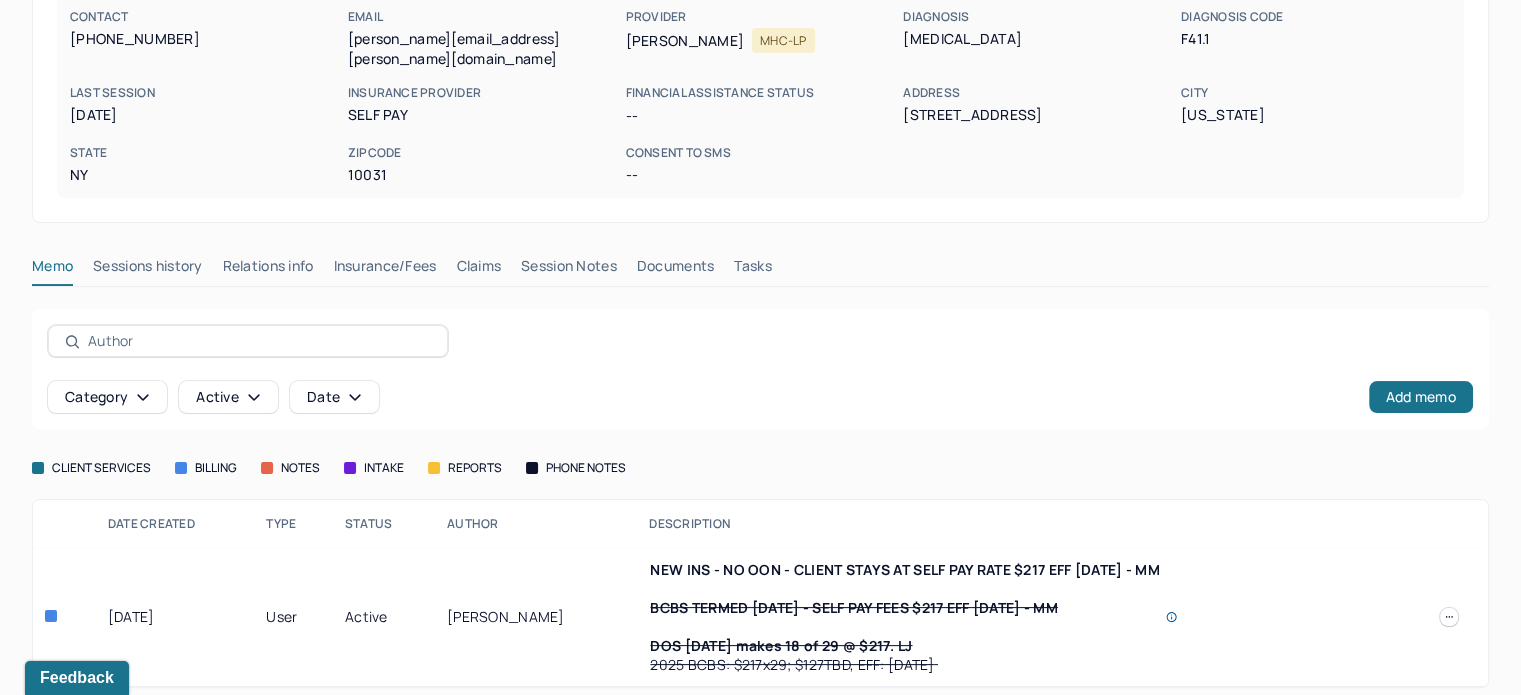 click on "Claims" at bounding box center (478, 270) 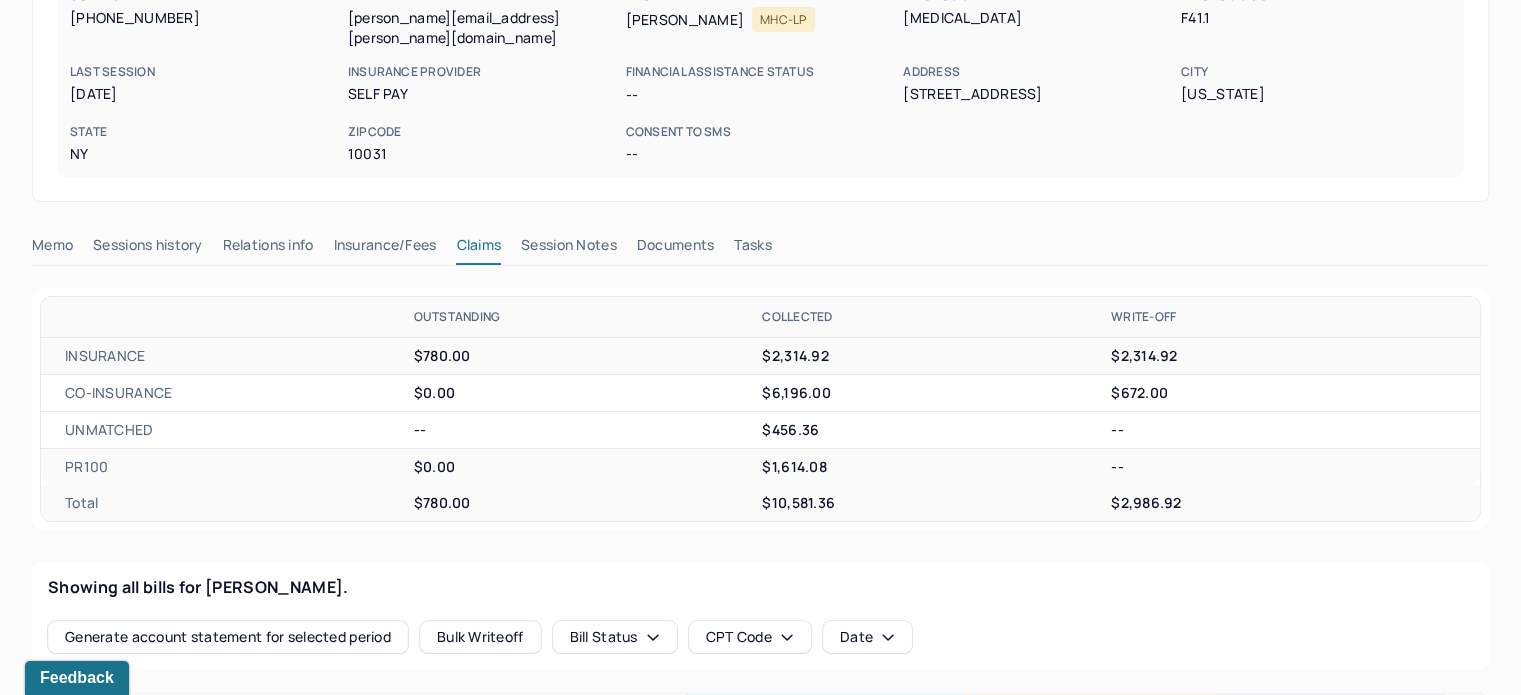 scroll, scrollTop: 966, scrollLeft: 0, axis: vertical 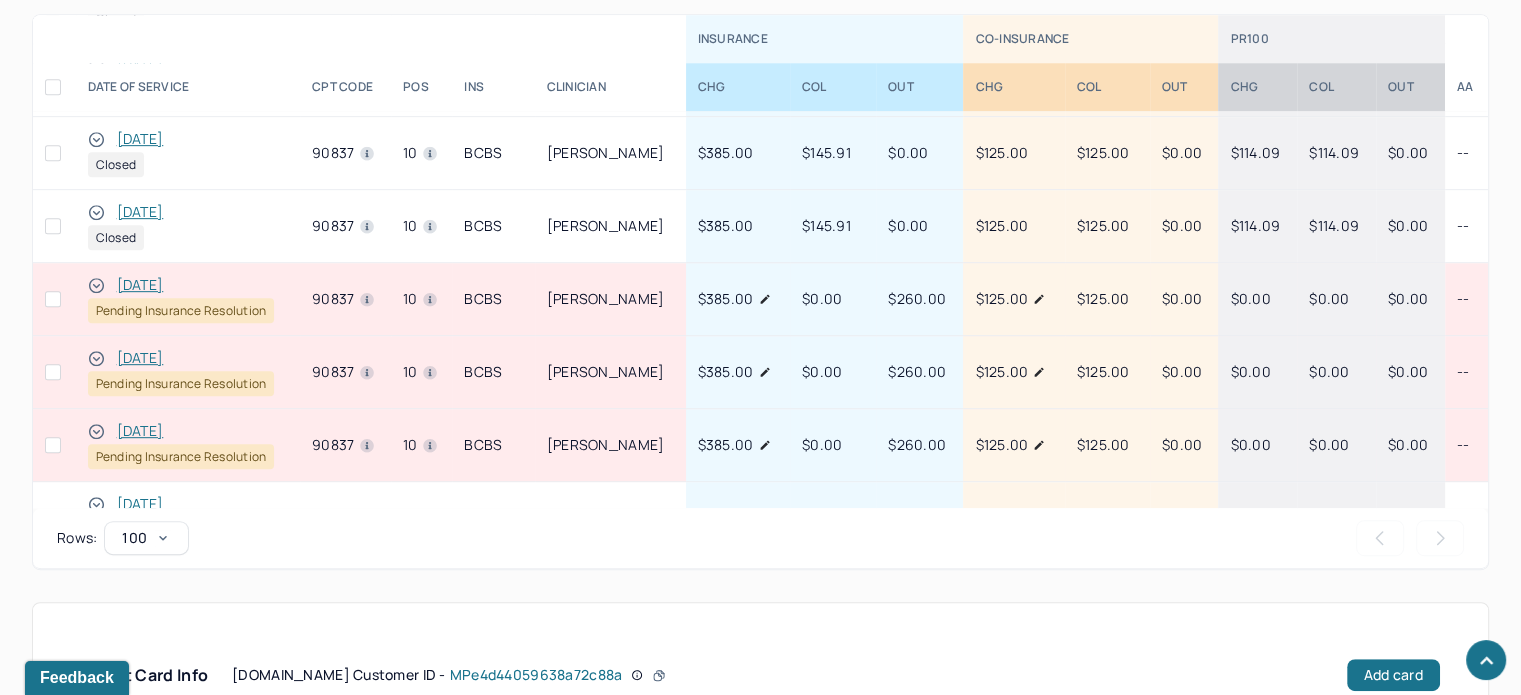click on "12/05/2024" at bounding box center (140, 431) 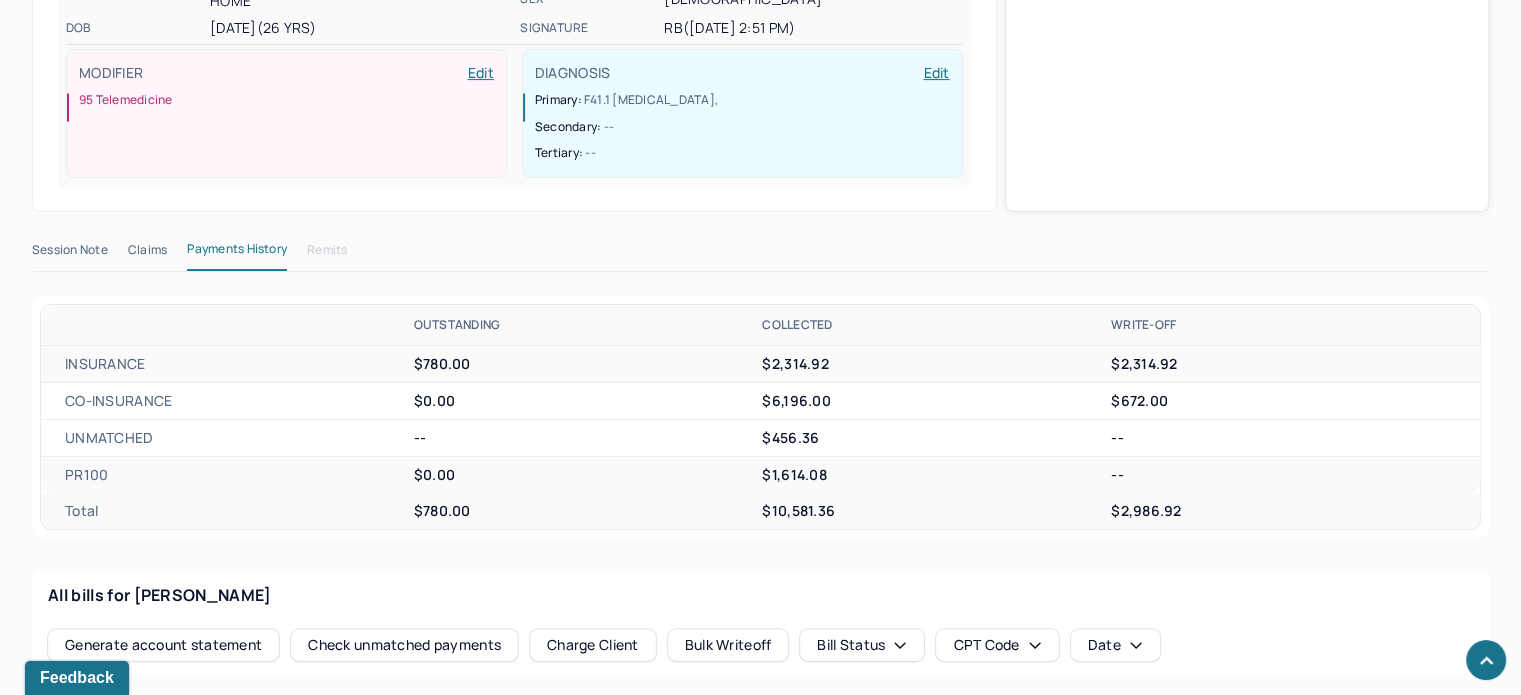 scroll, scrollTop: 566, scrollLeft: 0, axis: vertical 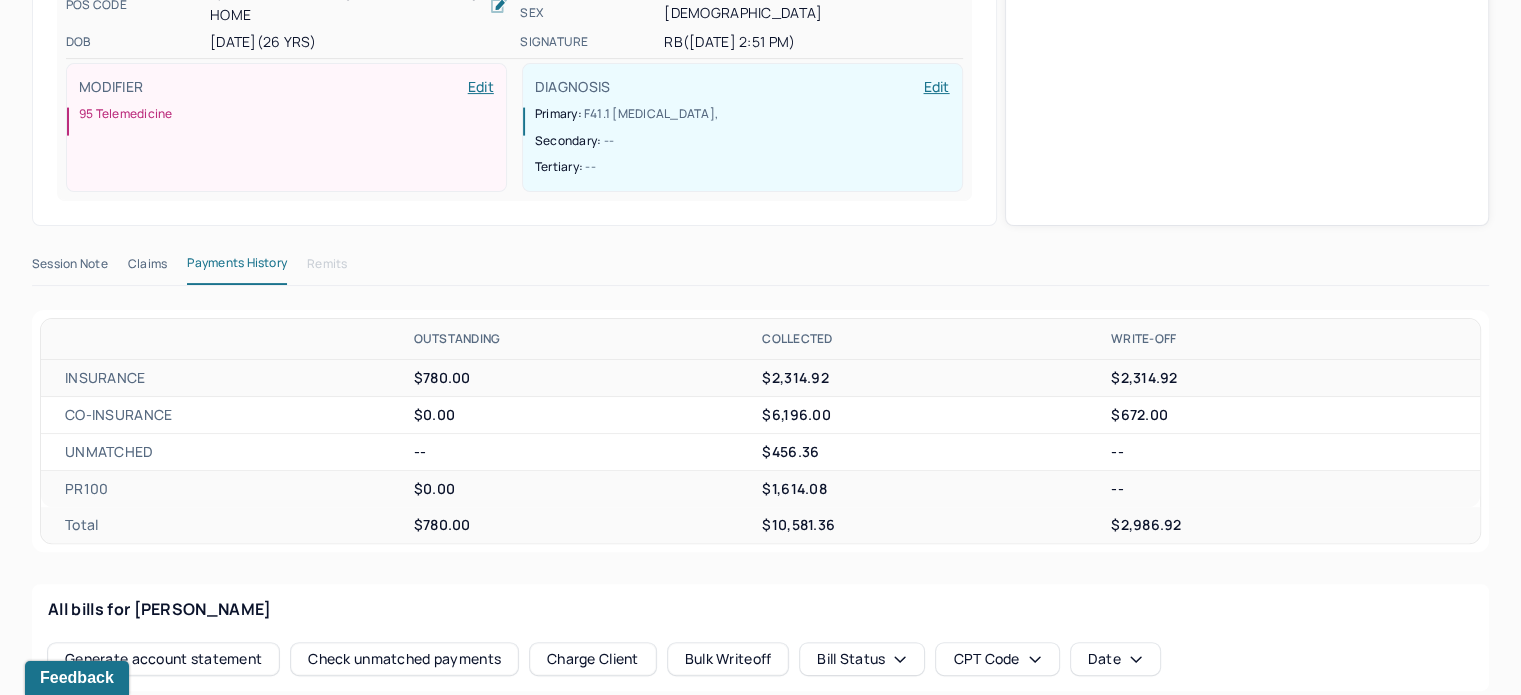 click on "Session Note     Claims     Payments History     Remits" at bounding box center (760, 268) 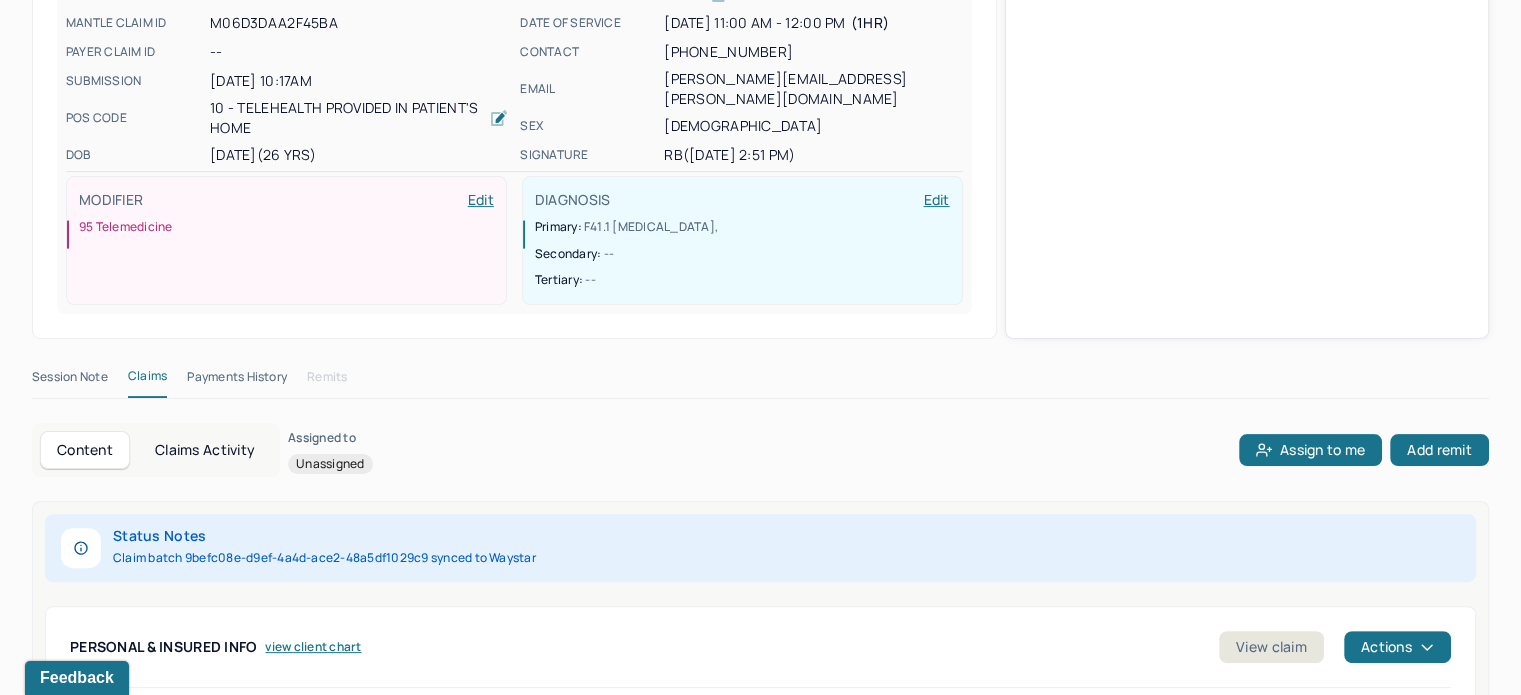 scroll, scrollTop: 466, scrollLeft: 0, axis: vertical 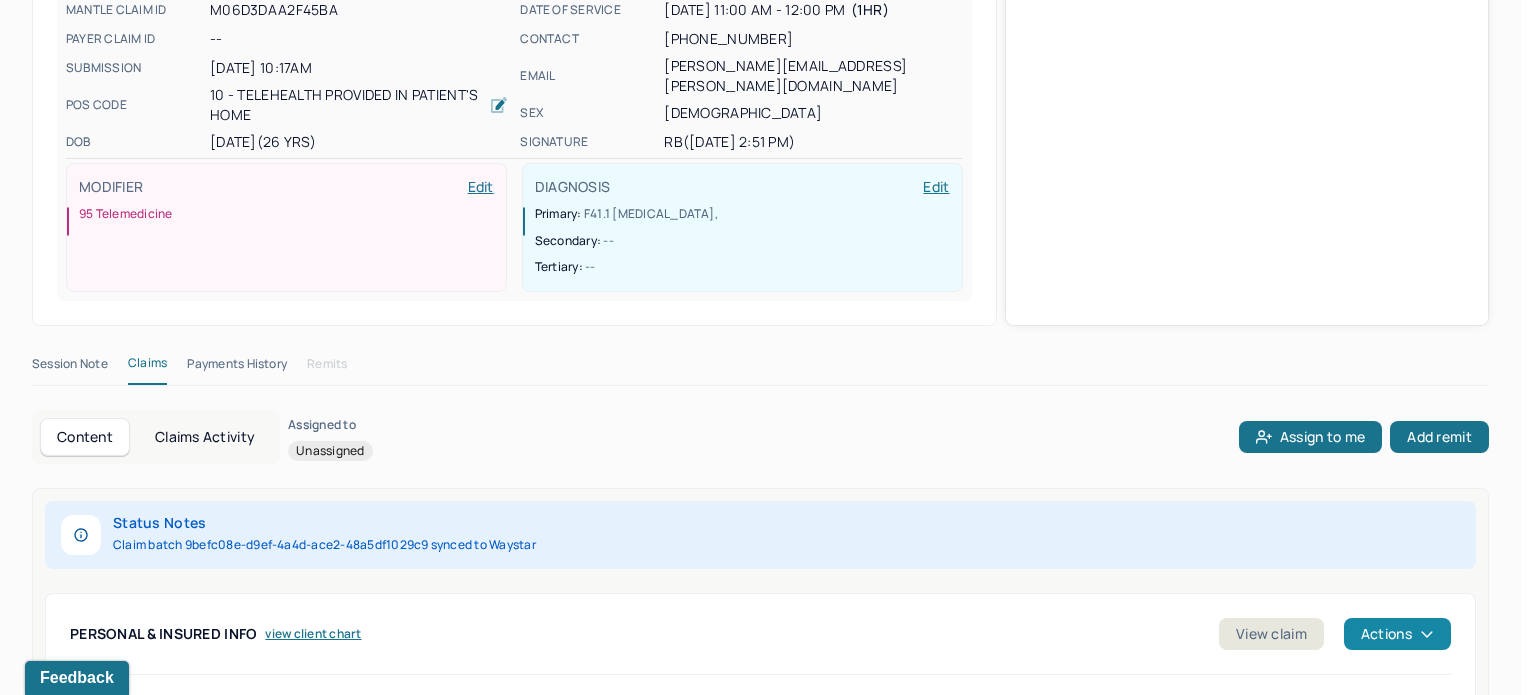 click on "Actions" at bounding box center [1397, 634] 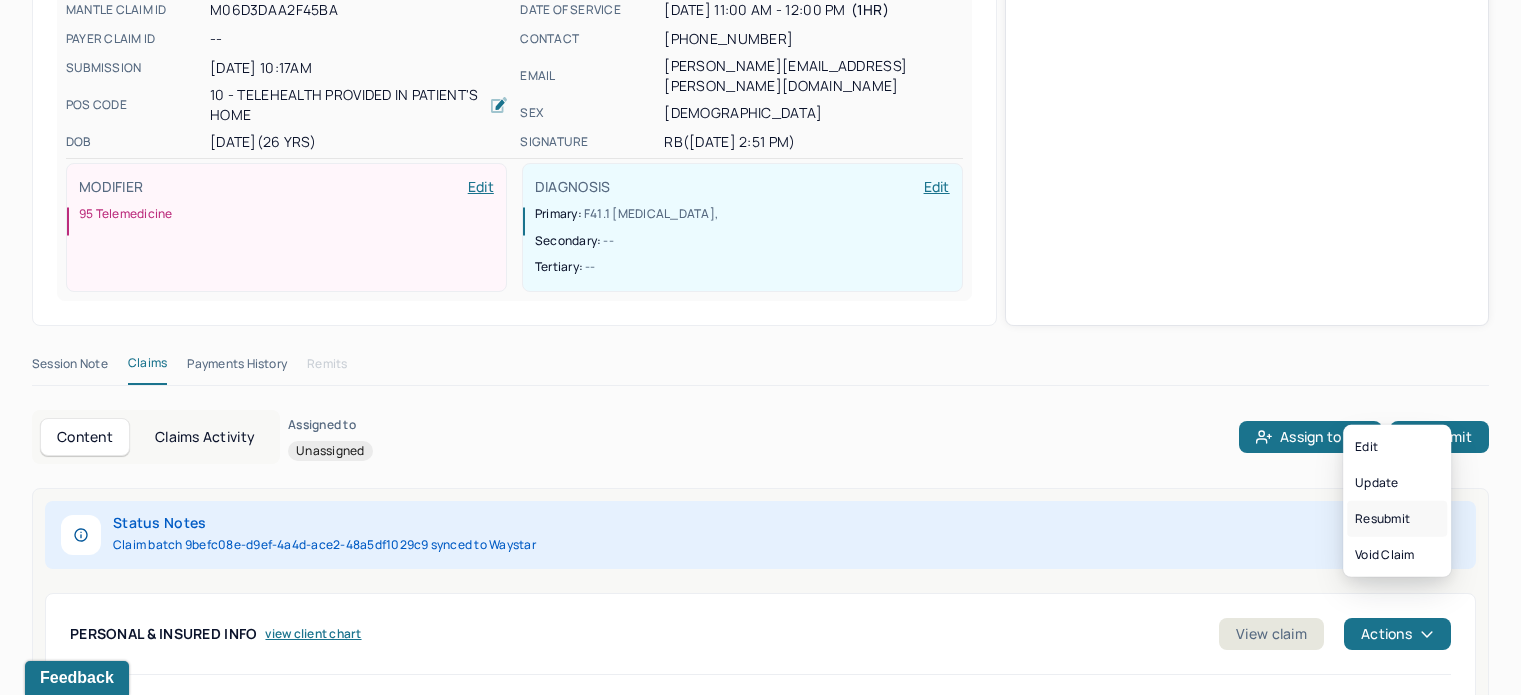 click on "Resubmit" at bounding box center (1397, 519) 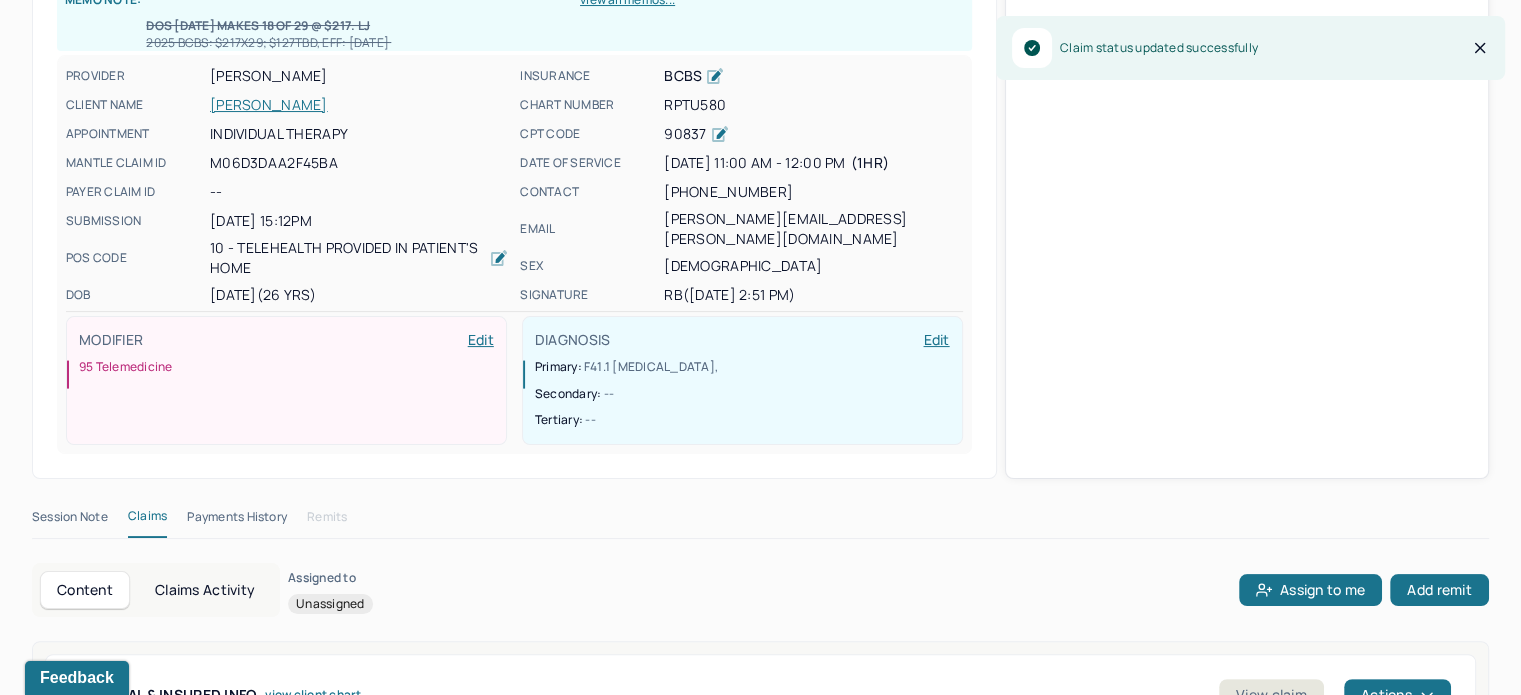 scroll, scrollTop: 66, scrollLeft: 0, axis: vertical 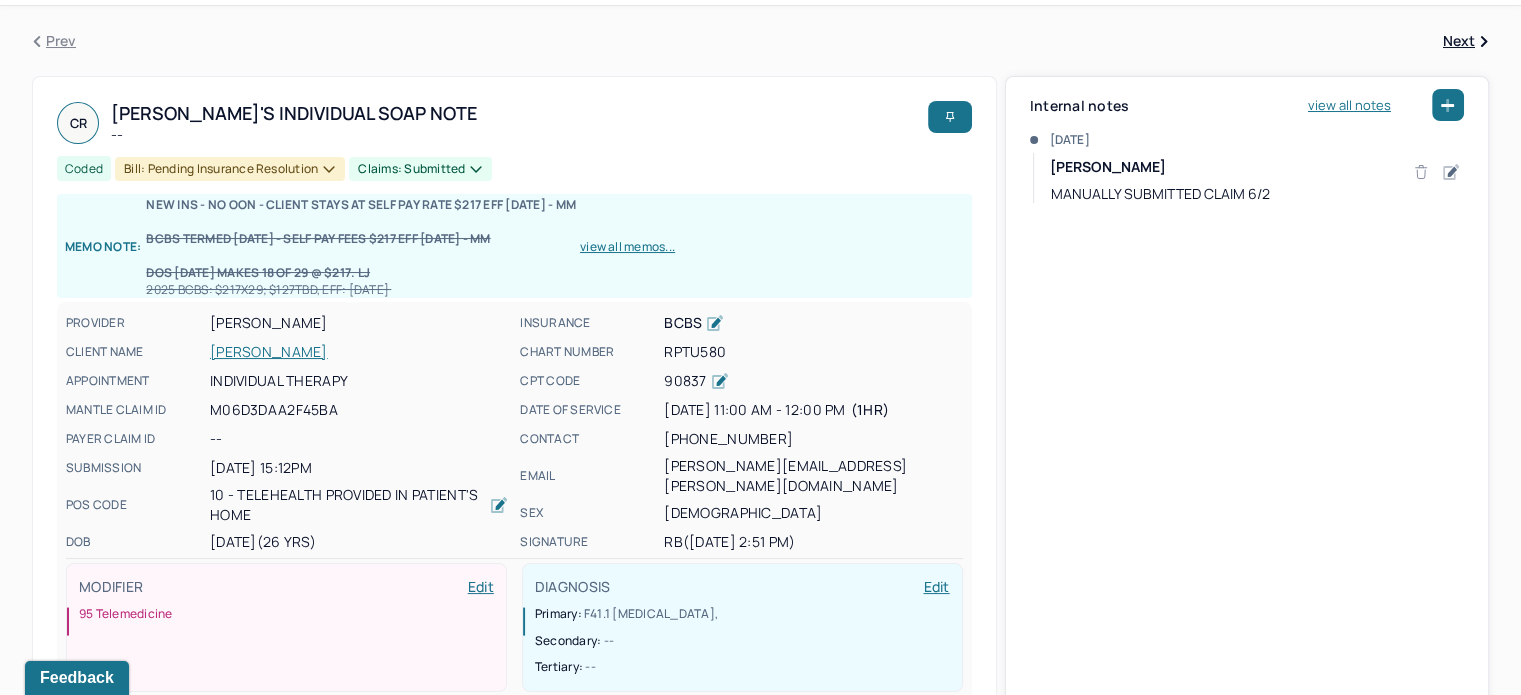 click on "REIS, CAMILA" at bounding box center [359, 352] 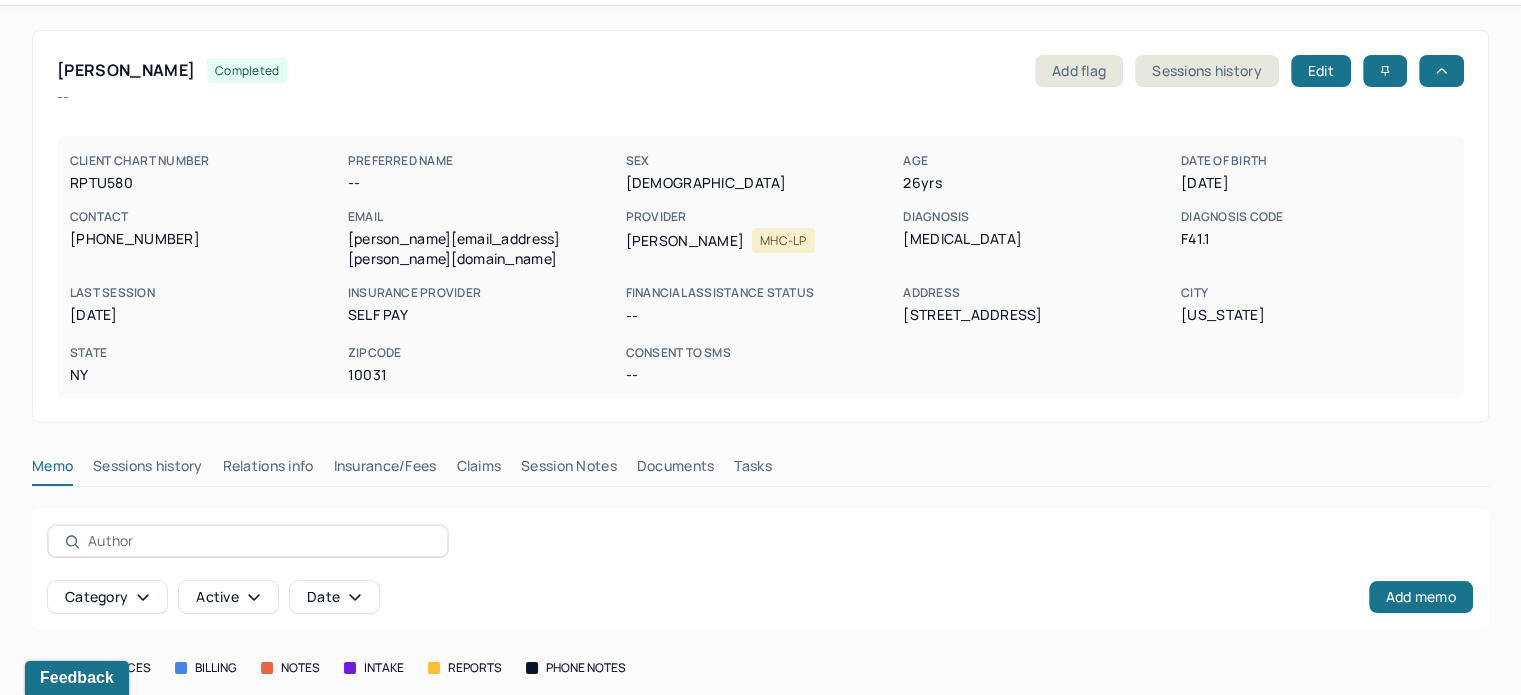 scroll, scrollTop: 0, scrollLeft: 0, axis: both 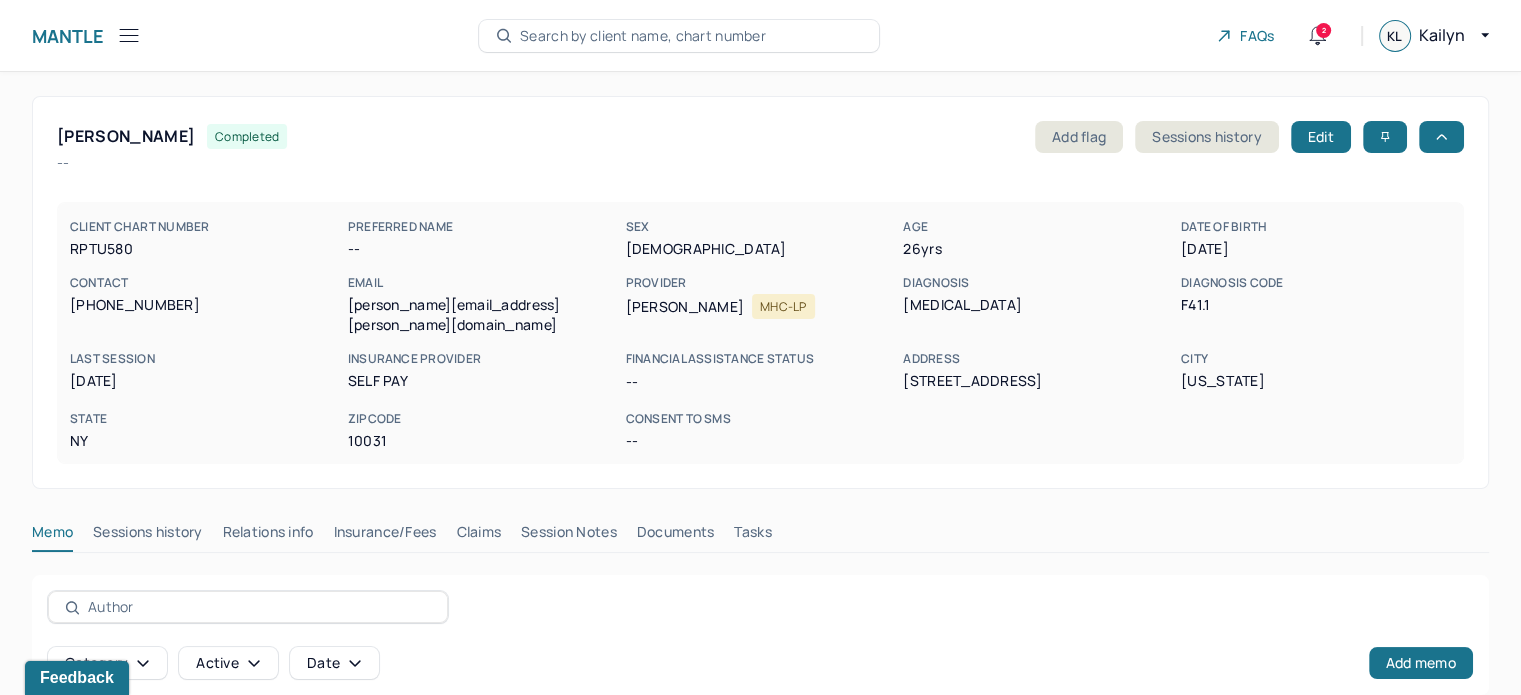 click on "Claims" at bounding box center (478, 536) 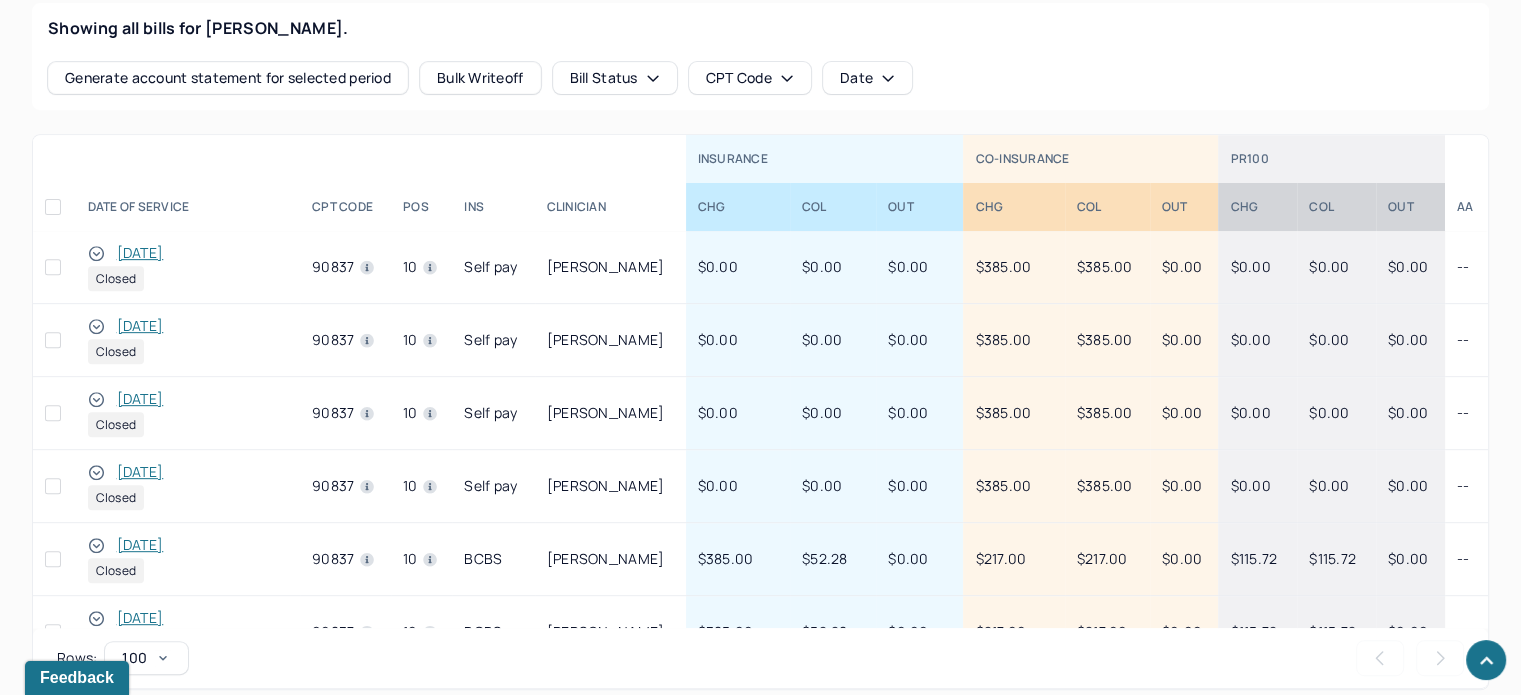 scroll, scrollTop: 800, scrollLeft: 0, axis: vertical 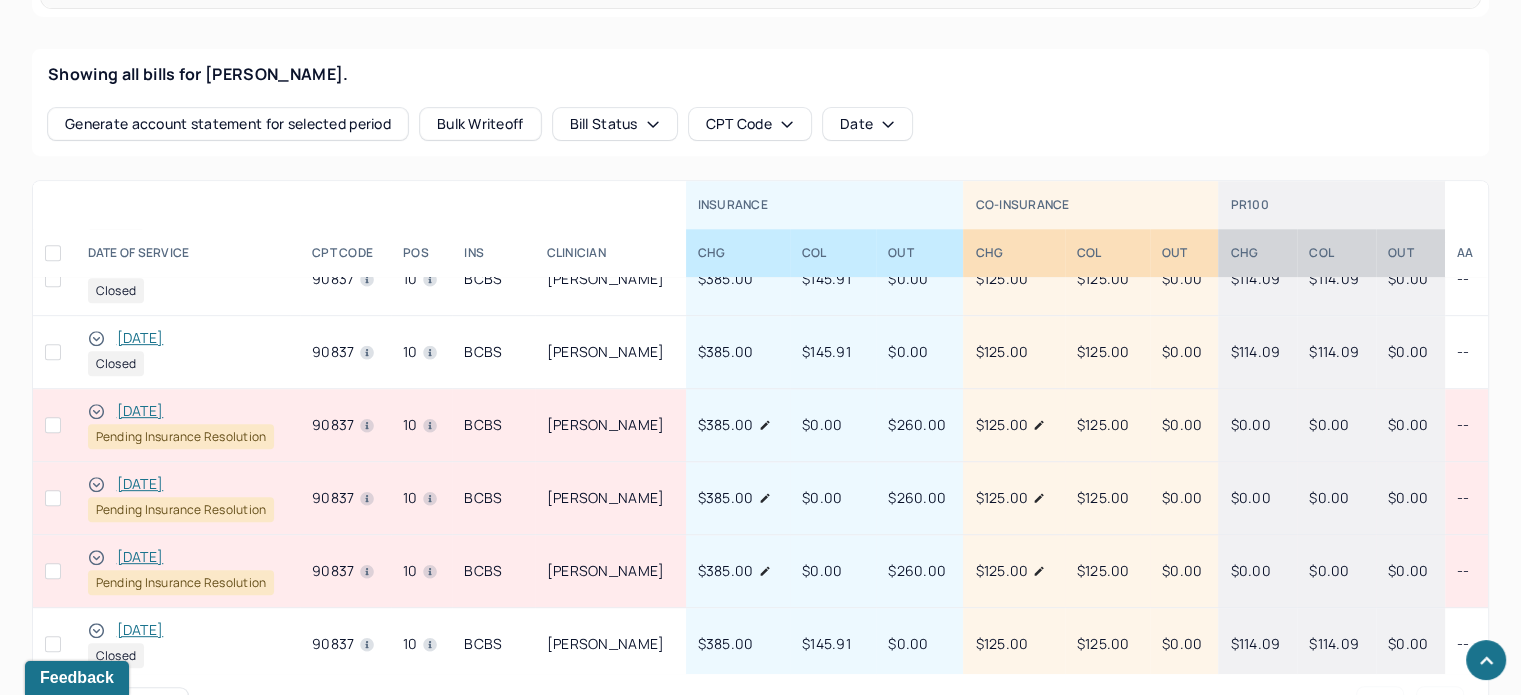 click on "12/12/2024" at bounding box center (140, 484) 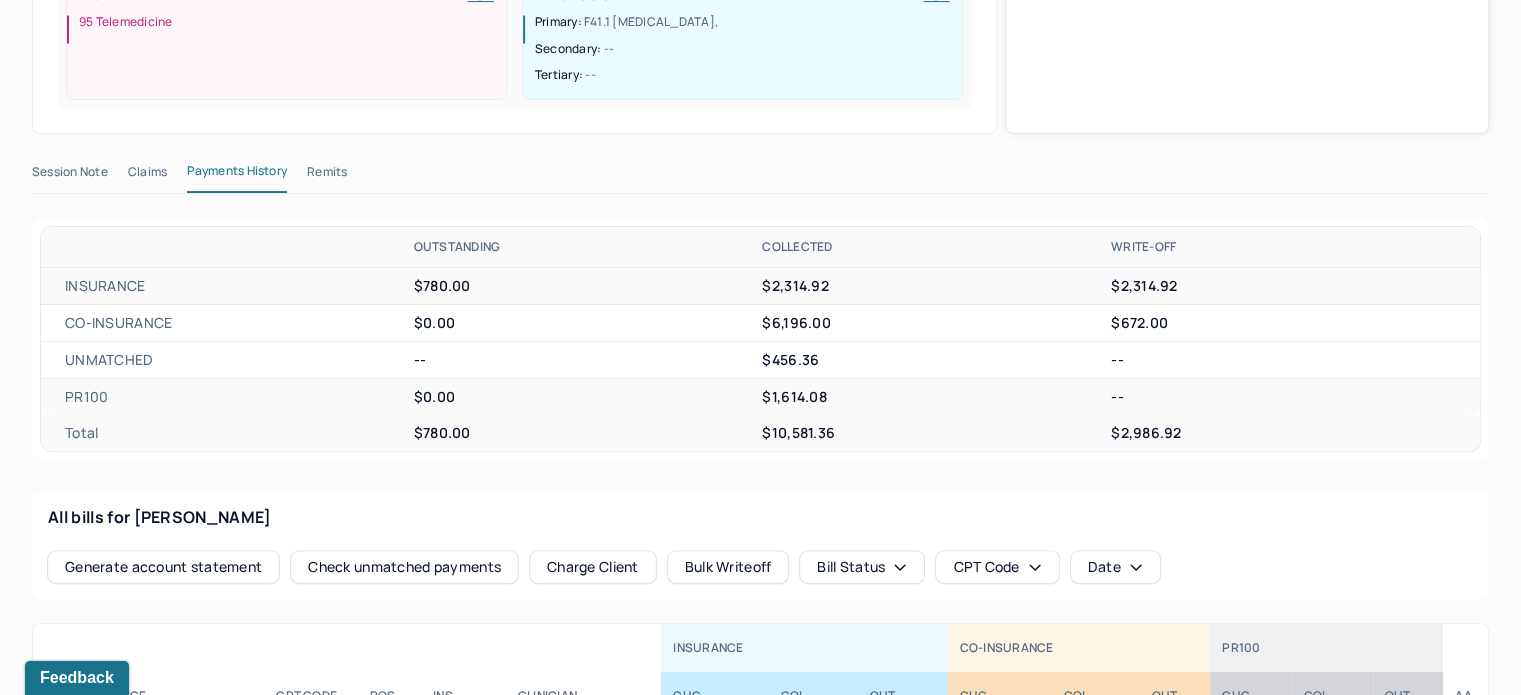 scroll, scrollTop: 300, scrollLeft: 0, axis: vertical 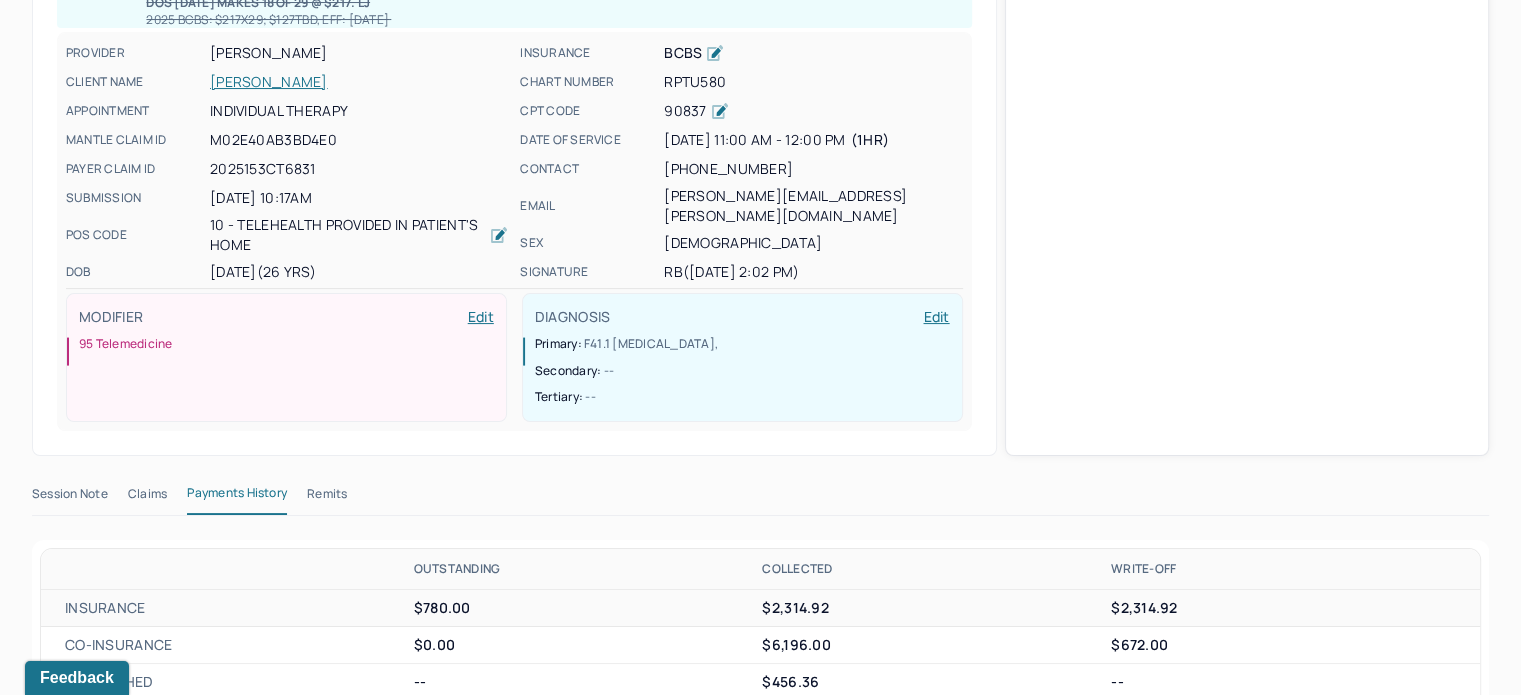click on "Remits" at bounding box center (327, 498) 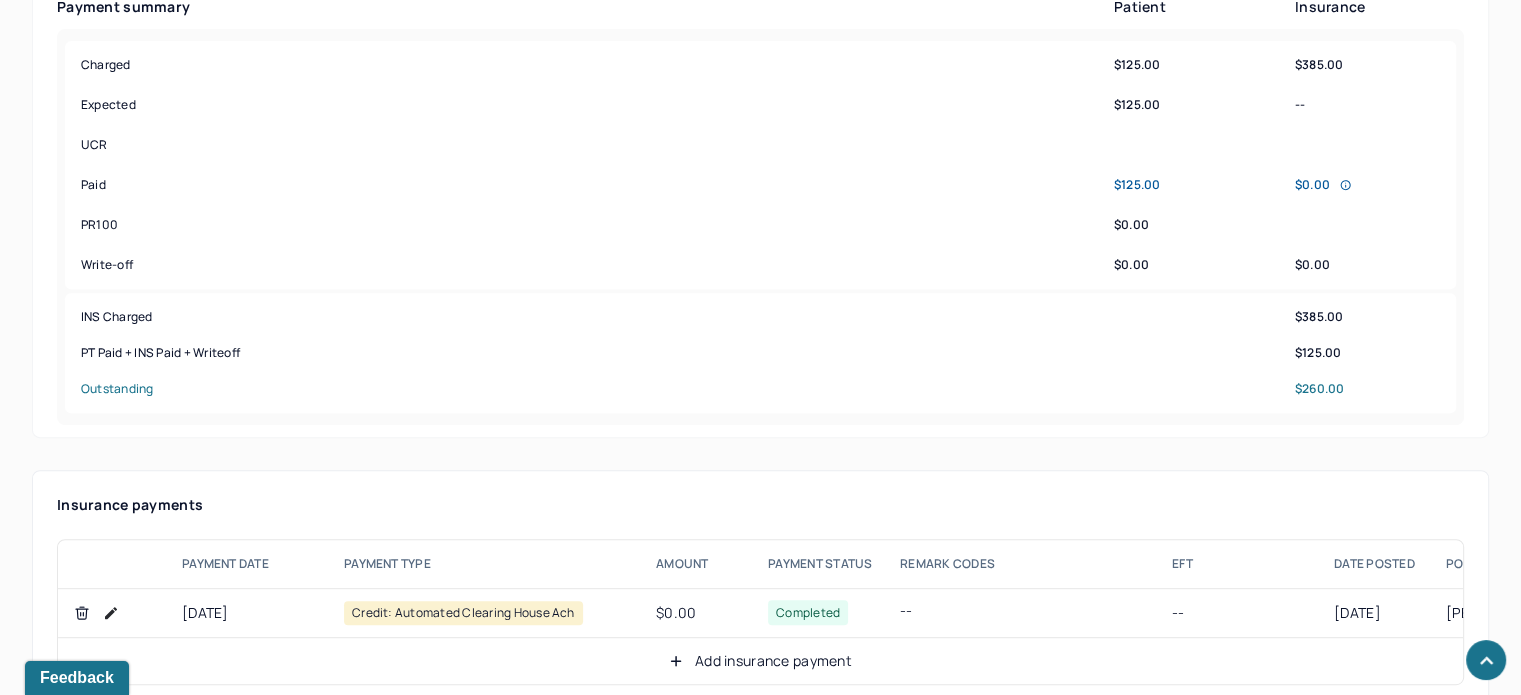 scroll, scrollTop: 900, scrollLeft: 0, axis: vertical 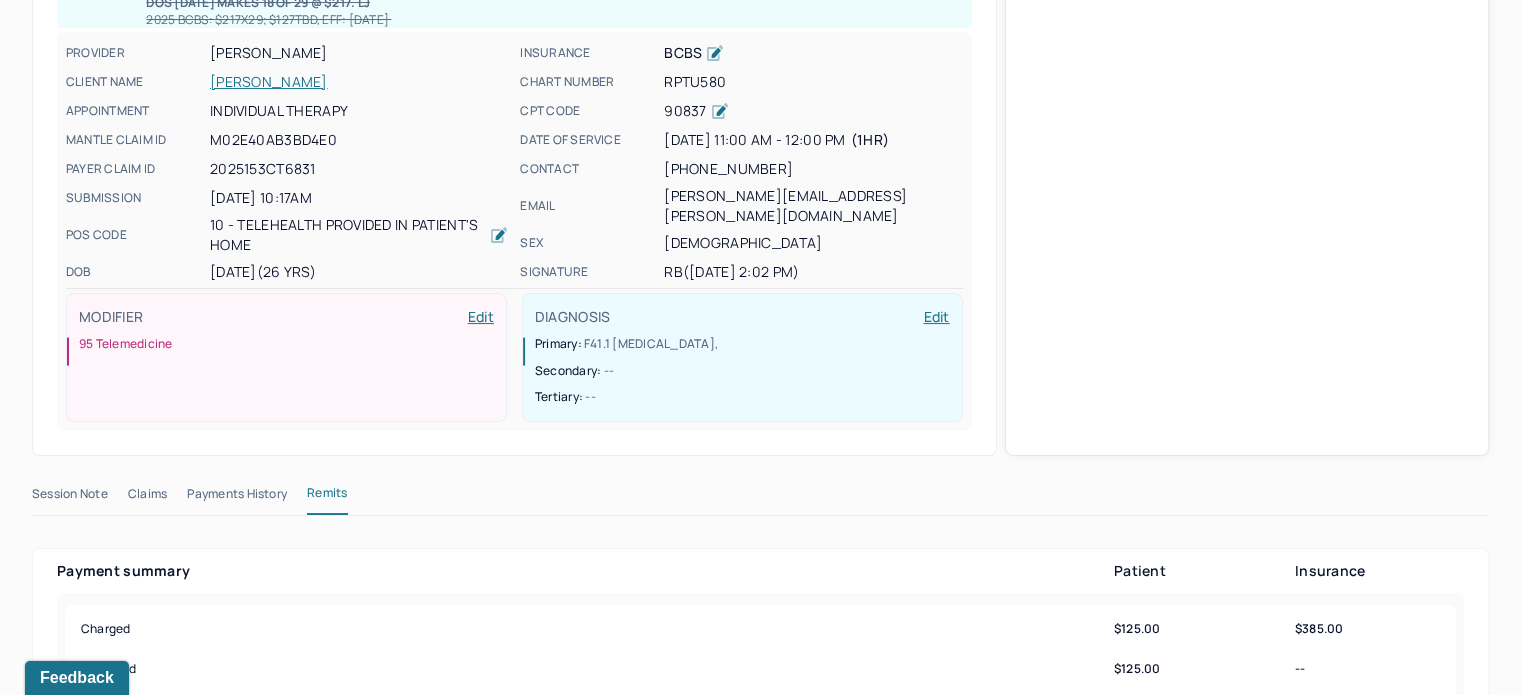 drag, startPoint x: 123, startPoint y: 498, endPoint x: 144, endPoint y: 495, distance: 21.213203 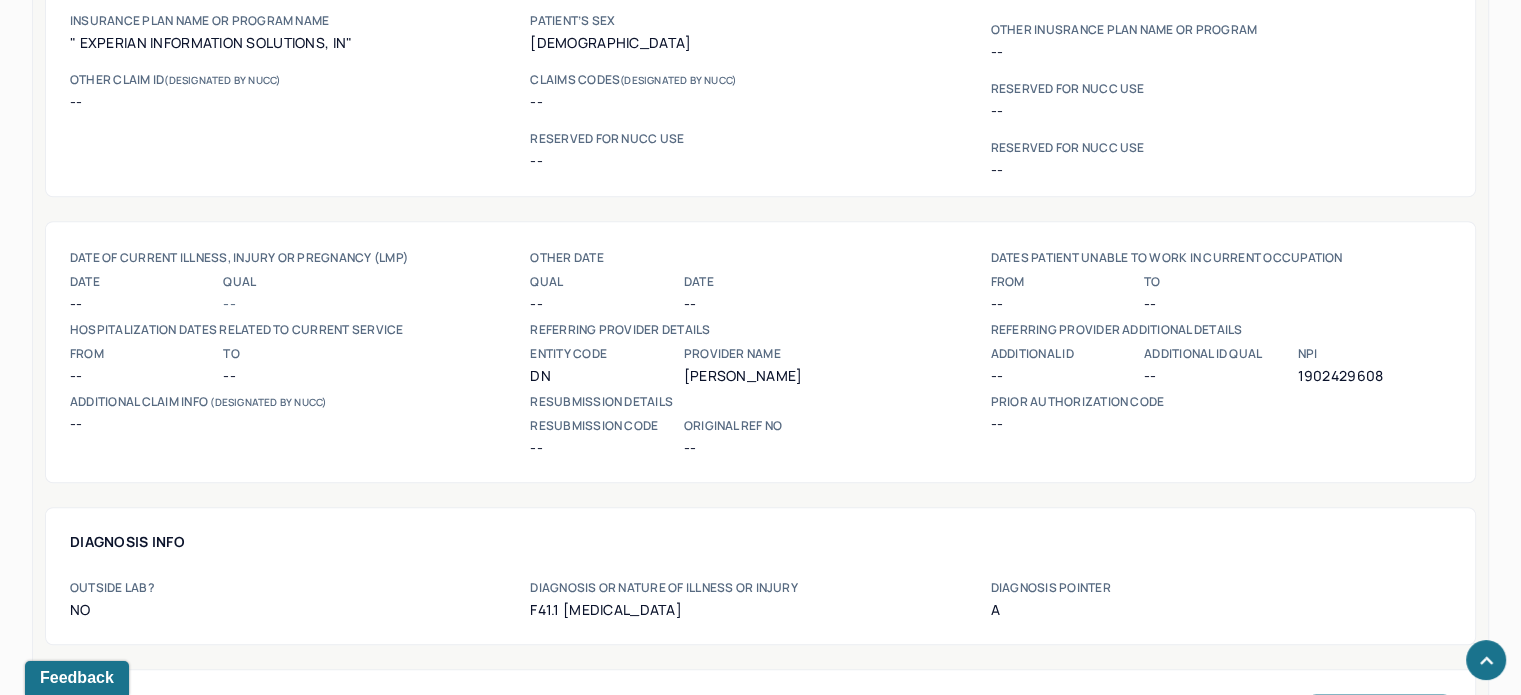 scroll, scrollTop: 1600, scrollLeft: 0, axis: vertical 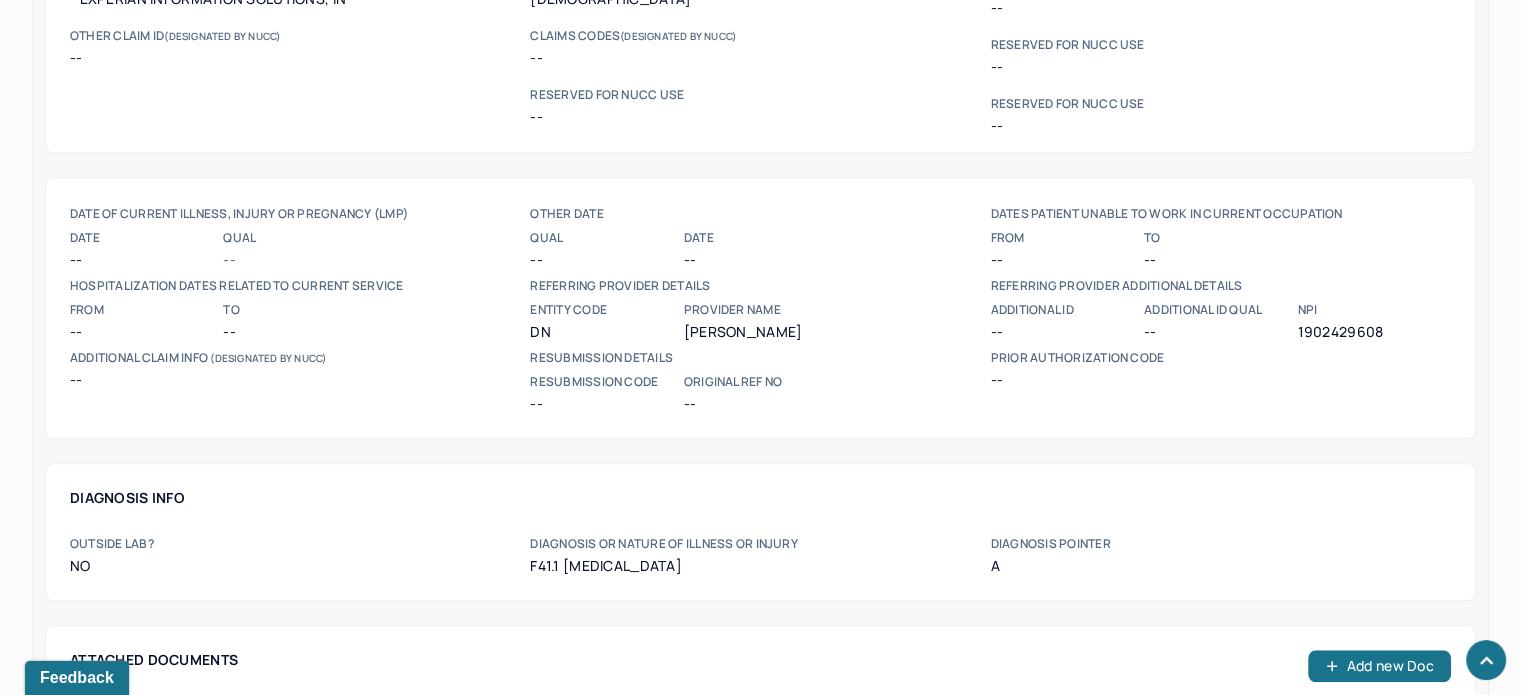 click on "1902429608" at bounding box center [1373, 332] 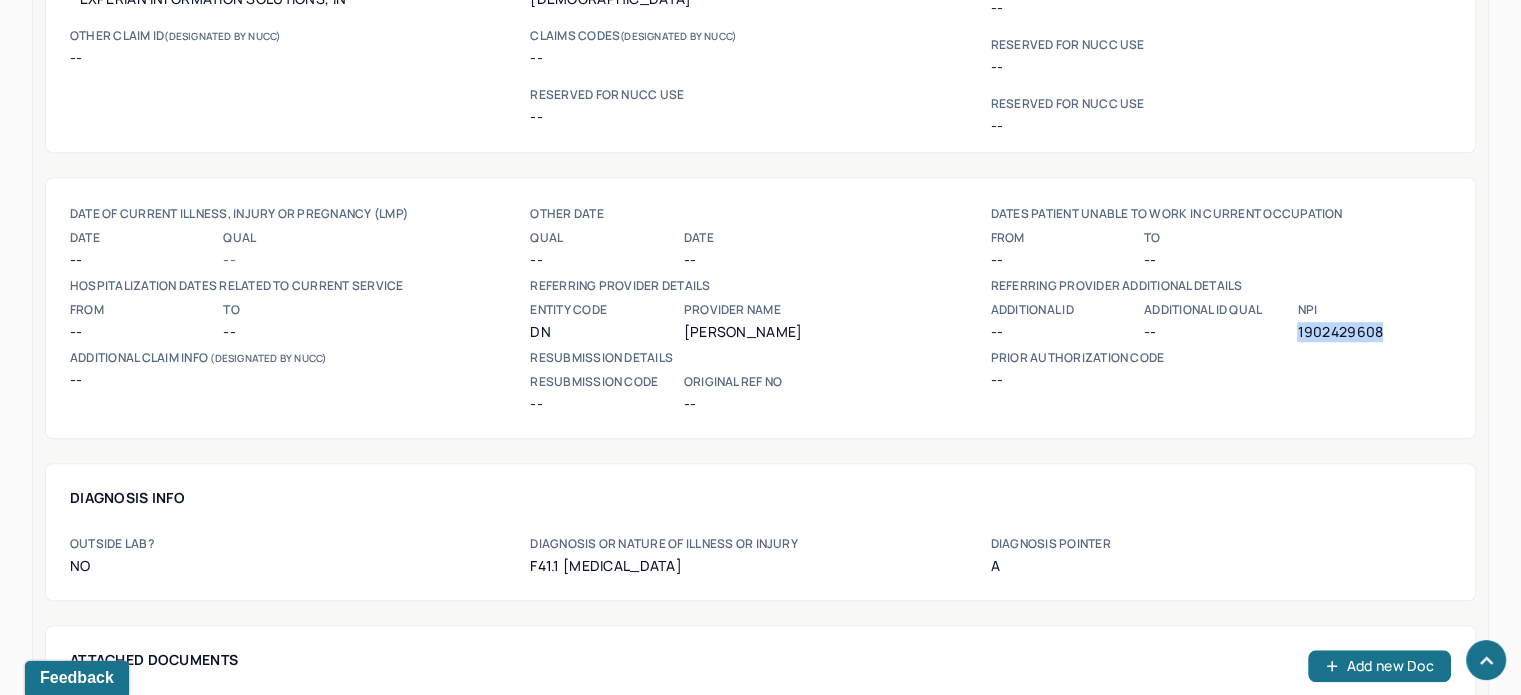 click on "1902429608" at bounding box center (1373, 332) 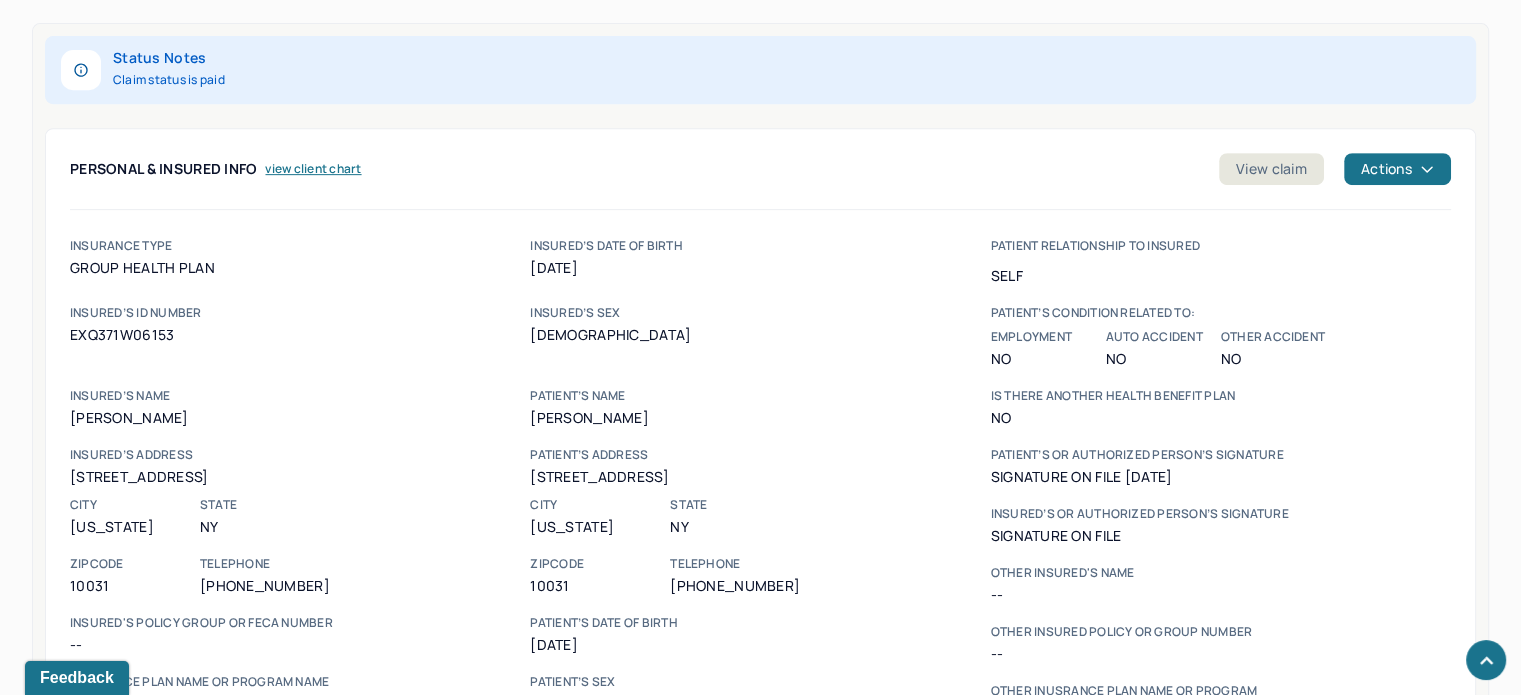 scroll, scrollTop: 600, scrollLeft: 0, axis: vertical 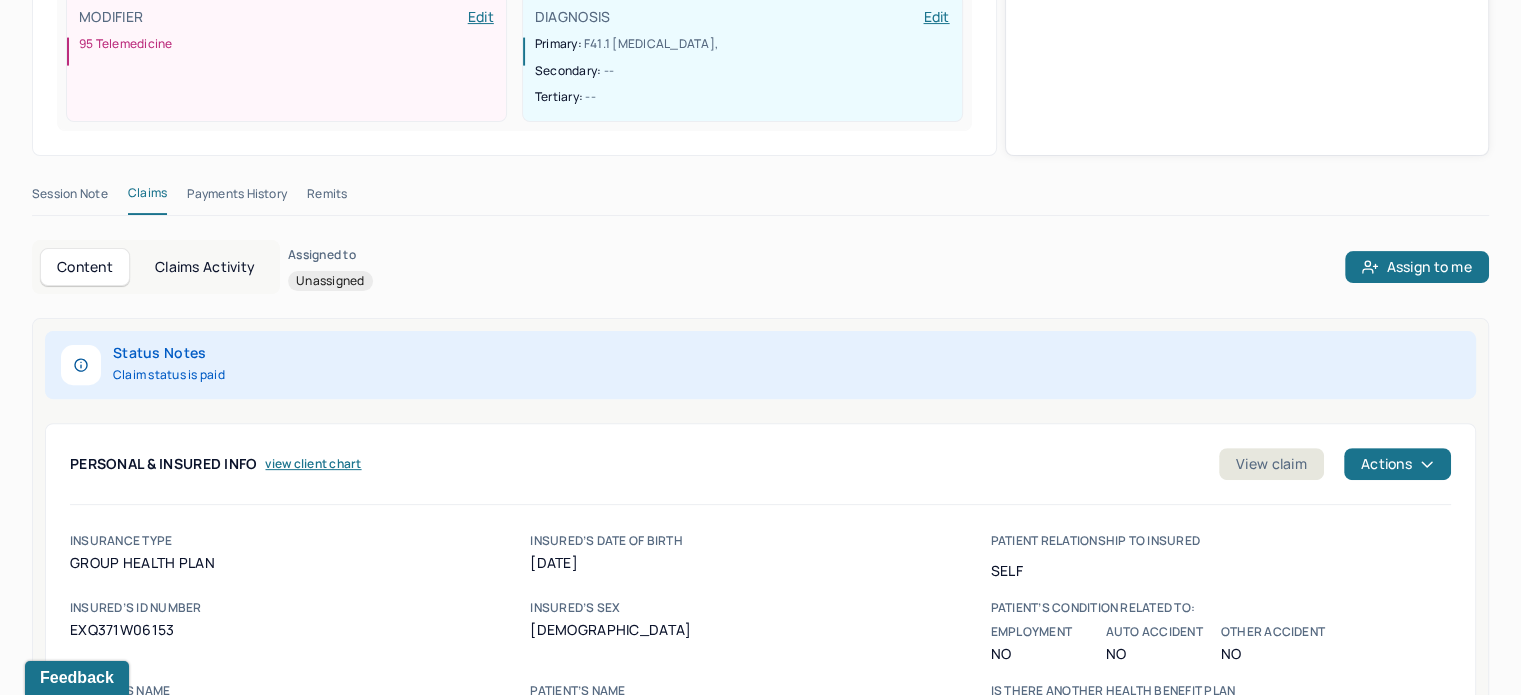 click on "Remits" at bounding box center (327, 198) 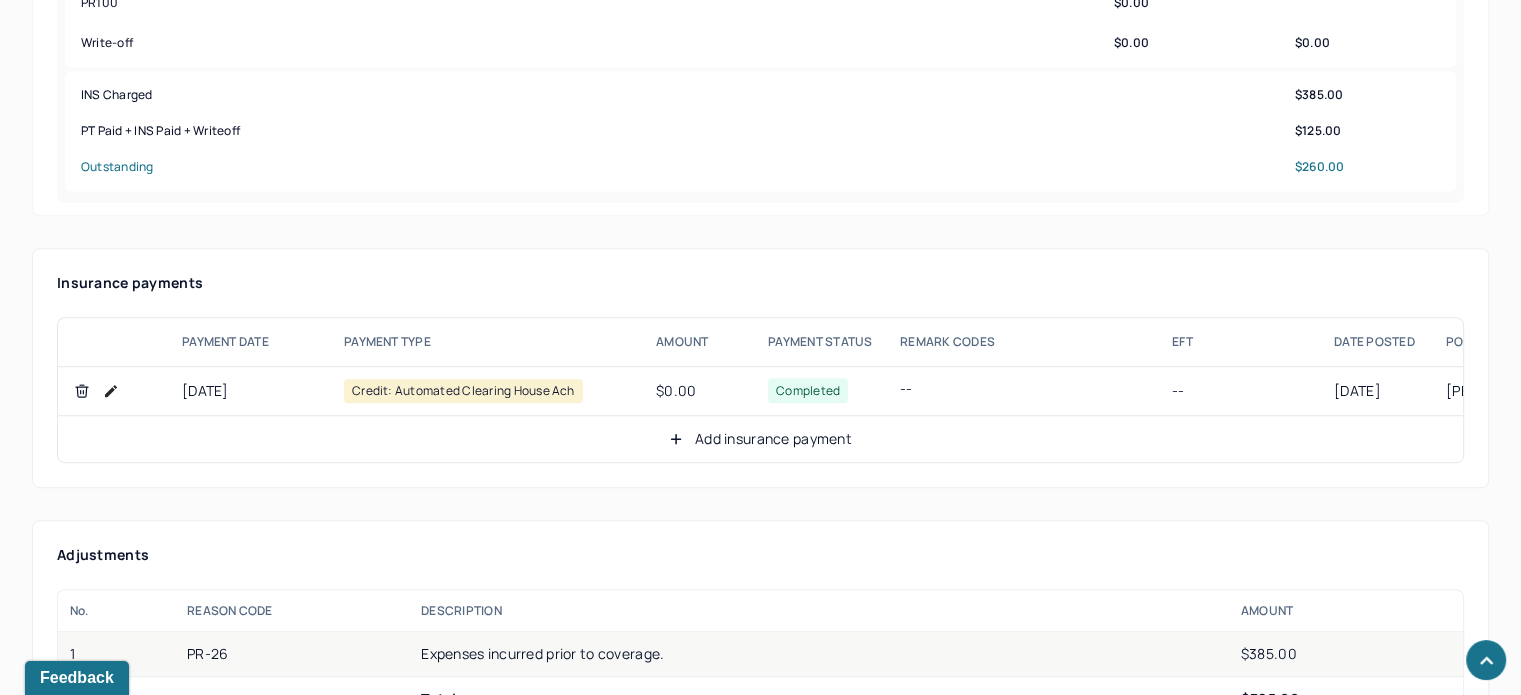 scroll, scrollTop: 1400, scrollLeft: 0, axis: vertical 